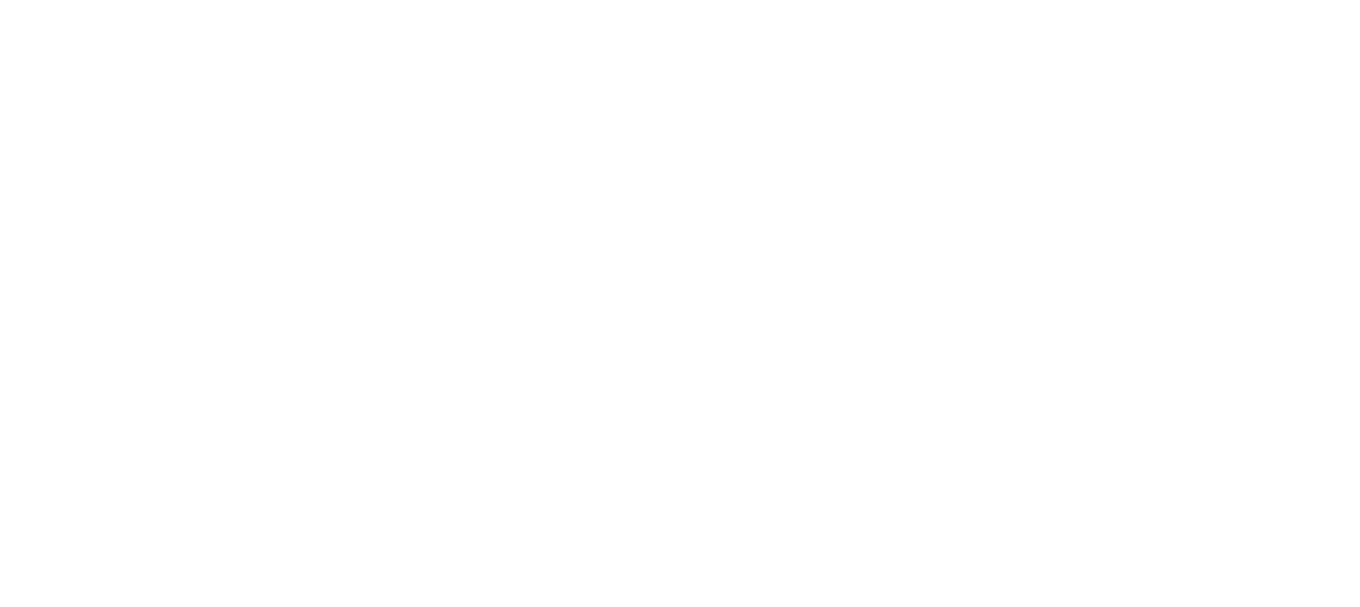 scroll, scrollTop: 0, scrollLeft: 0, axis: both 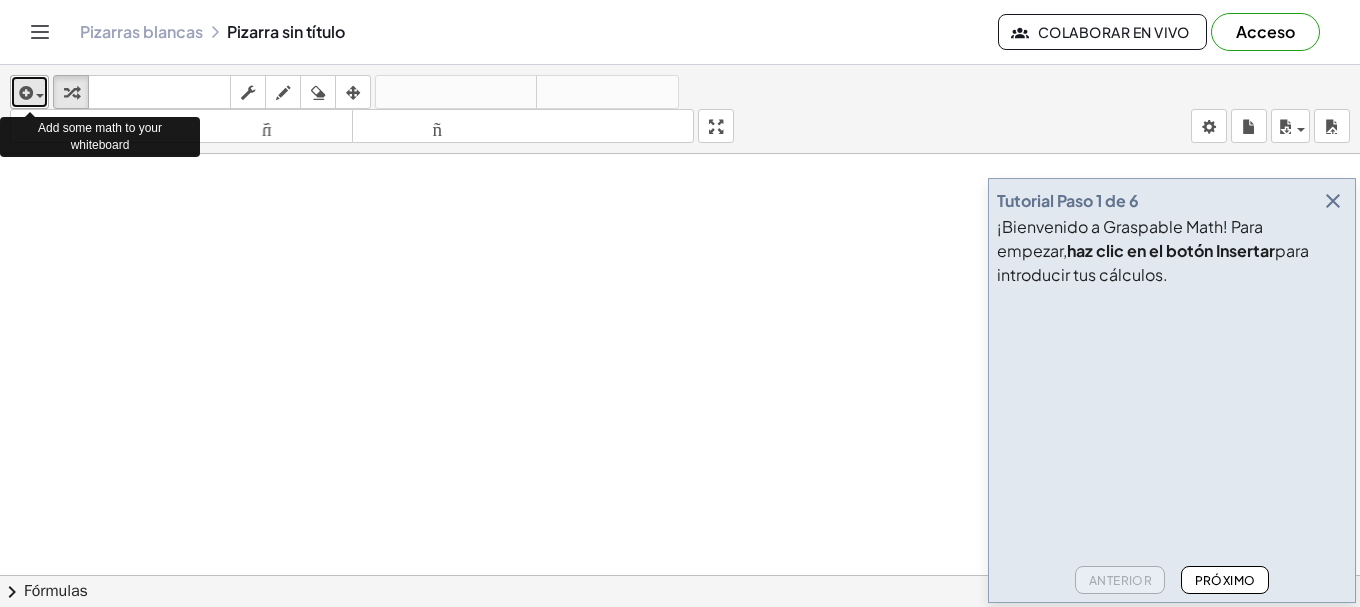 click at bounding box center (24, 93) 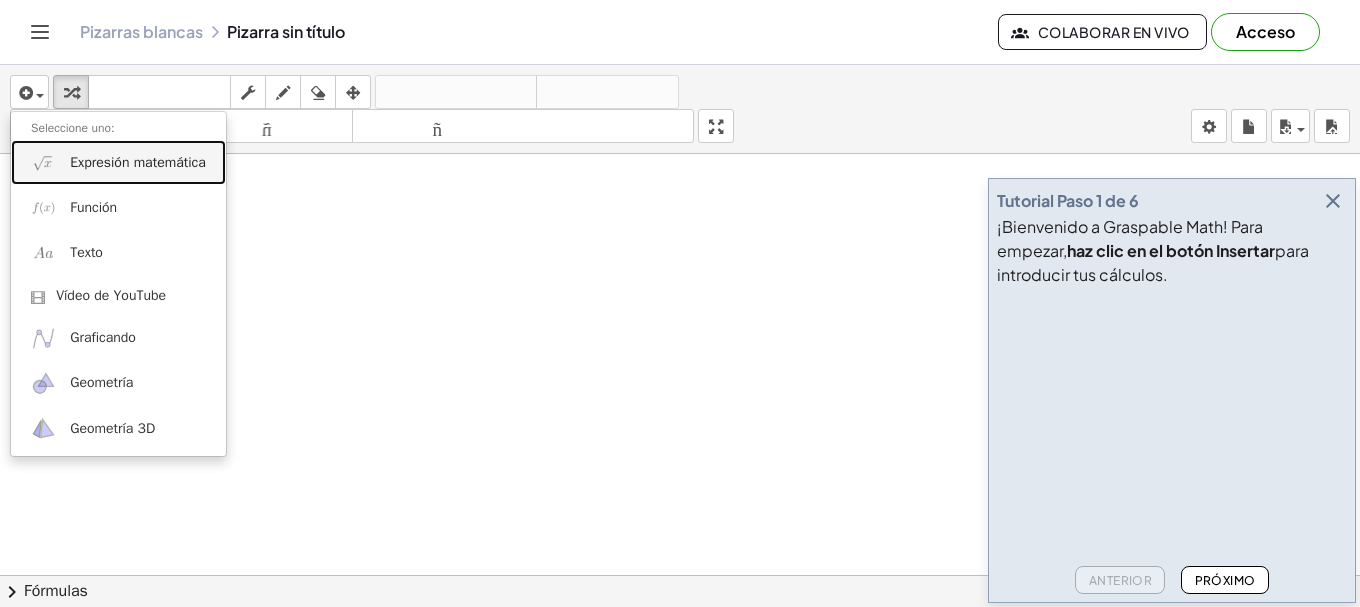 click on "Expresión matemática" at bounding box center [138, 162] 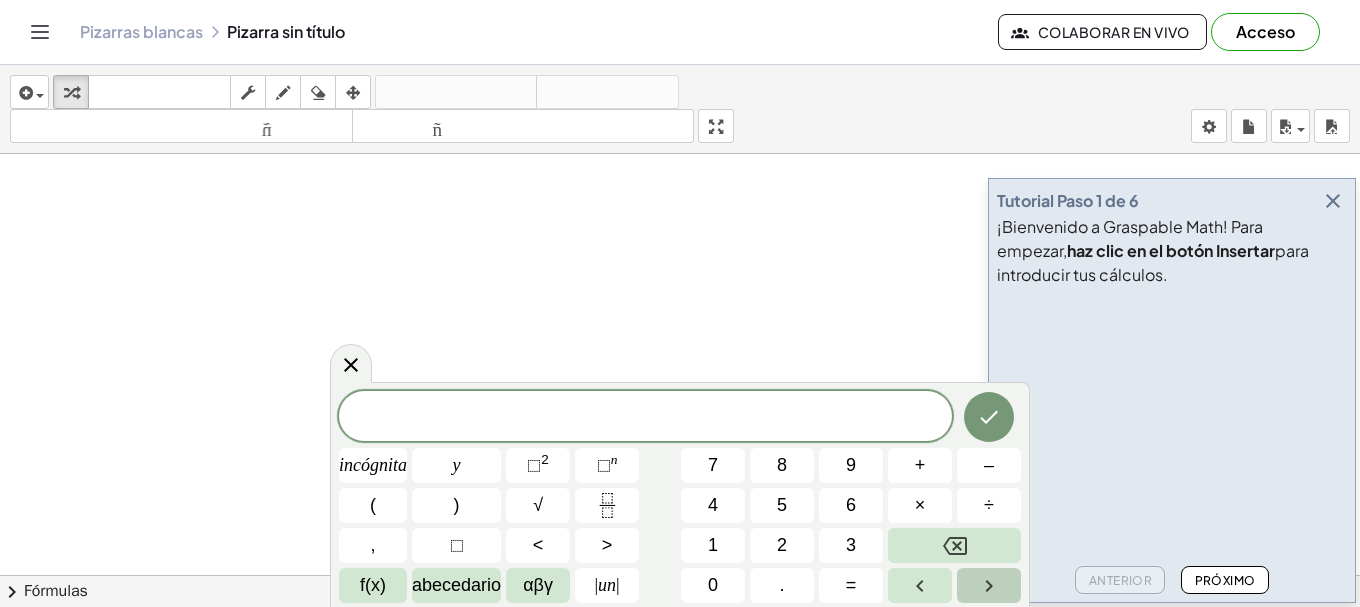 click 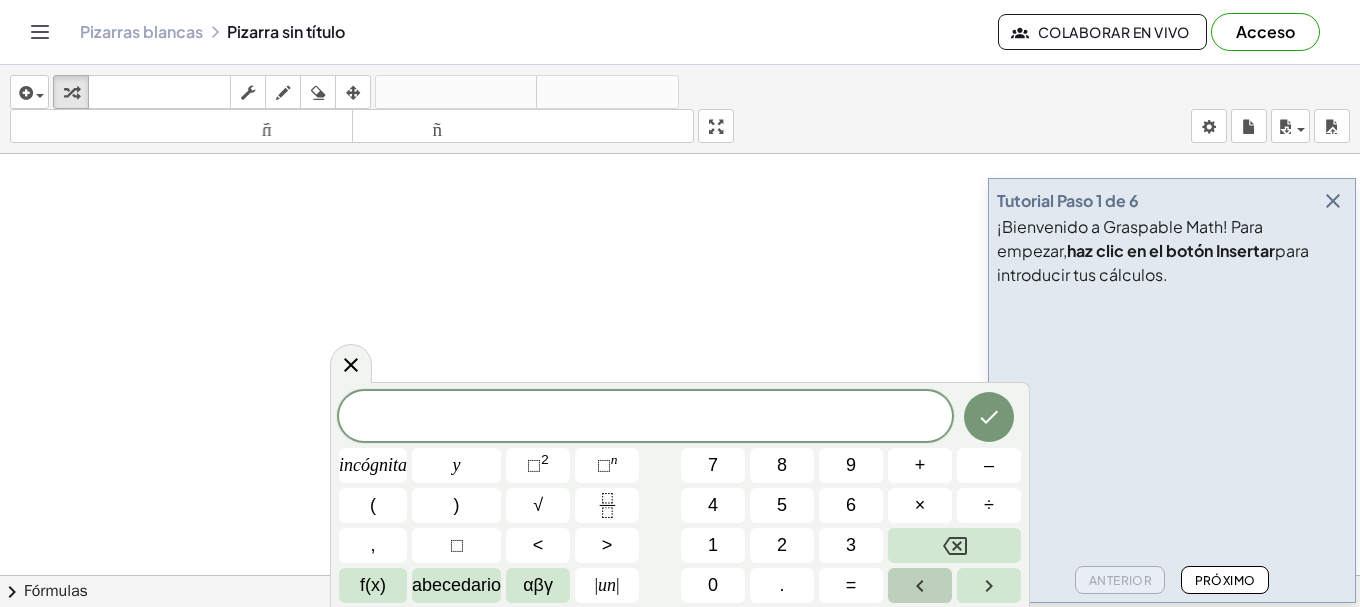 click 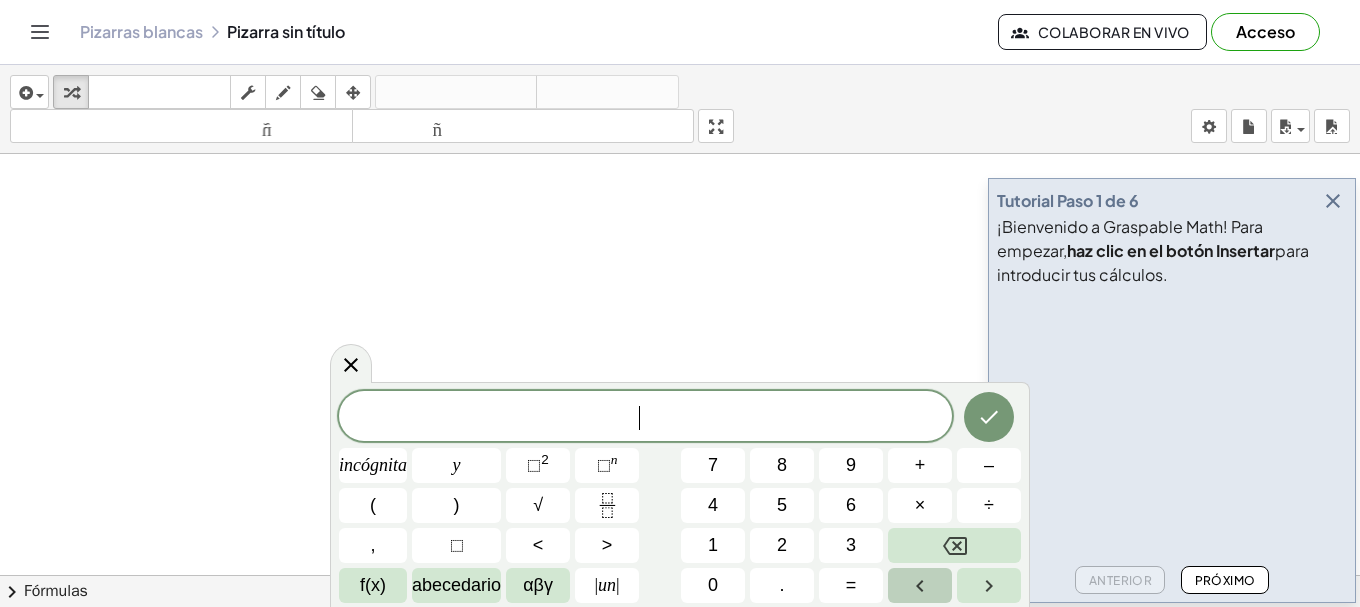 click 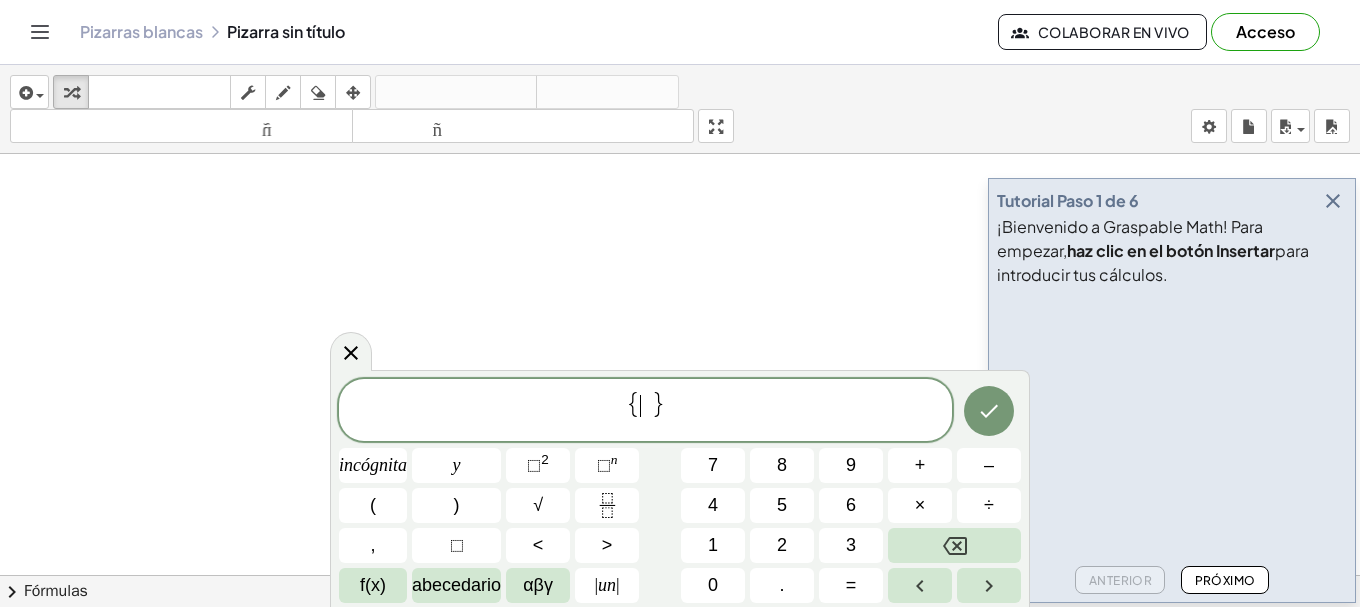 click on "​" at bounding box center [646, 406] 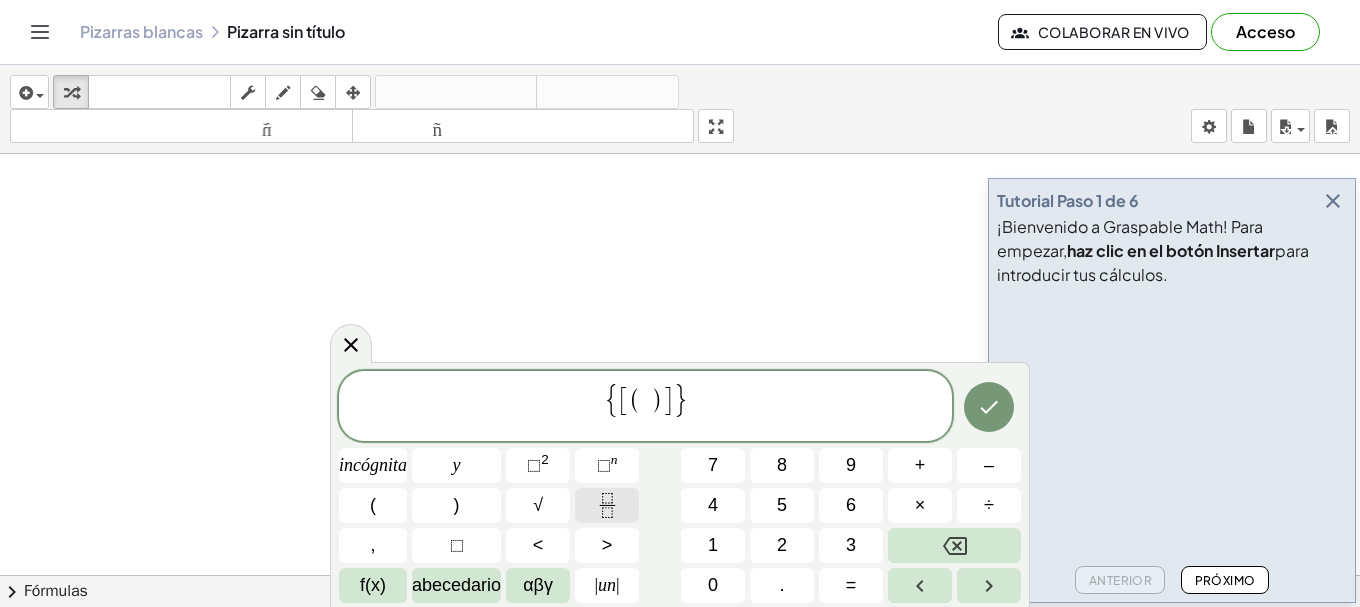 click 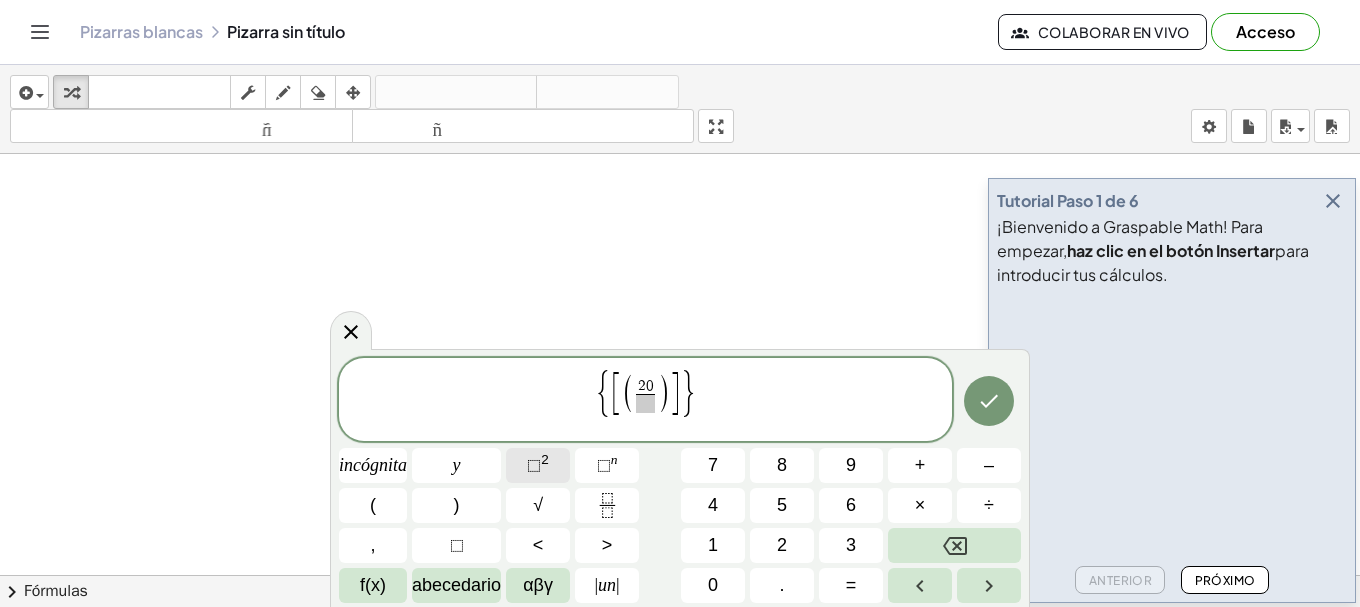click on "⬚" at bounding box center [534, 465] 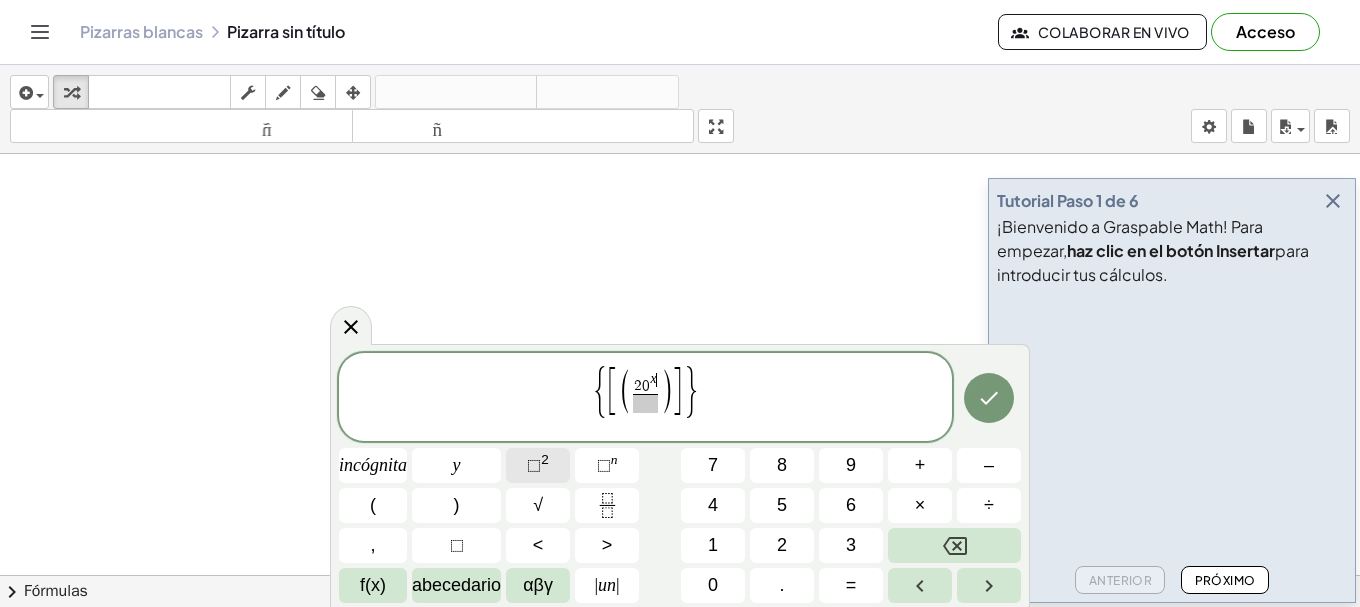 click on "⬚" at bounding box center [534, 465] 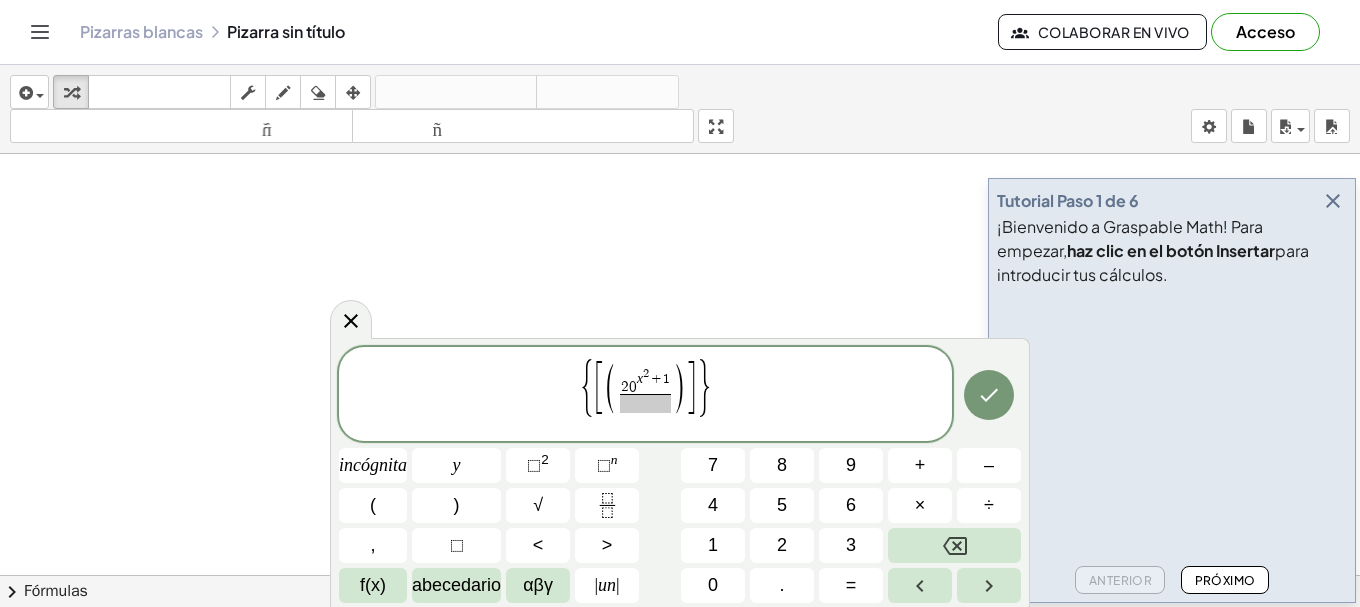 click at bounding box center [646, 403] 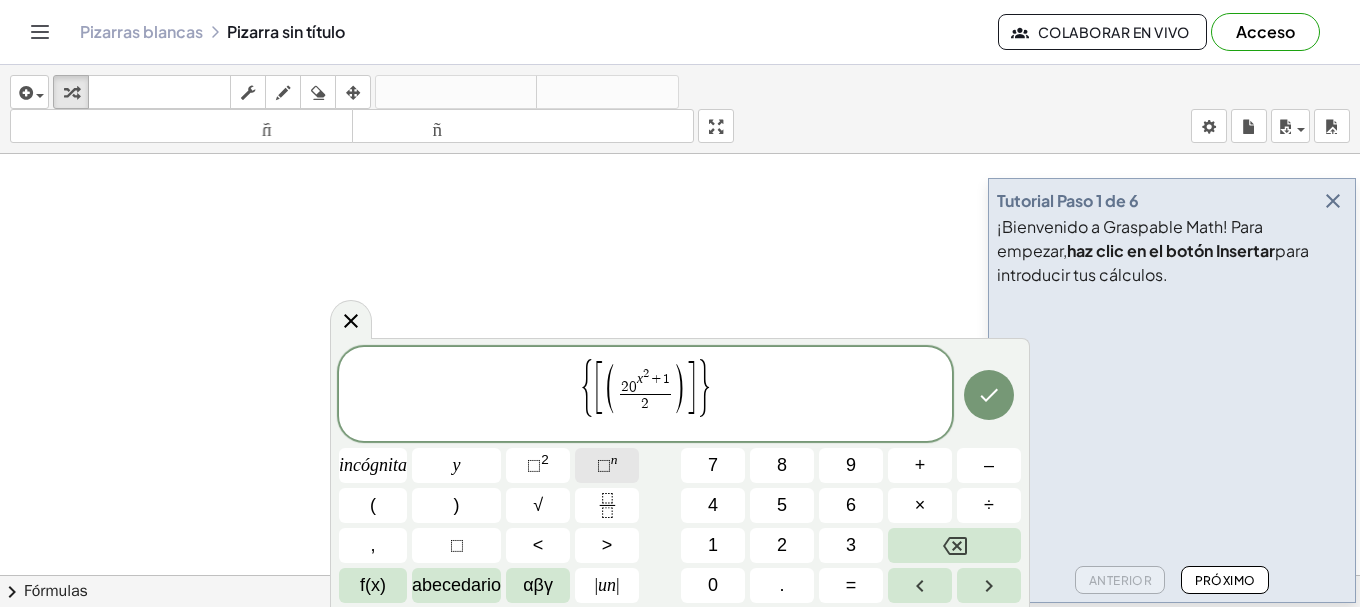 click on "⬚  n" 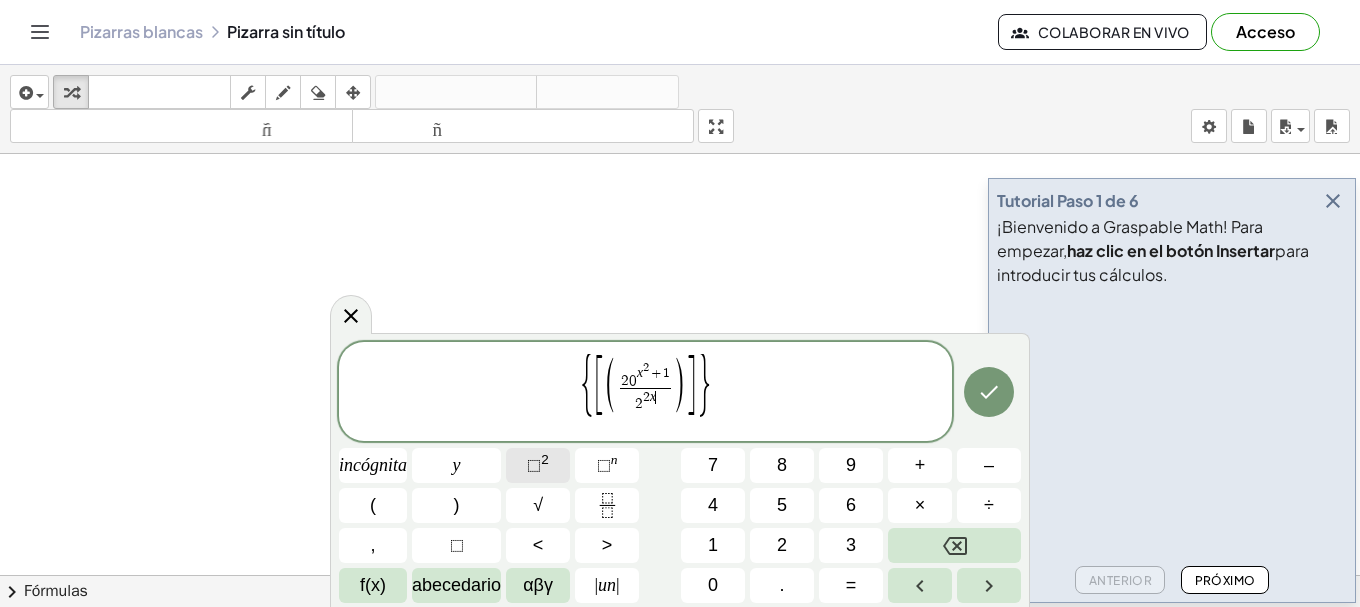 click on "⬚" at bounding box center (534, 465) 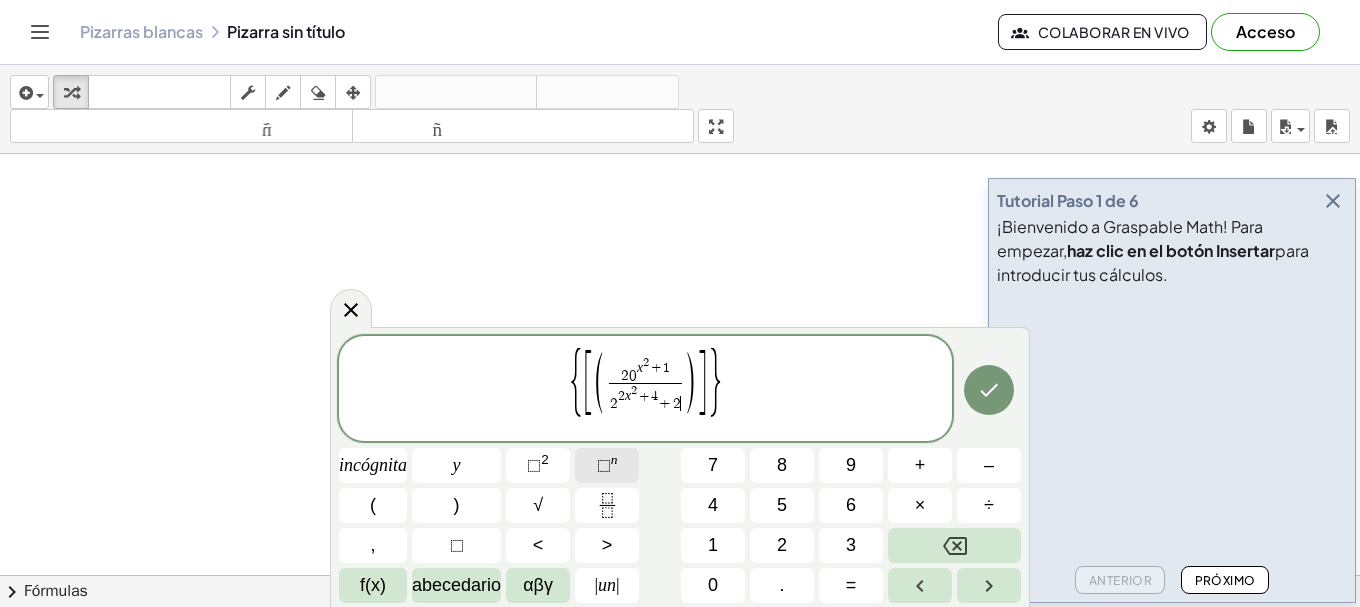 click on "⬚" at bounding box center [604, 465] 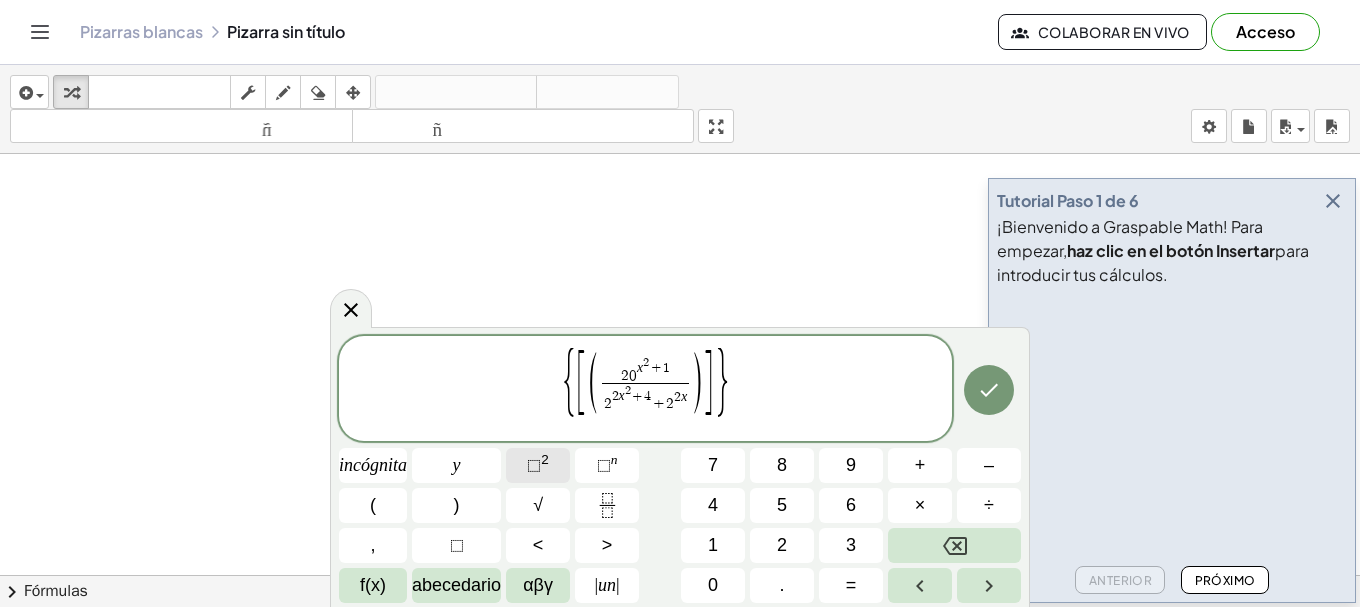 click on "2" at bounding box center [545, 459] 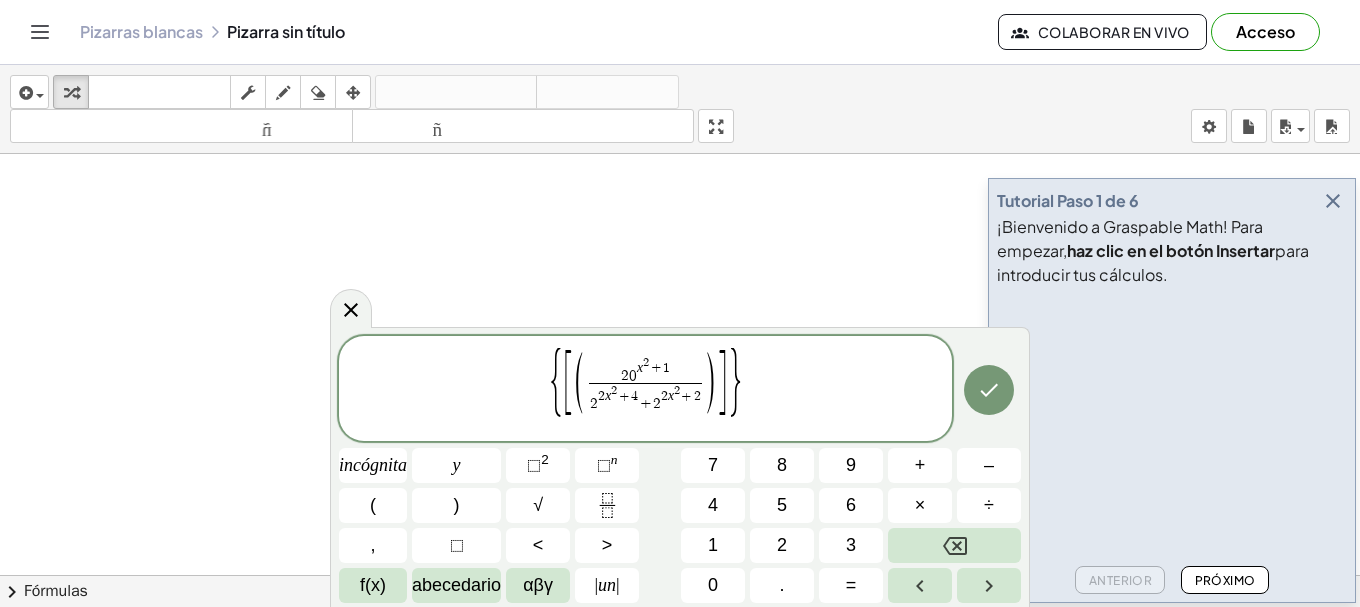 click on ")" at bounding box center (711, 385) 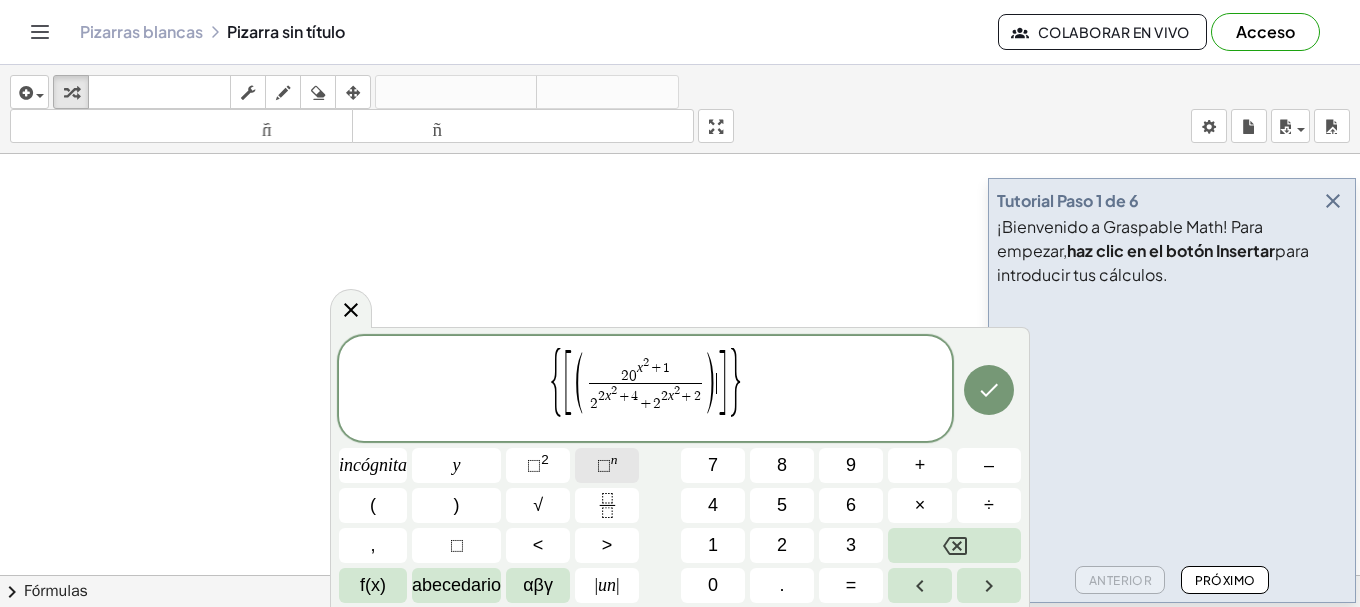 click on "⬚" at bounding box center (604, 465) 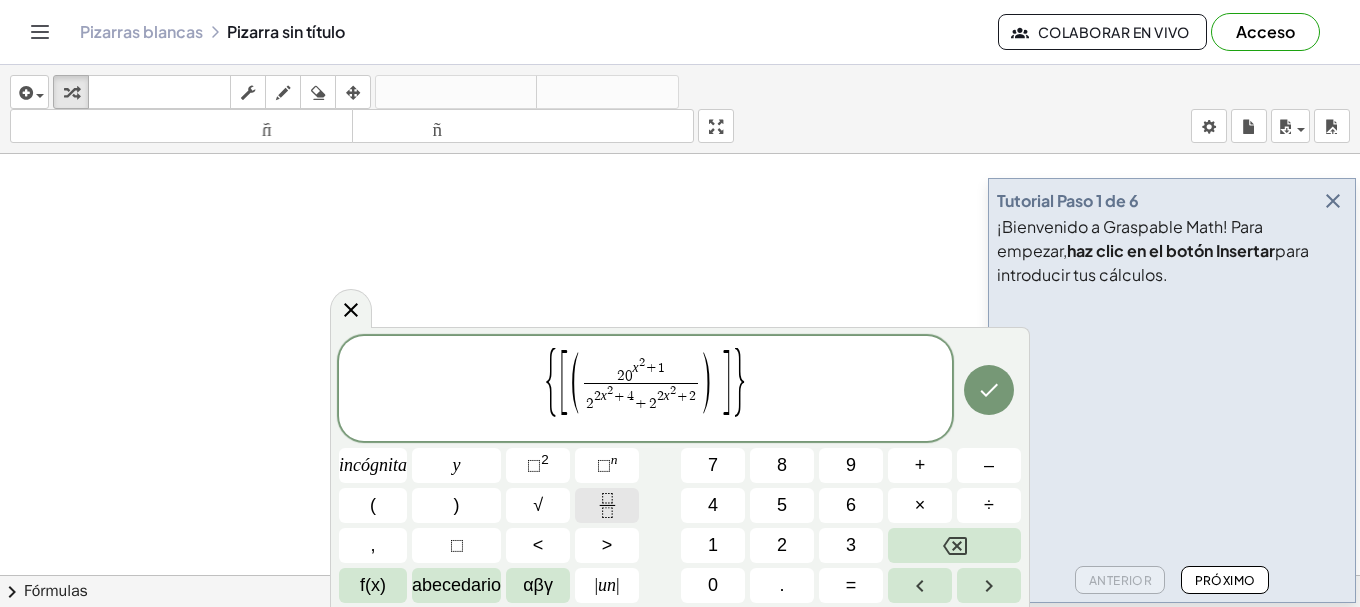 click 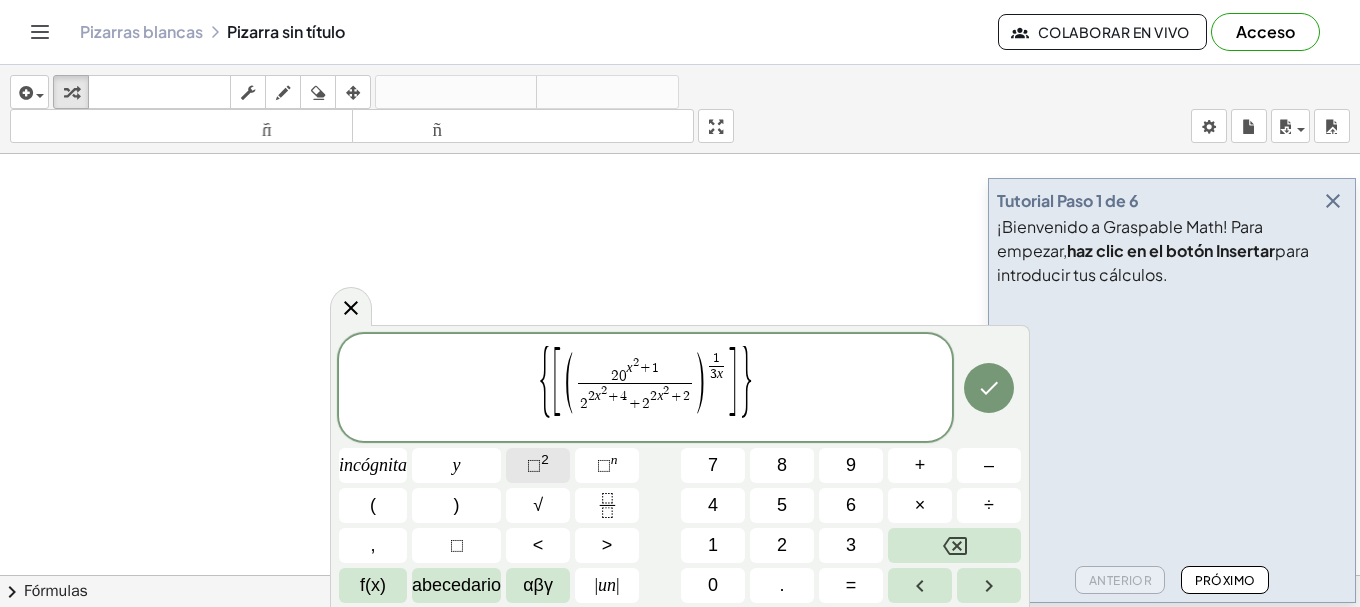 click on "⬚" at bounding box center (534, 465) 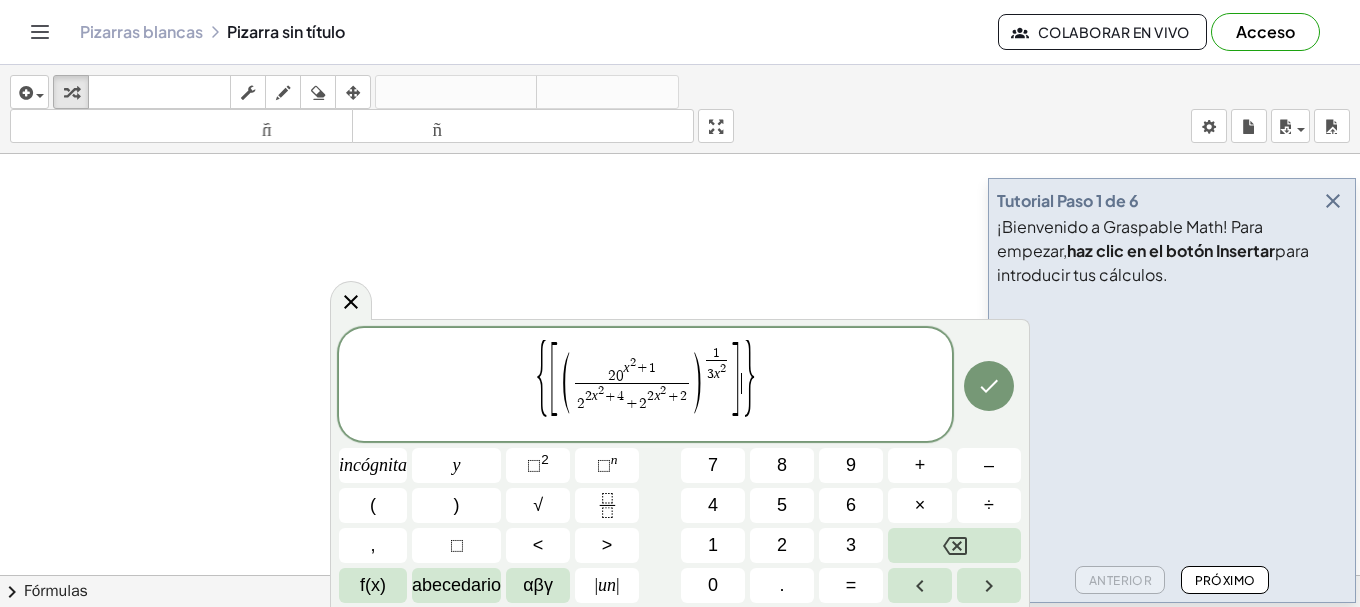 click on "}" at bounding box center (748, 382) 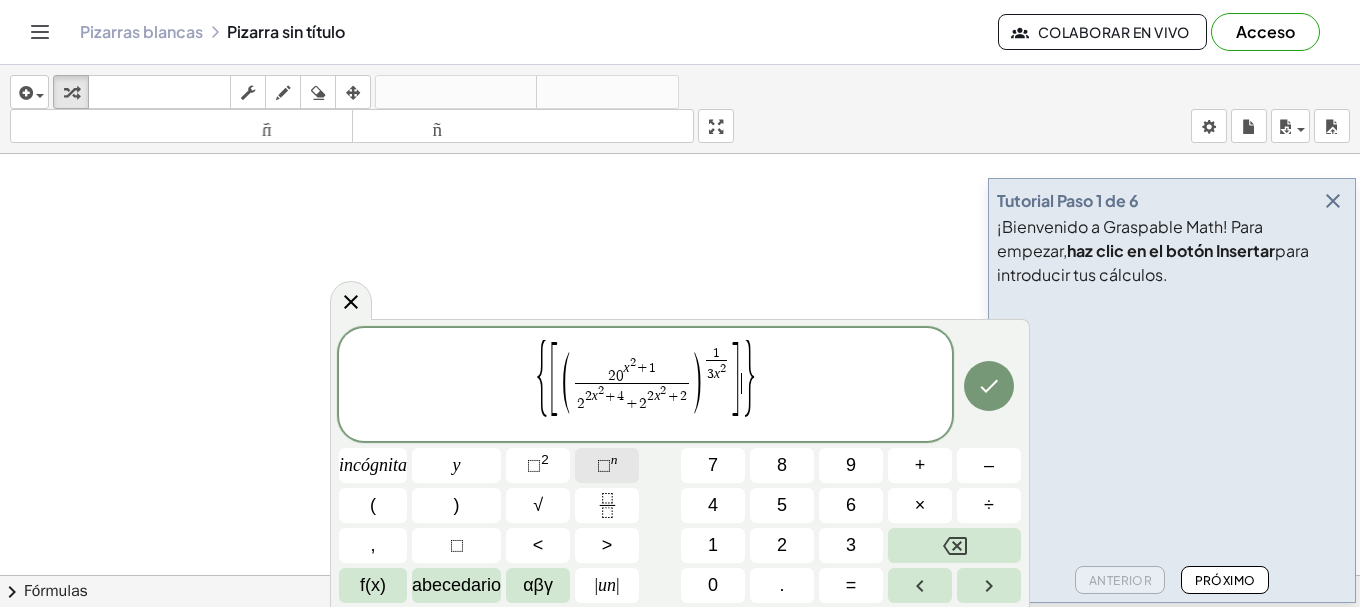 click on "⬚" at bounding box center (604, 465) 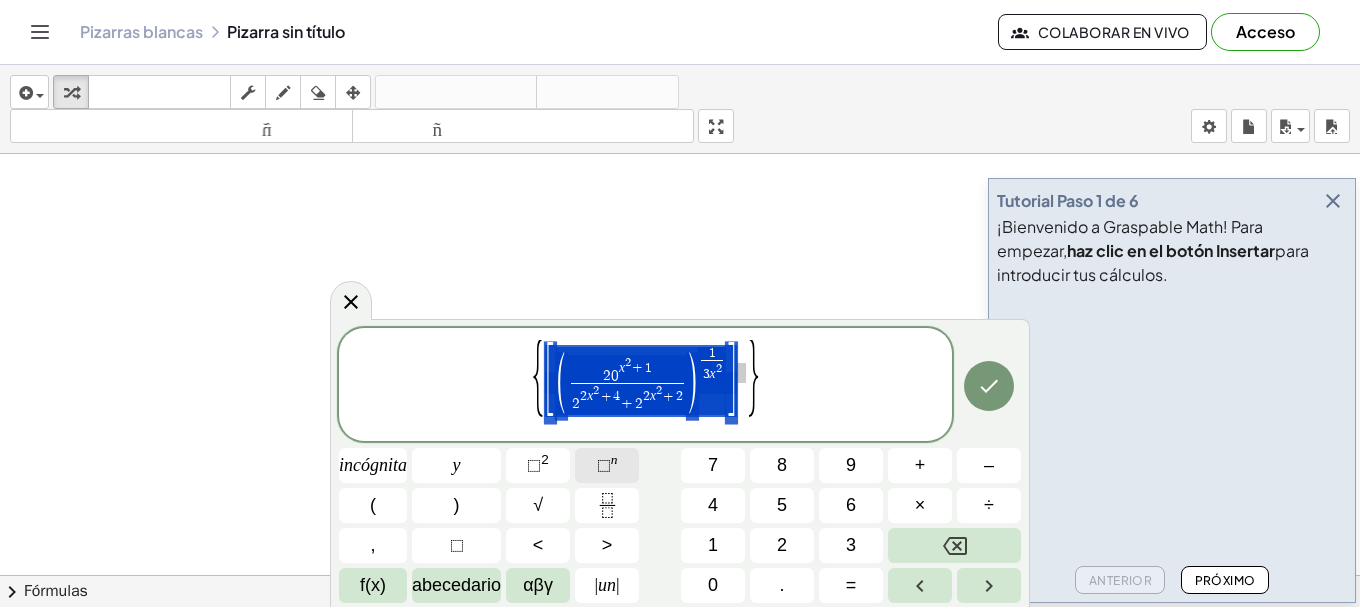 click on "⬚" at bounding box center [604, 465] 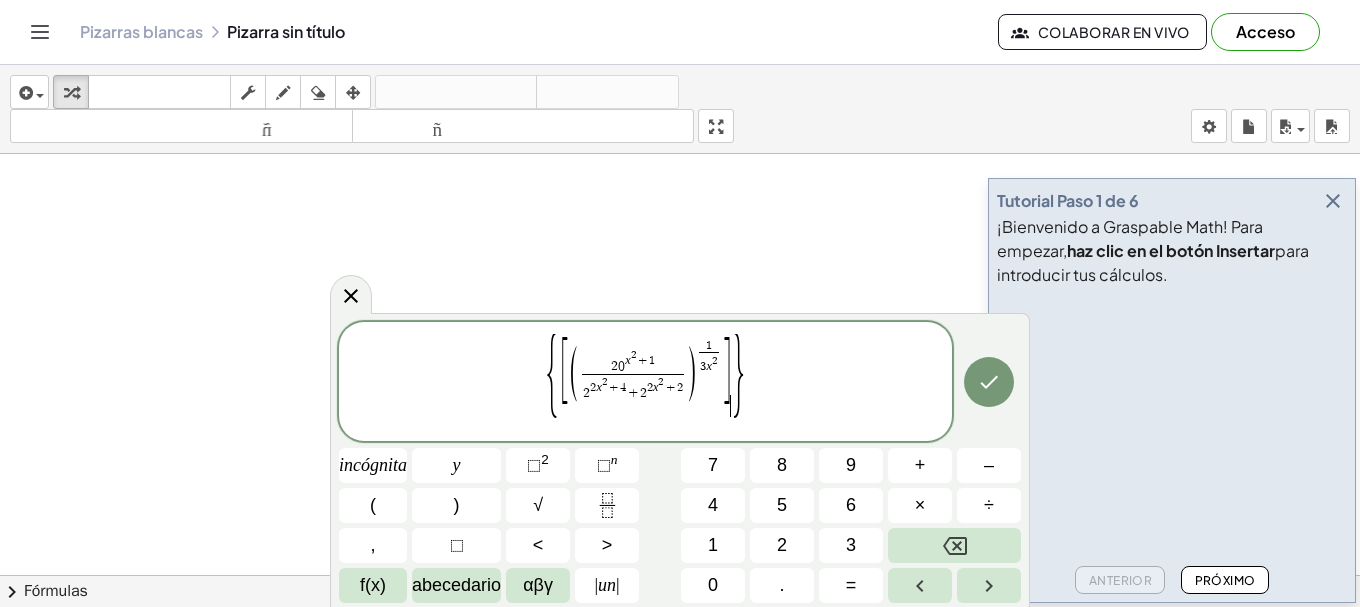 click on "}" at bounding box center [738, 379] 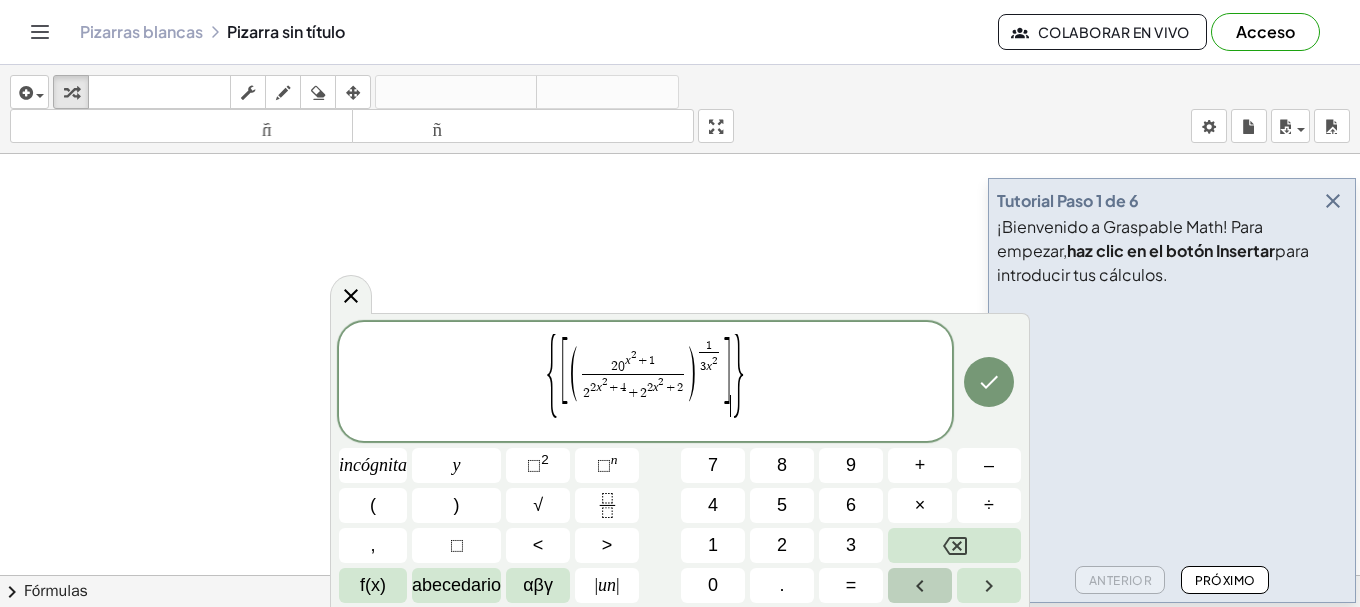 click 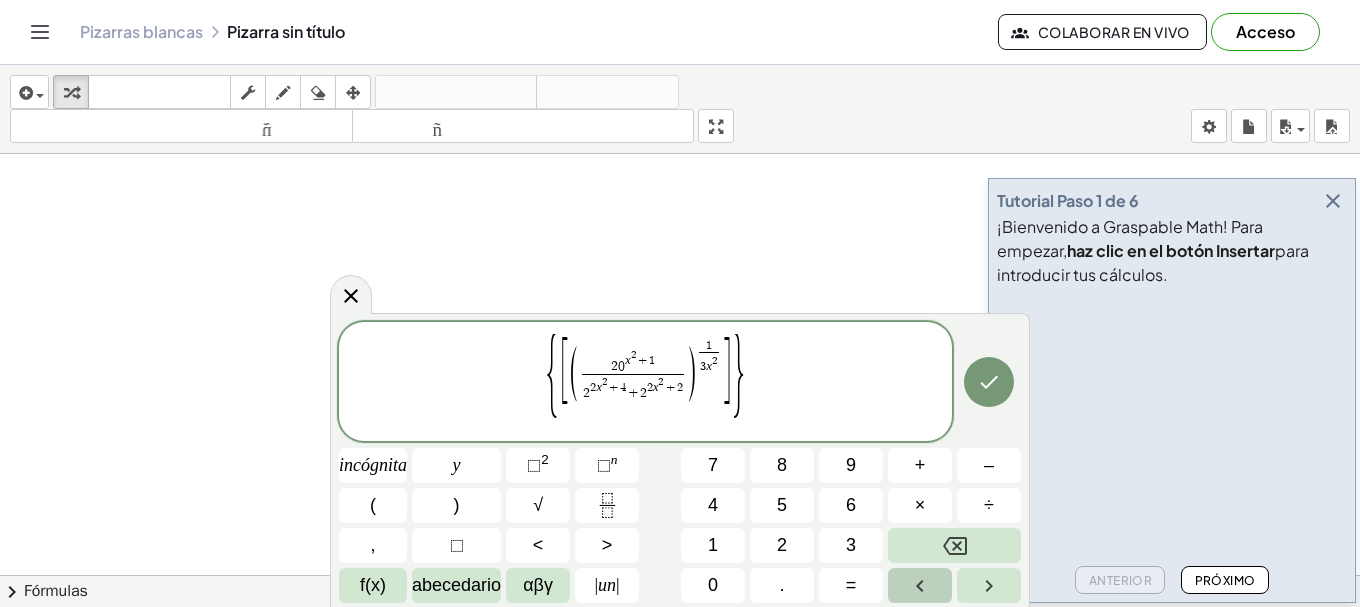 click at bounding box center (920, 585) 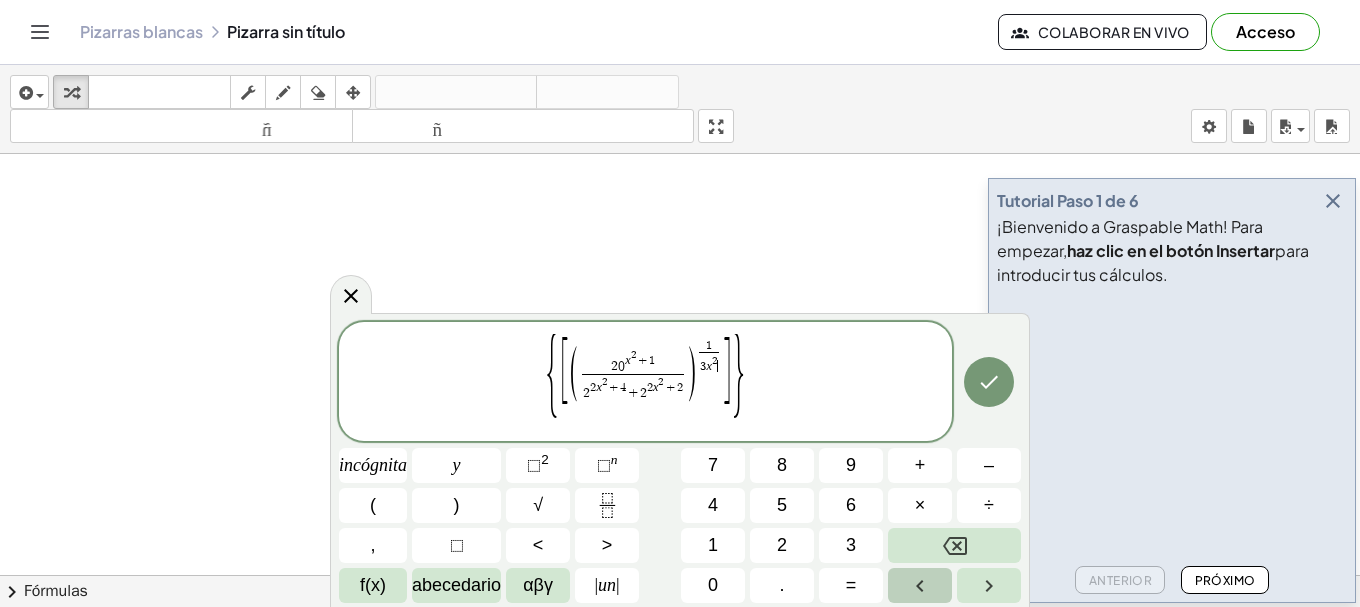 click at bounding box center [920, 585] 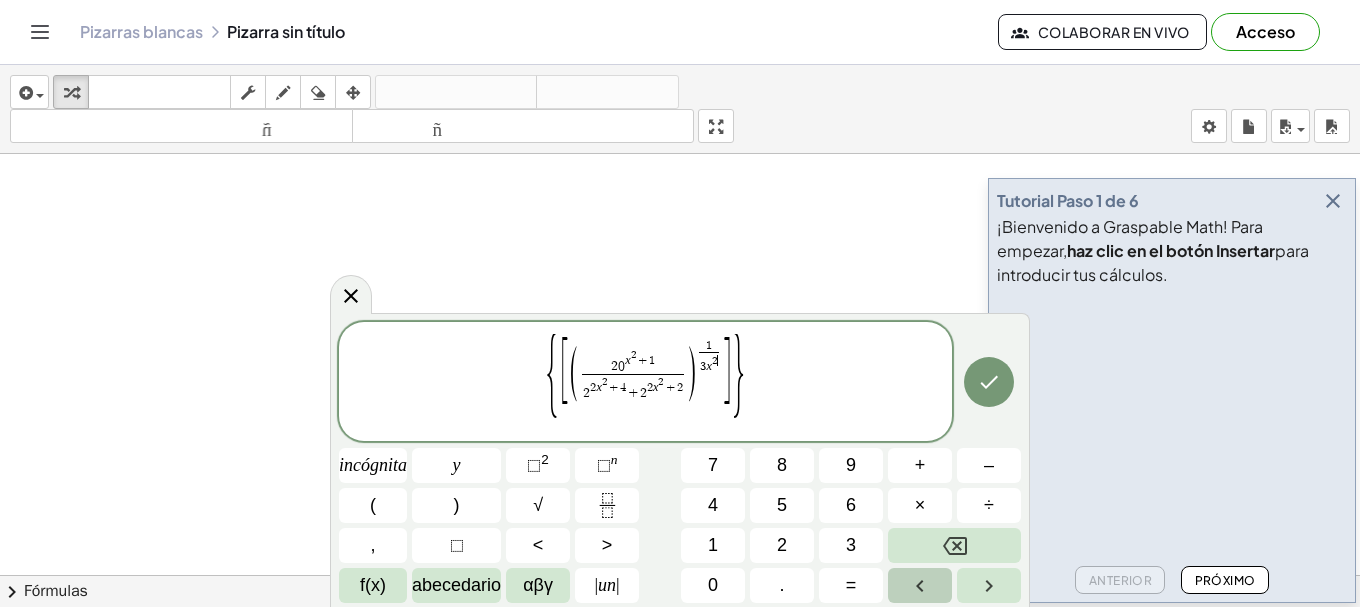 click at bounding box center [920, 585] 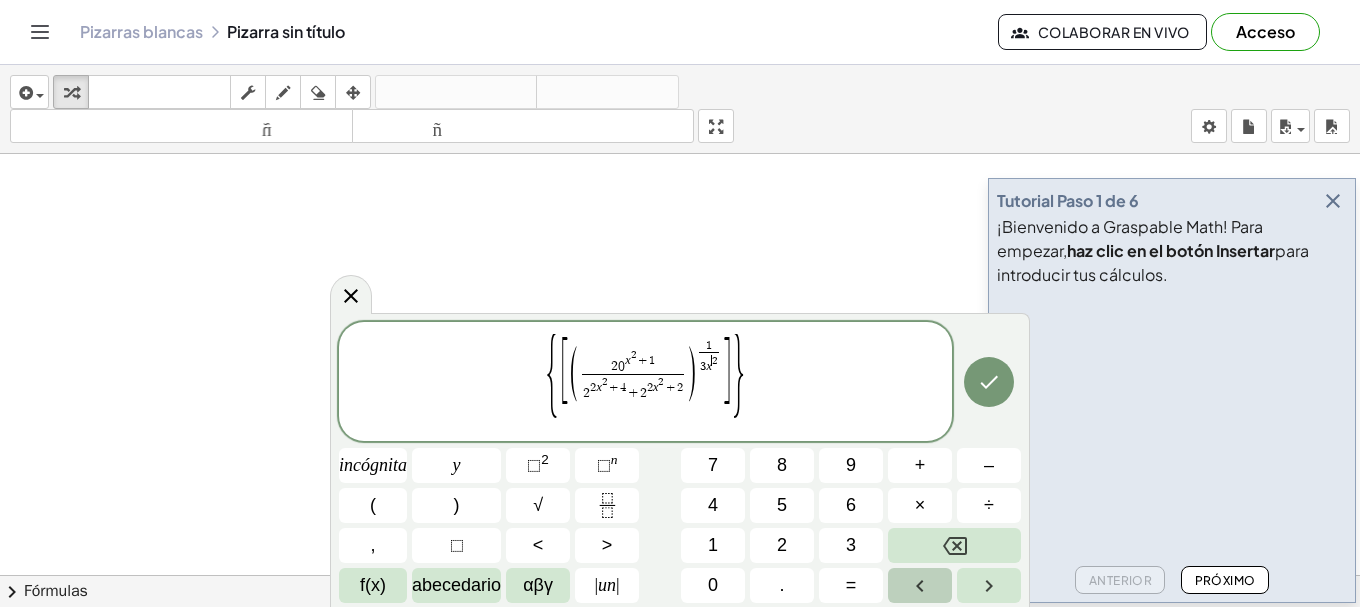 click at bounding box center (920, 585) 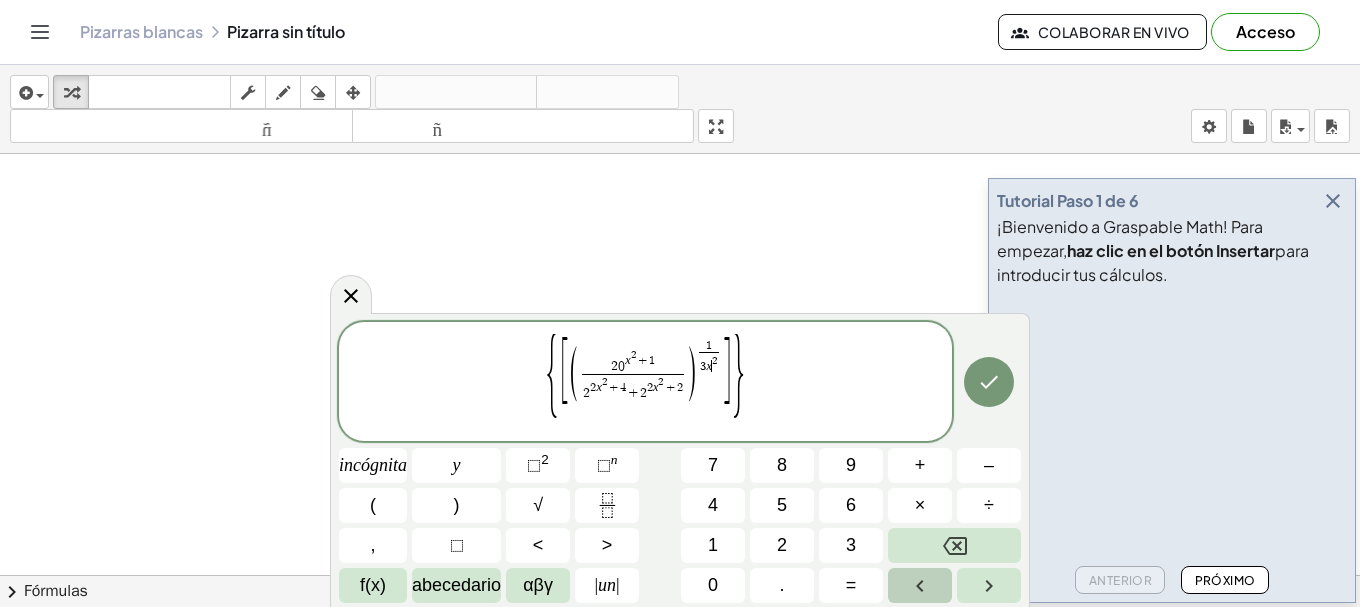 click at bounding box center [920, 585] 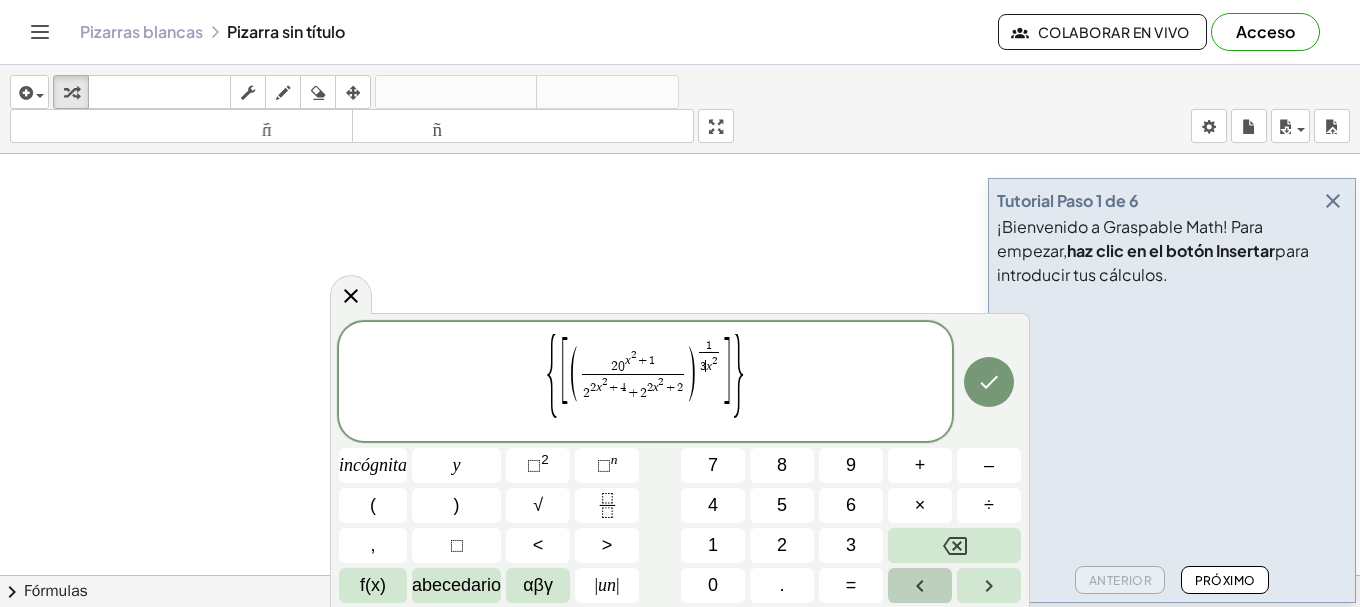click at bounding box center (920, 585) 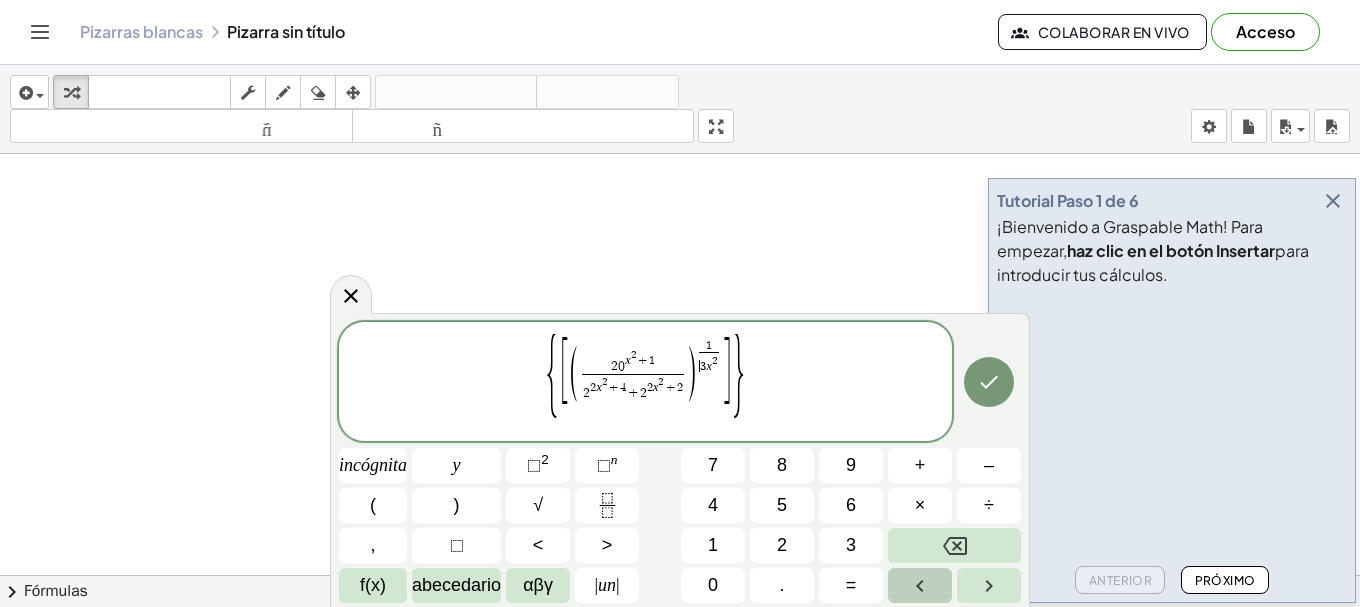click at bounding box center [920, 585] 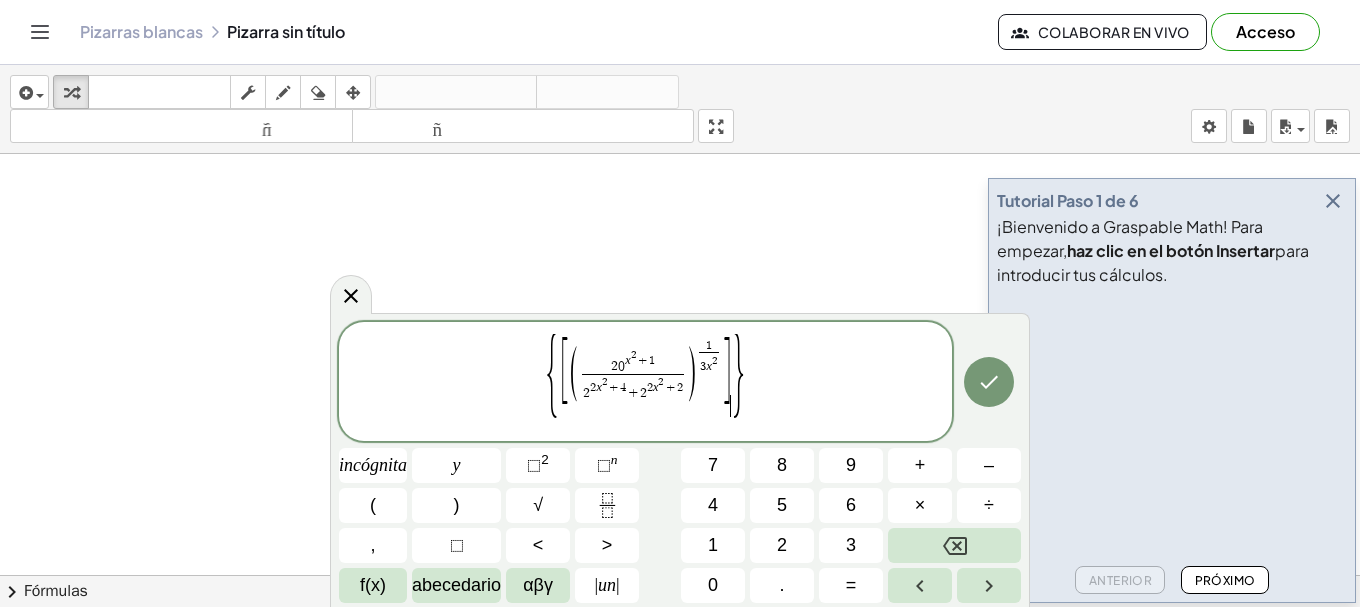click on "}" at bounding box center [738, 379] 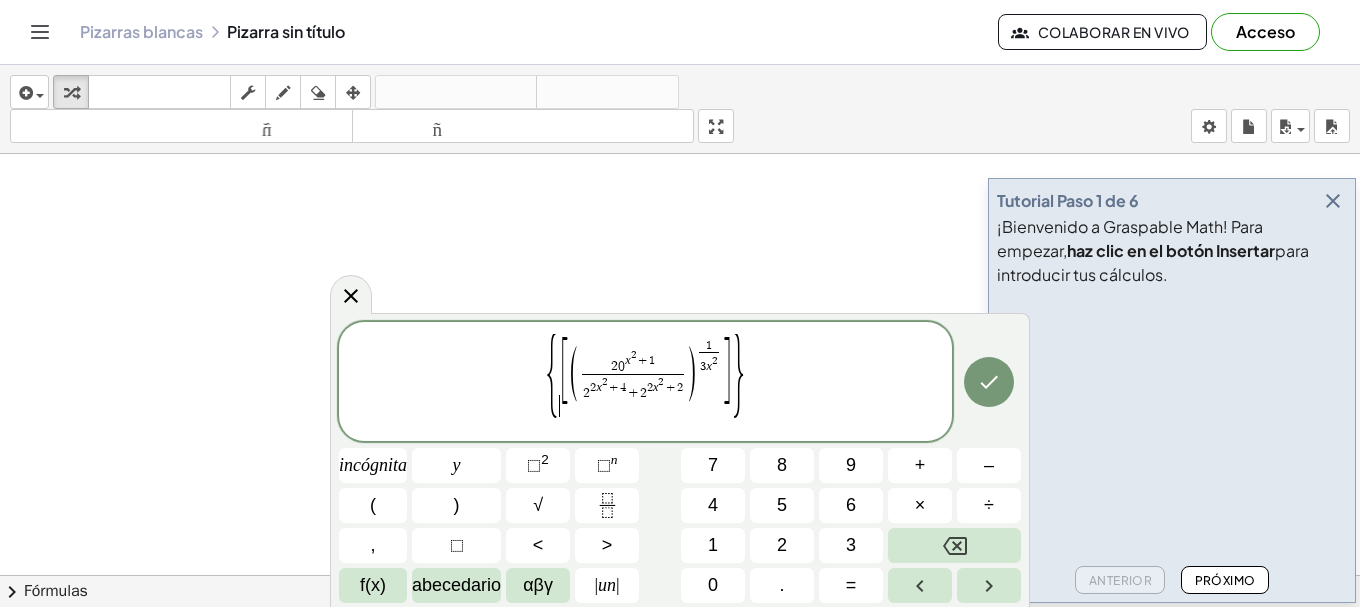 click on "{" at bounding box center [552, 379] 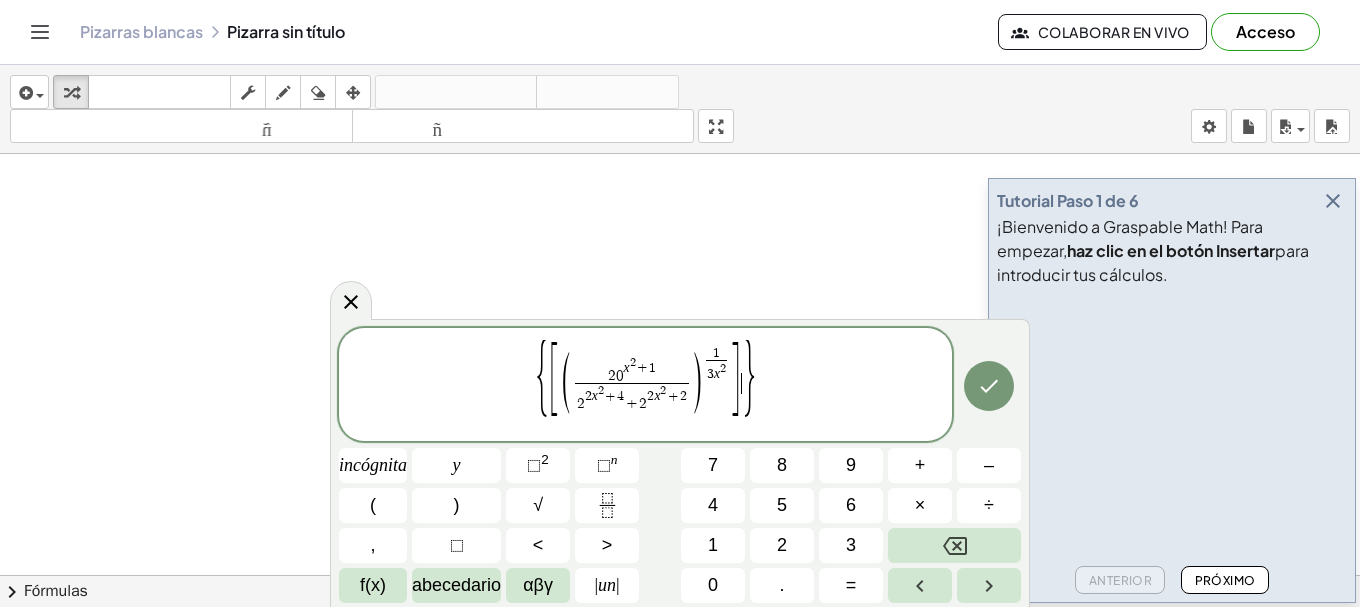click on "}" at bounding box center [748, 382] 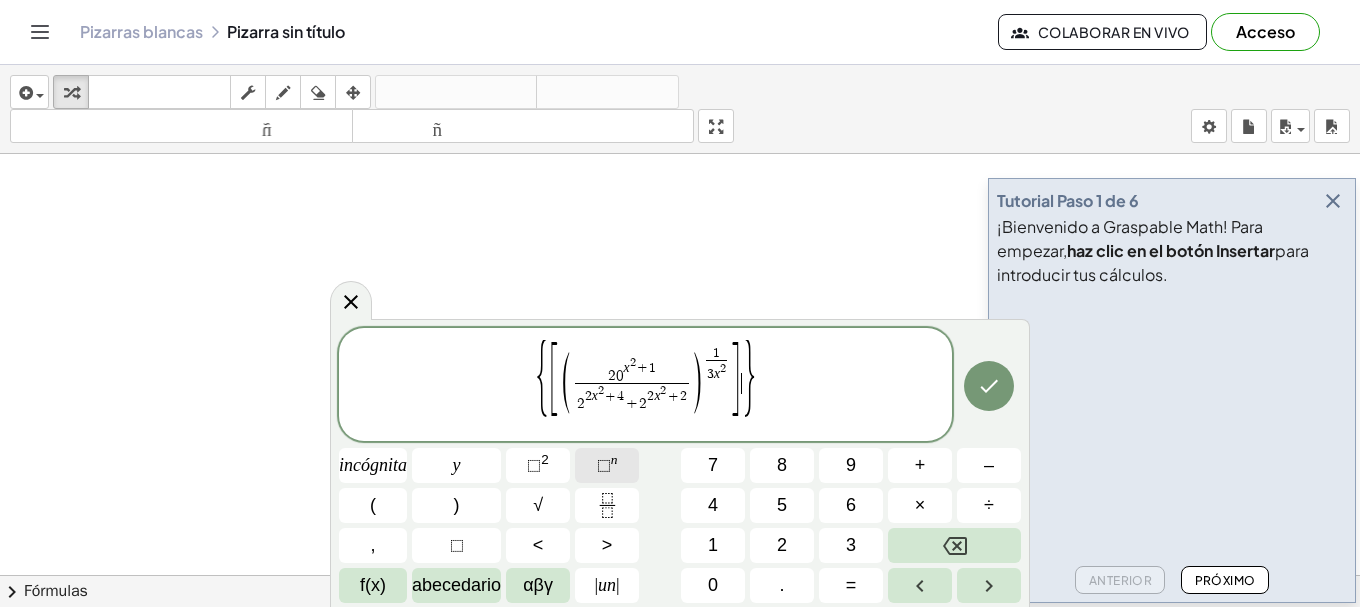click on "⬚  n" 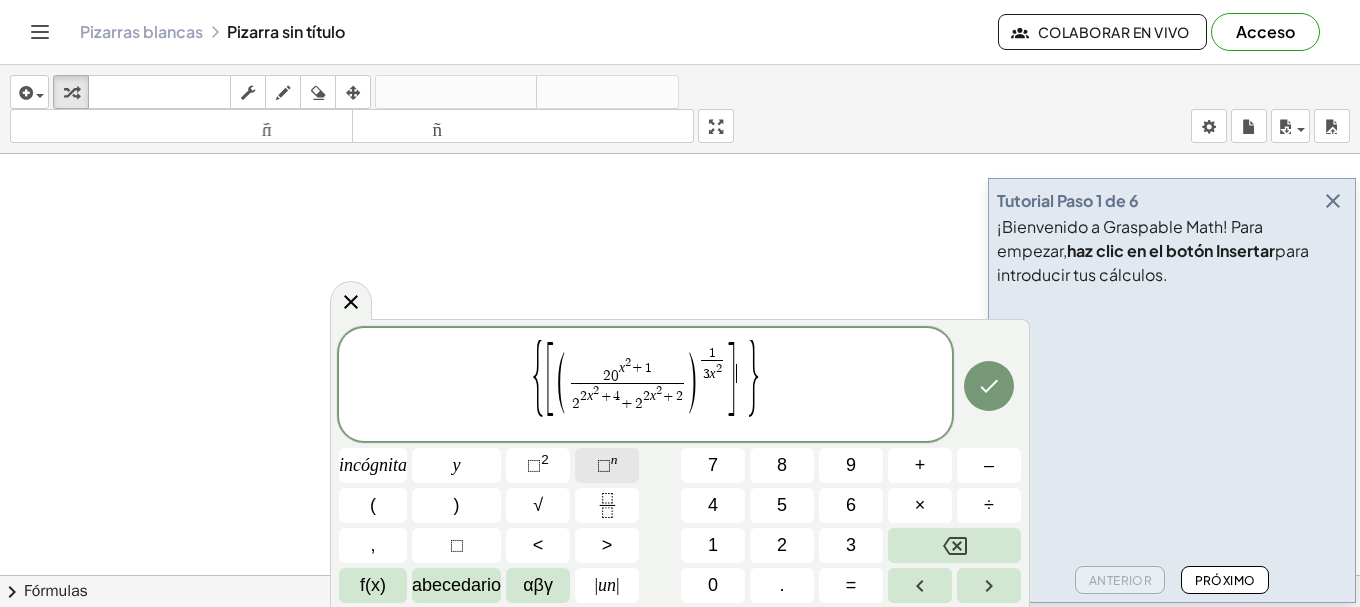 click on "n" at bounding box center [614, 459] 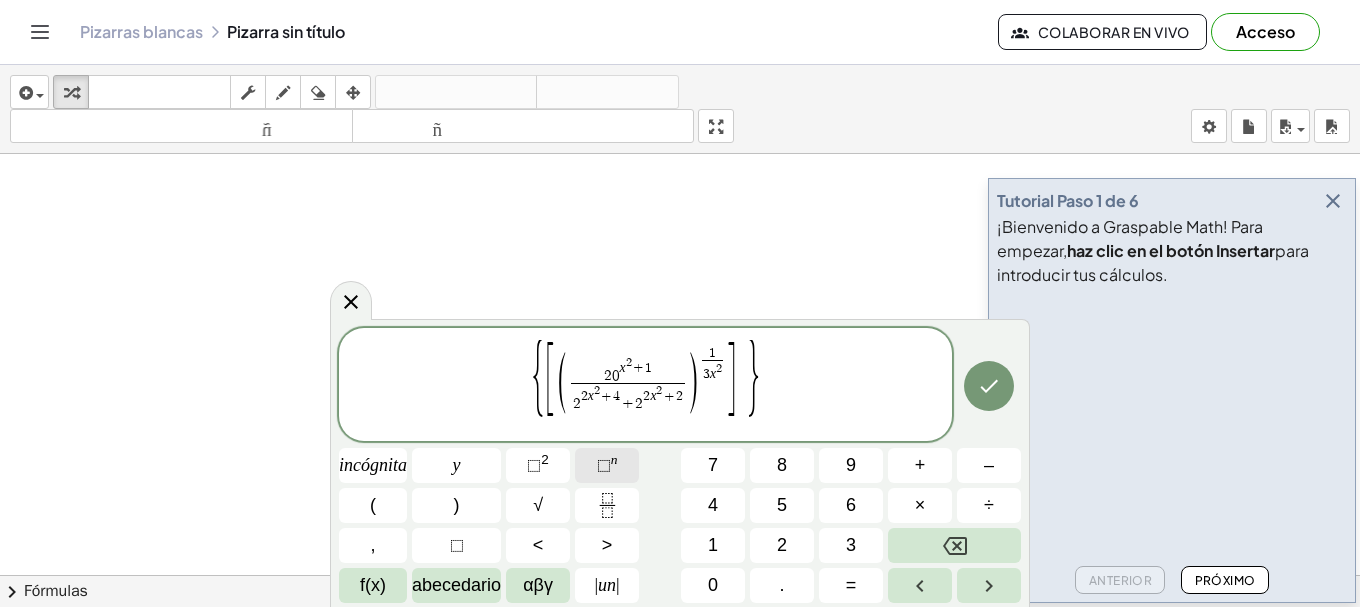 click on "n" at bounding box center [614, 459] 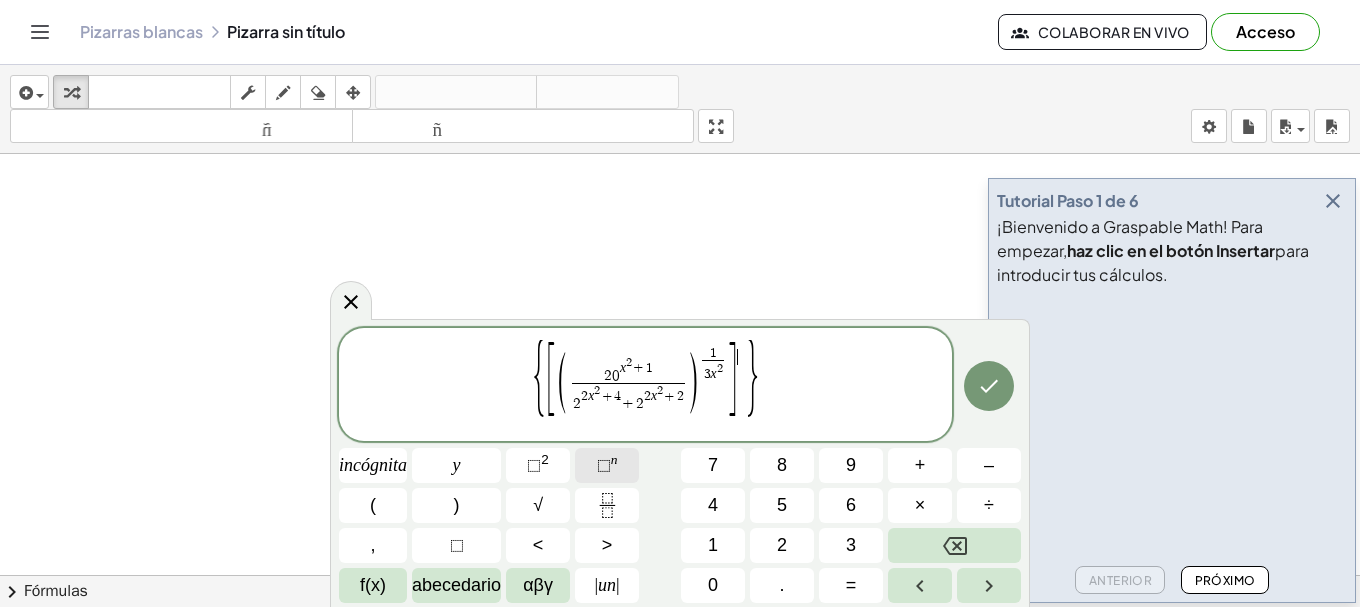 click on "n" at bounding box center (614, 459) 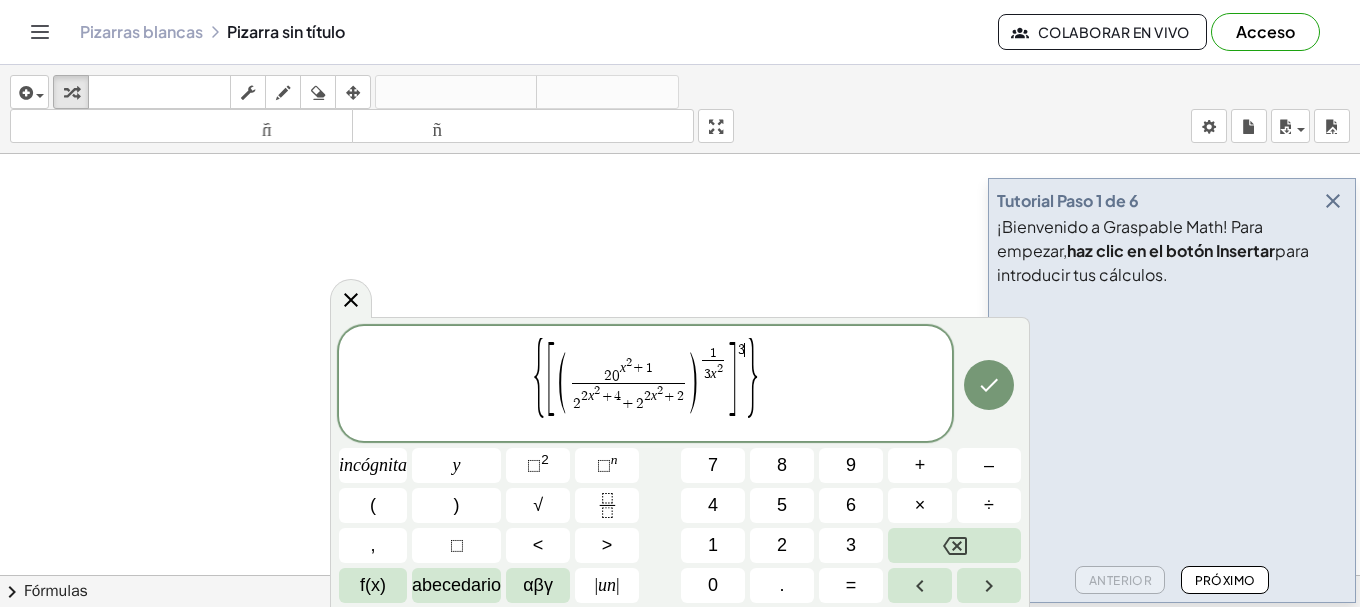 click on "{ [ ( 2 0 x 2 + 1 2 2 x 2 + 4 + 2 2 x 2 + 2 ​ ) 1 3 x 2 ​ ] 3 ​ }" at bounding box center [645, 385] 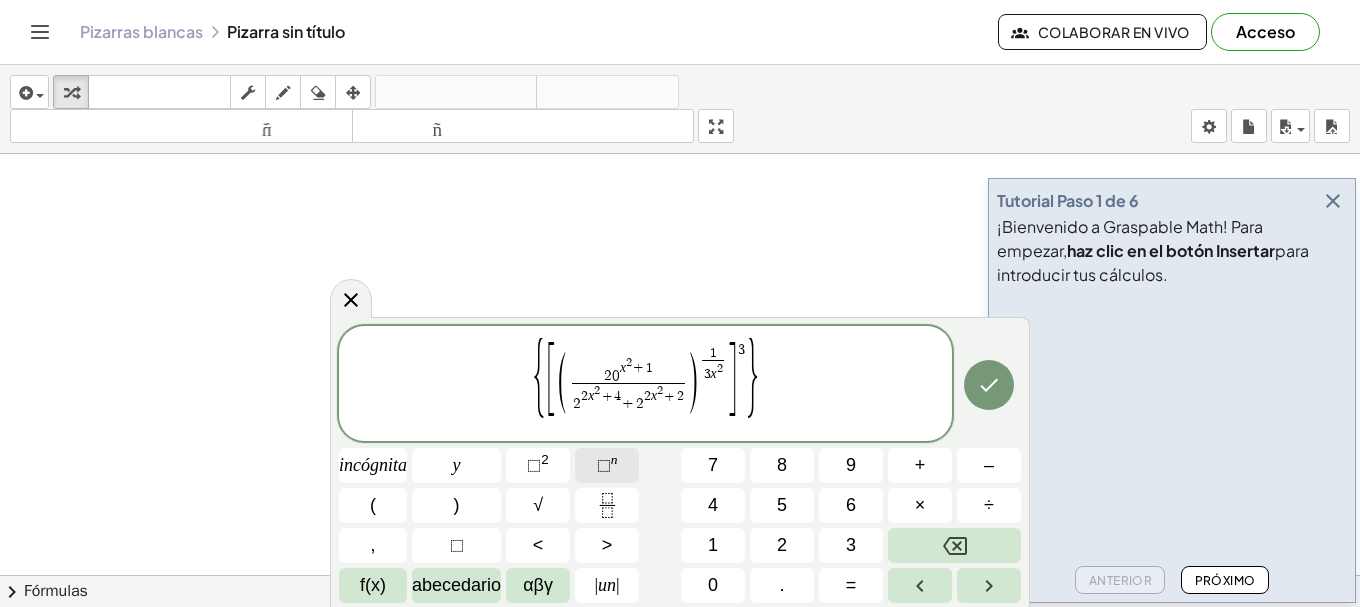 click on "n" at bounding box center (614, 459) 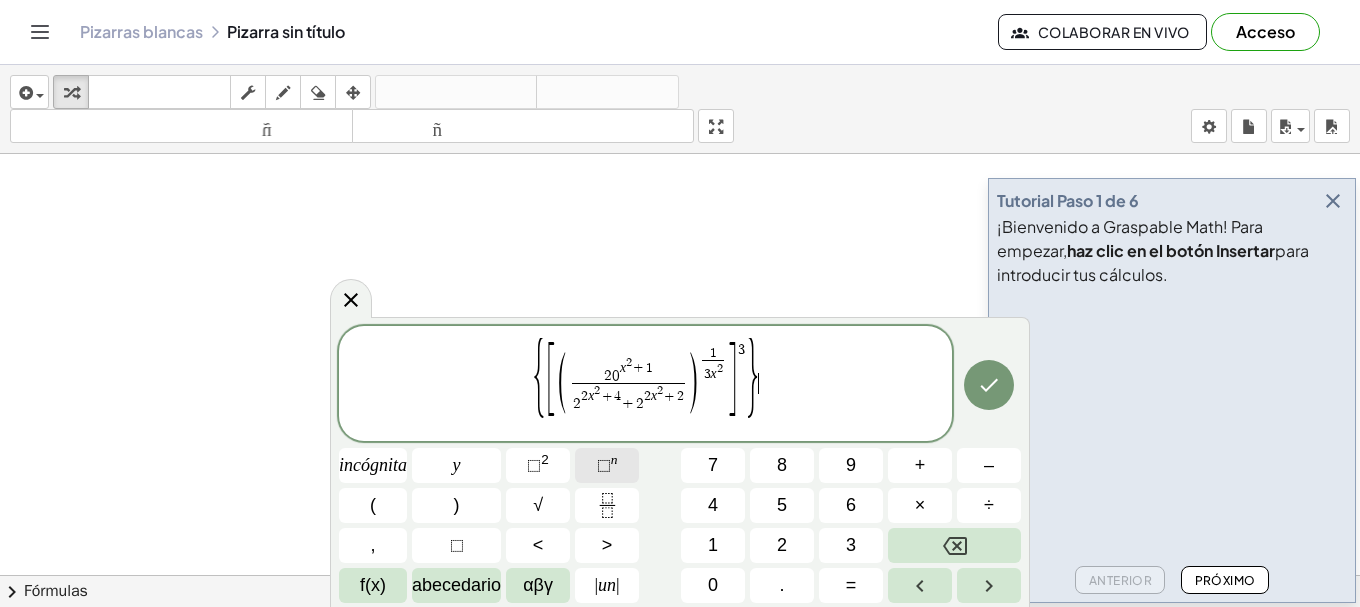 click on "n" at bounding box center [614, 459] 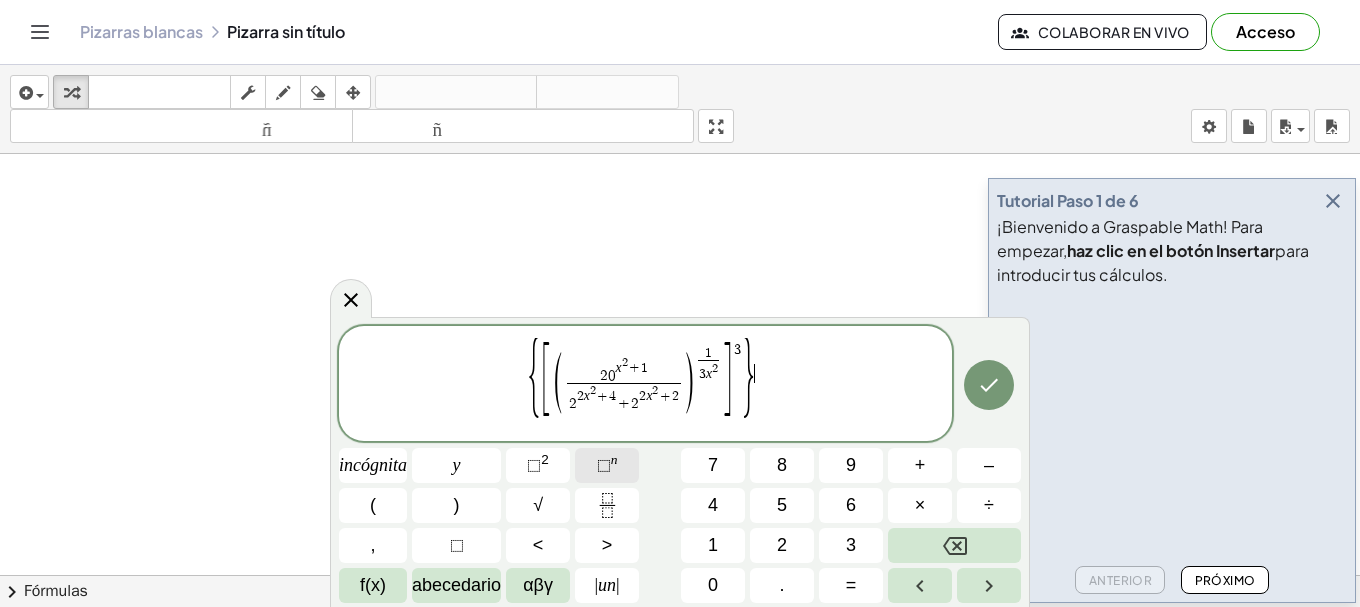 click on "n" at bounding box center [614, 459] 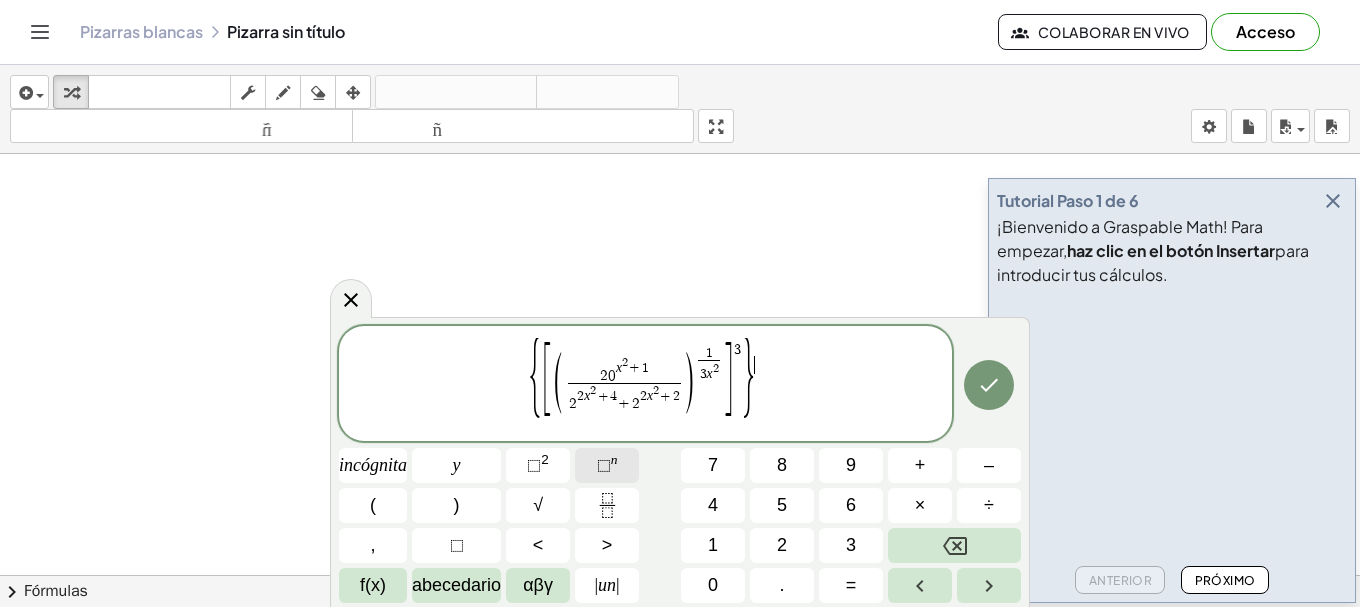 click on "n" at bounding box center [614, 459] 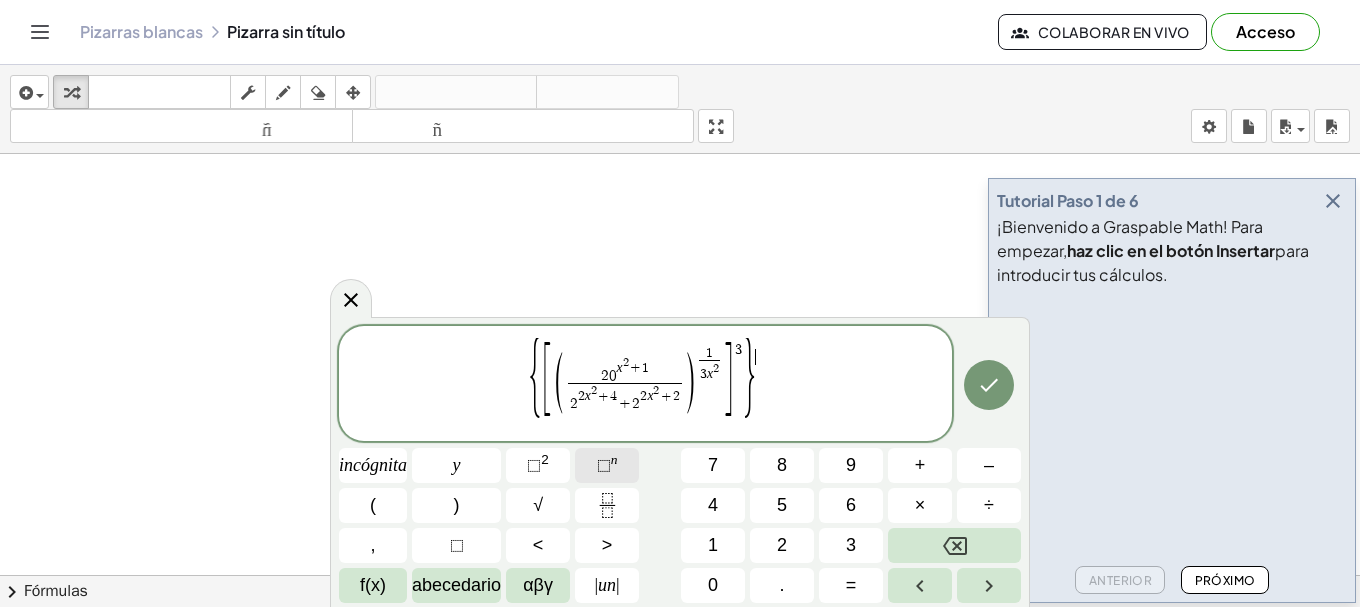click on "n" at bounding box center [614, 459] 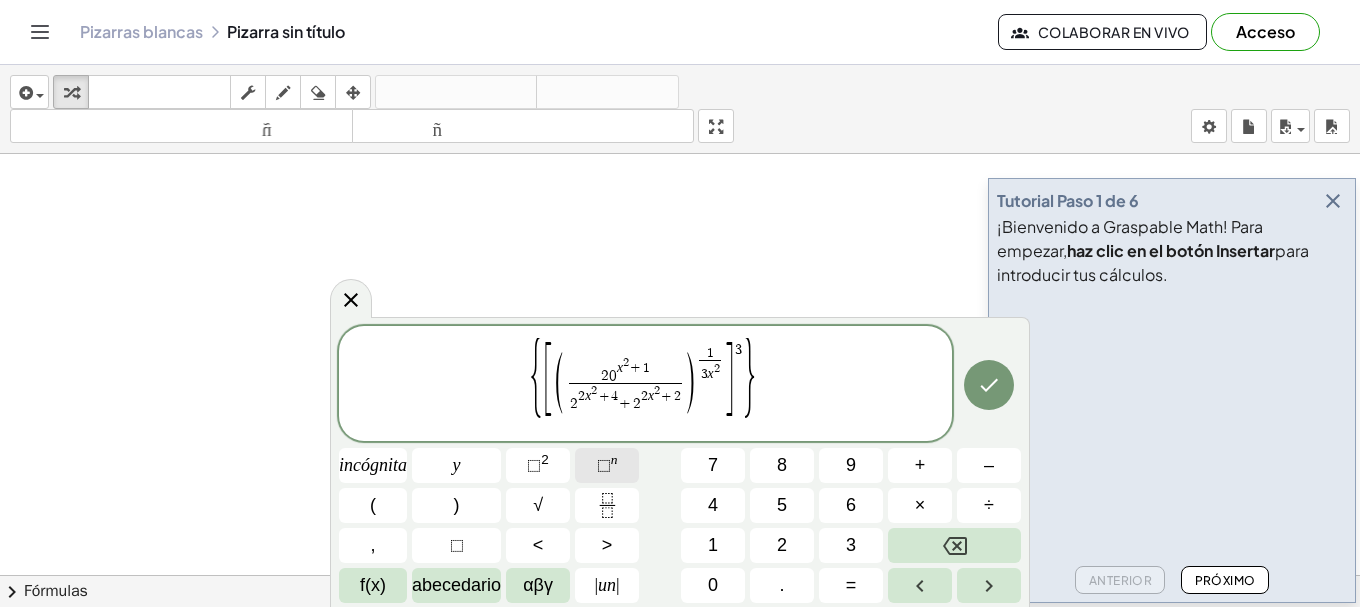 click on "n" at bounding box center (614, 459) 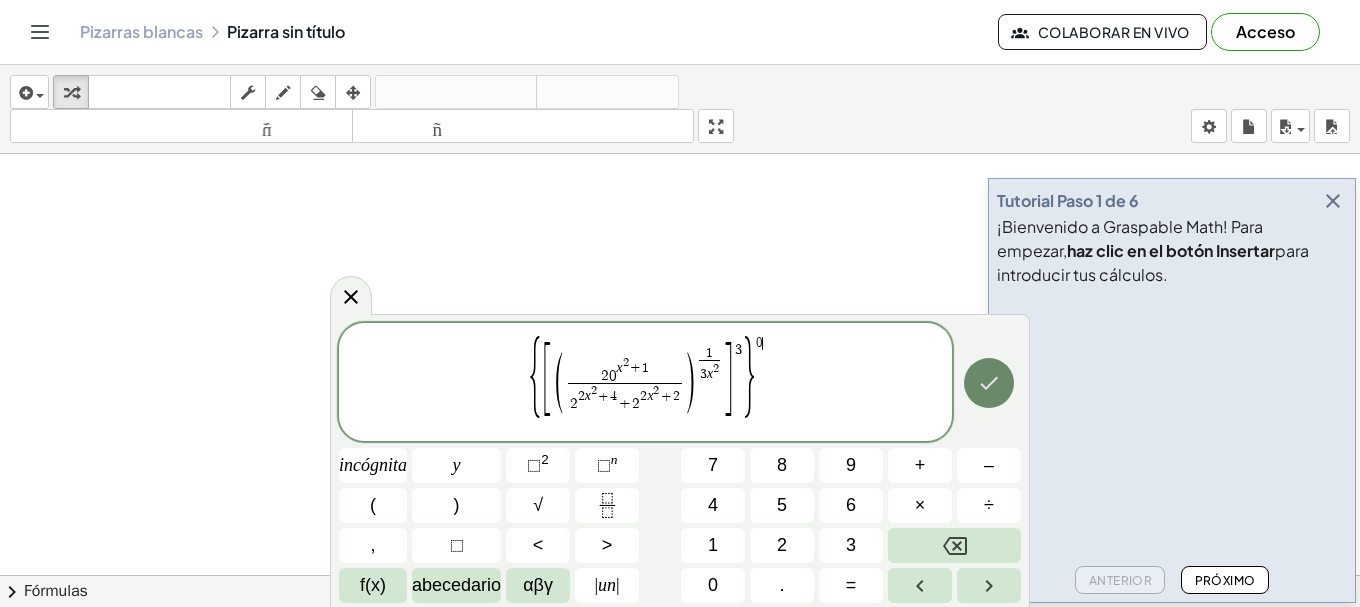 click 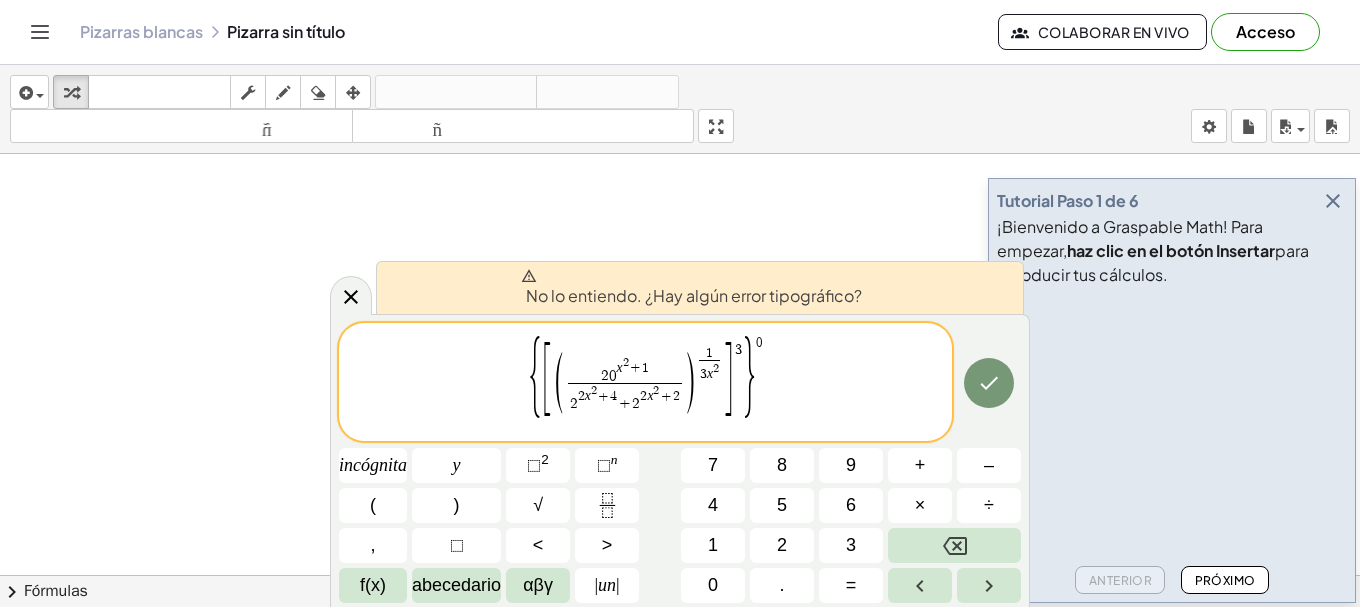 click on "{ [ ( 2 0 x 2 + 1 2 2 x 2 + 4 + 2 2 x 2 + 2 ​ ) 1 3 x 2 ​ ] 3 } 0 ​" at bounding box center [645, 383] 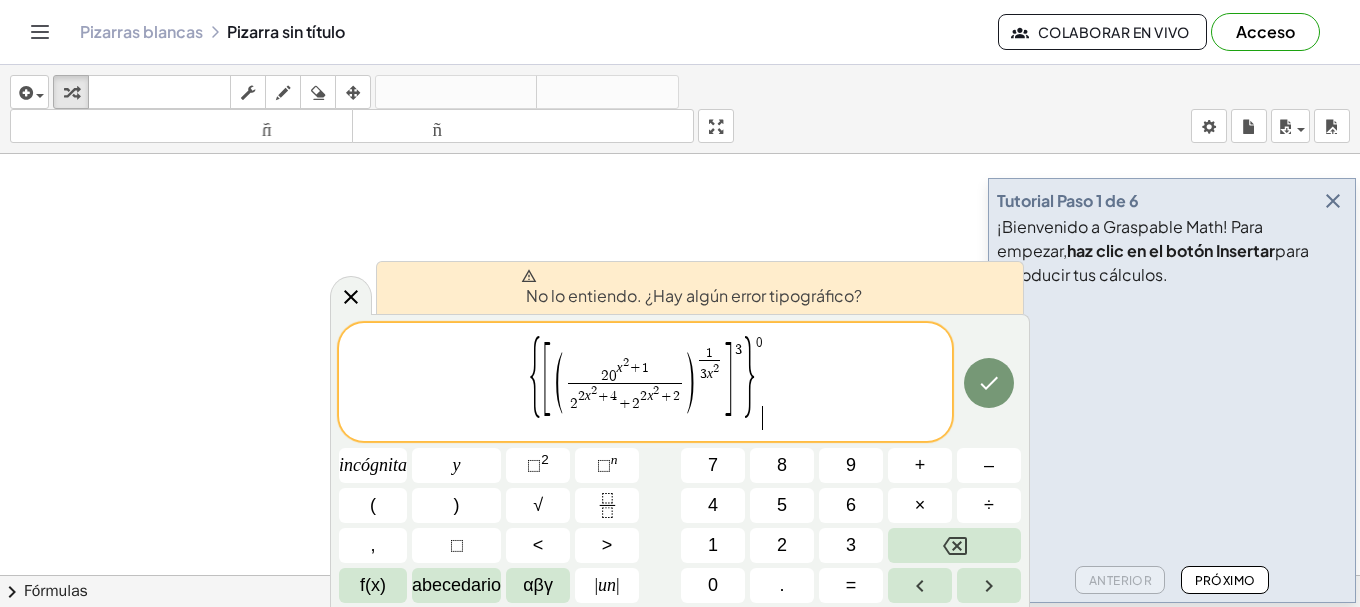 click on "{ [ ( 2 0 x 2 + 1 2 2 x 2 + 4 + 2 2 x 2 + 2 ​ ) 1 3 x 2 ​ ] 3 } 0 ​" at bounding box center (645, 383) 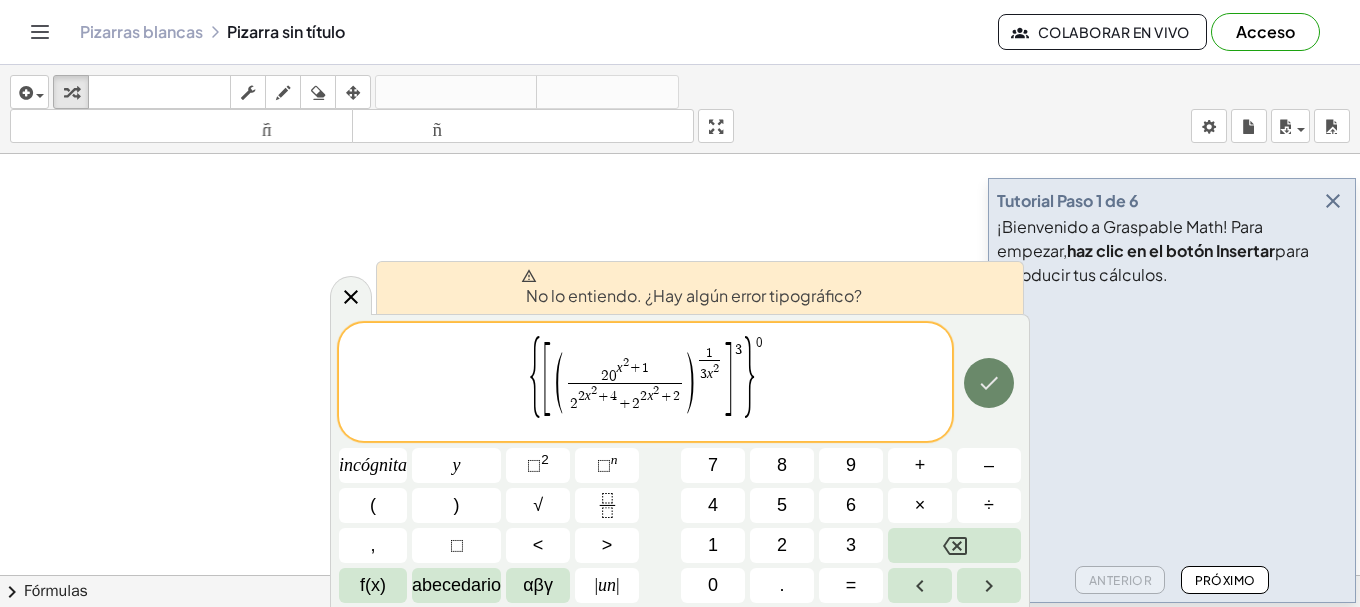 click 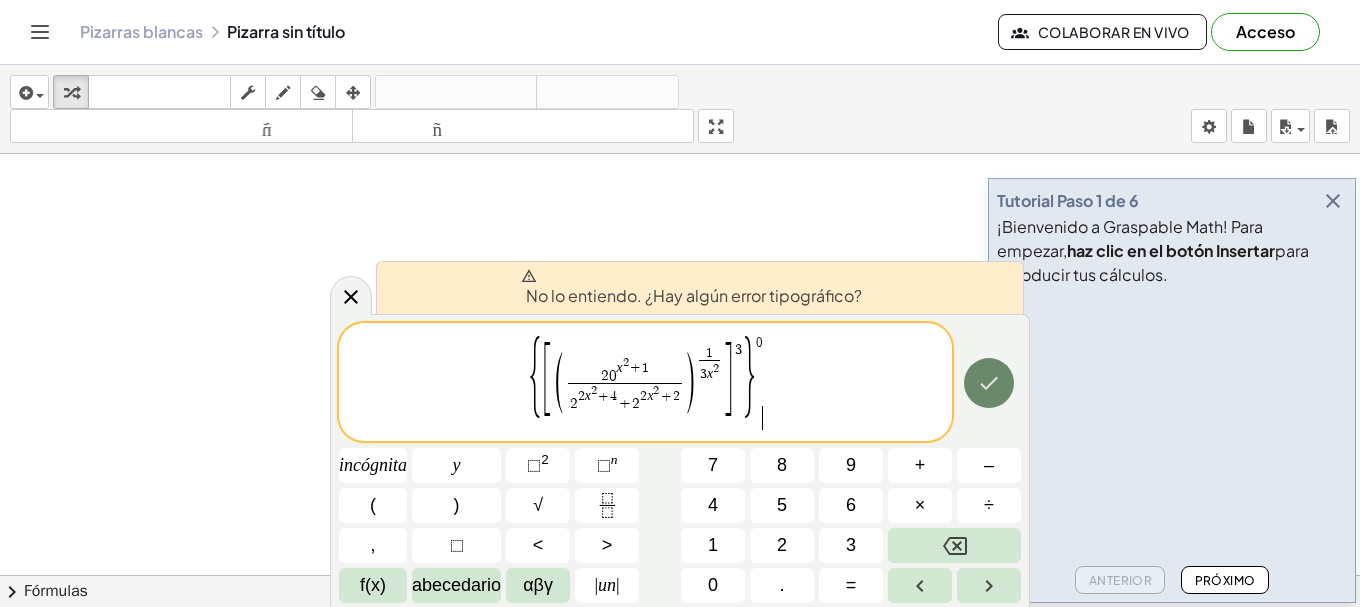 click 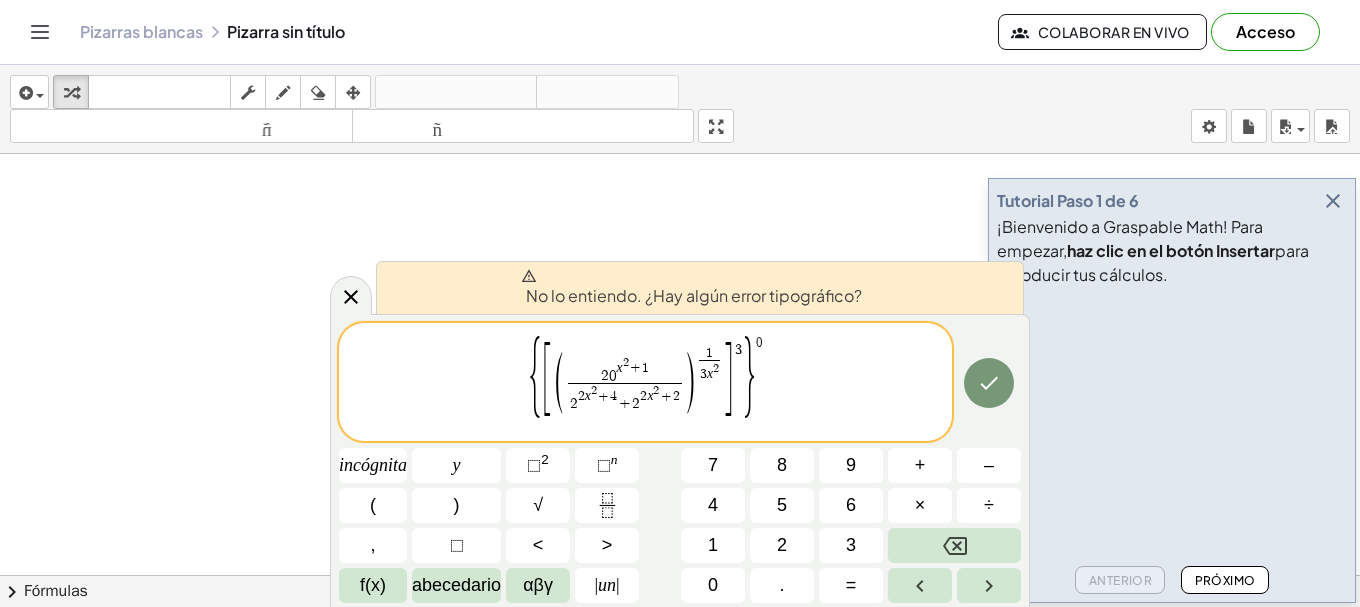 click on "{ [ ( 2 0 x 2 + 1 2 2 x 2 + 4 + 2 2 x 2 + 2 ​ ) 1 3 x 2 ​ ] 3 } 0 ​" at bounding box center (645, 383) 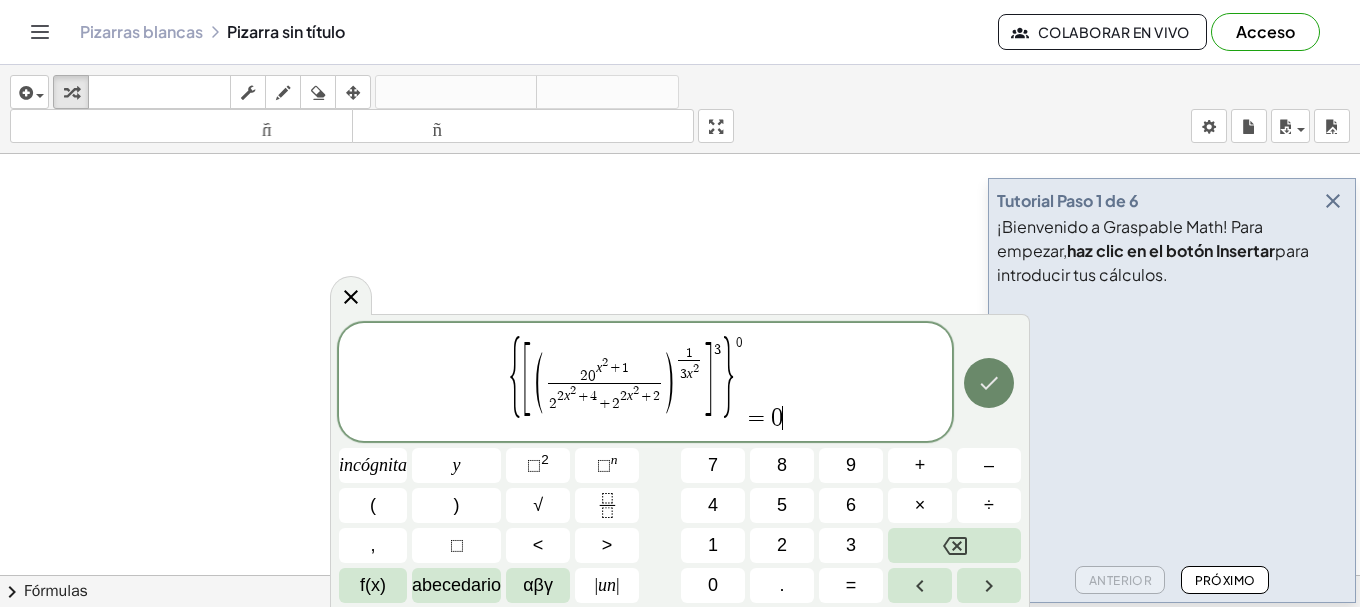 click at bounding box center [989, 383] 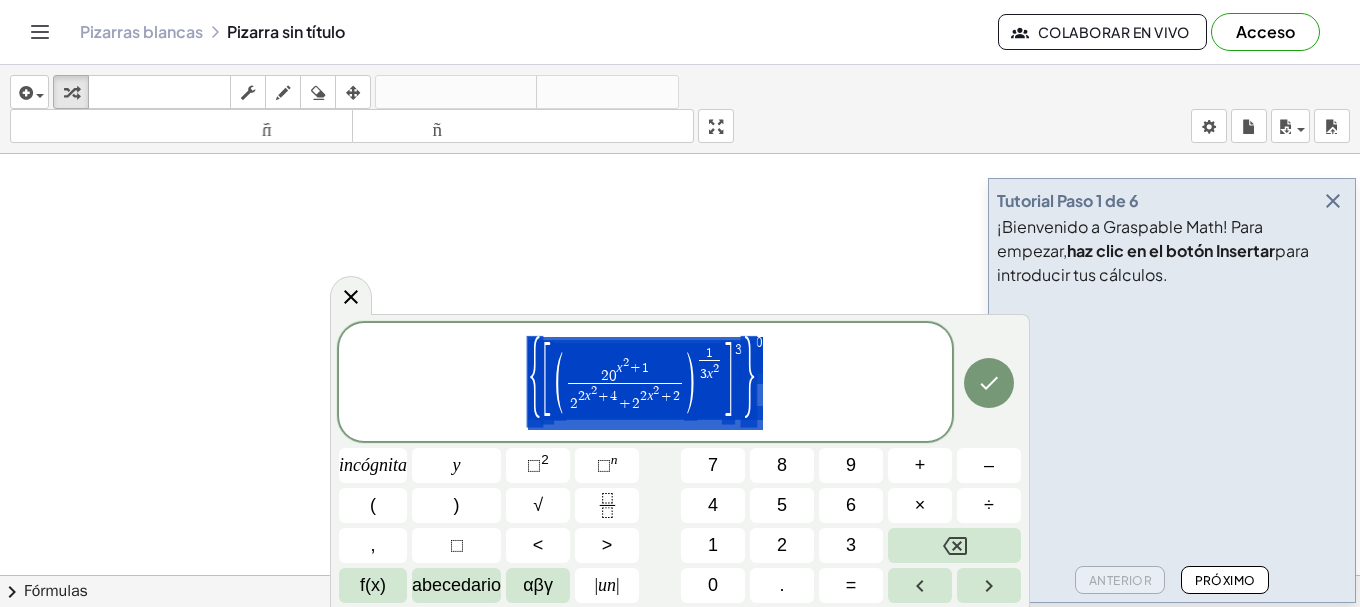 drag, startPoint x: 784, startPoint y: 418, endPoint x: 579, endPoint y: 396, distance: 206.17711 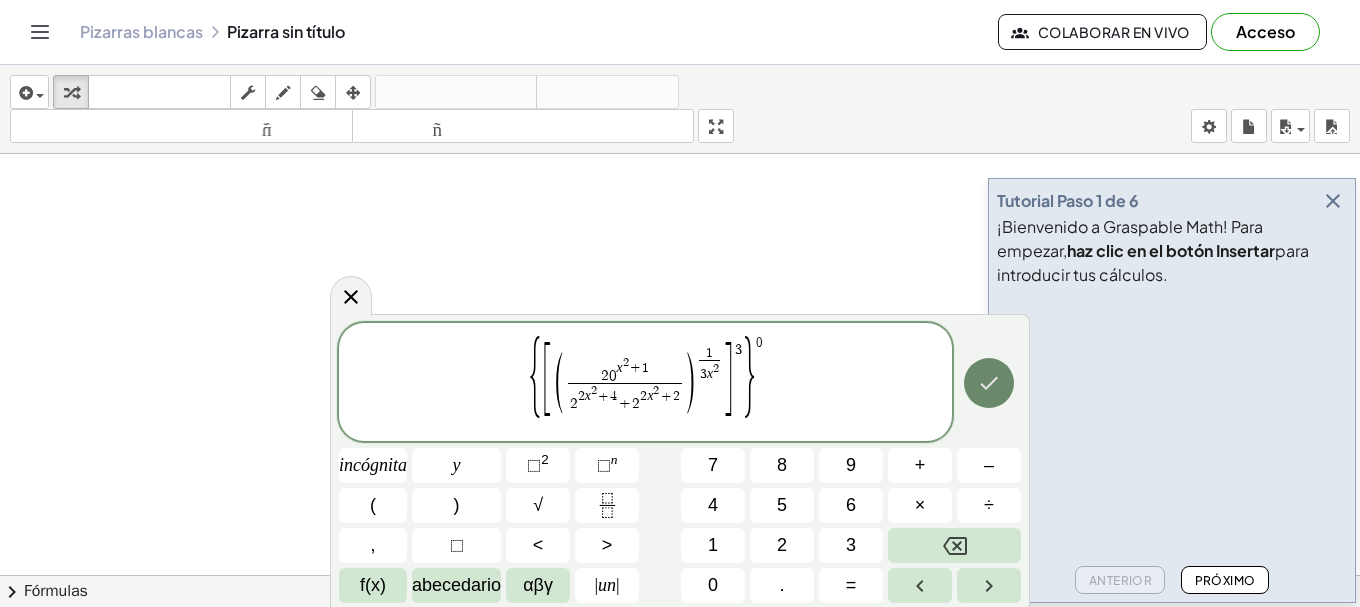 click 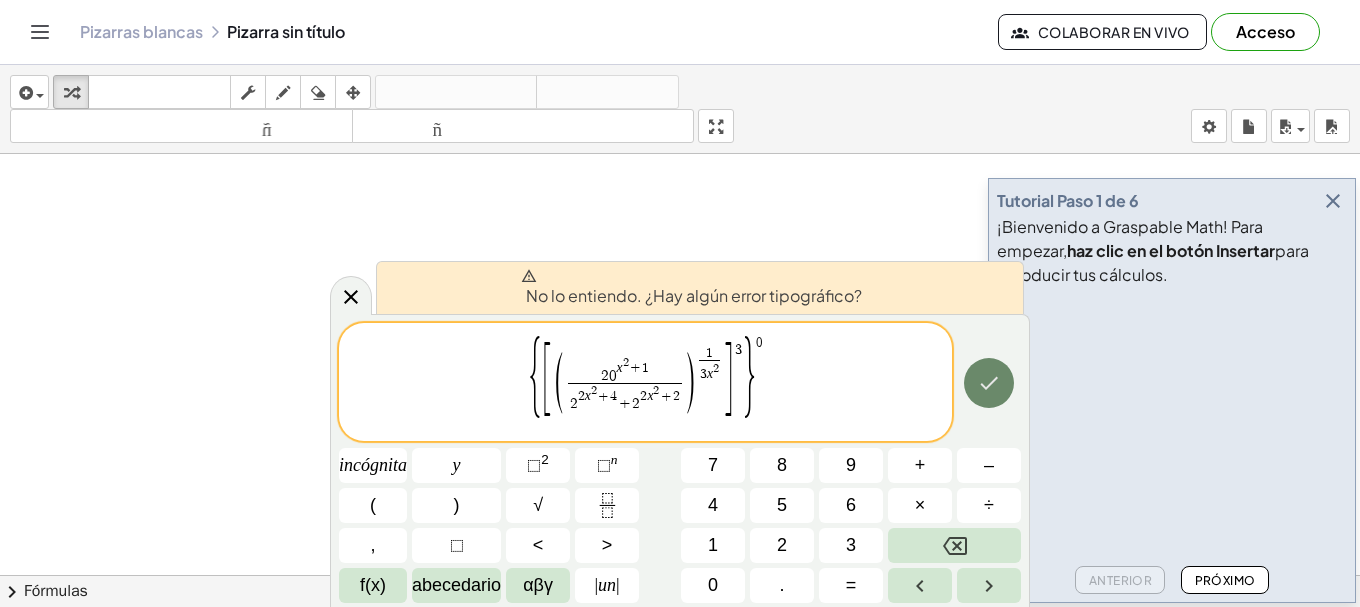 click 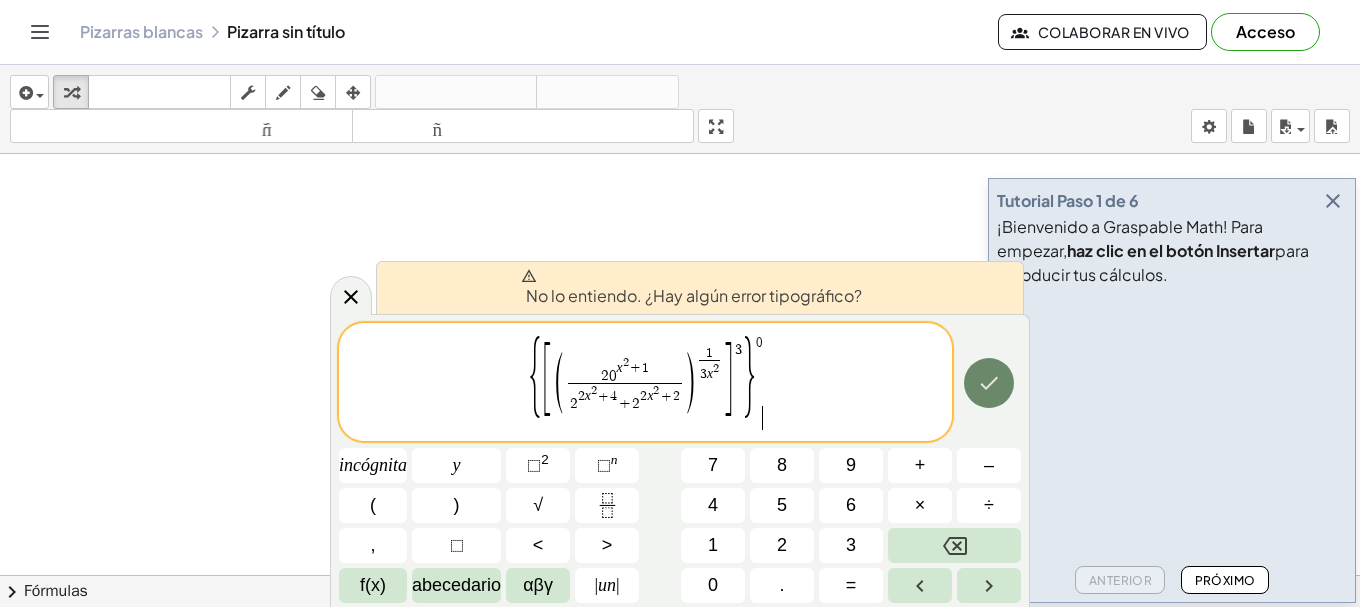 click 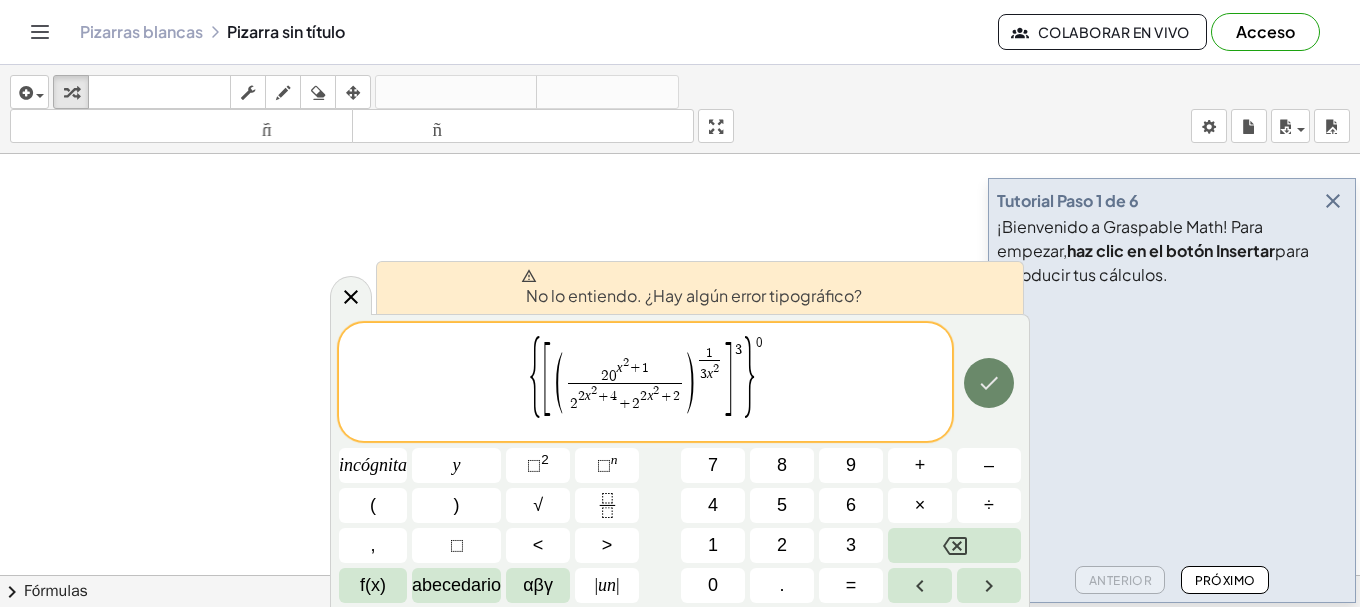 click 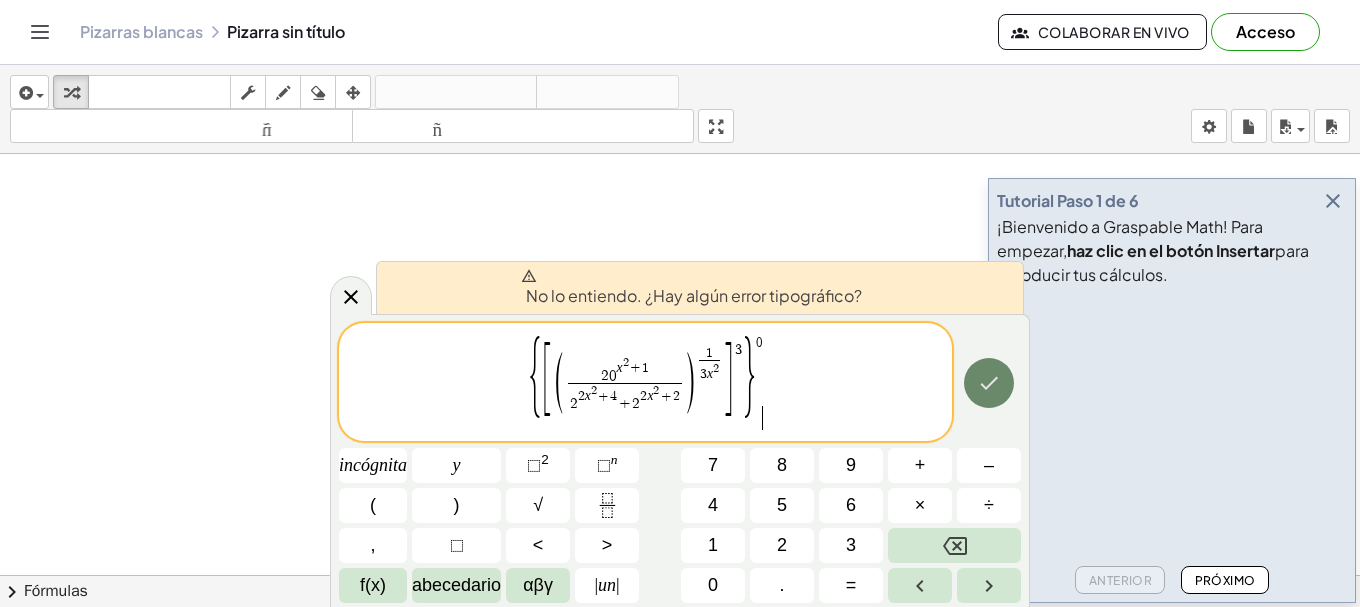 click 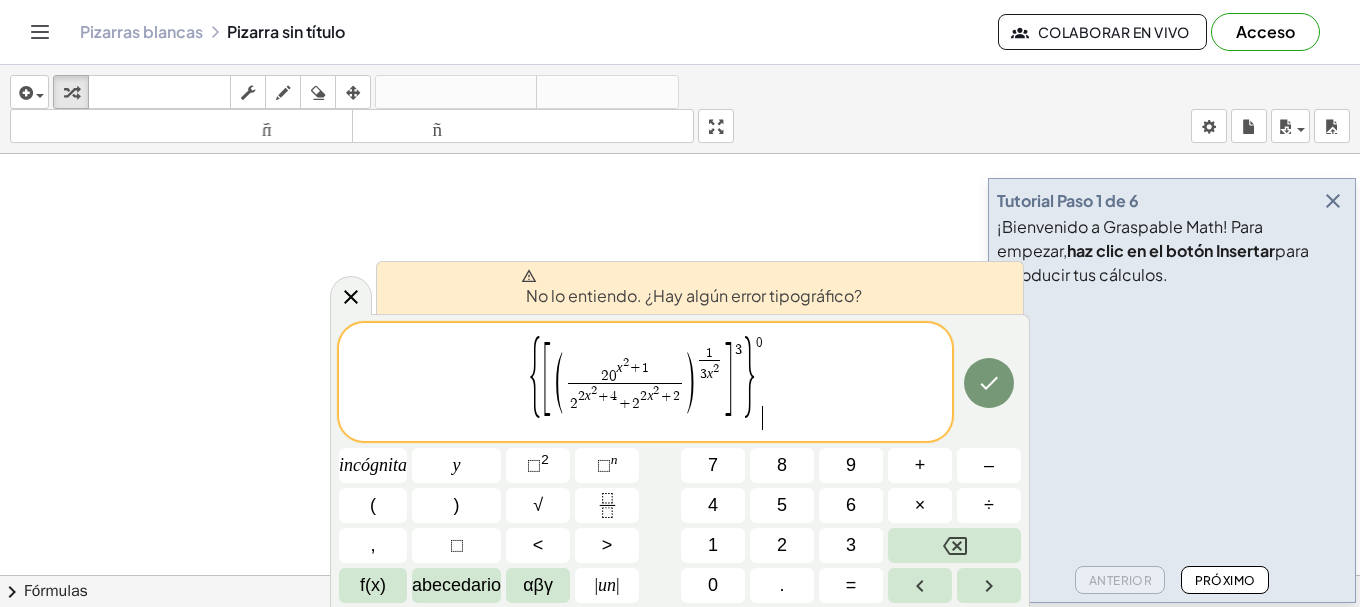 click at bounding box center [1333, 201] 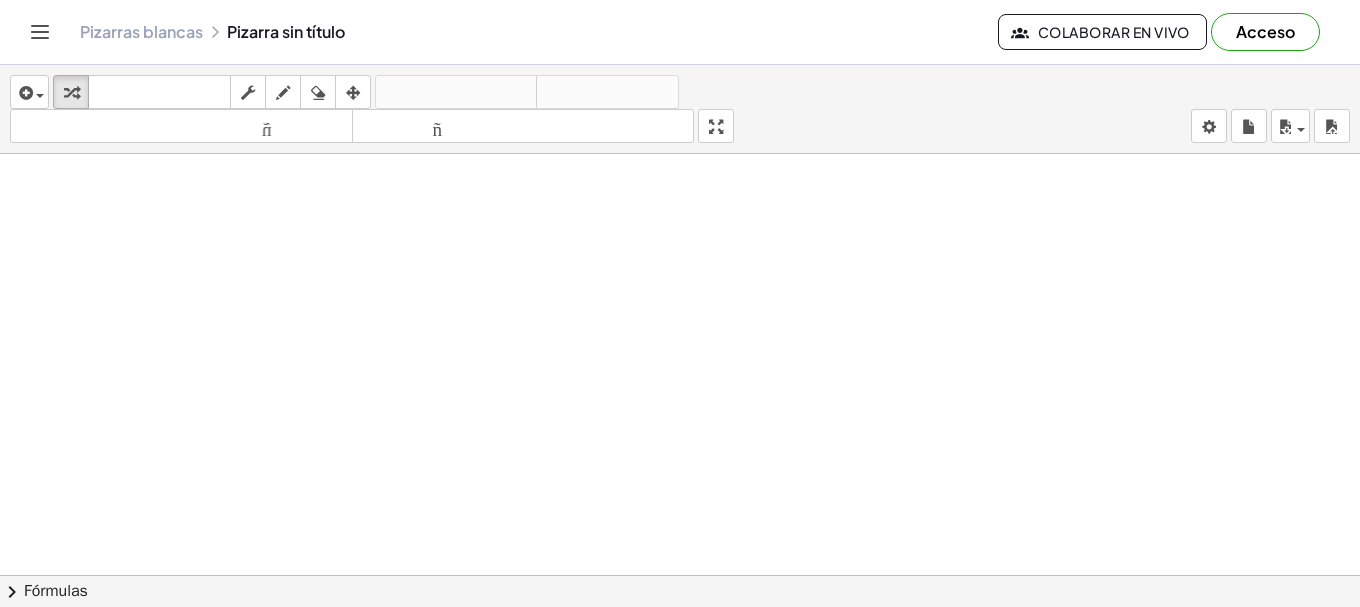 click at bounding box center (680, 654) 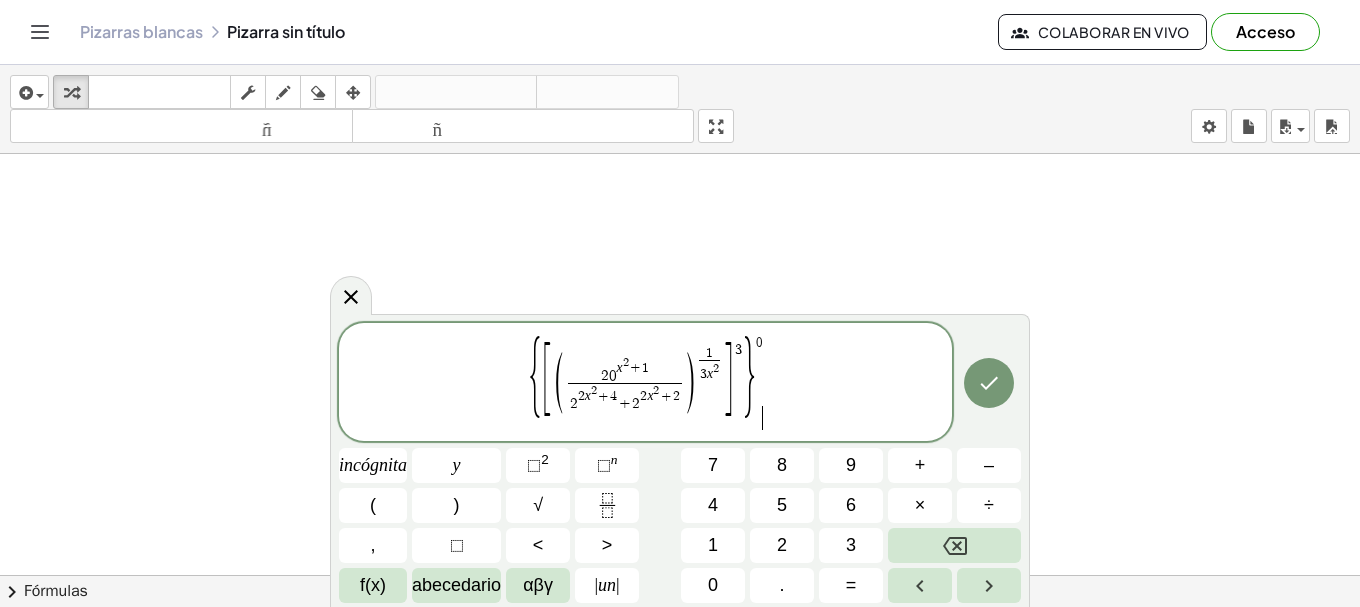 click on "{" at bounding box center [535, 381] 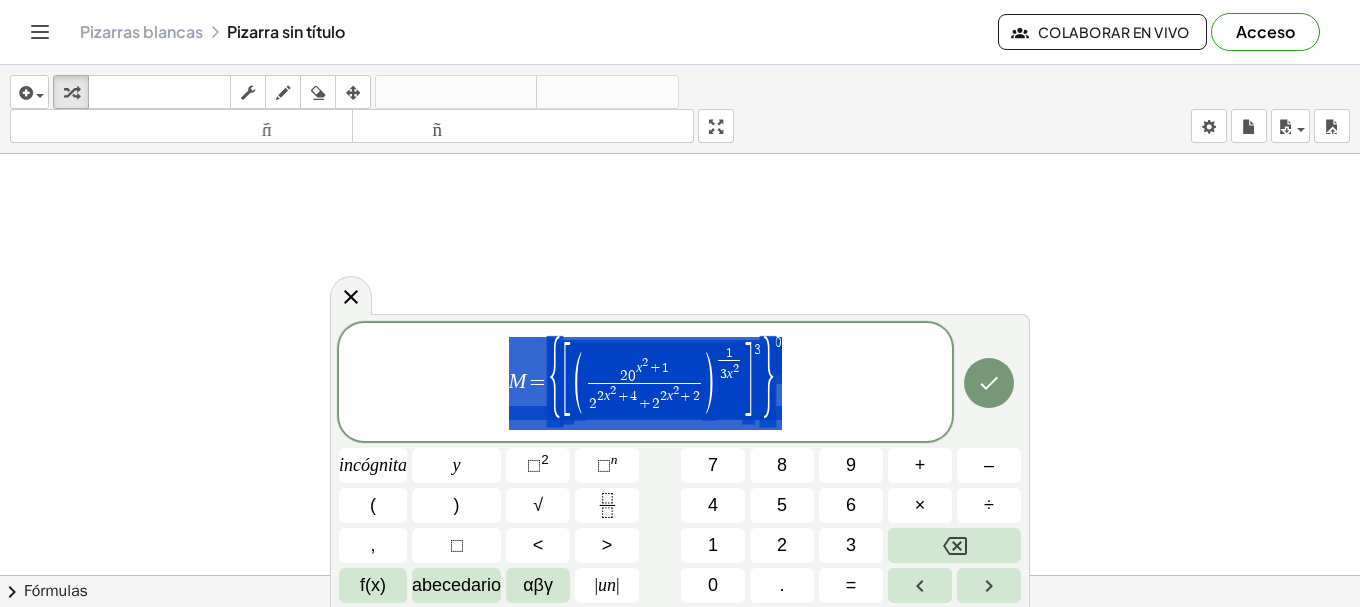 drag, startPoint x: 841, startPoint y: 362, endPoint x: 569, endPoint y: 349, distance: 272.3105 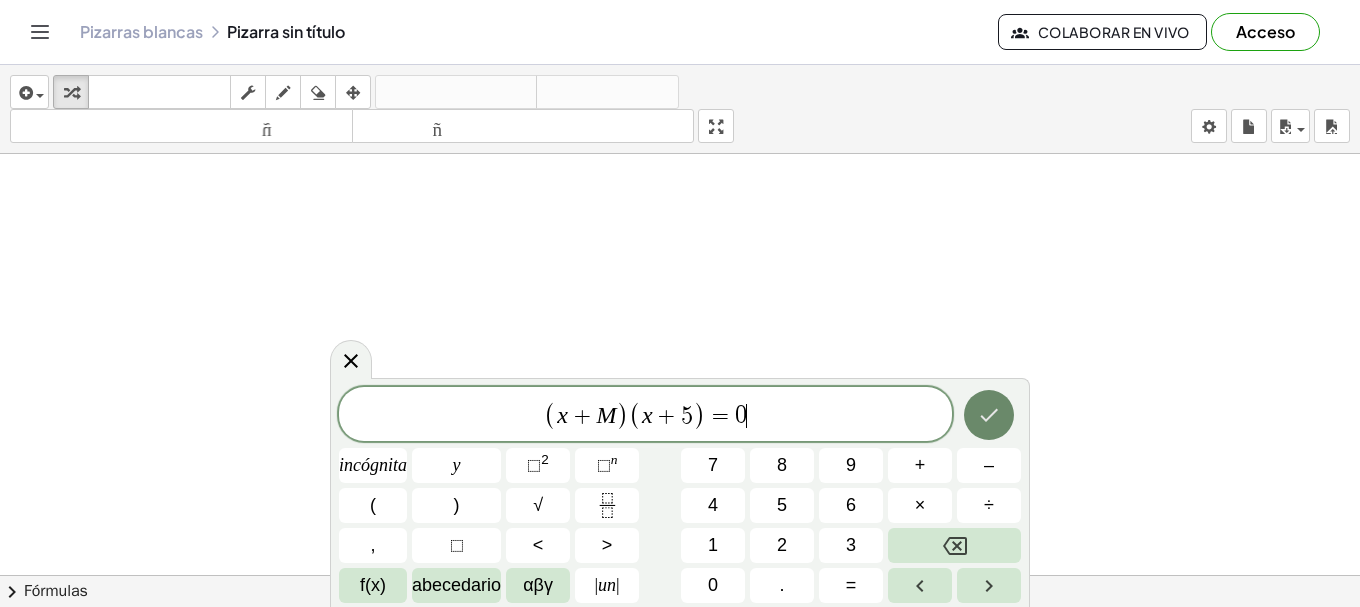 click 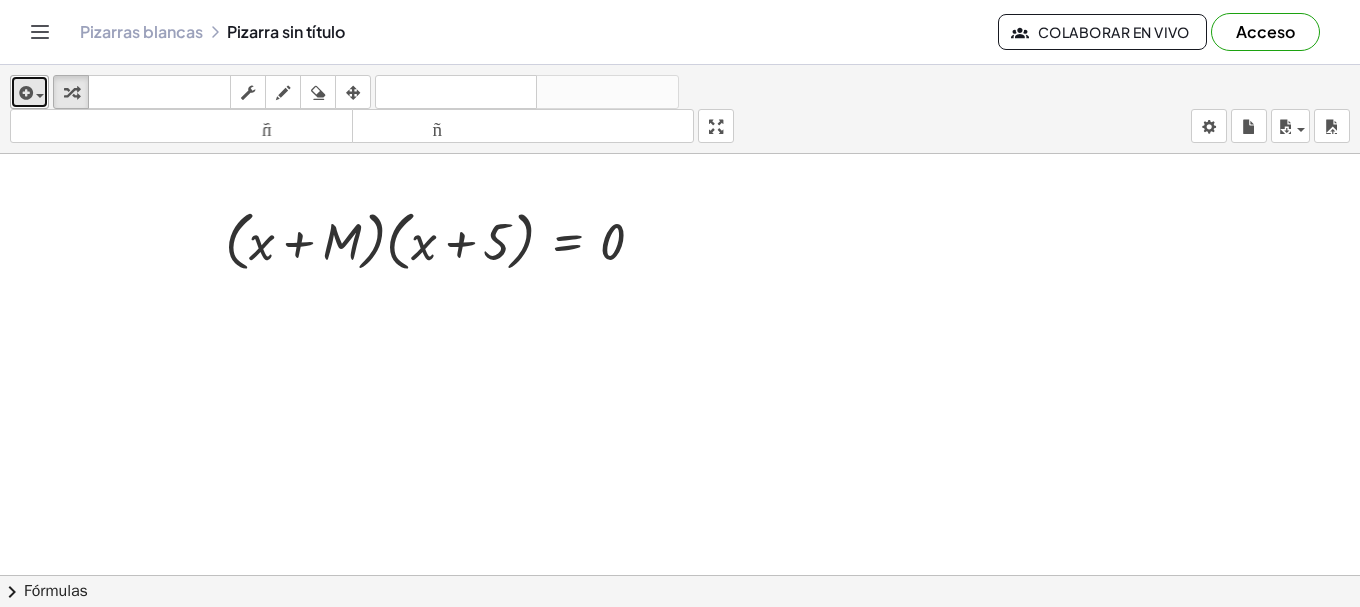 click at bounding box center (24, 93) 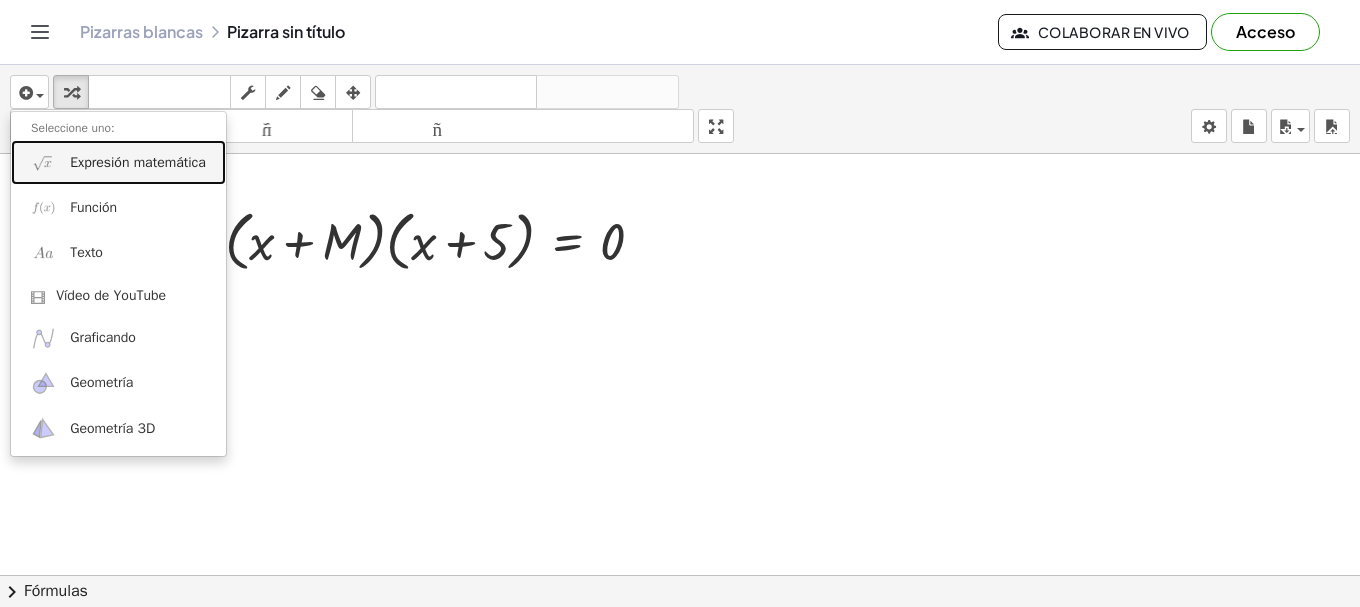 click on "Expresión matemática" at bounding box center (138, 162) 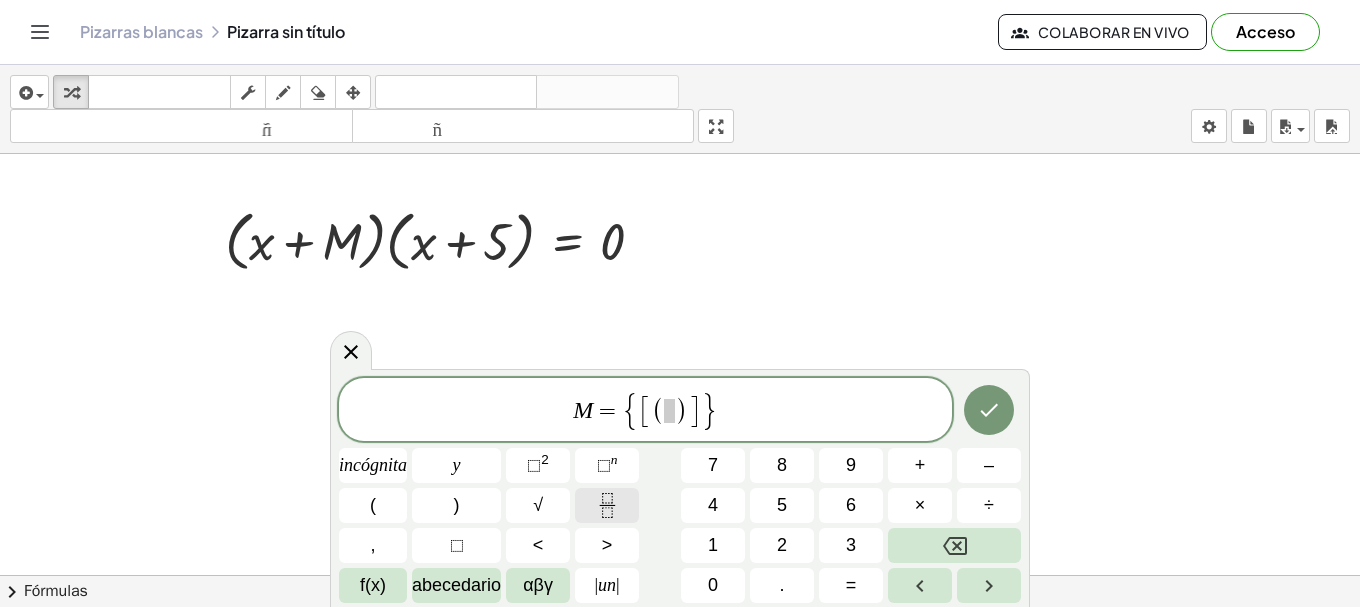 click 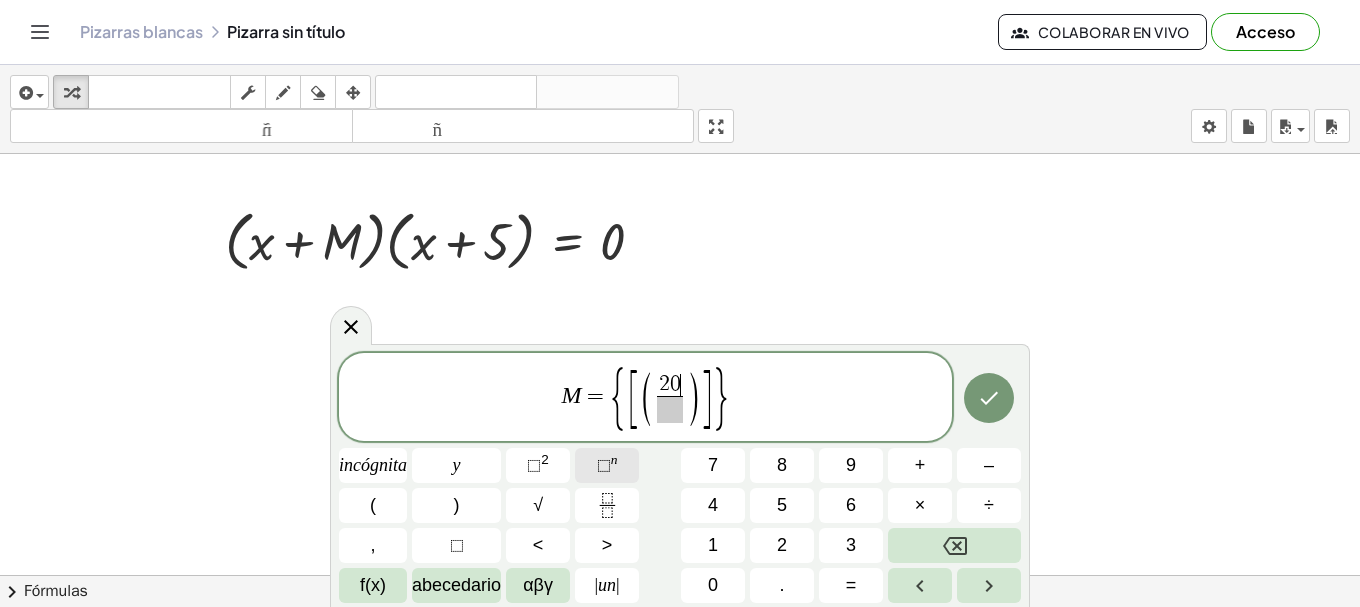 click on "⬚" at bounding box center [604, 465] 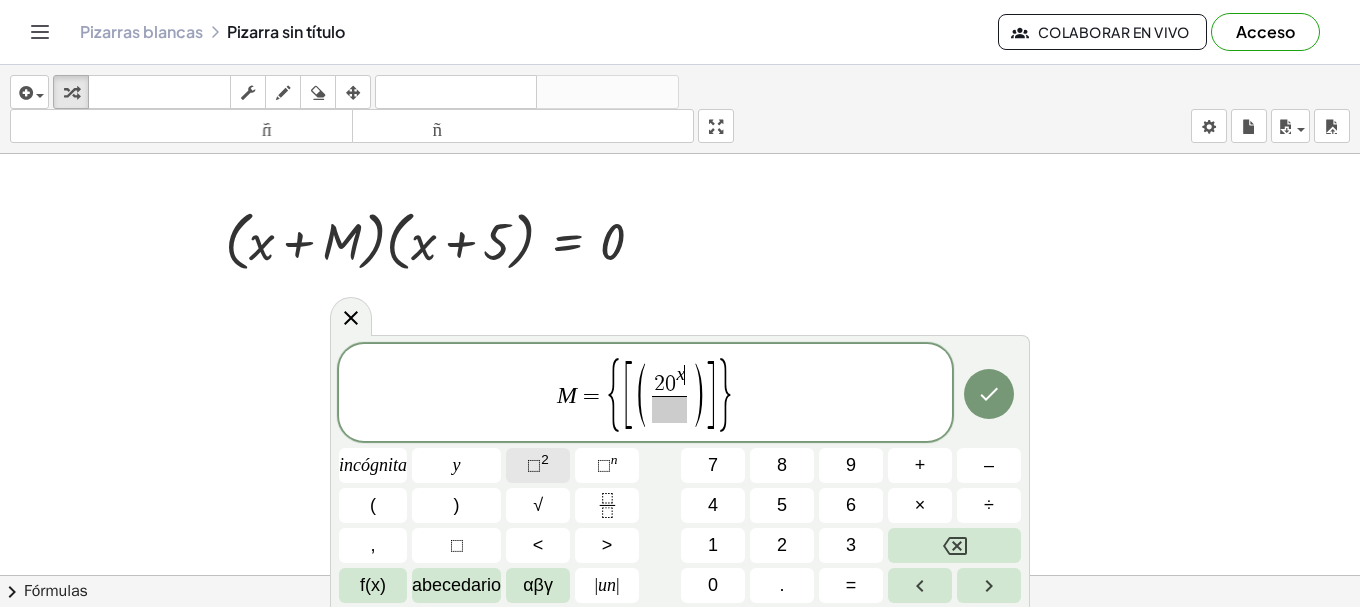 click on "2" at bounding box center [545, 459] 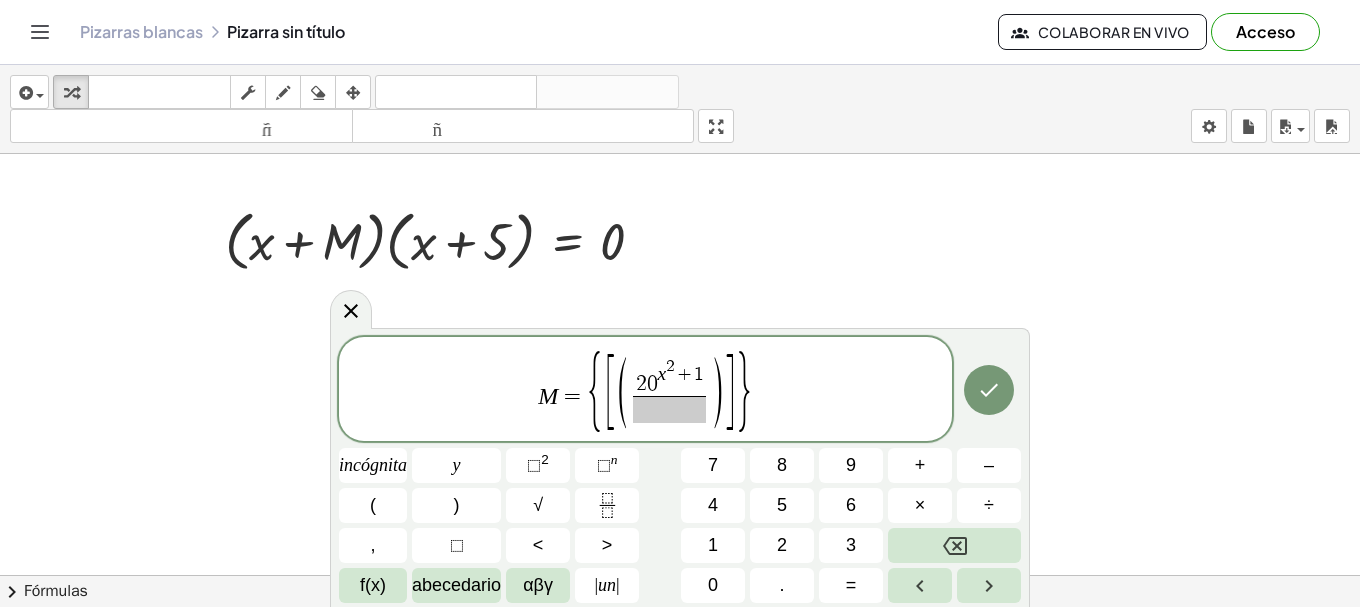click at bounding box center [669, 409] 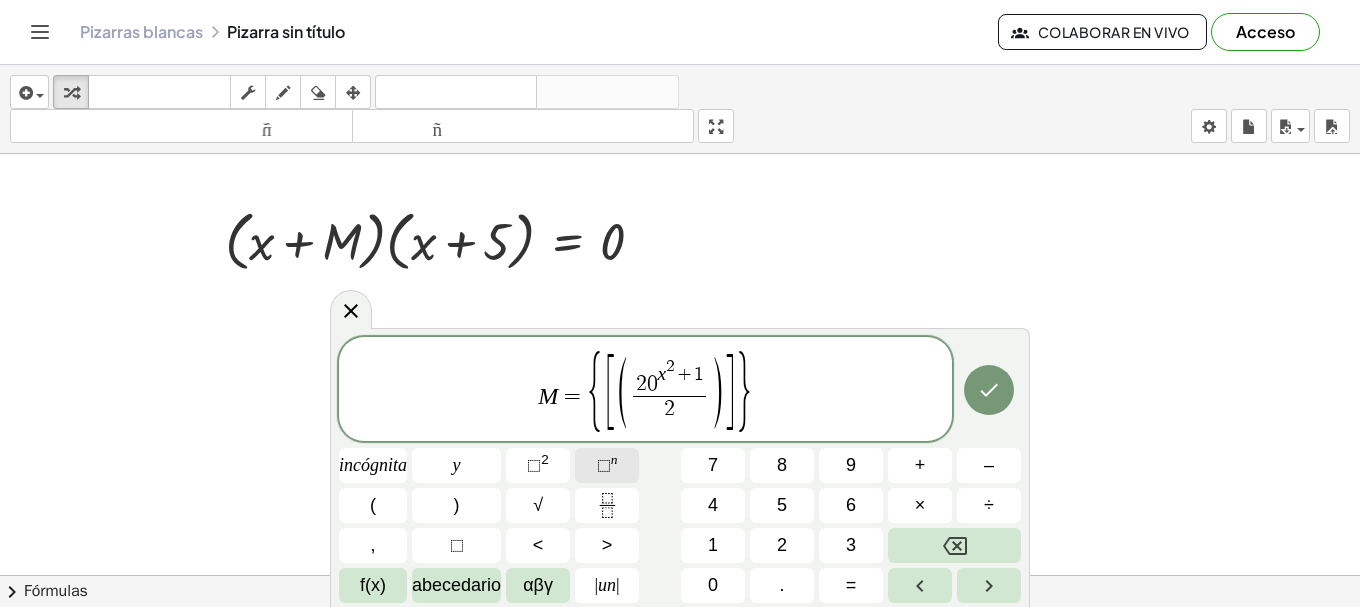 click on "⬚" at bounding box center [604, 465] 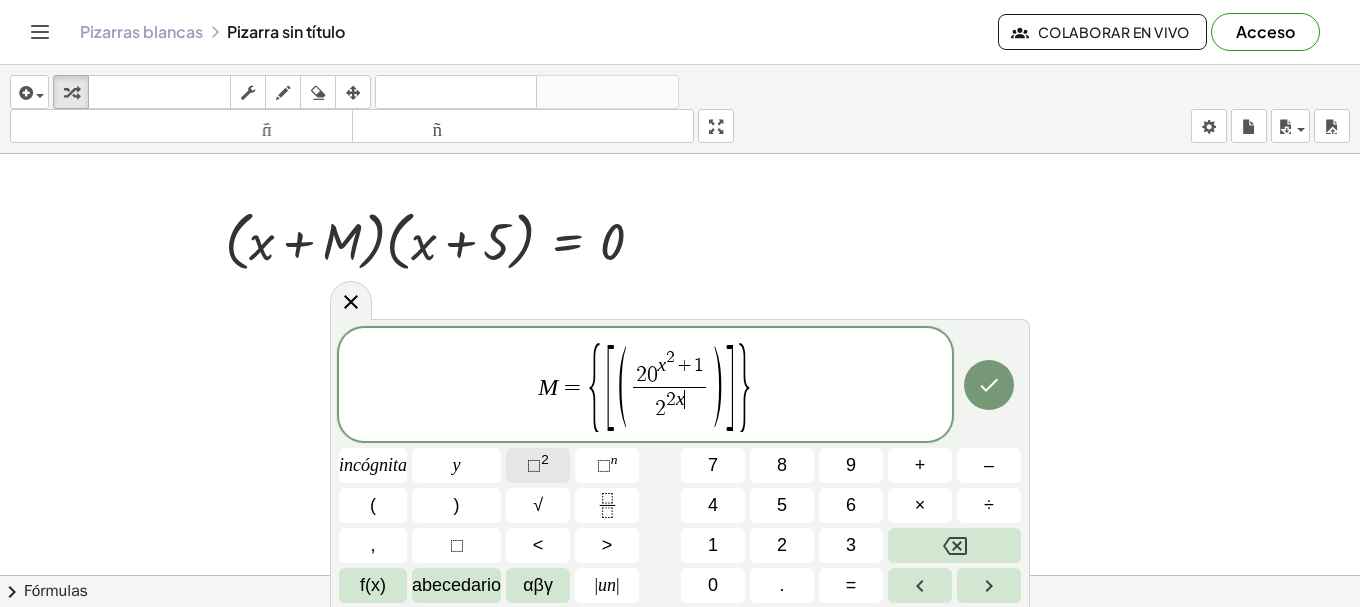 click on "⬚" at bounding box center (534, 465) 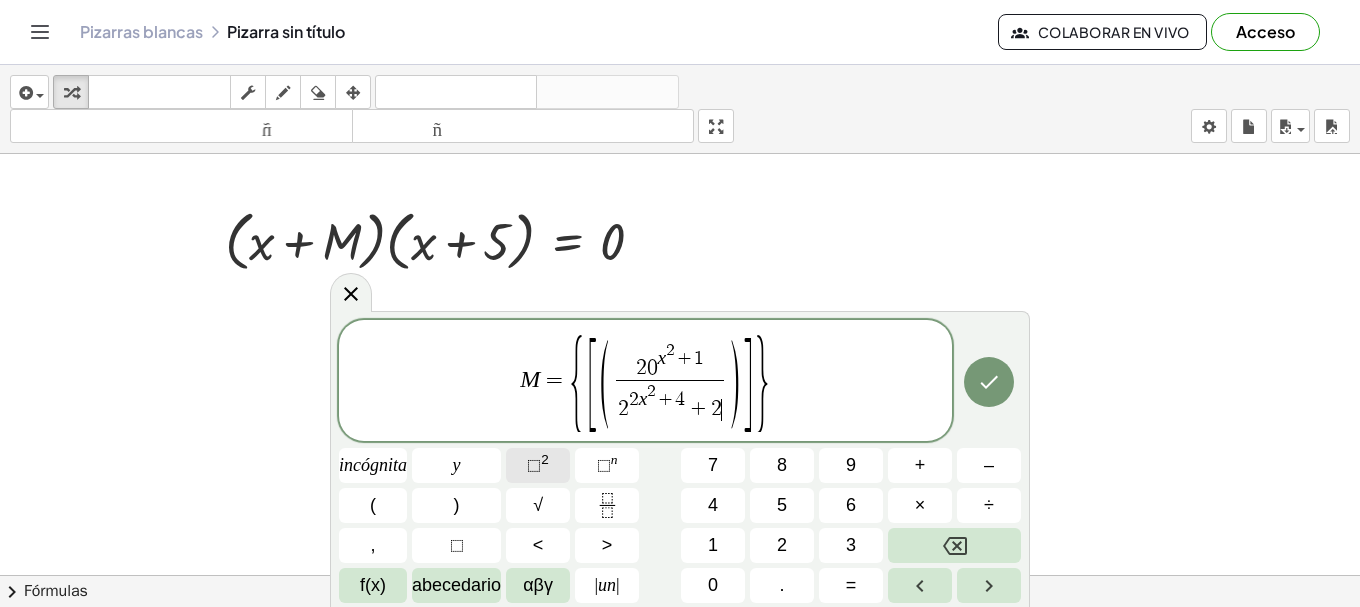 click on "⬚" at bounding box center [534, 465] 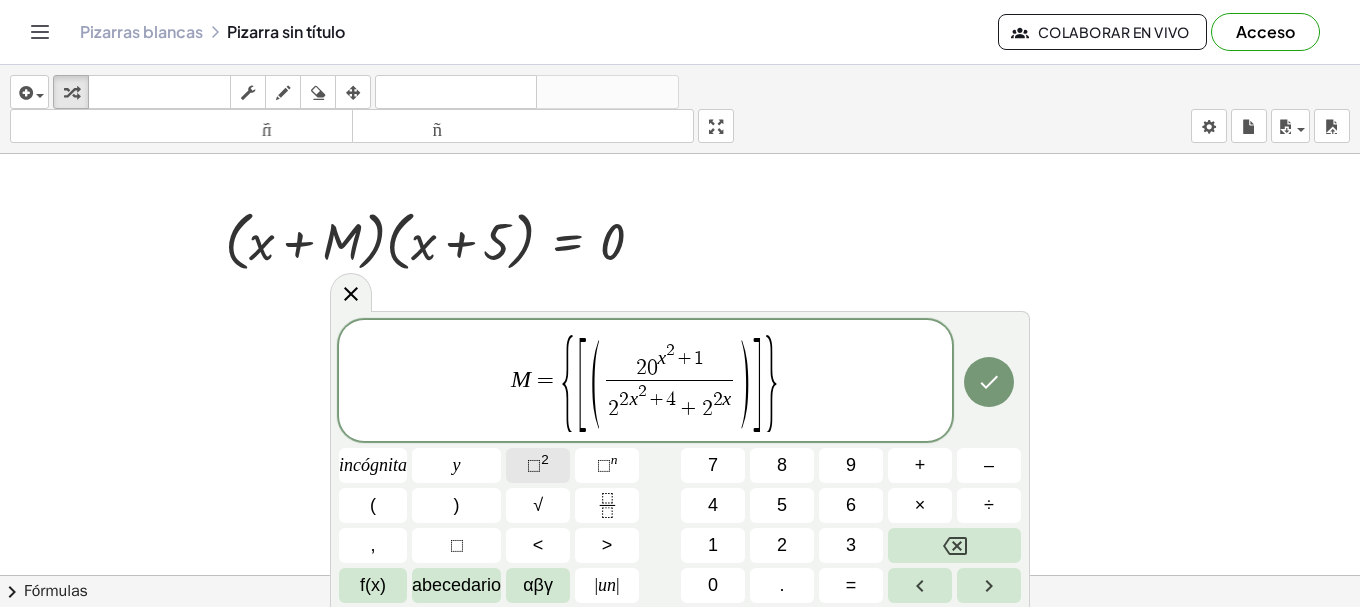click on "⬚" at bounding box center (534, 465) 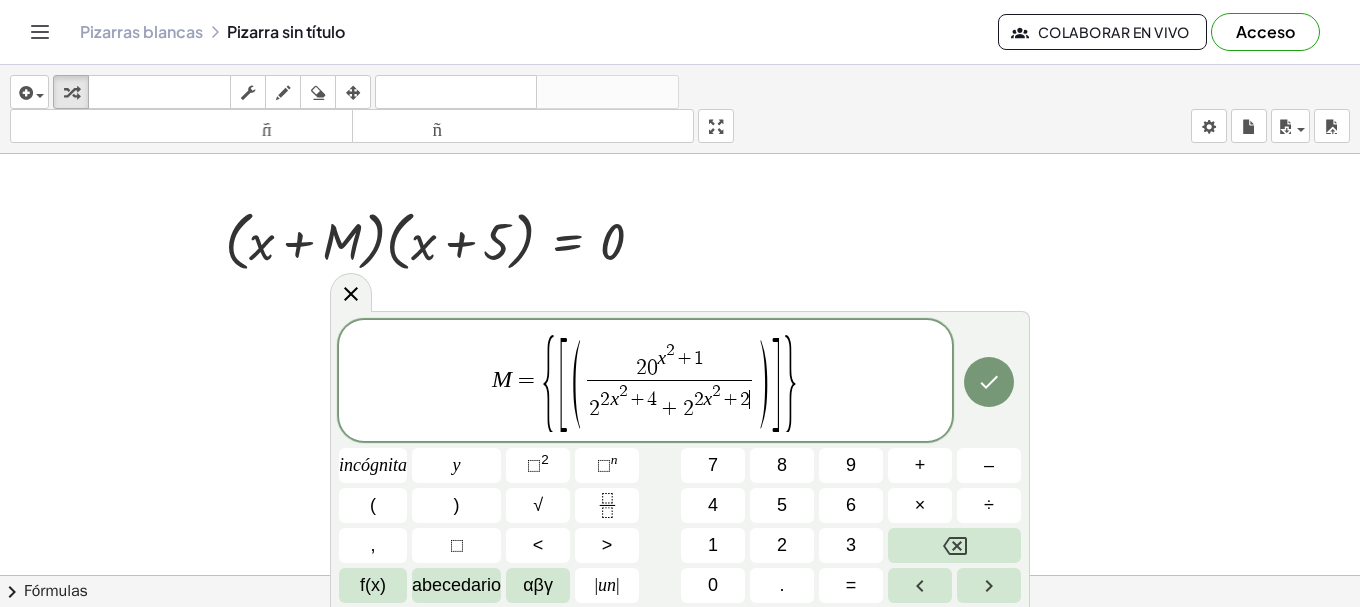 click on "]" at bounding box center (775, 383) 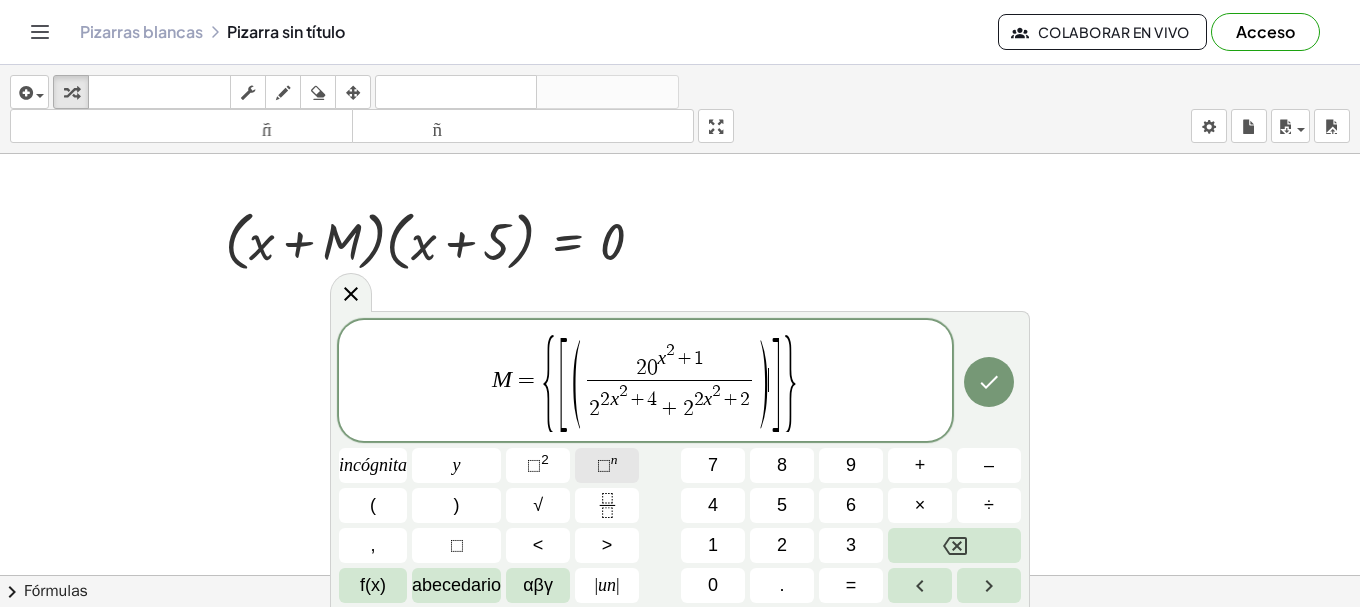 click on "⬚" at bounding box center (604, 465) 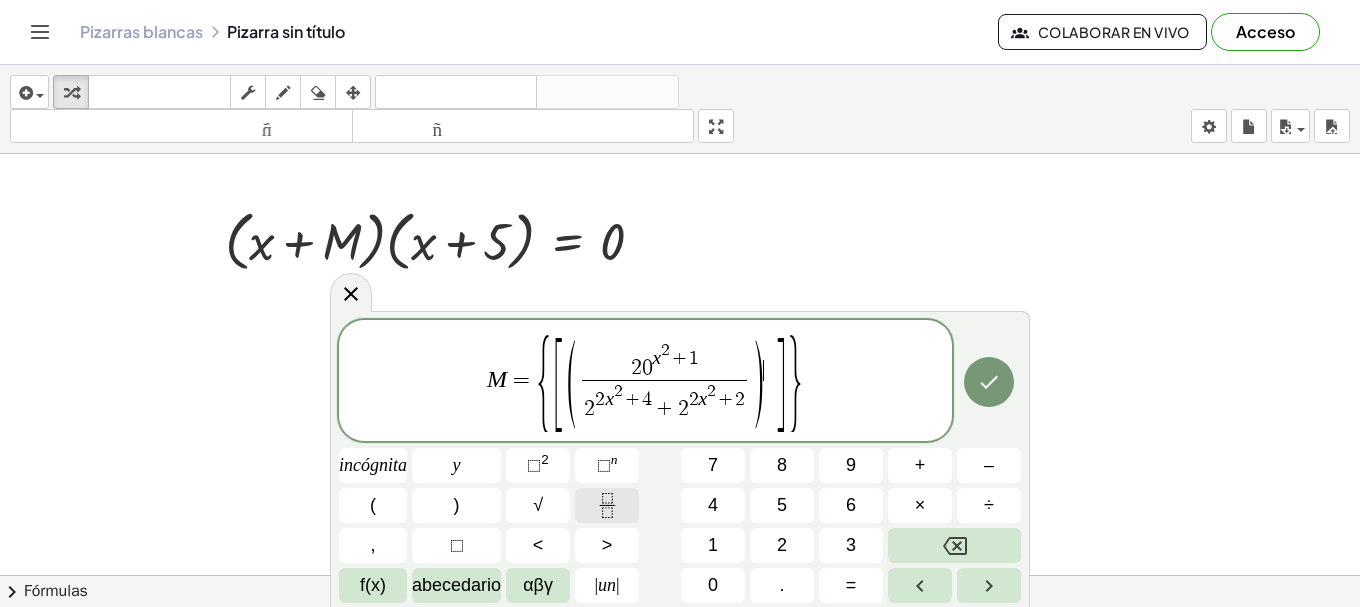 click 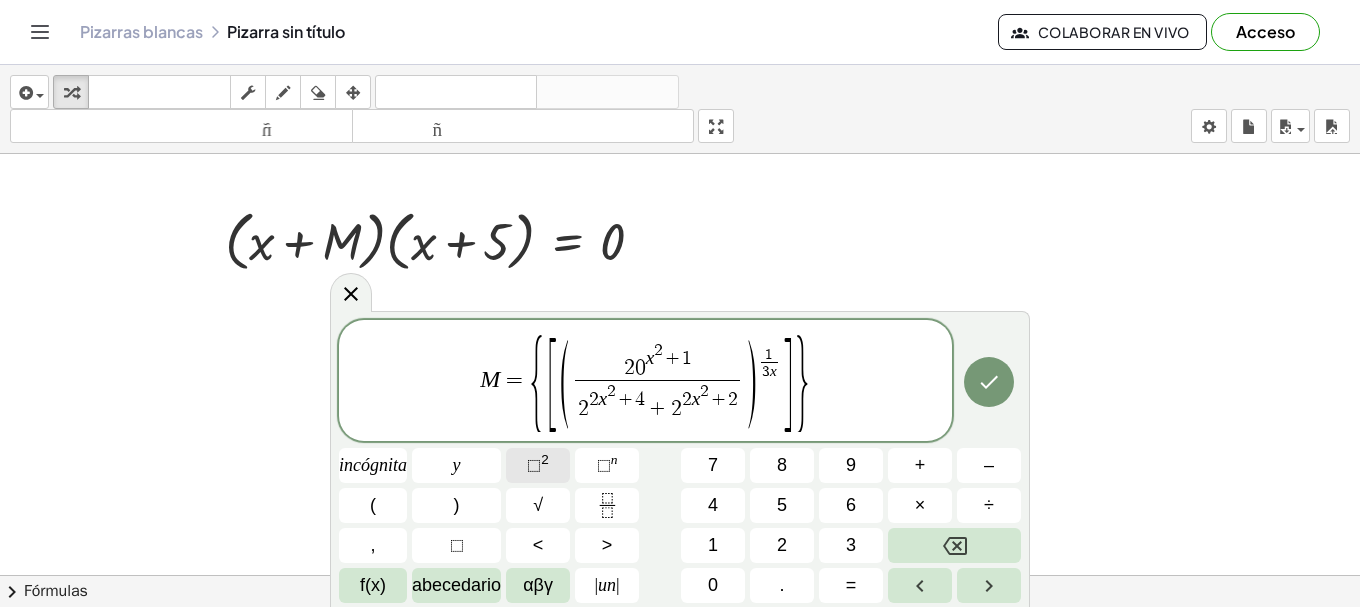 click on "⬚  2" at bounding box center [538, 465] 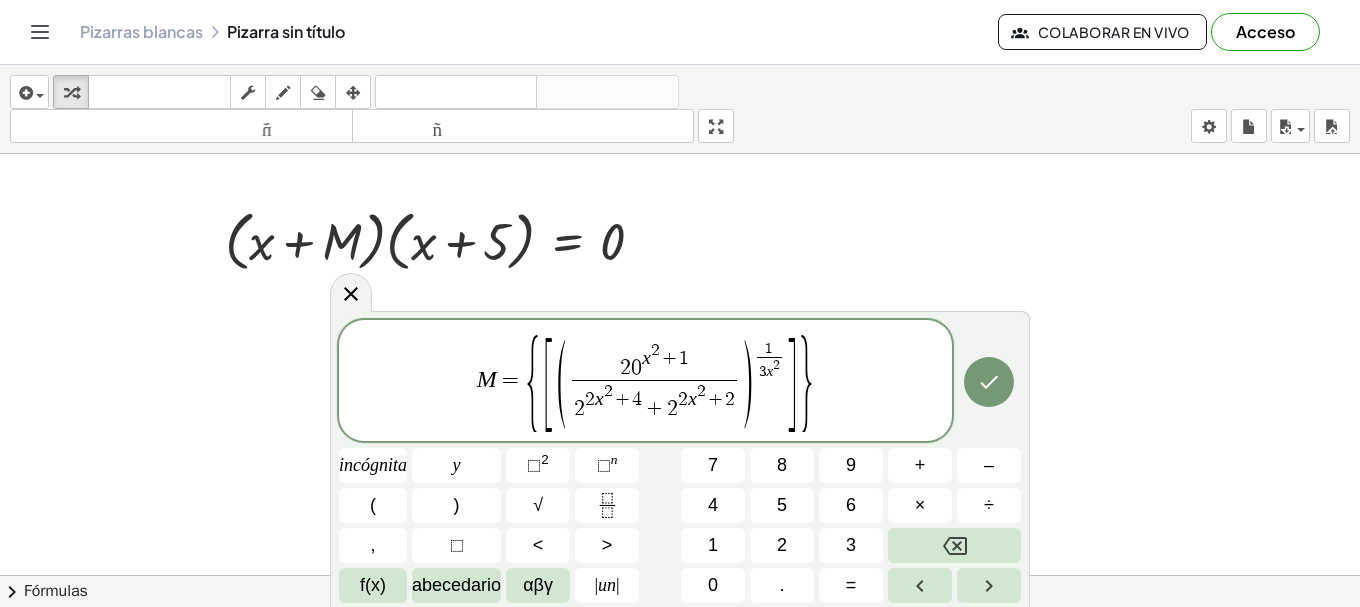 click on "}" at bounding box center [806, 383] 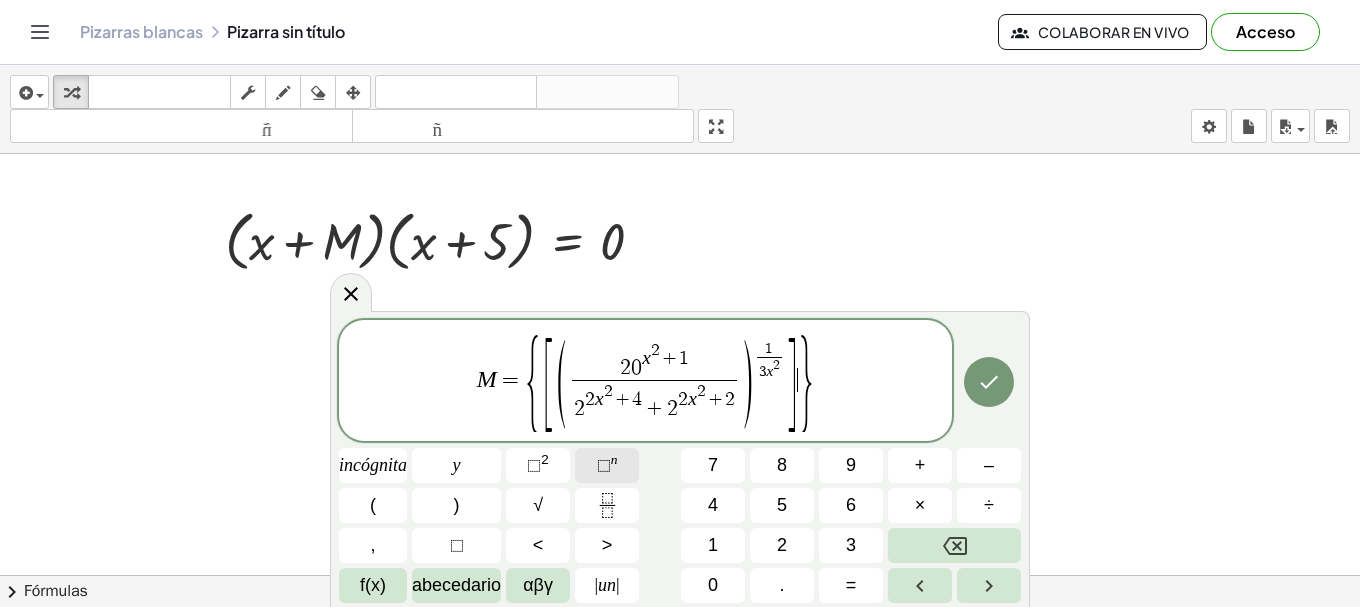 click on "n" at bounding box center [614, 459] 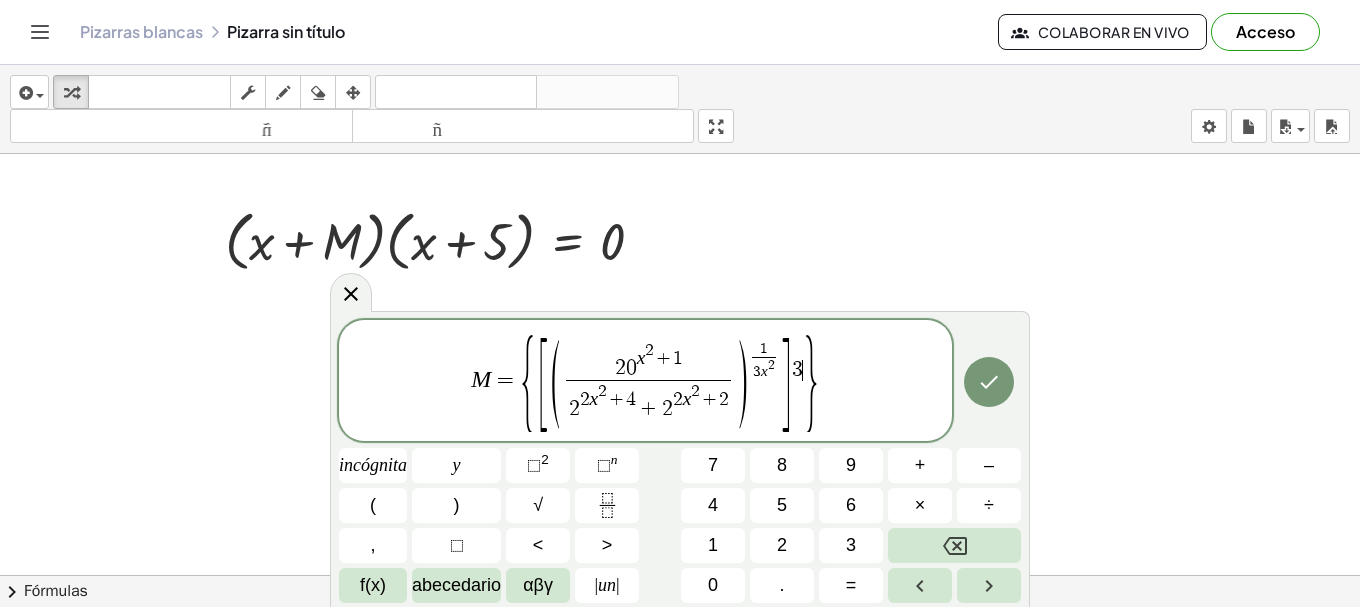 click on "M = { [ ( 2 0 x 2 + 1 2 2 x 2 + 4 + 2 2 x 2 + 2 ​ ) 1 3 x 2 ​ ] 3 ​ }" at bounding box center [645, 382] 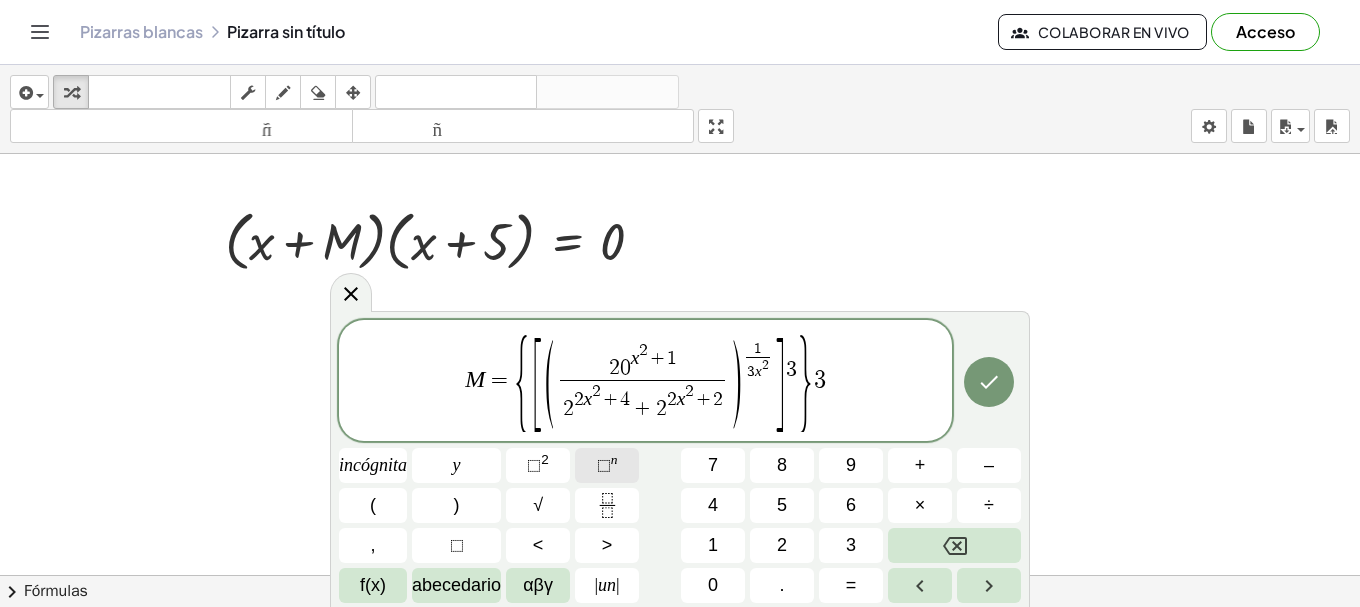click on "⬚  n" 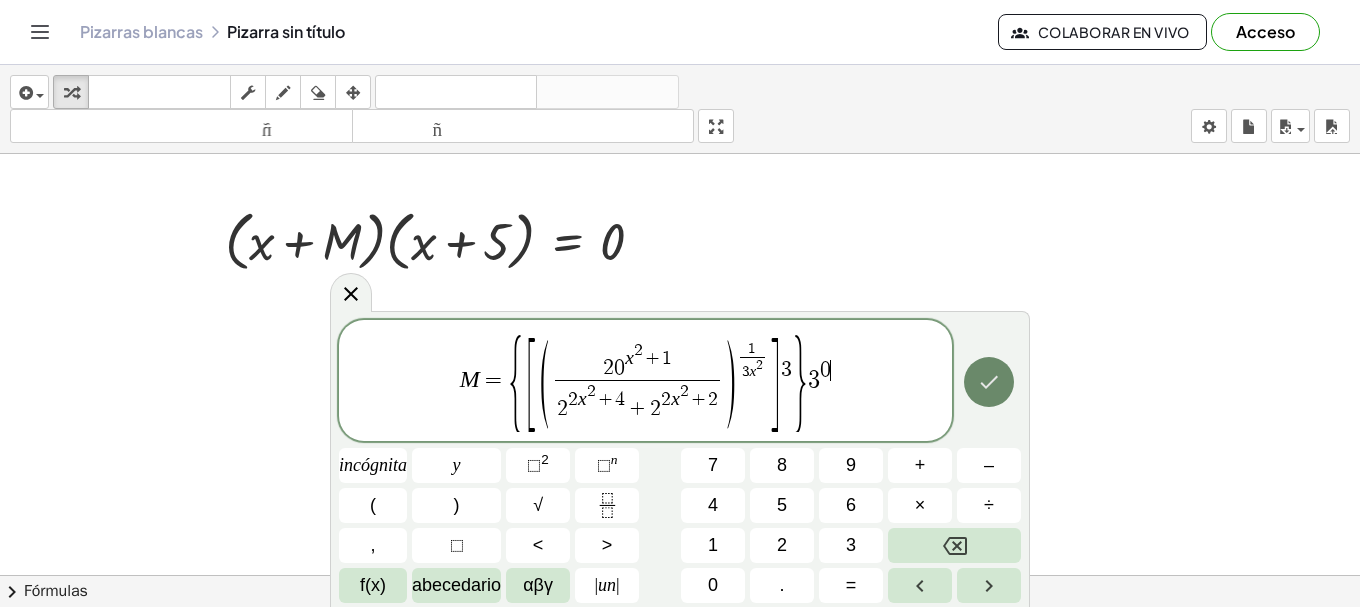 click 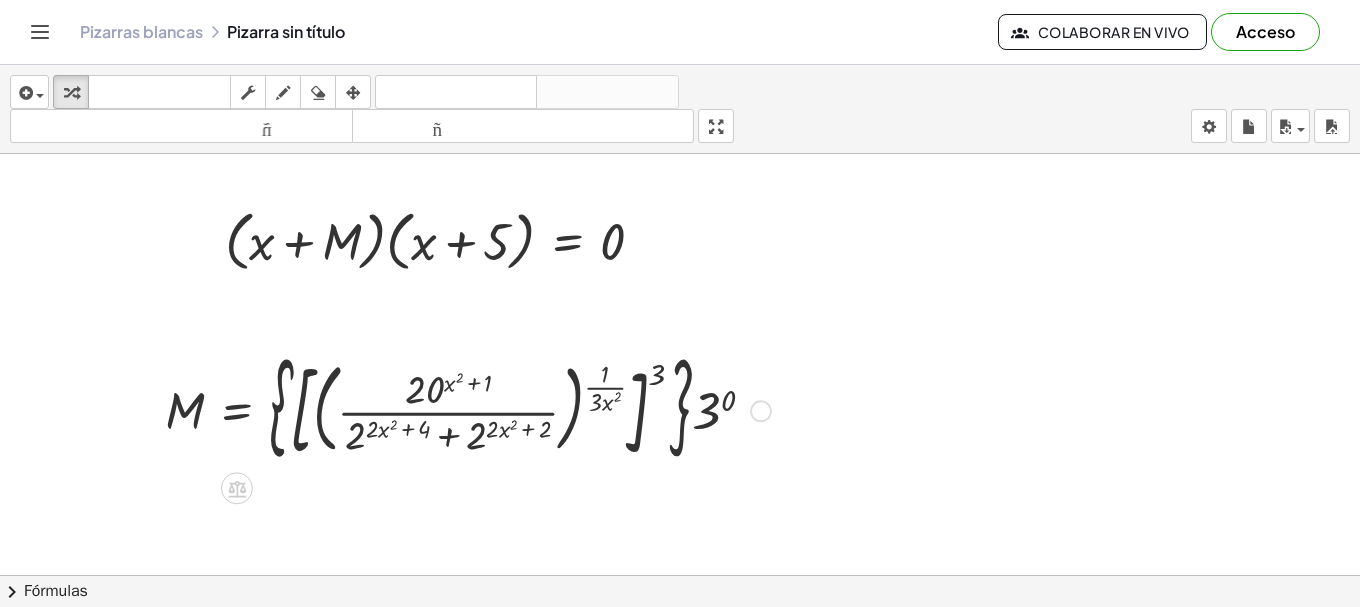 click at bounding box center [468, 409] 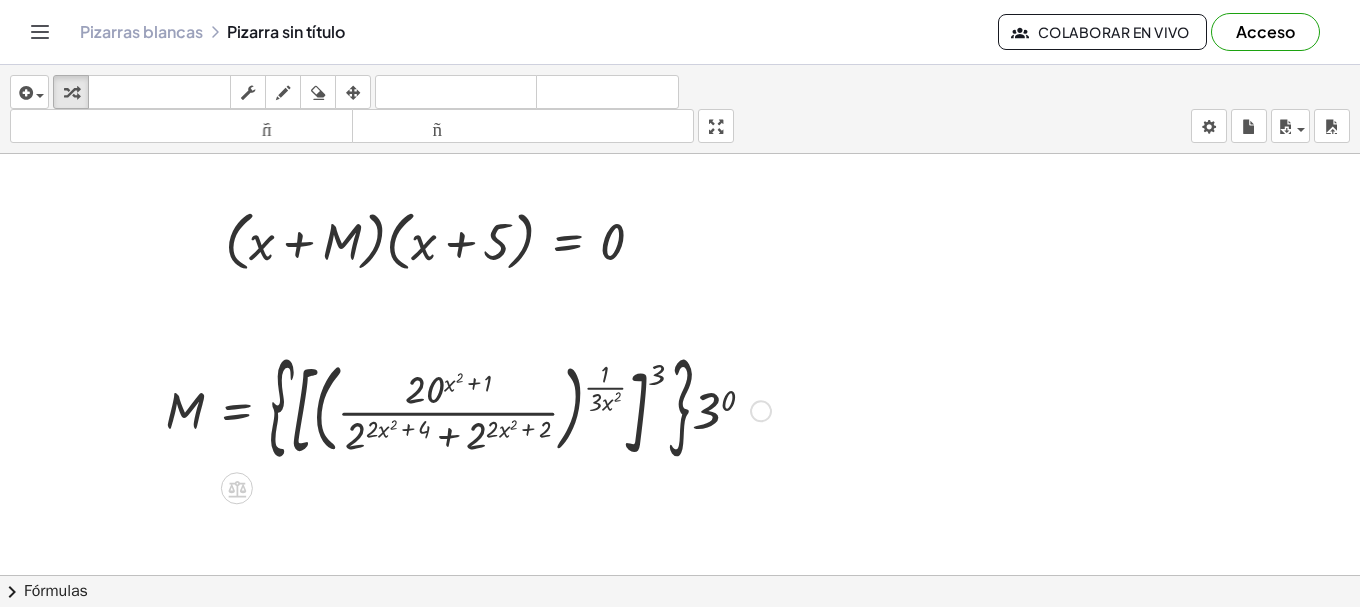 click at bounding box center (468, 409) 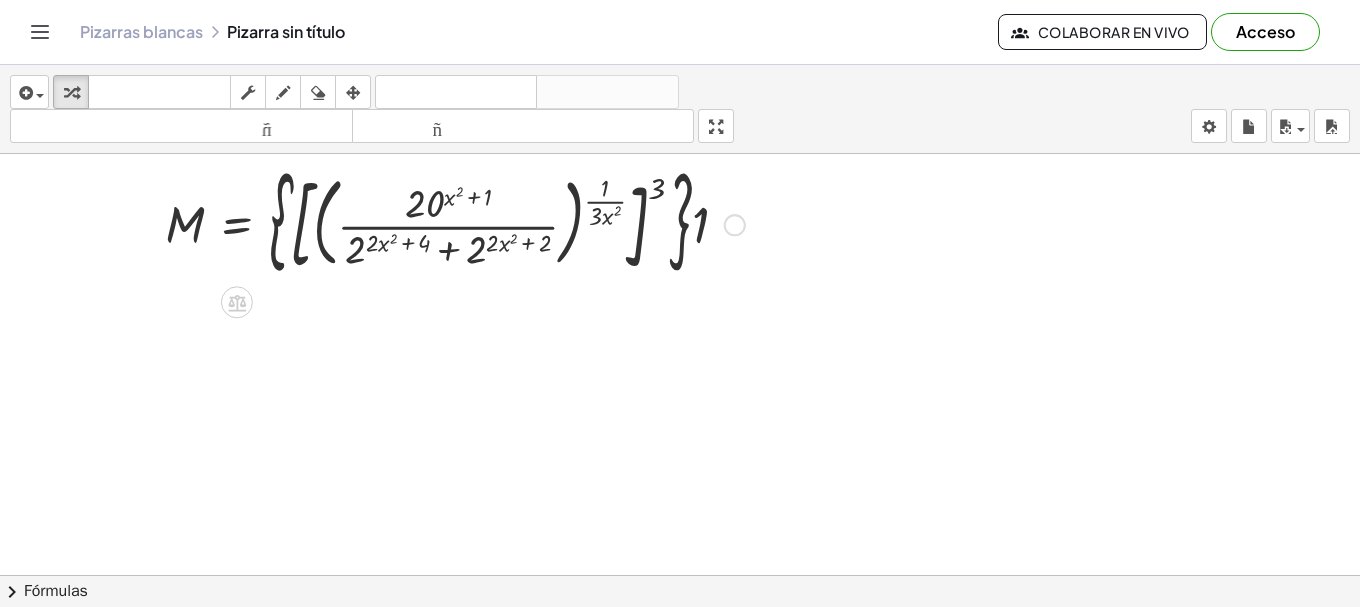 scroll, scrollTop: 200, scrollLeft: 0, axis: vertical 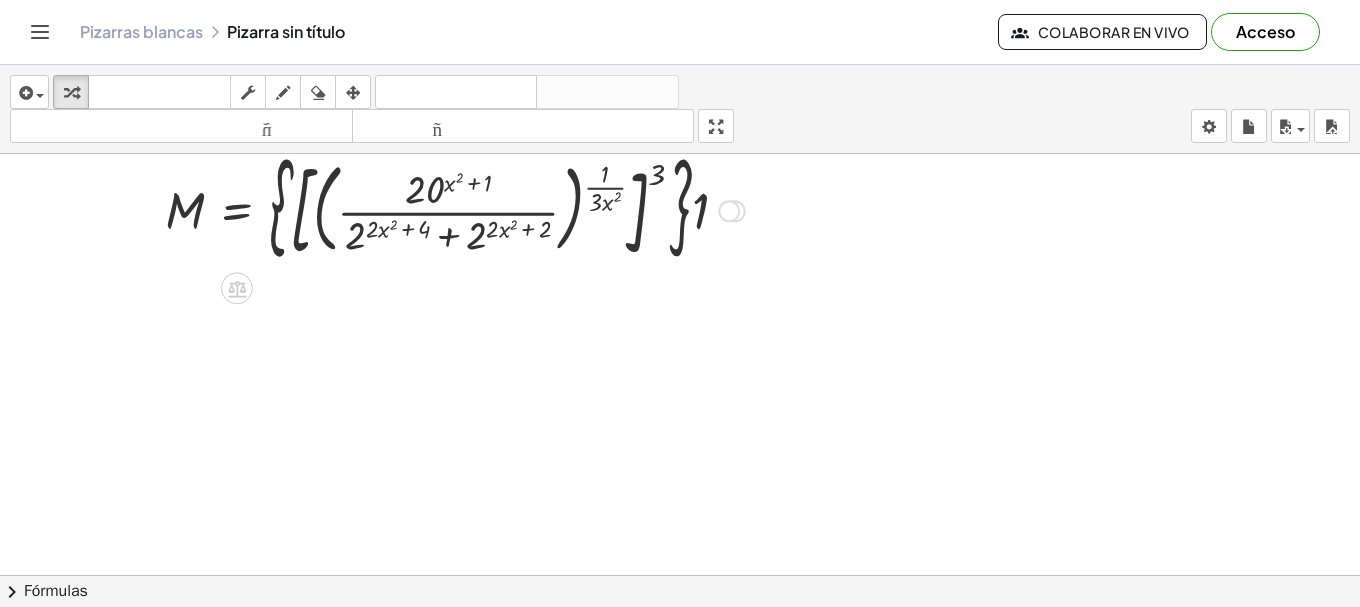click at bounding box center (455, 209) 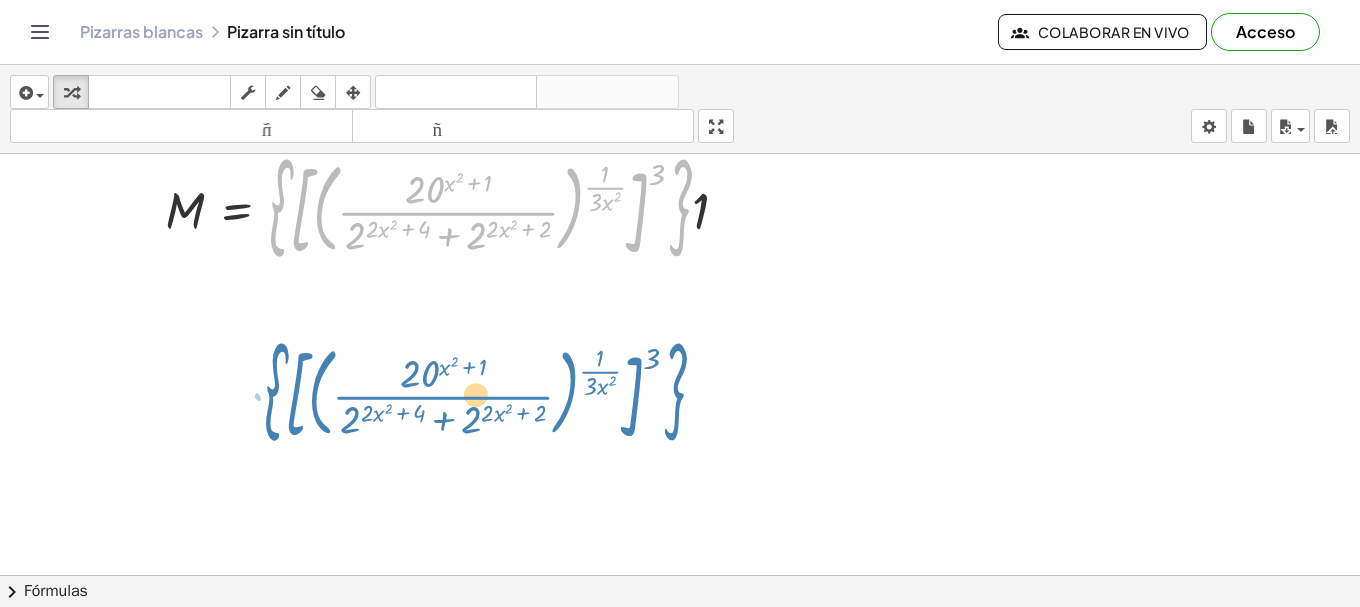drag, startPoint x: 620, startPoint y: 217, endPoint x: 615, endPoint y: 401, distance: 184.06792 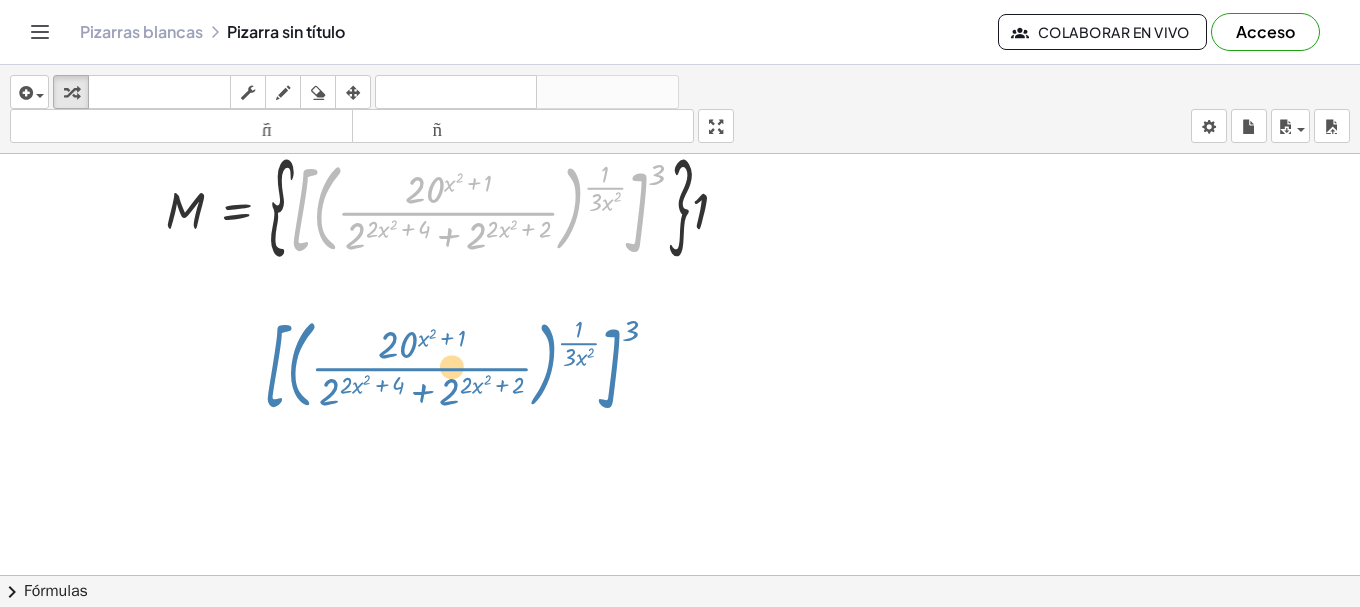 drag, startPoint x: 621, startPoint y: 237, endPoint x: 592, endPoint y: 395, distance: 160.63934 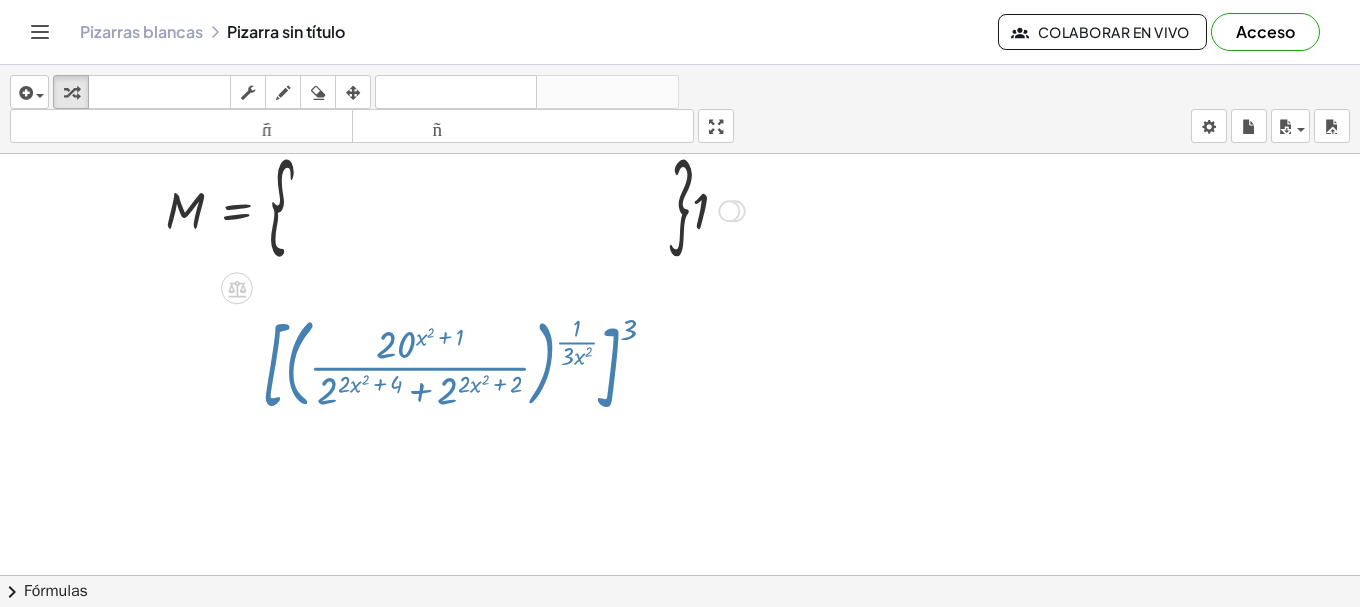 click at bounding box center [680, 454] 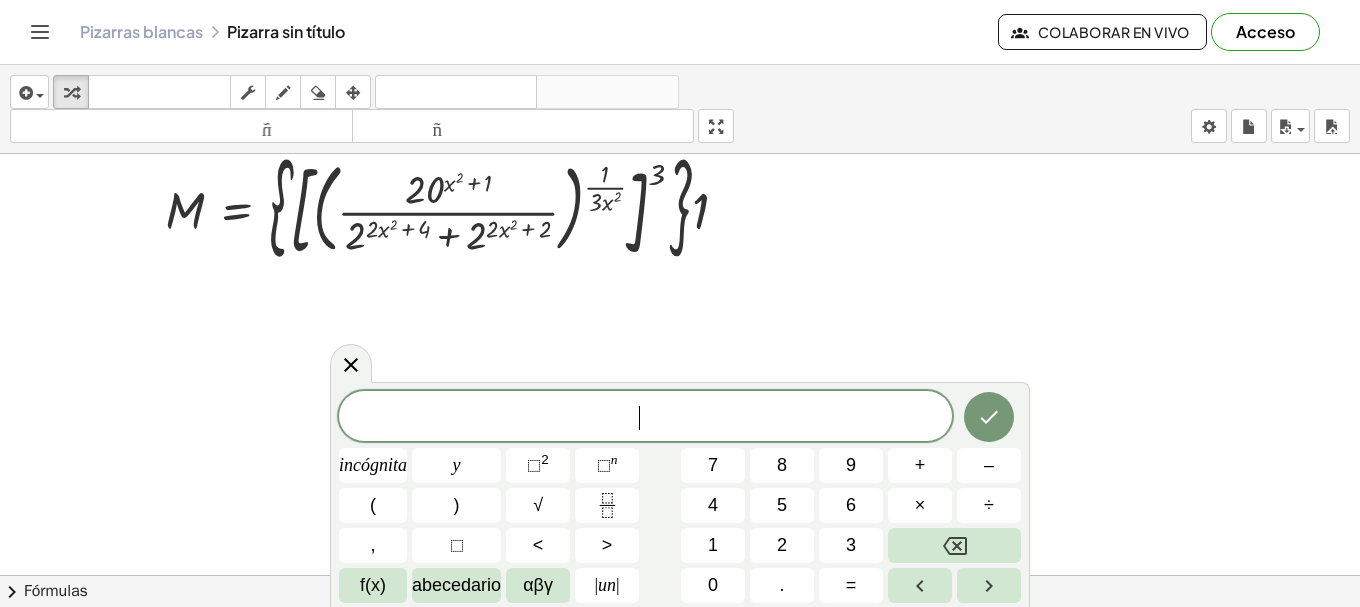 click at bounding box center [680, 454] 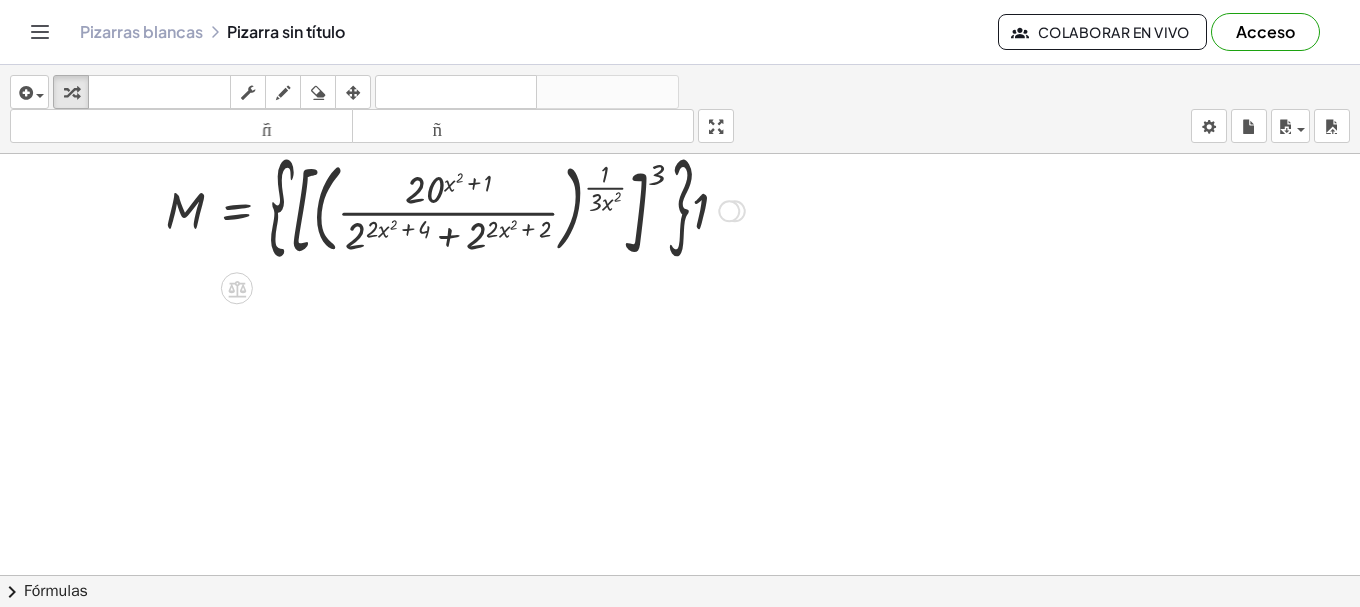 click at bounding box center [455, 209] 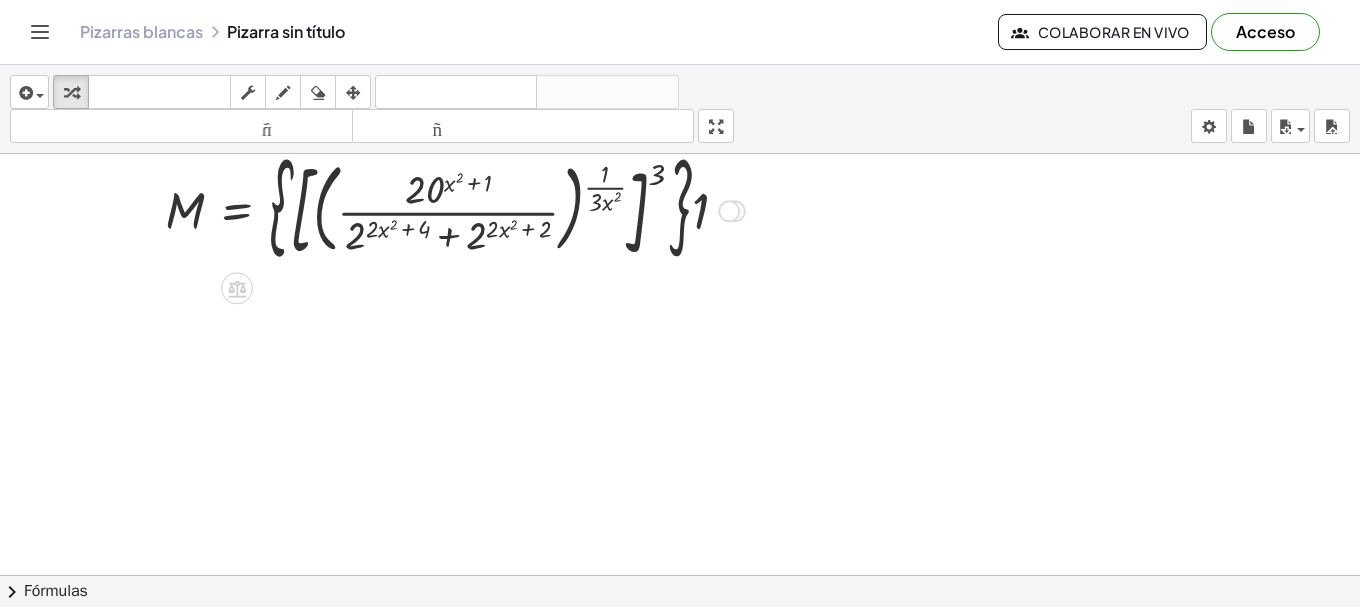 click at bounding box center [455, 209] 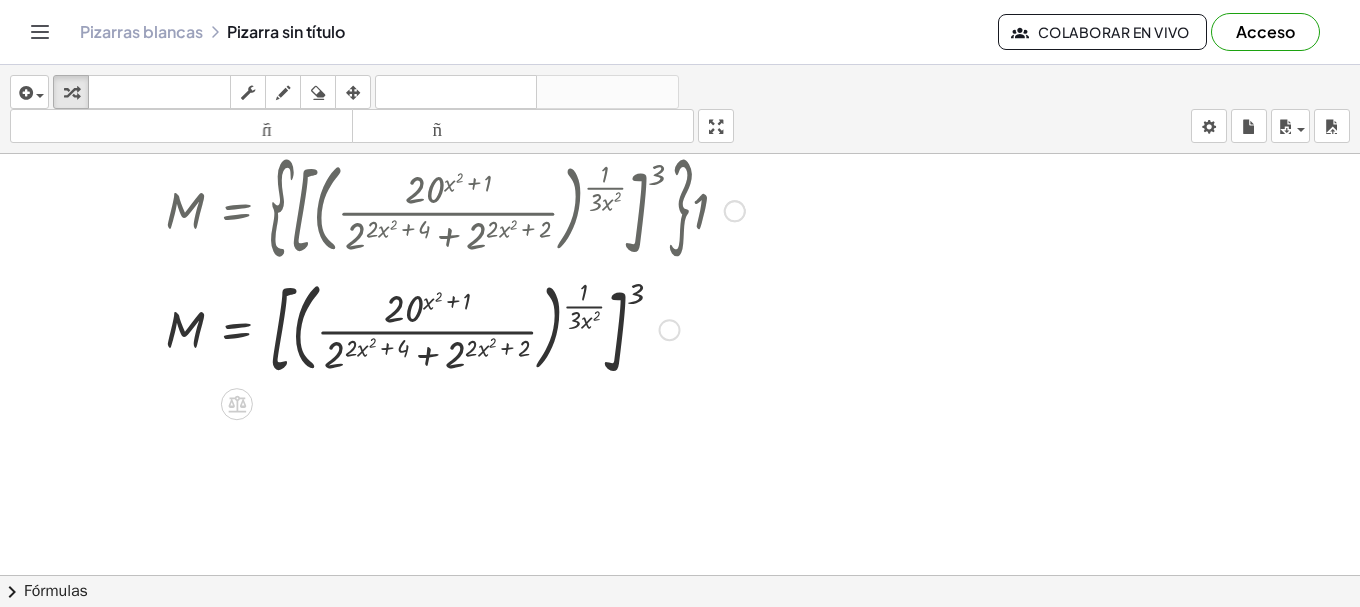 click at bounding box center [455, 328] 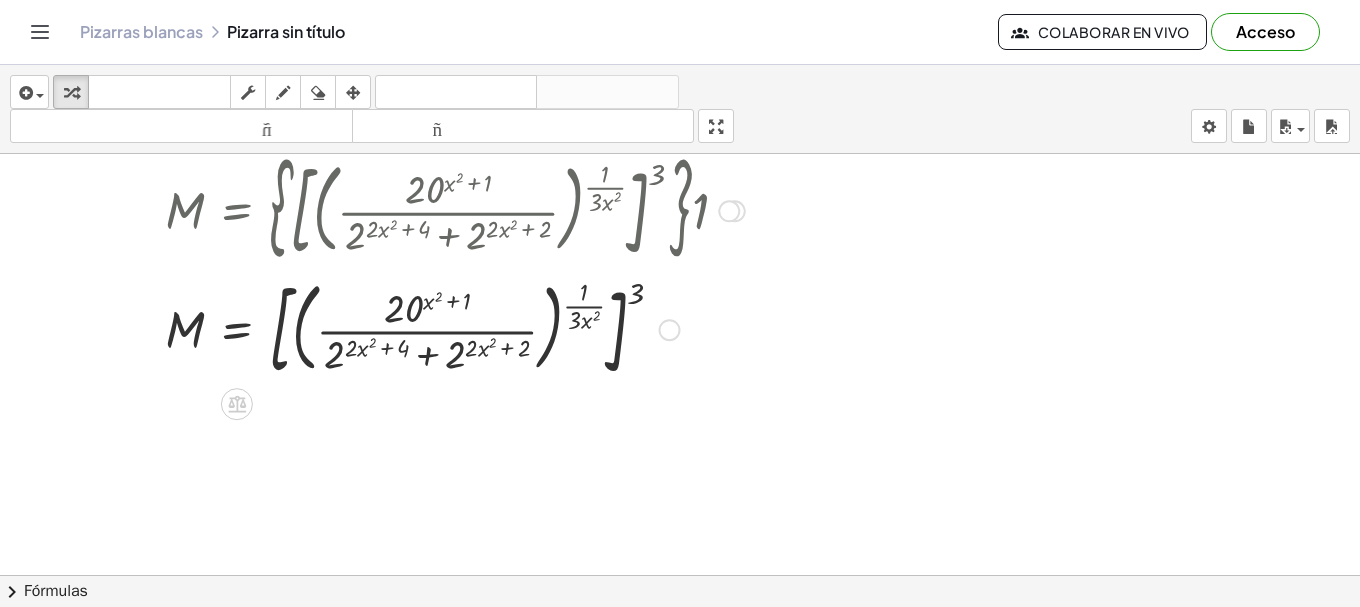 click at bounding box center [455, 328] 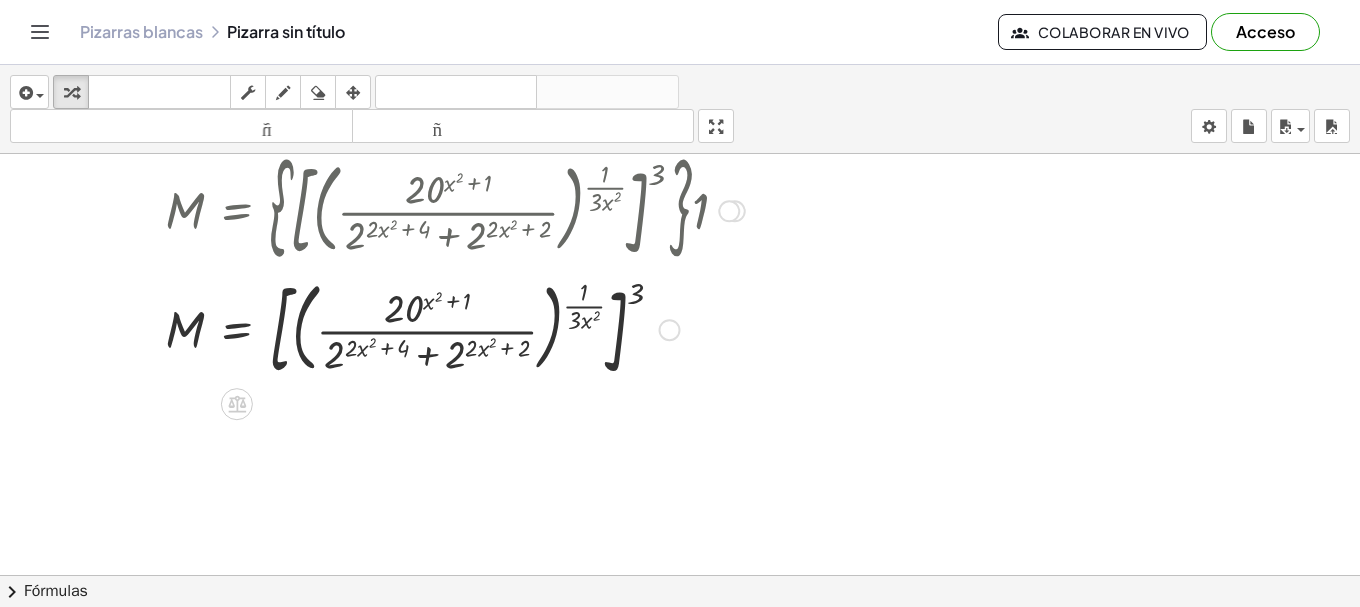 click at bounding box center (455, 328) 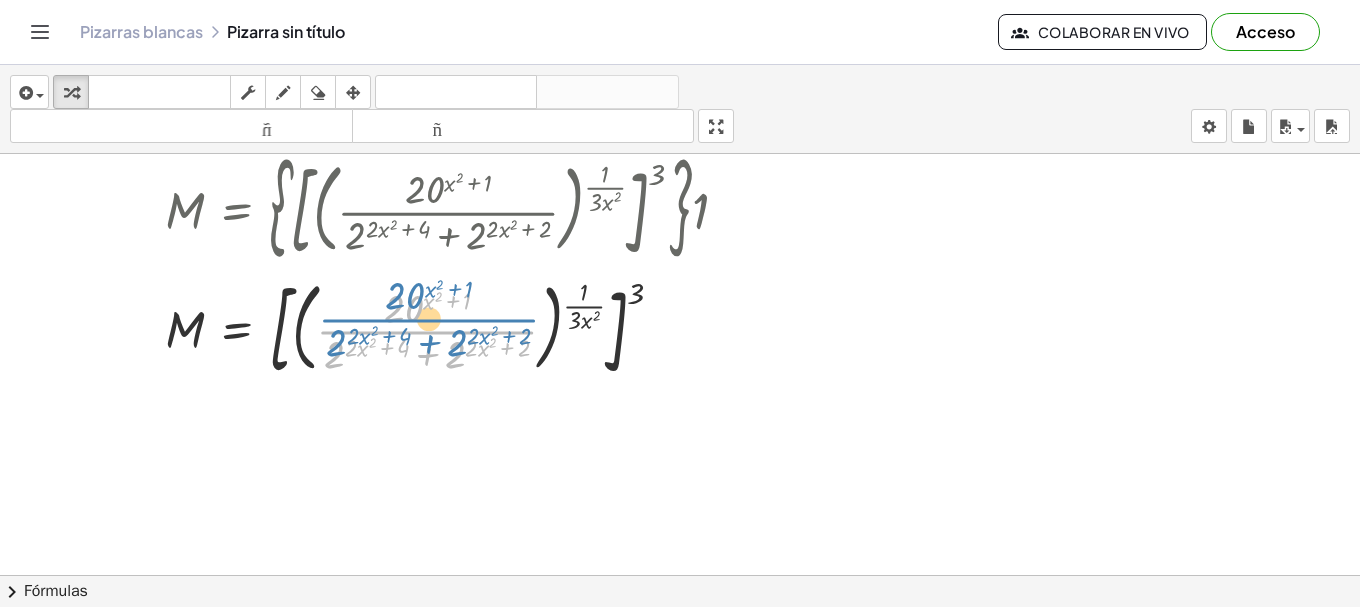 drag, startPoint x: 499, startPoint y: 334, endPoint x: 502, endPoint y: 318, distance: 16.27882 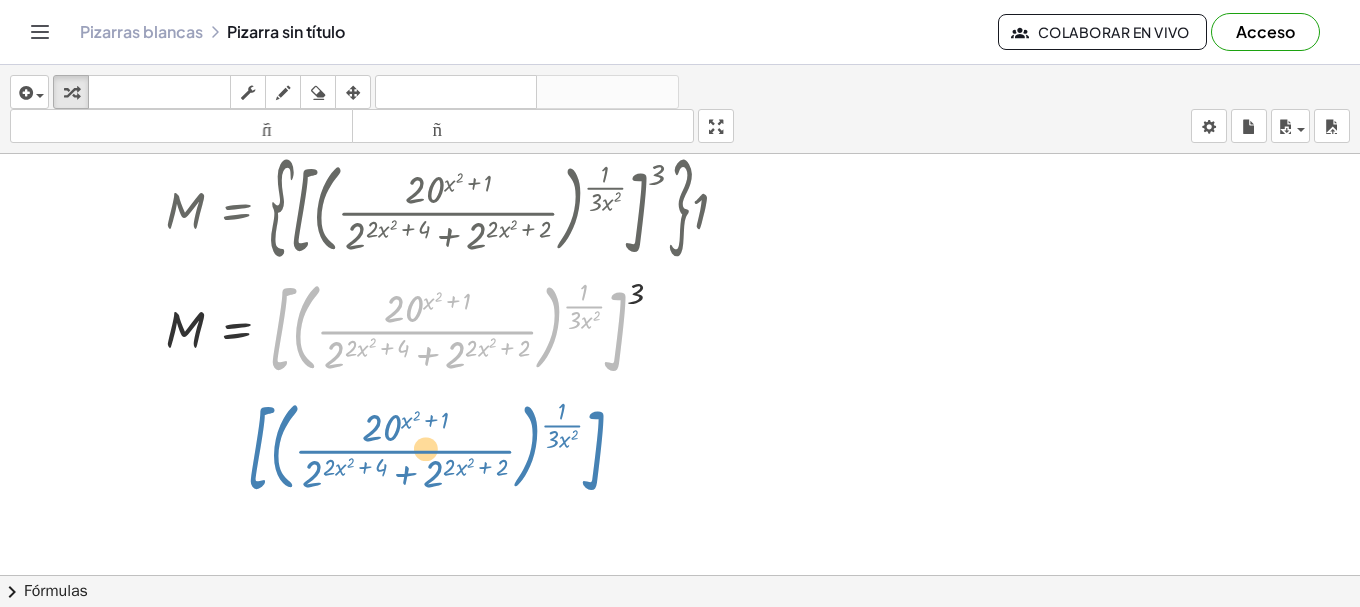 drag, startPoint x: 619, startPoint y: 338, endPoint x: 594, endPoint y: 456, distance: 120.61923 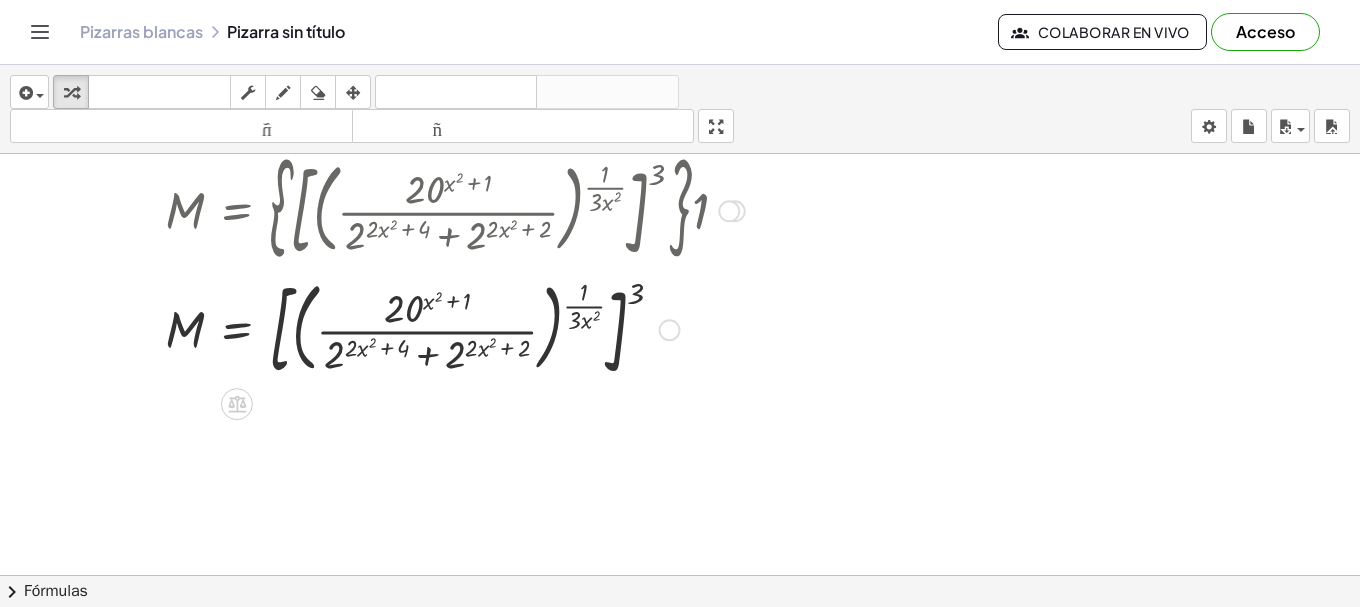 click at bounding box center (455, 328) 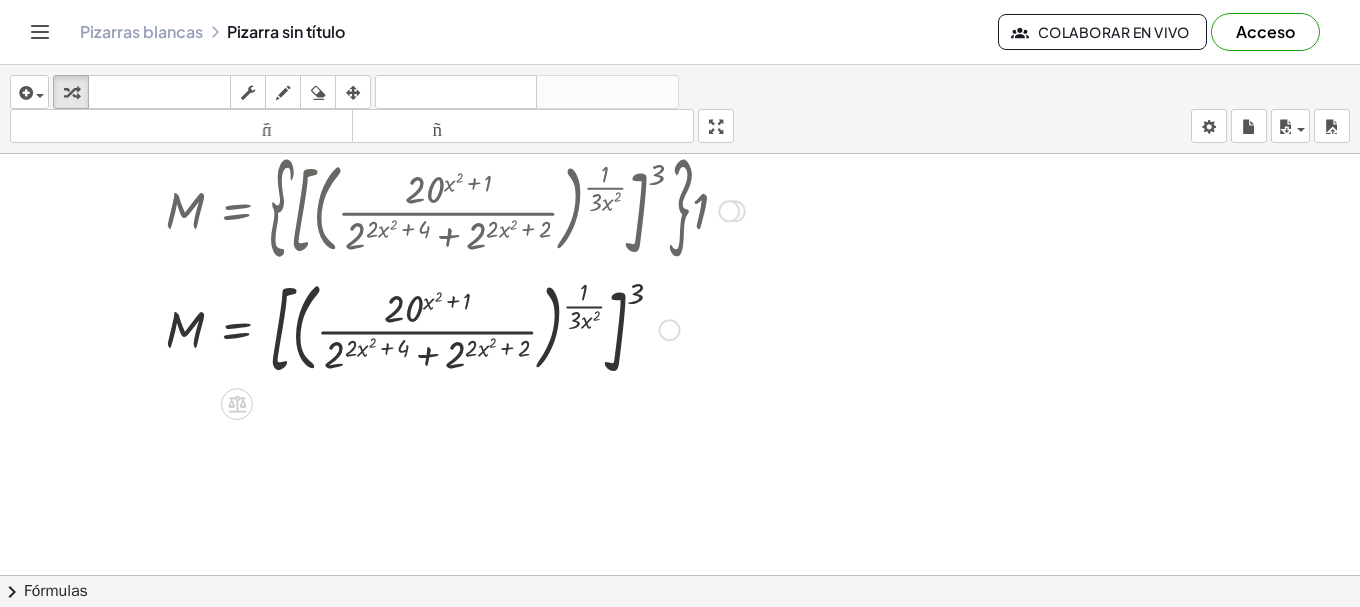 click at bounding box center (670, 330) 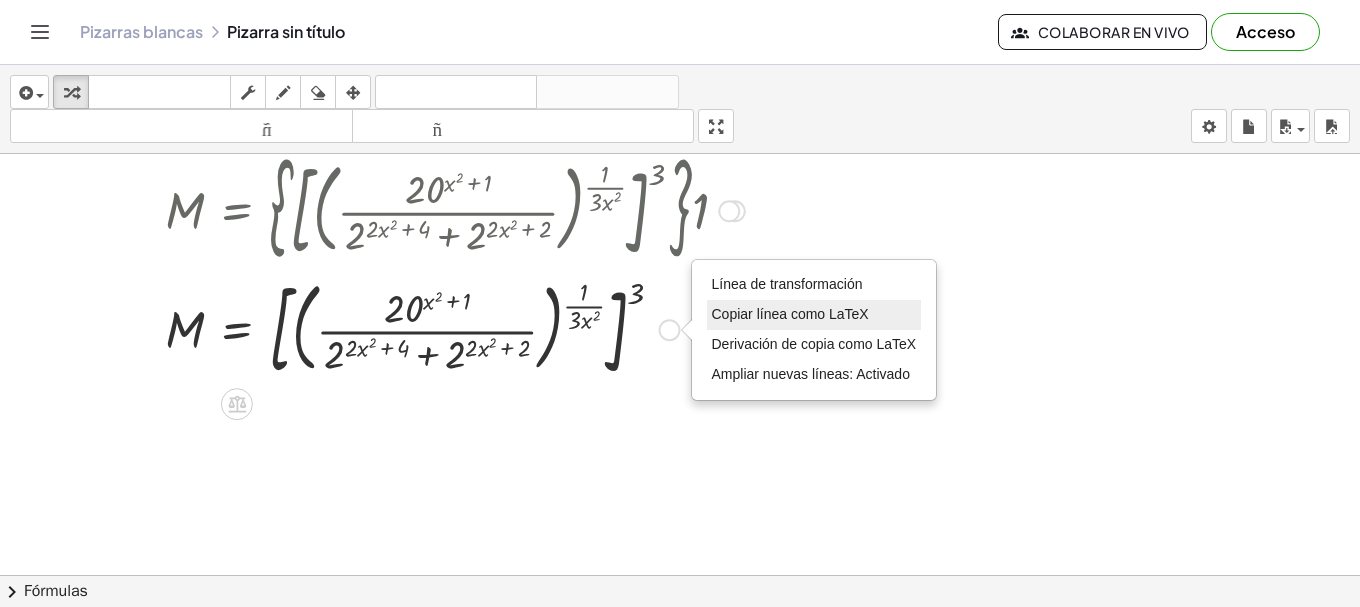click on "Copiar línea como LaTeX" at bounding box center [790, 314] 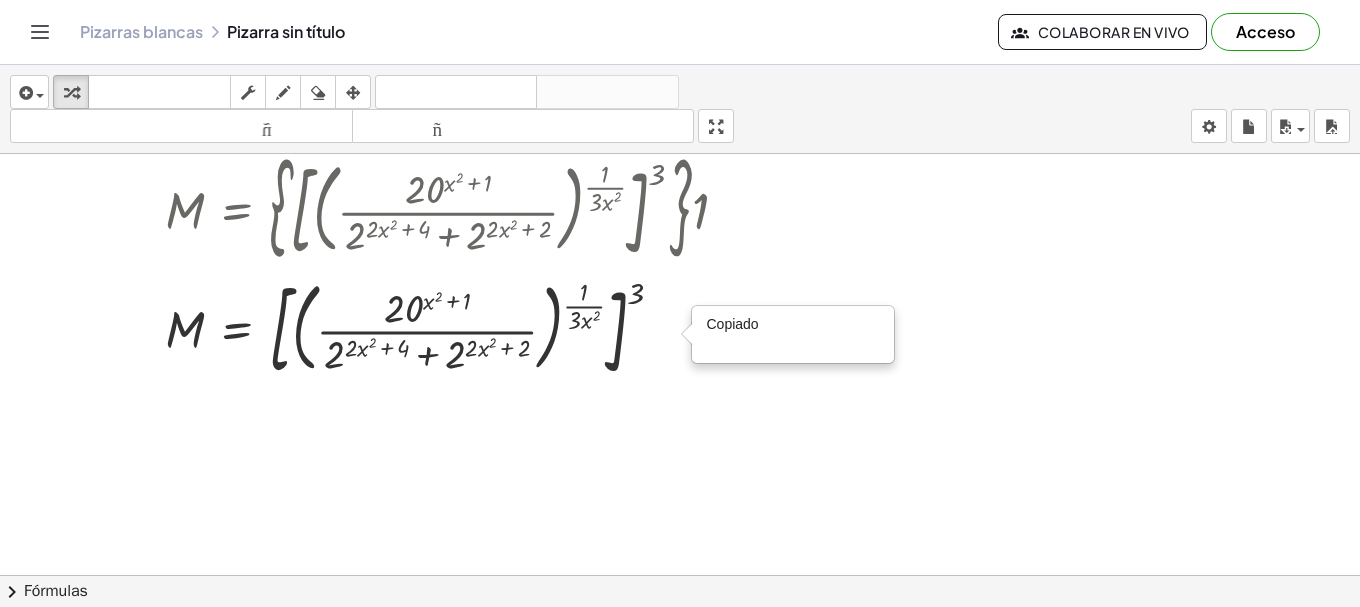 click at bounding box center [680, 454] 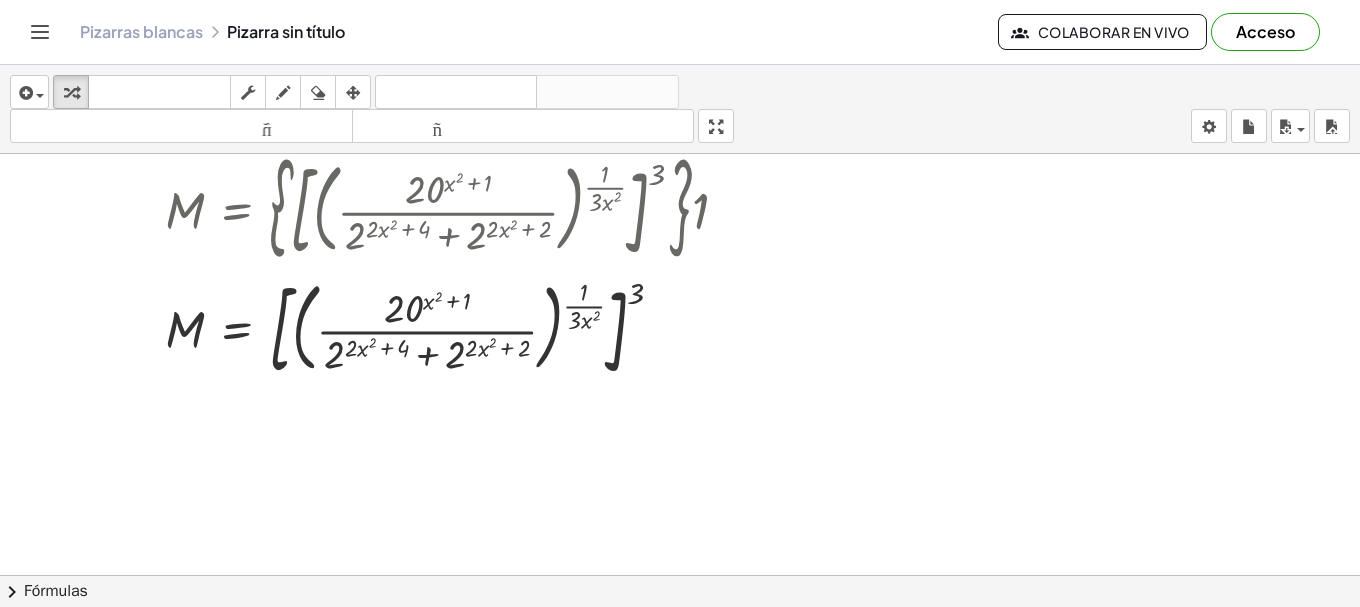 click at bounding box center (680, 454) 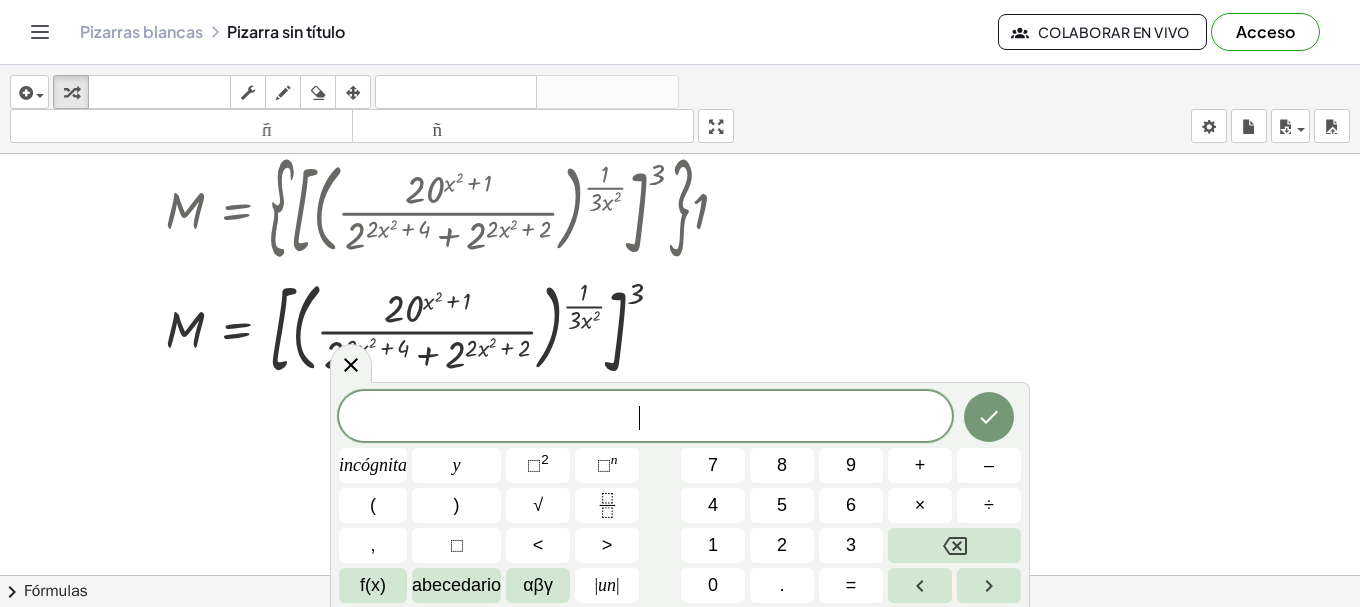 click at bounding box center [680, 454] 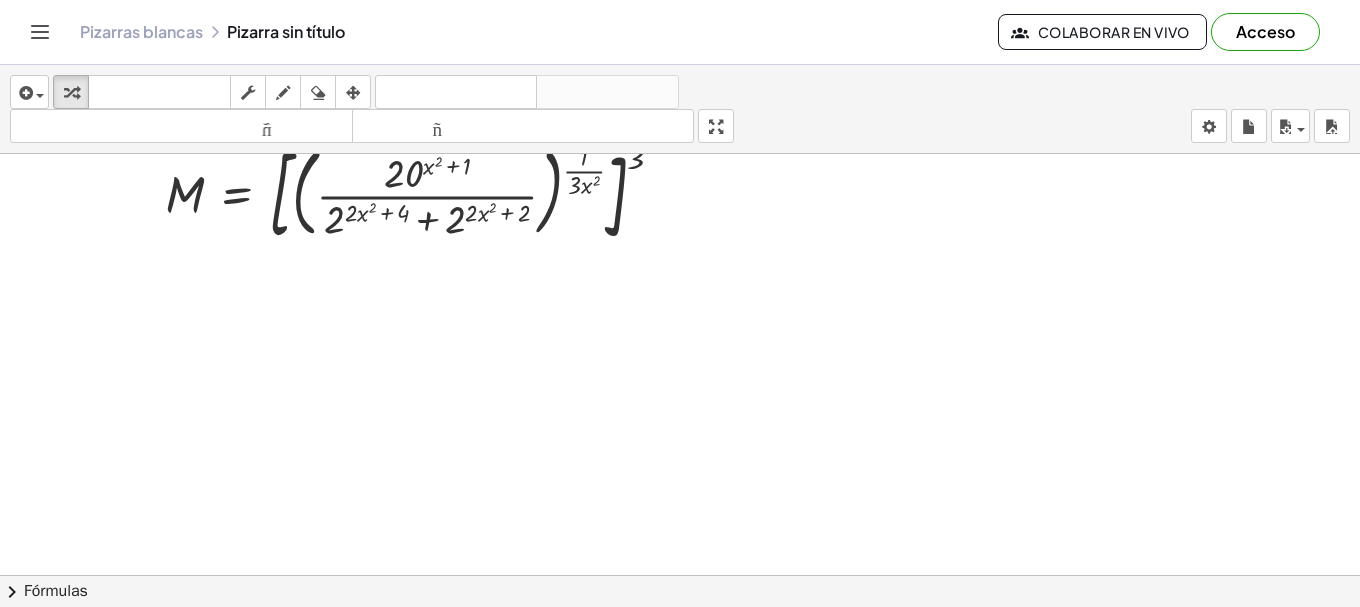 scroll, scrollTop: 300, scrollLeft: 0, axis: vertical 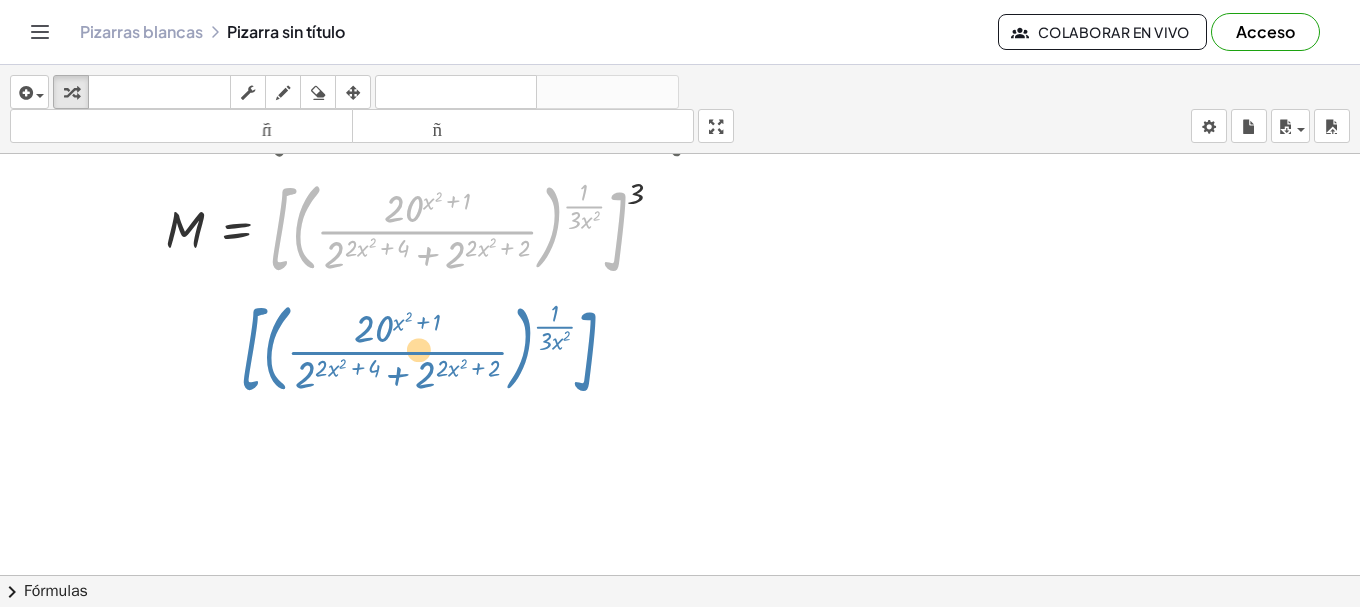 drag, startPoint x: 611, startPoint y: 217, endPoint x: 581, endPoint y: 339, distance: 125.63439 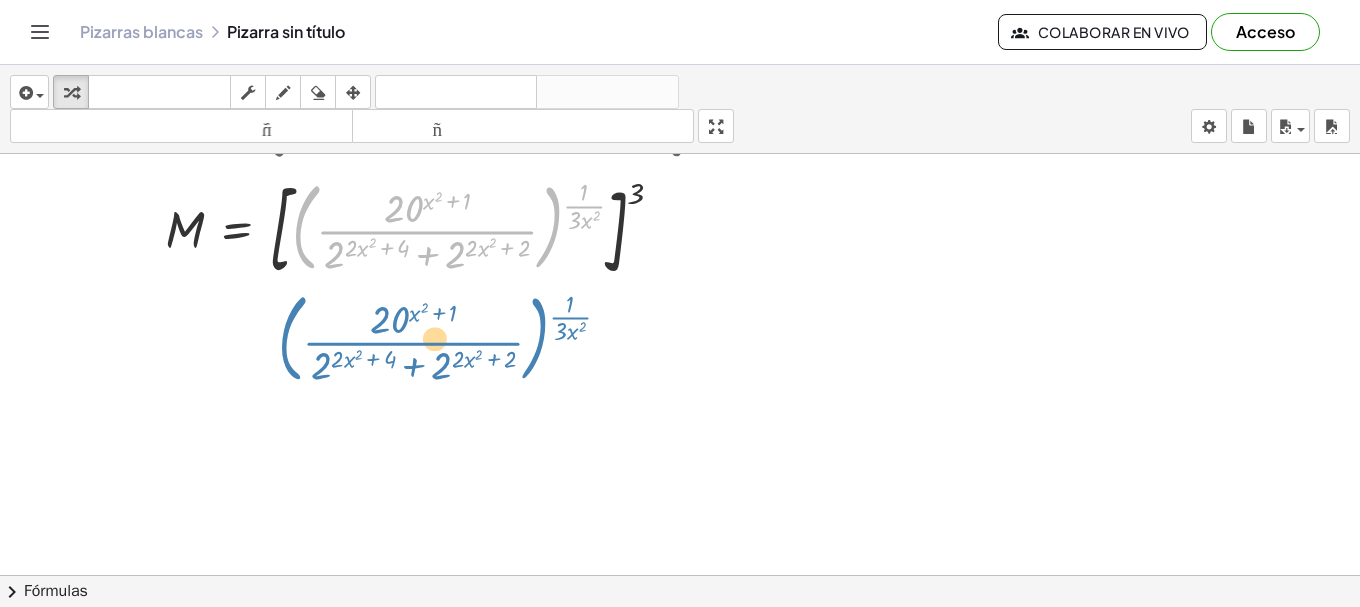 drag, startPoint x: 307, startPoint y: 230, endPoint x: 288, endPoint y: 345, distance: 116.559 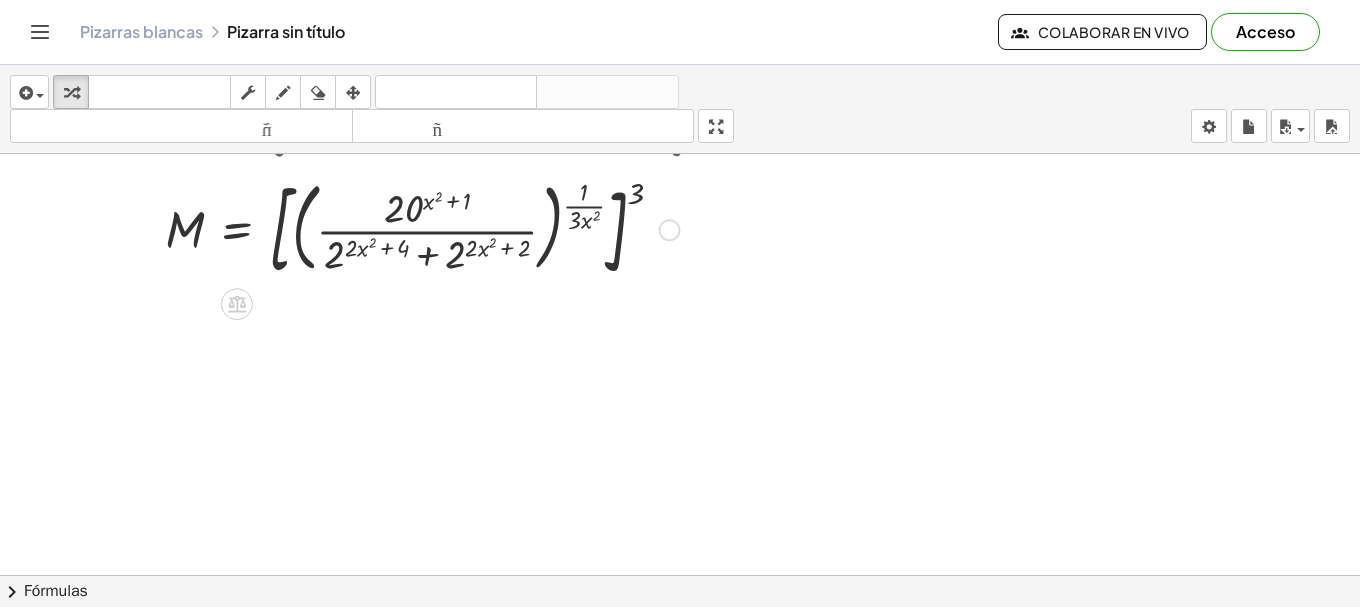 click at bounding box center [455, 228] 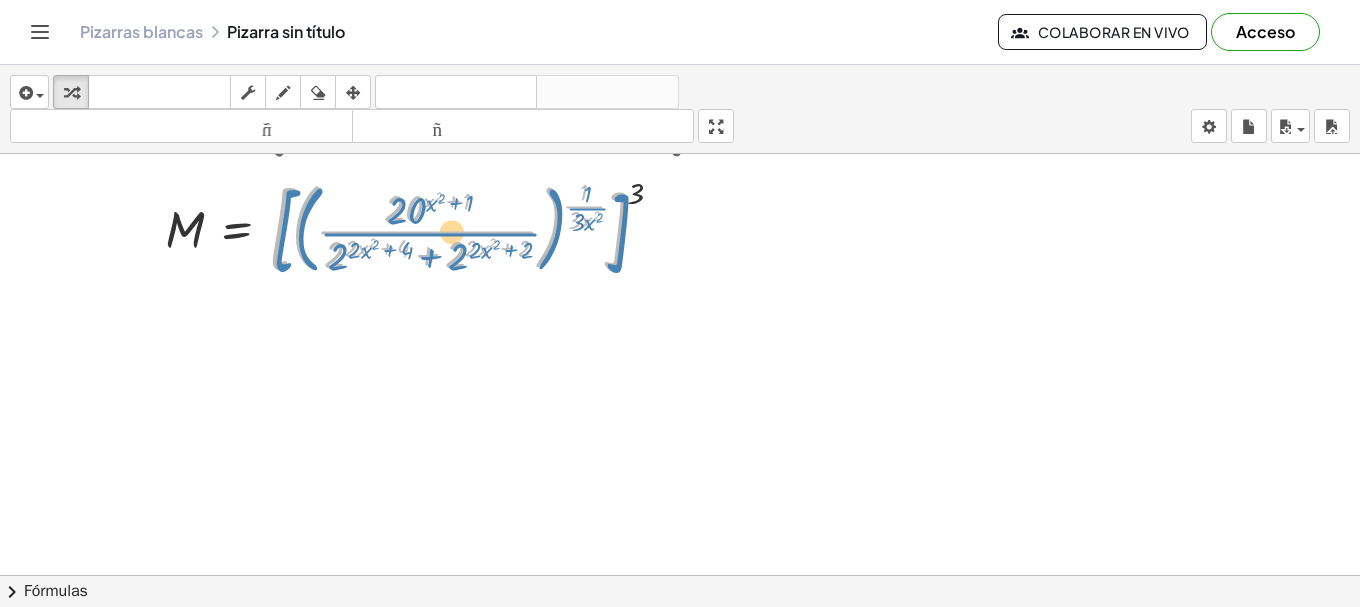 click at bounding box center [455, 228] 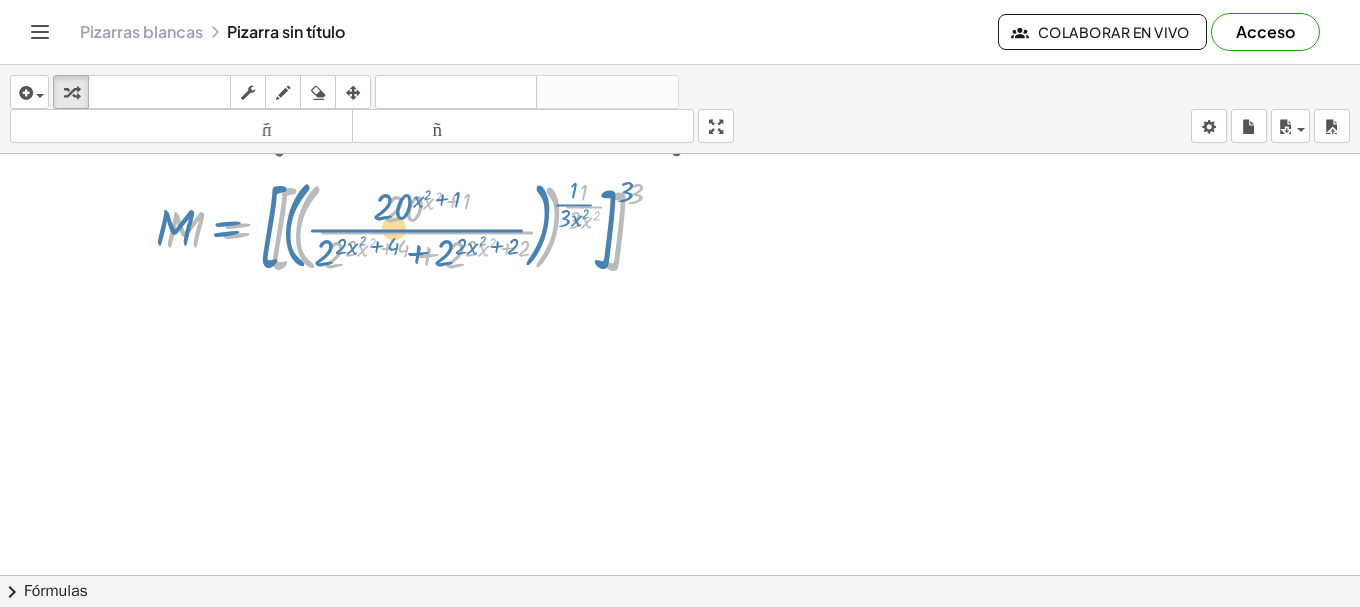 drag, startPoint x: 265, startPoint y: 256, endPoint x: 254, endPoint y: 254, distance: 11.18034 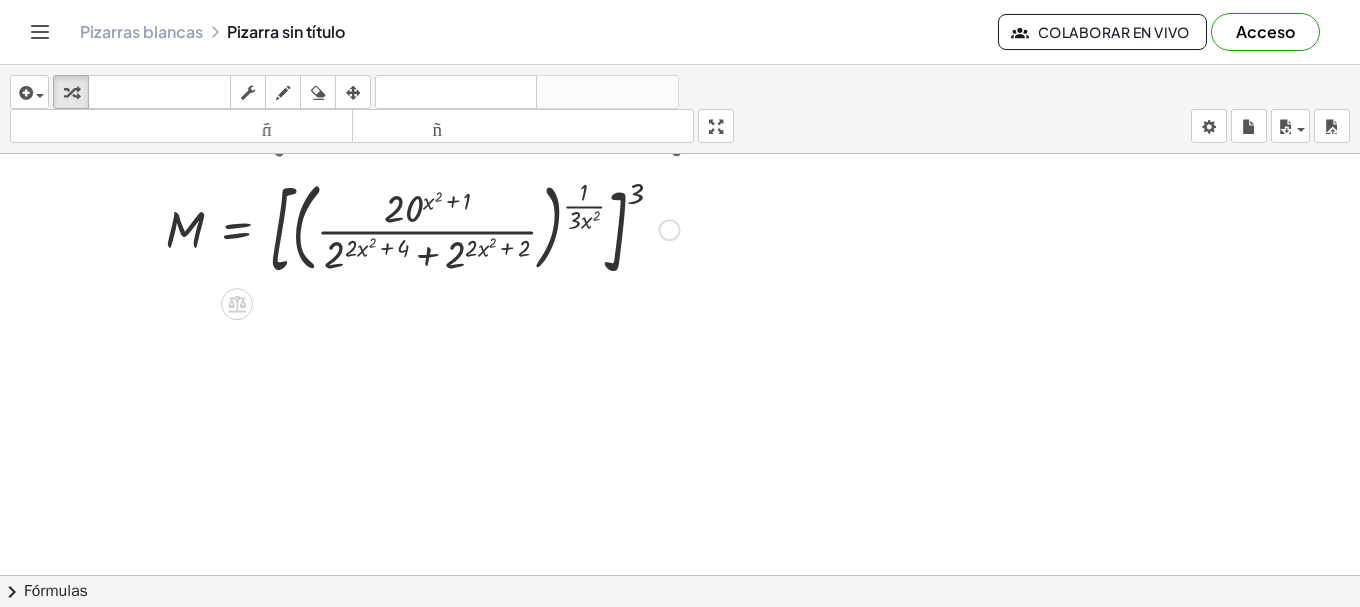 click at bounding box center [455, 228] 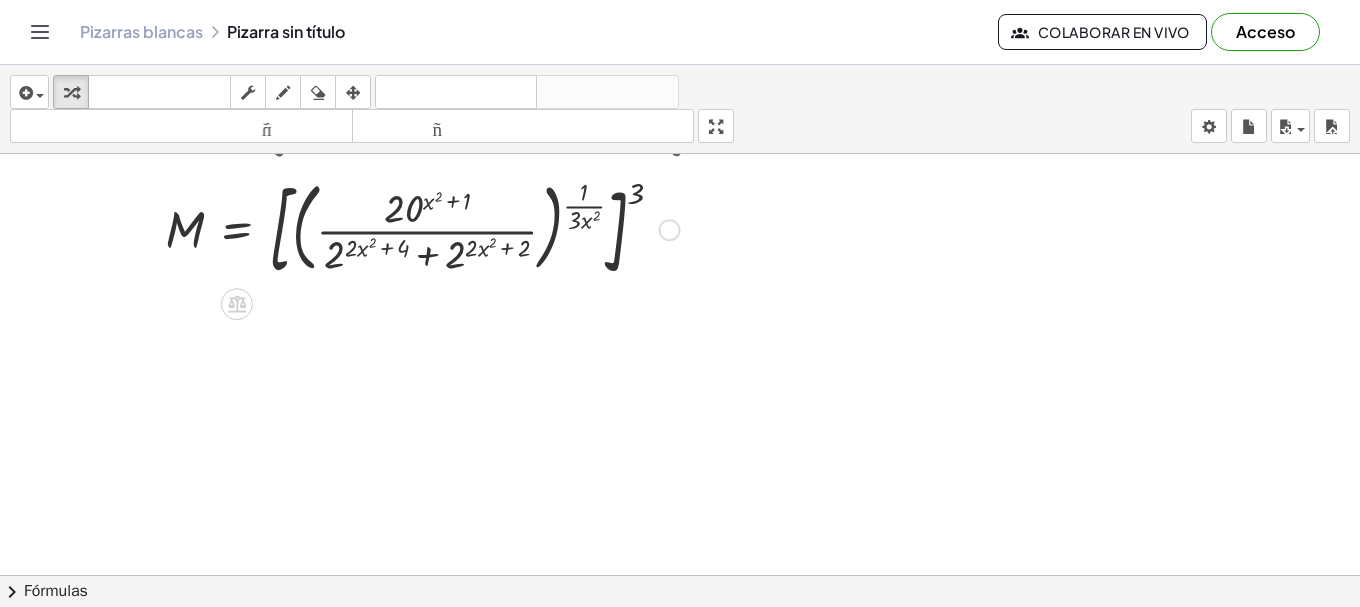 click at bounding box center (455, 228) 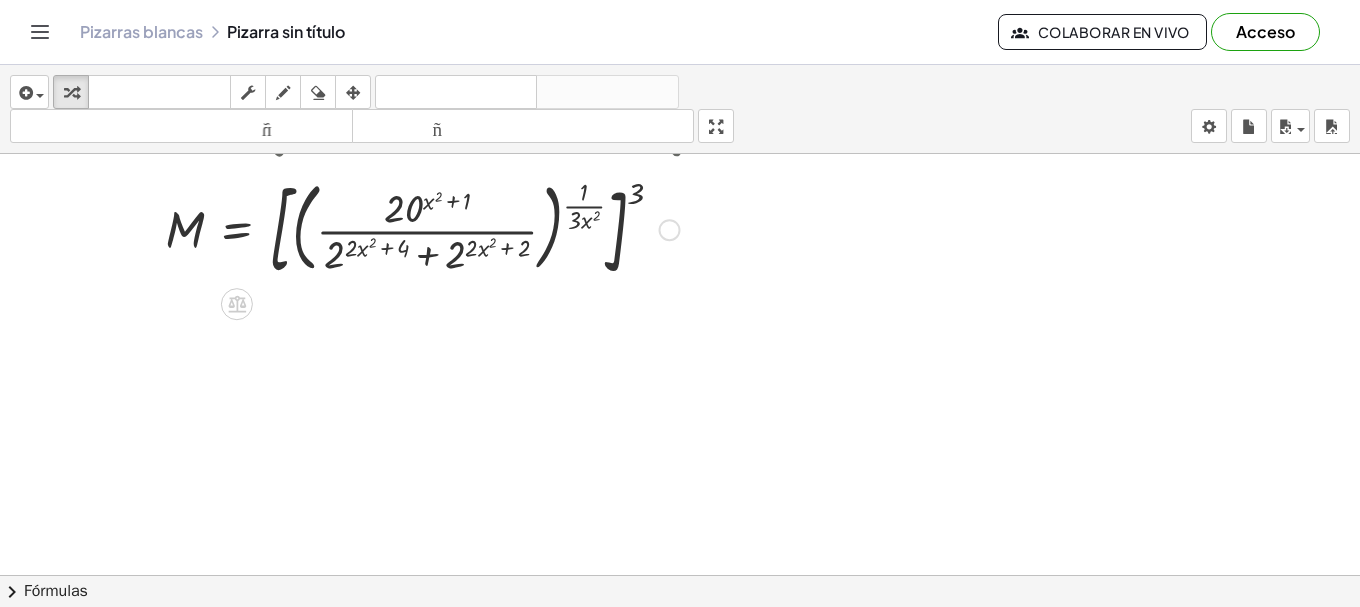 click at bounding box center [455, 228] 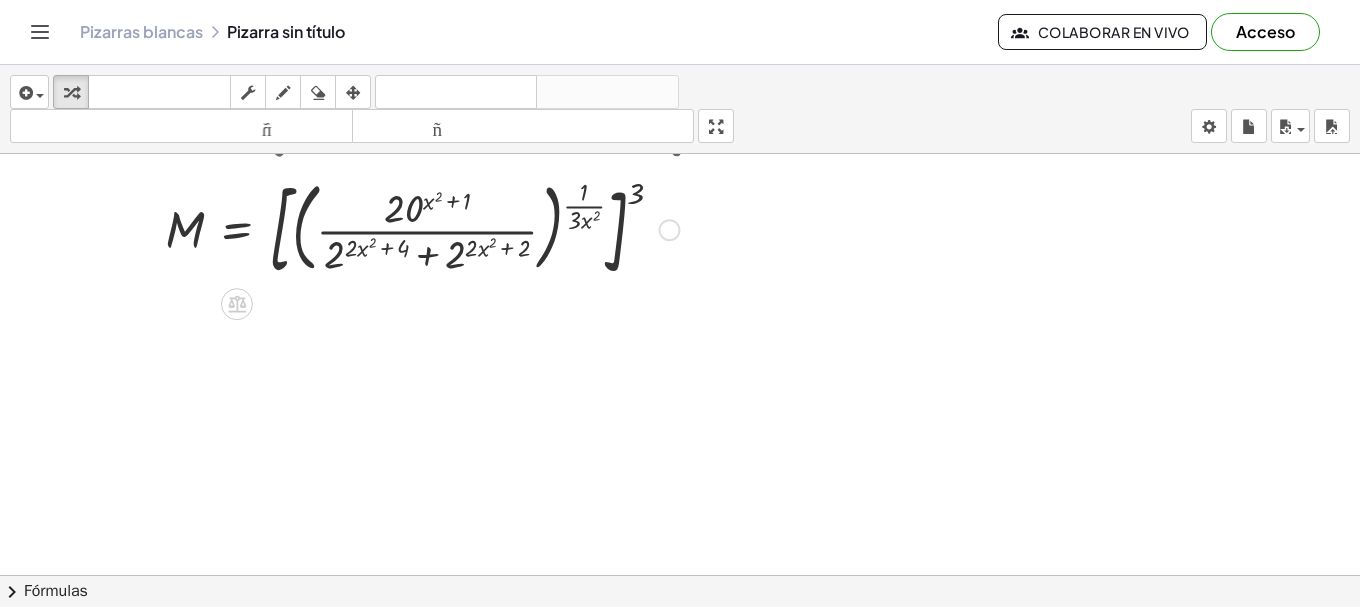 click at bounding box center (455, 228) 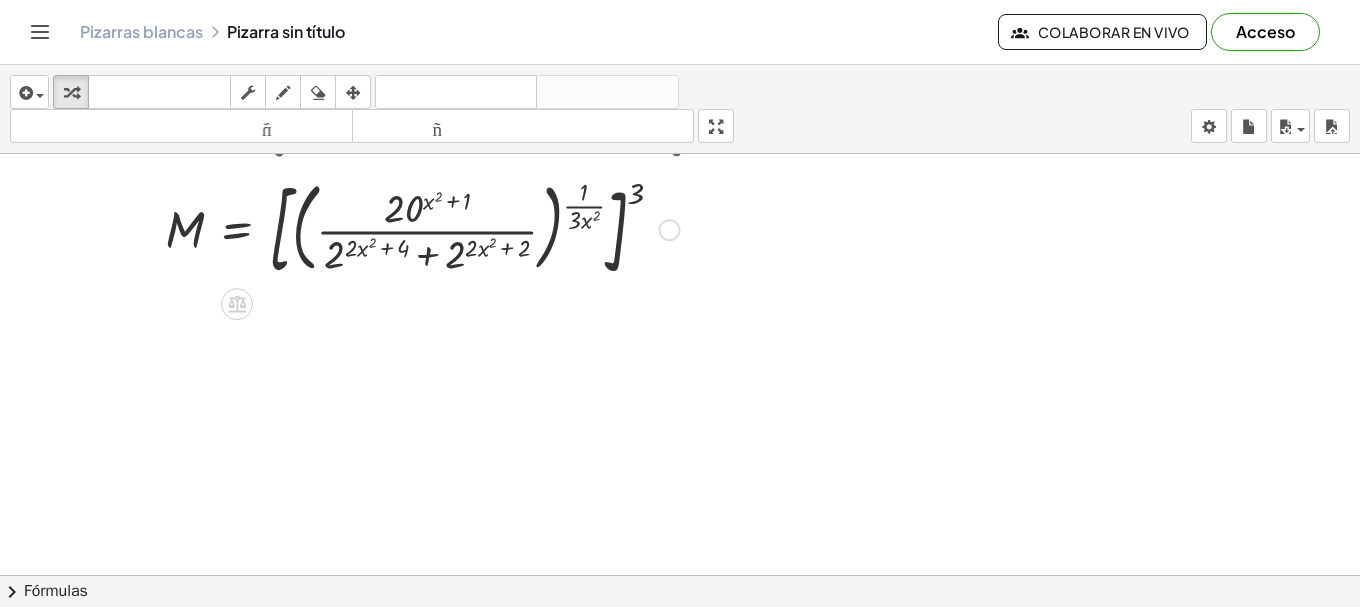 click at bounding box center (455, 228) 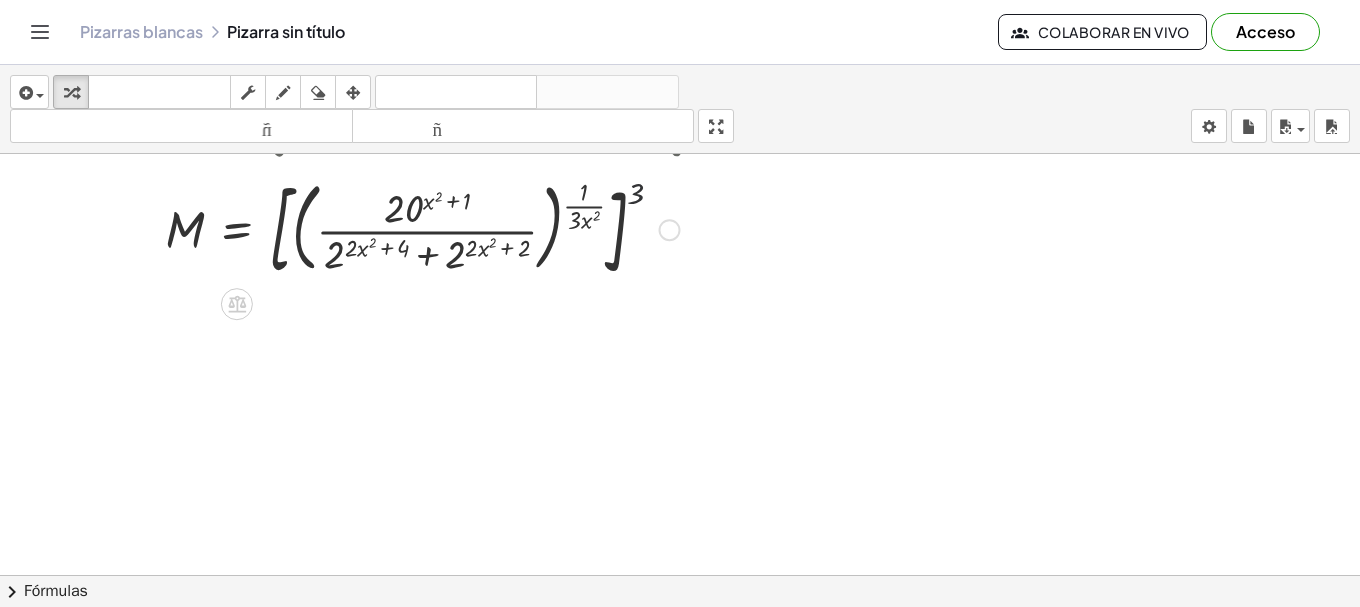 click at bounding box center [455, 228] 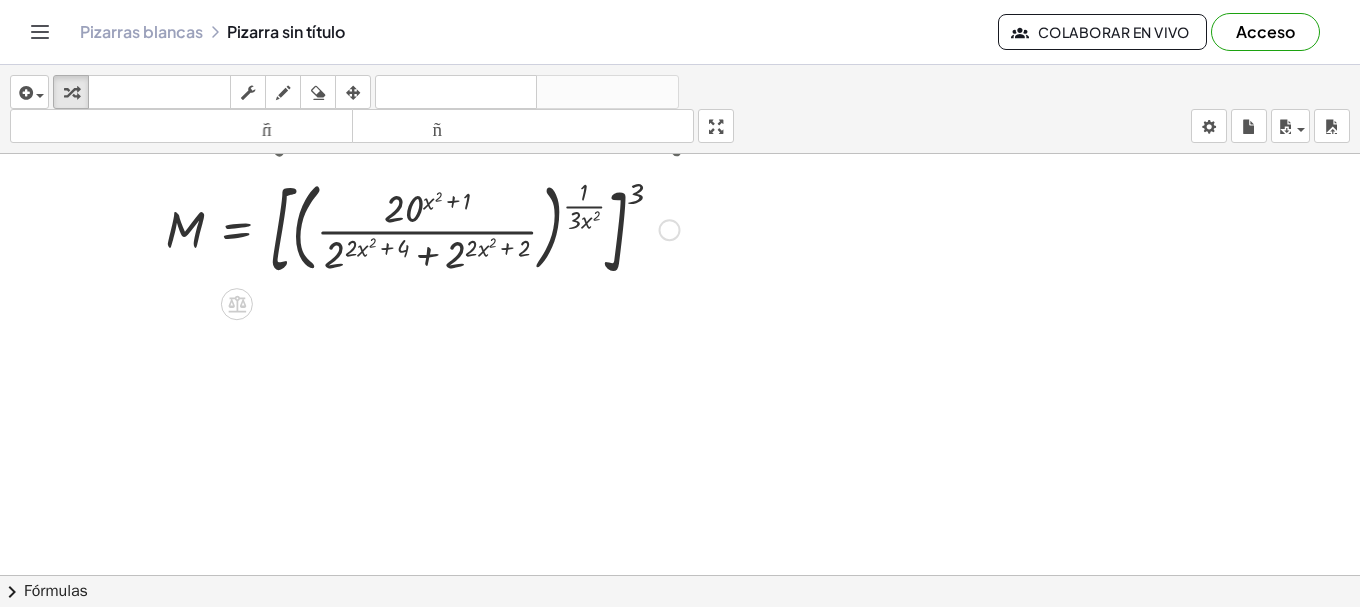 click on "Copiado done" at bounding box center [670, 230] 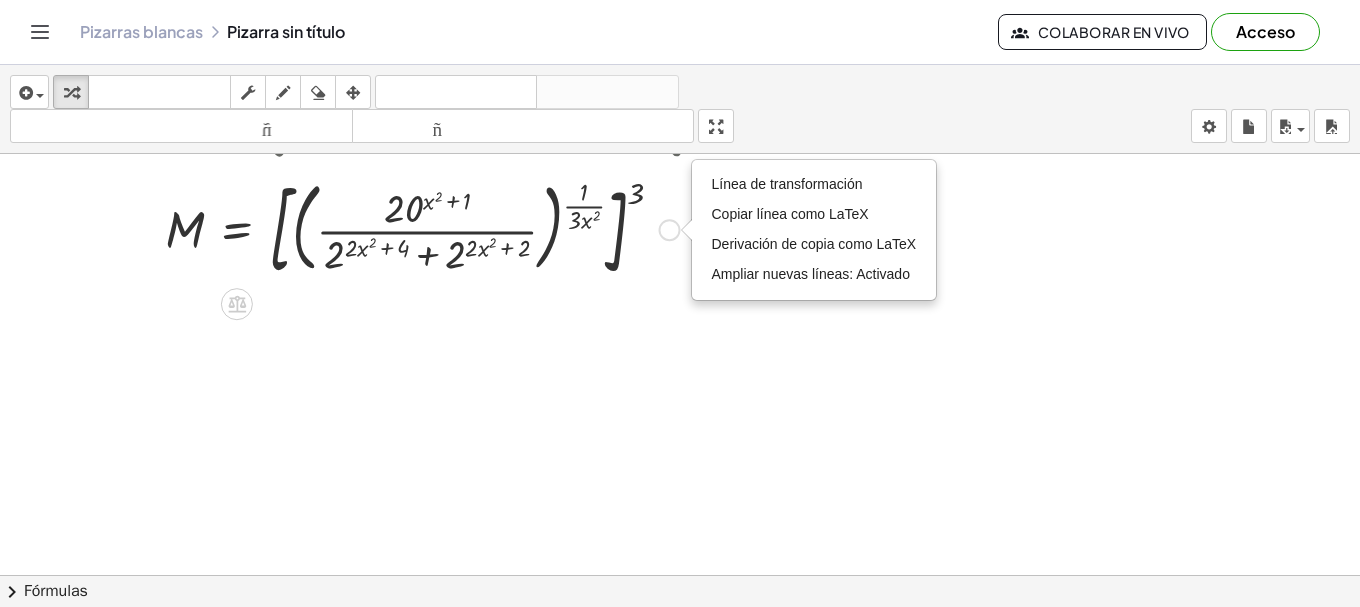 click on "Línea de transformación Copiar línea como LaTeX Derivación de copia como LaTeX Ampliar nuevas líneas: Activado" at bounding box center (670, 230) 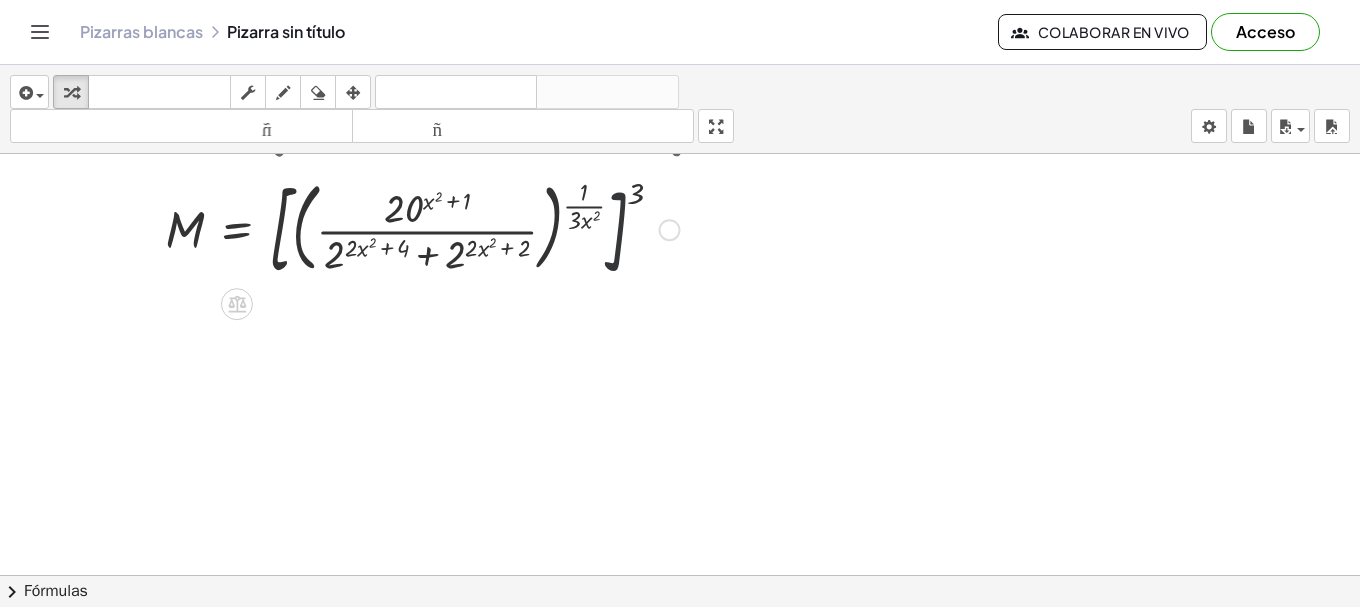 click at bounding box center (455, 228) 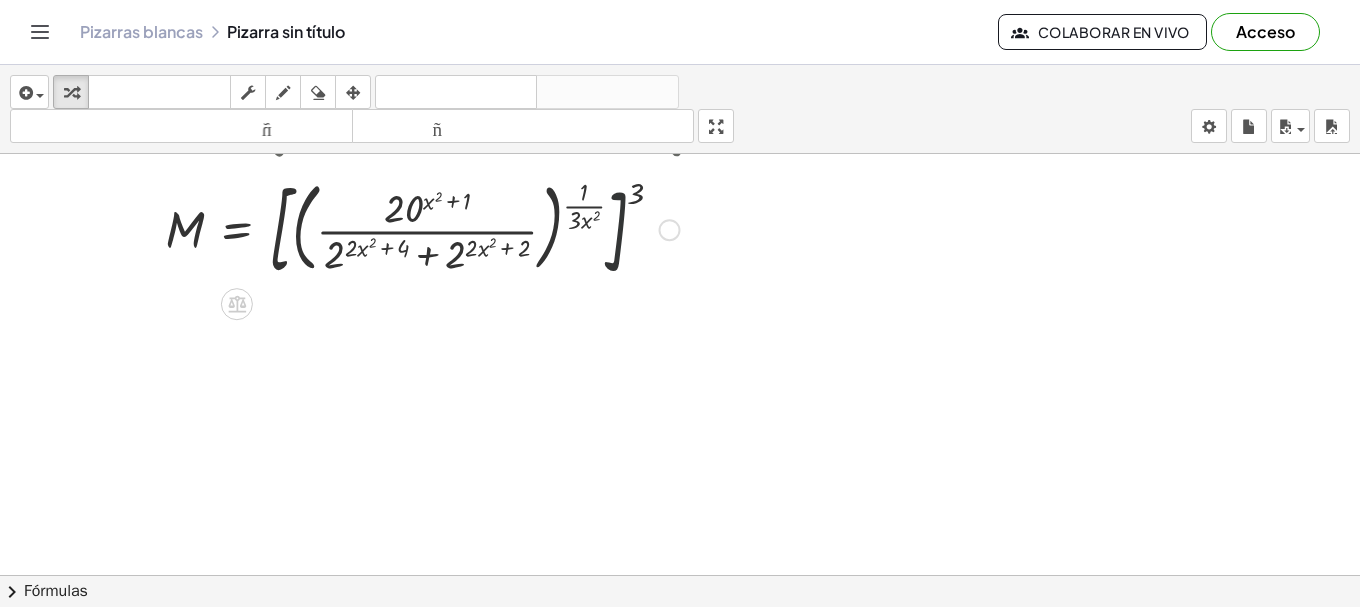 click at bounding box center [455, 228] 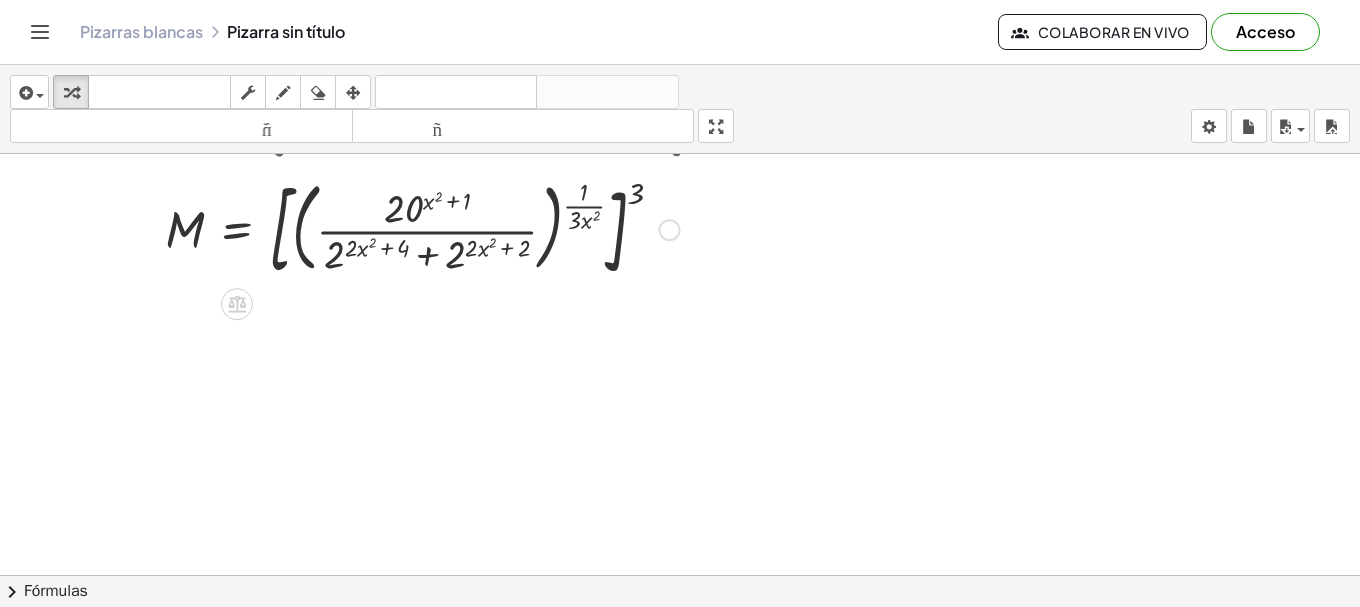 click on "Línea de transformación Copiar línea como LaTeX Derivación de copia como LaTeX Ampliar nuevas líneas: Activado" at bounding box center (670, 230) 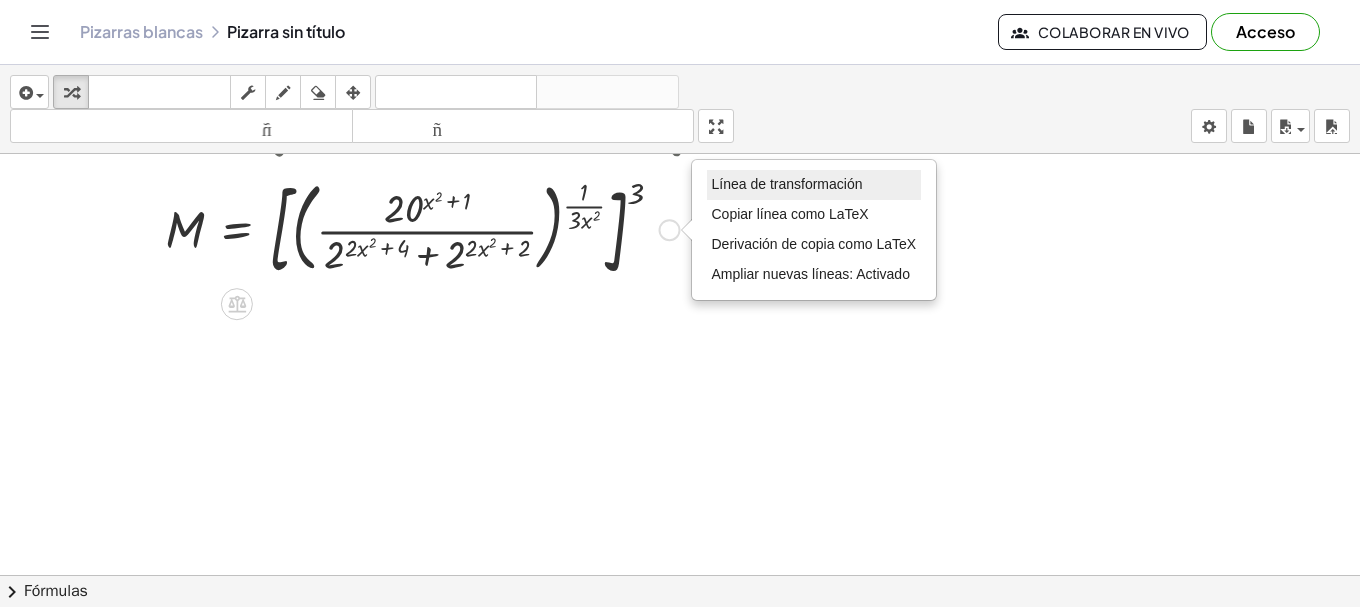 click on "Línea de transformación" at bounding box center [787, 184] 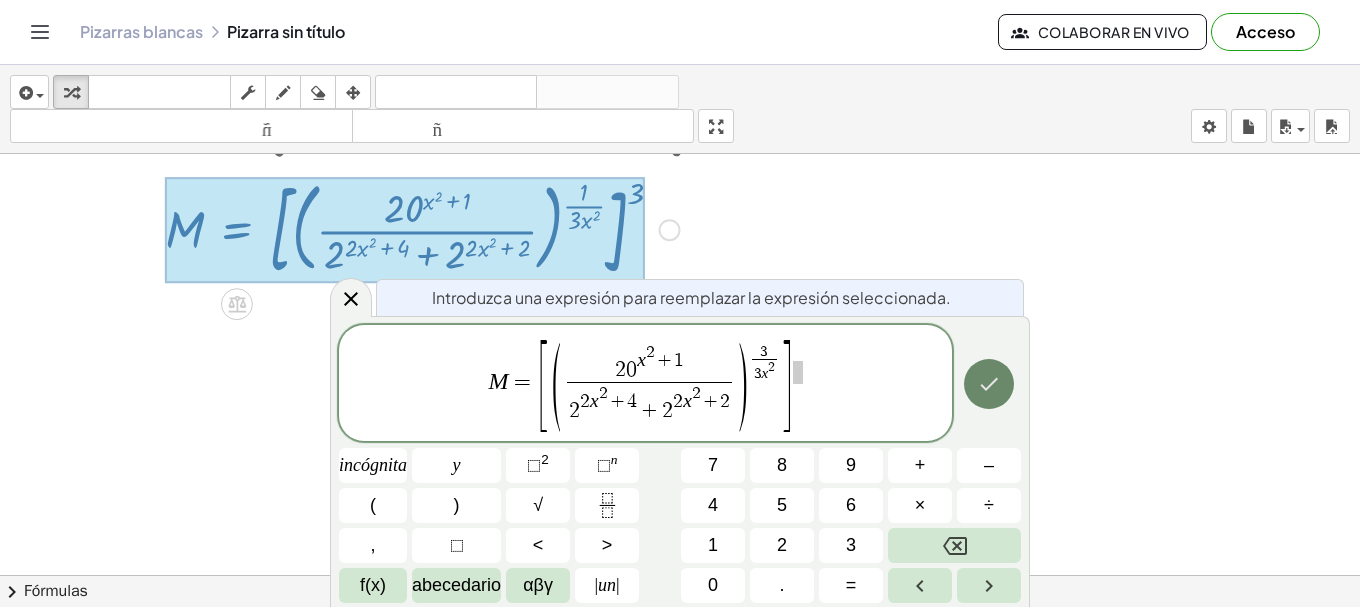 click 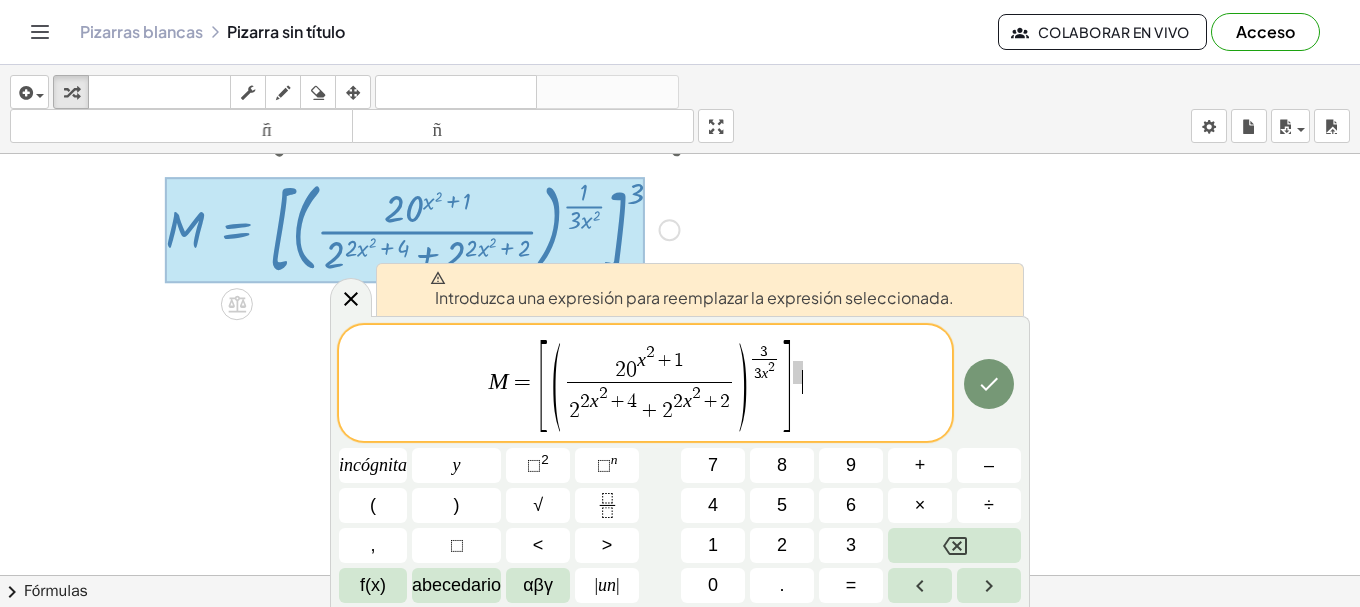 click on "M = [ ( 2 0 x 2 + 1 2 2 x 2 + 4 + 2 2 x 2 + 2 ​ ) 3 3 x 2 ​ ] ​" at bounding box center [645, 384] 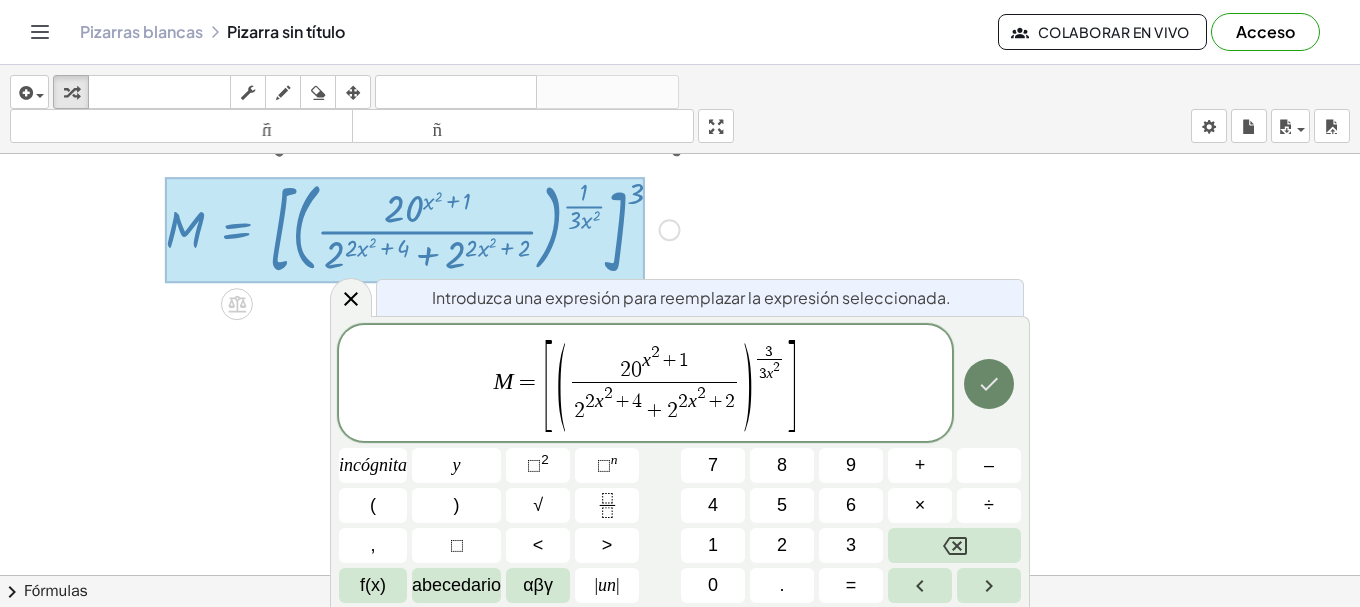 click 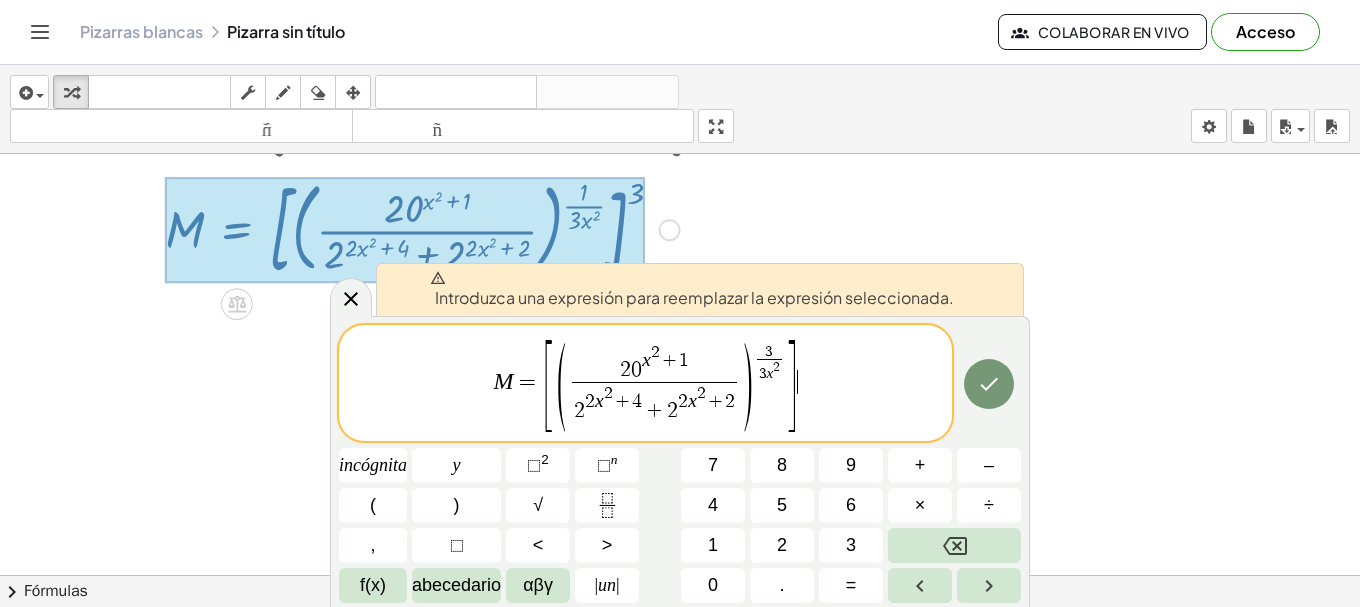 click on "]" at bounding box center [790, 385] 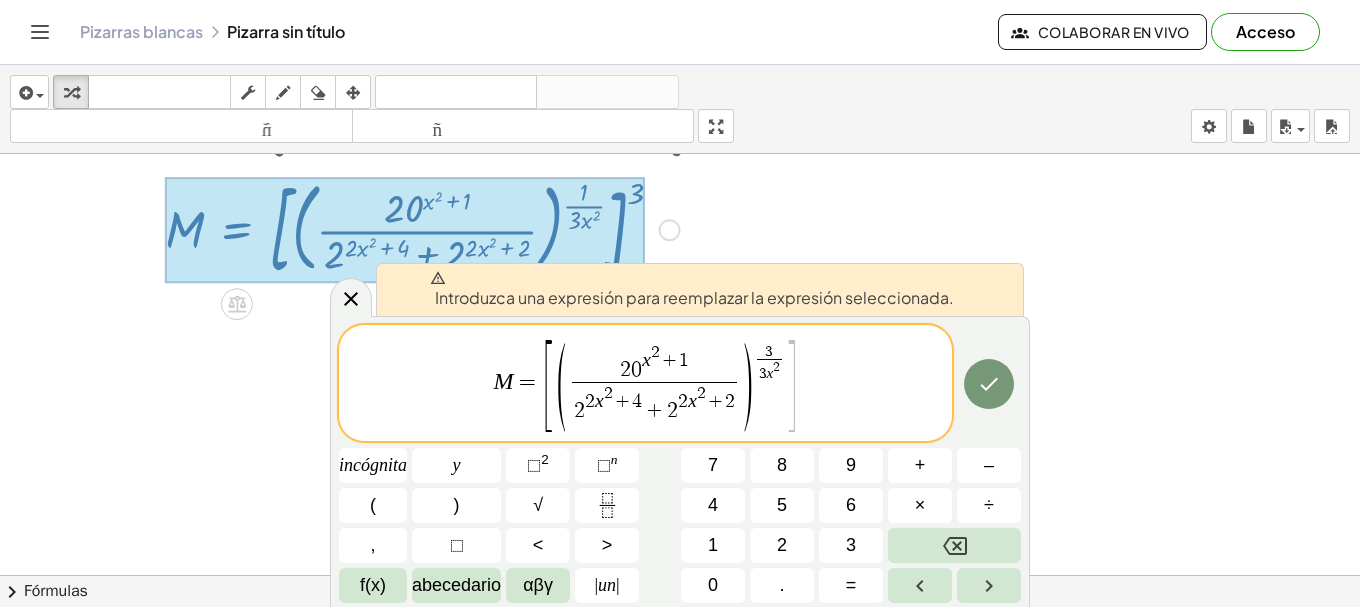 click at bounding box center (680, 354) 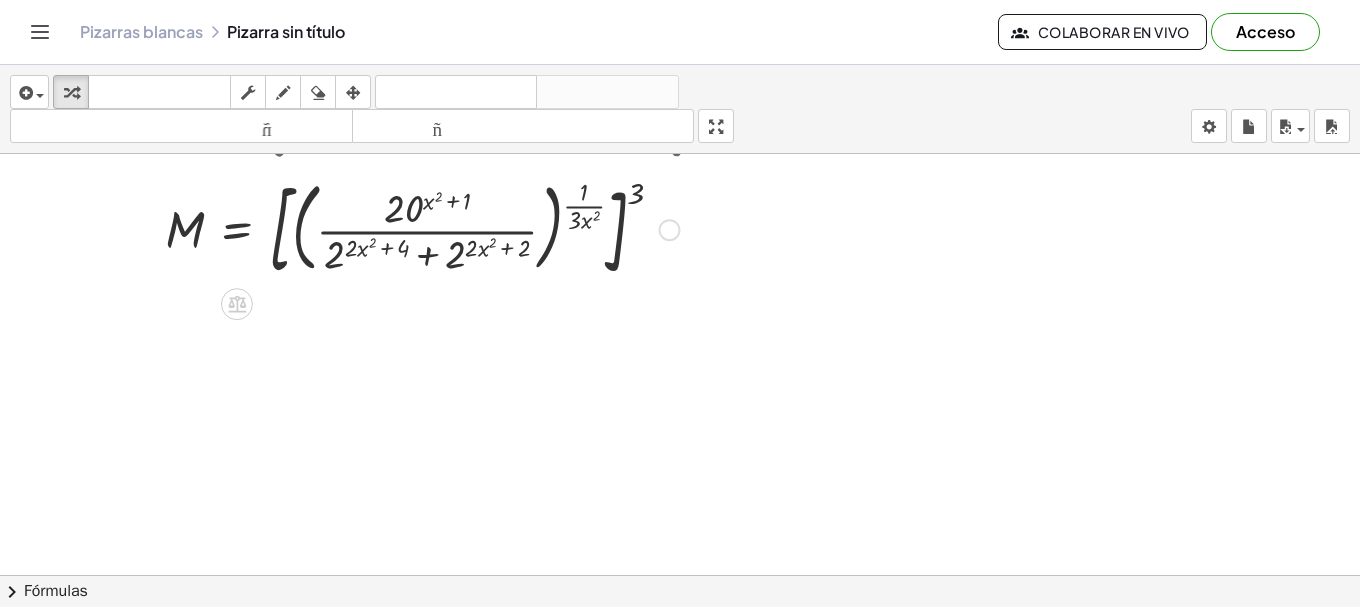 click at bounding box center [455, 228] 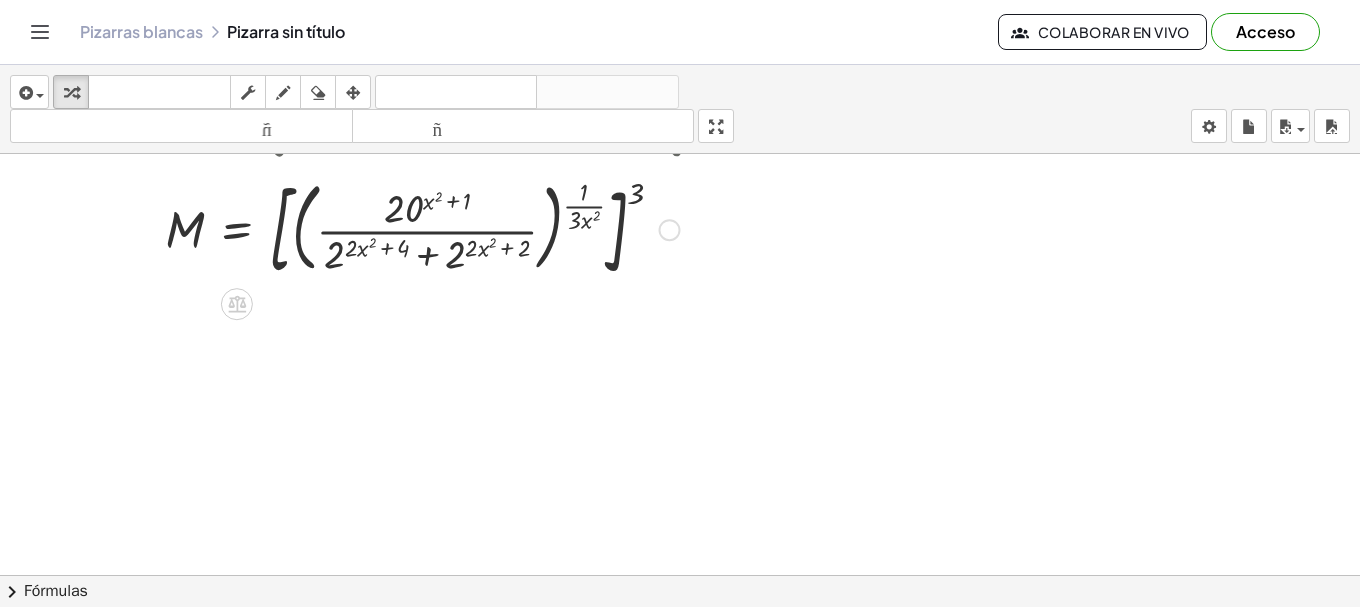 click at bounding box center (455, 228) 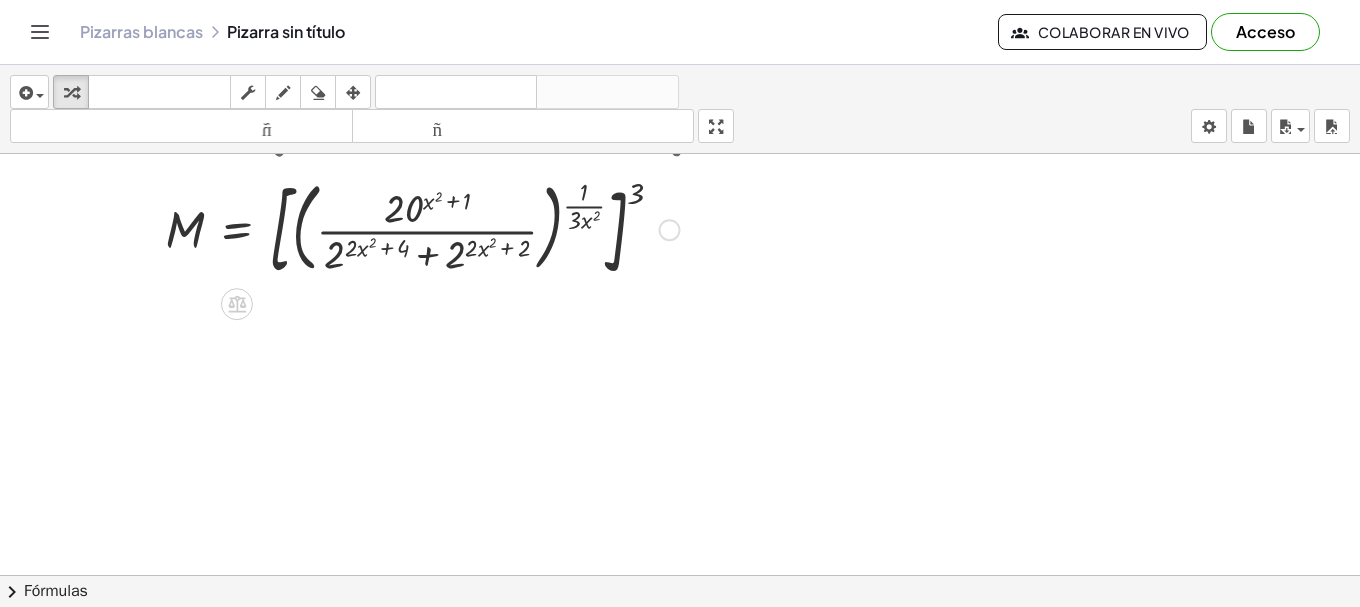 click at bounding box center (455, 228) 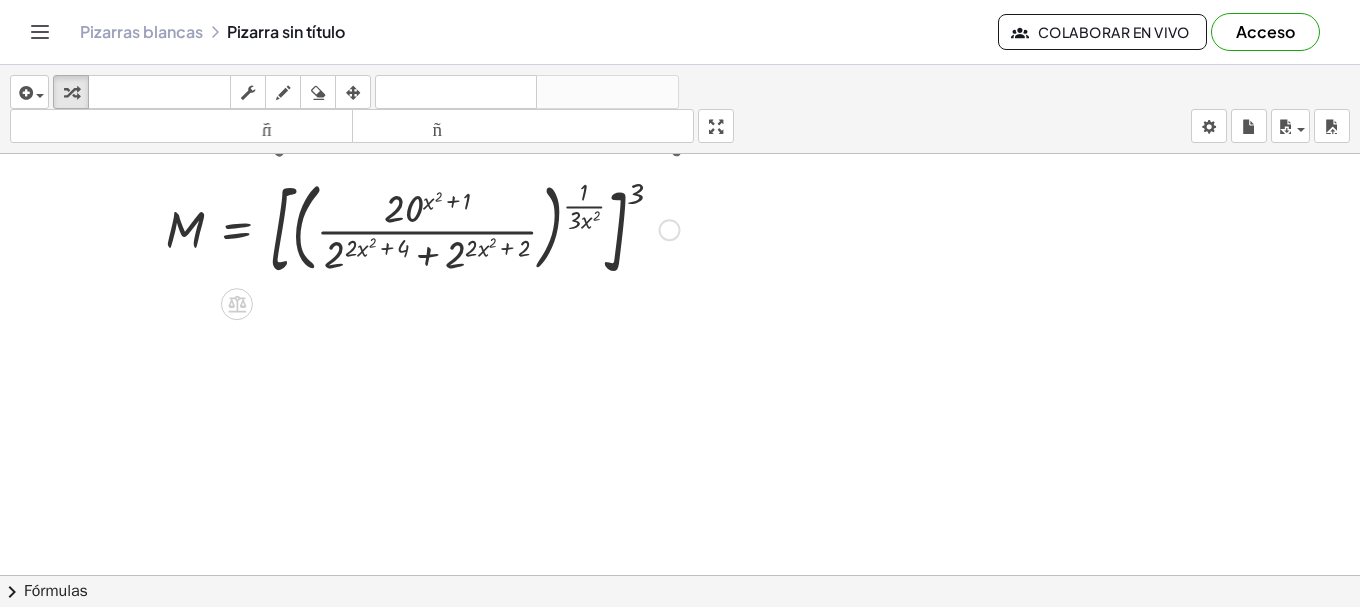 click at bounding box center [455, 228] 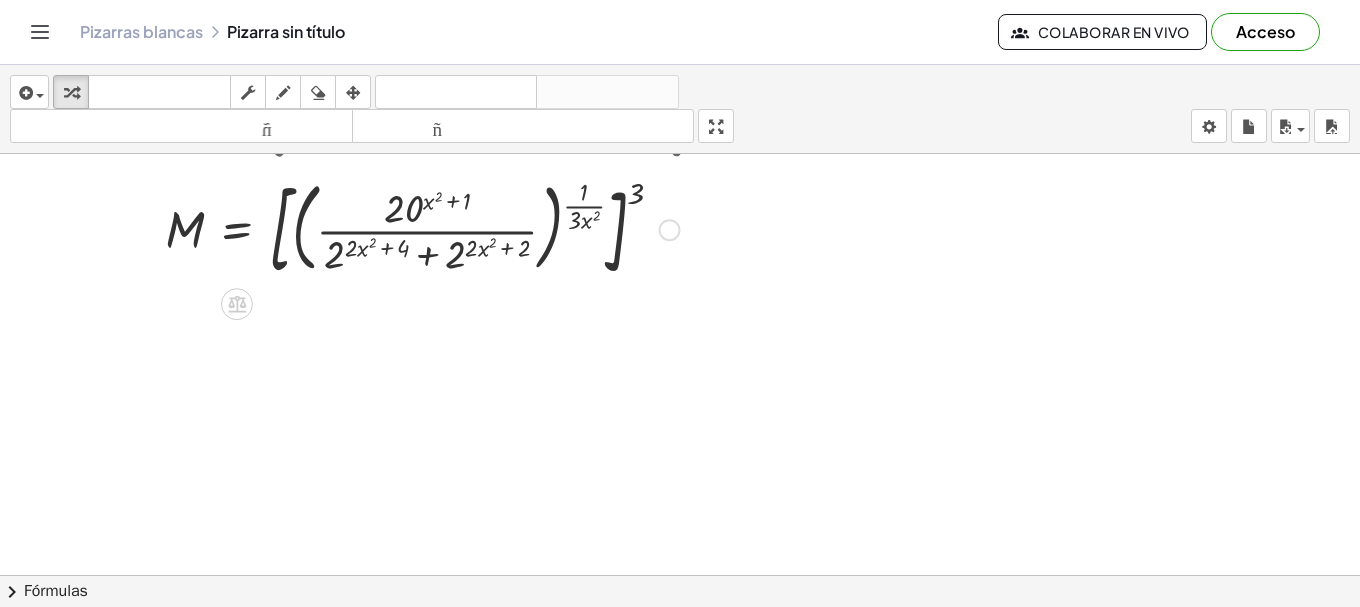 click at bounding box center (455, 228) 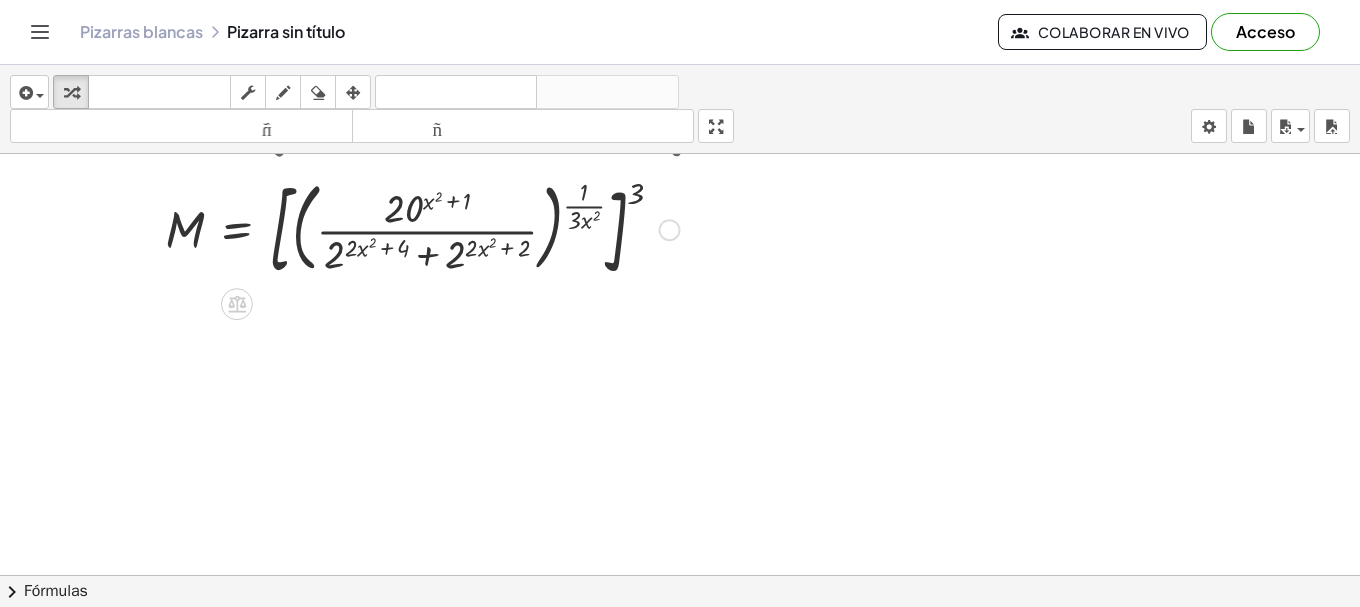 click at bounding box center [455, 228] 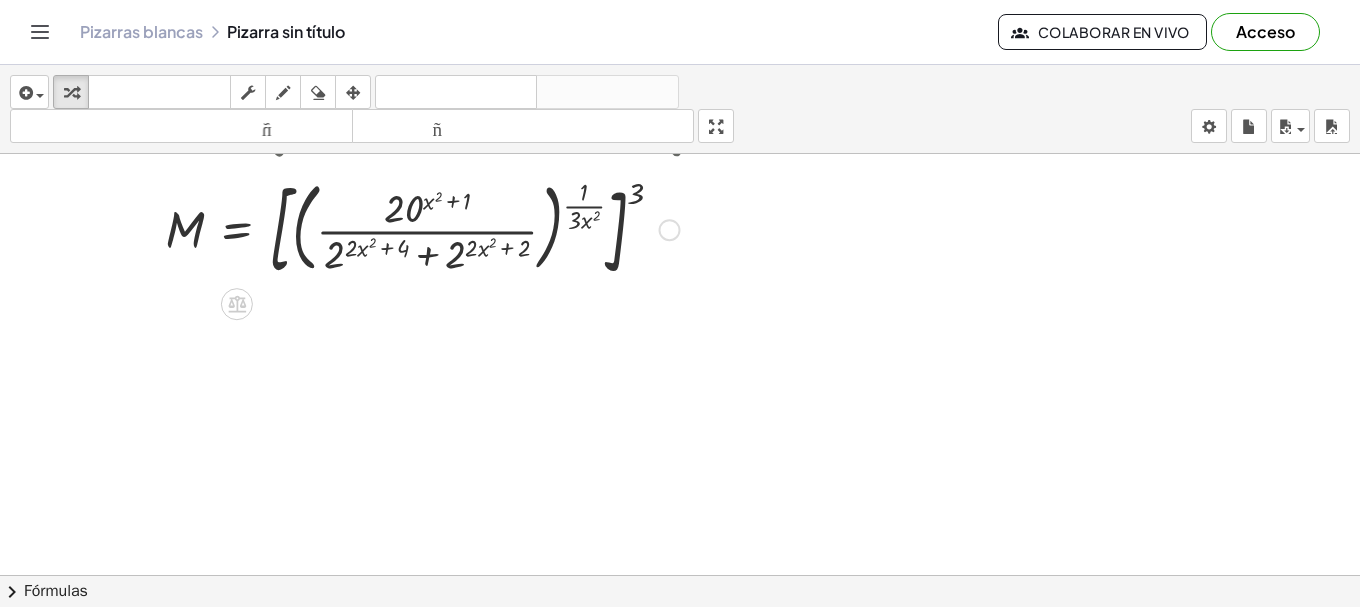 click at bounding box center [455, 228] 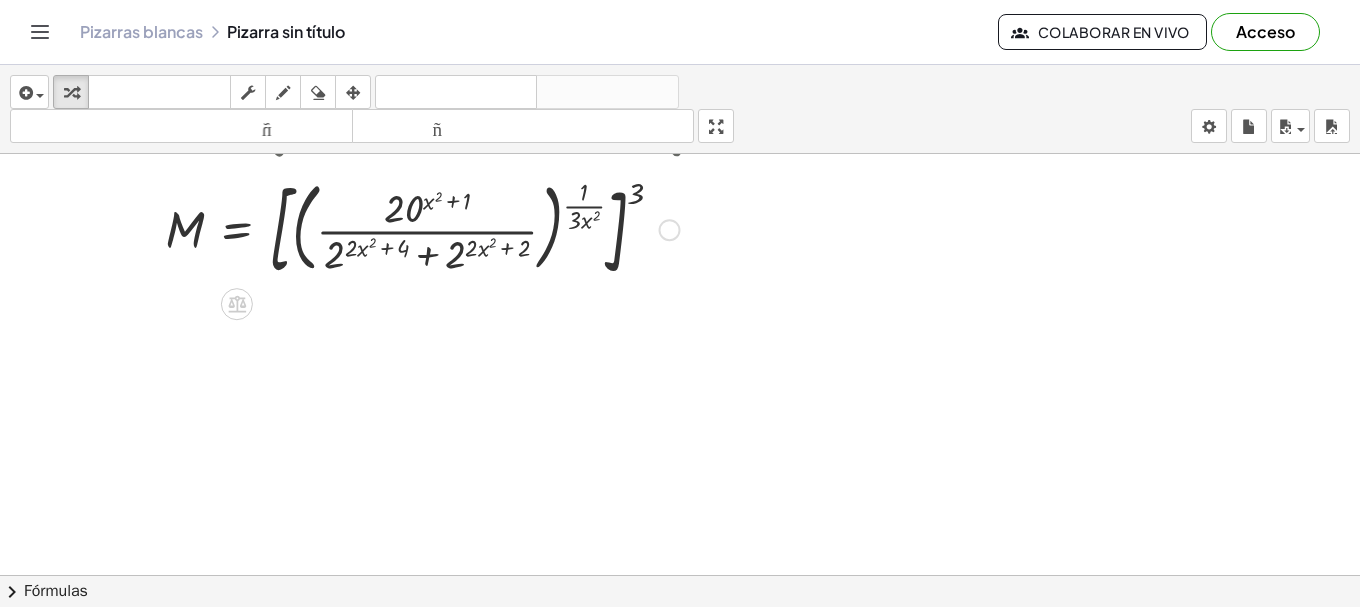 click at bounding box center (455, 228) 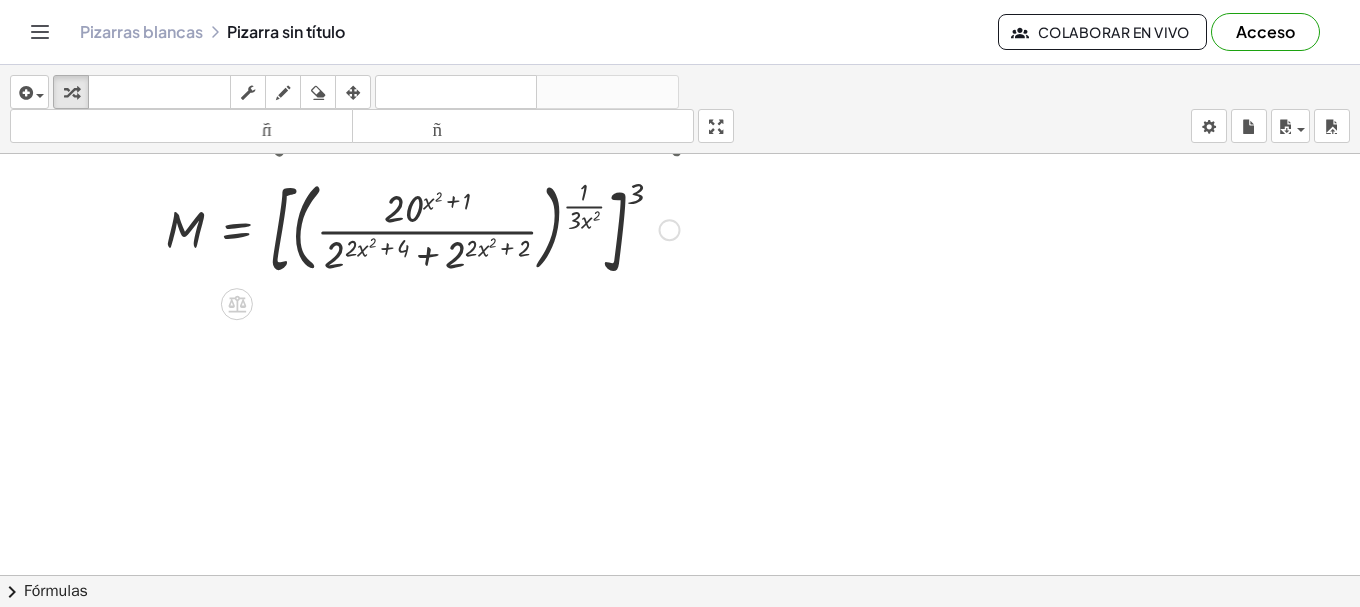click at bounding box center (455, 228) 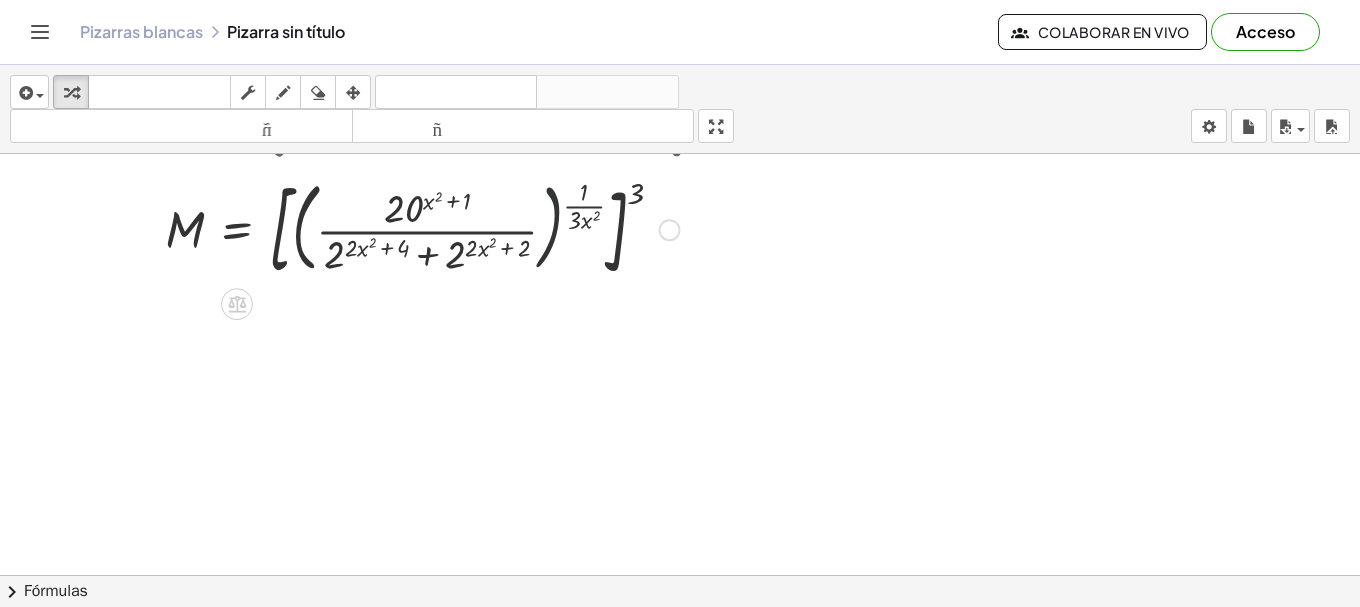 click at bounding box center (455, 228) 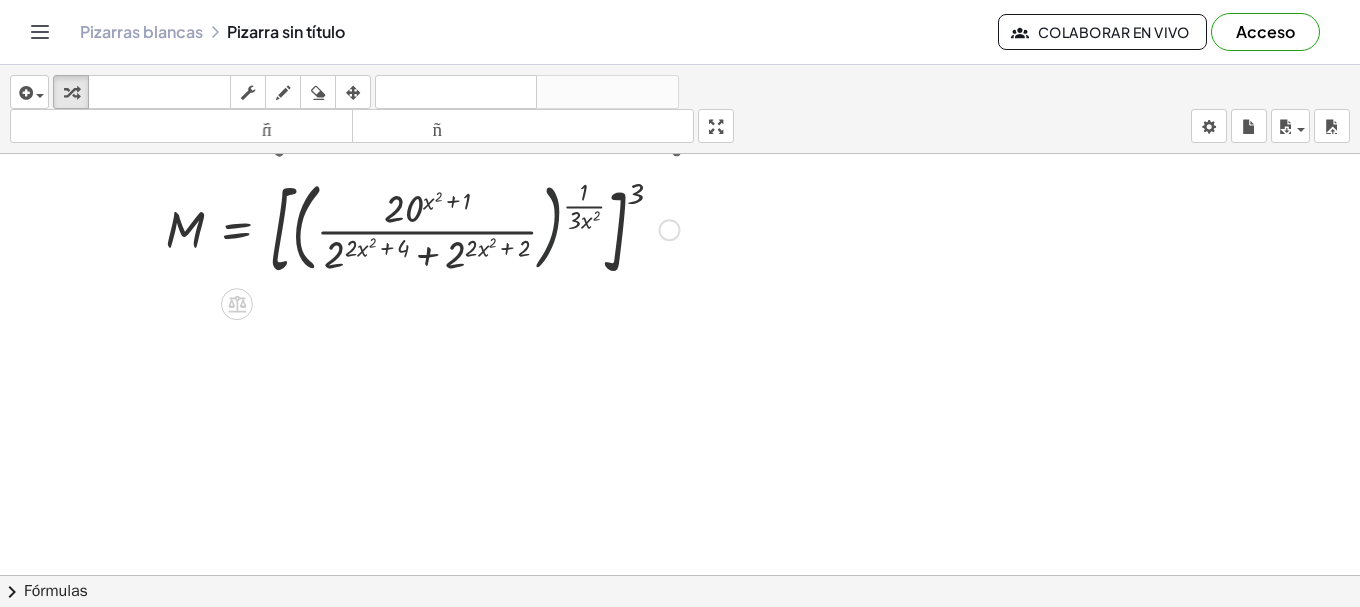 click at bounding box center [455, 228] 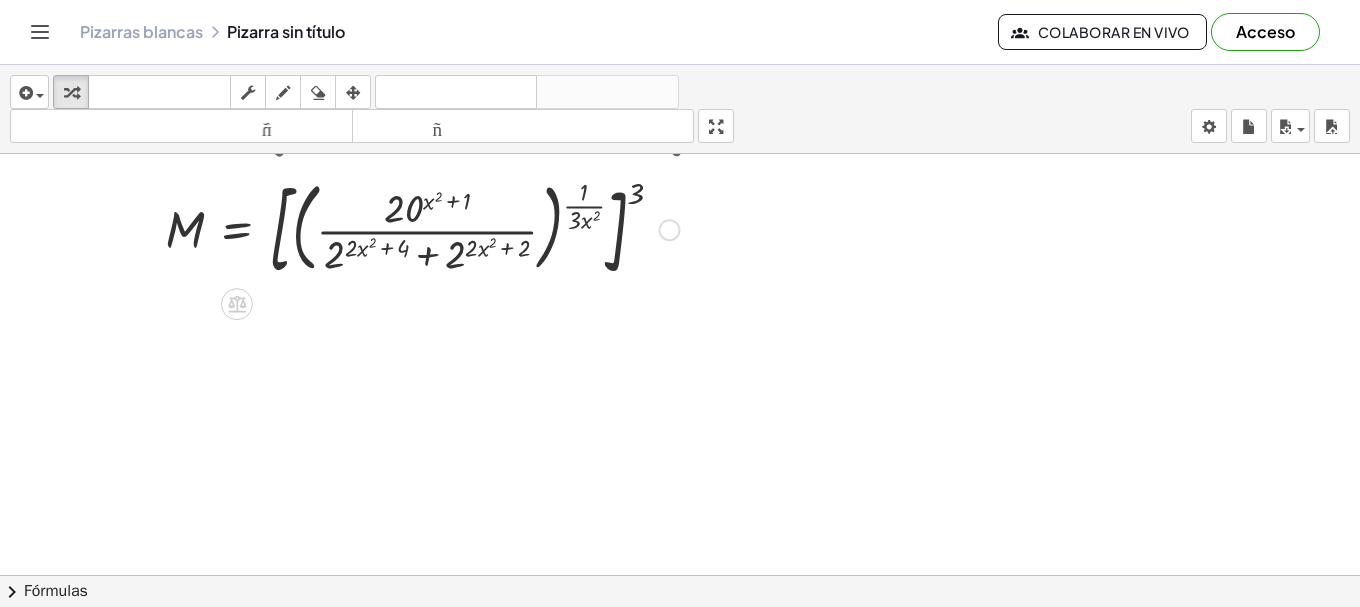 click at bounding box center [455, 228] 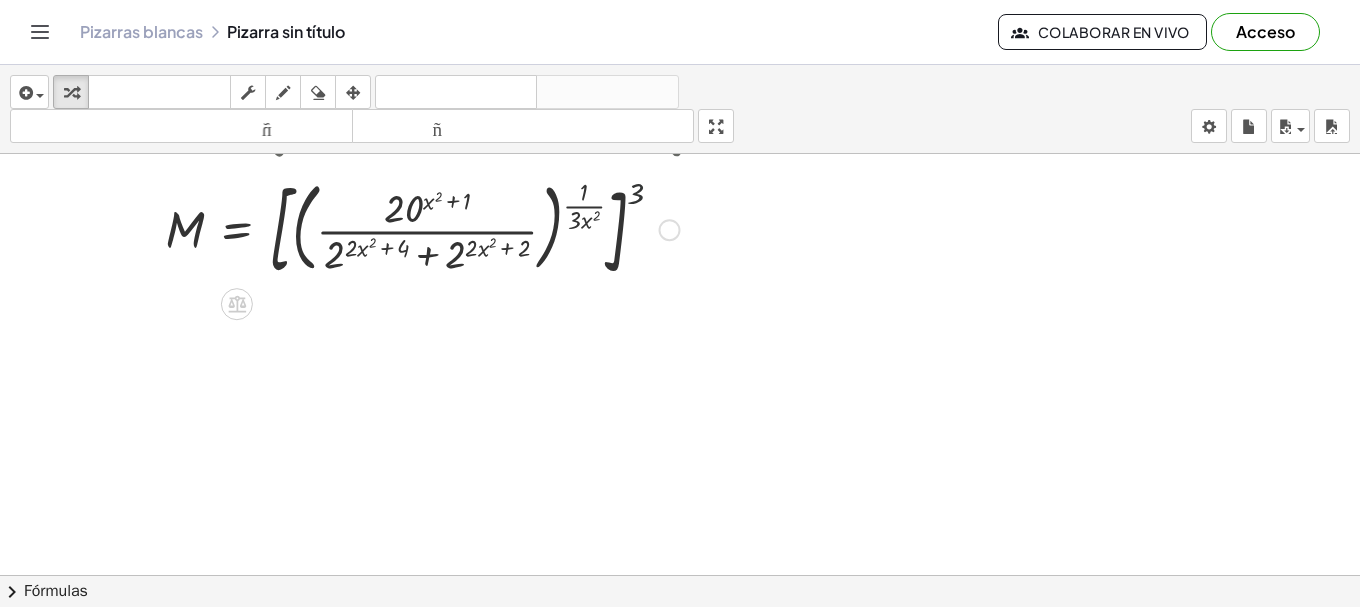 click at bounding box center [455, 228] 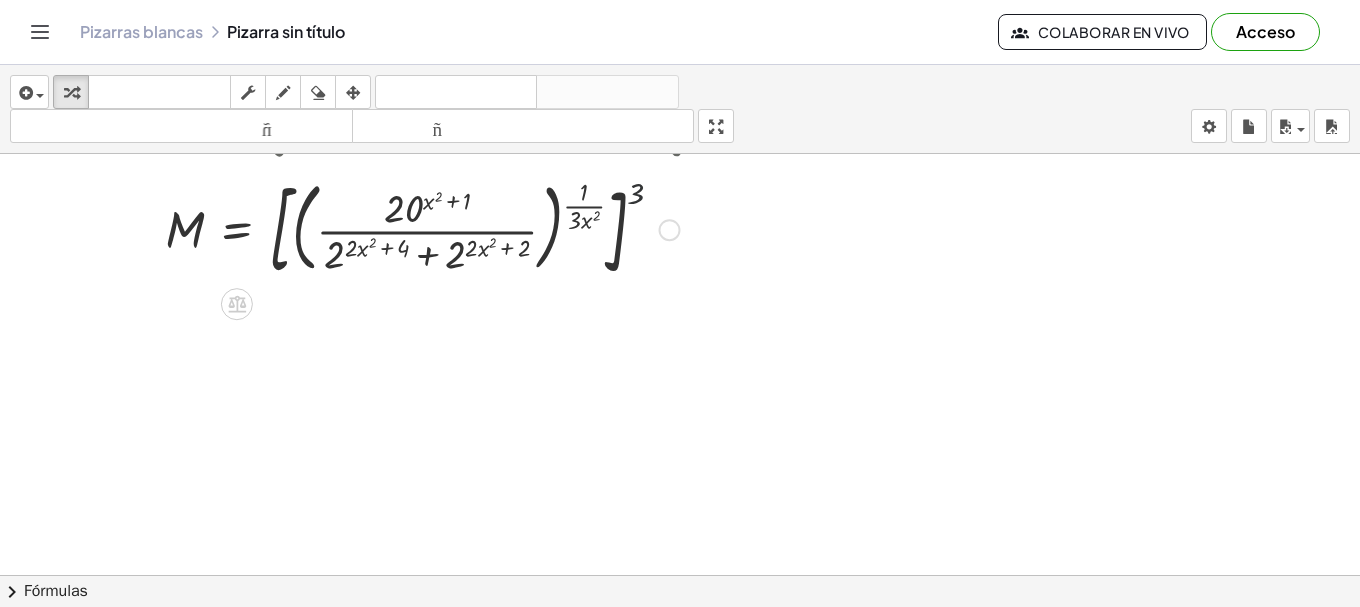 click at bounding box center [455, 228] 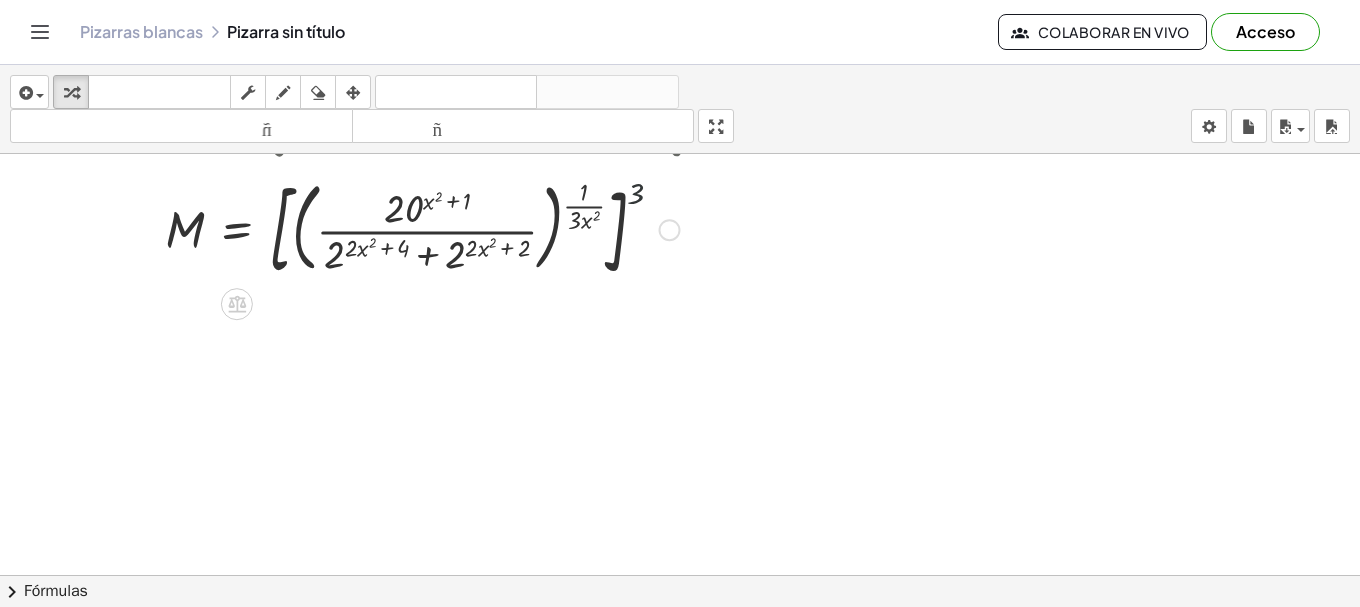 click at bounding box center [455, 228] 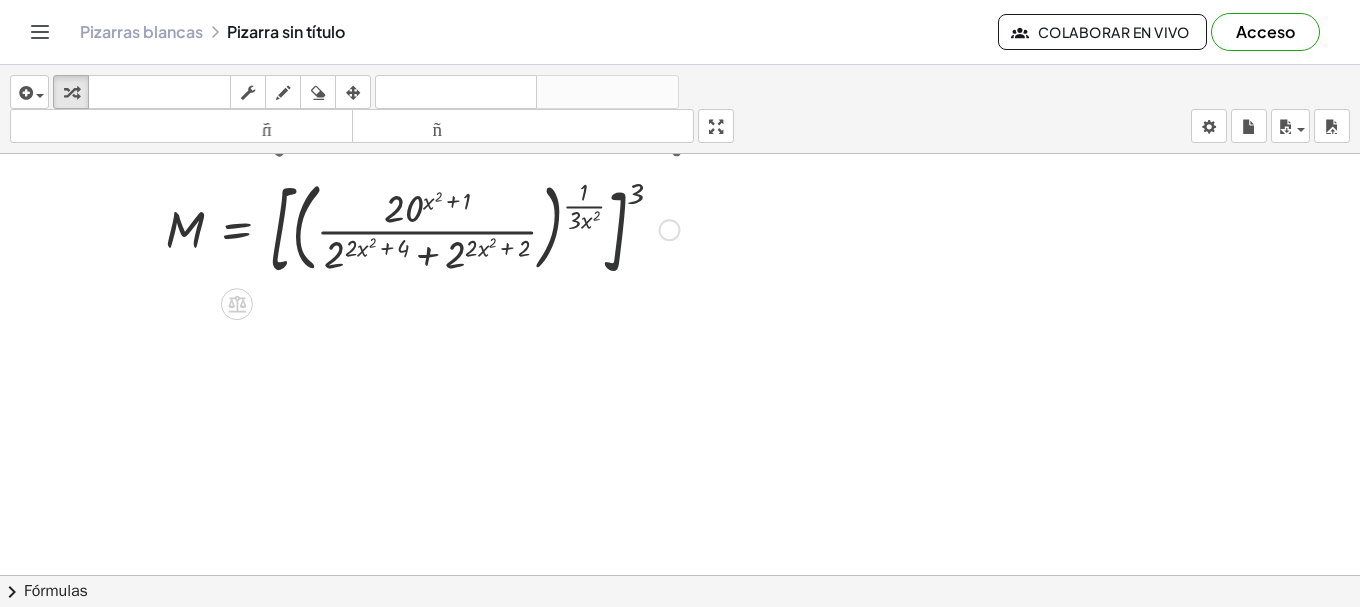click at bounding box center (455, 228) 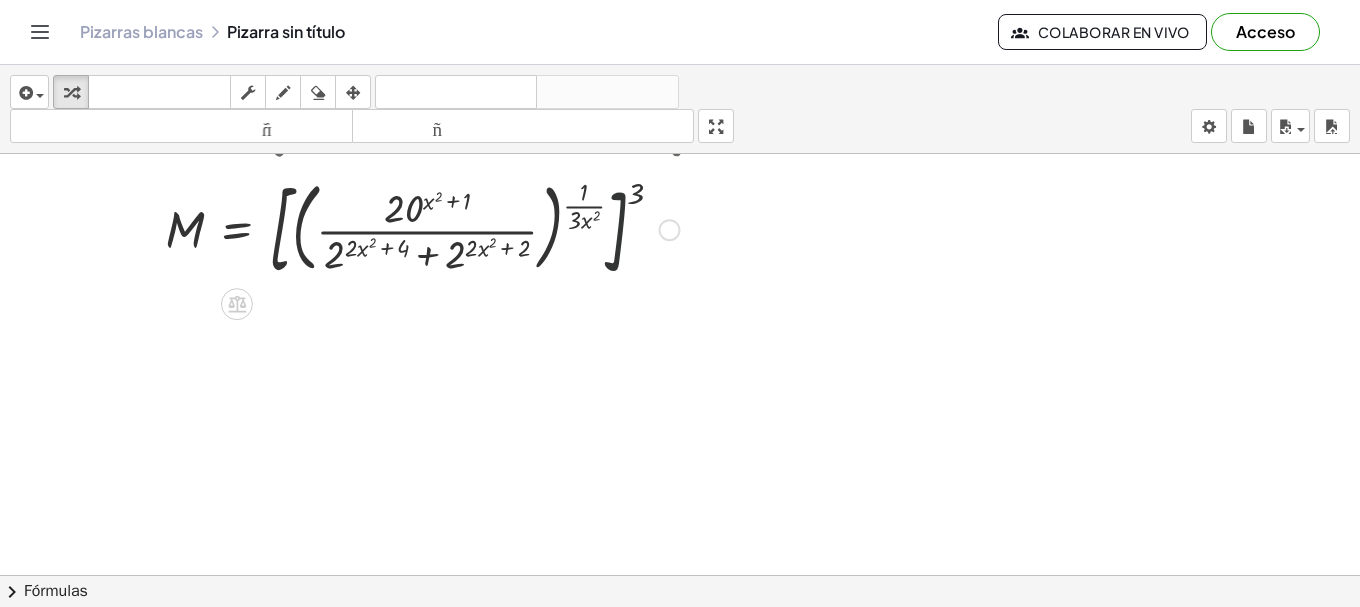 click at bounding box center [455, 228] 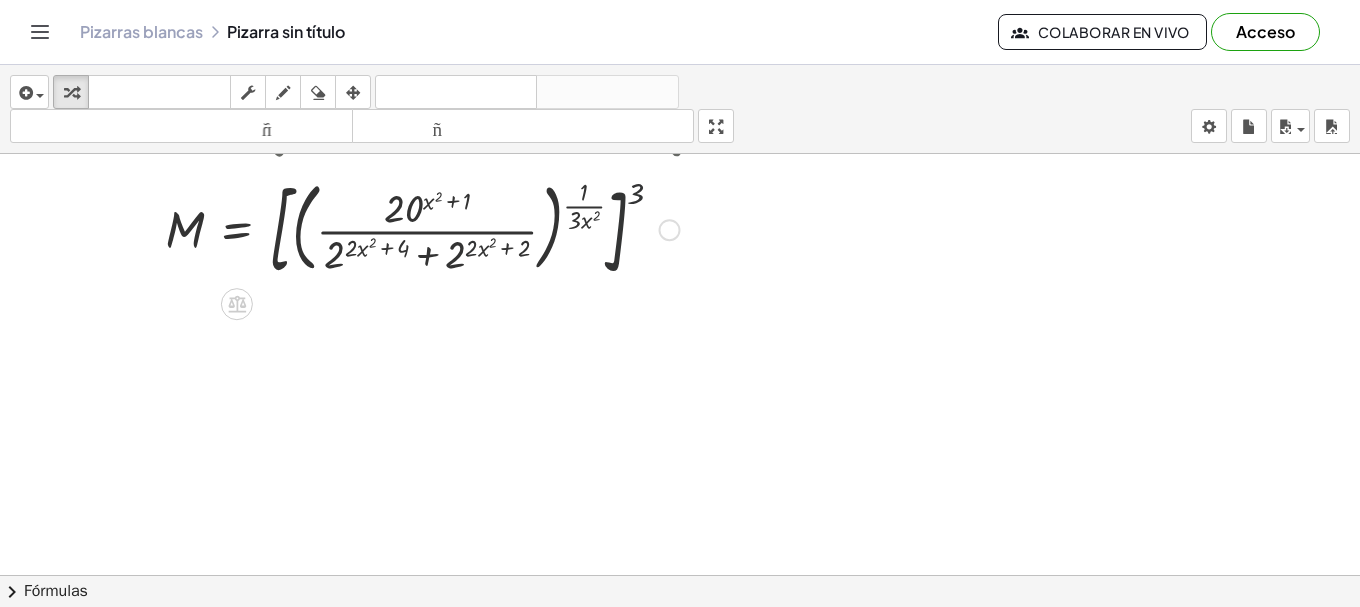 click at bounding box center [455, 228] 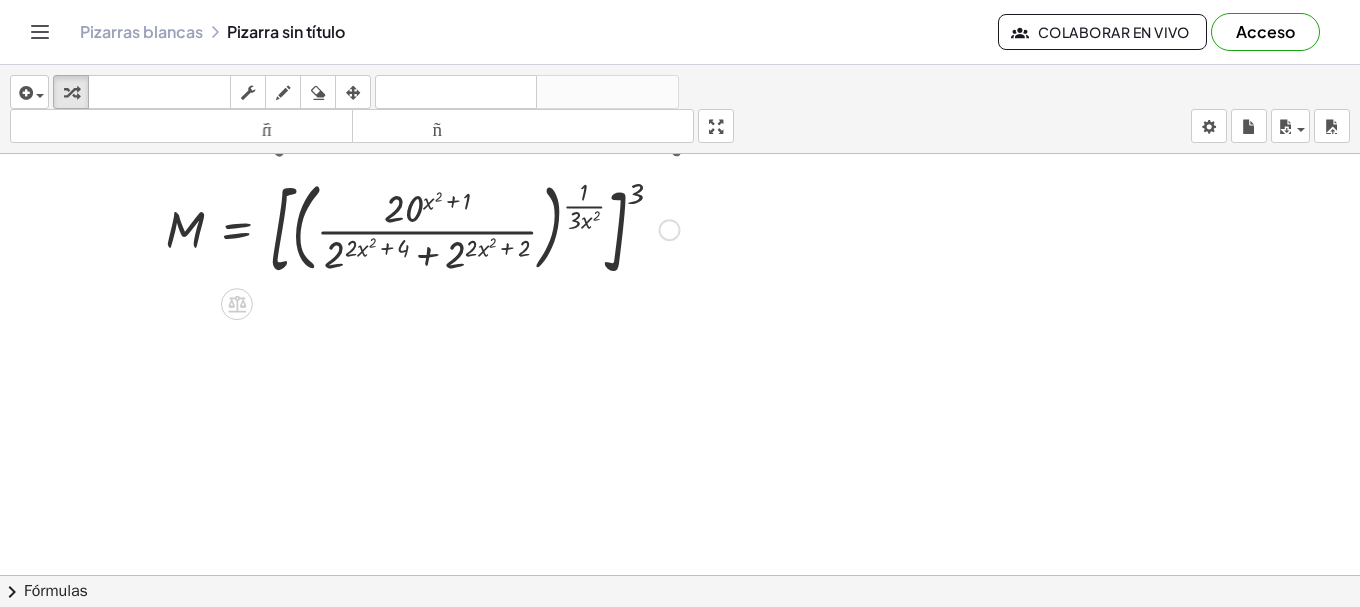 click at bounding box center (455, 228) 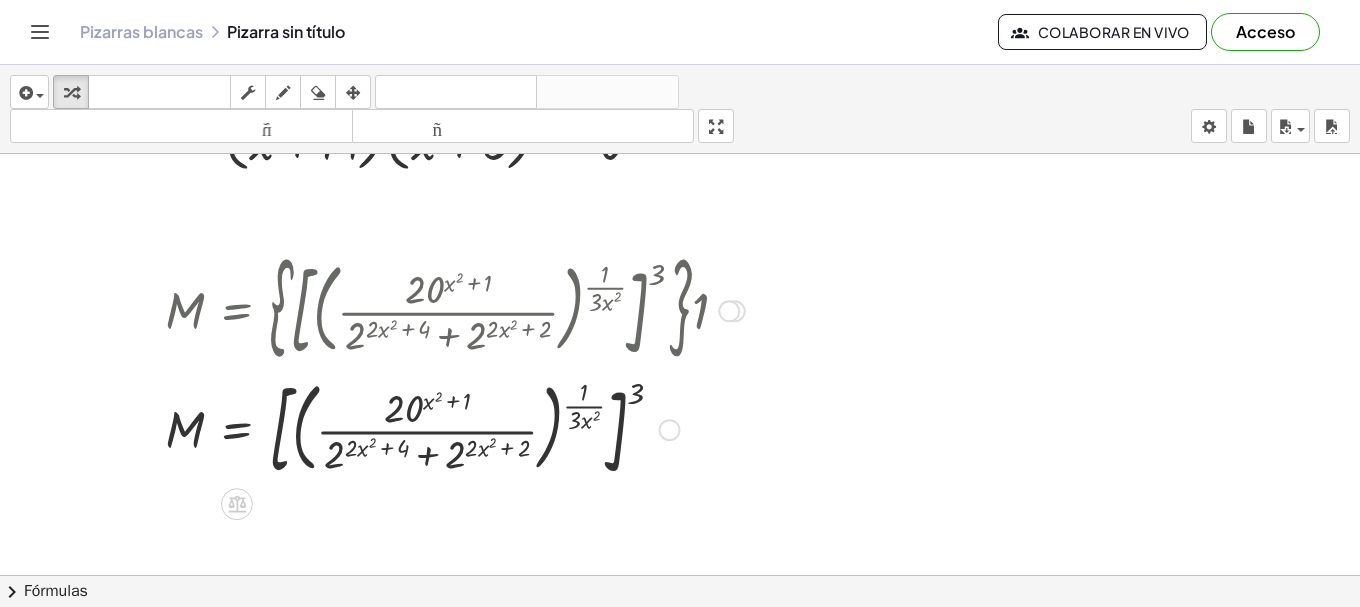 scroll, scrollTop: 200, scrollLeft: 0, axis: vertical 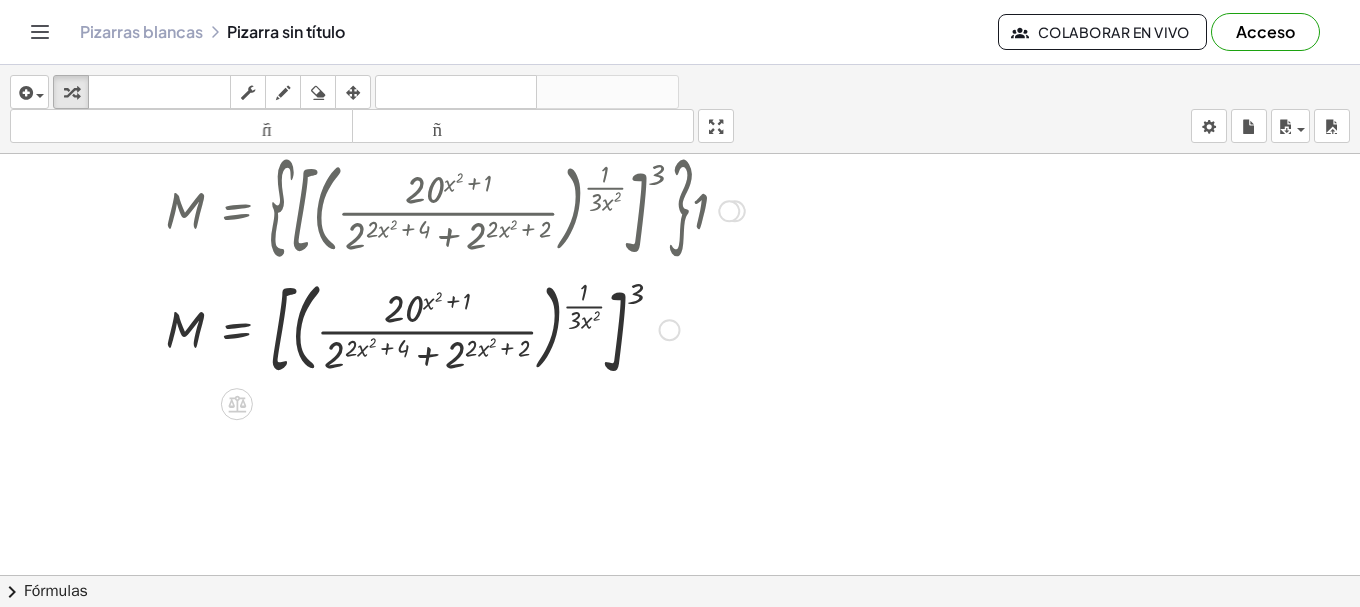 click at bounding box center [455, 328] 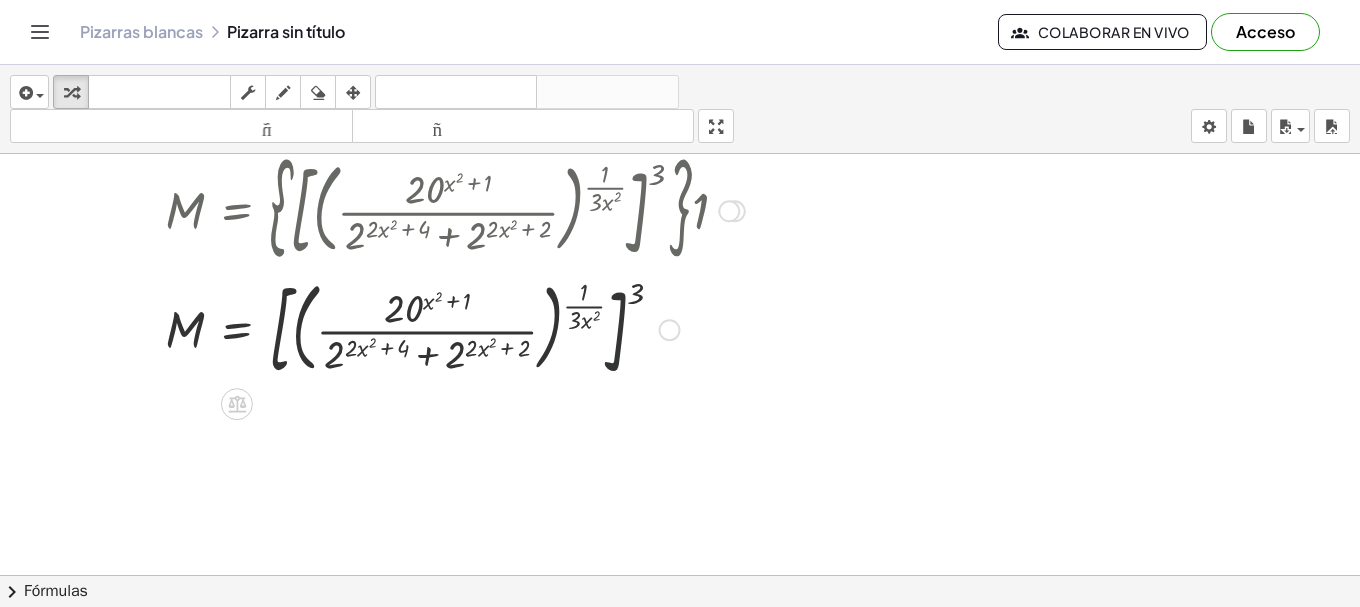 click at bounding box center (455, 328) 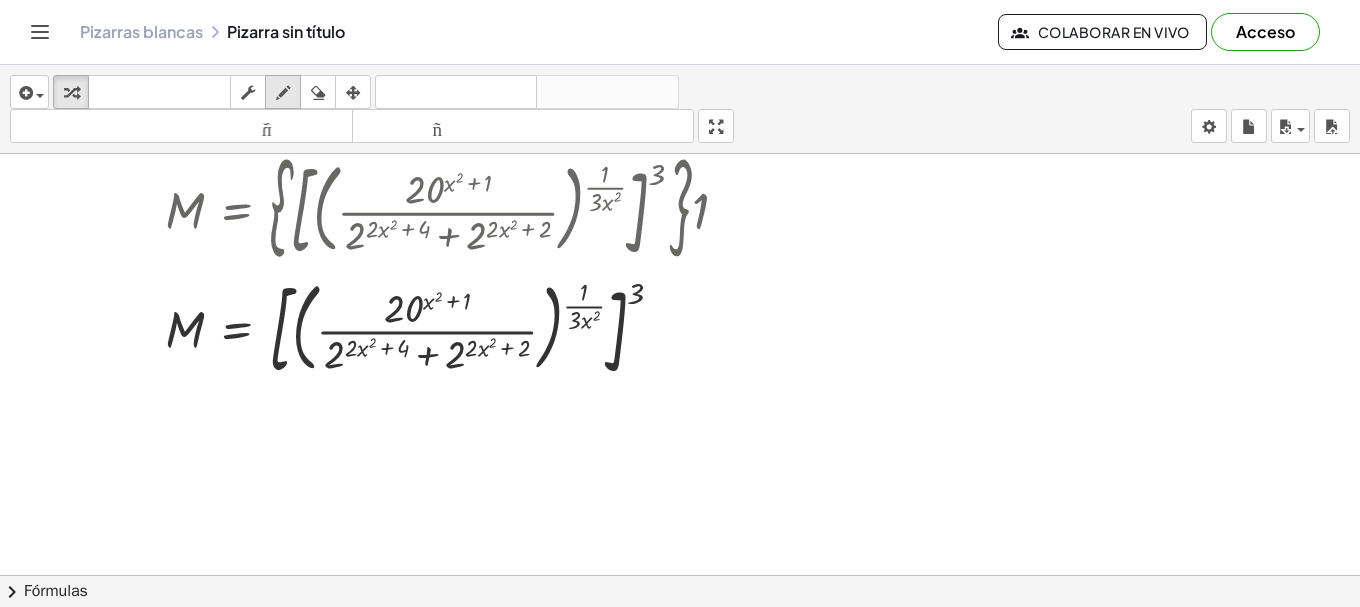 click at bounding box center [283, 93] 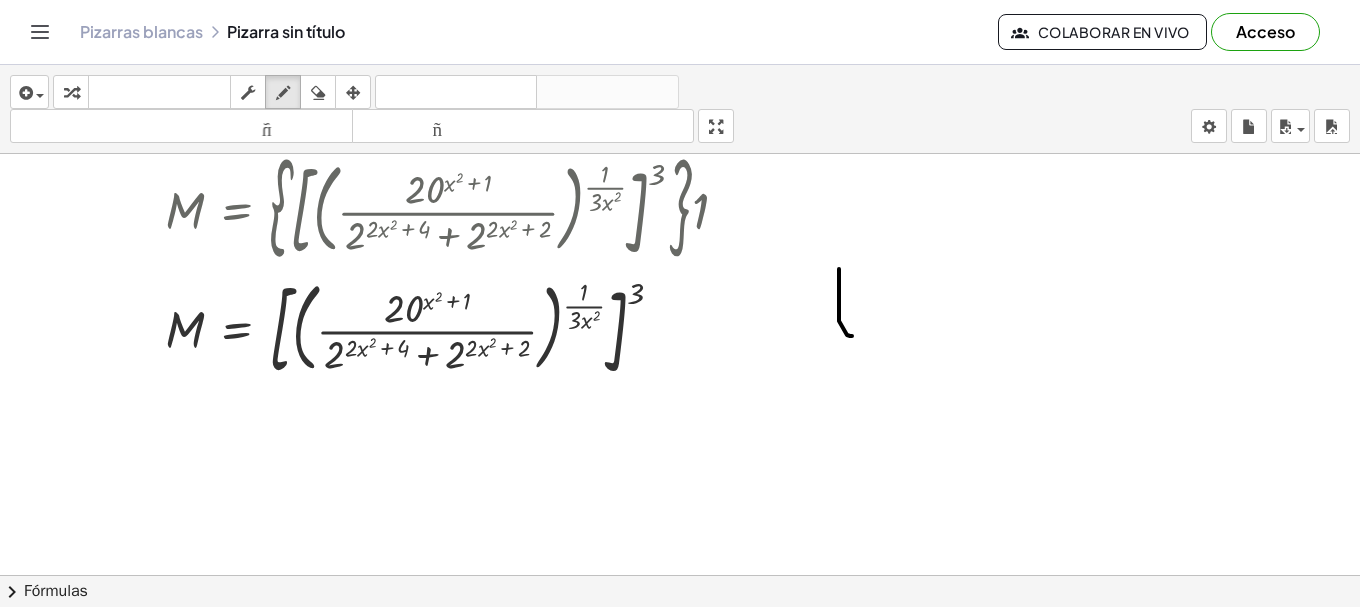 drag, startPoint x: 839, startPoint y: 269, endPoint x: 852, endPoint y: 336, distance: 68.24954 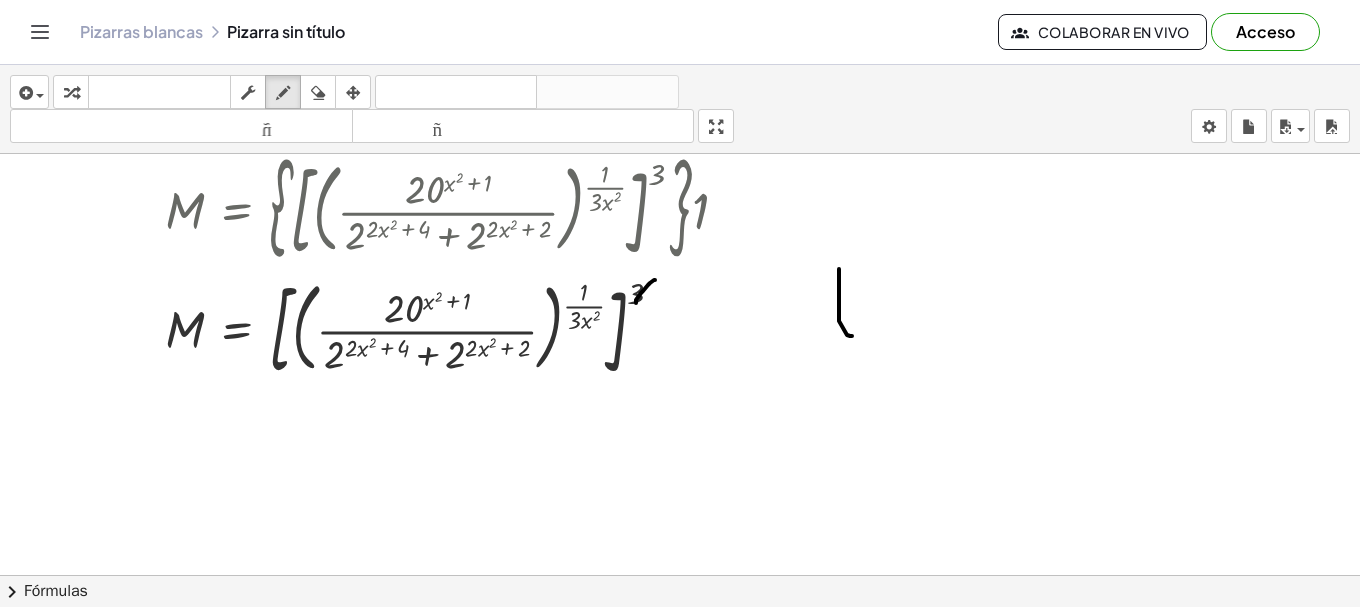drag, startPoint x: 655, startPoint y: 280, endPoint x: 636, endPoint y: 303, distance: 29.832869 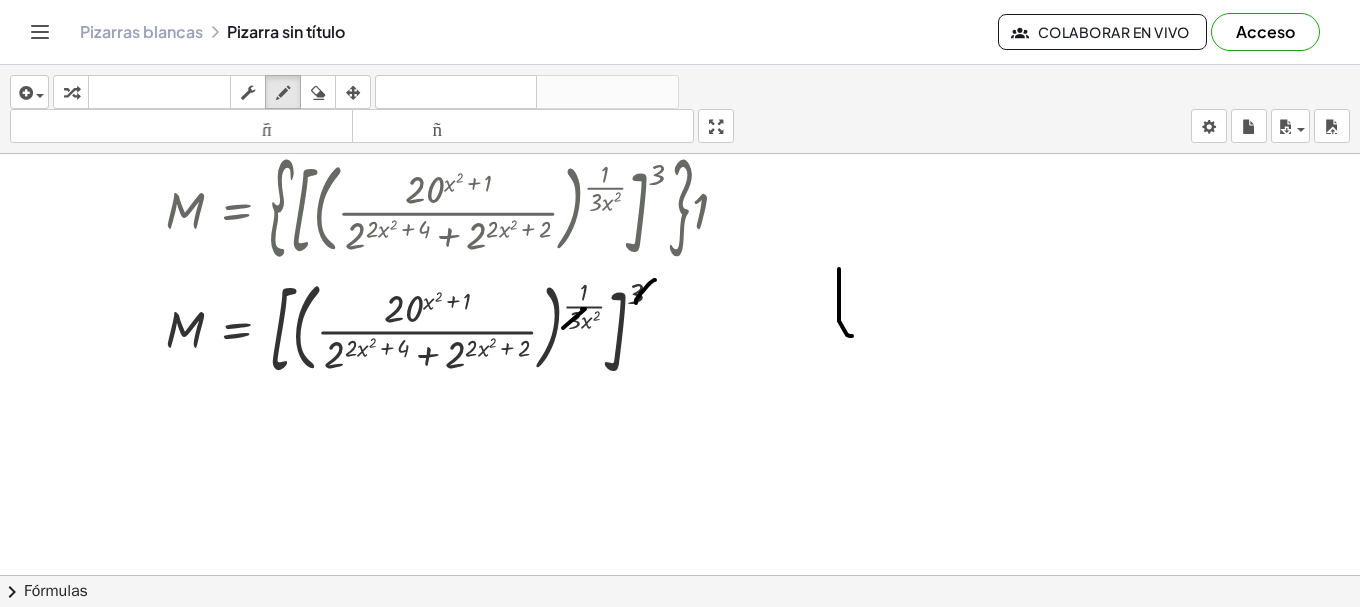 drag, startPoint x: 583, startPoint y: 309, endPoint x: 563, endPoint y: 328, distance: 27.58623 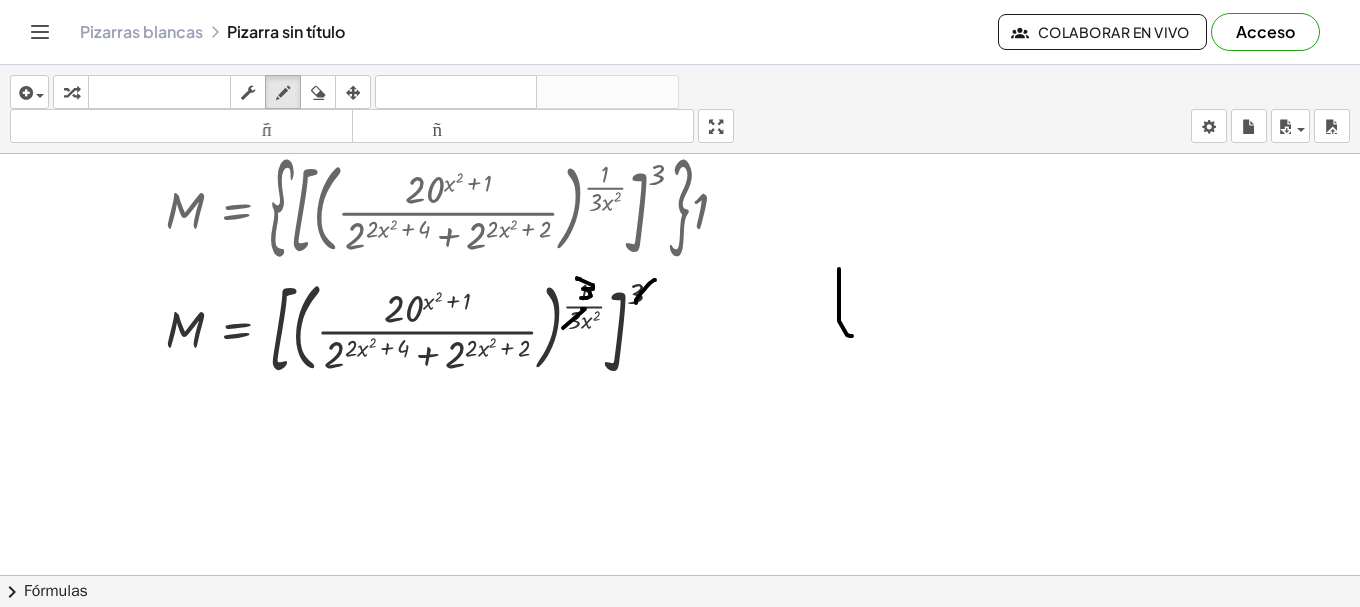 drag, startPoint x: 577, startPoint y: 278, endPoint x: 588, endPoint y: 298, distance: 22.825424 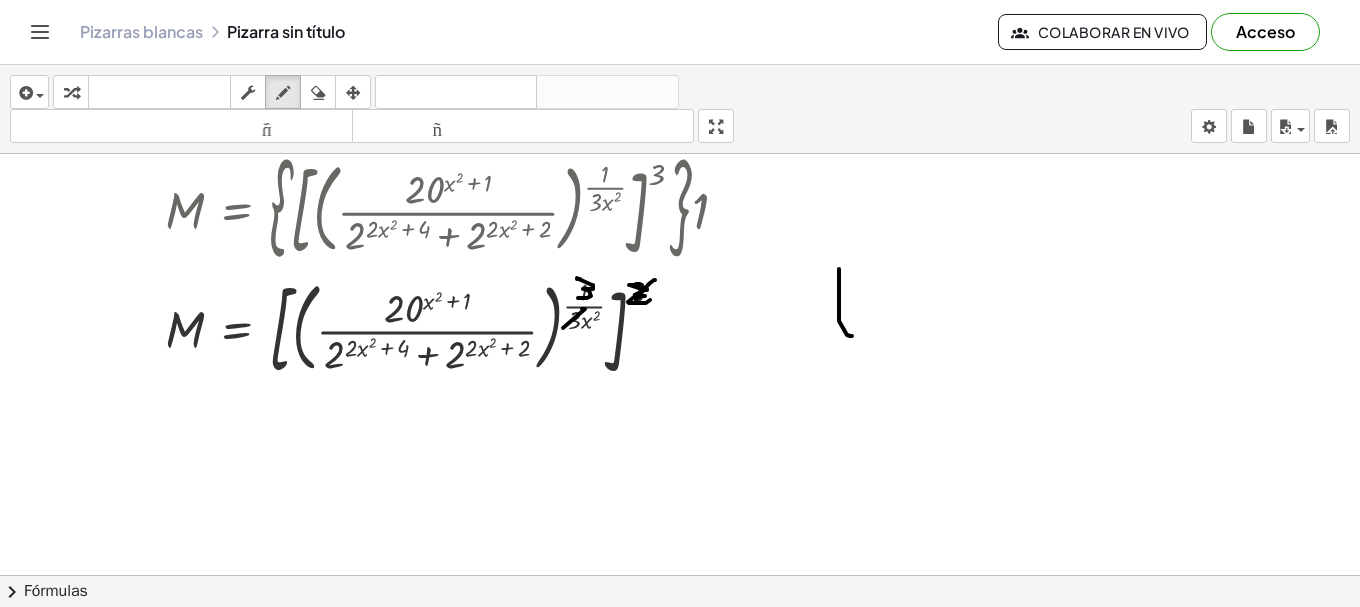 drag, startPoint x: 650, startPoint y: 300, endPoint x: 647, endPoint y: 289, distance: 11.401754 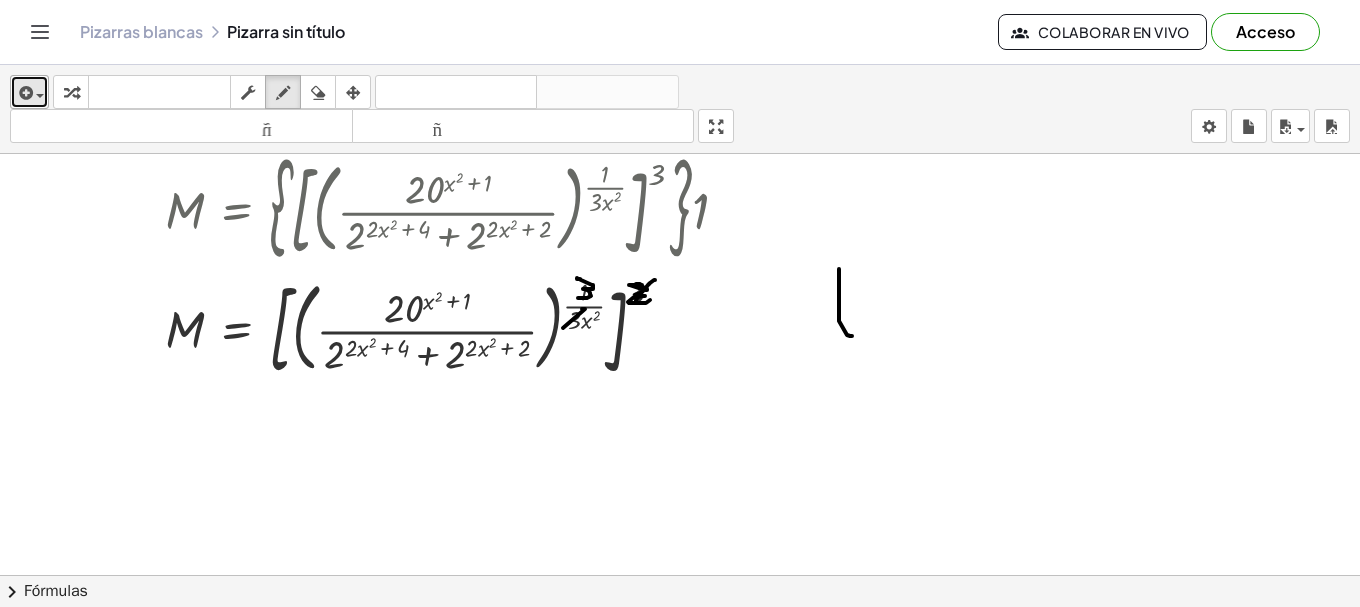 click at bounding box center (24, 93) 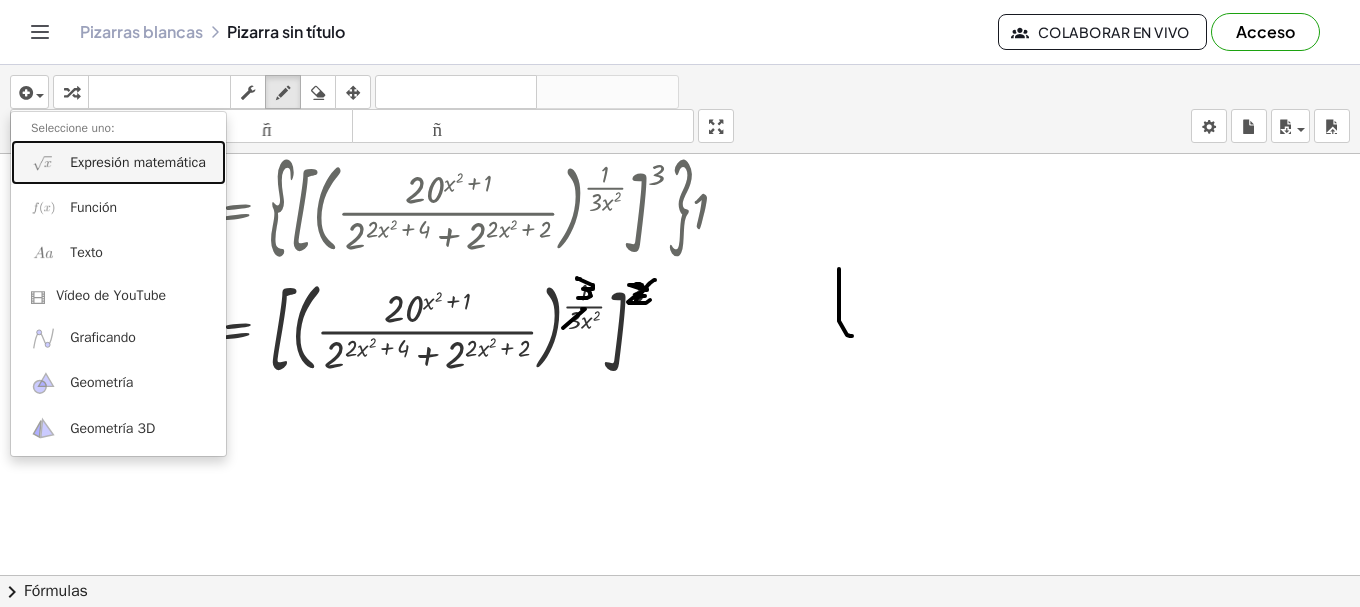 click on "Expresión matemática" at bounding box center (138, 162) 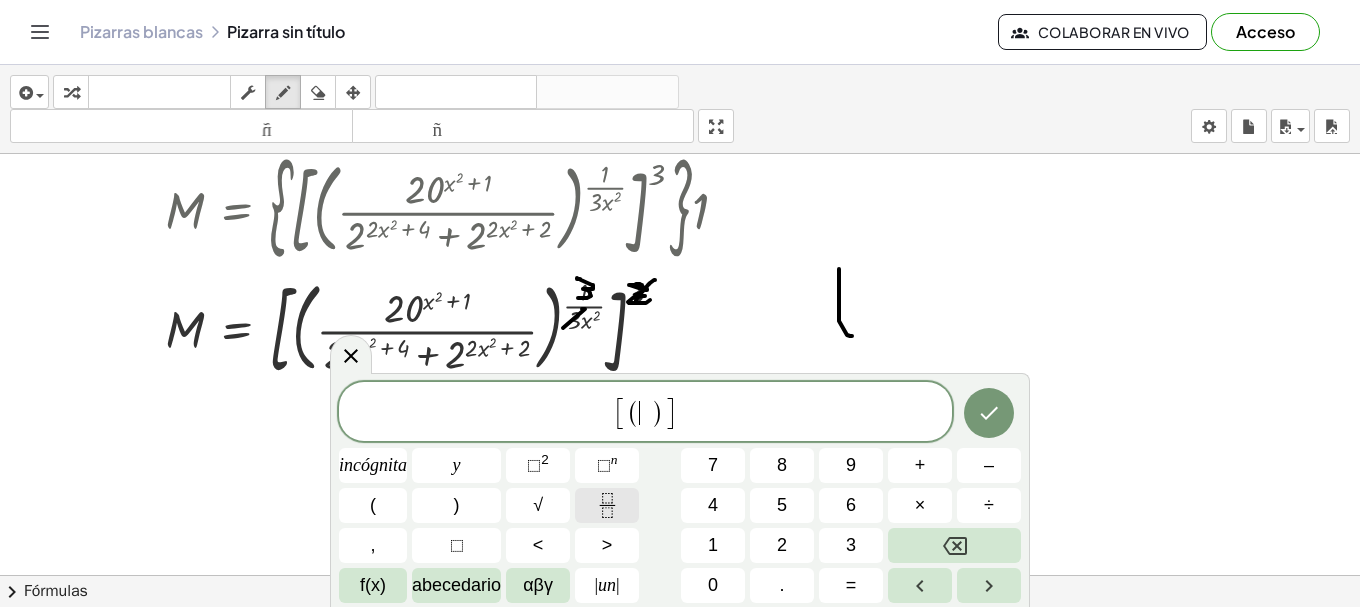 click at bounding box center (607, 505) 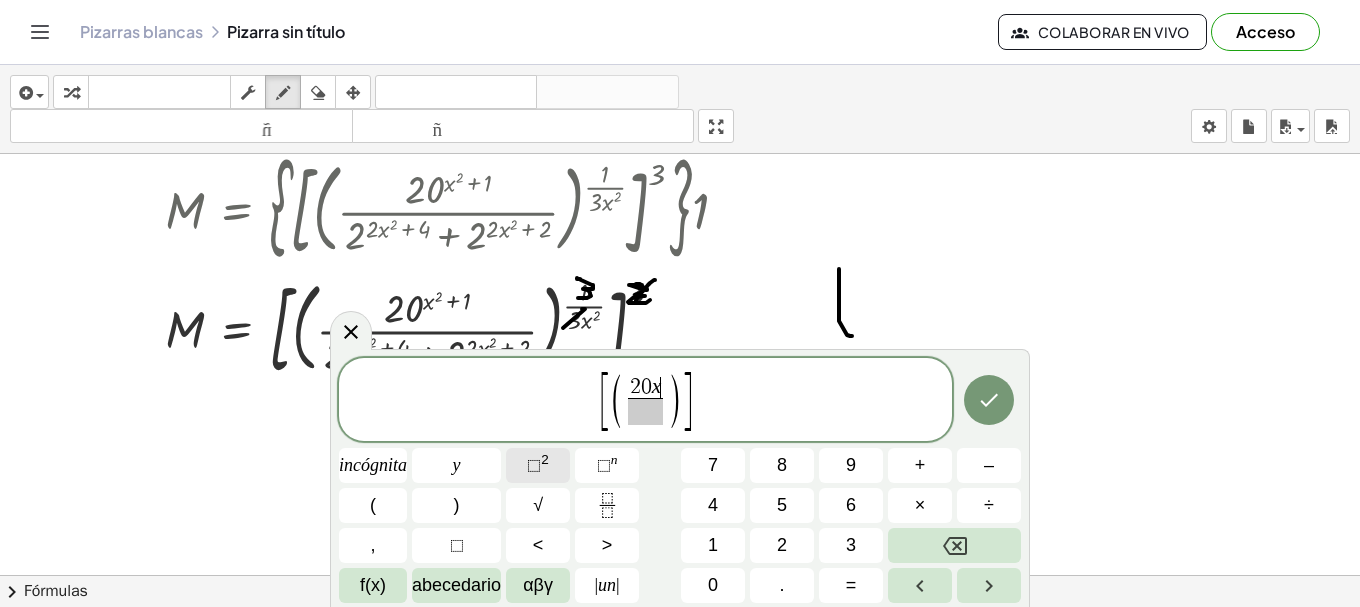 click on "2" at bounding box center (545, 459) 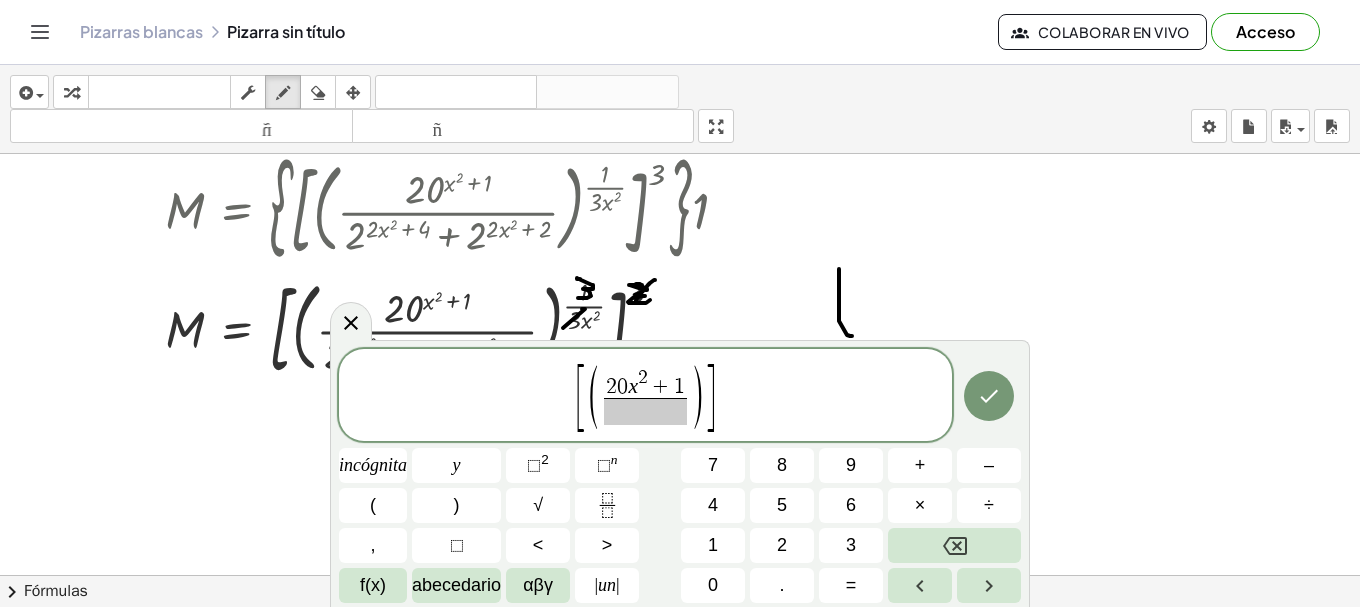 click at bounding box center (645, 411) 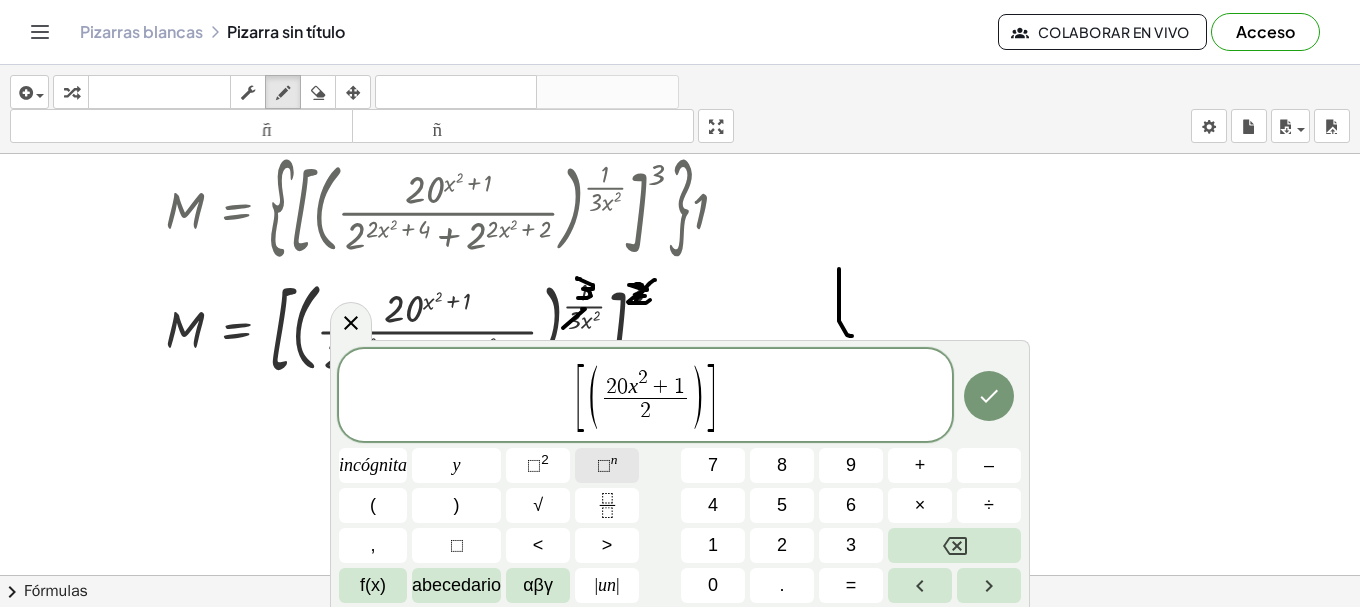 click on "⬚" at bounding box center [604, 465] 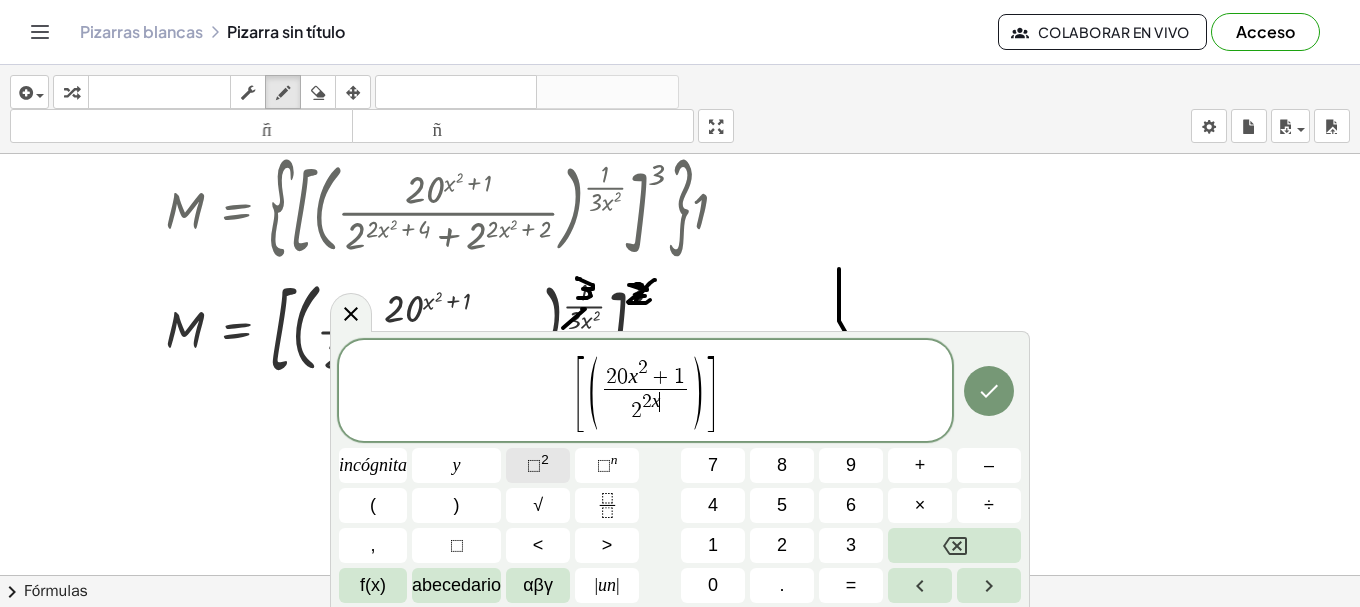 click on "⬚" at bounding box center [534, 465] 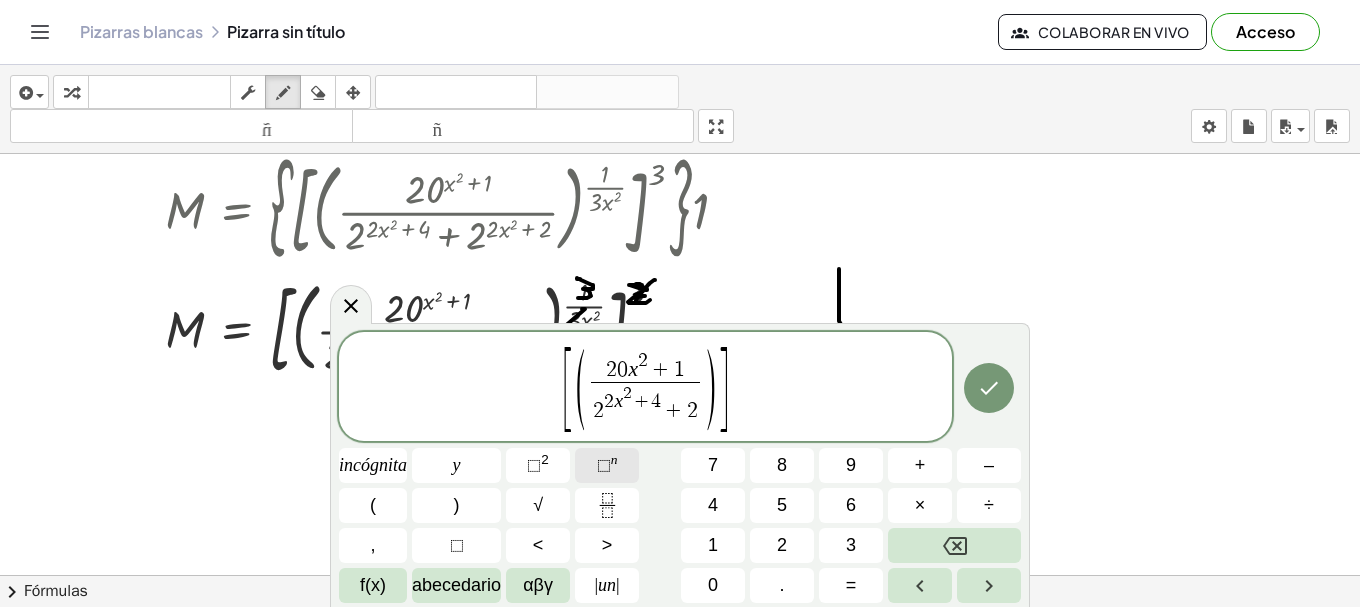 click on "⬚" at bounding box center [604, 465] 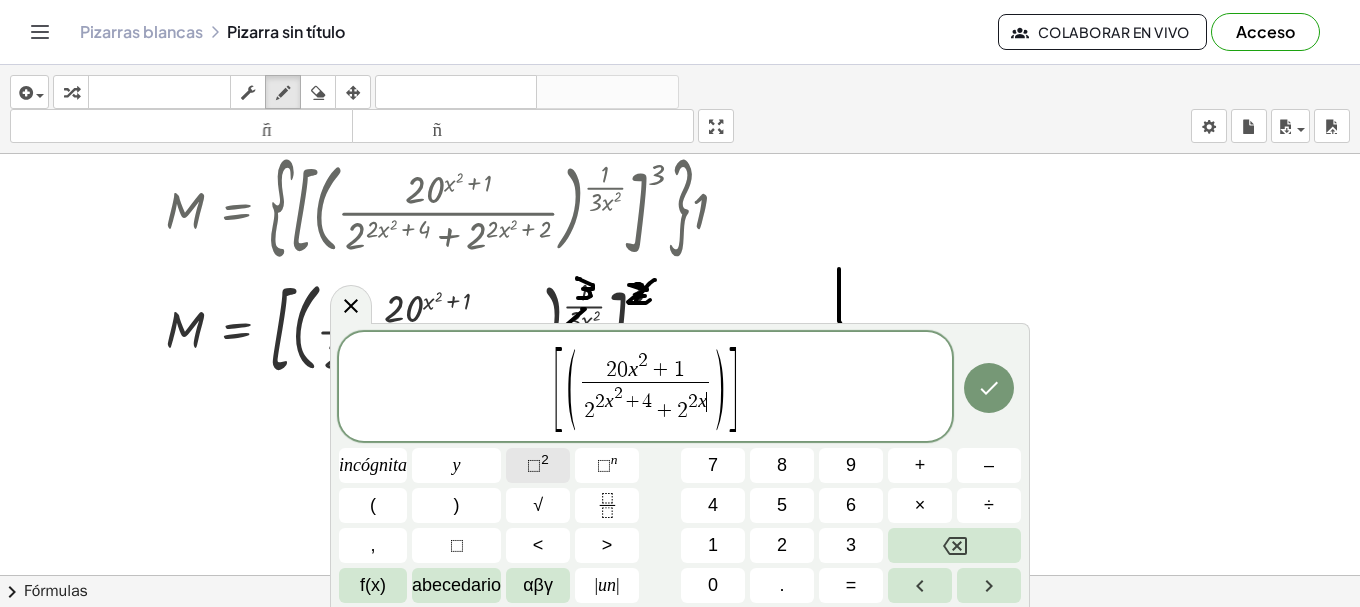 click on "⬚" at bounding box center [534, 465] 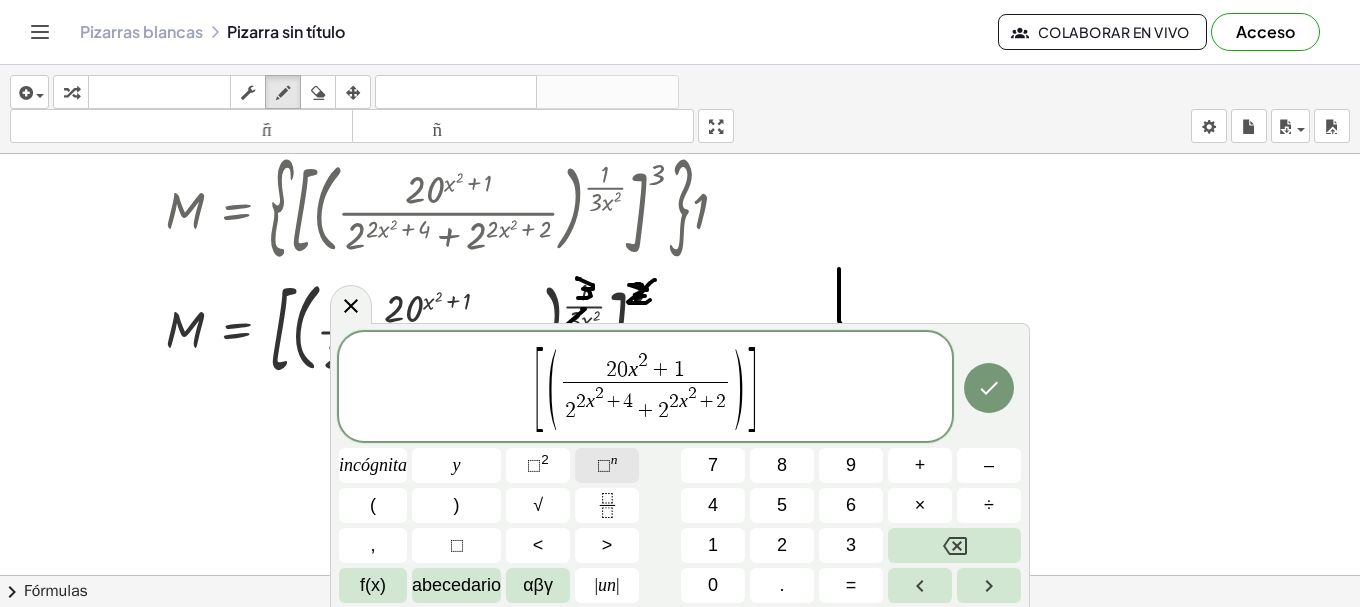 click on "⬚  n" at bounding box center [607, 465] 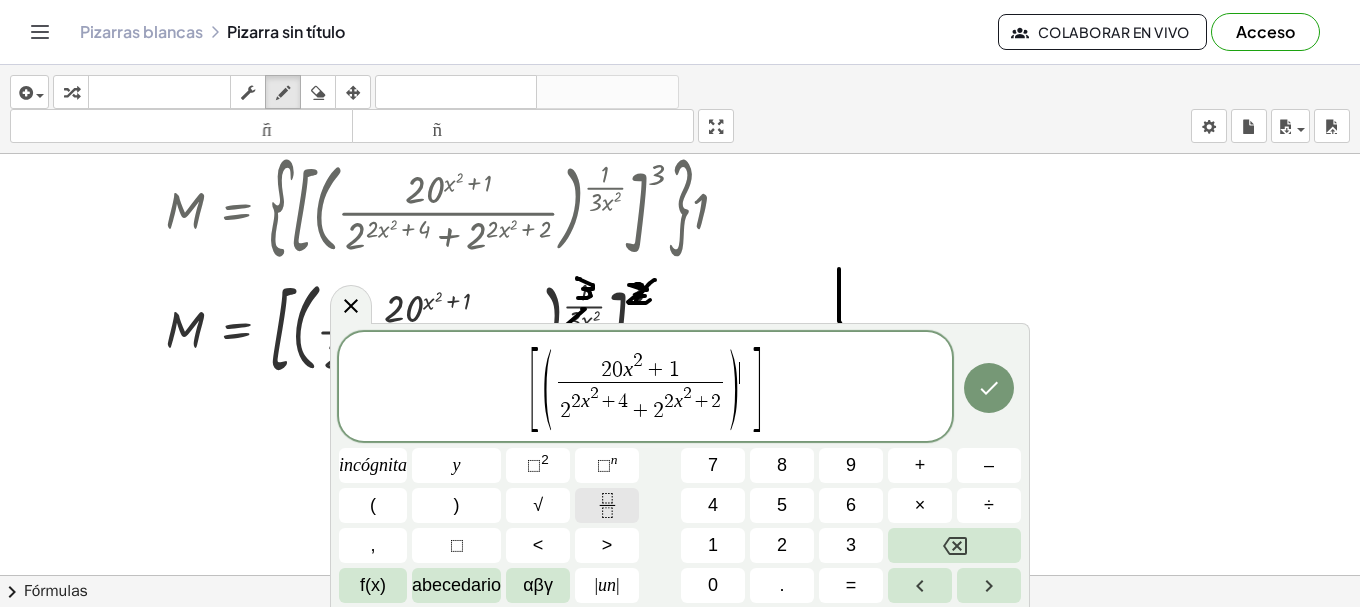 click at bounding box center [607, 505] 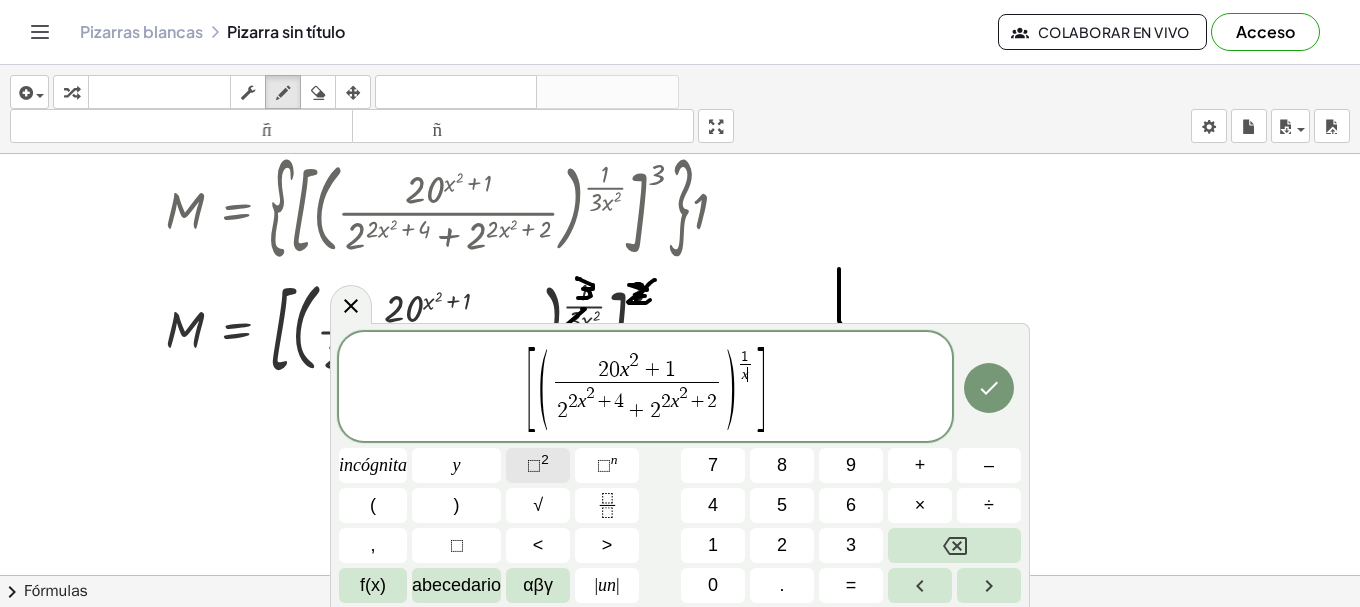 click on "⬚" at bounding box center (534, 465) 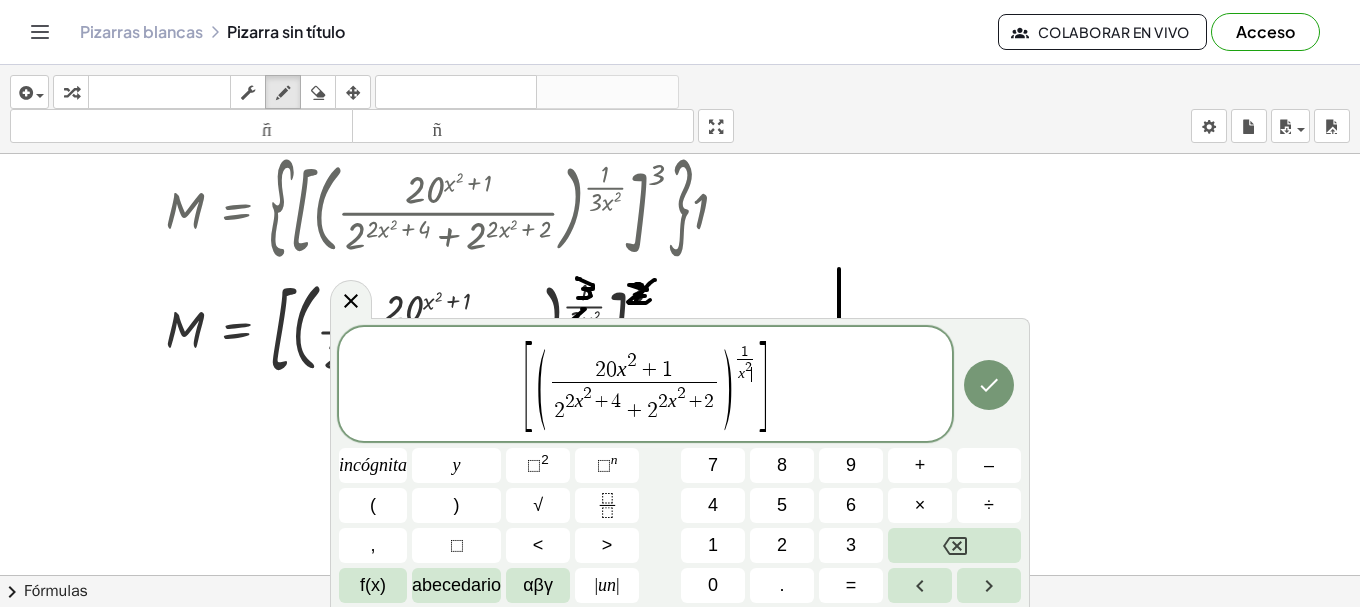 click on "[ ( 2 0 x 2 + 1 2 2 x 2 + 4 + 2 2 x 2 + 2 ​ ) 1 x 2 ​ ​ ]" at bounding box center (645, 385) 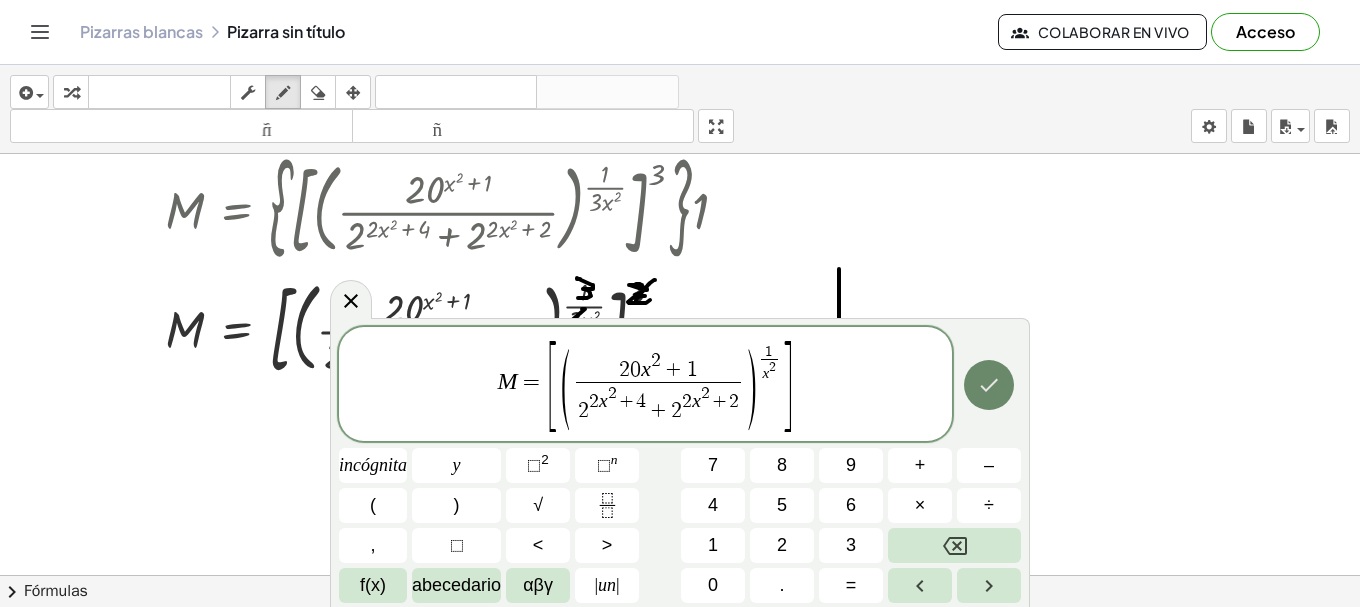 click 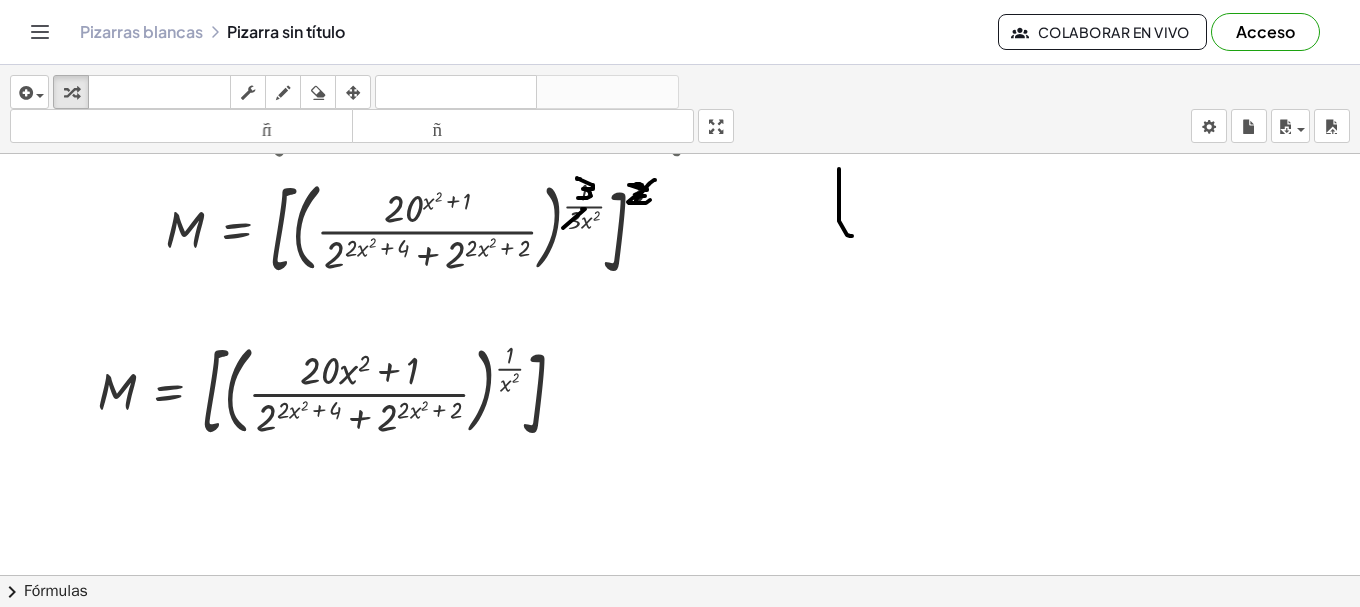 scroll, scrollTop: 400, scrollLeft: 0, axis: vertical 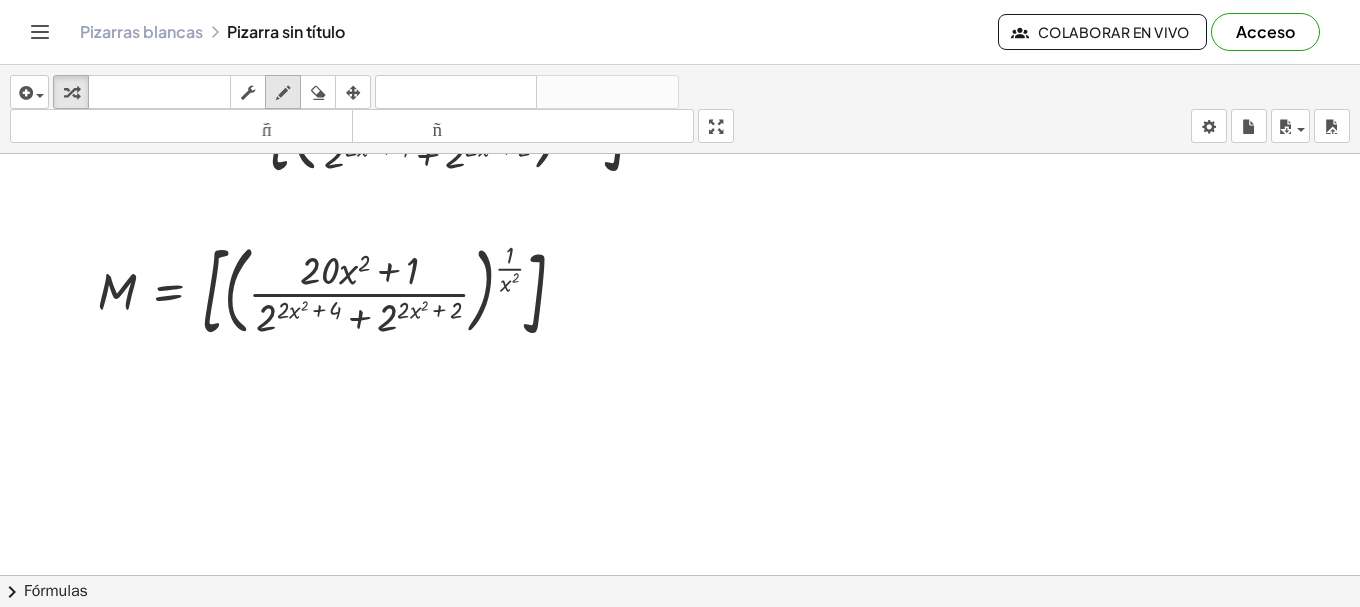 click at bounding box center [283, 93] 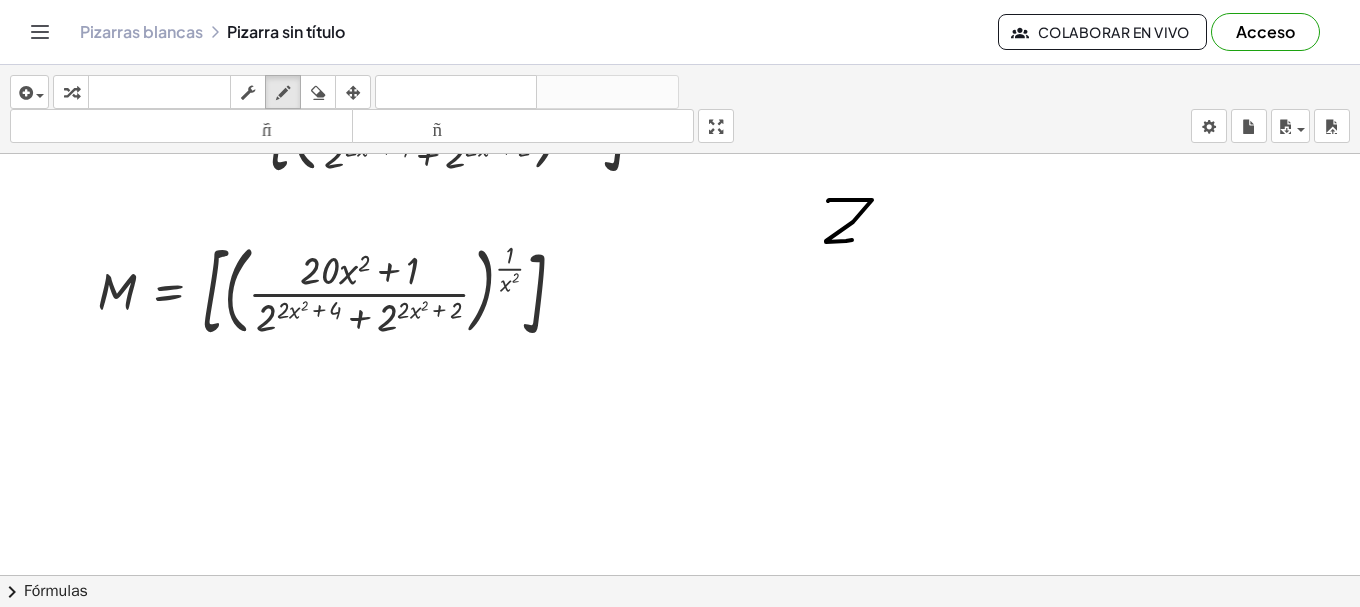 drag, startPoint x: 828, startPoint y: 201, endPoint x: 864, endPoint y: 235, distance: 49.517673 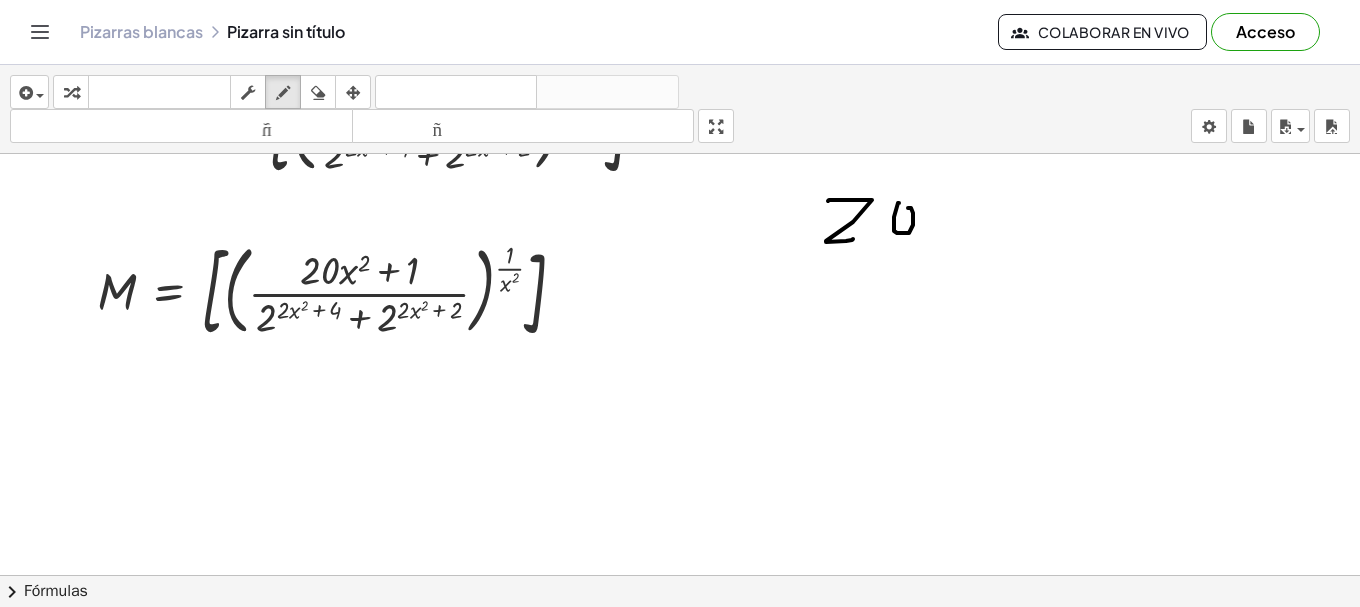 click at bounding box center (680, 254) 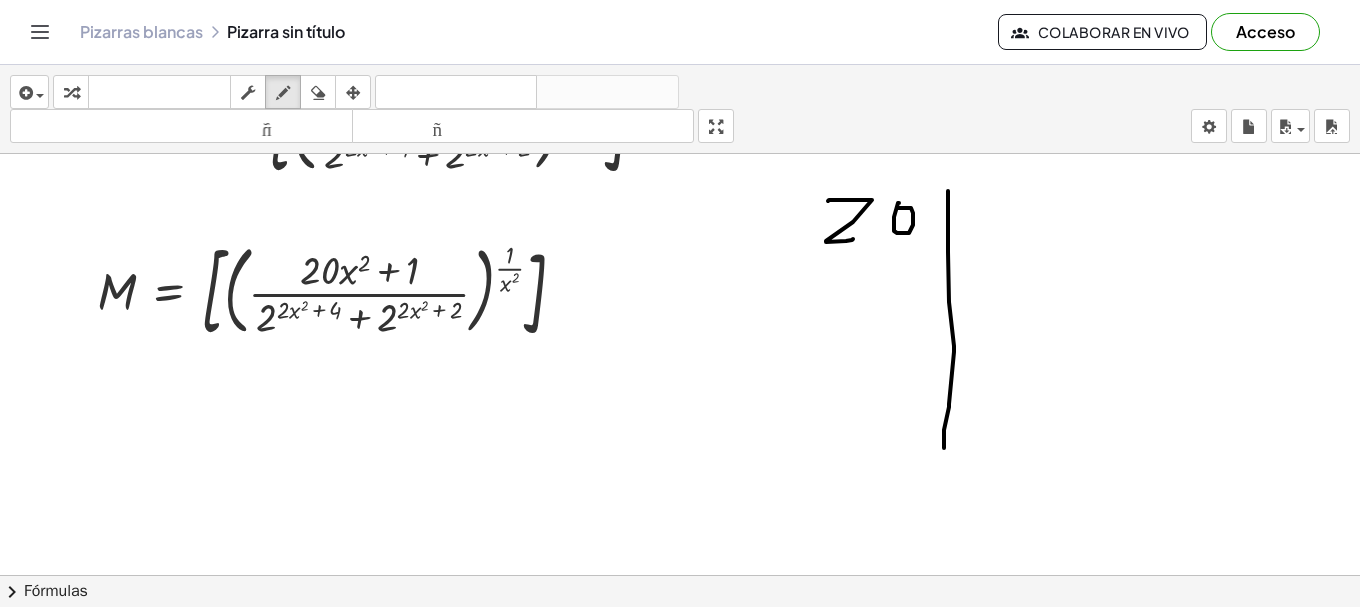 drag, startPoint x: 948, startPoint y: 191, endPoint x: 946, endPoint y: 448, distance: 257.00778 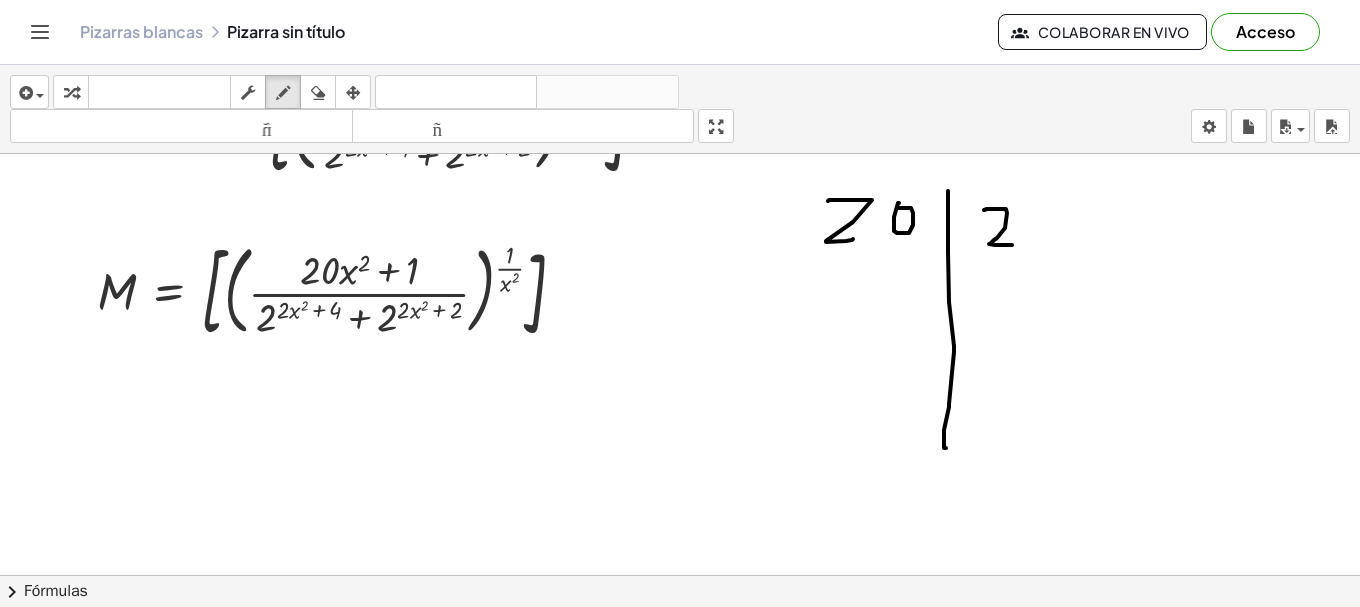 drag, startPoint x: 984, startPoint y: 210, endPoint x: 1012, endPoint y: 245, distance: 44.82187 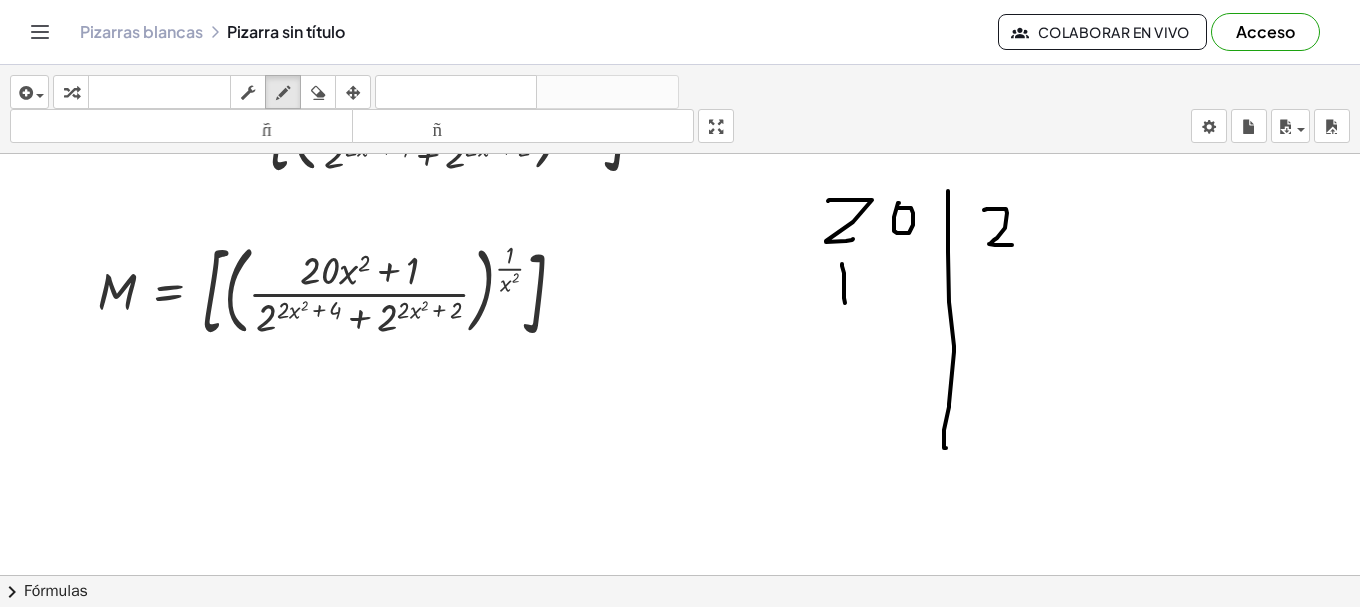 drag, startPoint x: 842, startPoint y: 264, endPoint x: 845, endPoint y: 303, distance: 39.115215 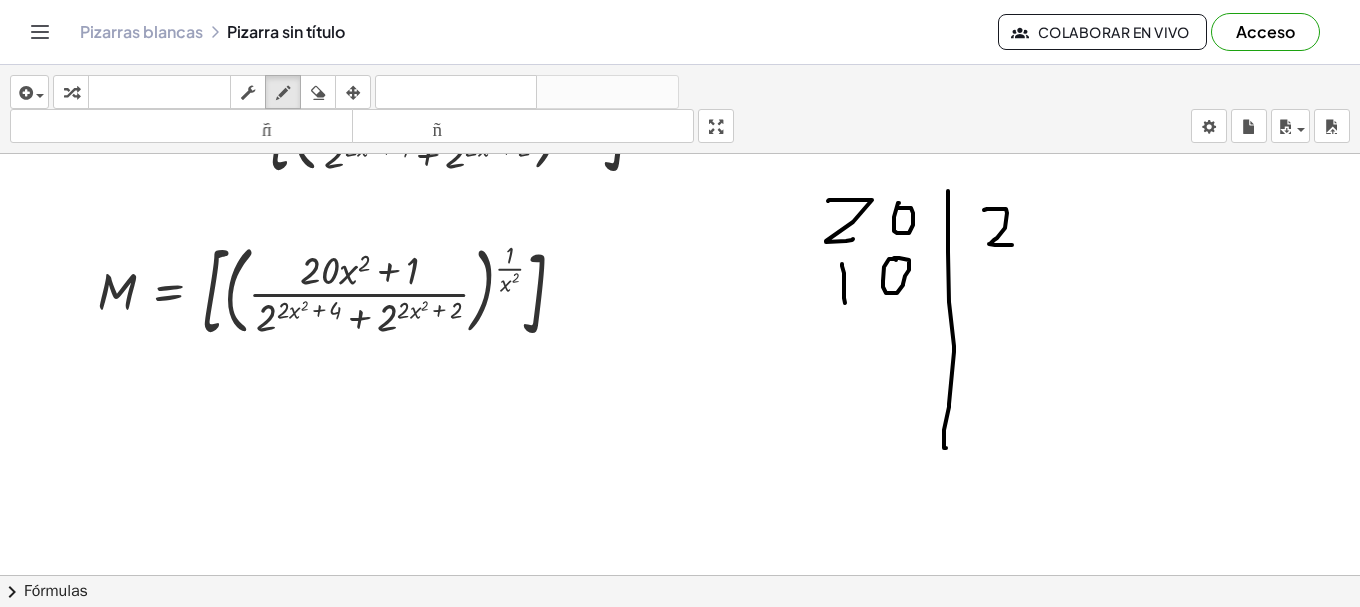 click at bounding box center [680, 254] 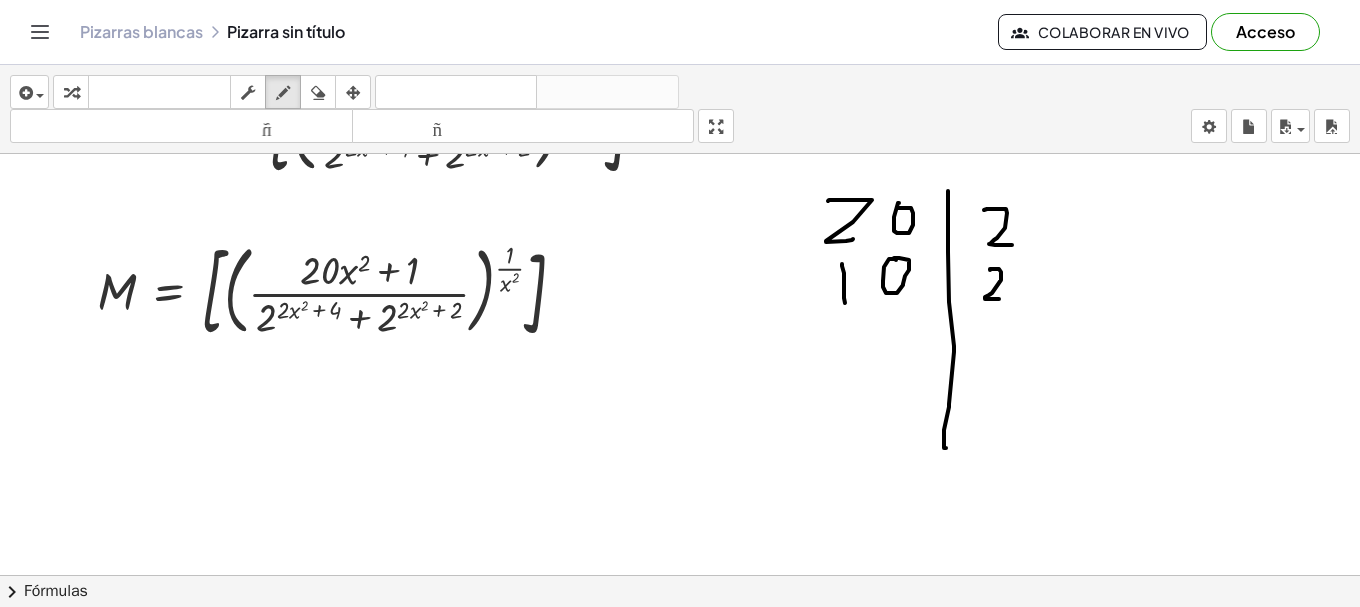 drag, startPoint x: 990, startPoint y: 270, endPoint x: 999, endPoint y: 299, distance: 30.364452 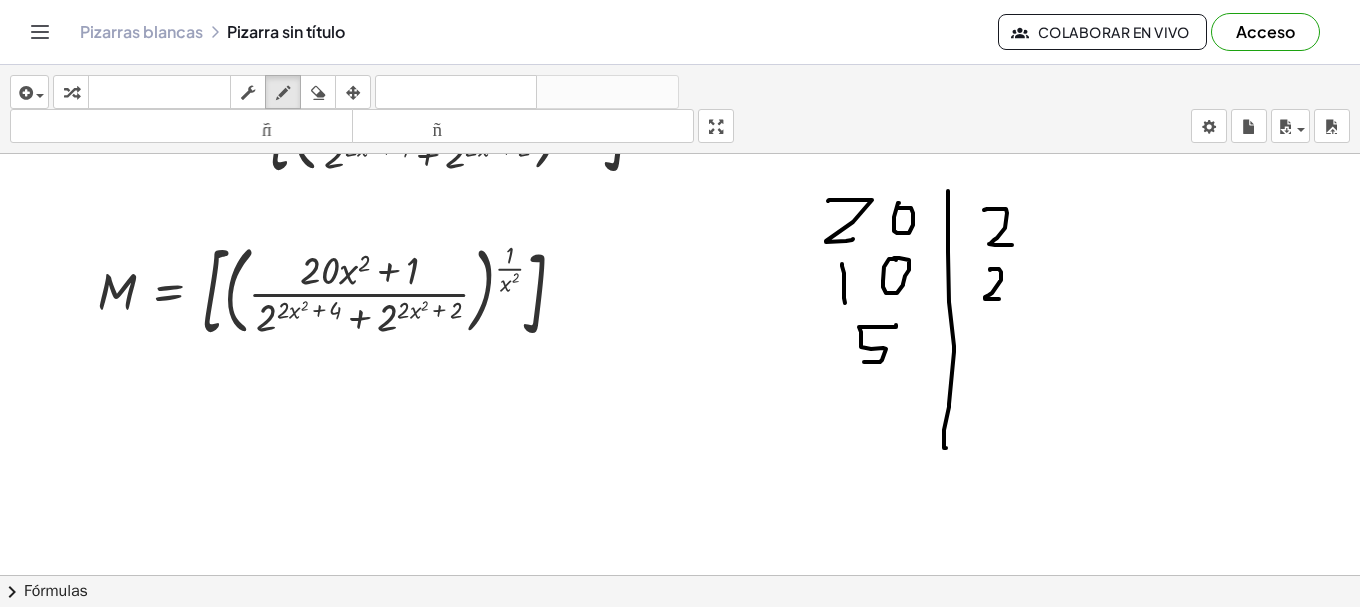 drag, startPoint x: 896, startPoint y: 325, endPoint x: 864, endPoint y: 362, distance: 48.9183 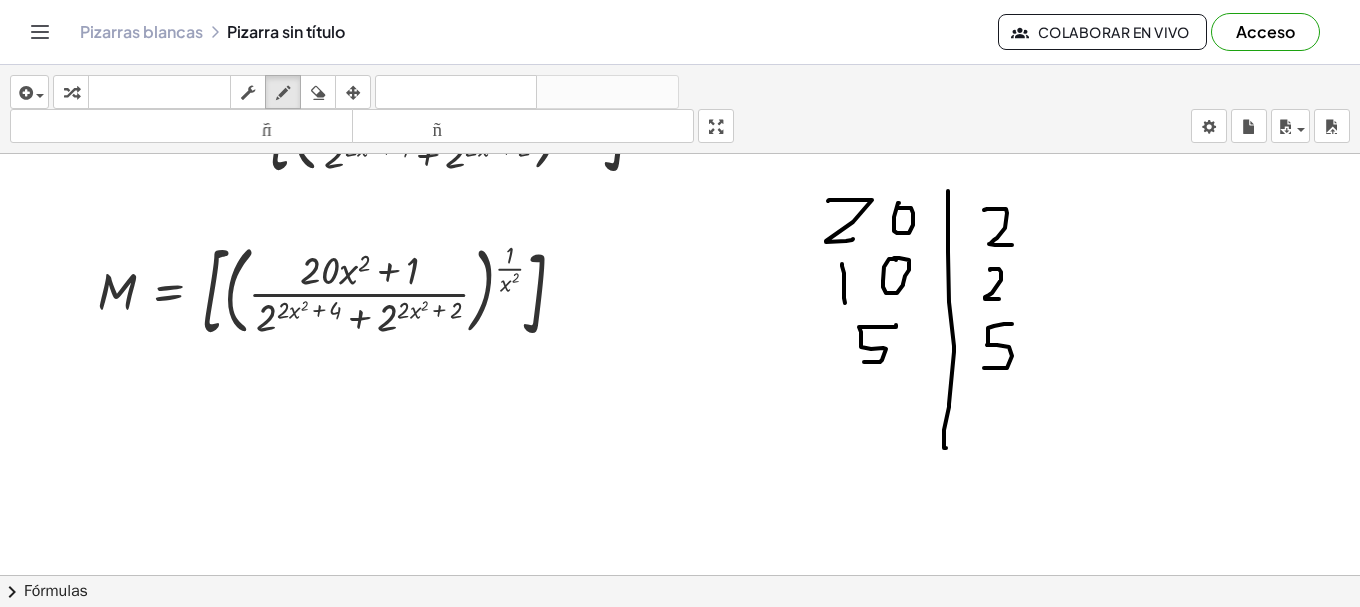 drag, startPoint x: 1008, startPoint y: 324, endPoint x: 982, endPoint y: 368, distance: 51.10773 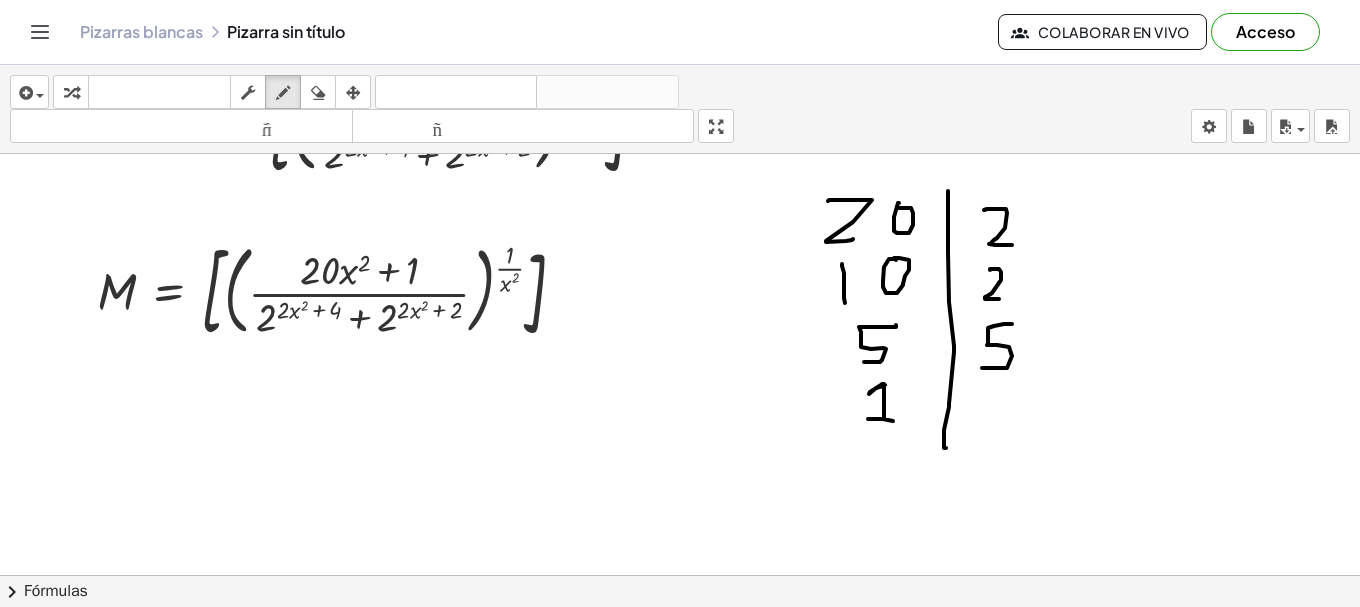 drag, startPoint x: 876, startPoint y: 388, endPoint x: 893, endPoint y: 421, distance: 37.12142 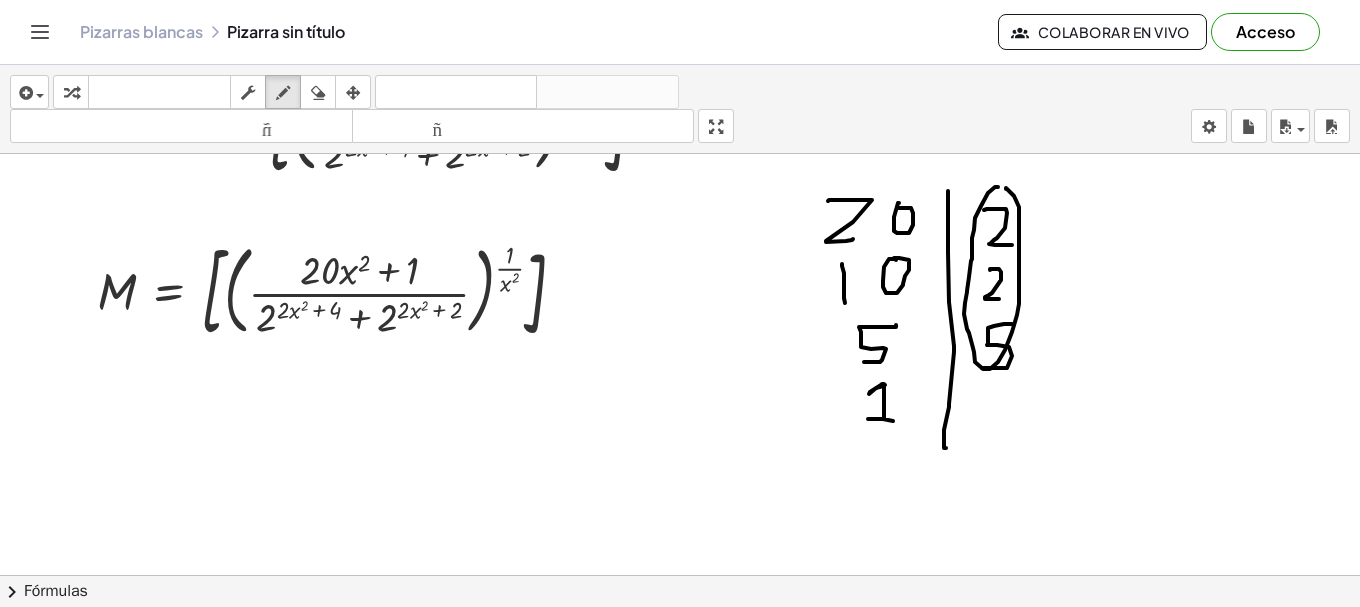 drag, startPoint x: 988, startPoint y: 193, endPoint x: 1006, endPoint y: 188, distance: 18.681541 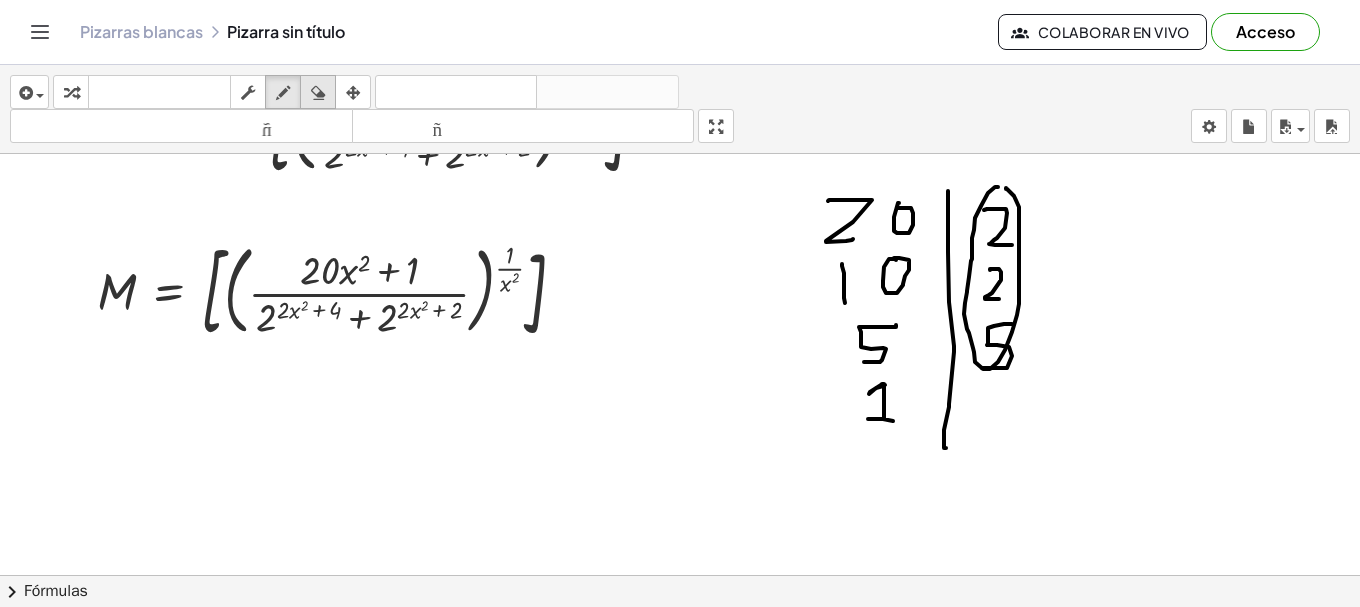 click at bounding box center (318, 93) 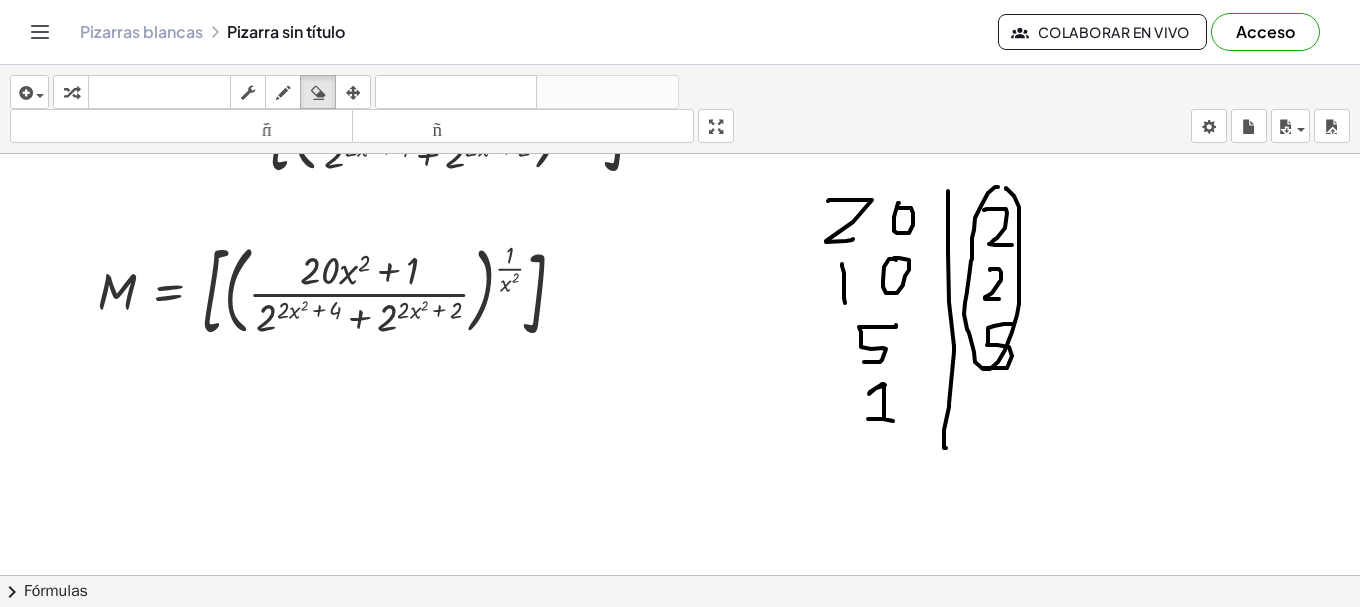 click at bounding box center [680, 254] 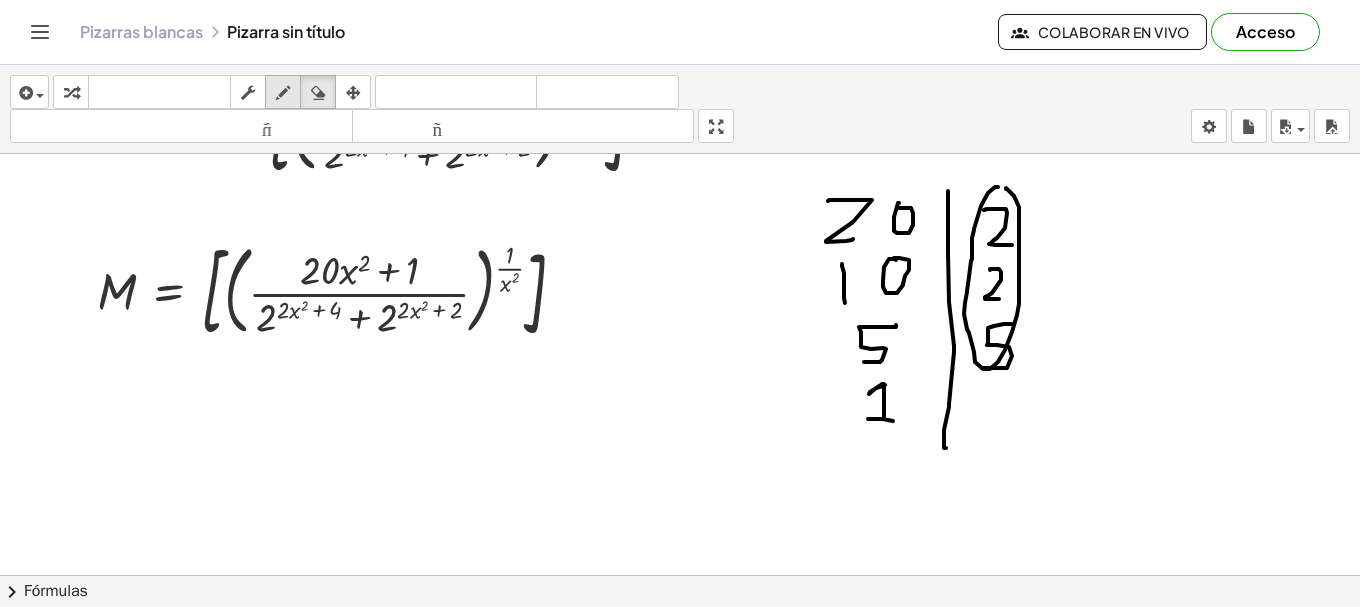 click at bounding box center (283, 93) 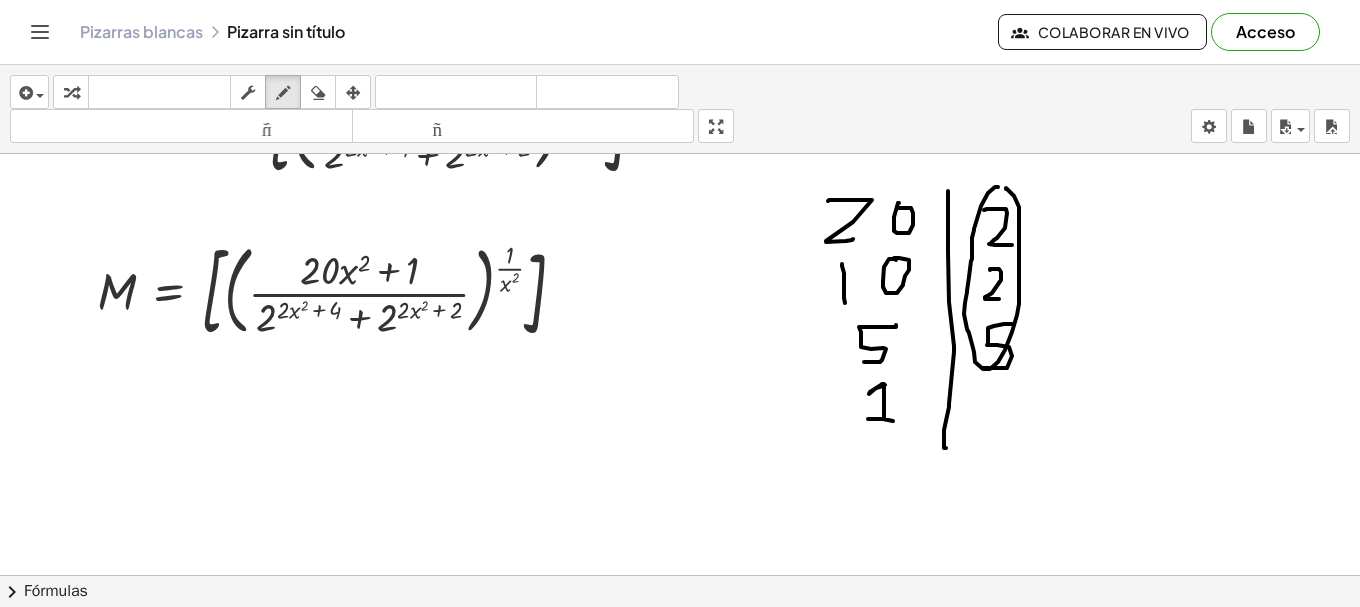 scroll, scrollTop: 500, scrollLeft: 0, axis: vertical 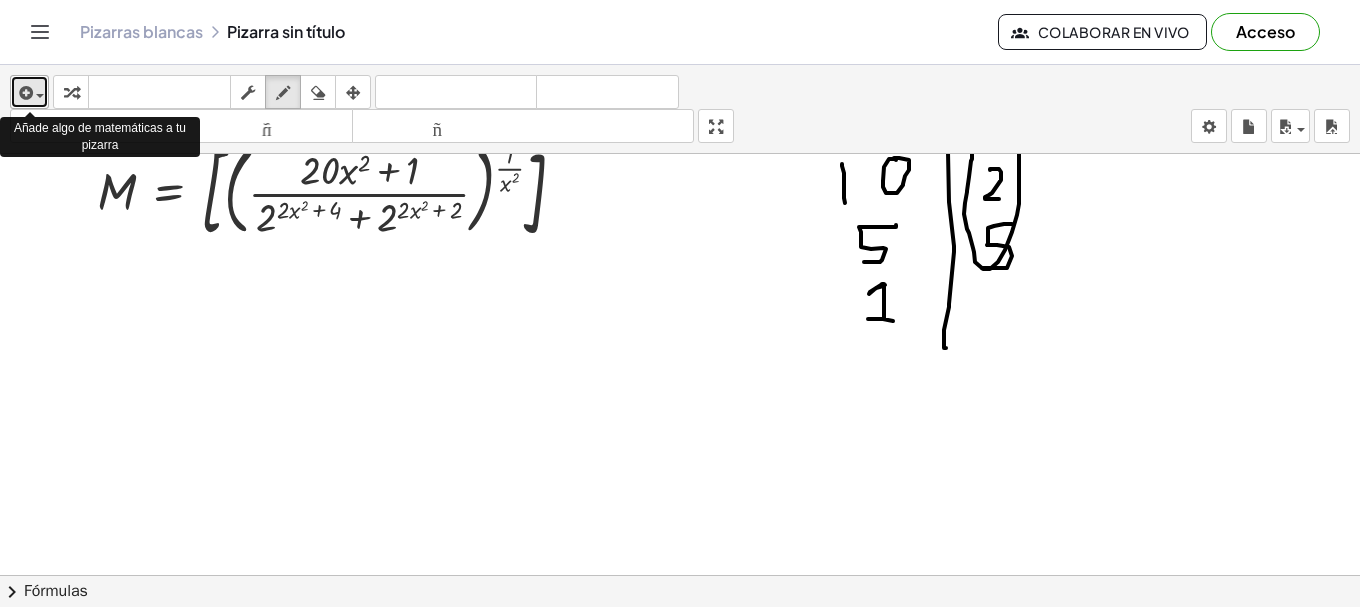 click at bounding box center [24, 93] 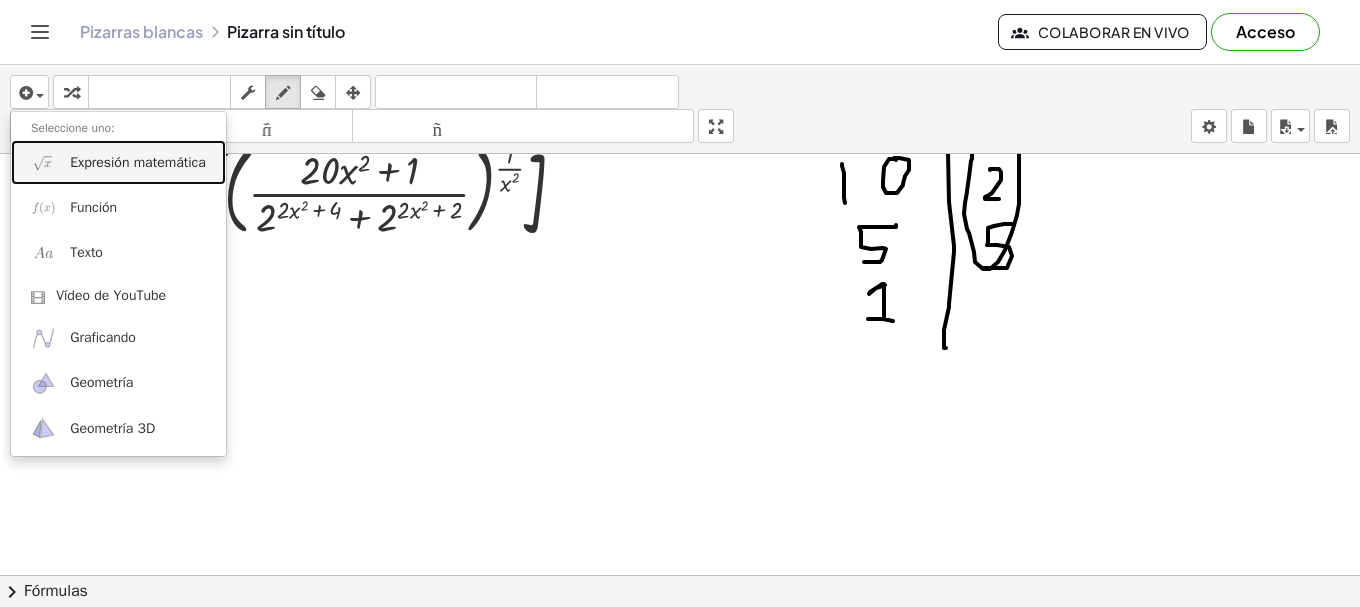 click on "Expresión matemática" at bounding box center [118, 162] 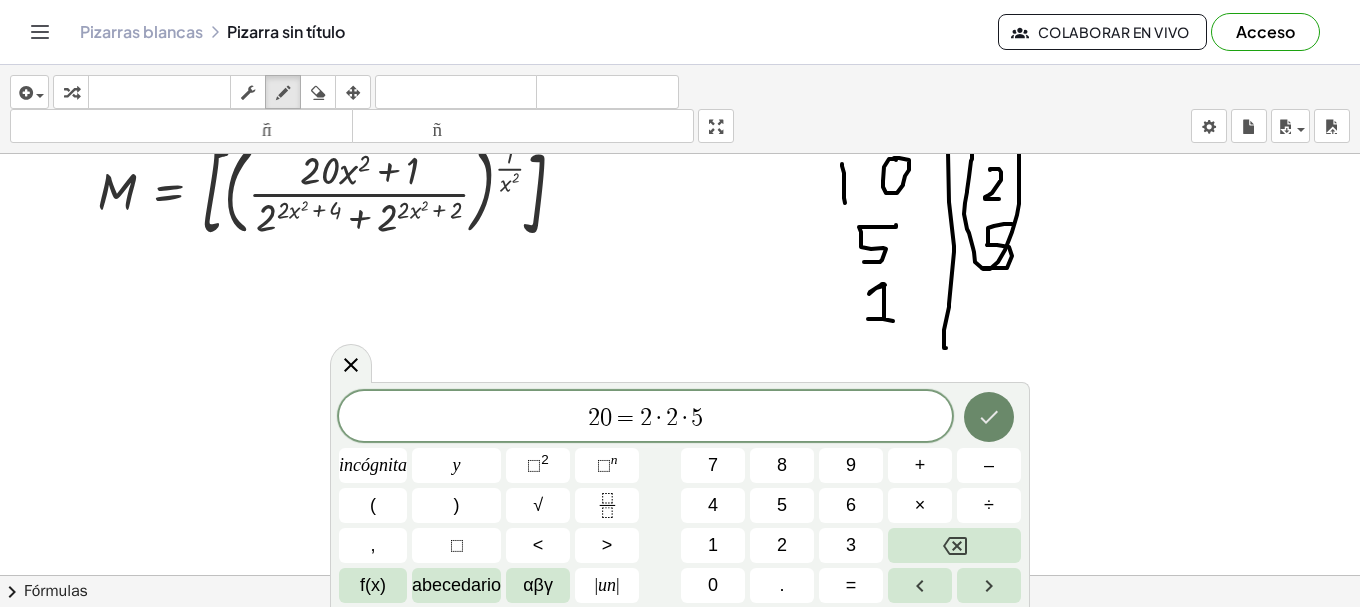 click 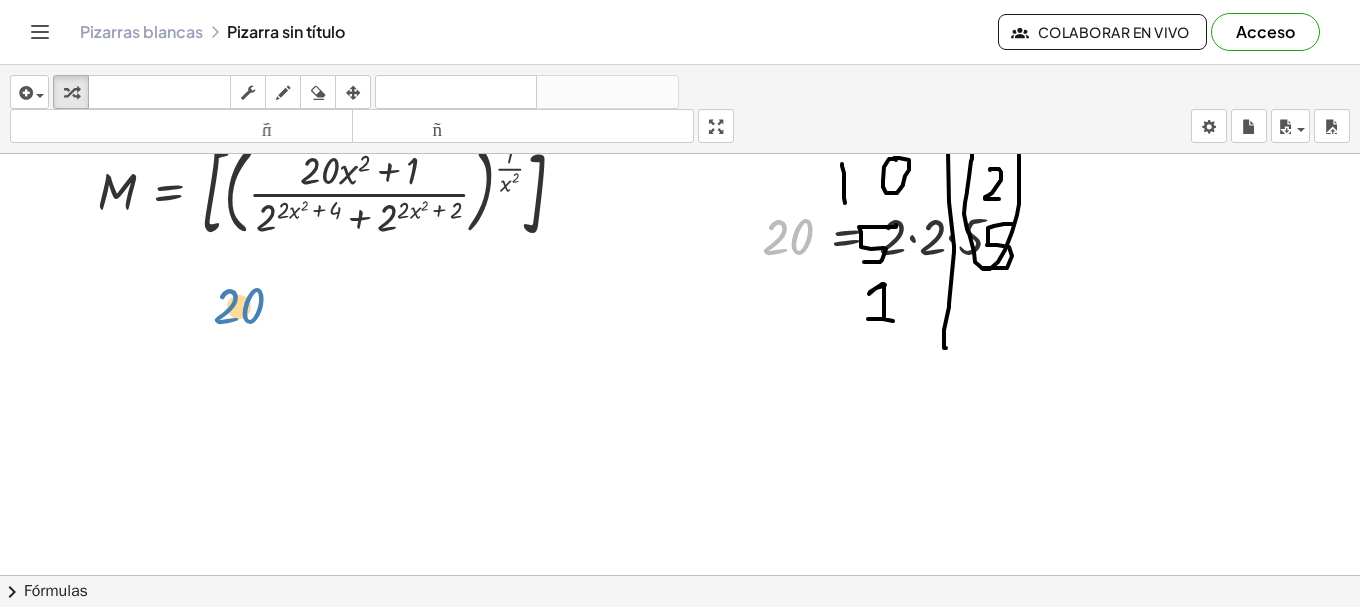drag, startPoint x: 790, startPoint y: 219, endPoint x: 234, endPoint y: 289, distance: 560.38916 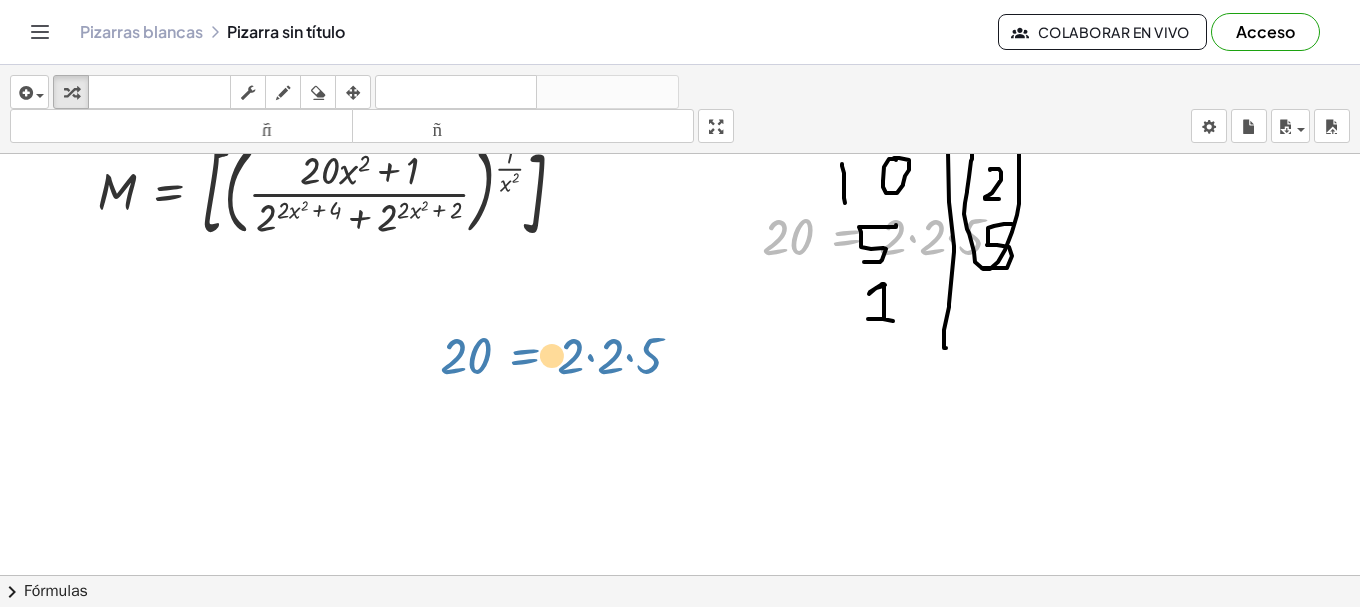 drag, startPoint x: 842, startPoint y: 245, endPoint x: 508, endPoint y: 365, distance: 354.9028 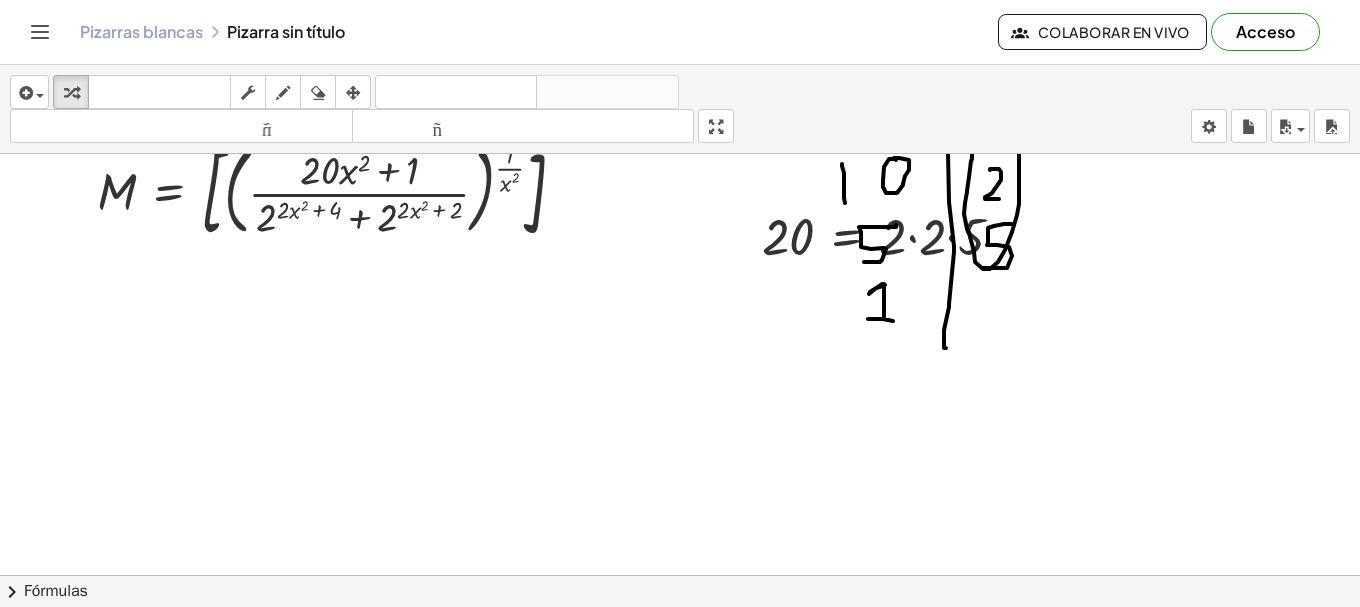 click at bounding box center [318, 93] 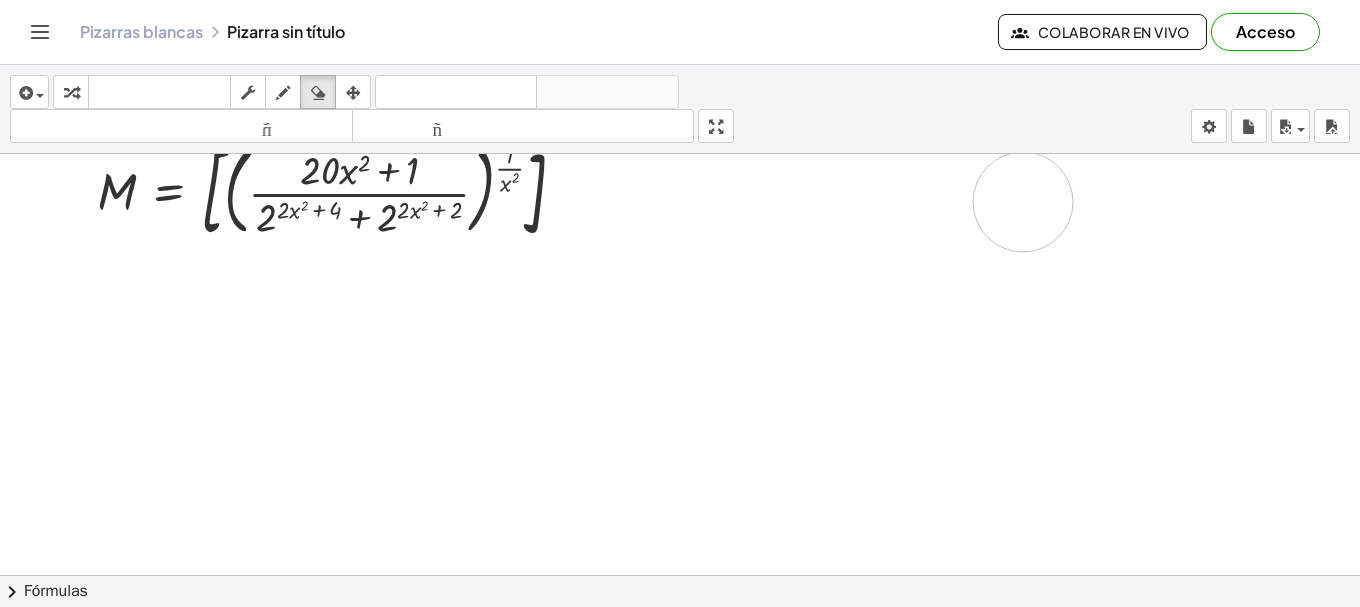 drag, startPoint x: 721, startPoint y: 320, endPoint x: 800, endPoint y: 302, distance: 81.02469 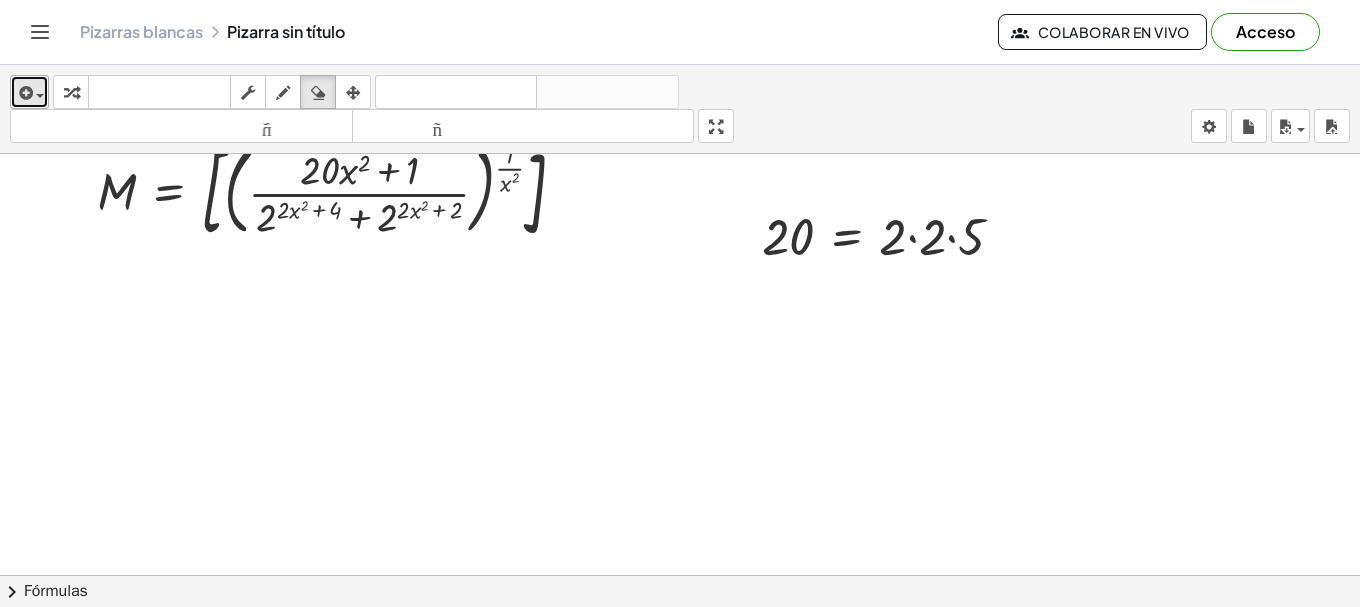 click at bounding box center [24, 93] 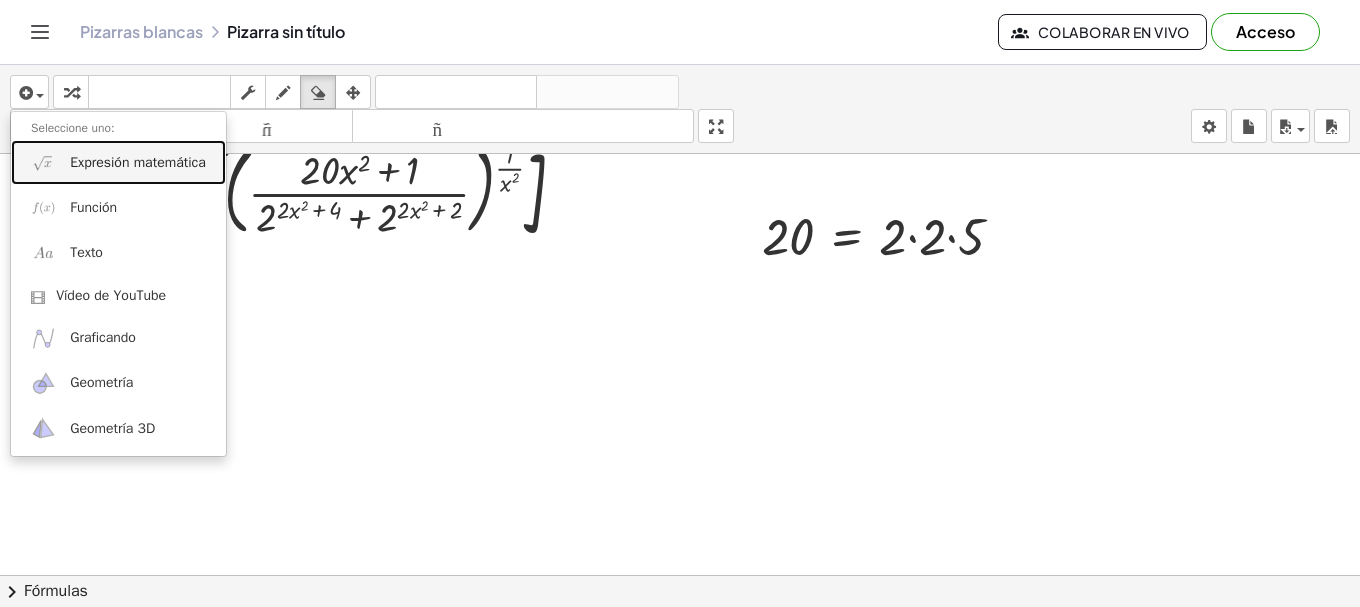 click on "Expresión matemática" at bounding box center (138, 162) 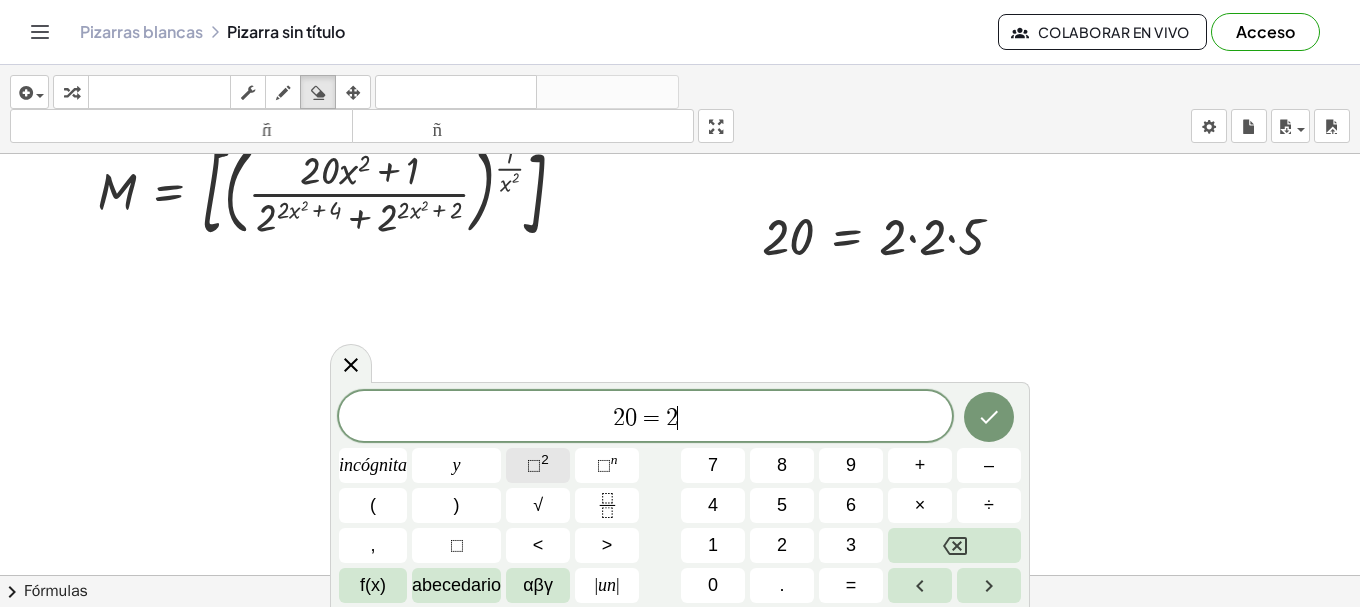 click on "⬚" at bounding box center (534, 465) 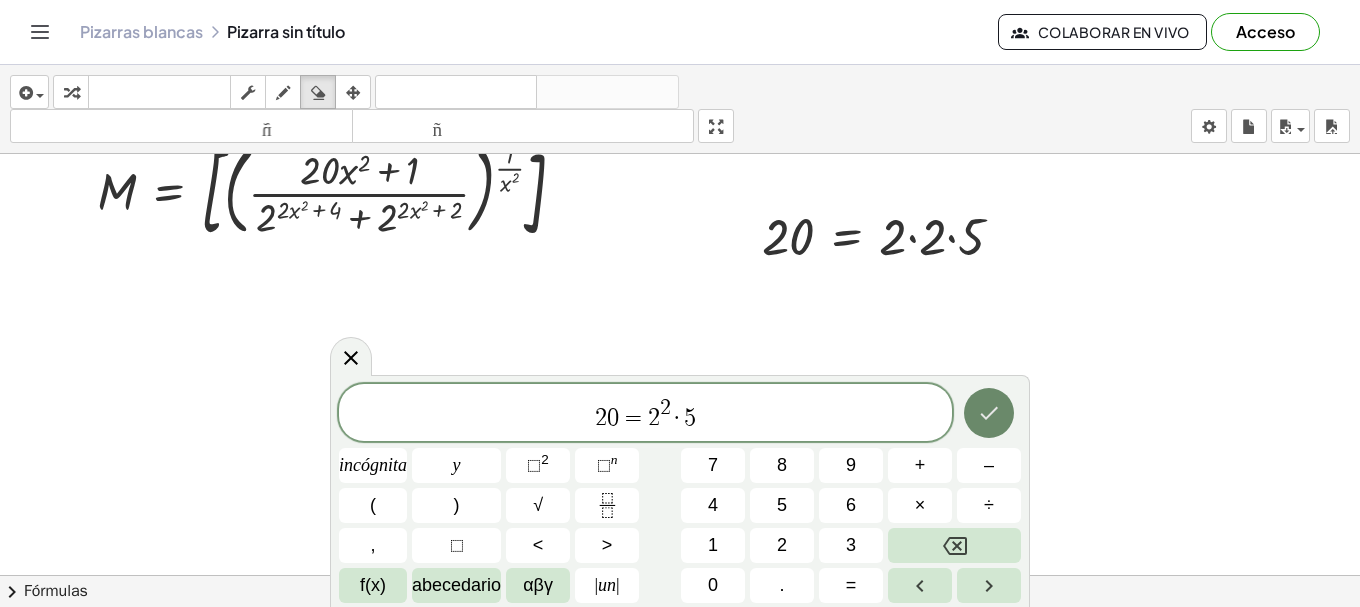 click 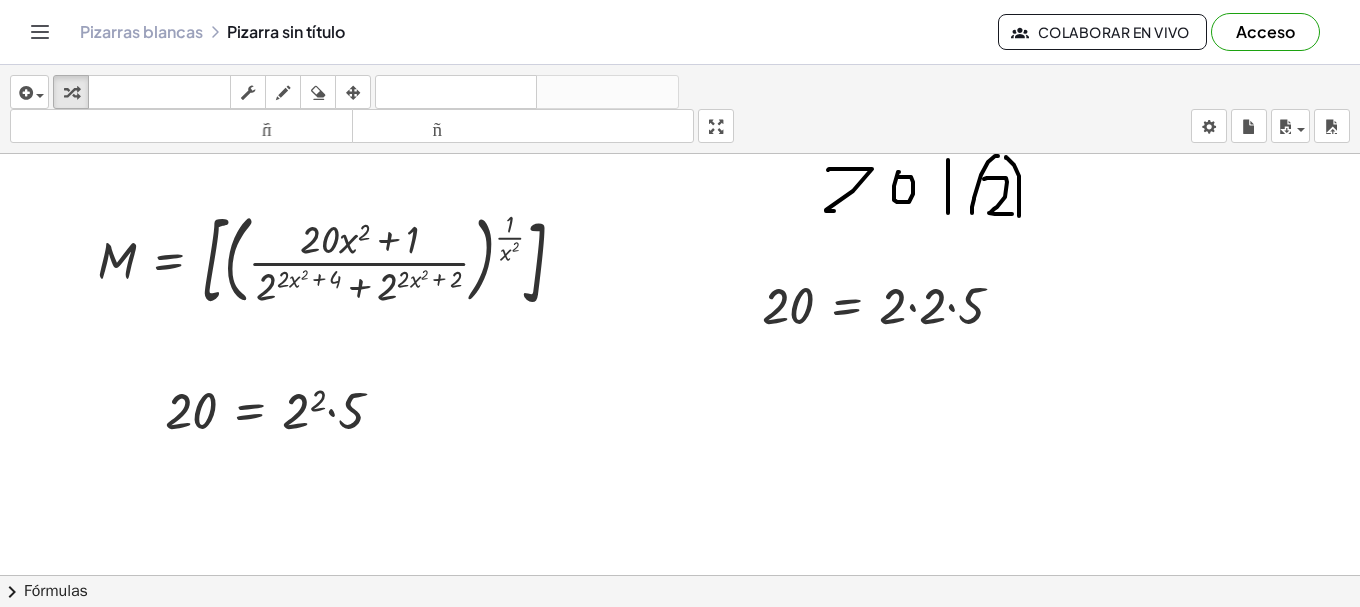 scroll, scrollTop: 400, scrollLeft: 0, axis: vertical 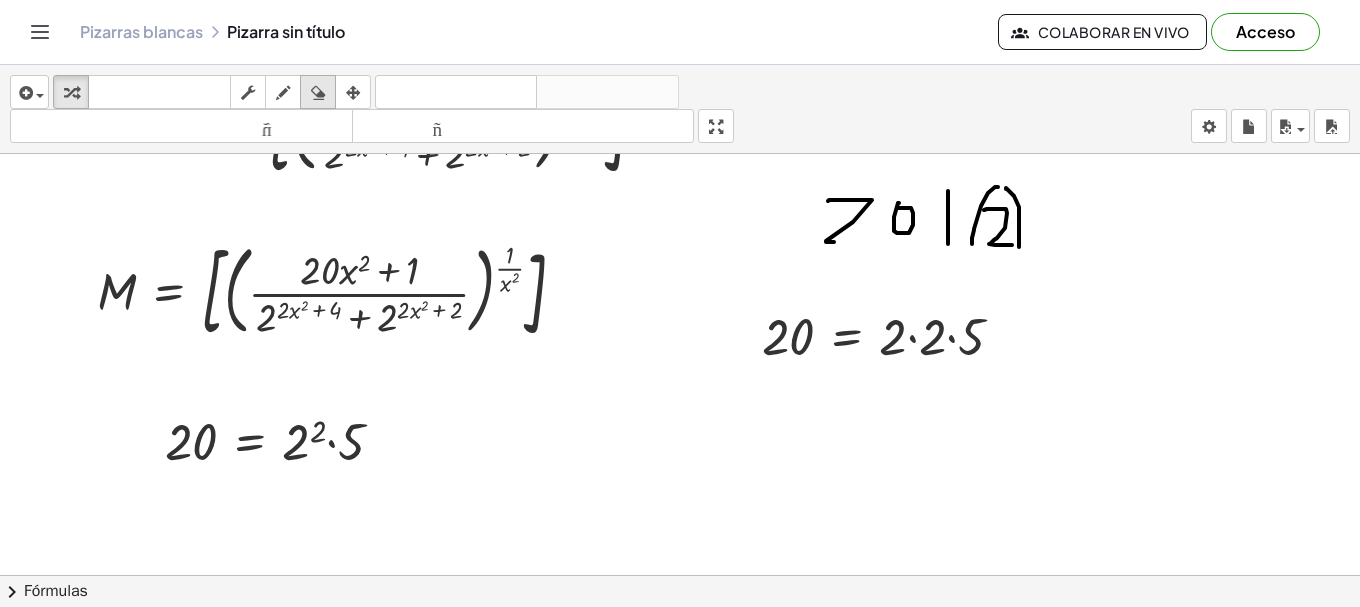 click at bounding box center (318, 93) 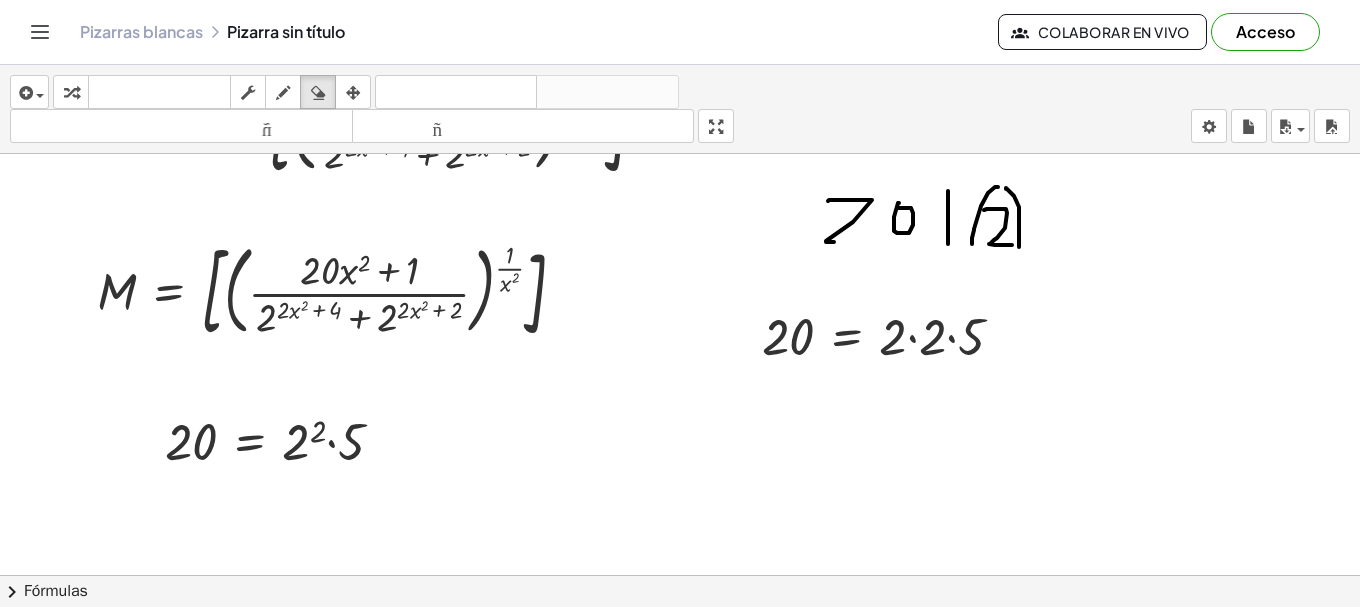 click at bounding box center (680, 254) 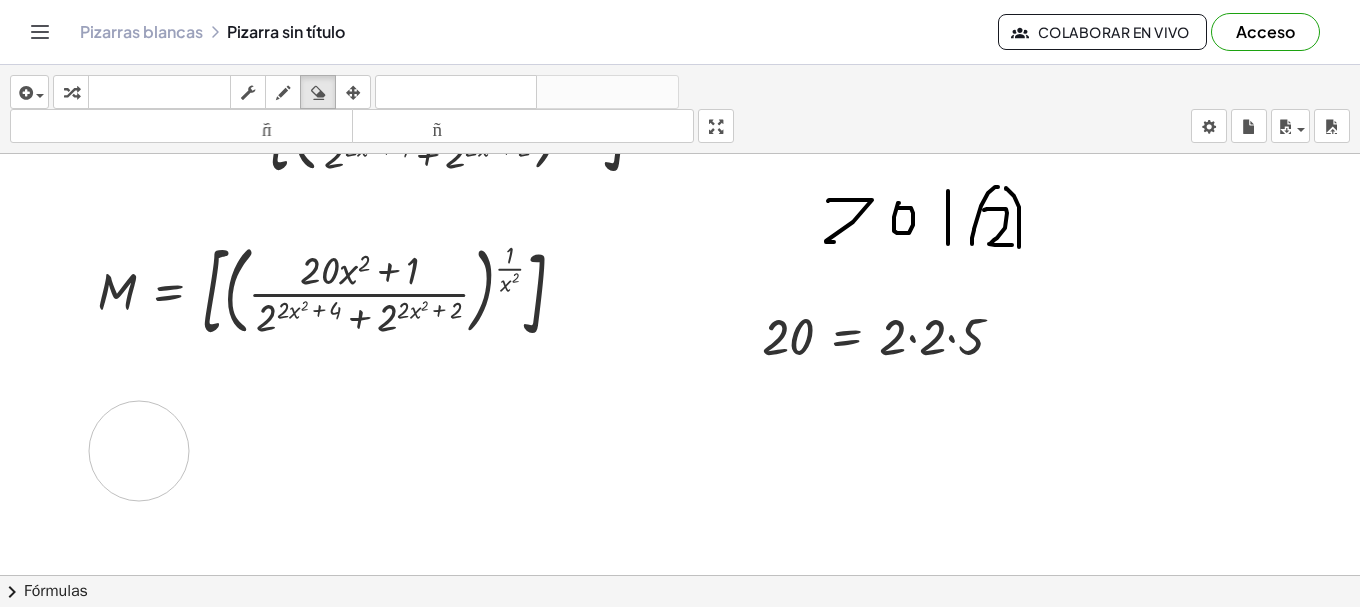 drag, startPoint x: 359, startPoint y: 421, endPoint x: 139, endPoint y: 451, distance: 222.03603 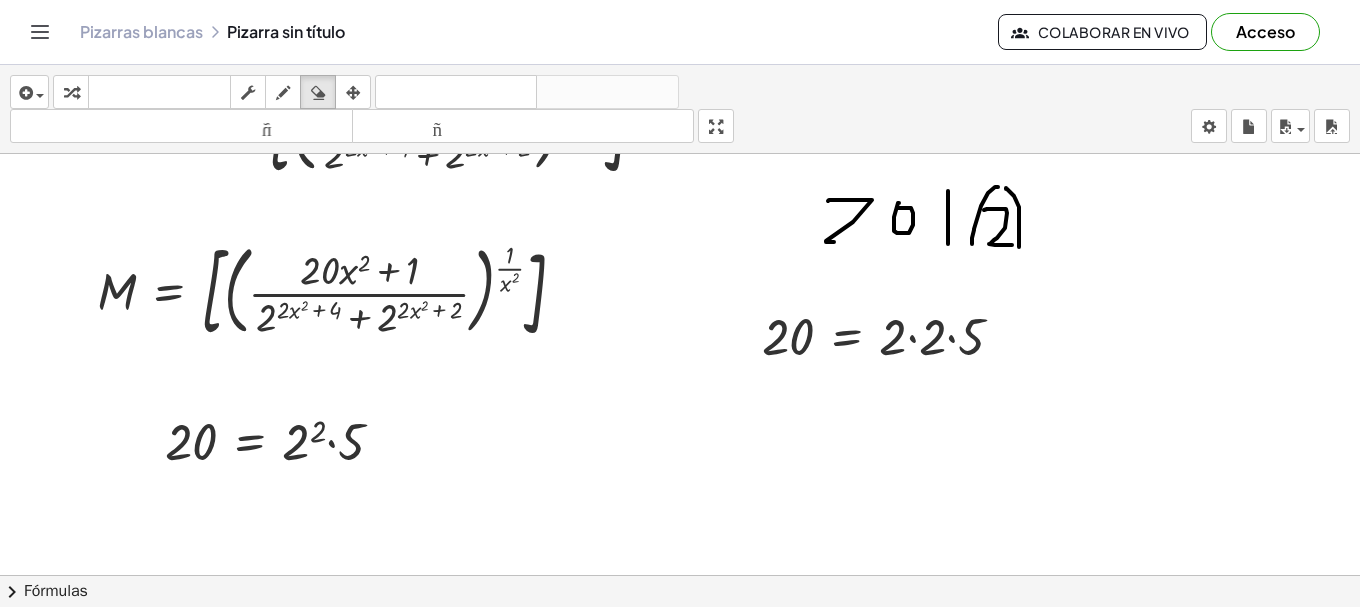 click at bounding box center (680, 254) 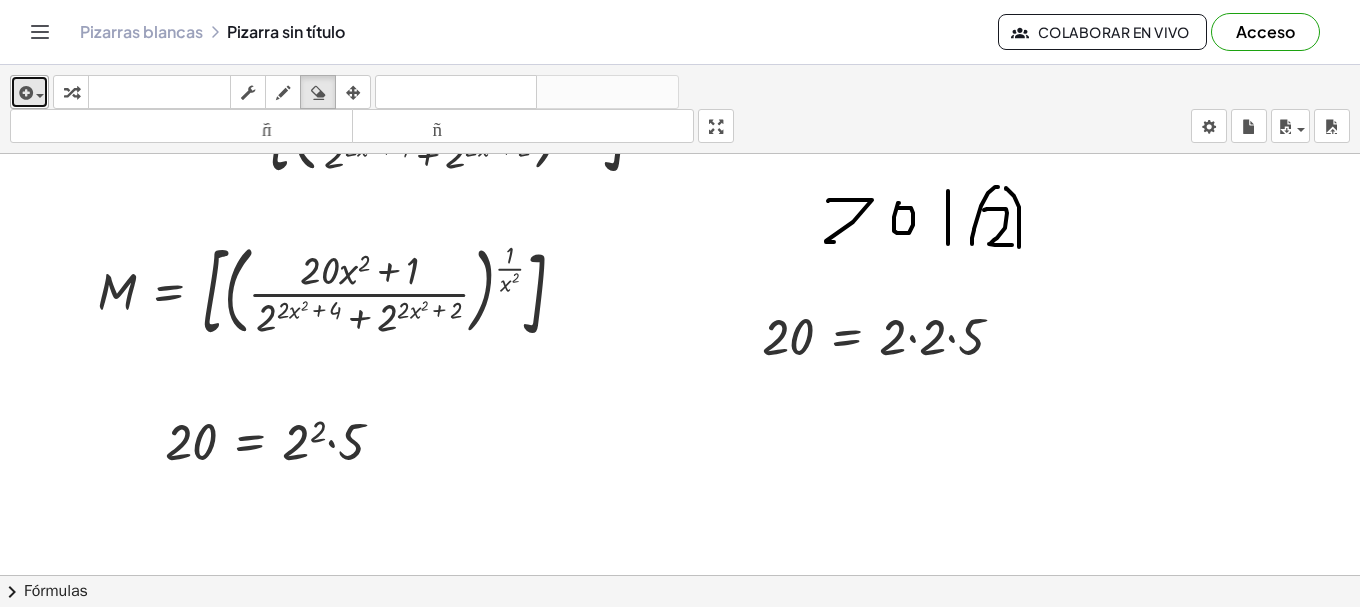 click at bounding box center [24, 93] 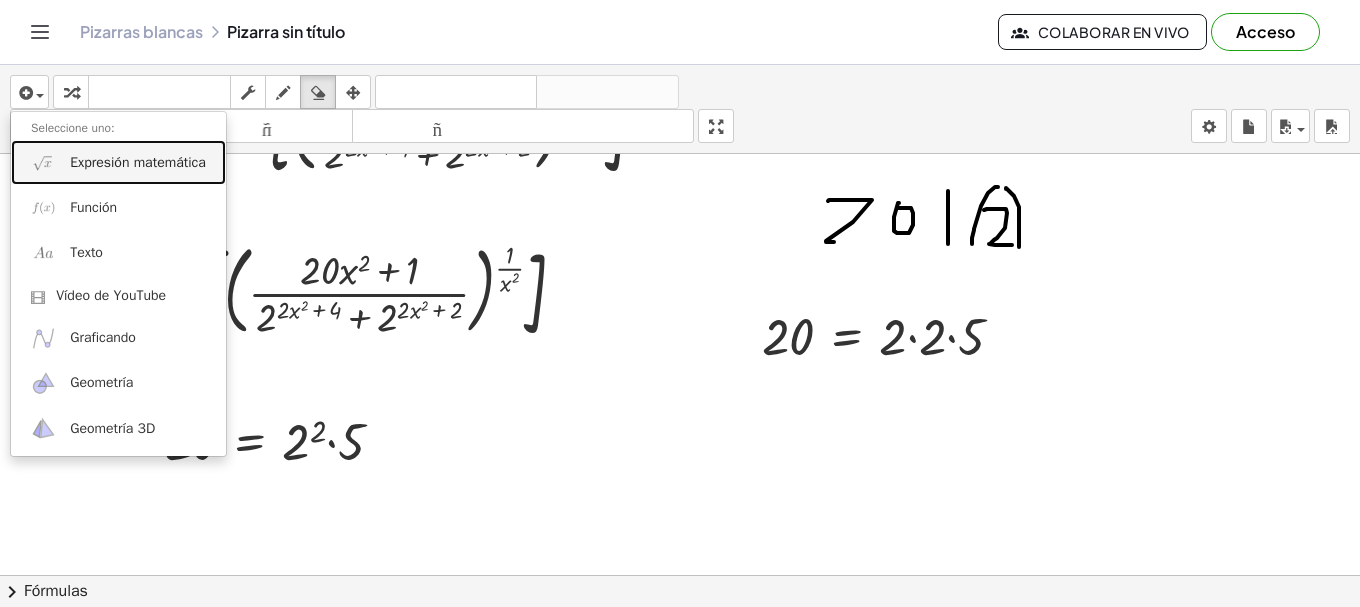 click on "Expresión matemática" at bounding box center [118, 162] 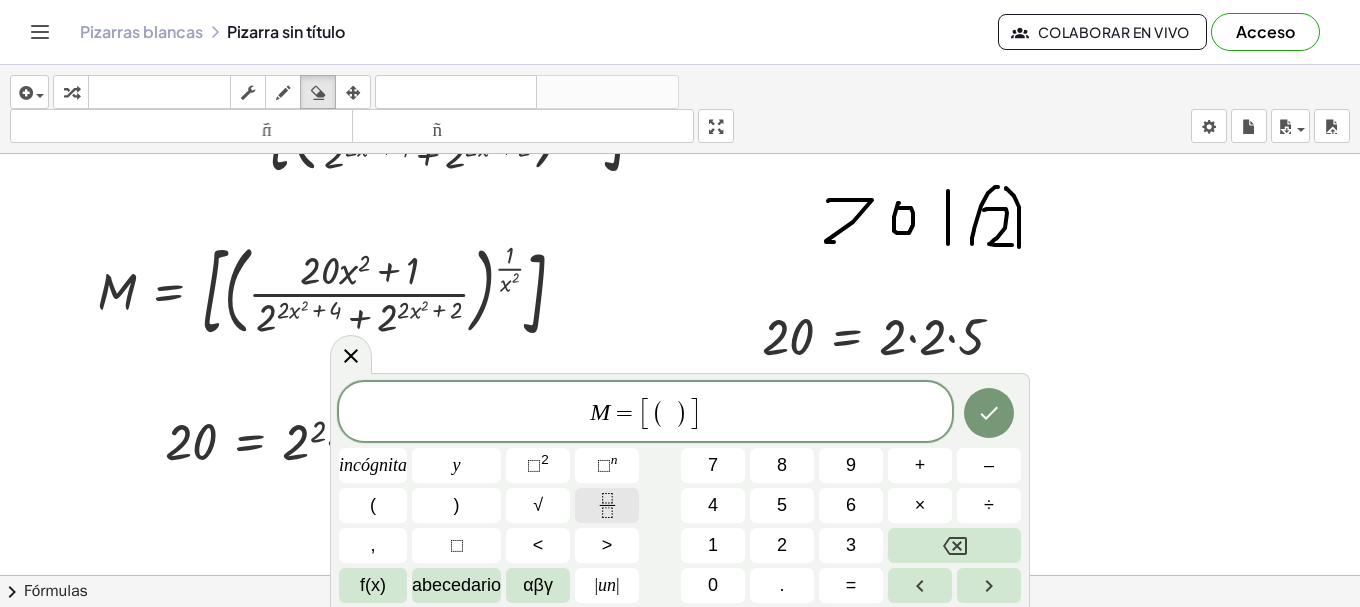 click 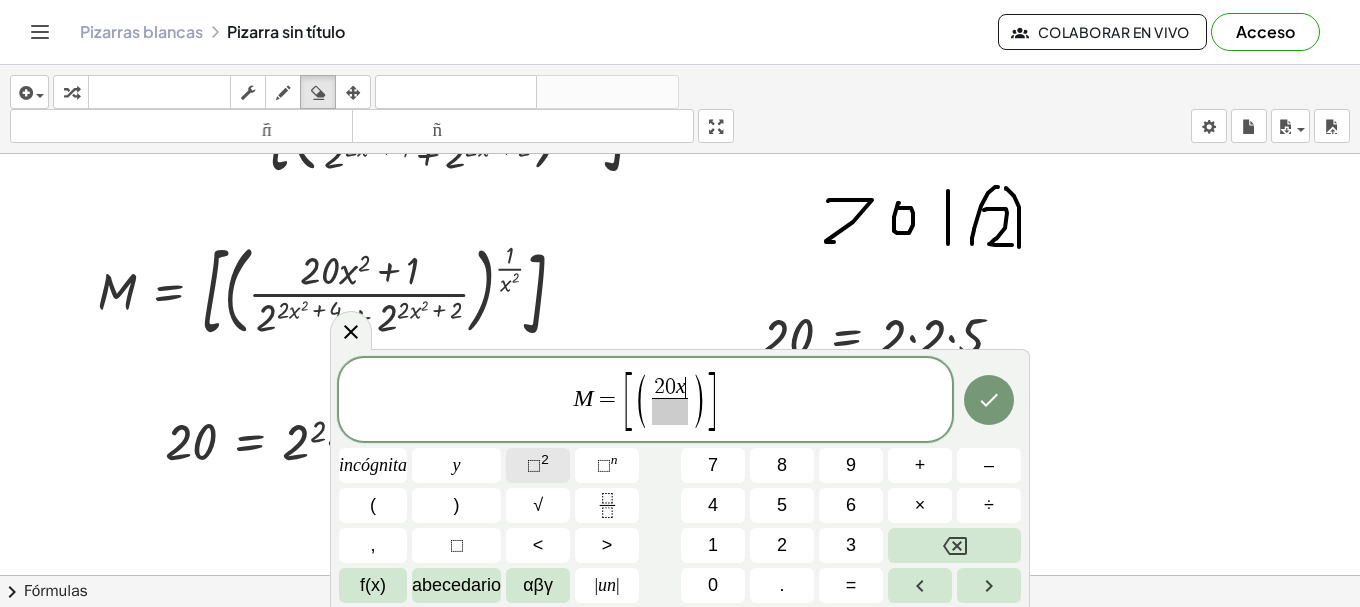 click on "⬚" at bounding box center (534, 465) 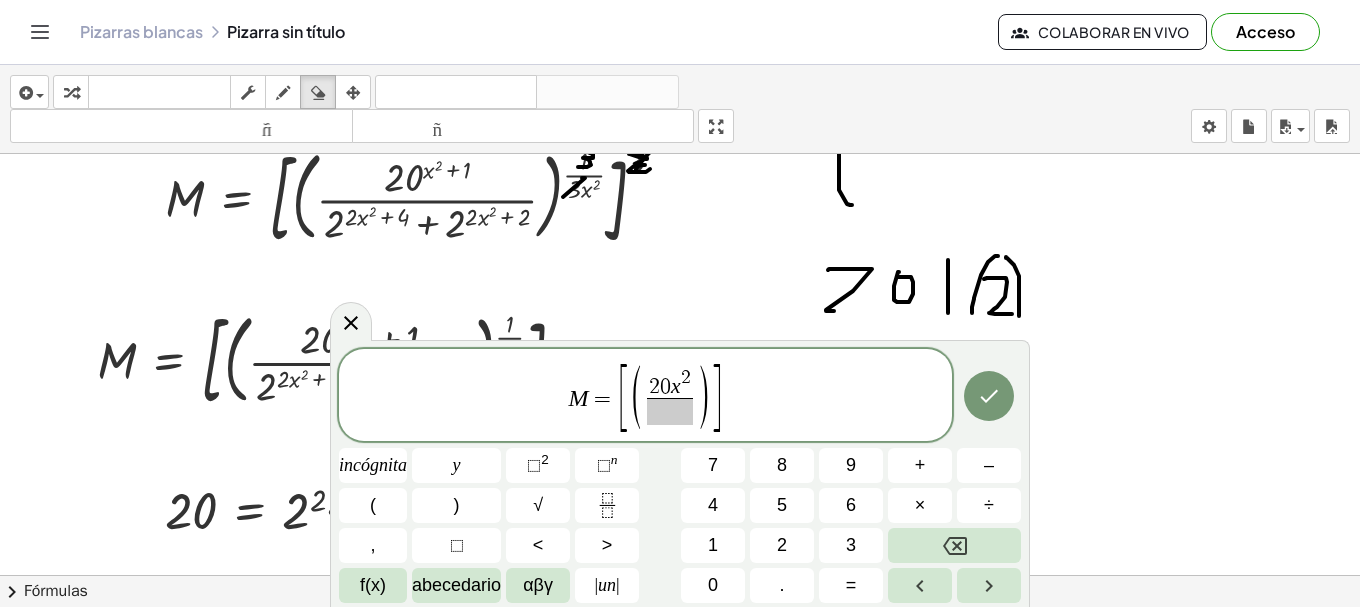 scroll, scrollTop: 500, scrollLeft: 0, axis: vertical 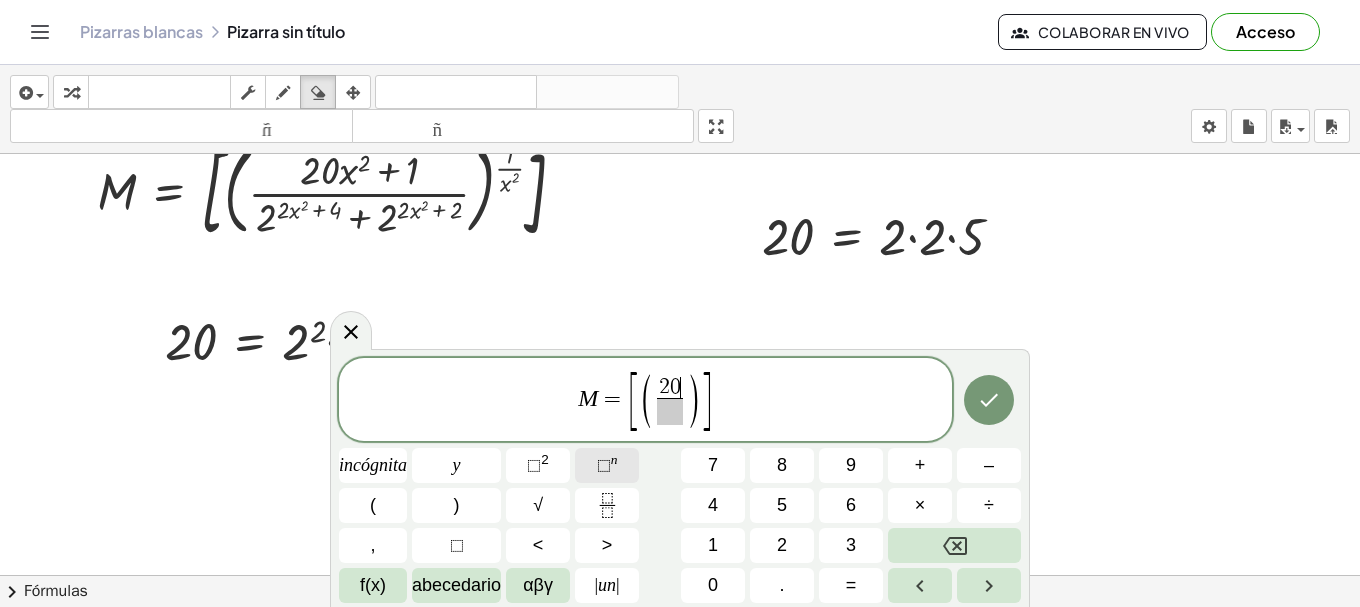 click on "⬚" at bounding box center (604, 465) 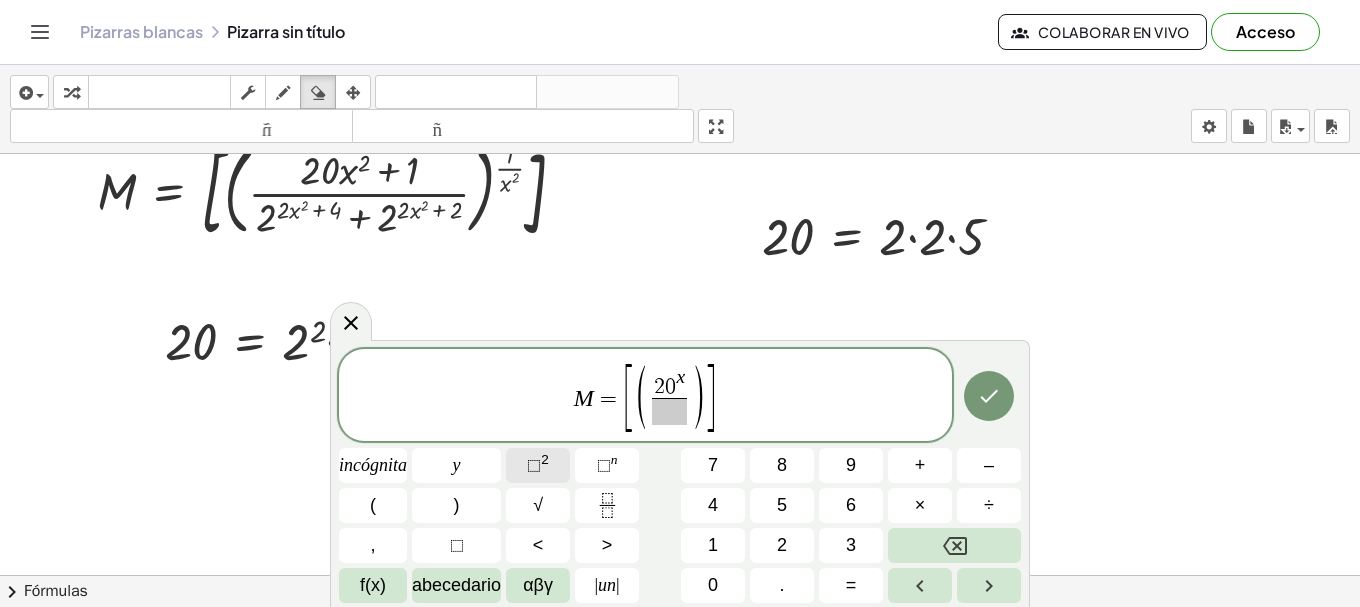 click on "⬚" at bounding box center (534, 465) 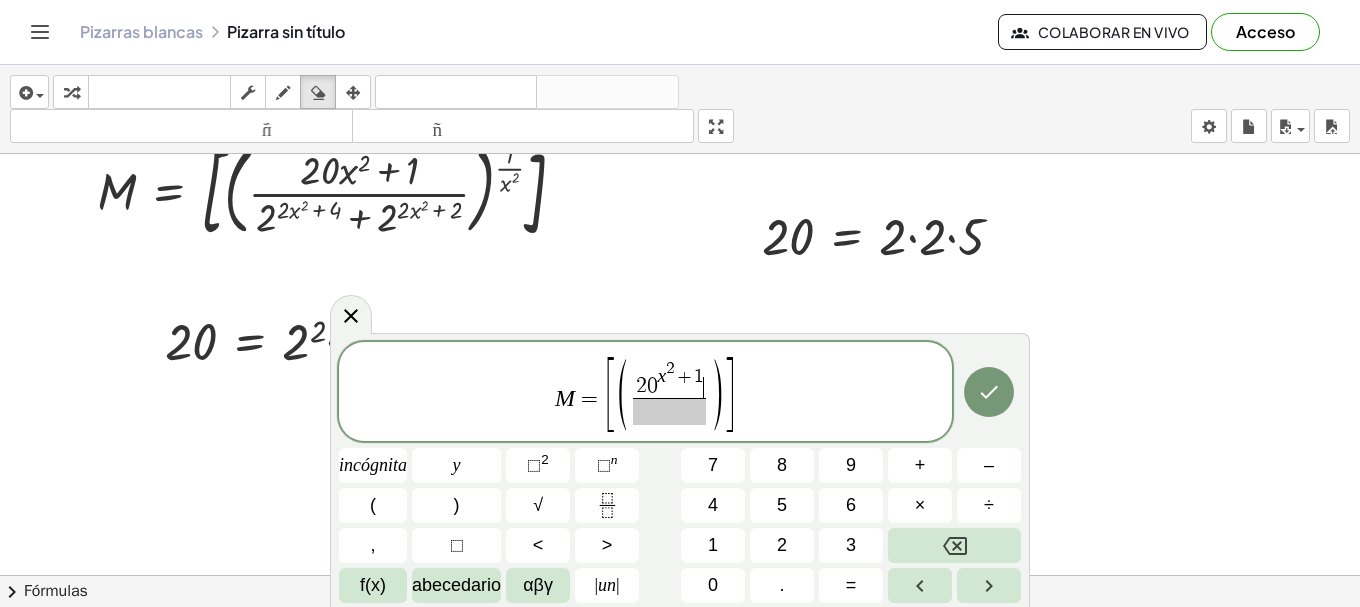 click at bounding box center (669, 411) 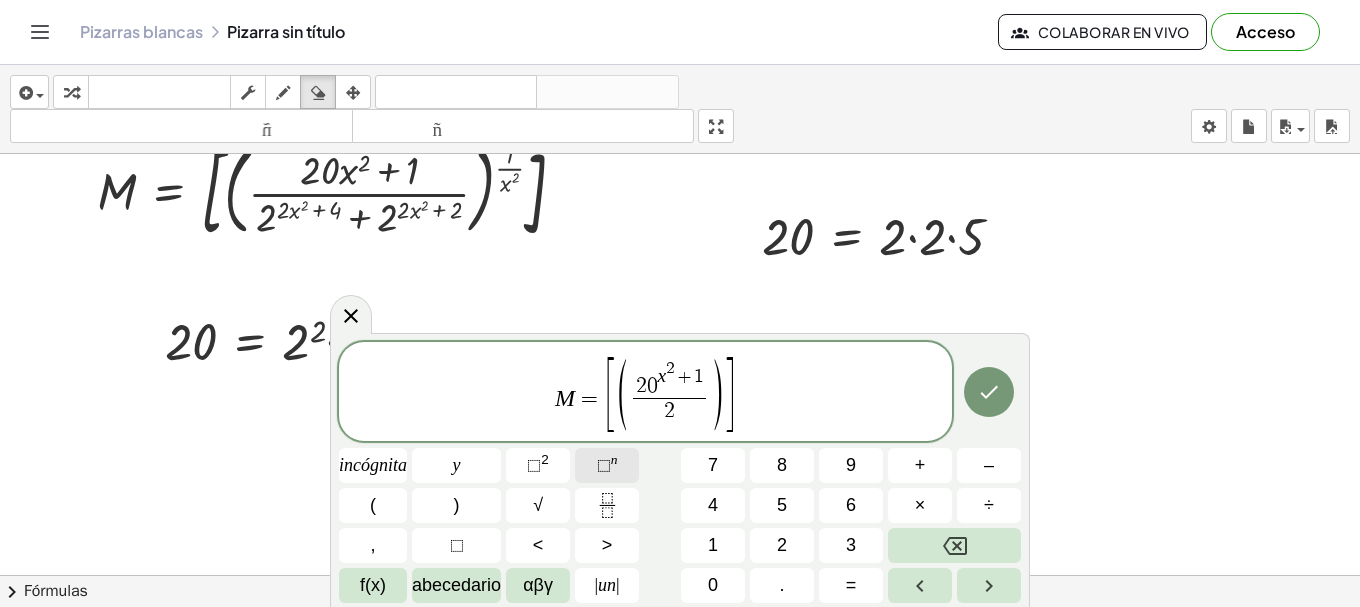 click on "⬚" at bounding box center (604, 465) 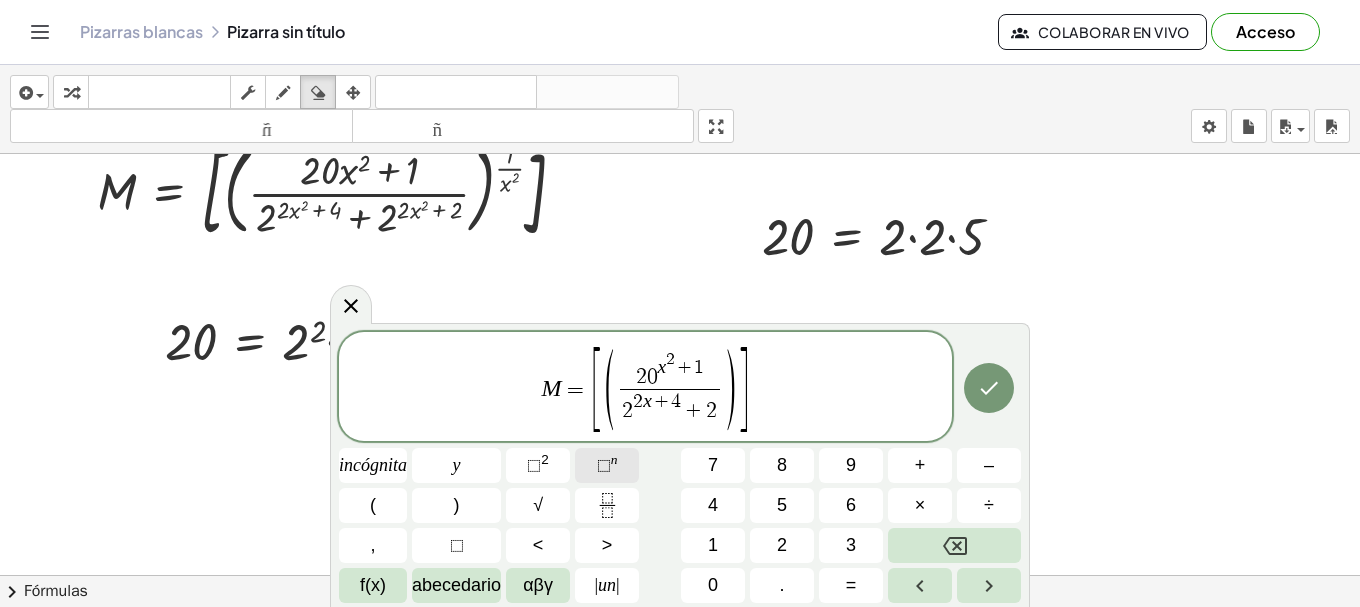 click on "⬚" at bounding box center [604, 465] 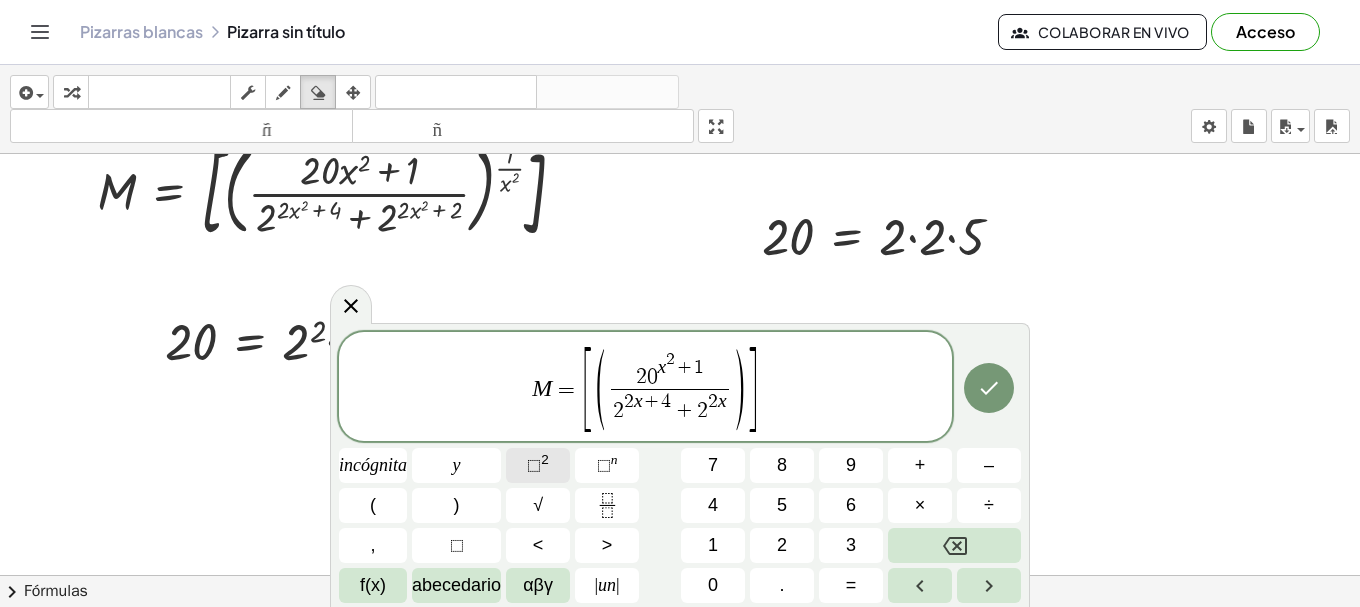 click on "⬚" at bounding box center [534, 465] 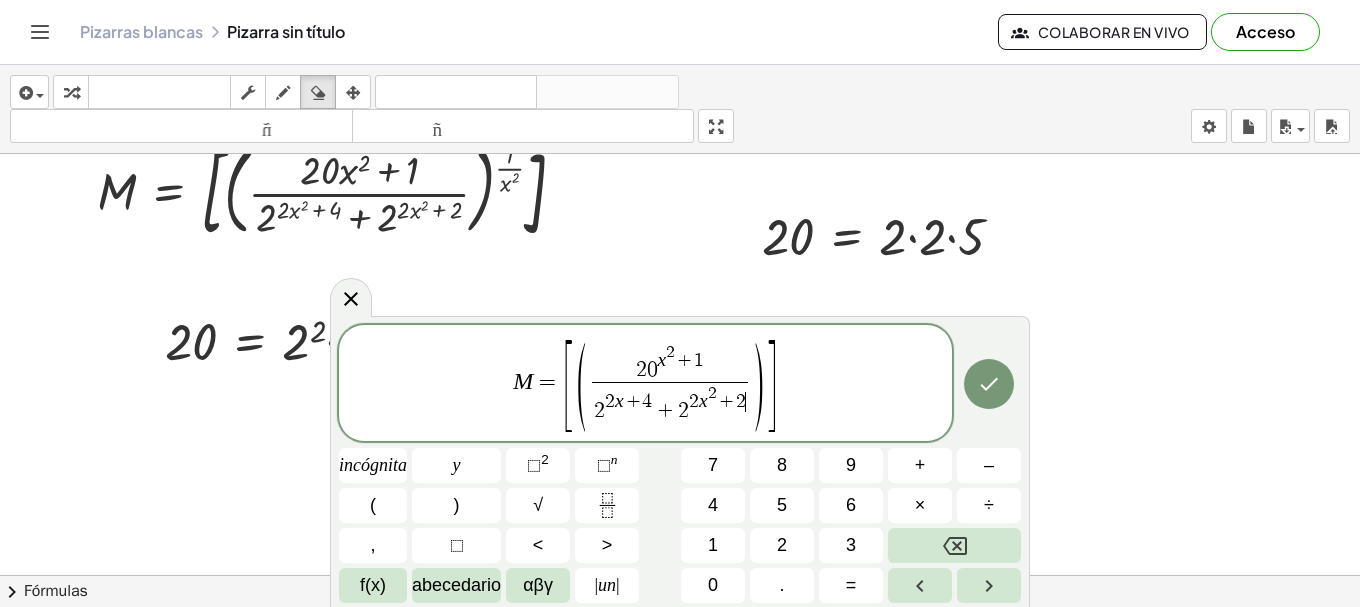 click on ")" at bounding box center (758, 385) 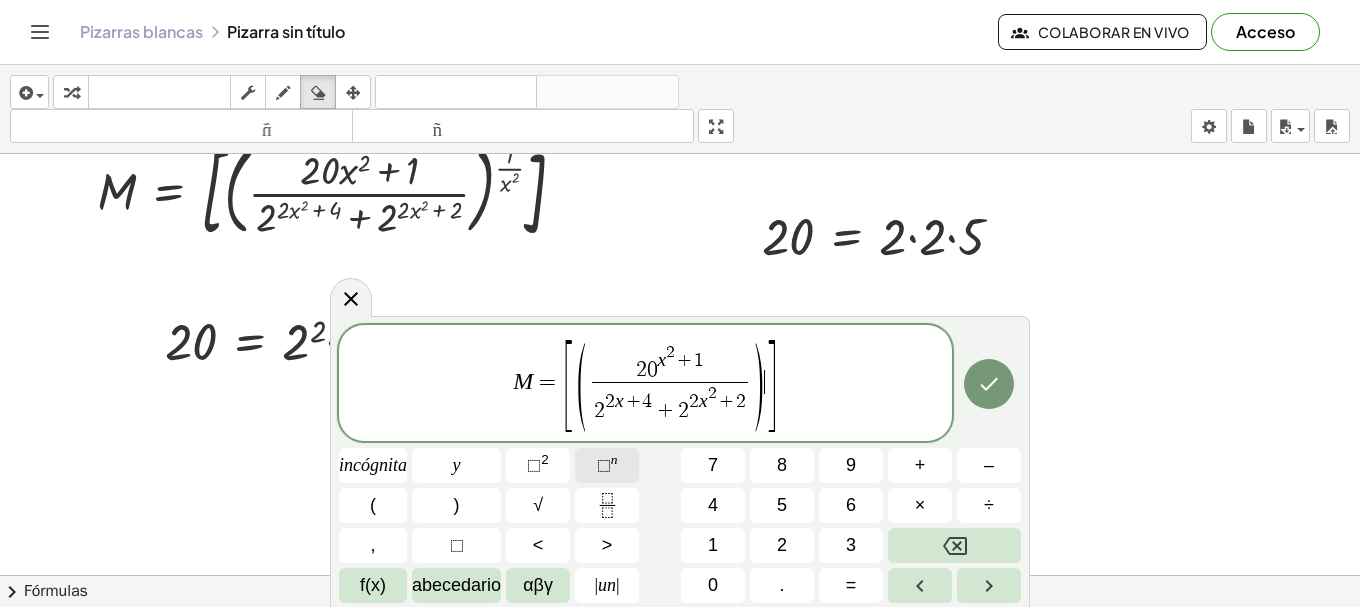 click on "⬚  n" at bounding box center (607, 465) 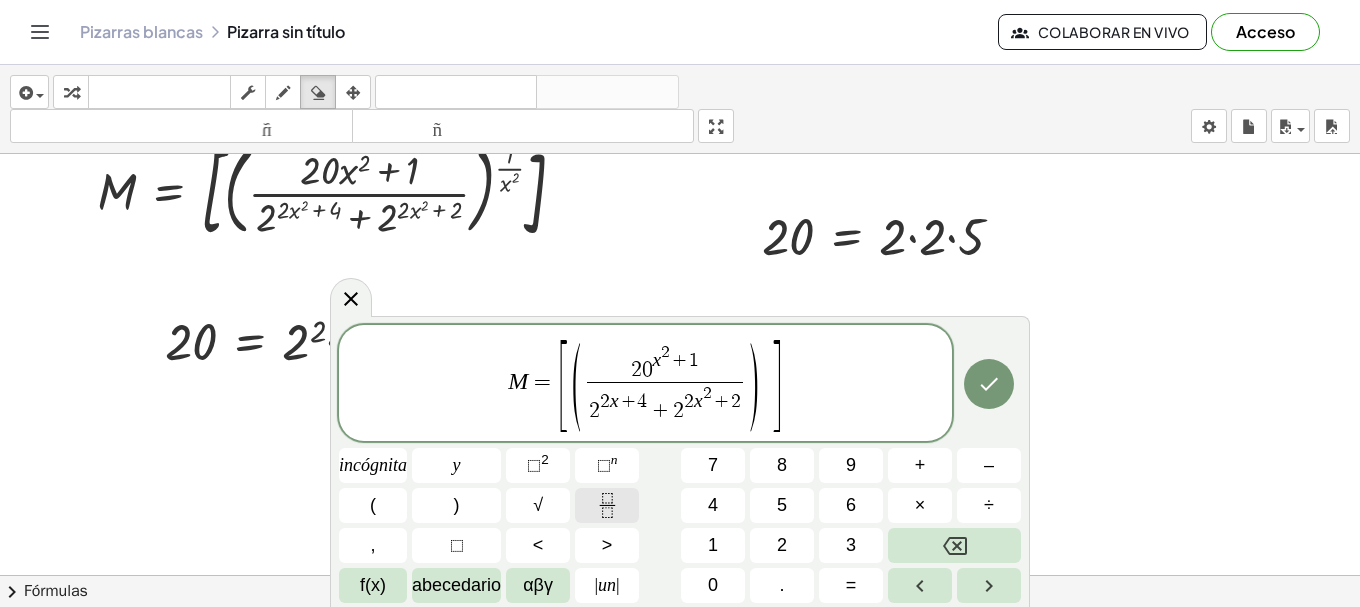 click 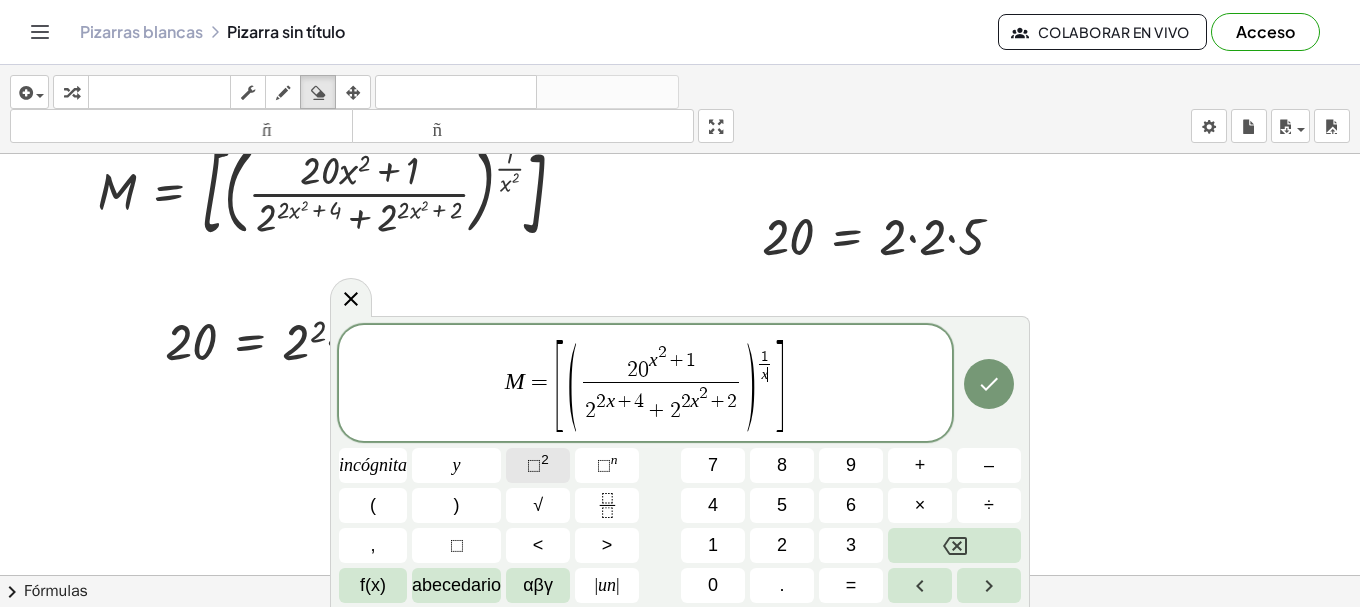 click on "⬚" at bounding box center (534, 465) 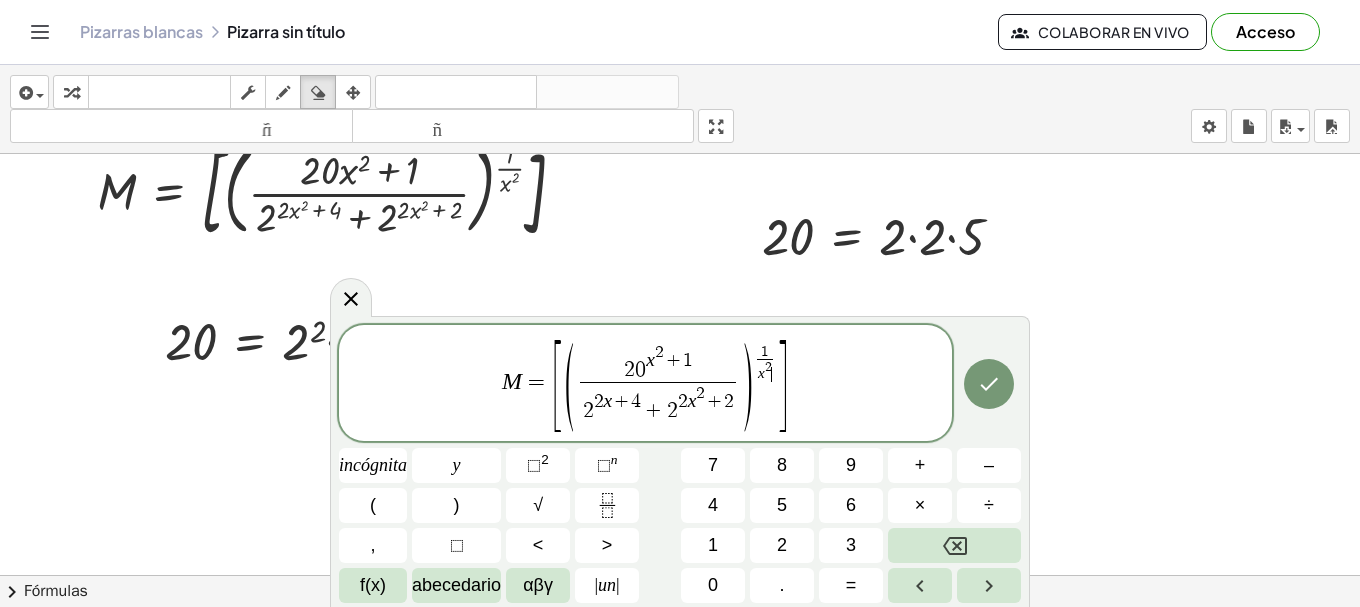 click on "2 0 x 2 + 1" at bounding box center [658, 363] 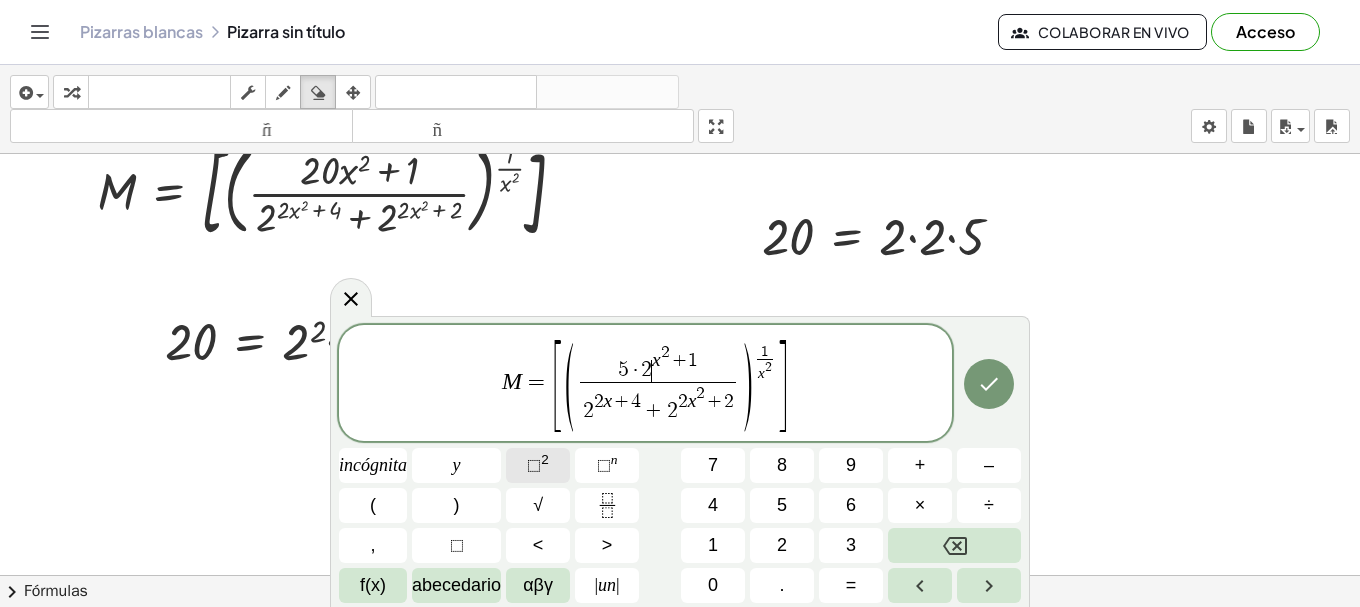 click on "⬚  2" at bounding box center [538, 465] 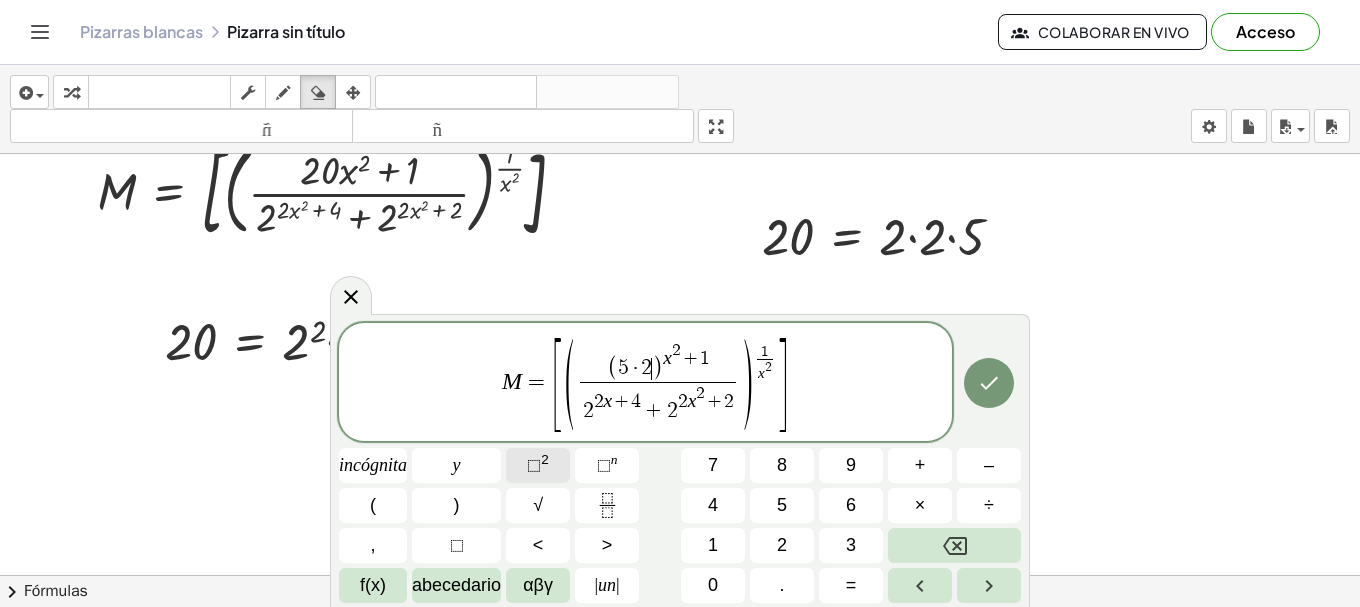 click on "⬚  2" at bounding box center [538, 465] 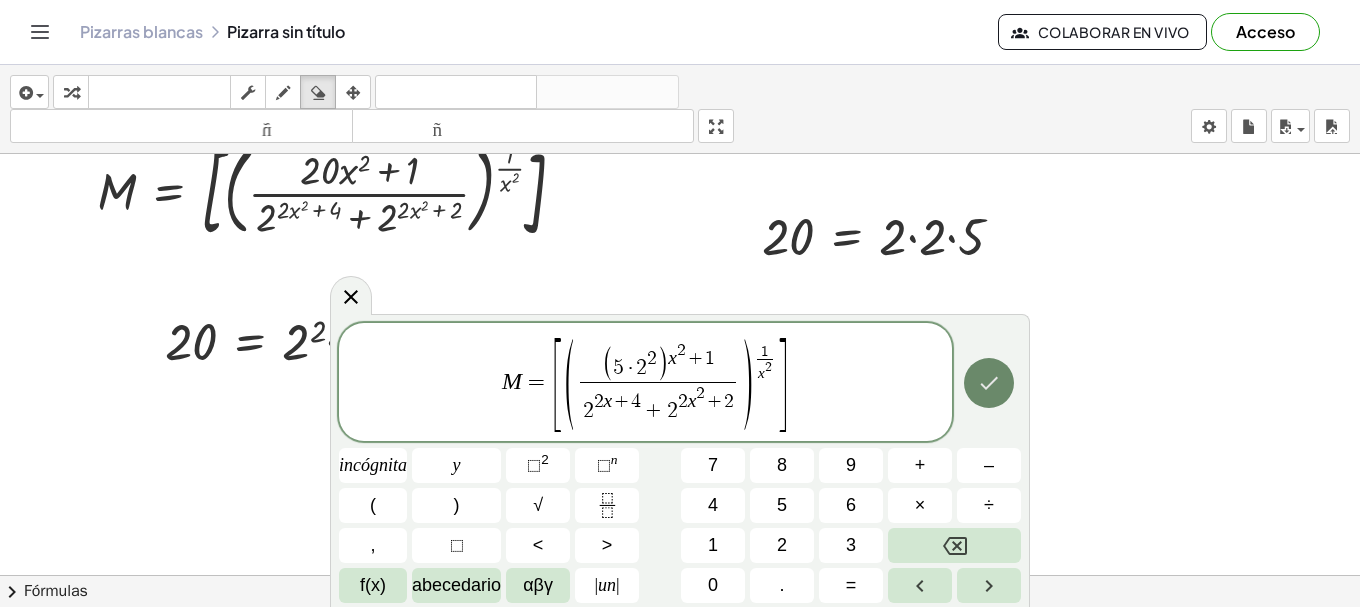 click 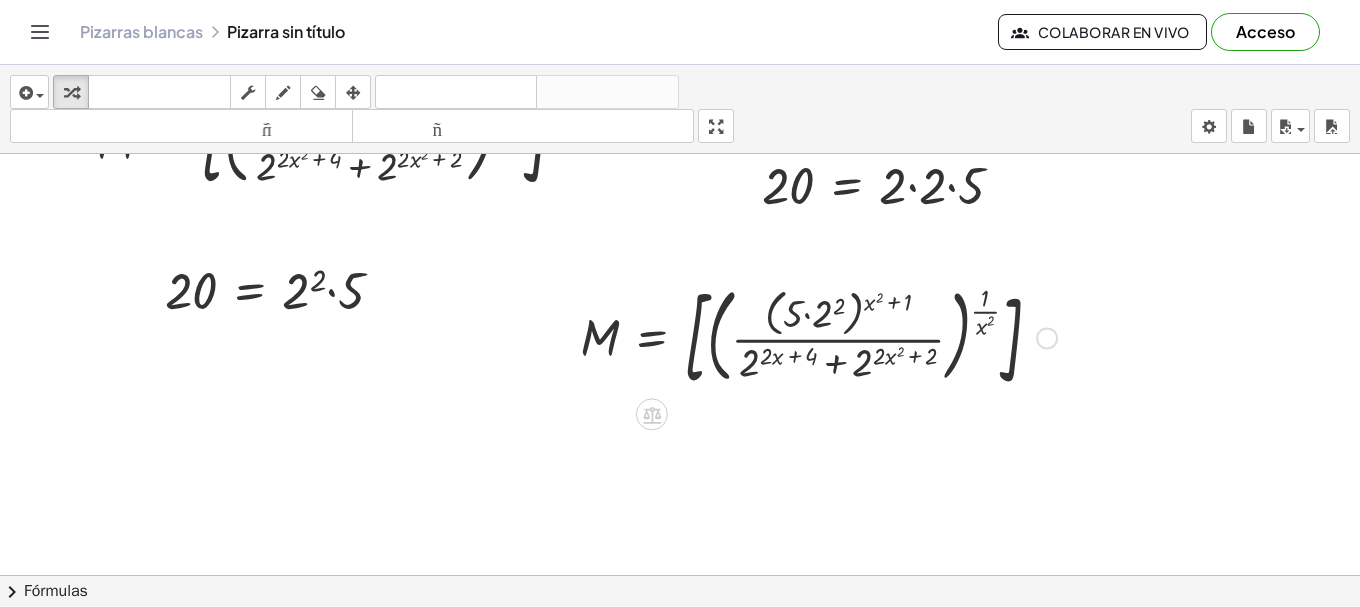 scroll, scrollTop: 579, scrollLeft: 0, axis: vertical 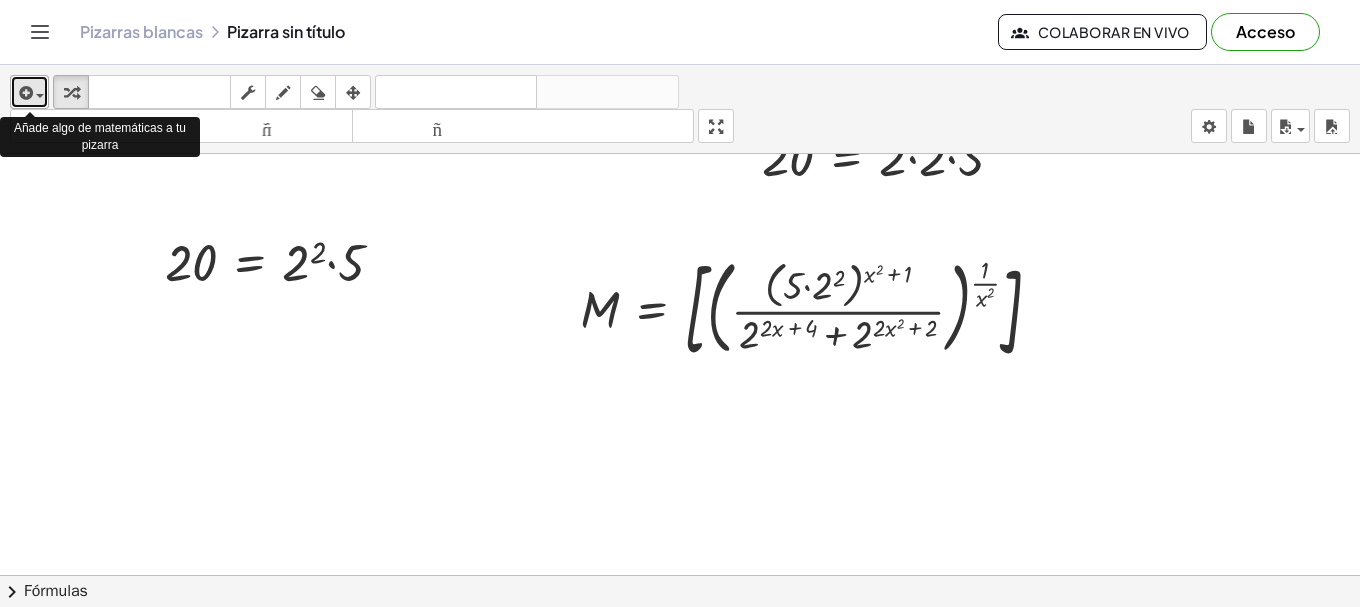 click at bounding box center (24, 93) 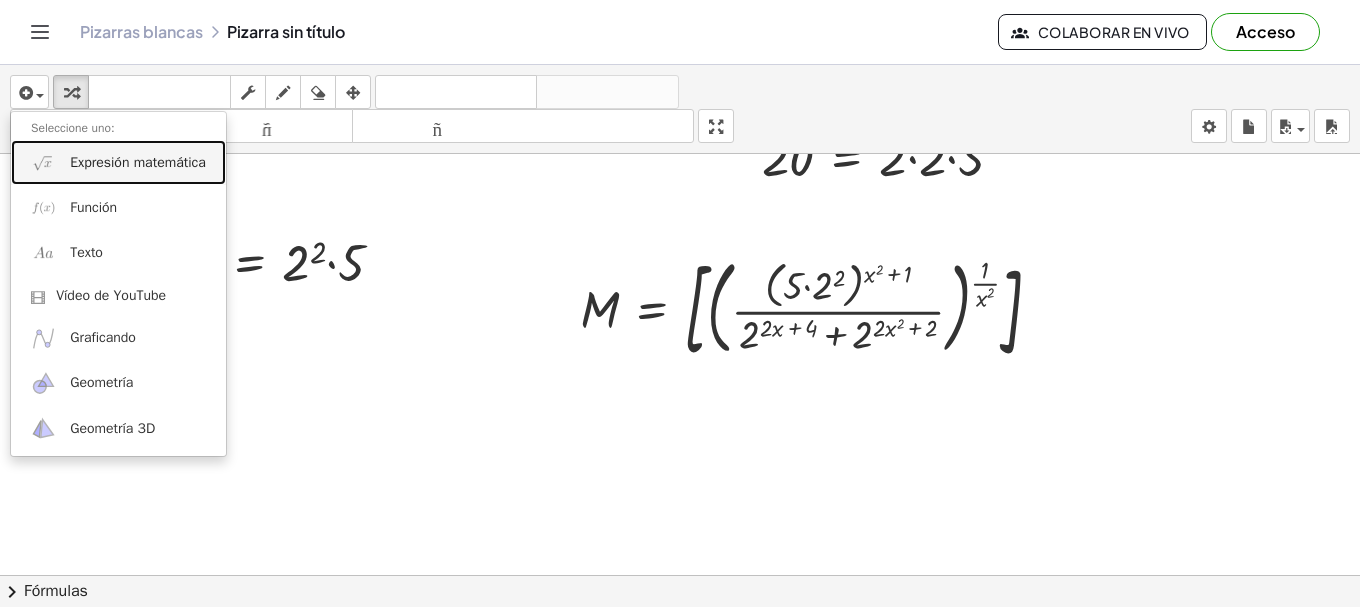 click on "Expresión matemática" at bounding box center [118, 162] 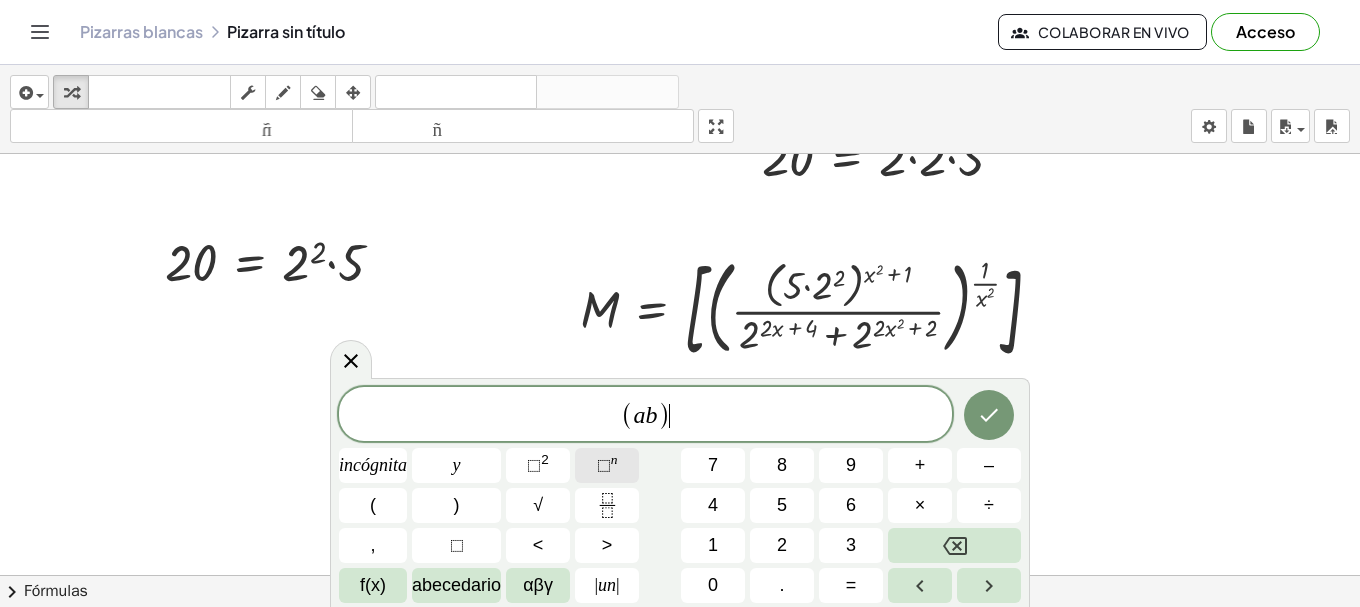 click on "⬚" at bounding box center (604, 465) 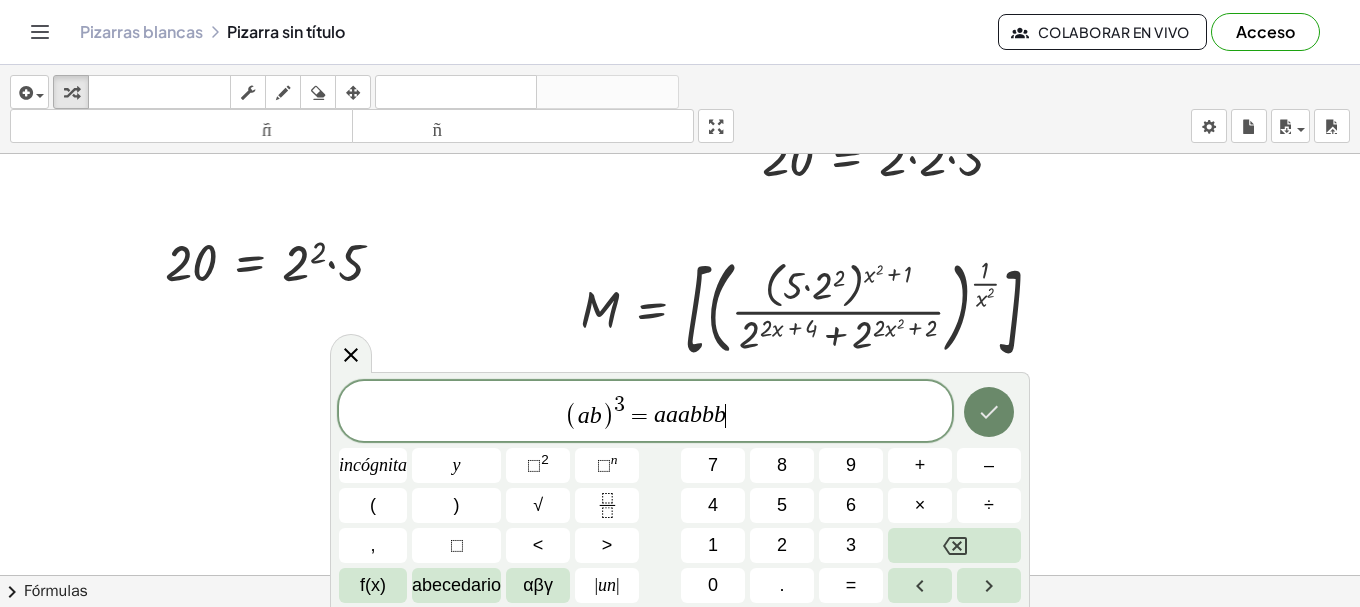 click 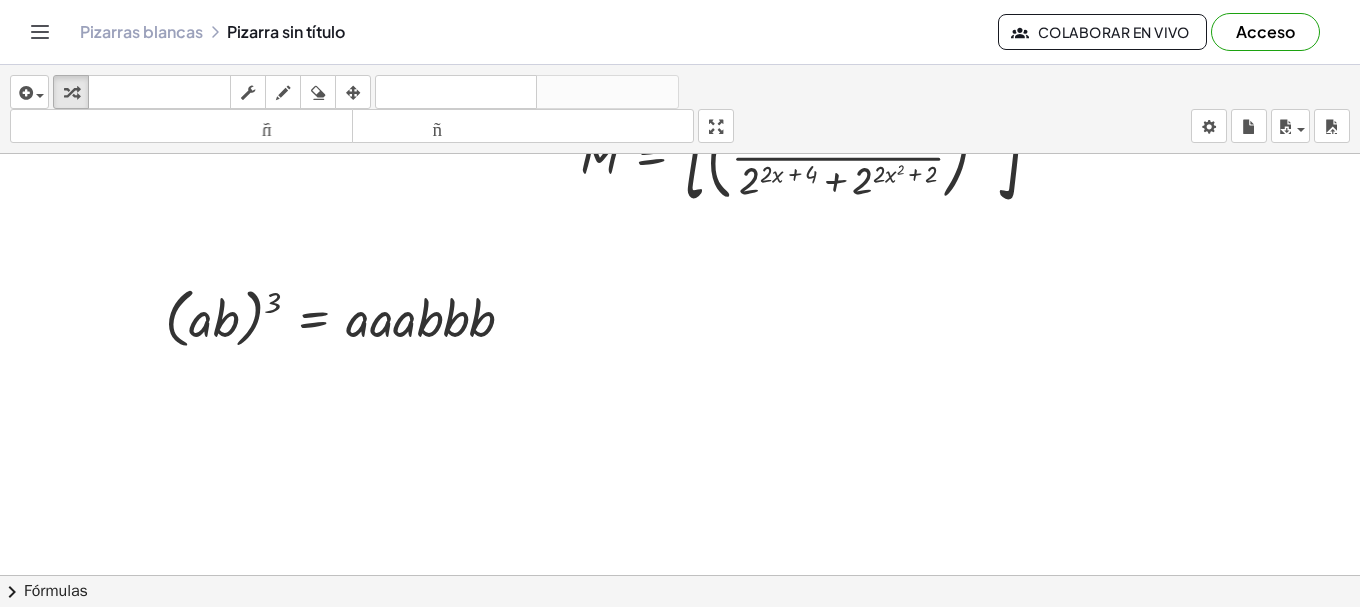 scroll, scrollTop: 779, scrollLeft: 0, axis: vertical 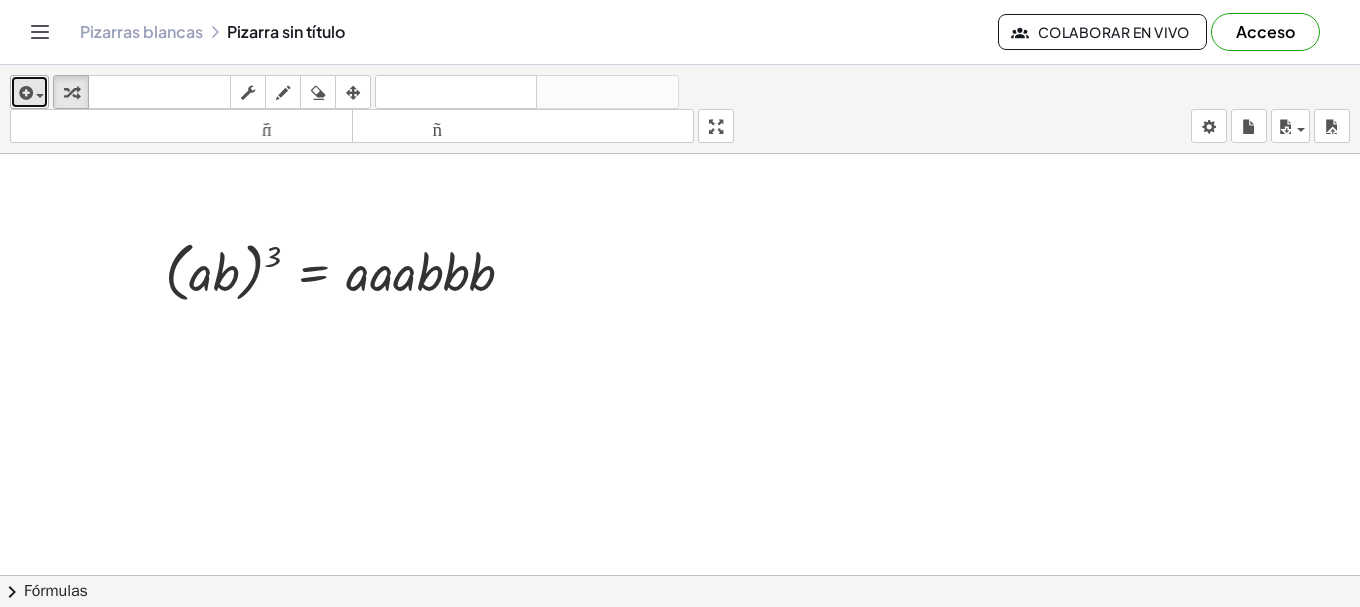 click at bounding box center (29, 92) 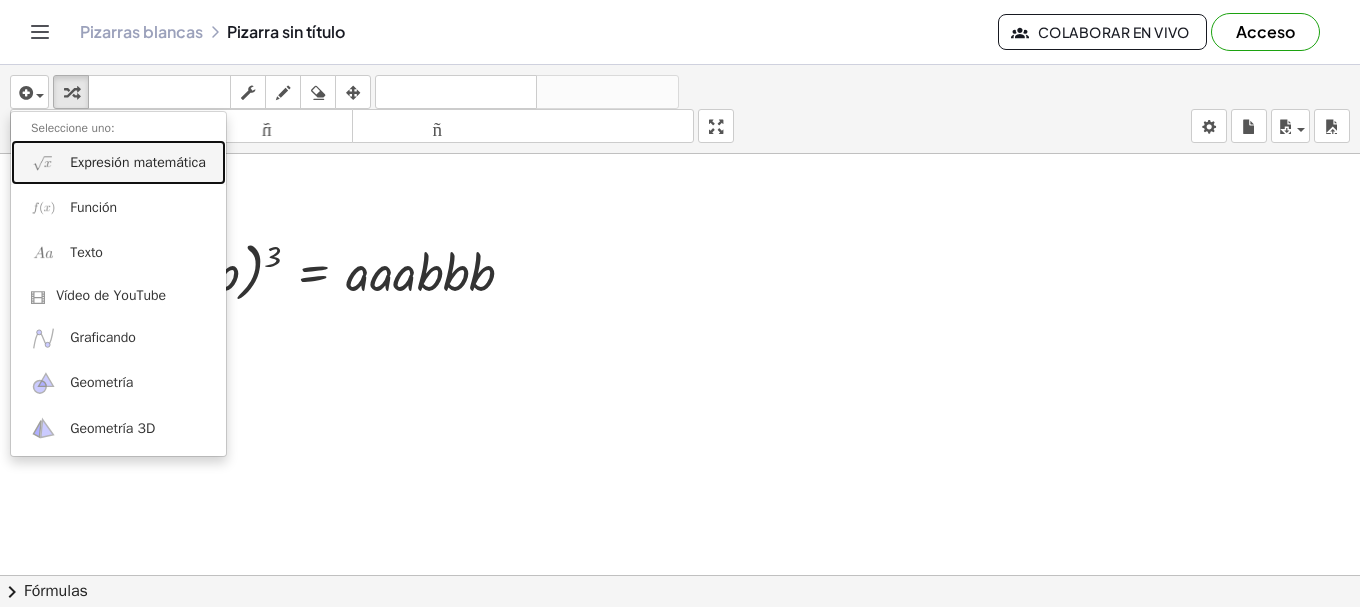 click on "Expresión matemática" at bounding box center [118, 162] 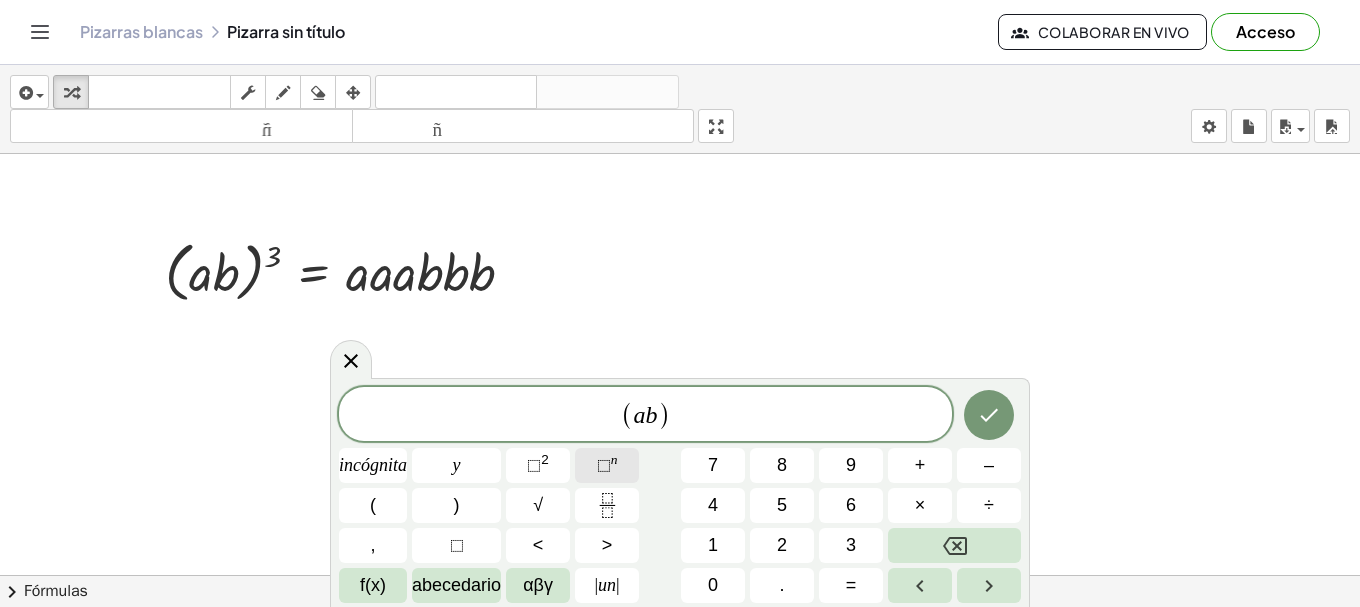 click on "⬚  n" at bounding box center [607, 465] 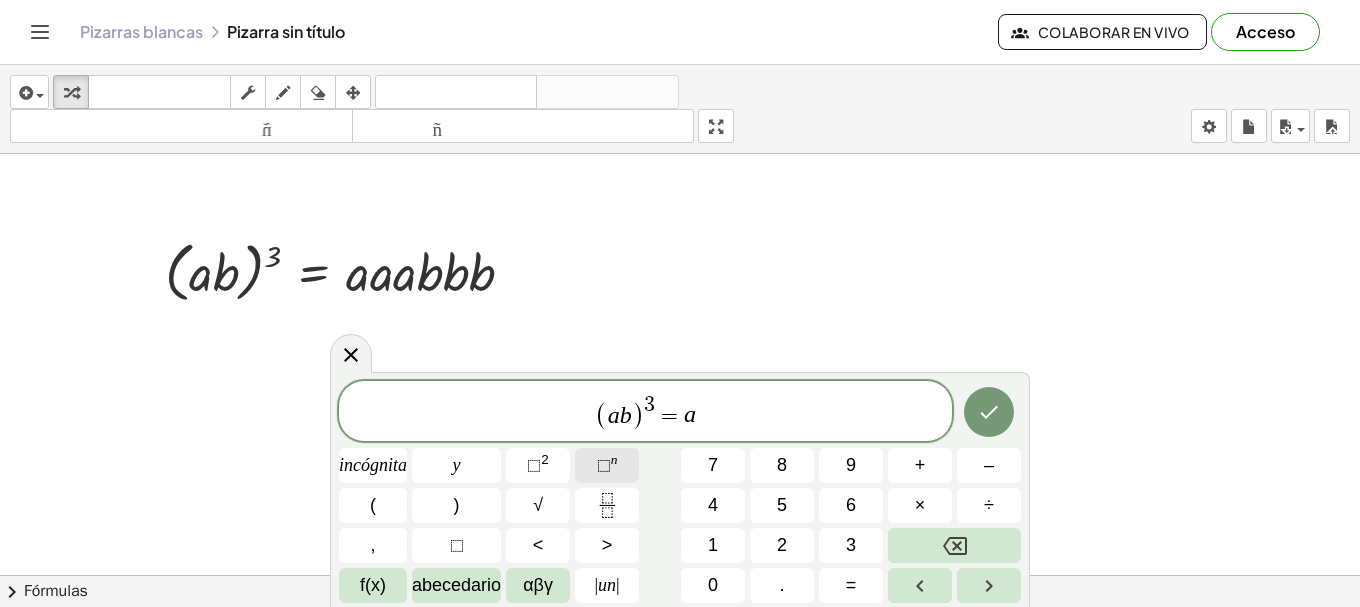 click on "⬚" at bounding box center [604, 465] 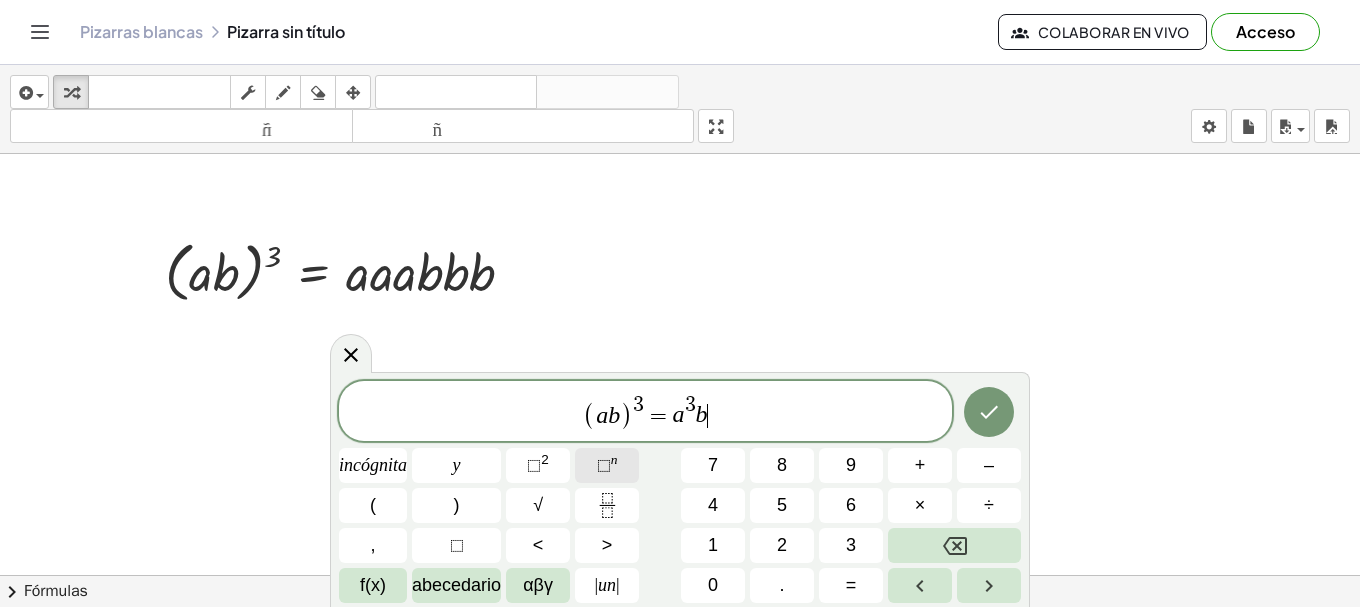 click on "⬚" at bounding box center [604, 465] 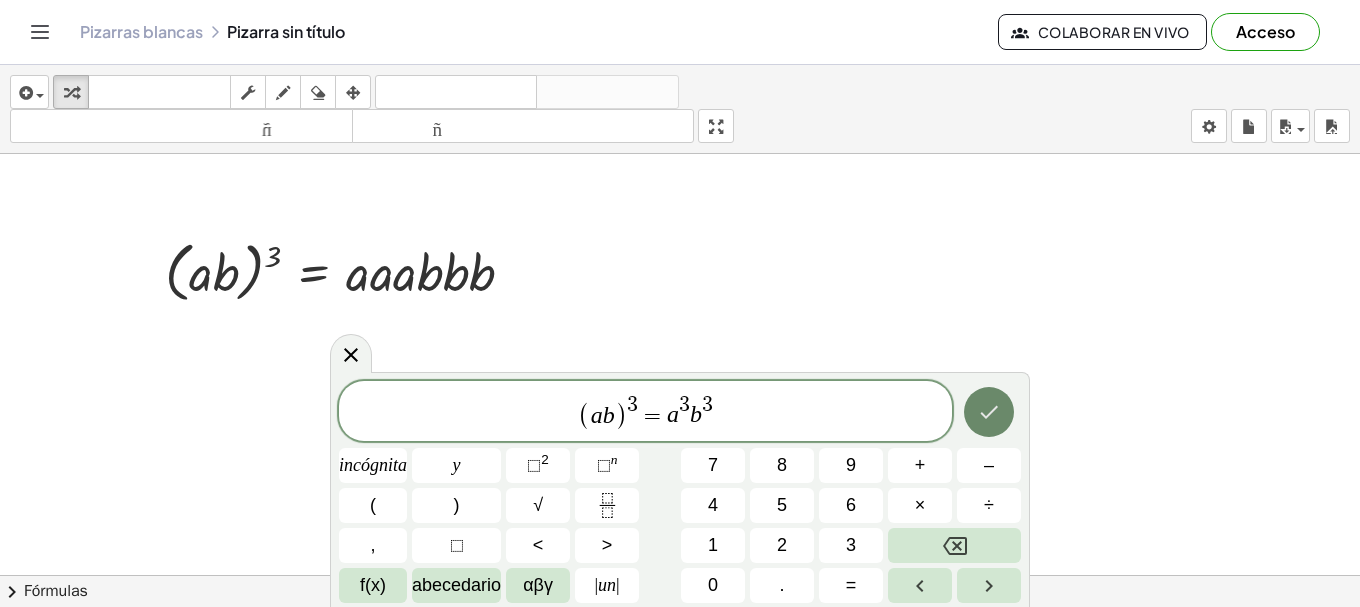 click 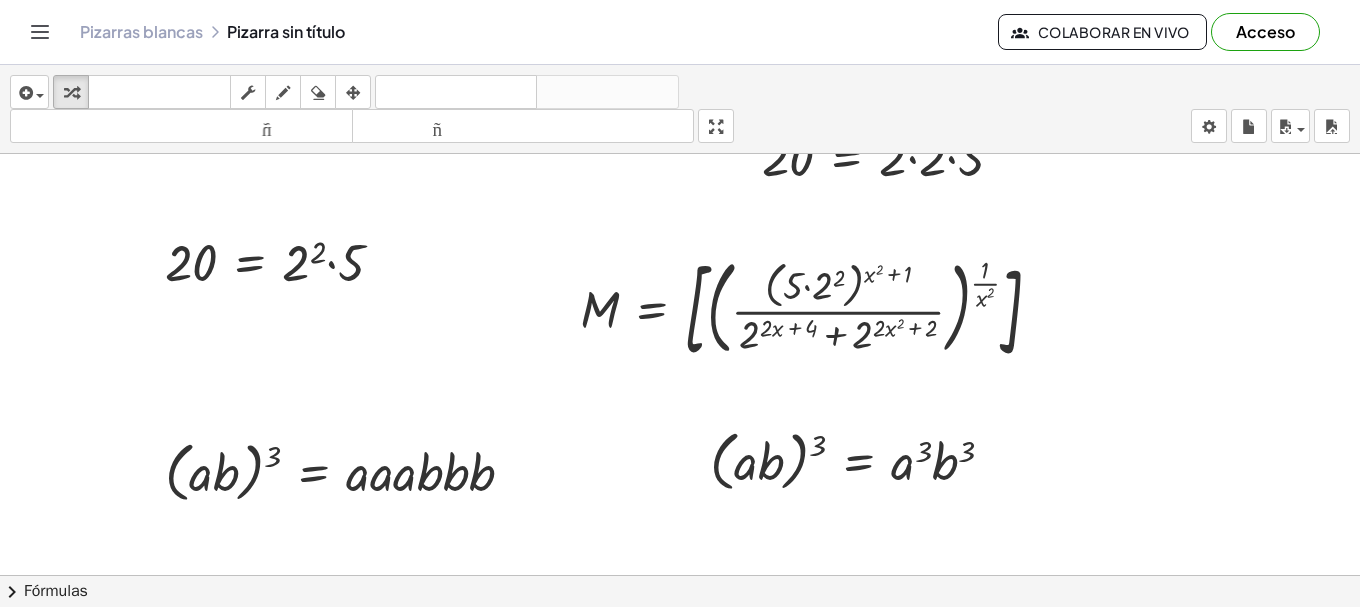 scroll, scrollTop: 679, scrollLeft: 0, axis: vertical 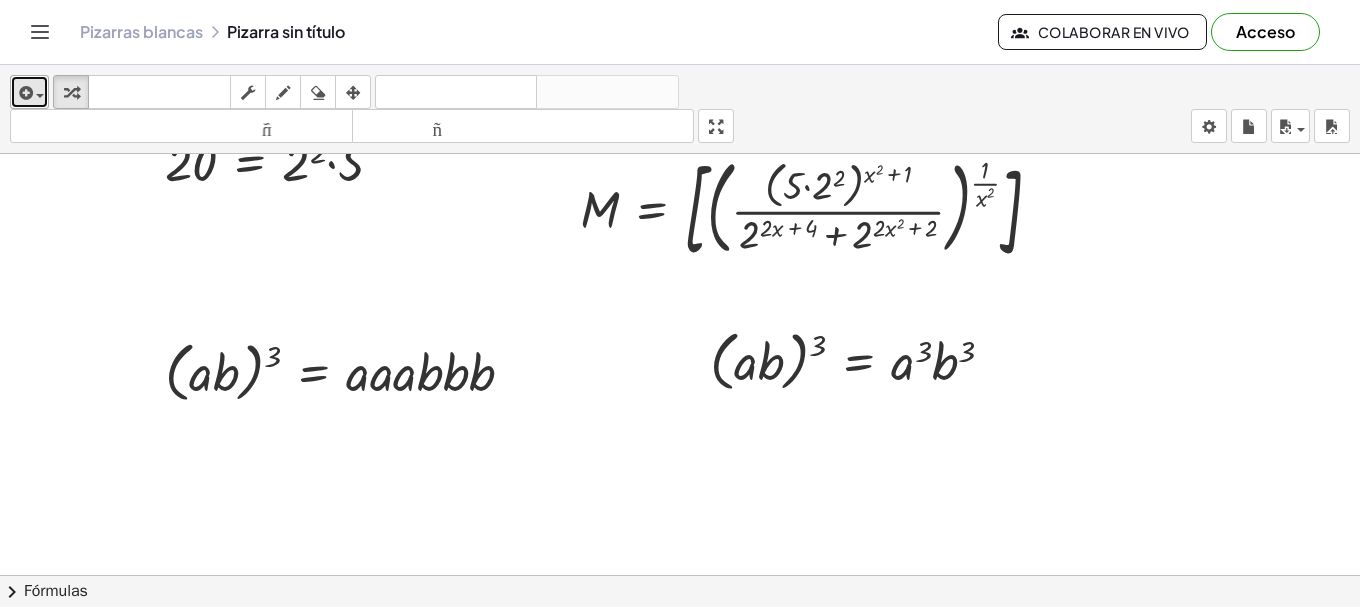 click at bounding box center [24, 93] 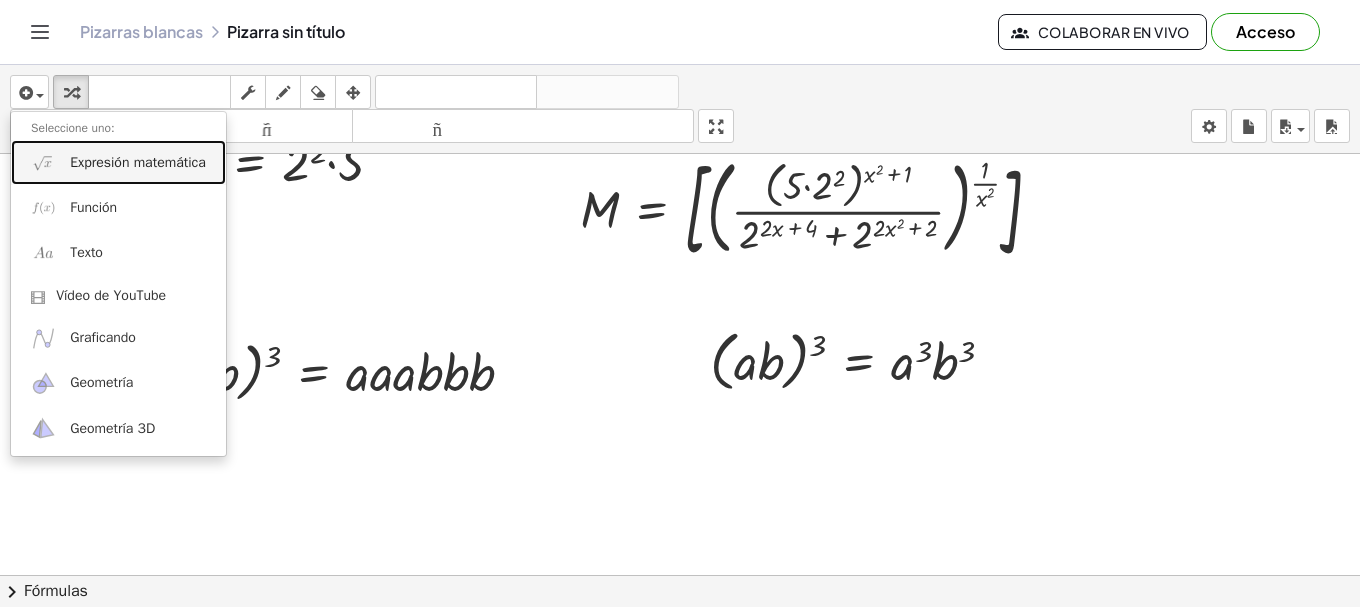 click on "Expresión matemática" at bounding box center [138, 162] 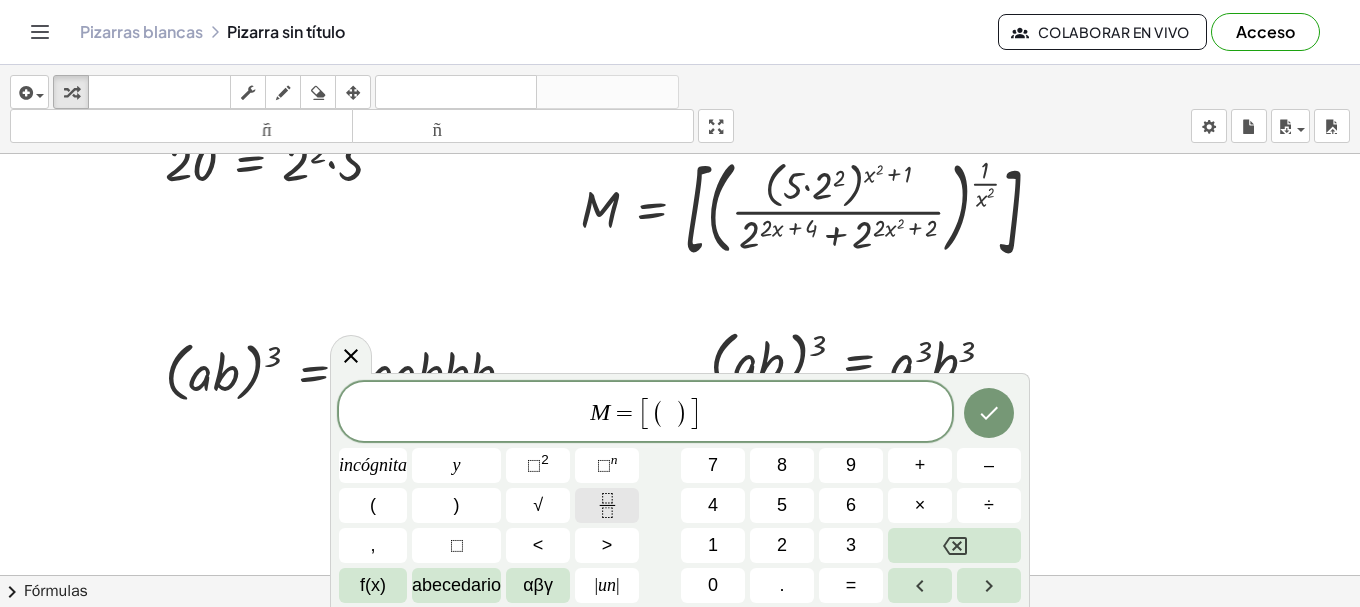 click 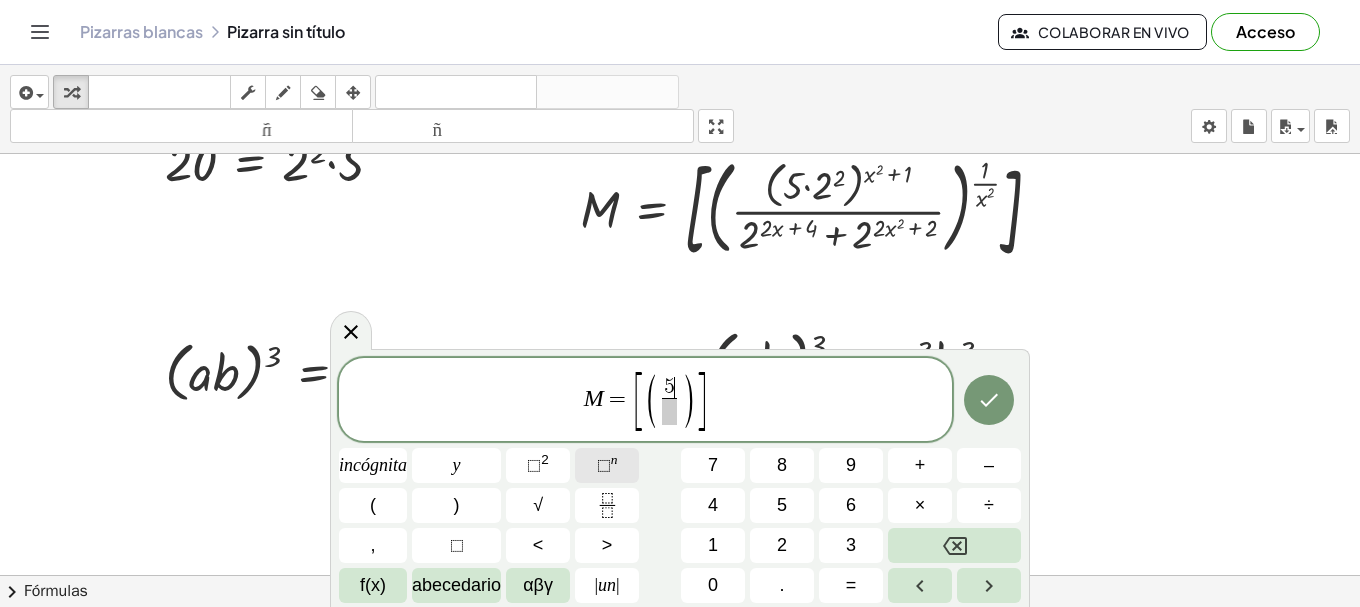 click on "⬚" at bounding box center [604, 465] 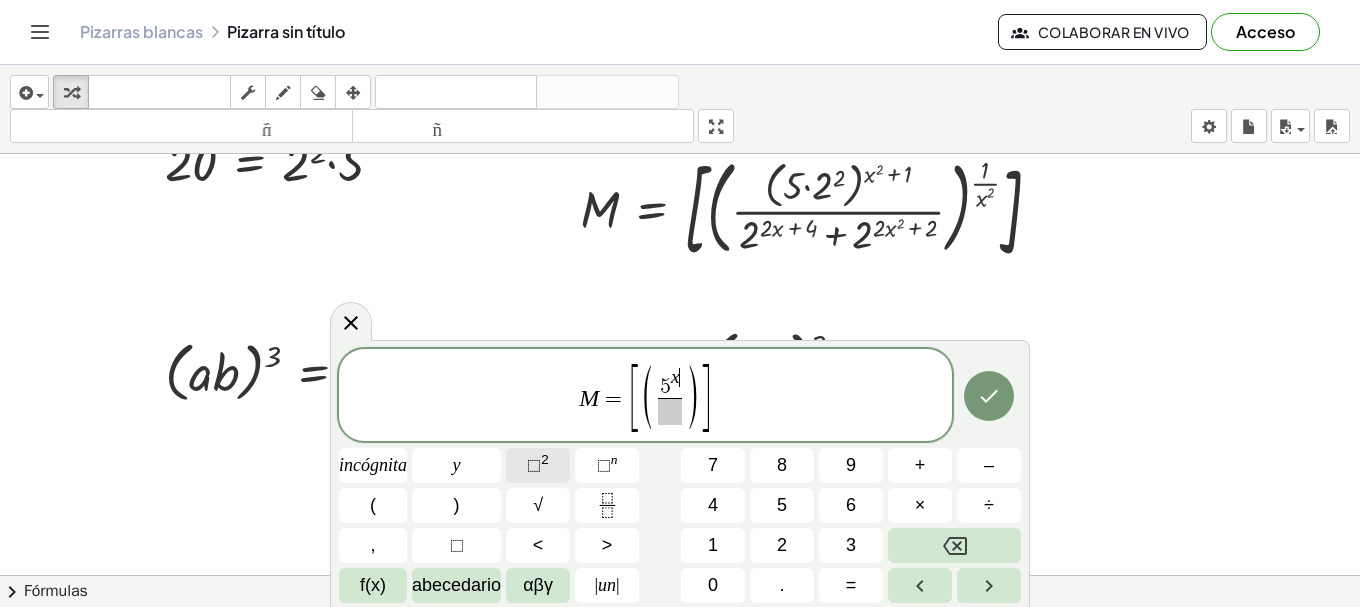 click on "⬚  2" at bounding box center [538, 465] 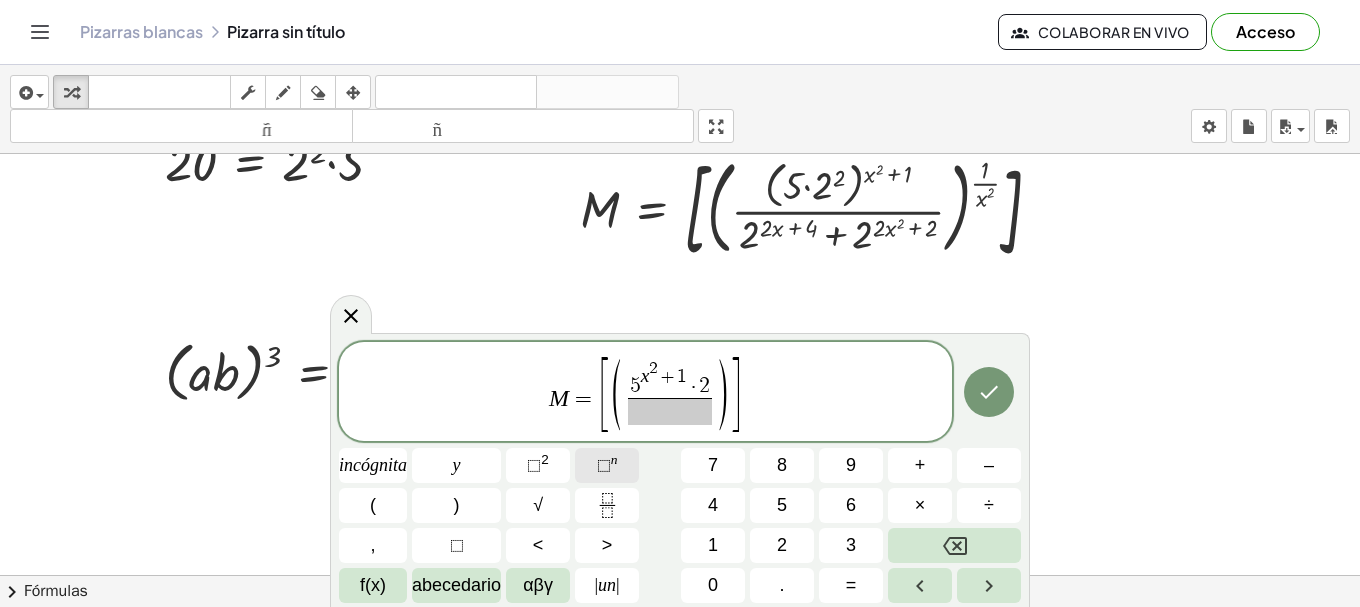 click on "⬚" at bounding box center (604, 465) 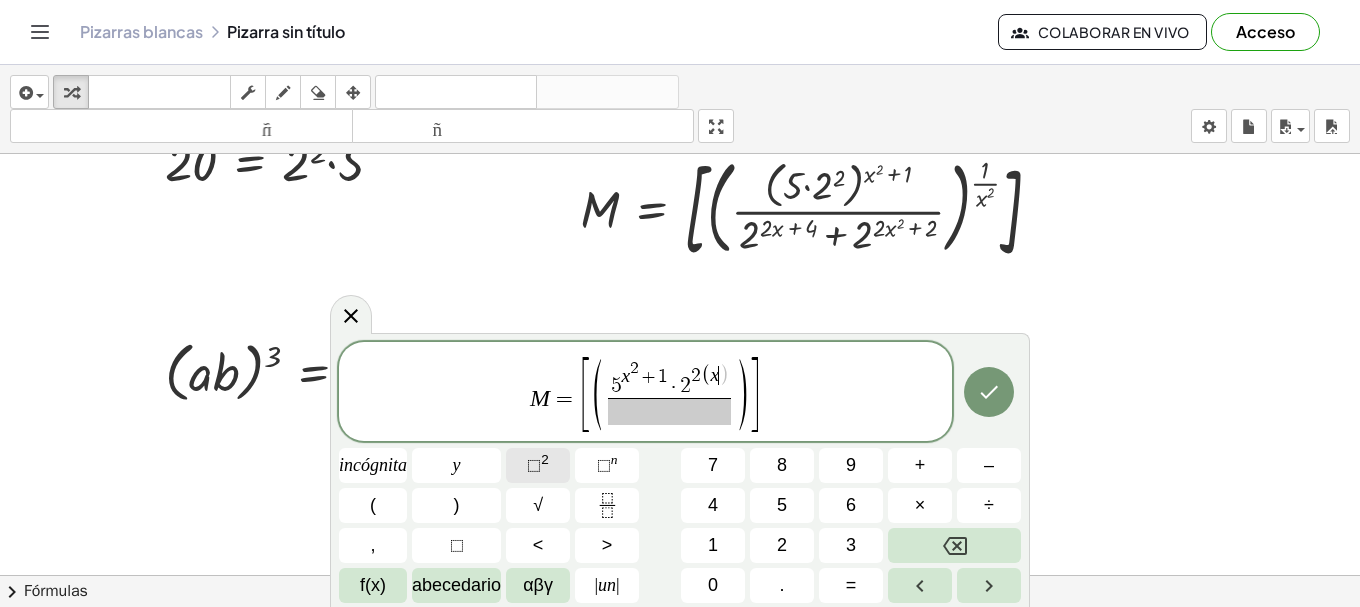 click on "⬚  2" at bounding box center [538, 465] 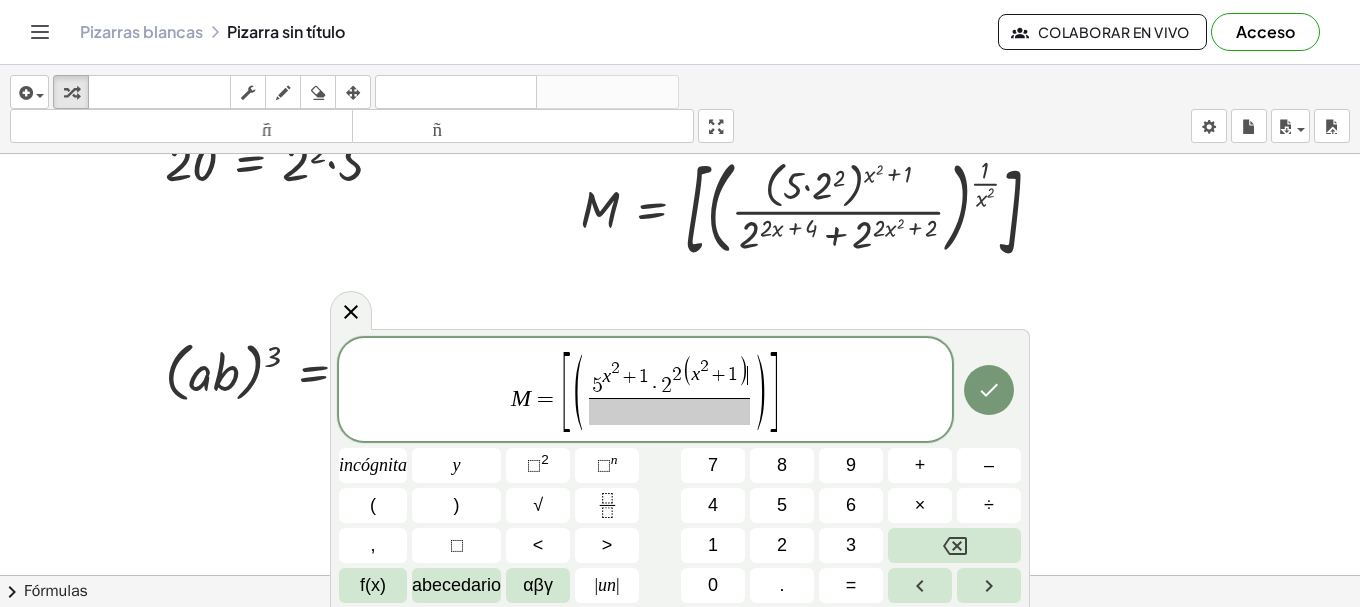 click at bounding box center (669, 411) 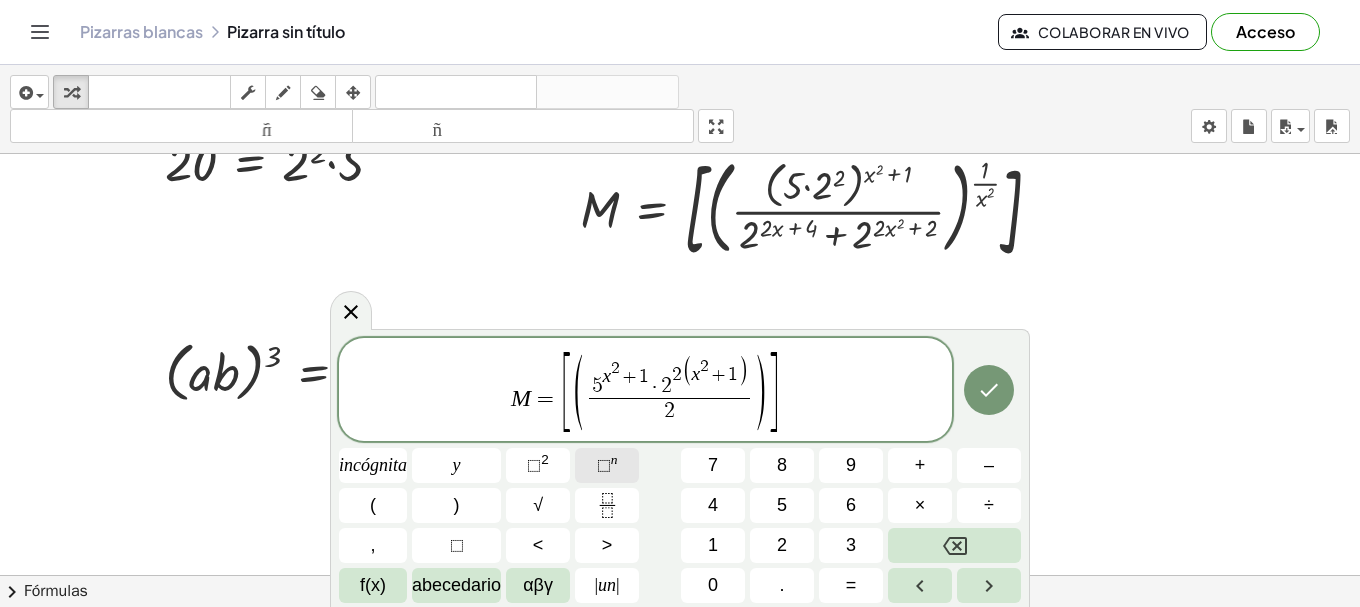 click on "⬚" at bounding box center [604, 465] 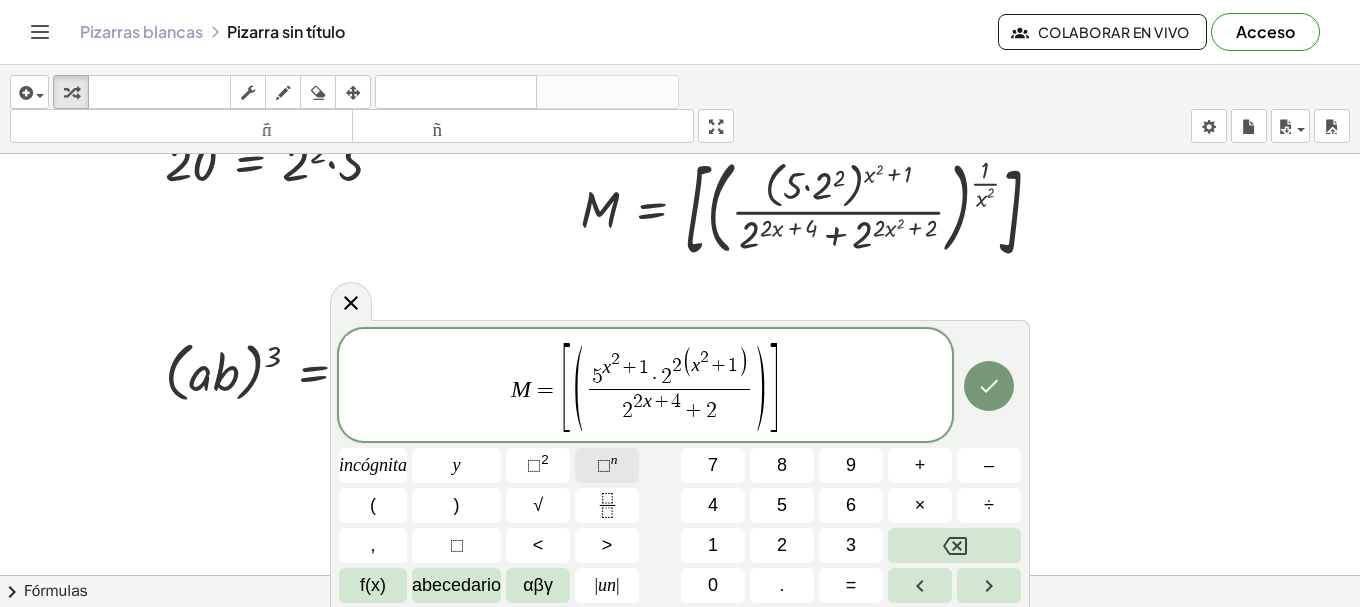 click on "⬚" at bounding box center (604, 465) 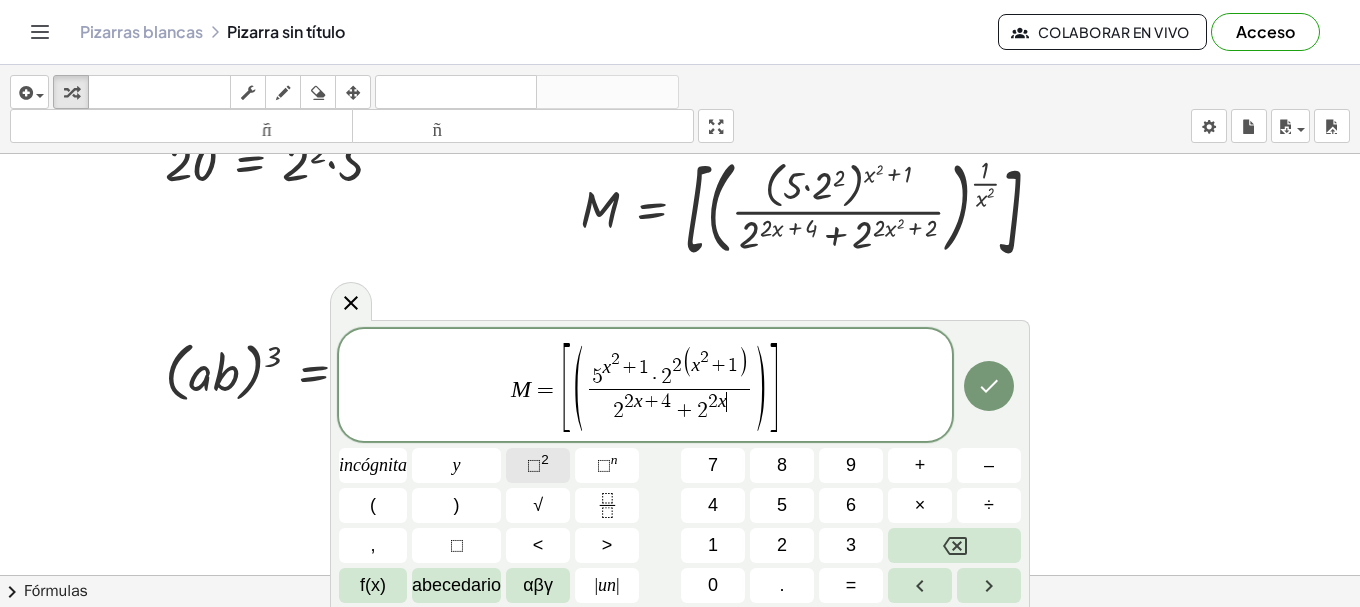 click on "2" at bounding box center [545, 459] 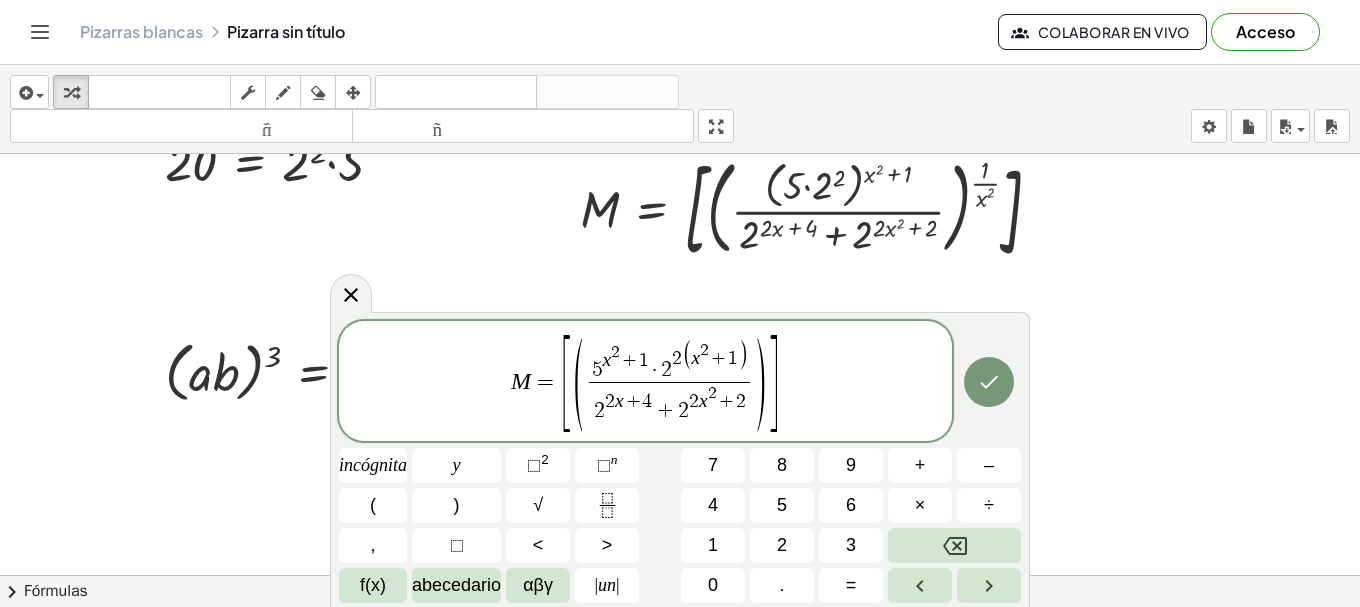 click on ")" at bounding box center [760, 384] 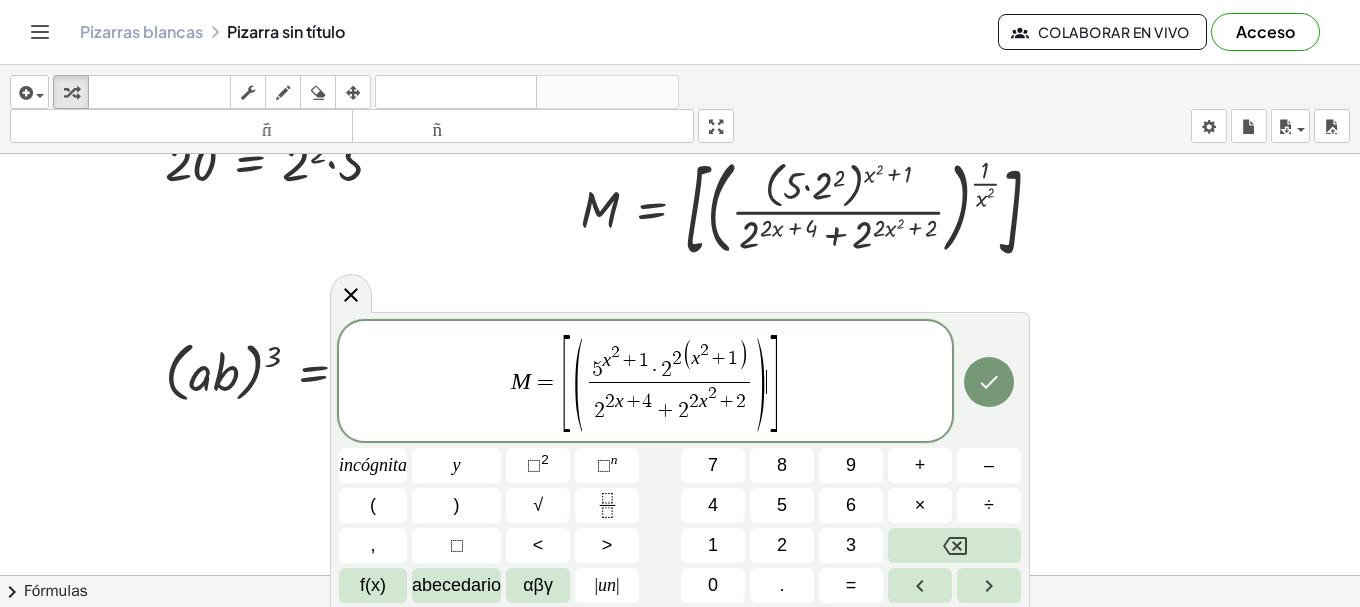 click on "]" at bounding box center [773, 384] 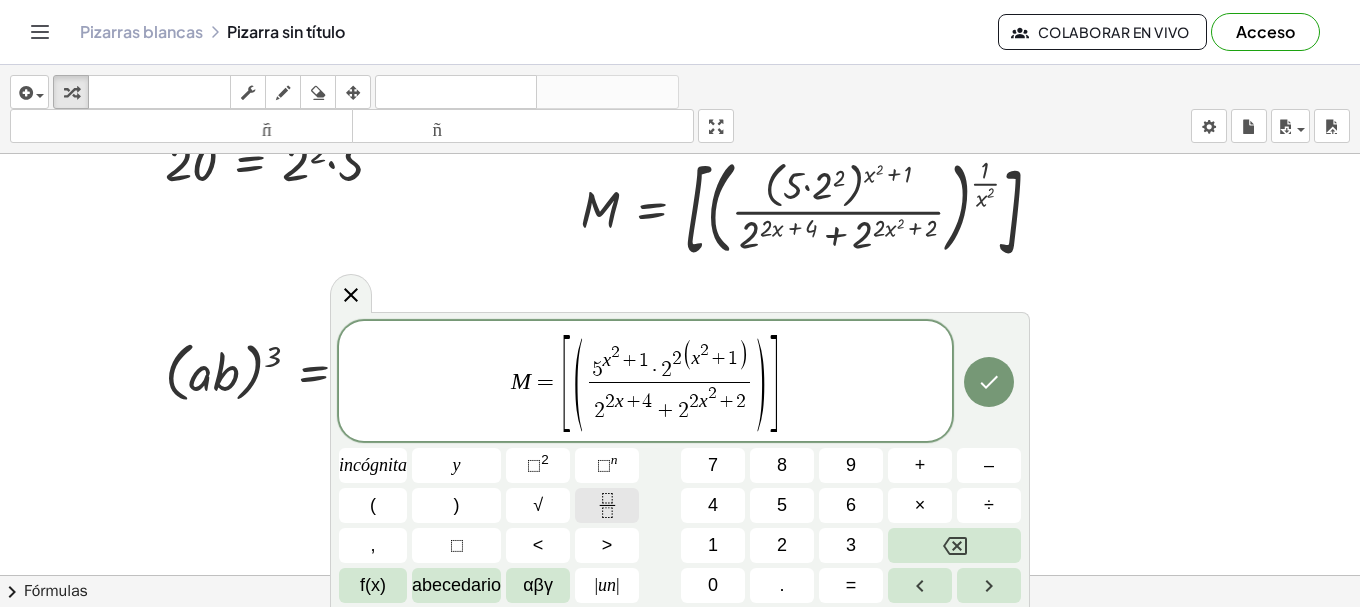 click 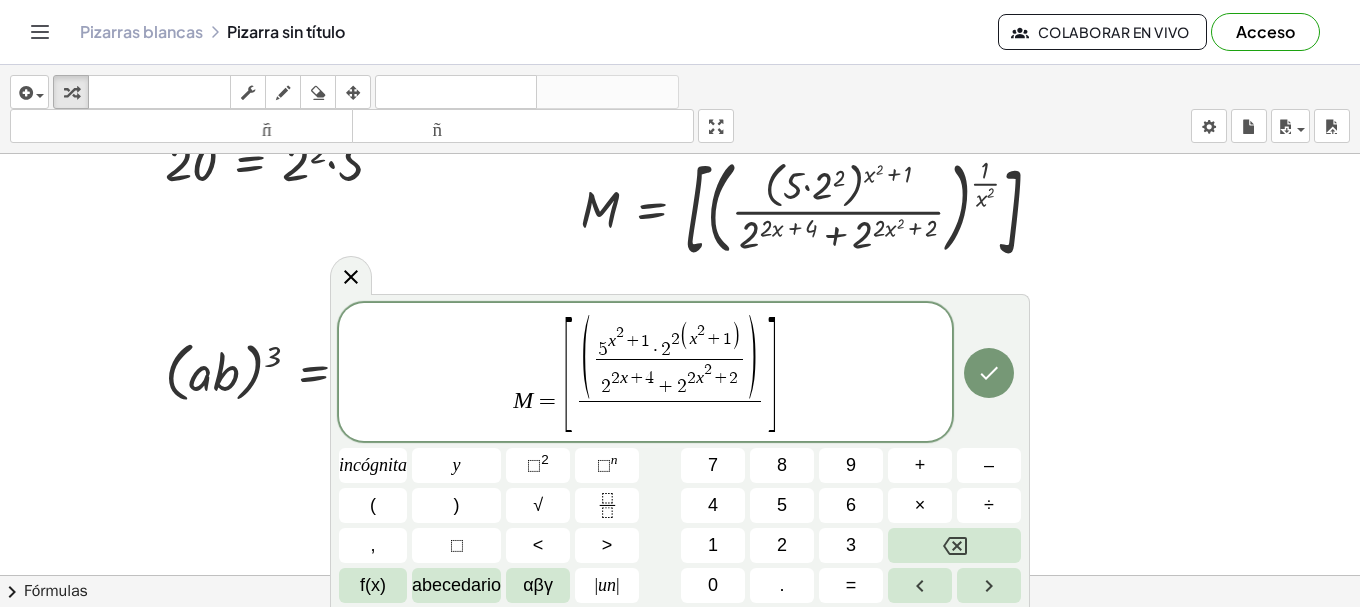click on "( 5 x 2 + 1 · 2 2 ( x 2 + 1 ) 2 2 x + 4 + 2 2 x 2 + 2 ​ )" at bounding box center (670, 359) 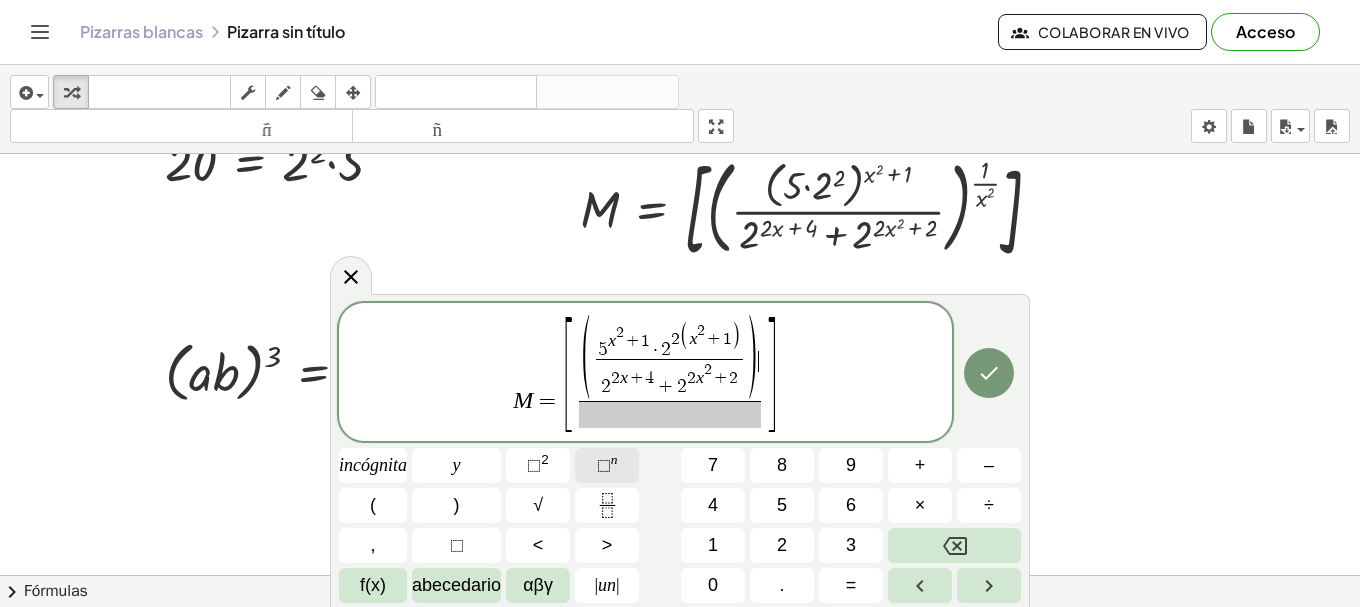 click on "⬚  n" 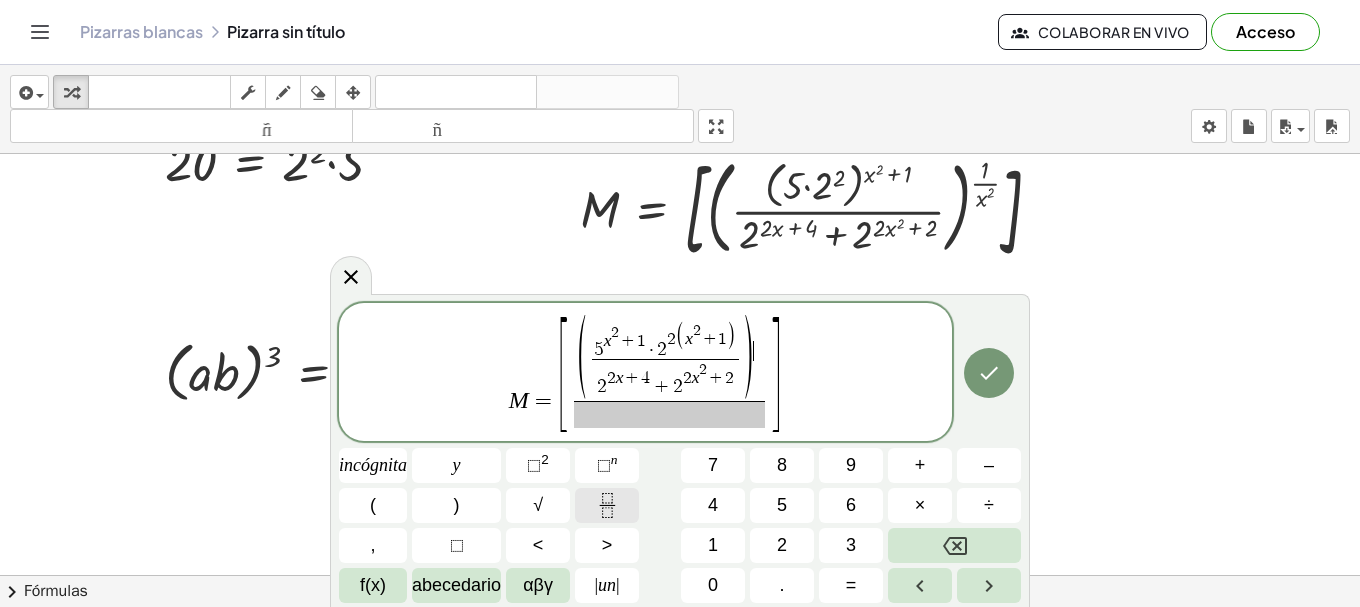 click 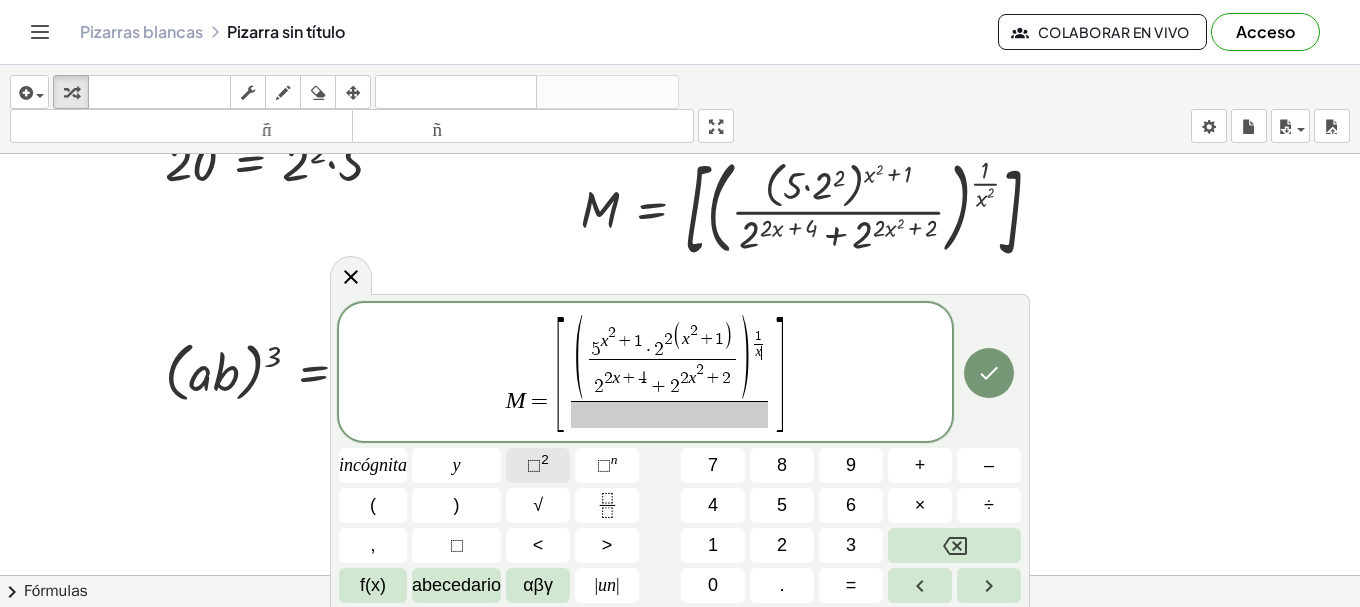 click on "⬚  2" 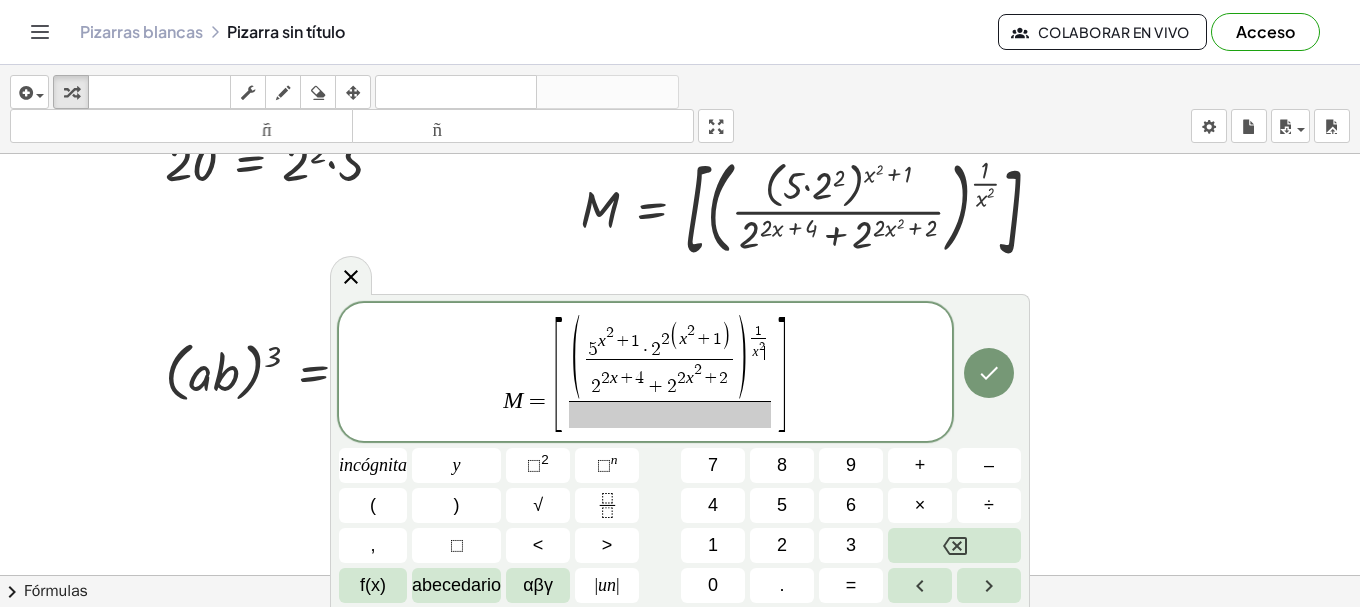 click on "( 5 x 2 + 1 · 2 2 ( x 2 + 1 ) 2 2 x + 4 + 2 2 x 2 + 2 ​ ) 1 x 2 ​ ​" at bounding box center (670, 359) 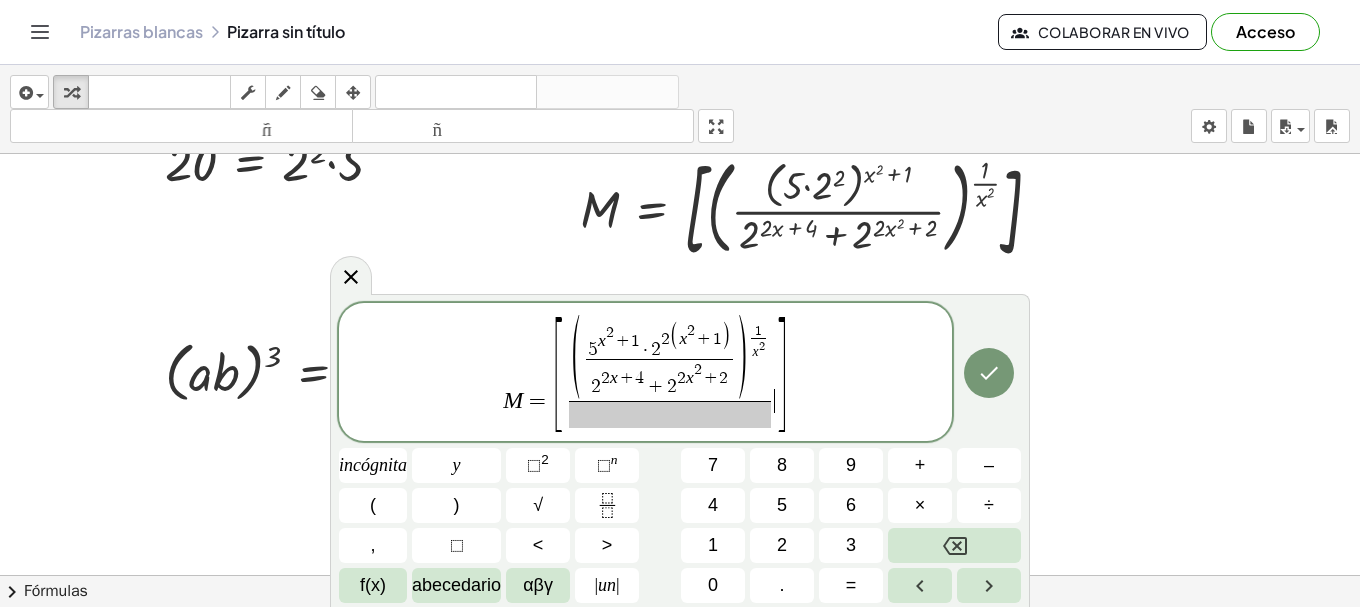 click on "[ ( 5 x 2 + 1 · 2 2 ( x 2 + 1 ) 2 2 x + 4 + 2 2 x 2 + 2 ​ ) 1 x 2 ​ ​ ​ ]" at bounding box center [670, 373] 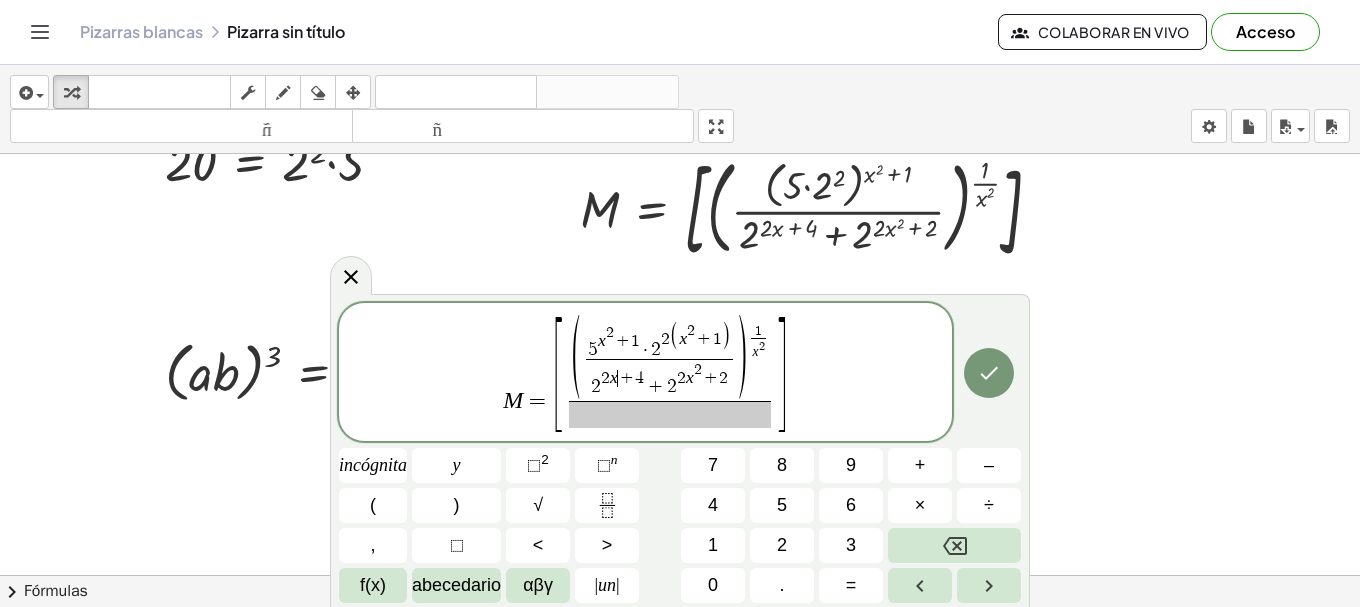 click on "2 2 x ​ + 4 + 2 2 x 2 + 2" at bounding box center (659, 378) 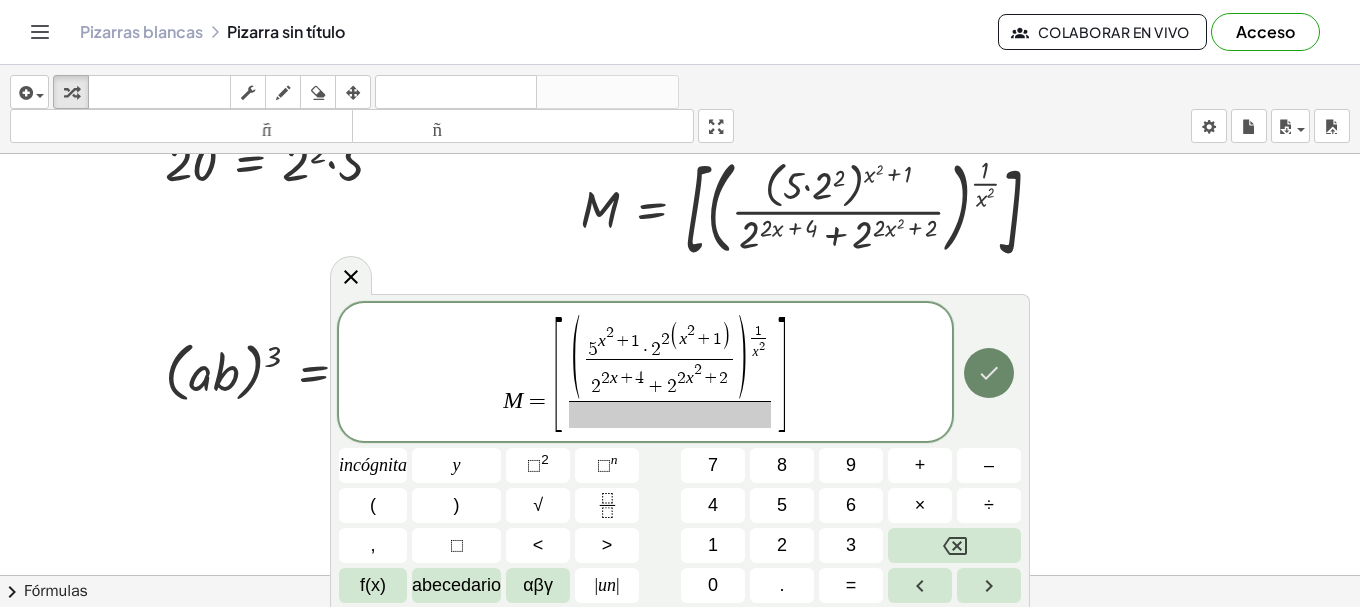 click at bounding box center [989, 373] 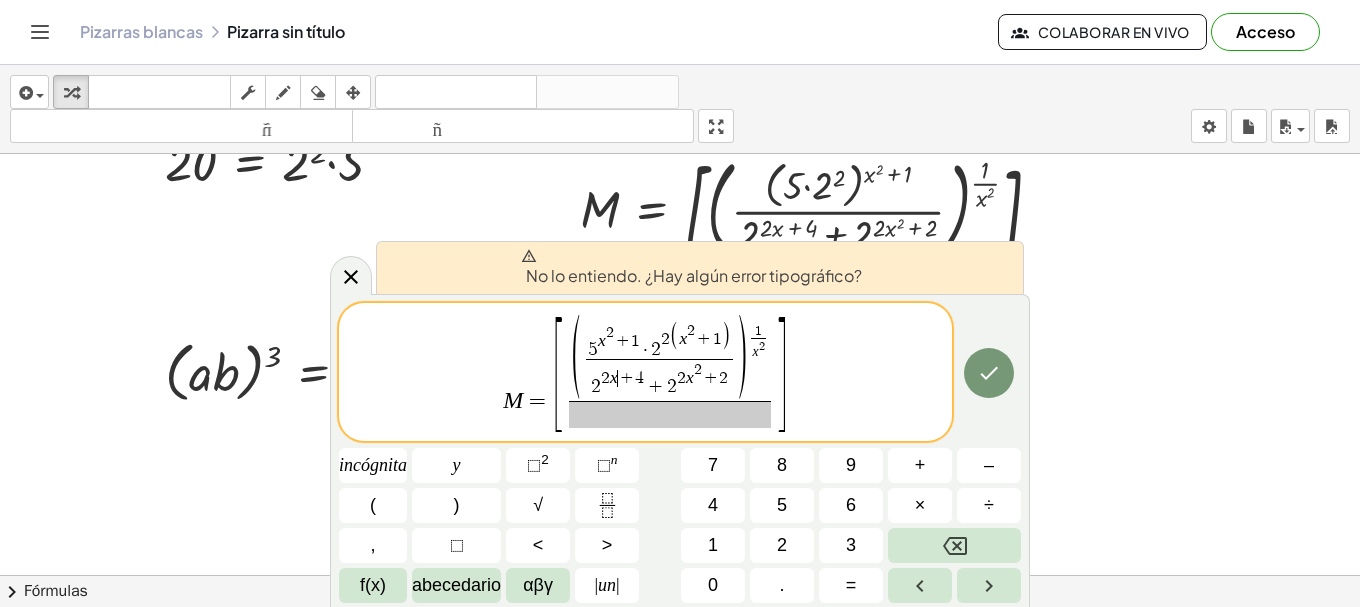 click at bounding box center (680, 106) 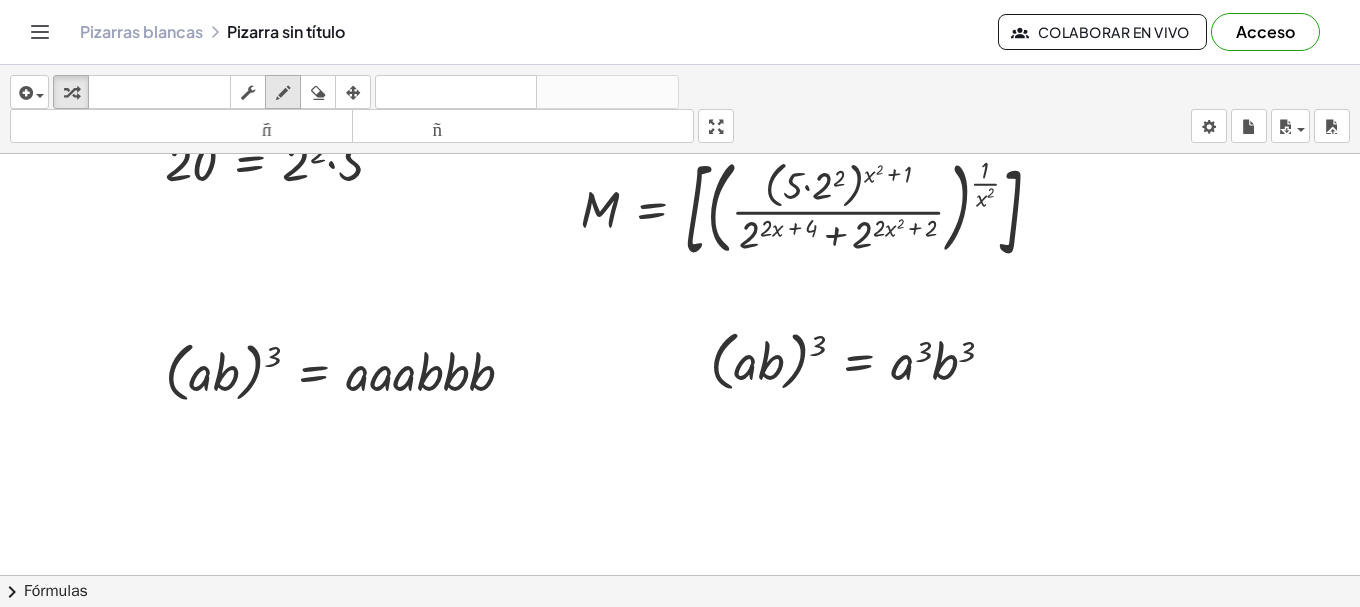 click at bounding box center [283, 92] 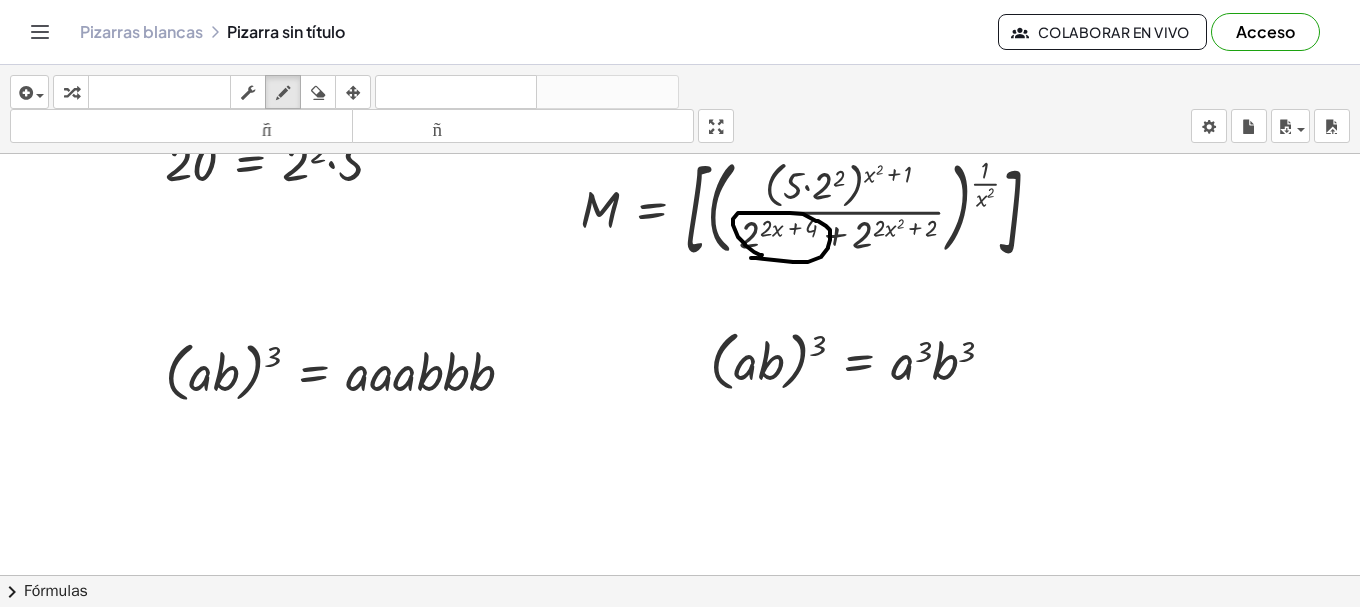 drag, startPoint x: 751, startPoint y: 258, endPoint x: 762, endPoint y: 255, distance: 11.401754 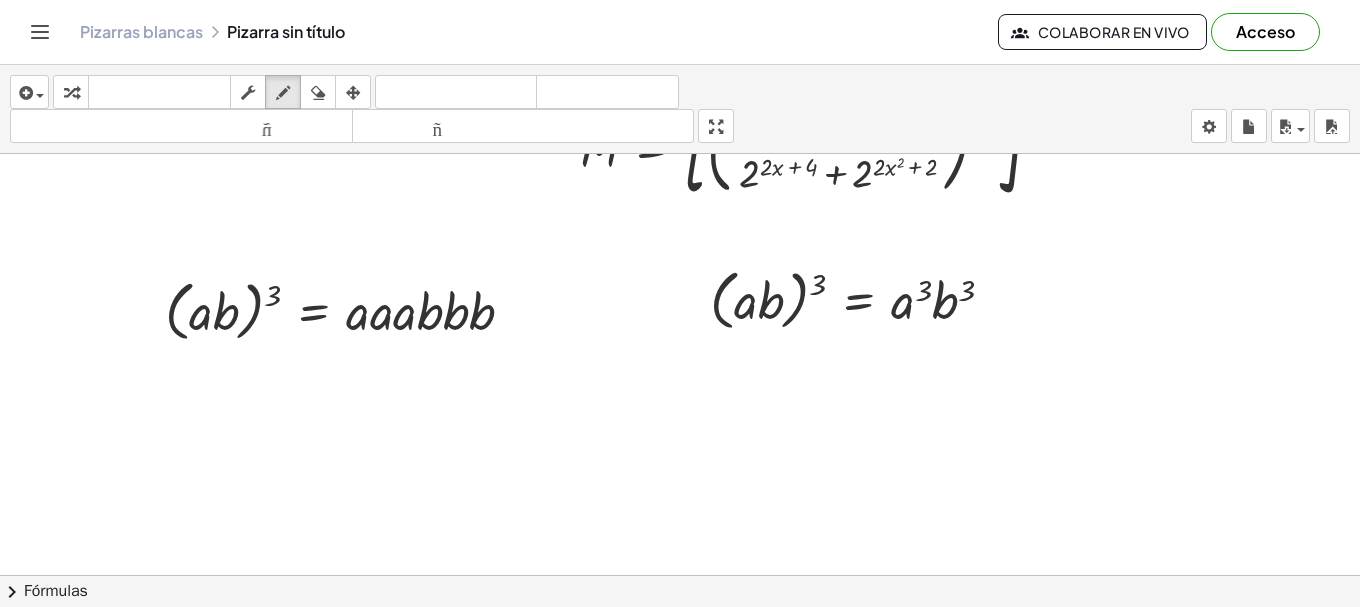 scroll, scrollTop: 800, scrollLeft: 0, axis: vertical 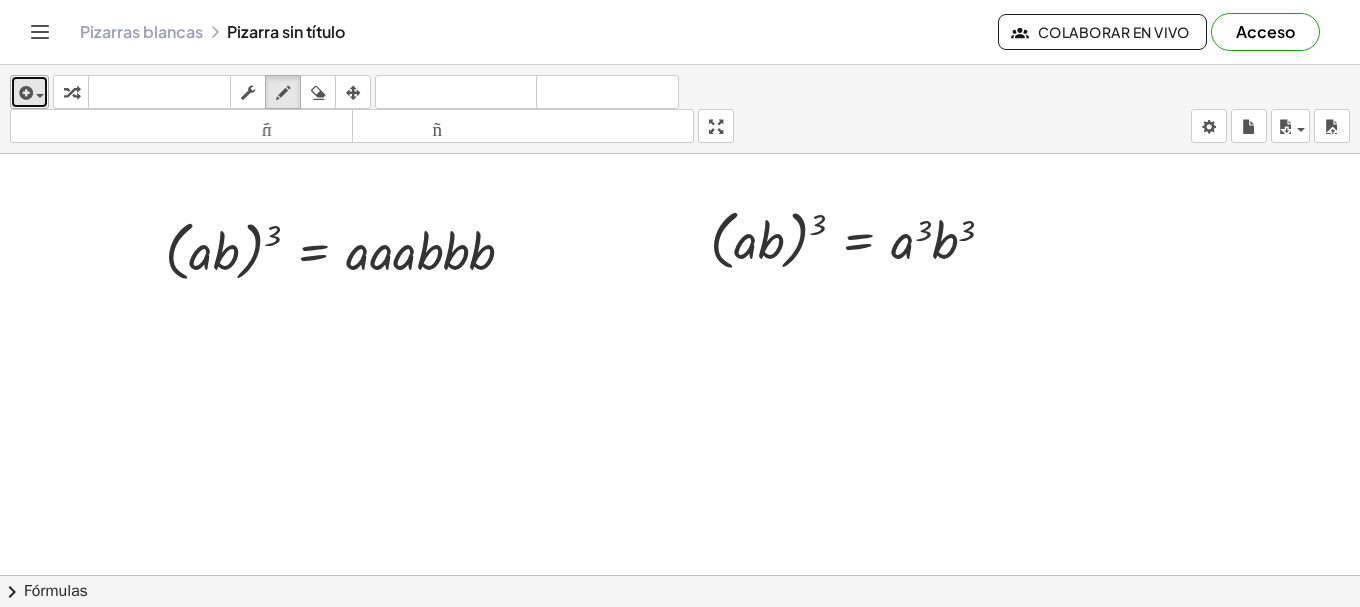 click at bounding box center [24, 93] 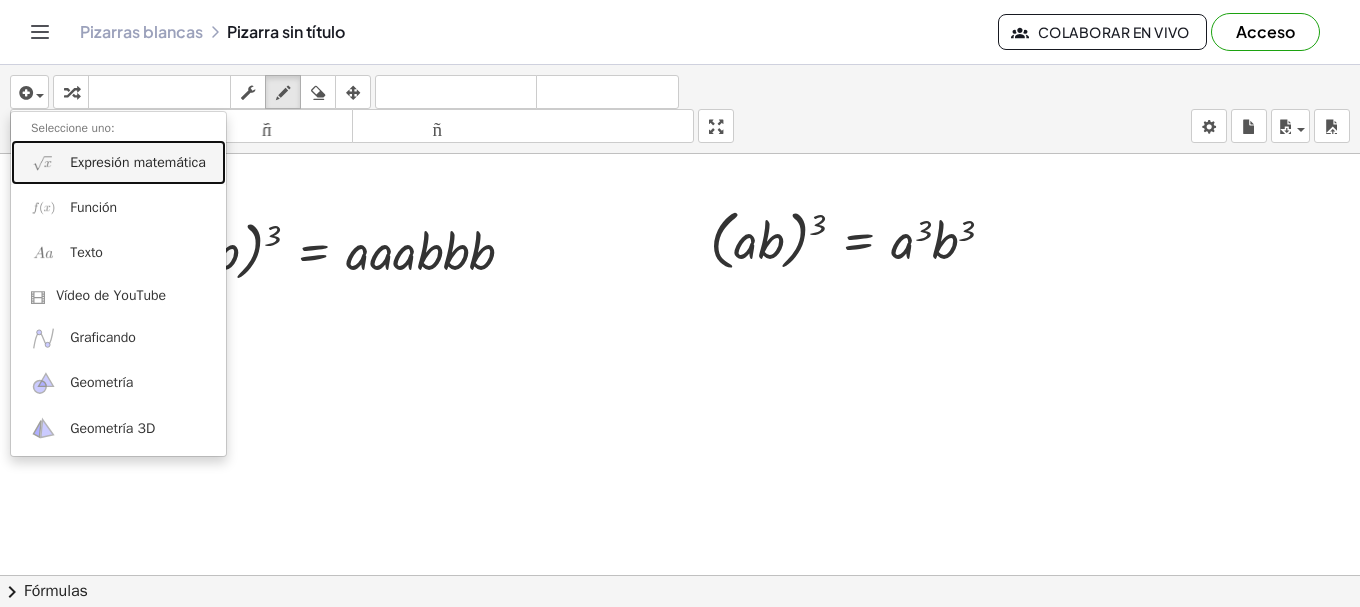 click at bounding box center (43, 162) 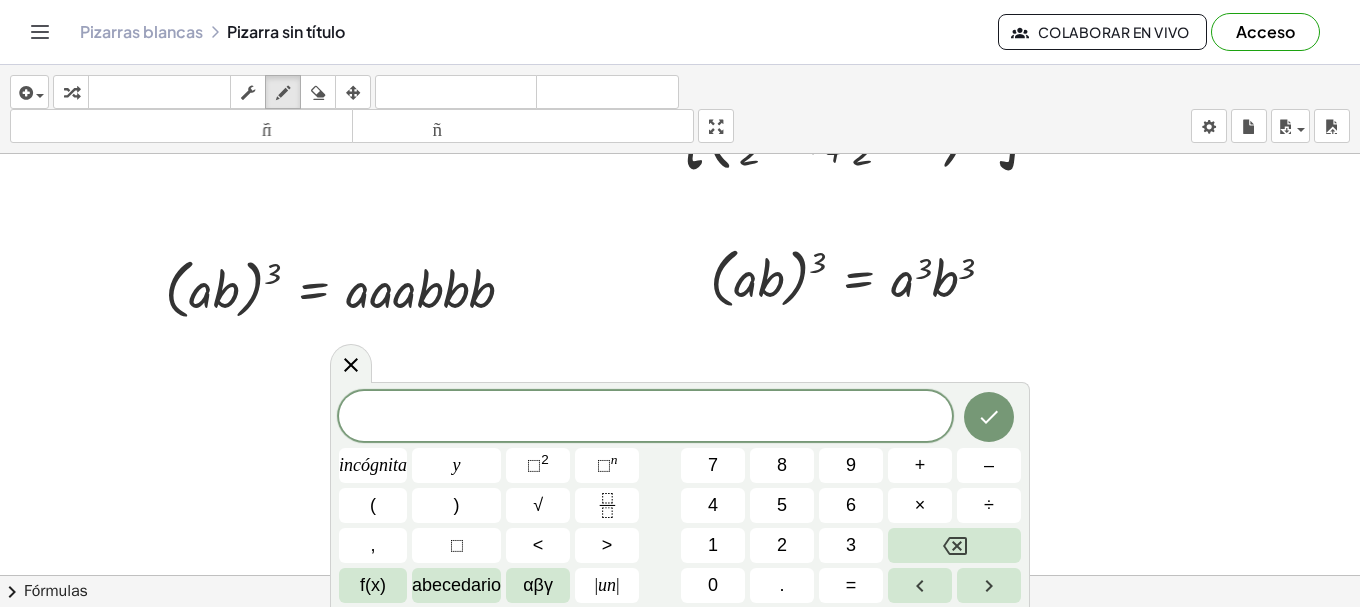 scroll, scrollTop: 600, scrollLeft: 0, axis: vertical 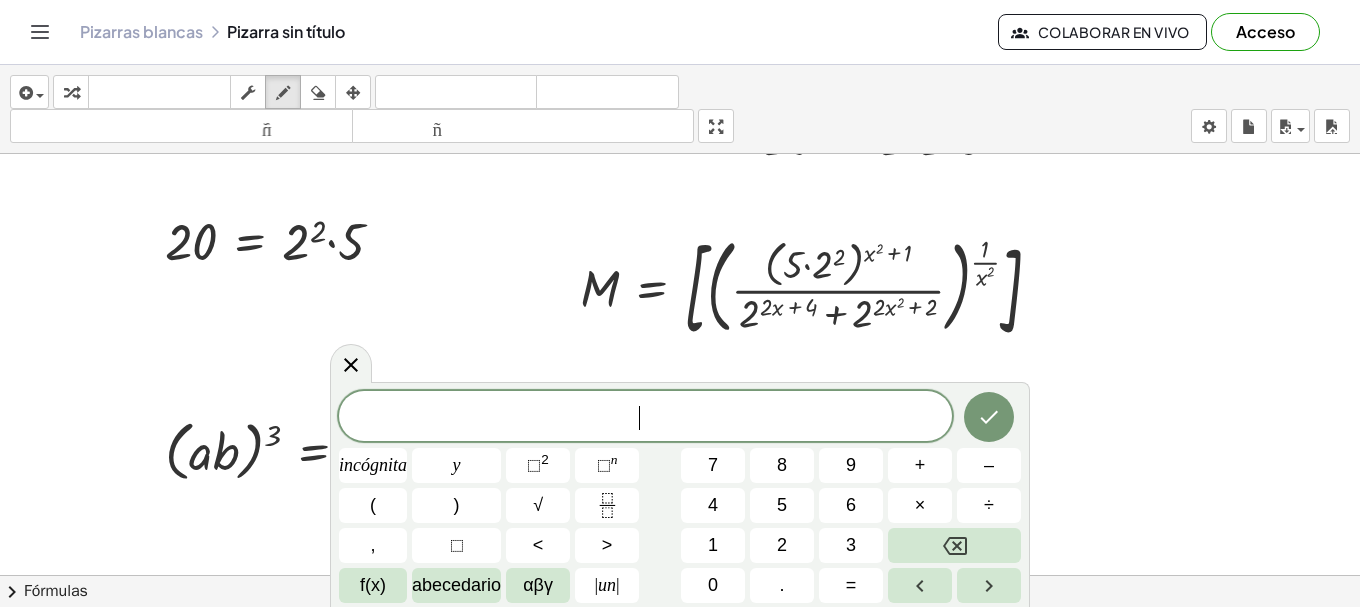 click on "​" at bounding box center (645, 418) 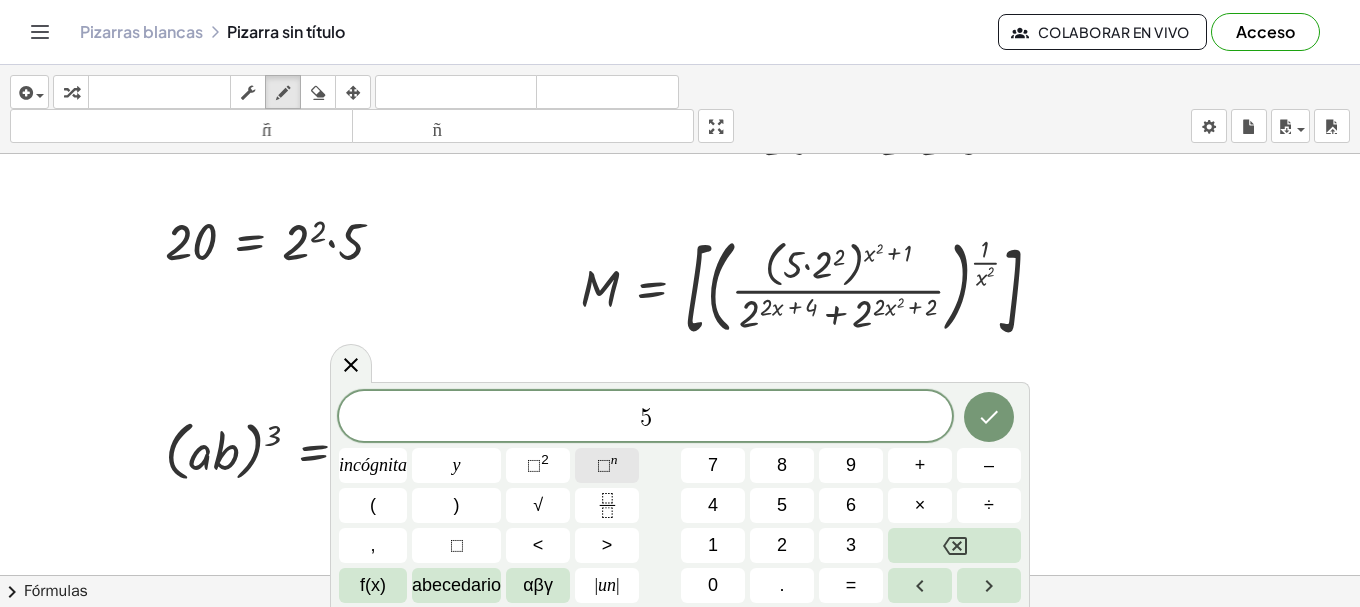click on "⬚" at bounding box center [604, 465] 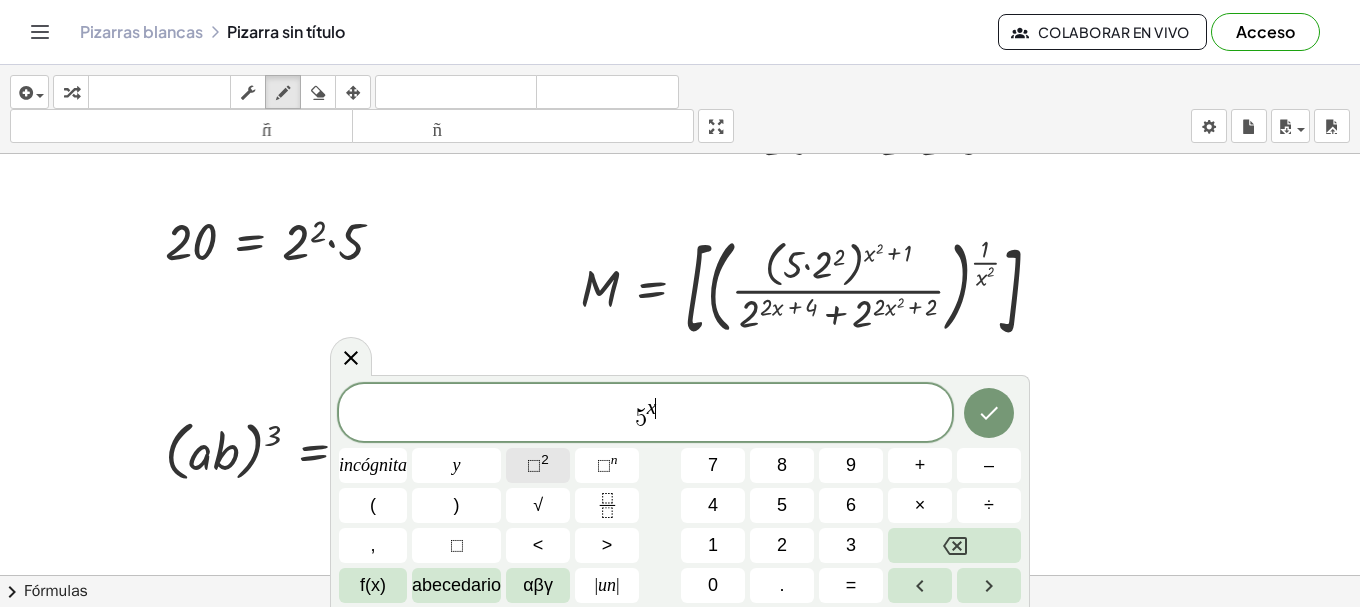 click on "⬚  2" at bounding box center (538, 465) 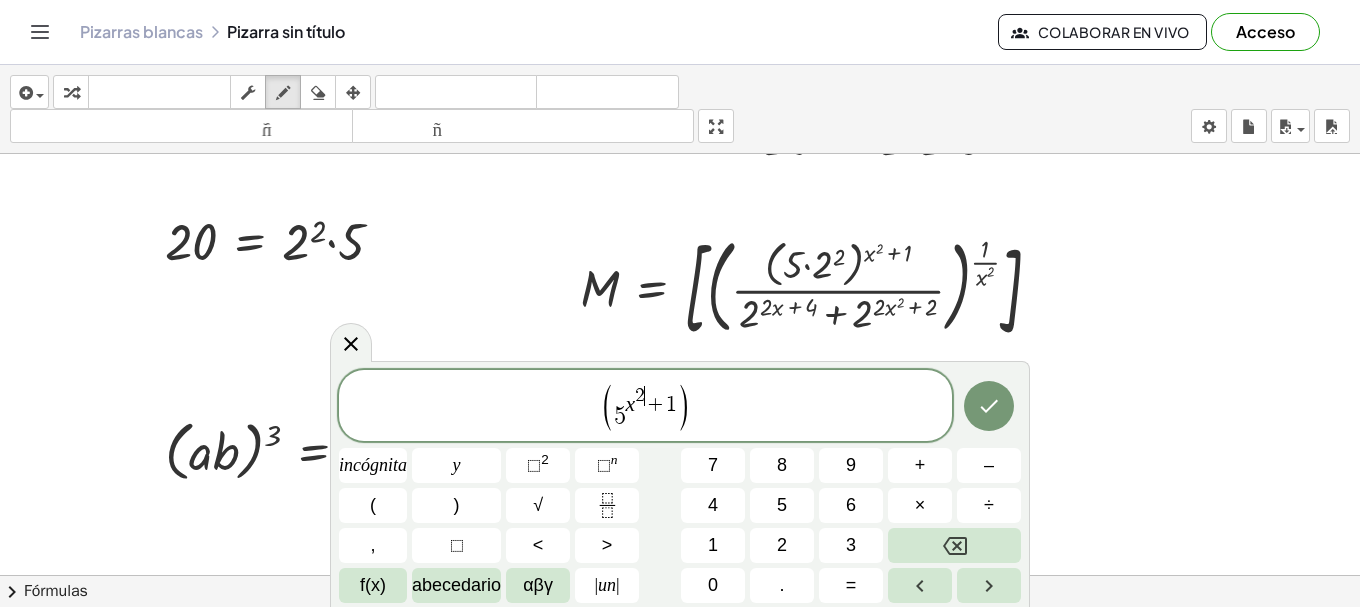 click on "( 5 x 2 ​ + 1 )" at bounding box center (645, 407) 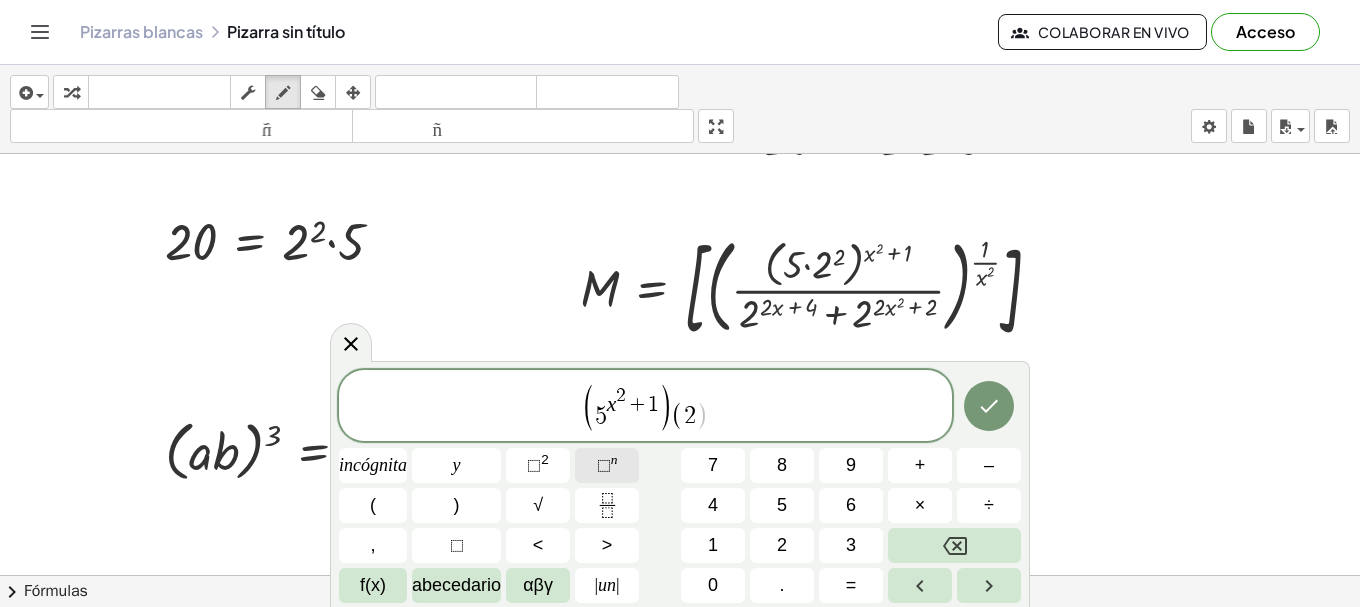 click on "⬚" at bounding box center [604, 465] 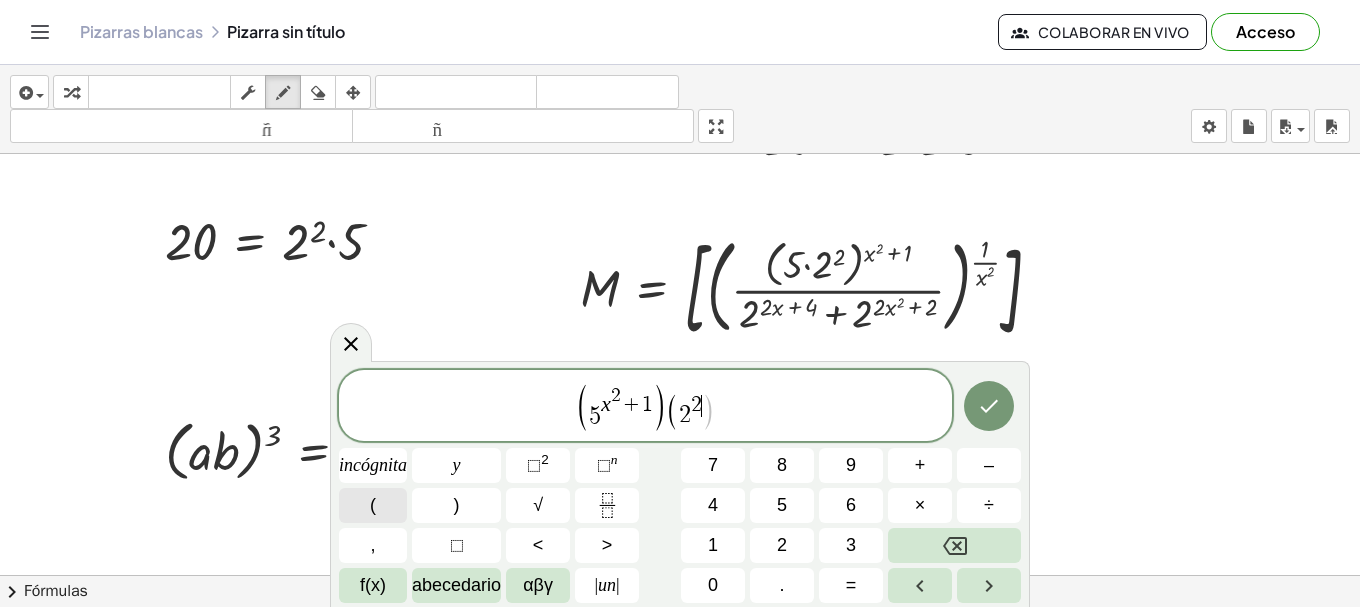 click on "(" at bounding box center (373, 505) 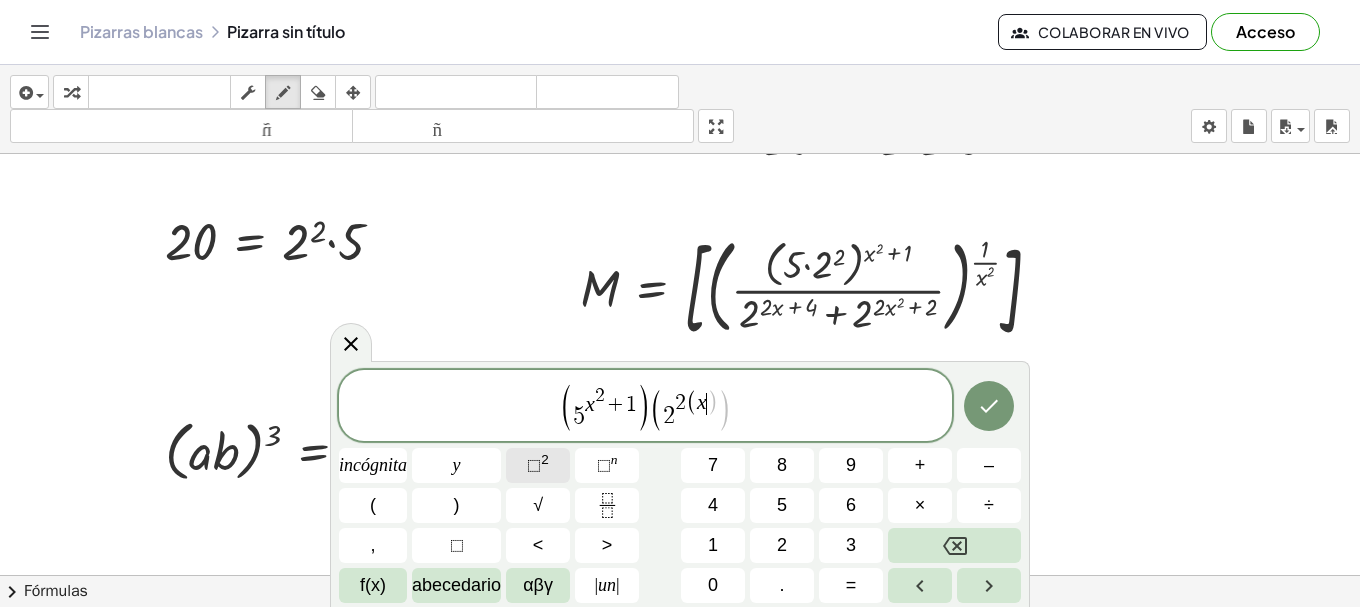 click on "2" at bounding box center [545, 459] 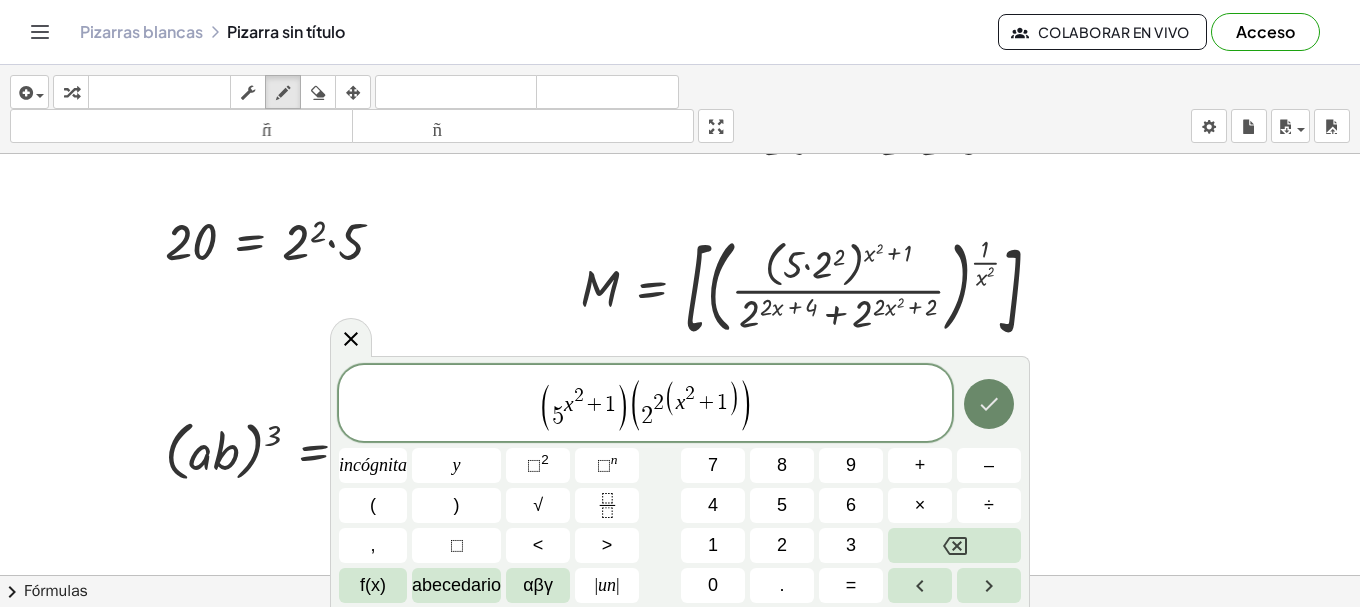 click 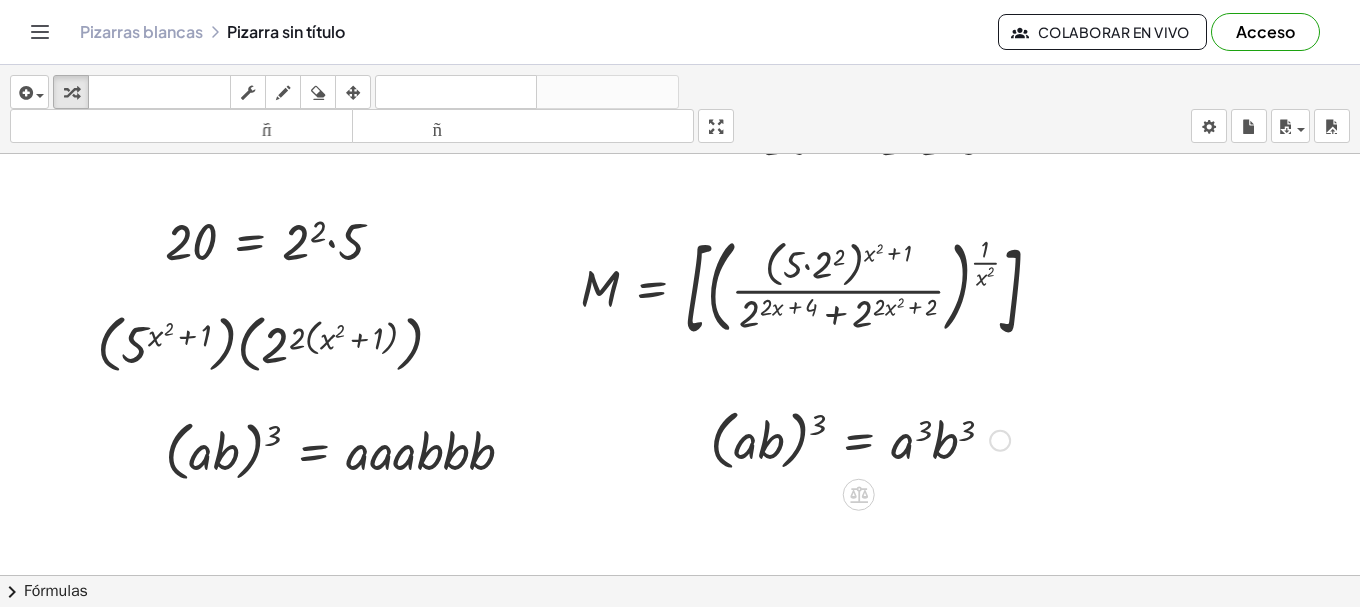 scroll, scrollTop: 700, scrollLeft: 0, axis: vertical 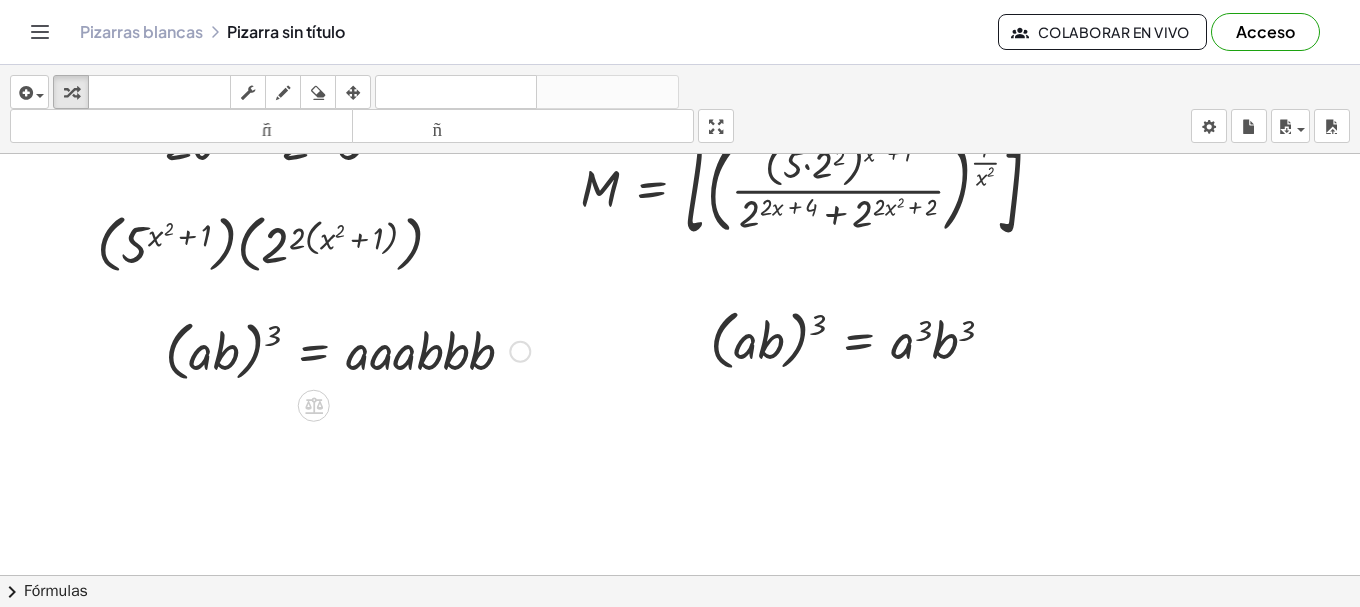click at bounding box center [347, 350] 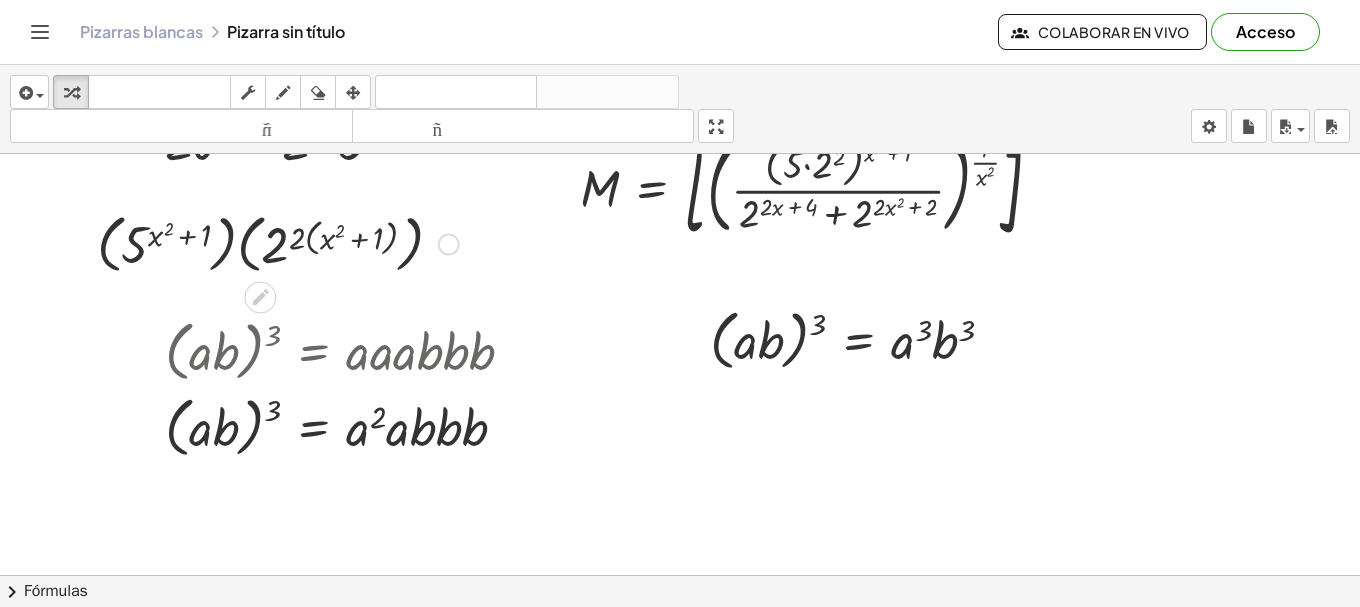 click at bounding box center (278, 242) 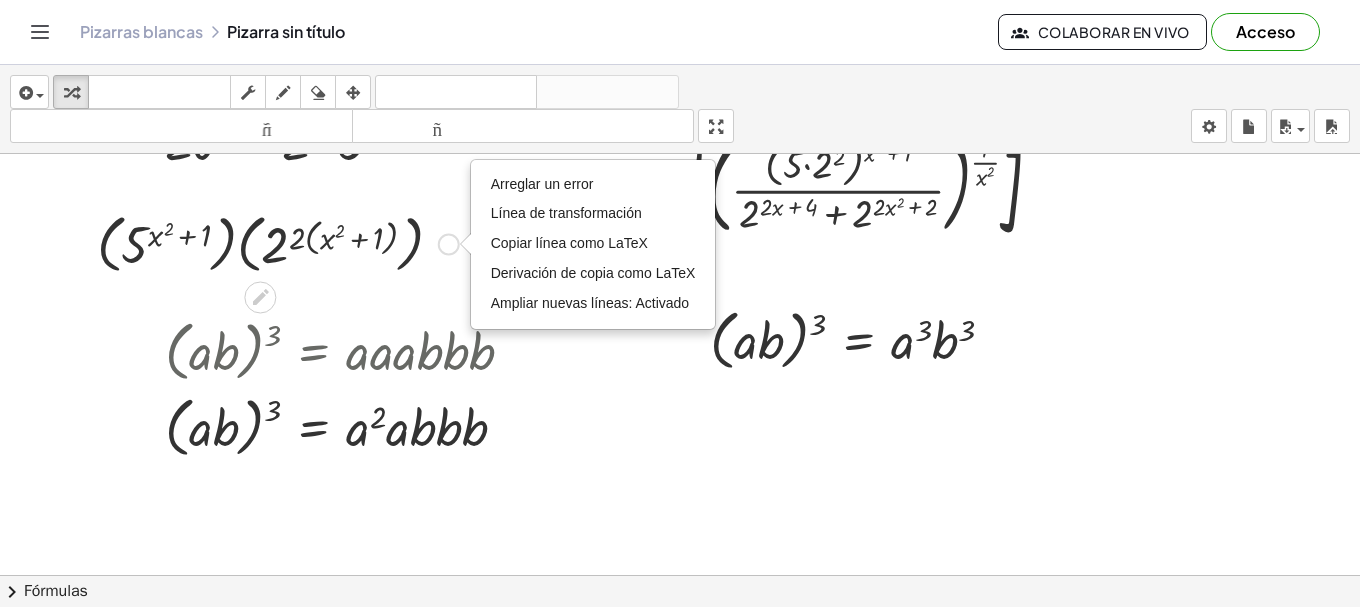click at bounding box center (278, 242) 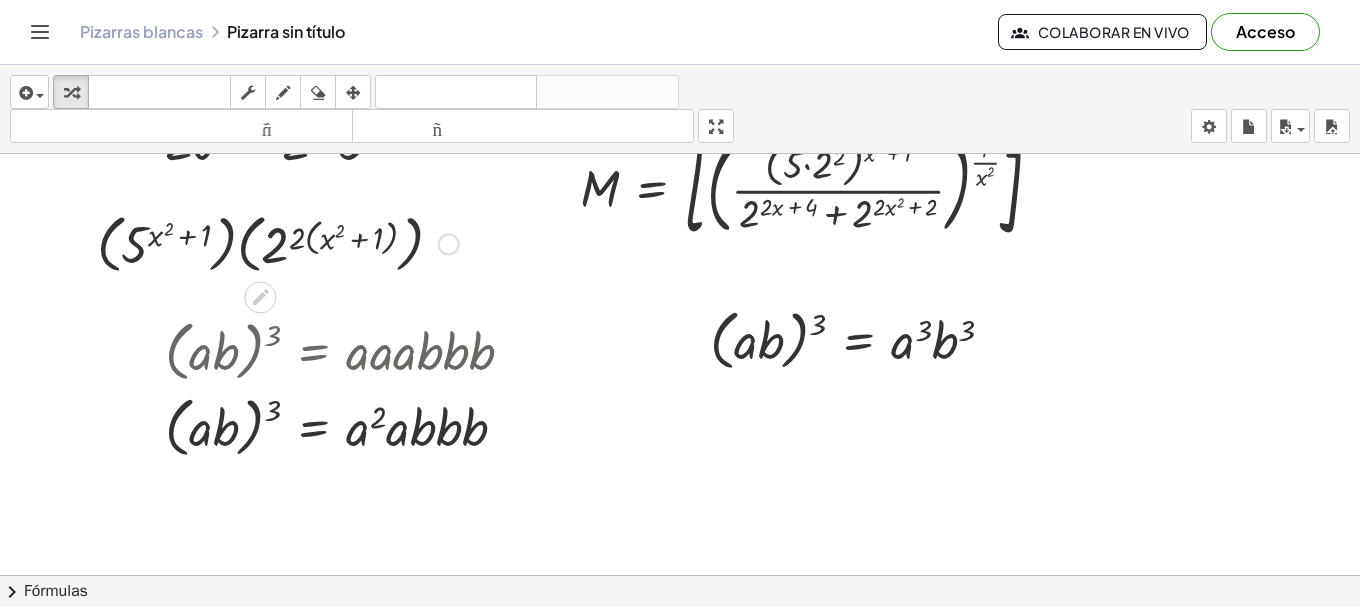click at bounding box center [278, 242] 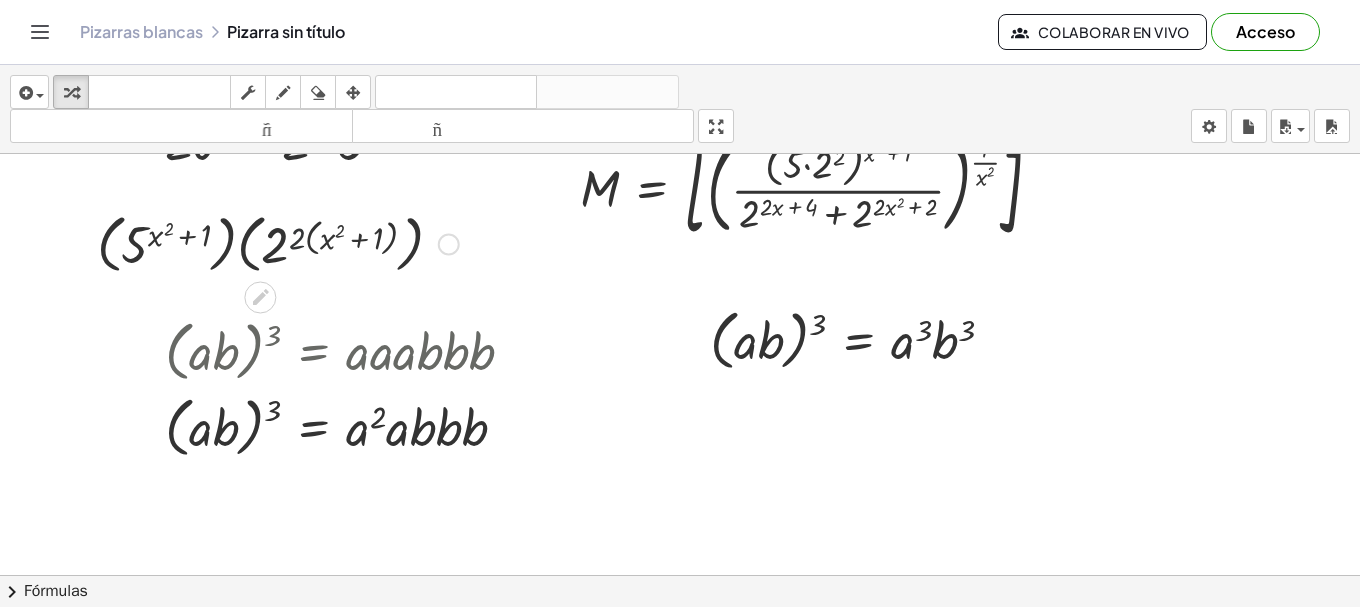 click at bounding box center [278, 242] 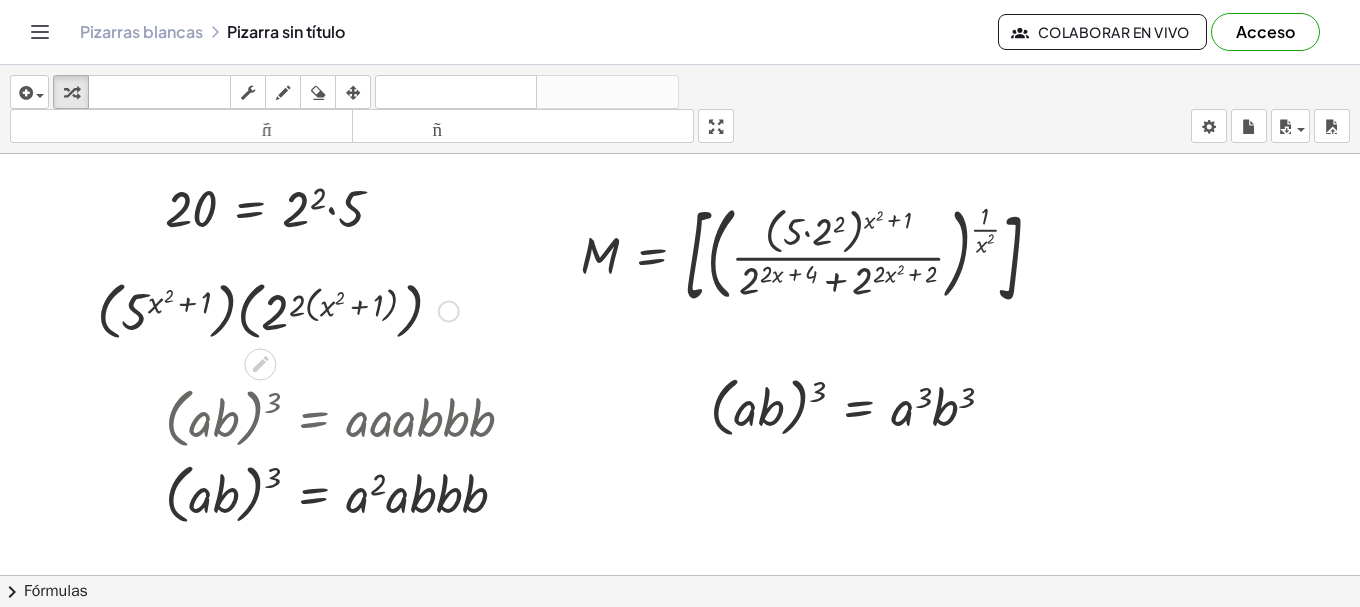 scroll, scrollTop: 600, scrollLeft: 0, axis: vertical 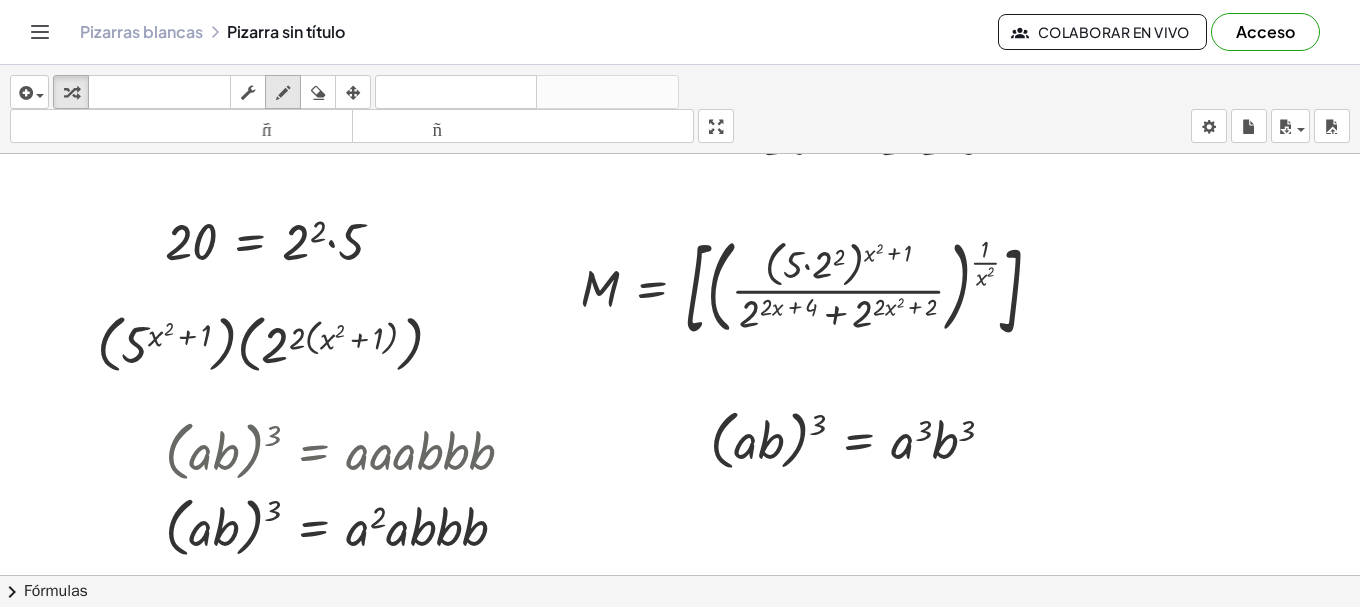 click at bounding box center (283, 93) 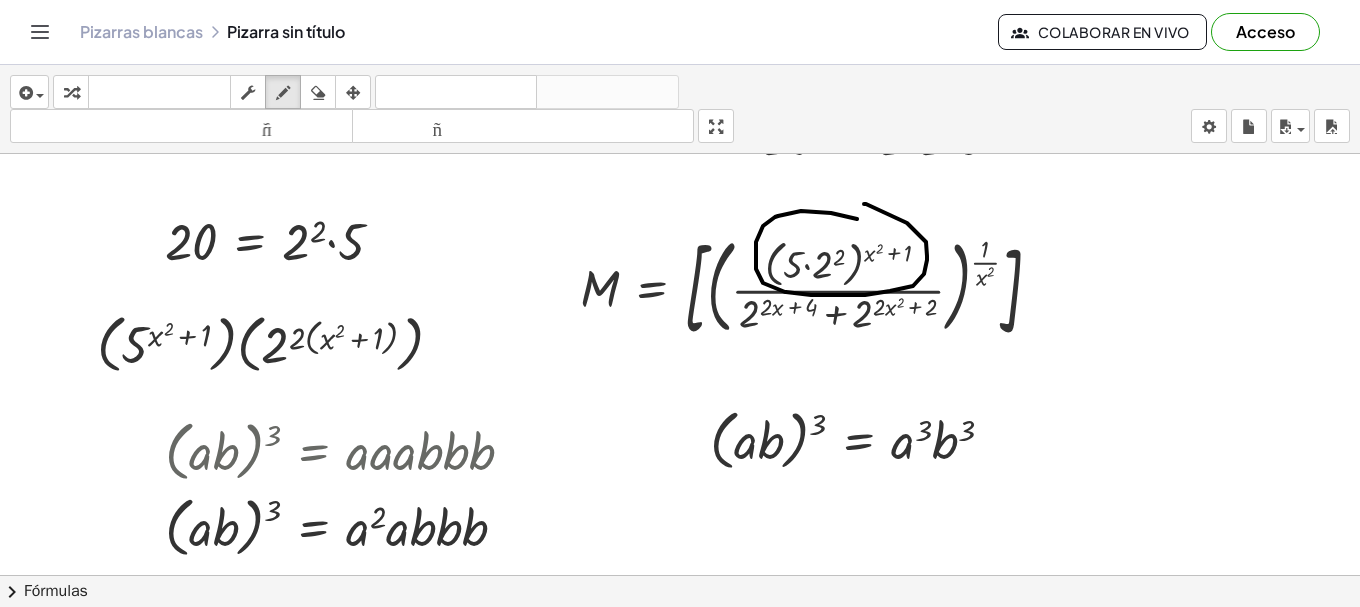 drag, startPoint x: 857, startPoint y: 219, endPoint x: 843, endPoint y: 203, distance: 21.260292 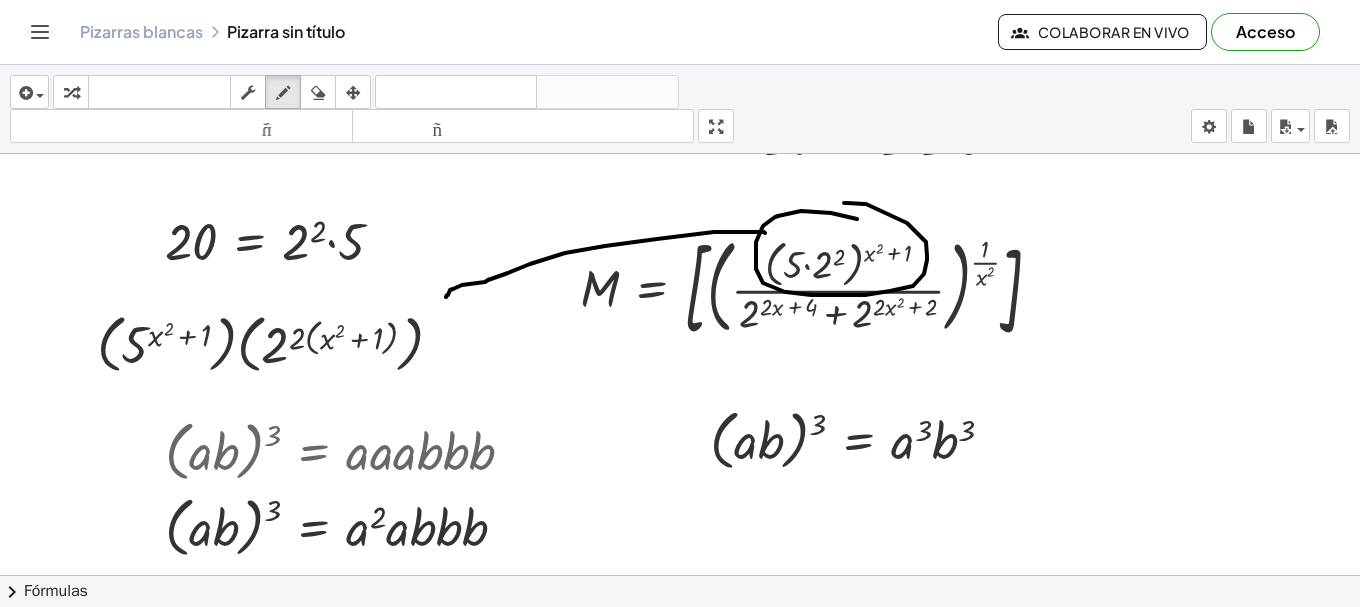 drag, startPoint x: 765, startPoint y: 233, endPoint x: 435, endPoint y: 296, distance: 335.9598 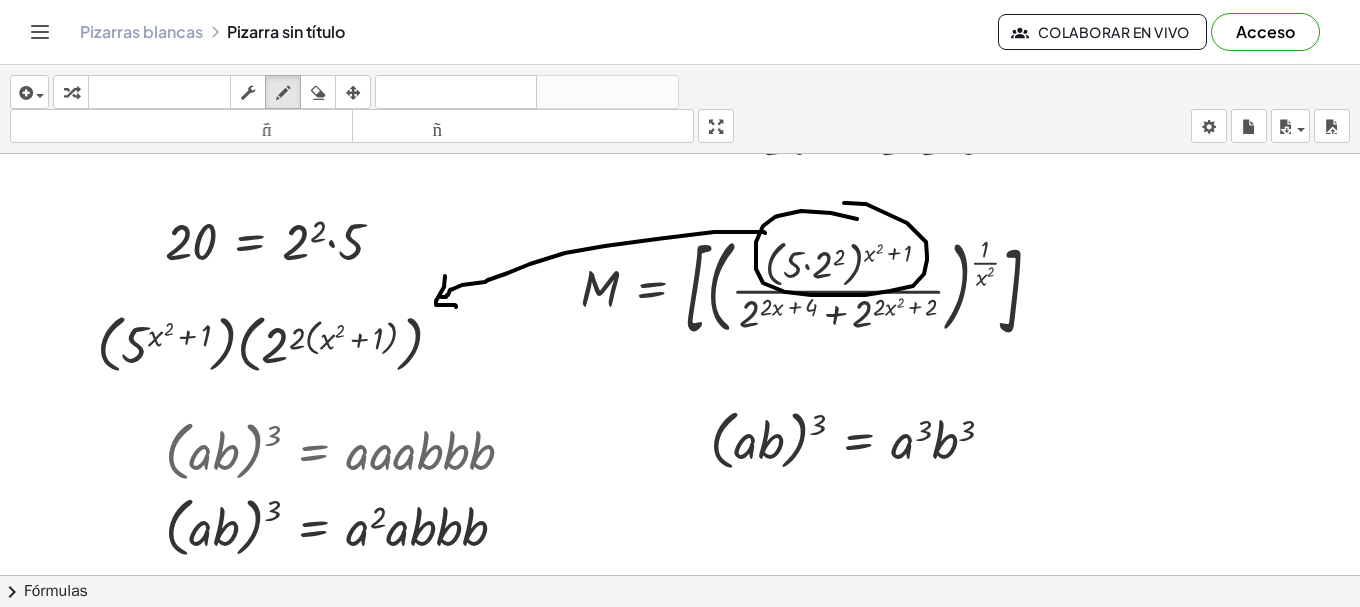 drag, startPoint x: 445, startPoint y: 276, endPoint x: 457, endPoint y: 307, distance: 33.24154 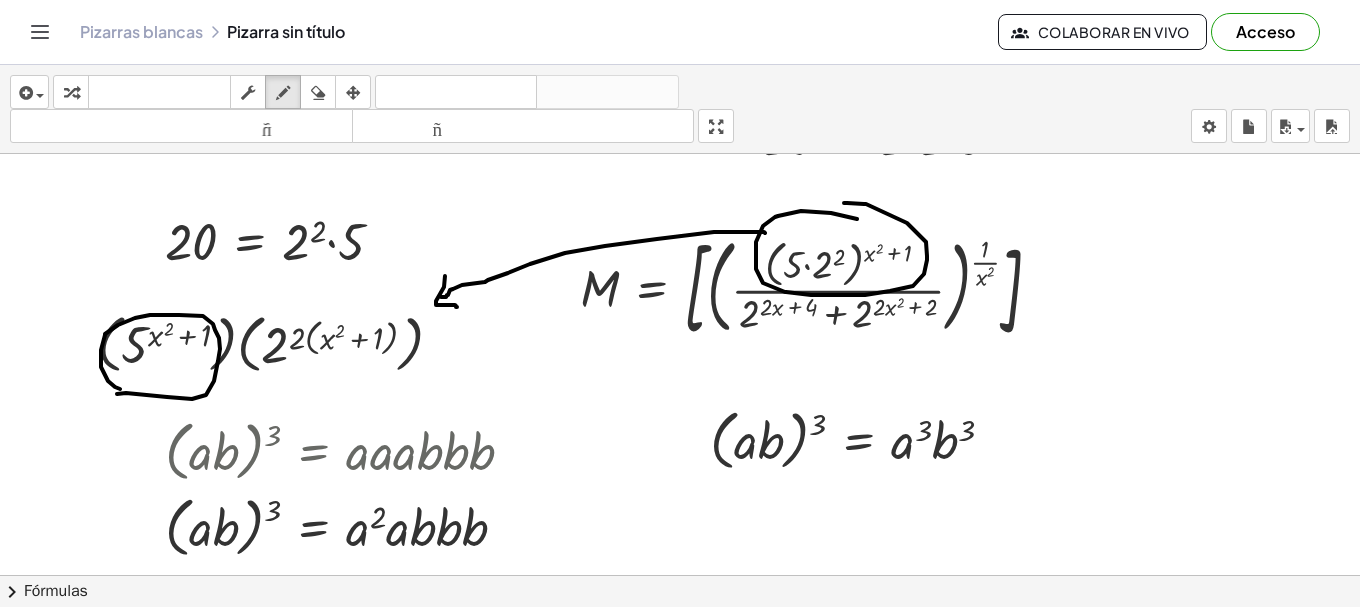click at bounding box center (680, 185) 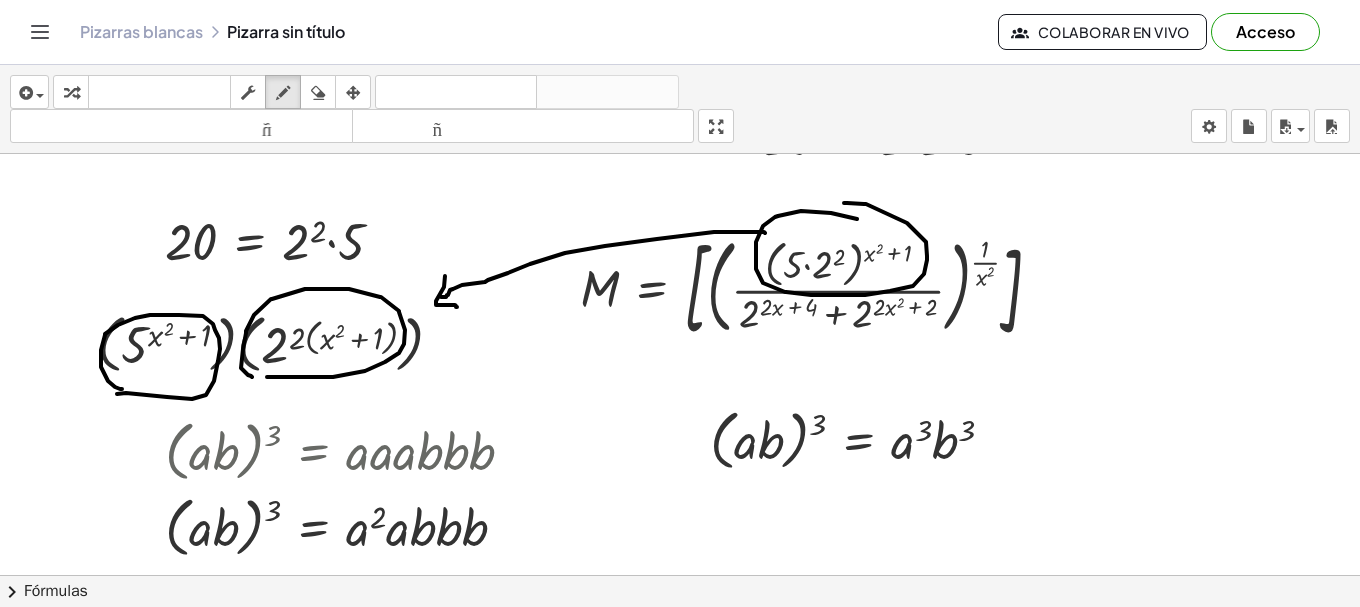 drag, startPoint x: 267, startPoint y: 377, endPoint x: 255, endPoint y: 374, distance: 12.369317 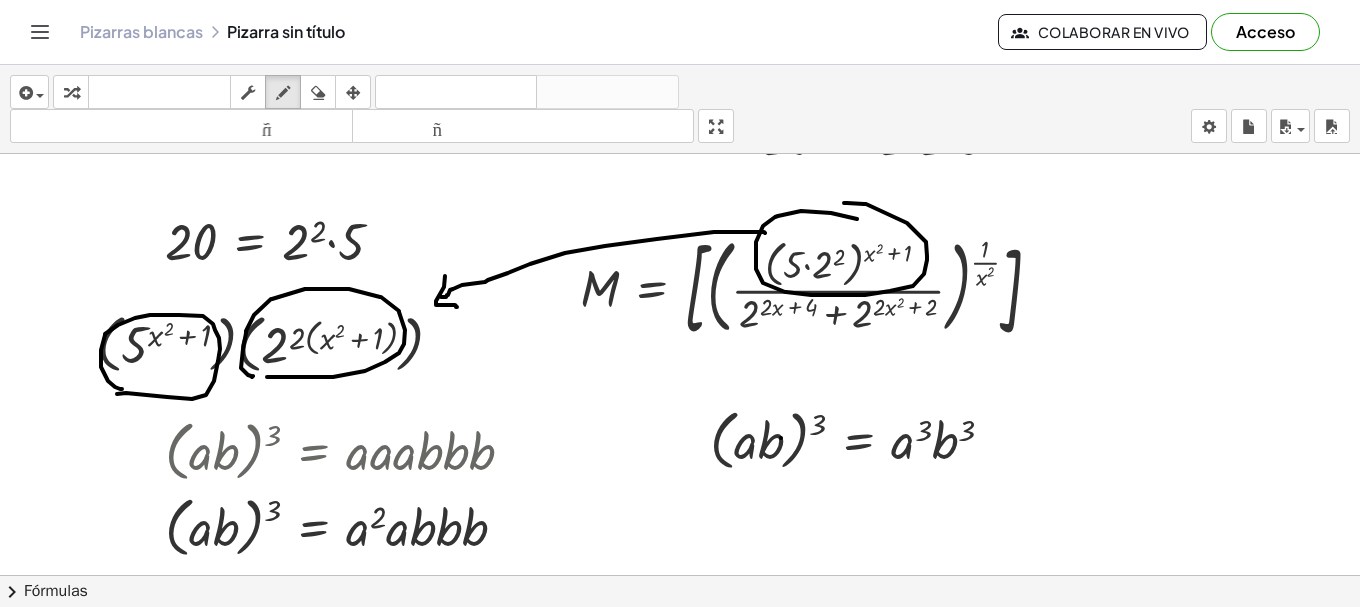 click at bounding box center [680, 185] 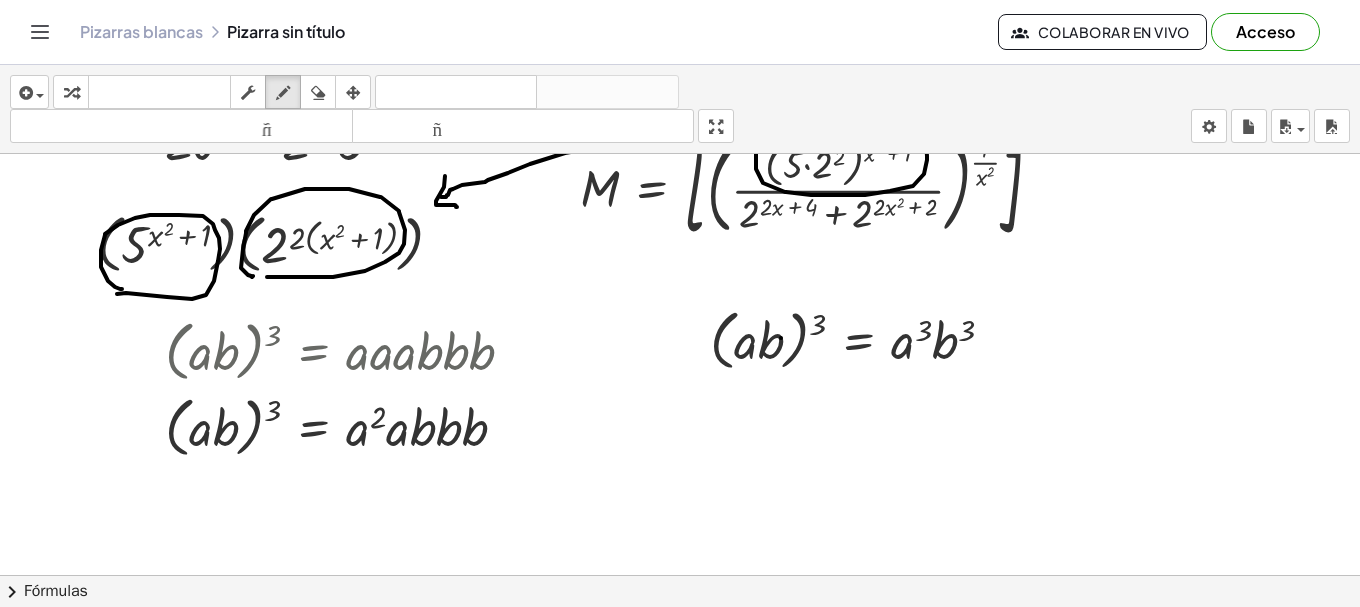 click at bounding box center (680, 85) 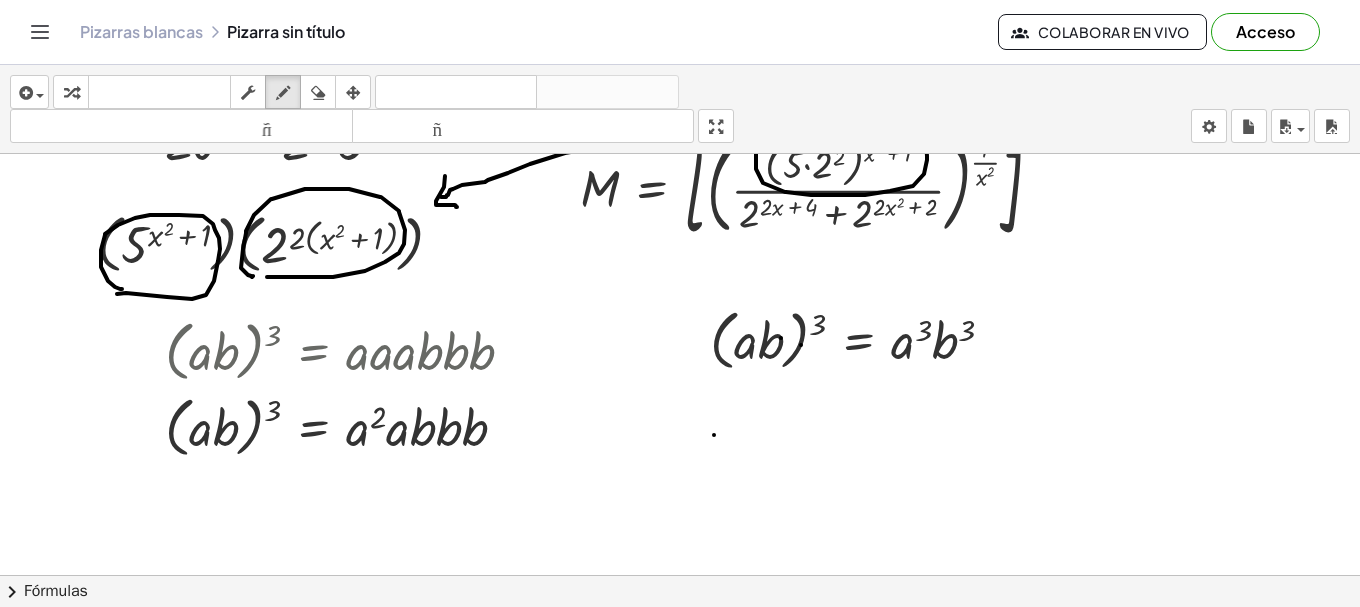 click at bounding box center [680, 85] 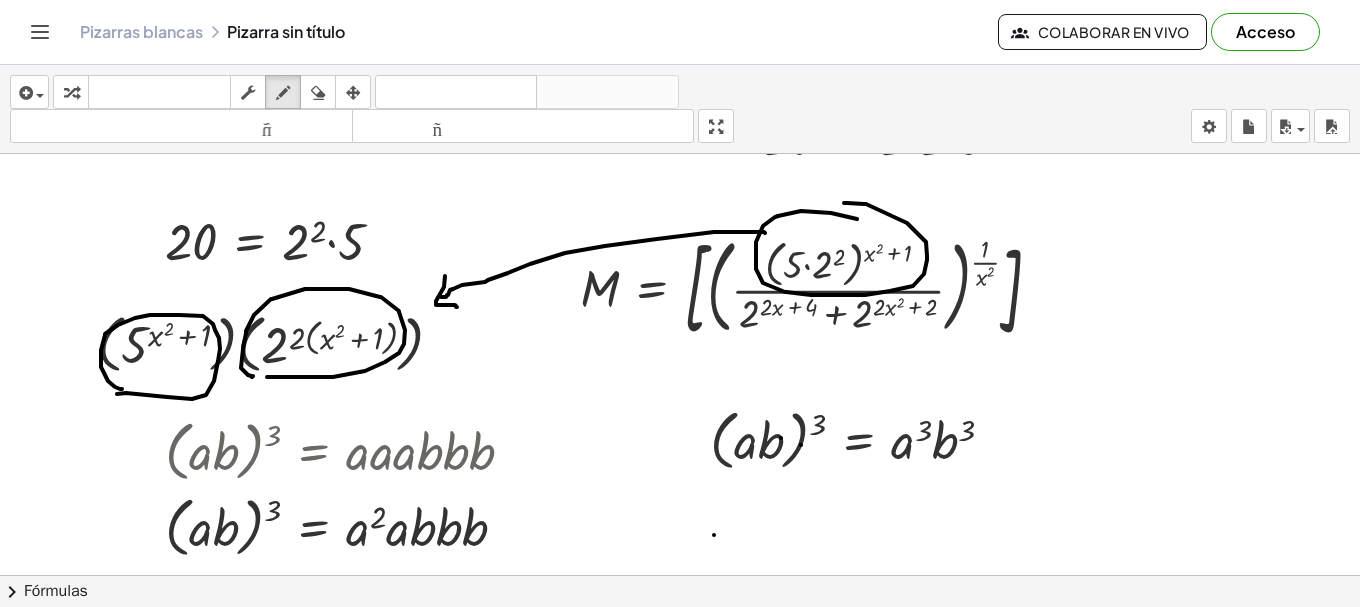 scroll, scrollTop: 700, scrollLeft: 0, axis: vertical 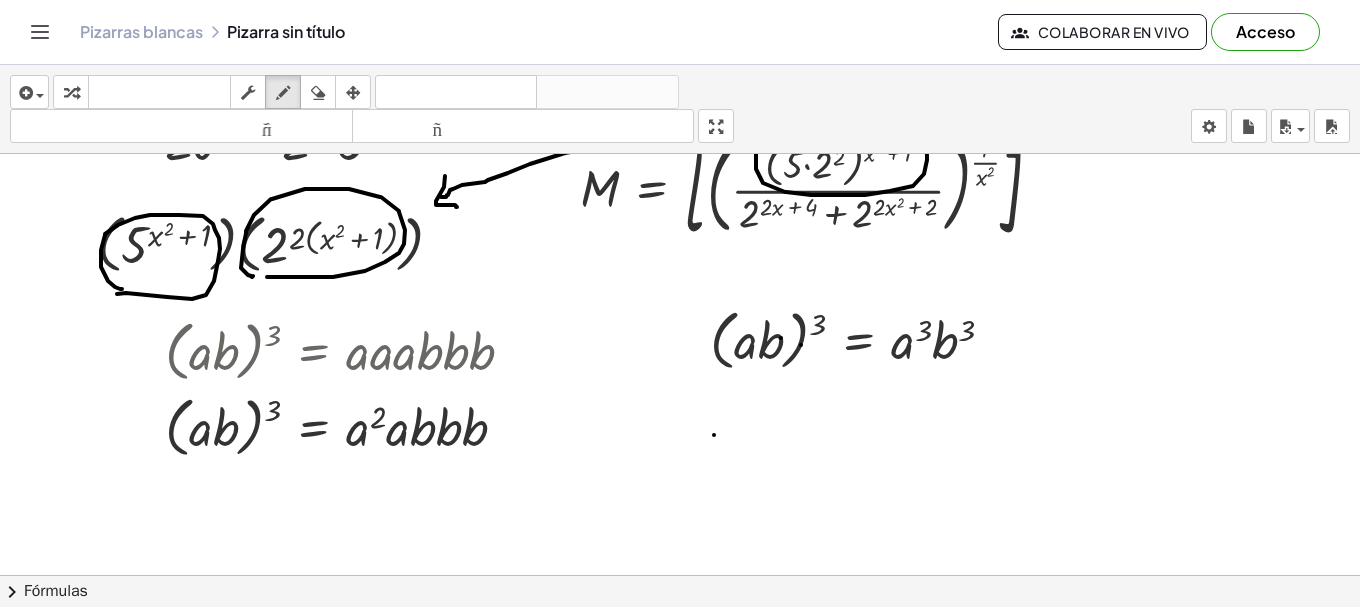 click at bounding box center (680, 85) 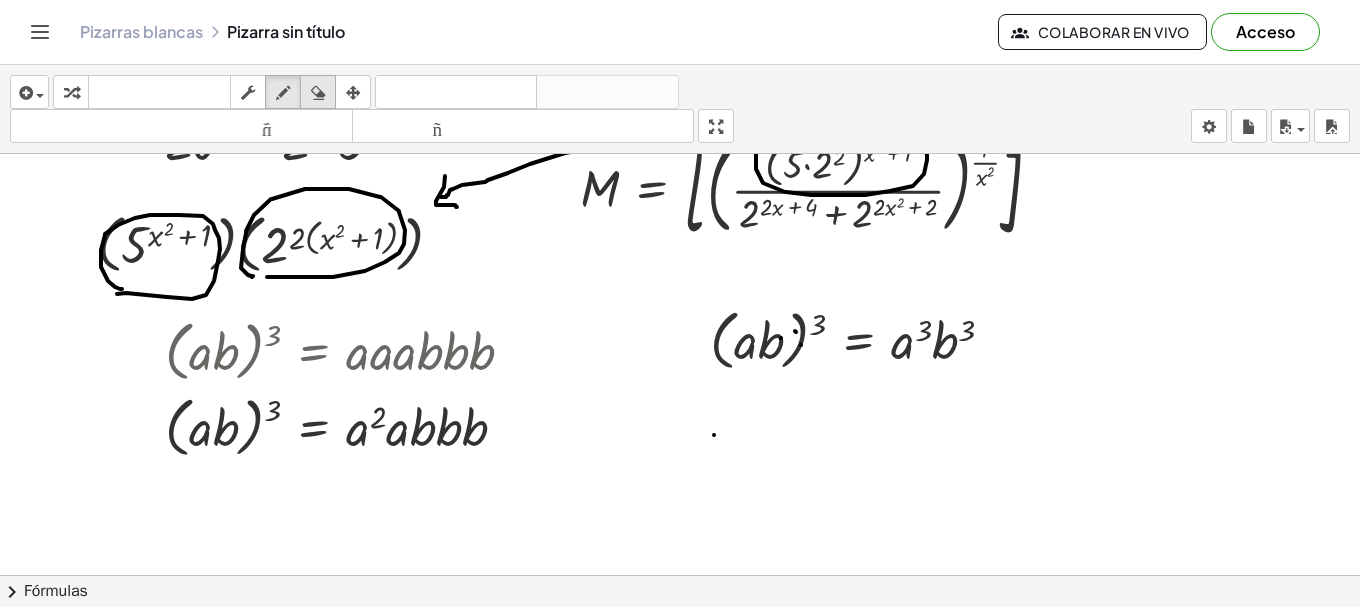 click at bounding box center (318, 93) 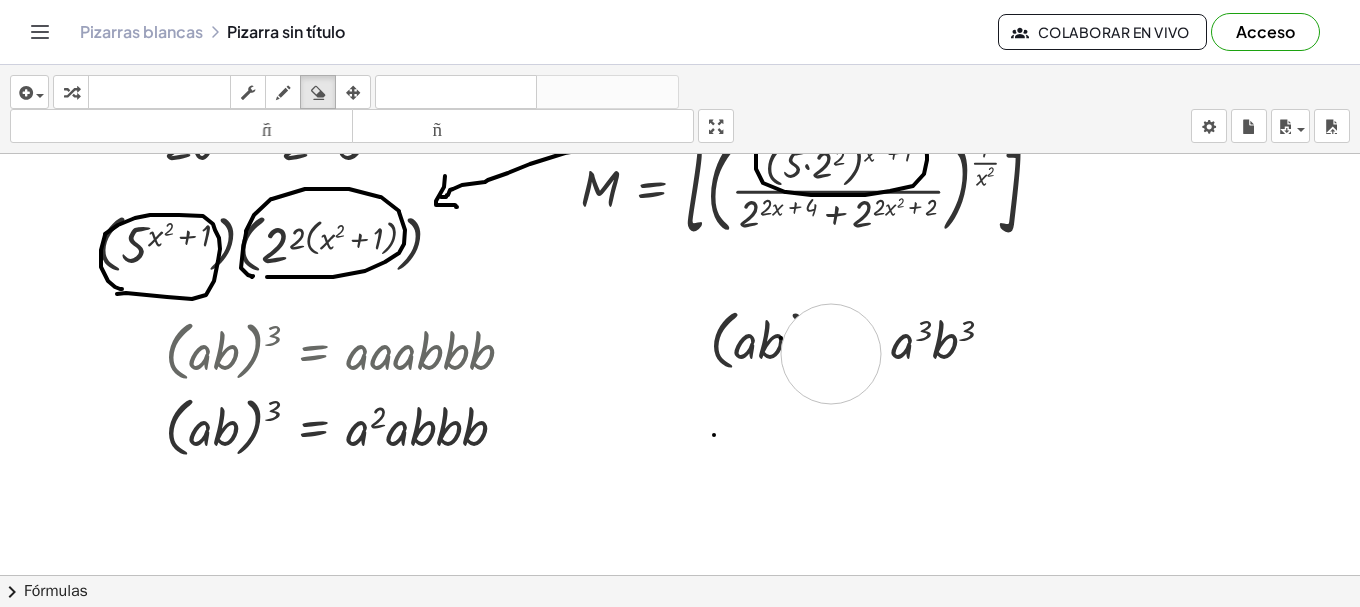 click at bounding box center [680, 85] 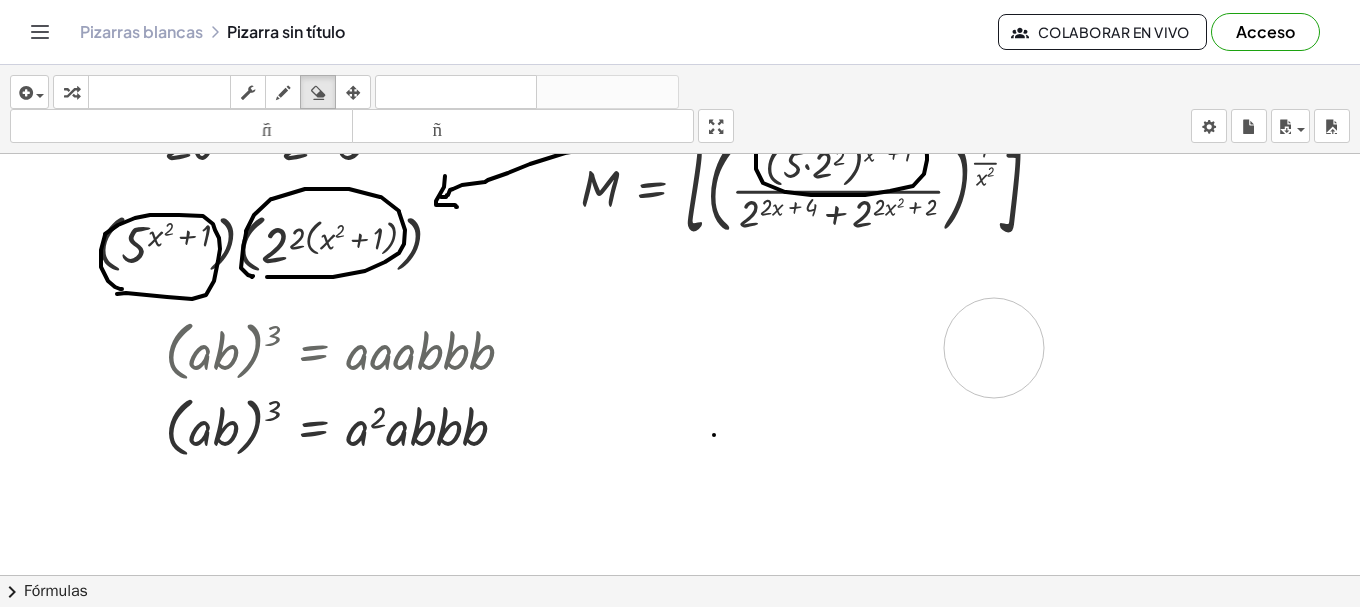 drag, startPoint x: 792, startPoint y: 342, endPoint x: 939, endPoint y: 351, distance: 147.27525 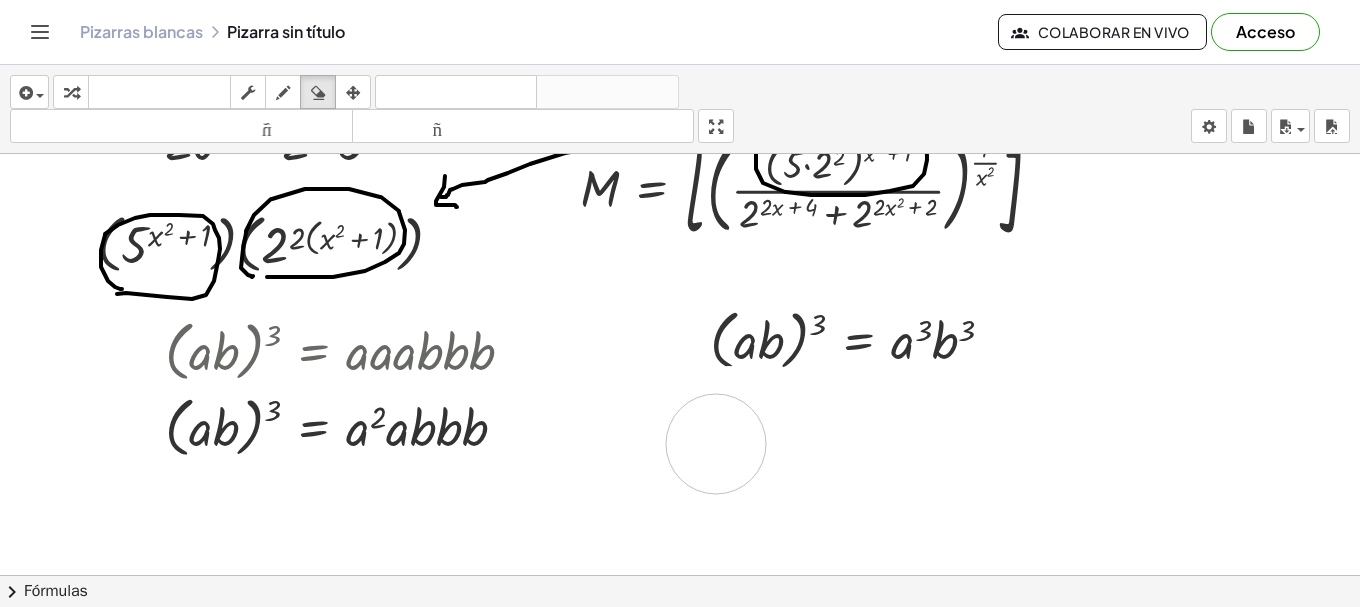 drag, startPoint x: 744, startPoint y: 423, endPoint x: 723, endPoint y: 443, distance: 29 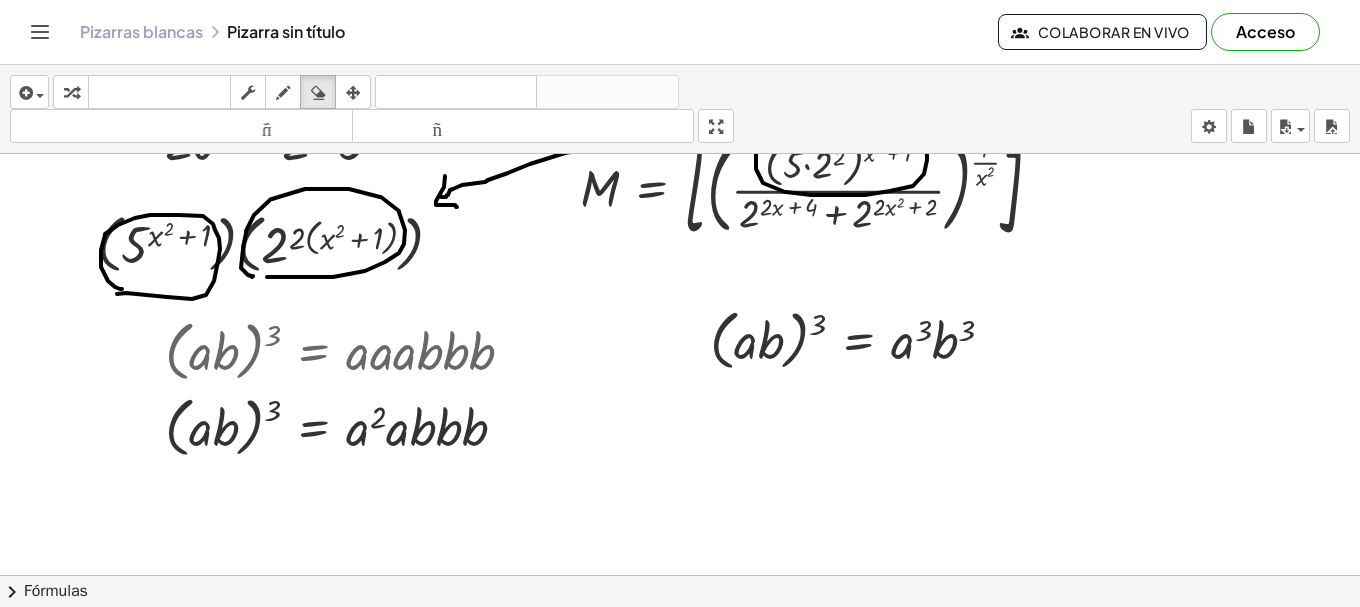 click at bounding box center (680, 85) 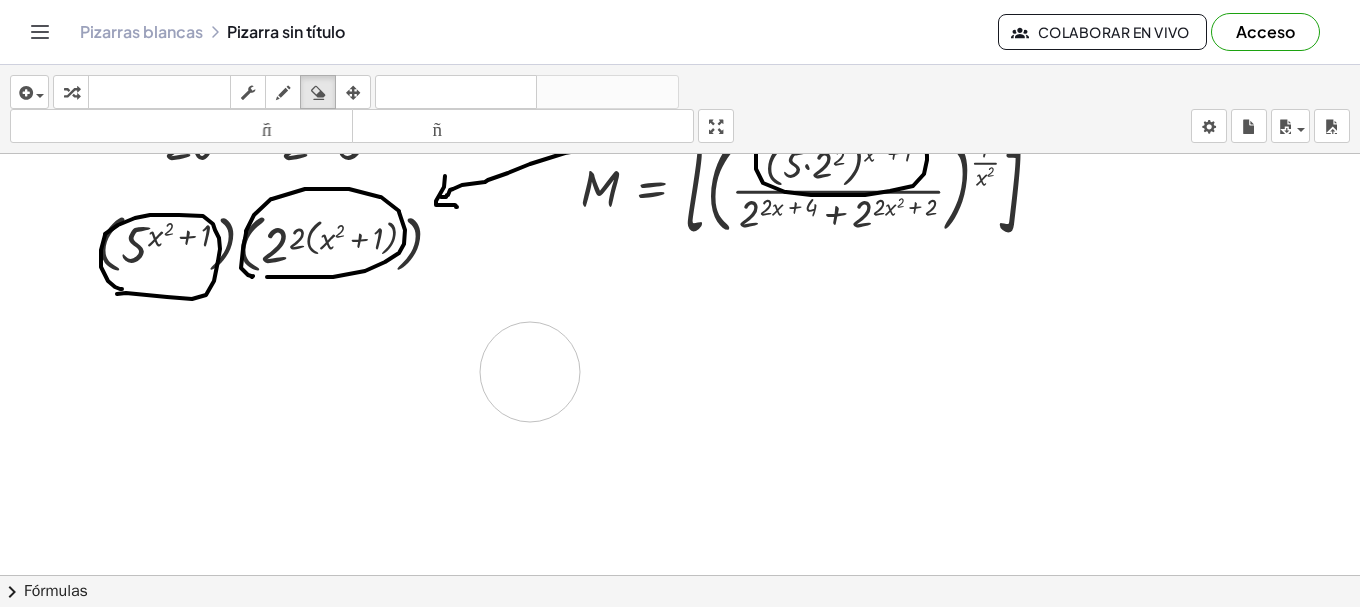 drag, startPoint x: 750, startPoint y: 346, endPoint x: 533, endPoint y: 372, distance: 218.55205 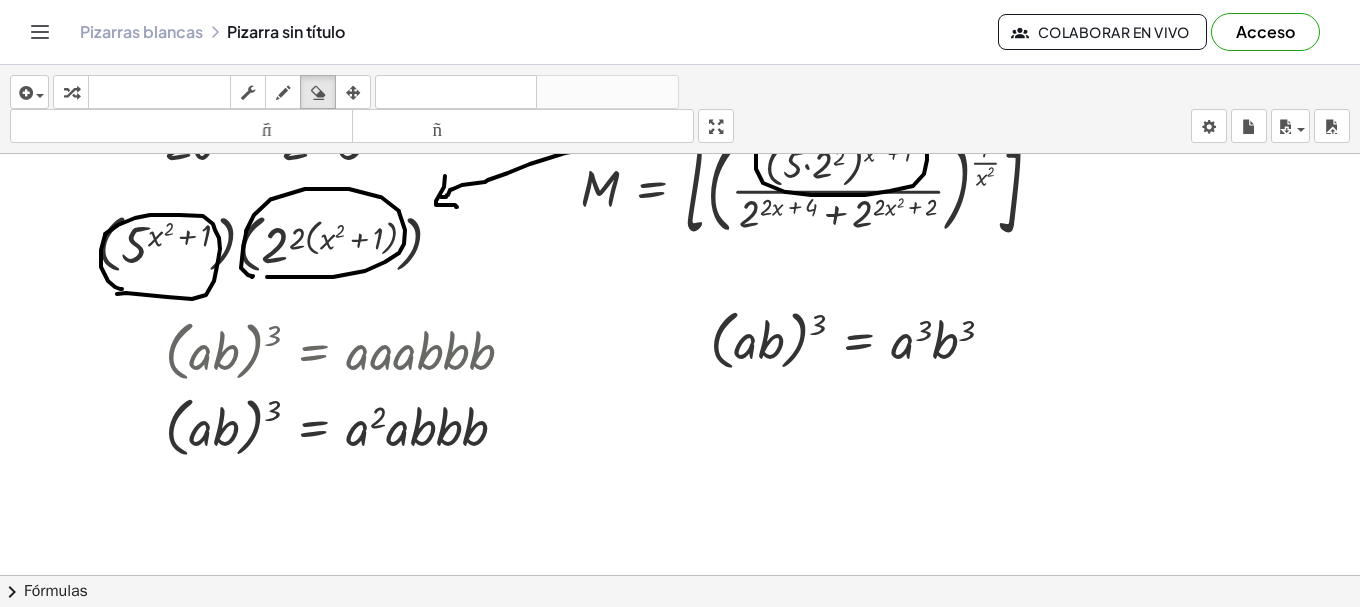 scroll, scrollTop: 600, scrollLeft: 0, axis: vertical 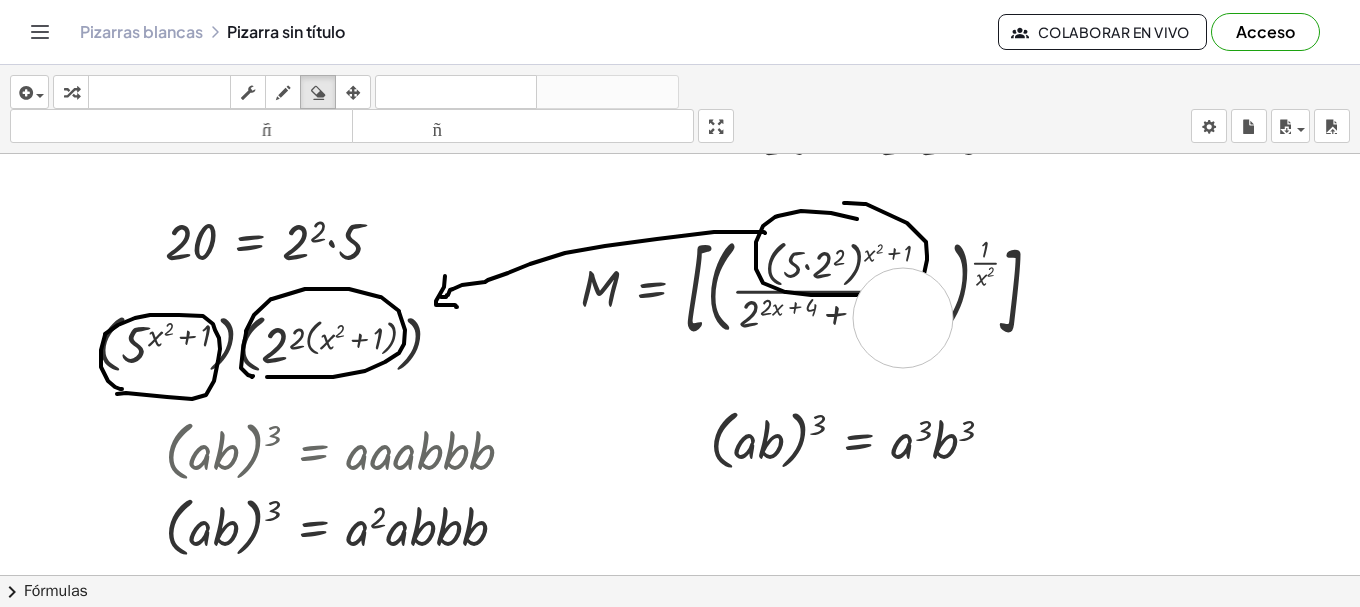 click at bounding box center (680, 185) 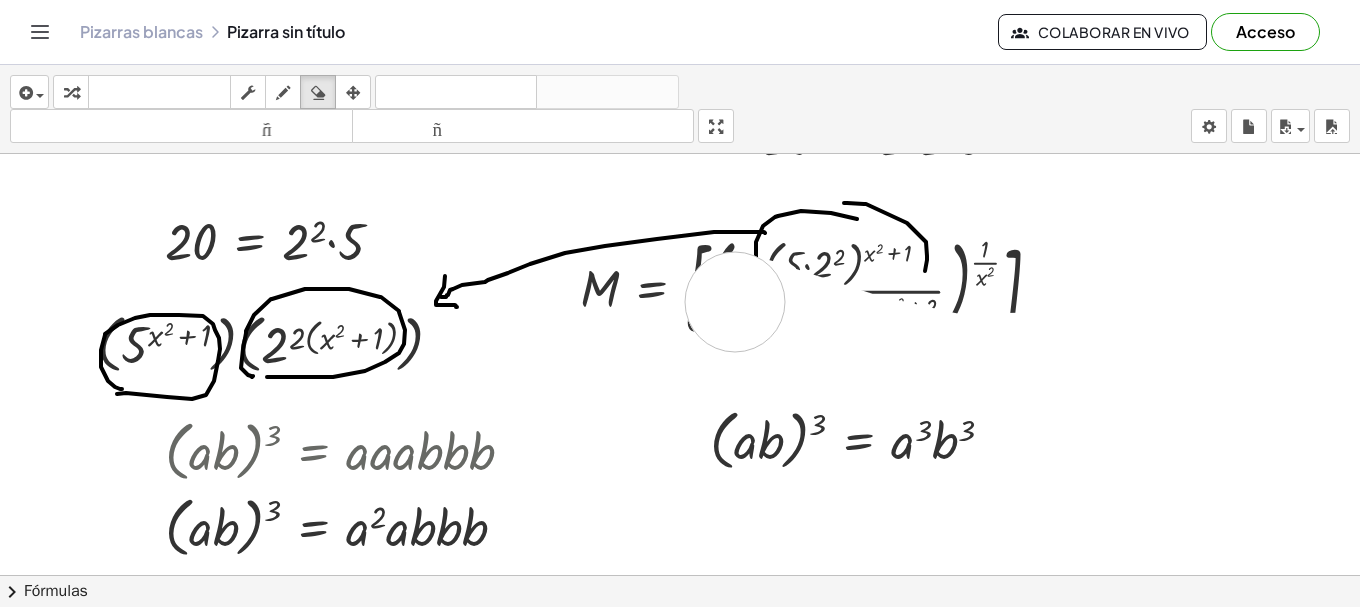drag, startPoint x: 1062, startPoint y: 361, endPoint x: 735, endPoint y: 302, distance: 332.28 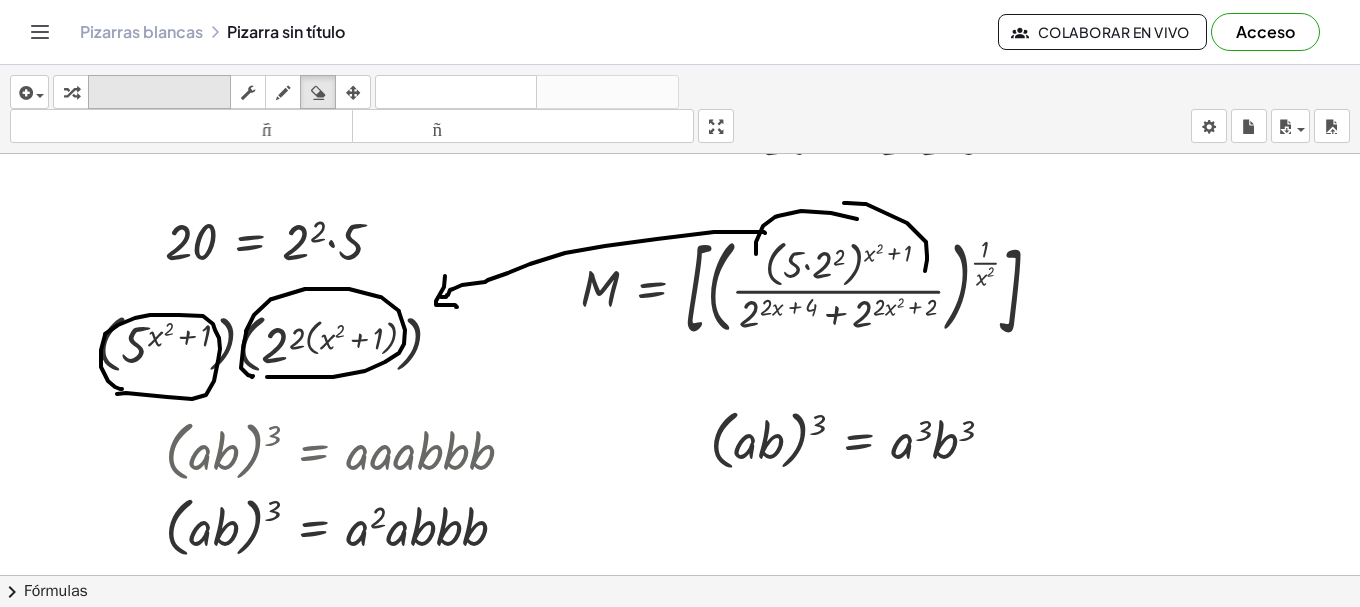 click on "teclado" at bounding box center [159, 92] 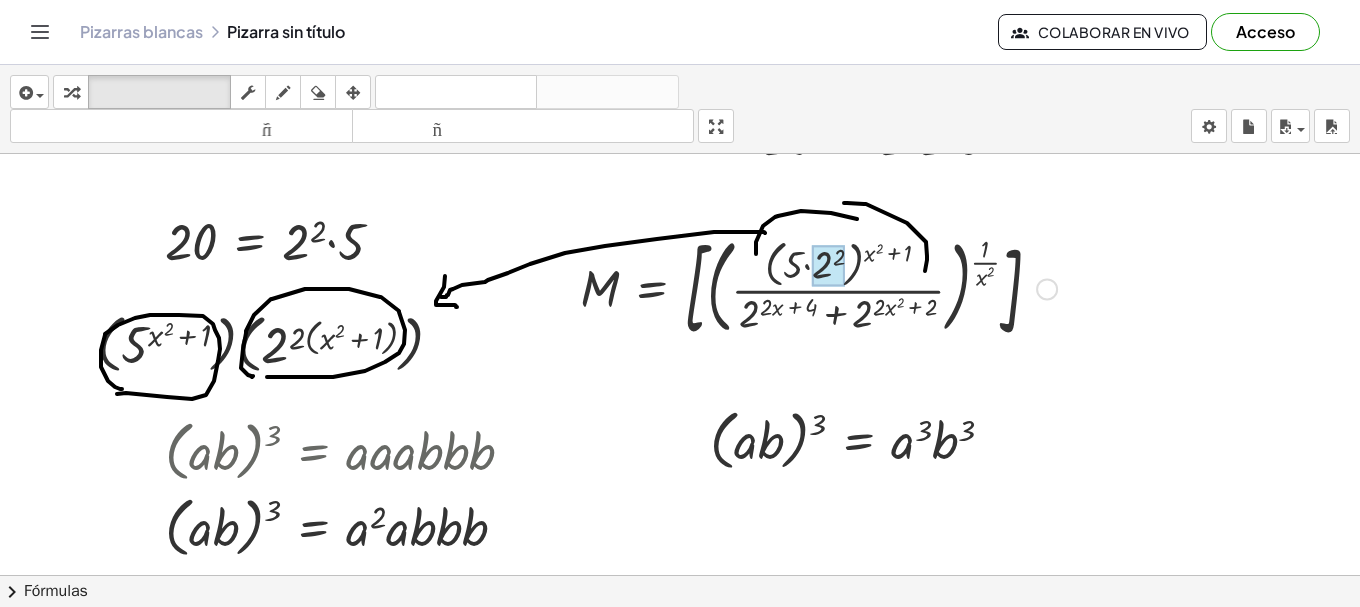 click at bounding box center (828, 266) 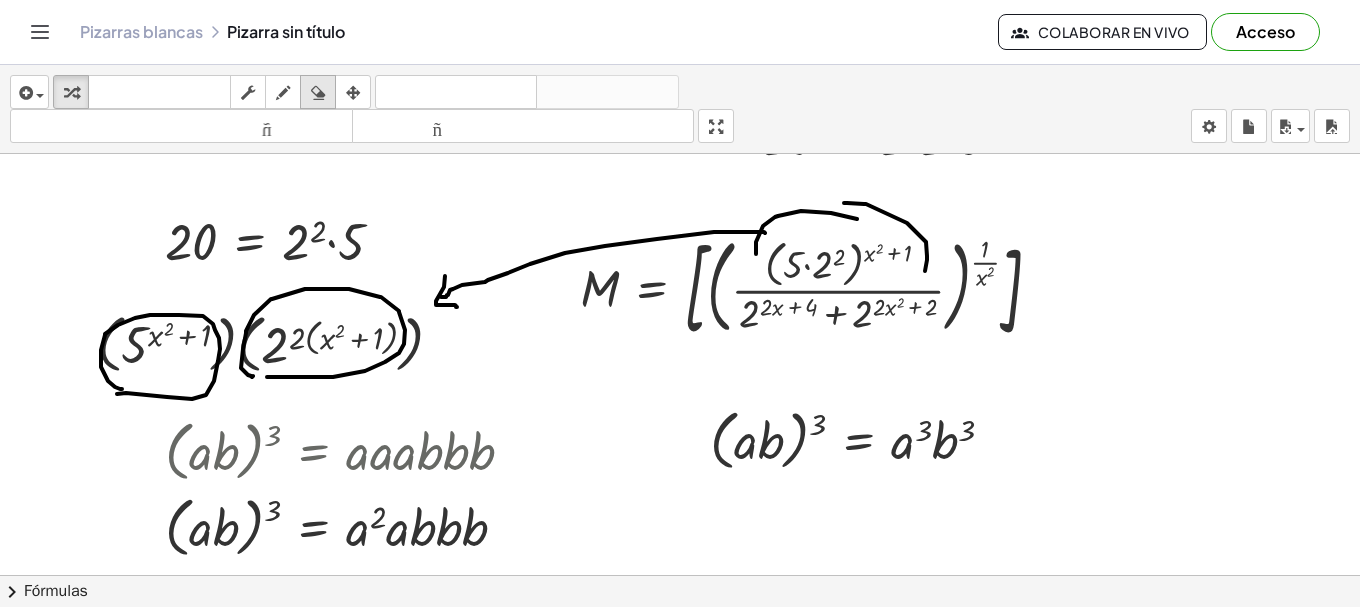 click at bounding box center [318, 93] 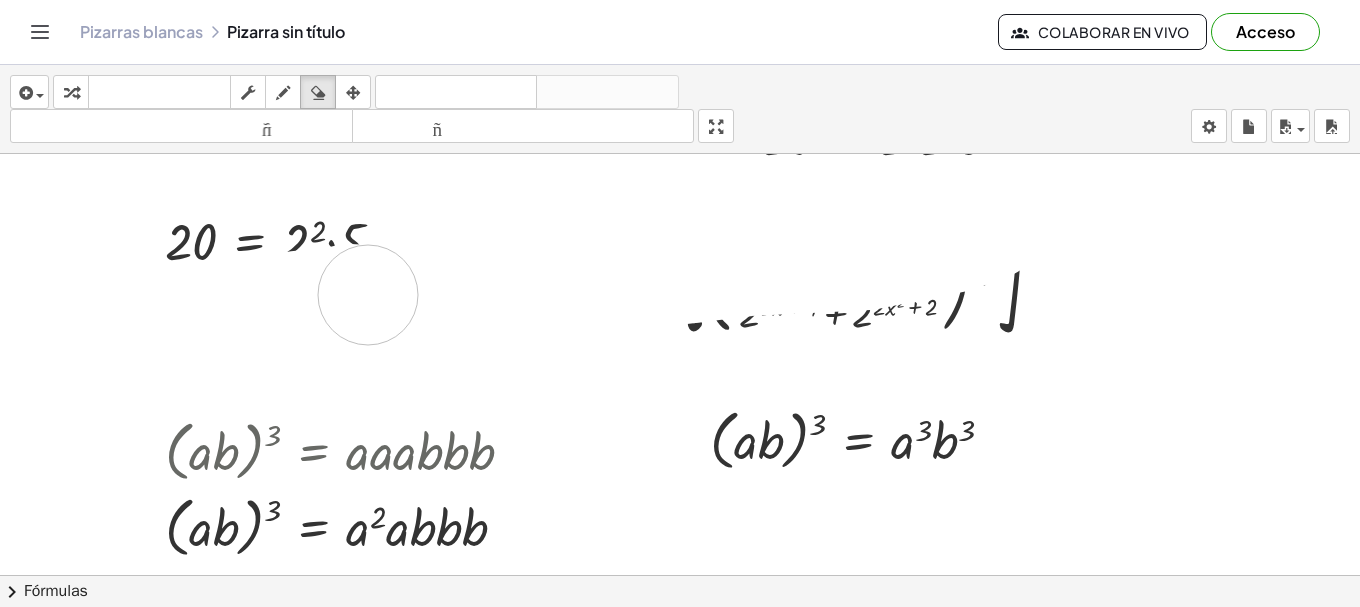drag, startPoint x: 582, startPoint y: 238, endPoint x: 368, endPoint y: 295, distance: 221.46106 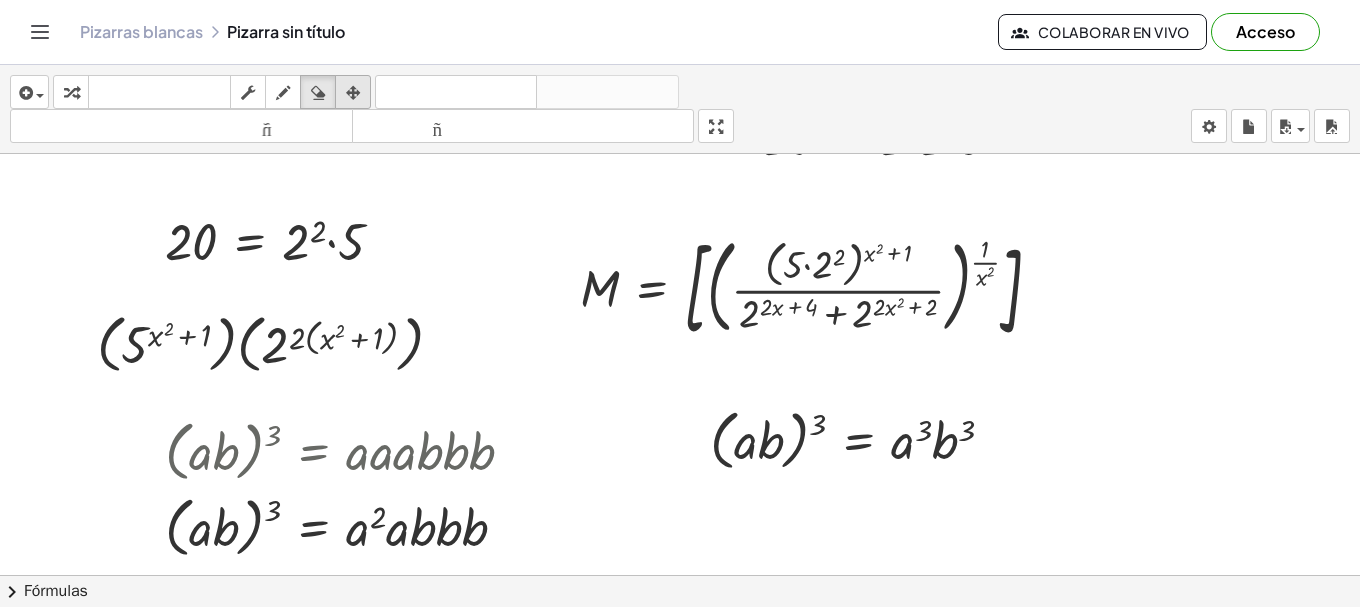 click at bounding box center (353, 93) 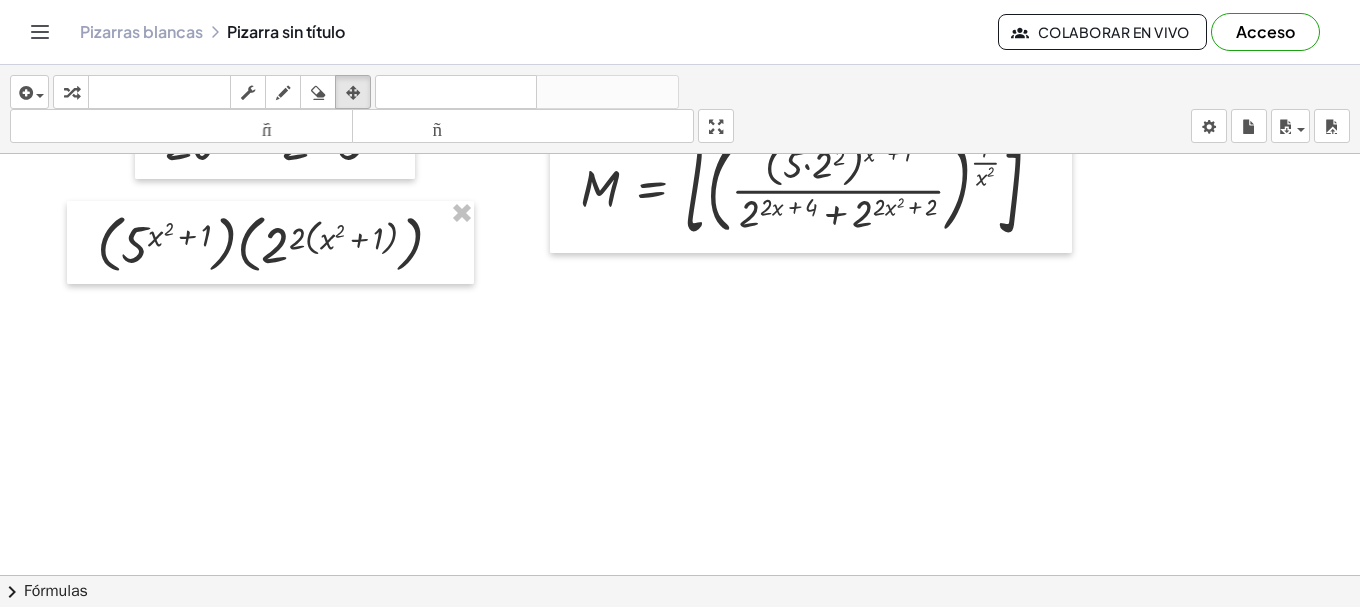 scroll, scrollTop: 600, scrollLeft: 0, axis: vertical 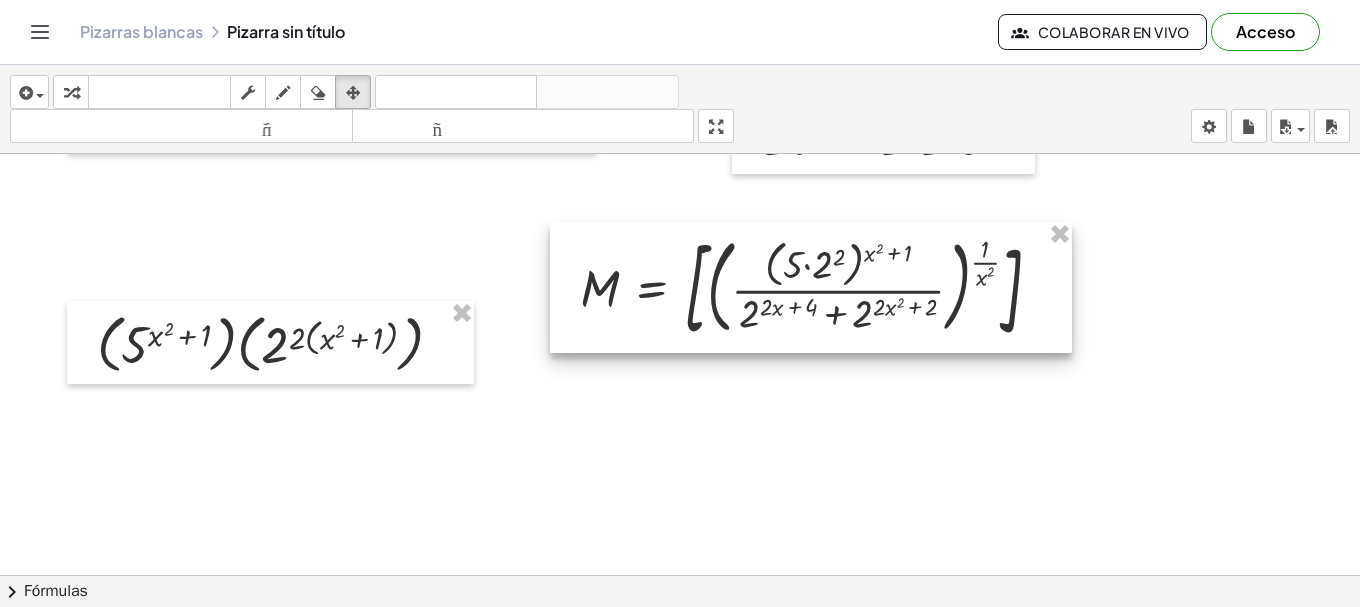 drag, startPoint x: 948, startPoint y: 300, endPoint x: 871, endPoint y: 405, distance: 130.20752 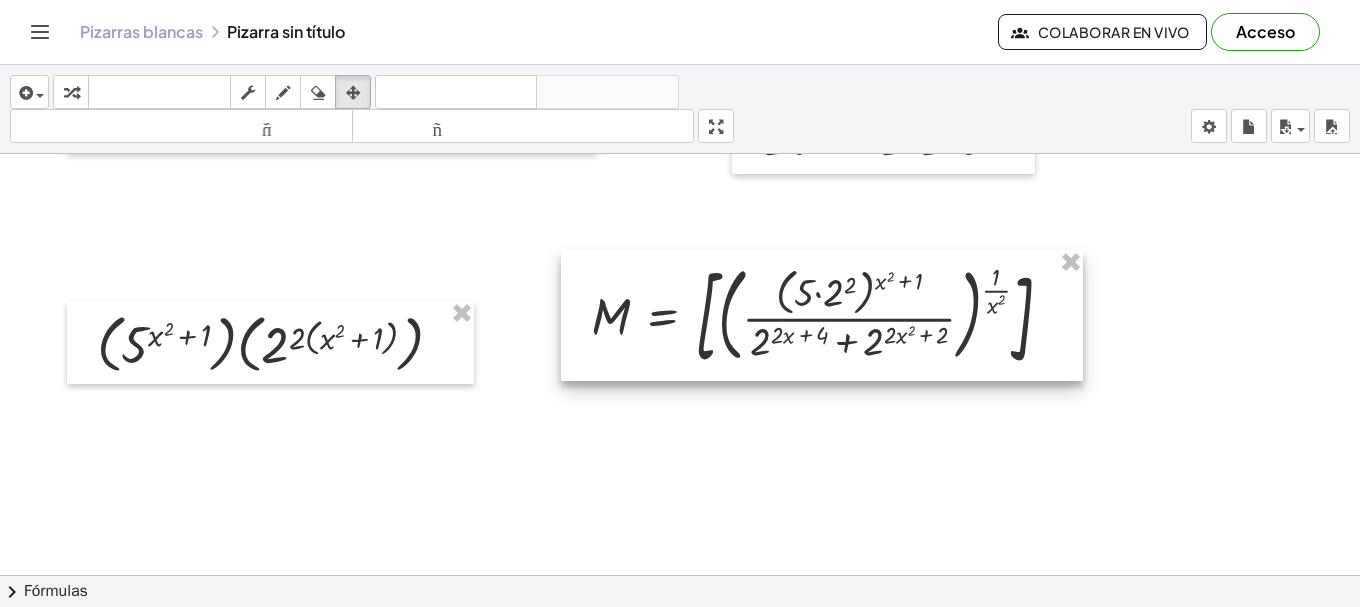 drag, startPoint x: 906, startPoint y: 288, endPoint x: 917, endPoint y: 316, distance: 30.083218 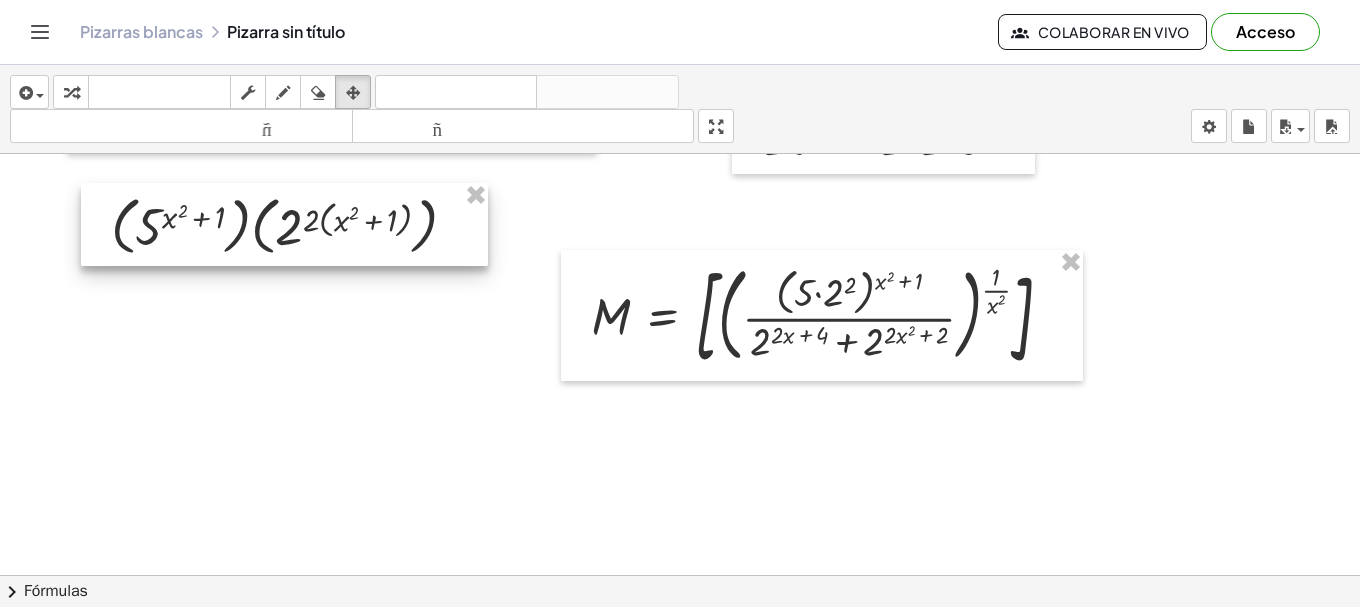 drag, startPoint x: 329, startPoint y: 353, endPoint x: 343, endPoint y: 235, distance: 118.82761 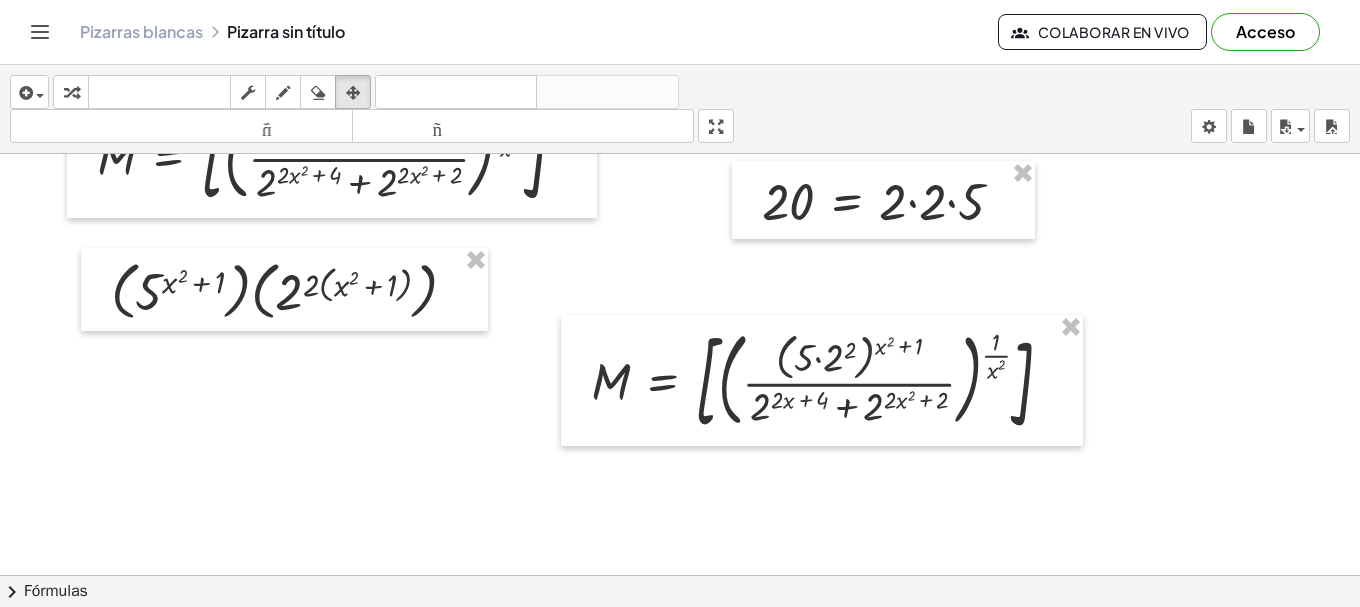 scroll, scrollTop: 500, scrollLeft: 0, axis: vertical 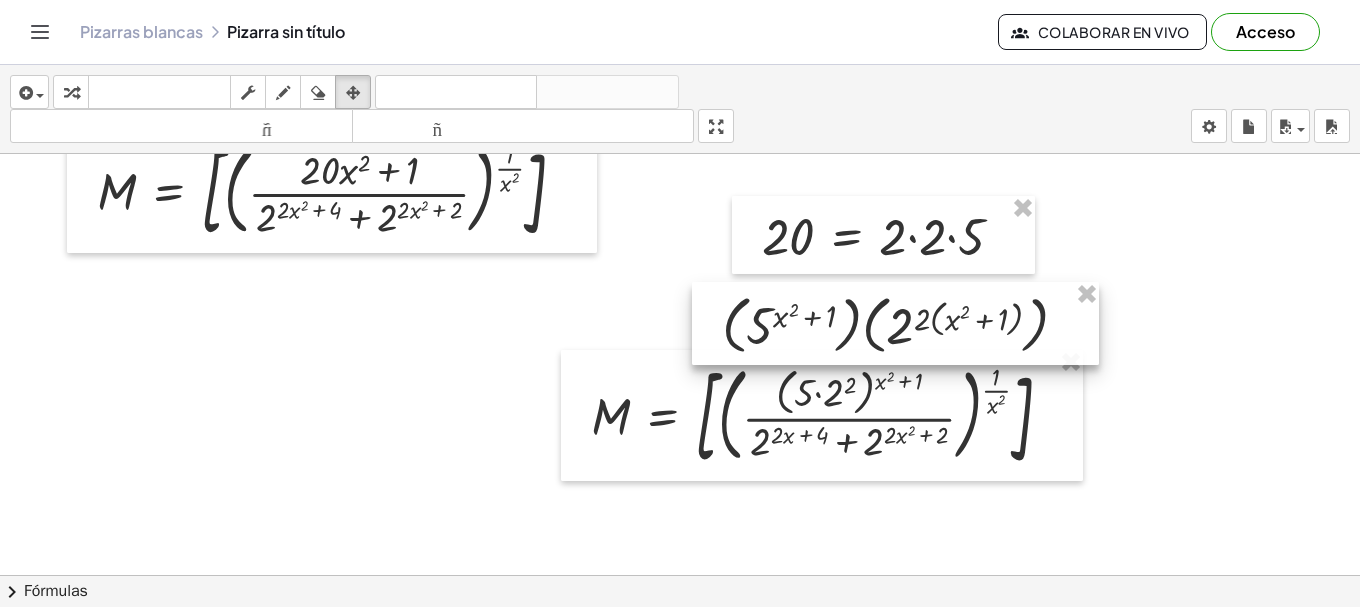 drag, startPoint x: 377, startPoint y: 317, endPoint x: 990, endPoint y: 316, distance: 613.0008 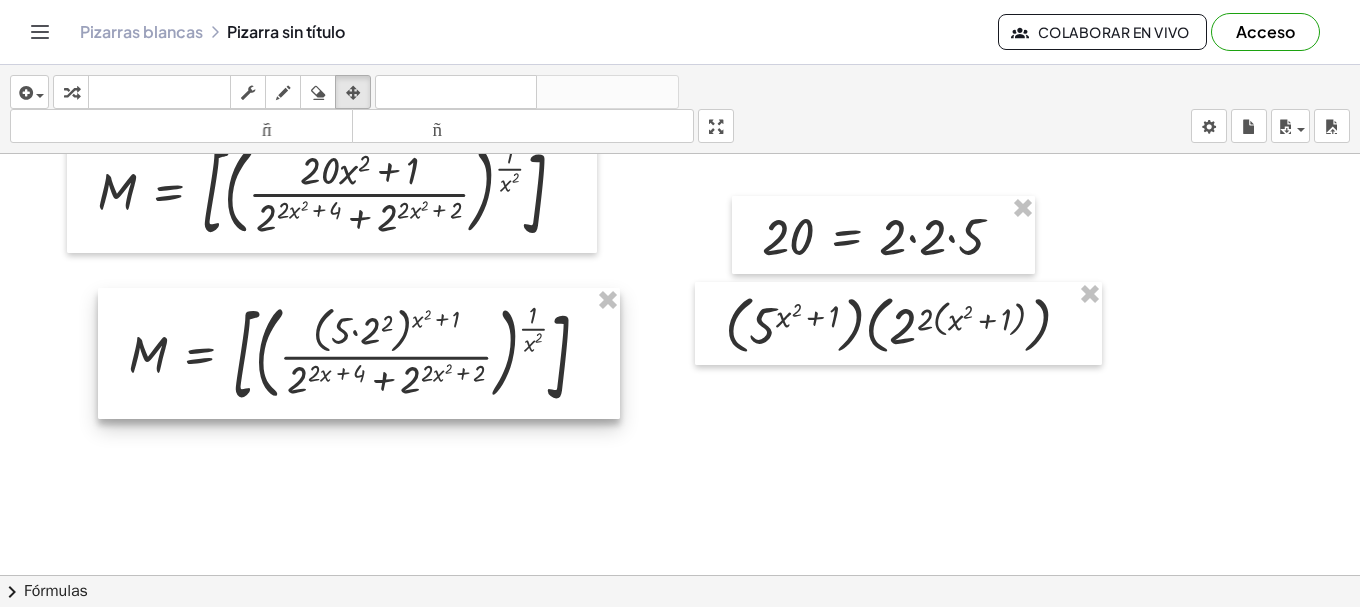 drag, startPoint x: 894, startPoint y: 419, endPoint x: 431, endPoint y: 357, distance: 467.13275 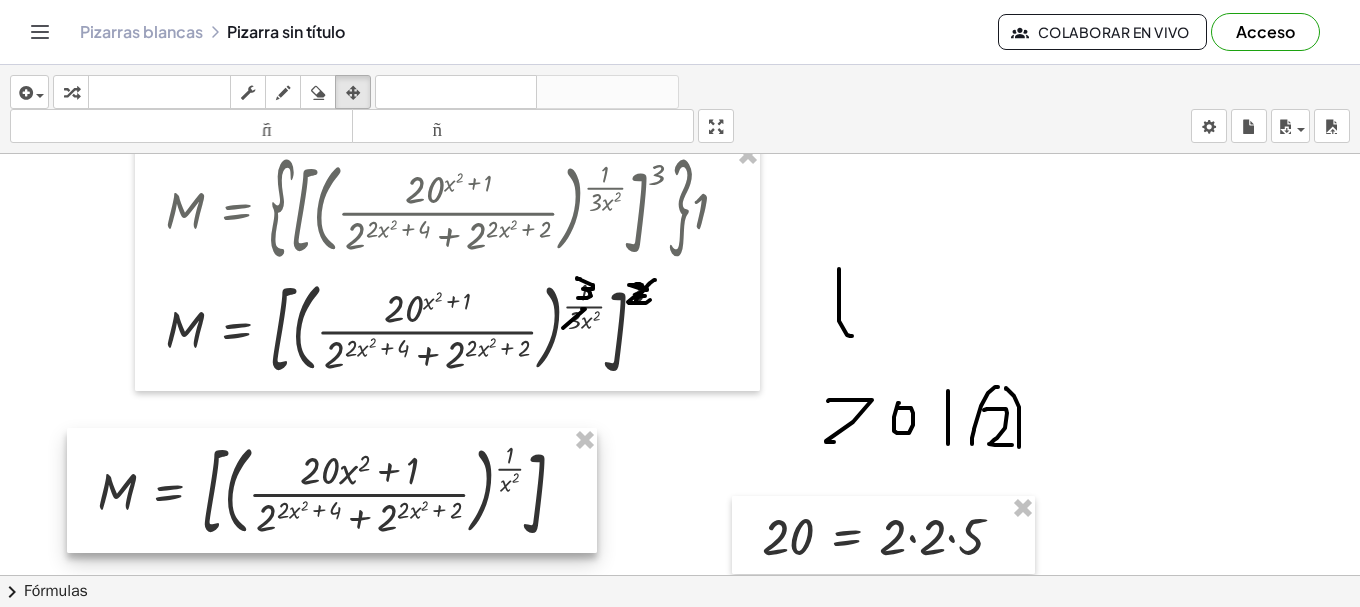 scroll, scrollTop: 300, scrollLeft: 0, axis: vertical 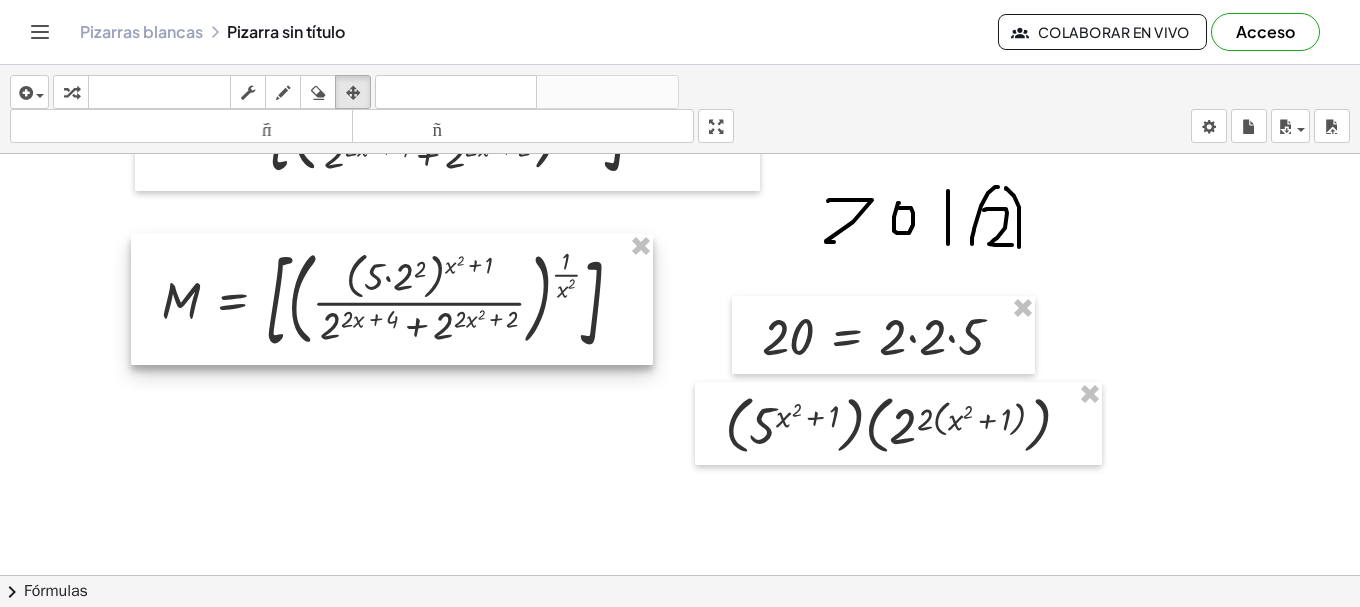 drag, startPoint x: 479, startPoint y: 436, endPoint x: 512, endPoint y: 282, distance: 157.49603 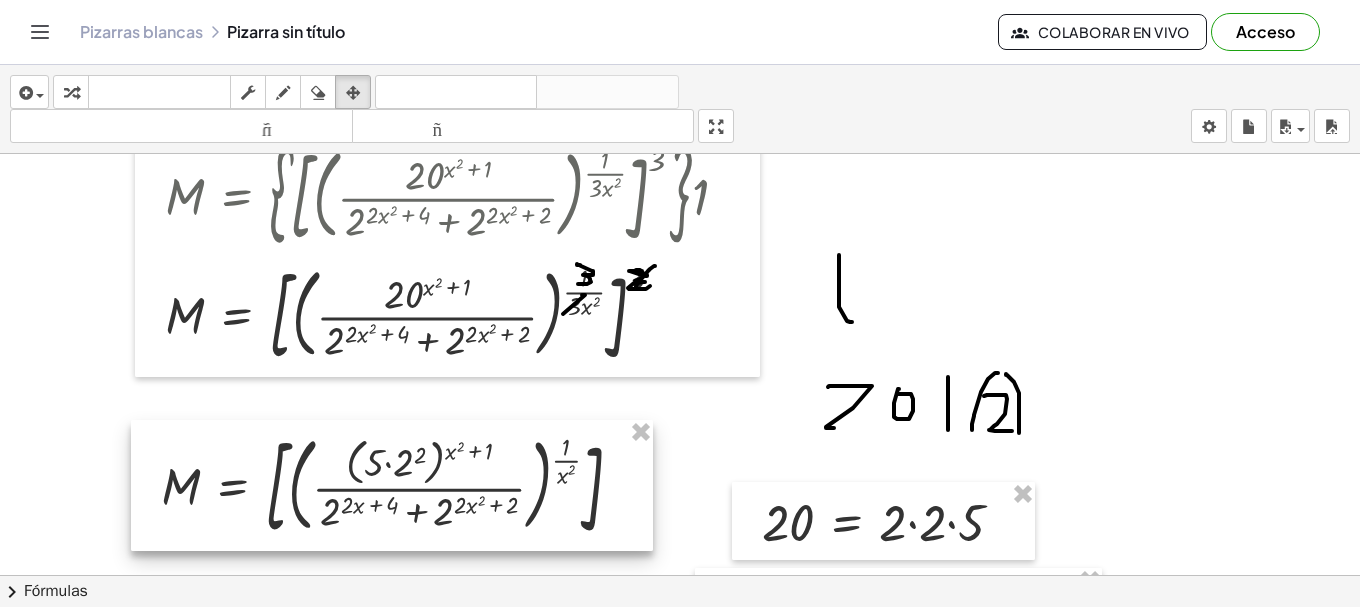 scroll, scrollTop: 200, scrollLeft: 0, axis: vertical 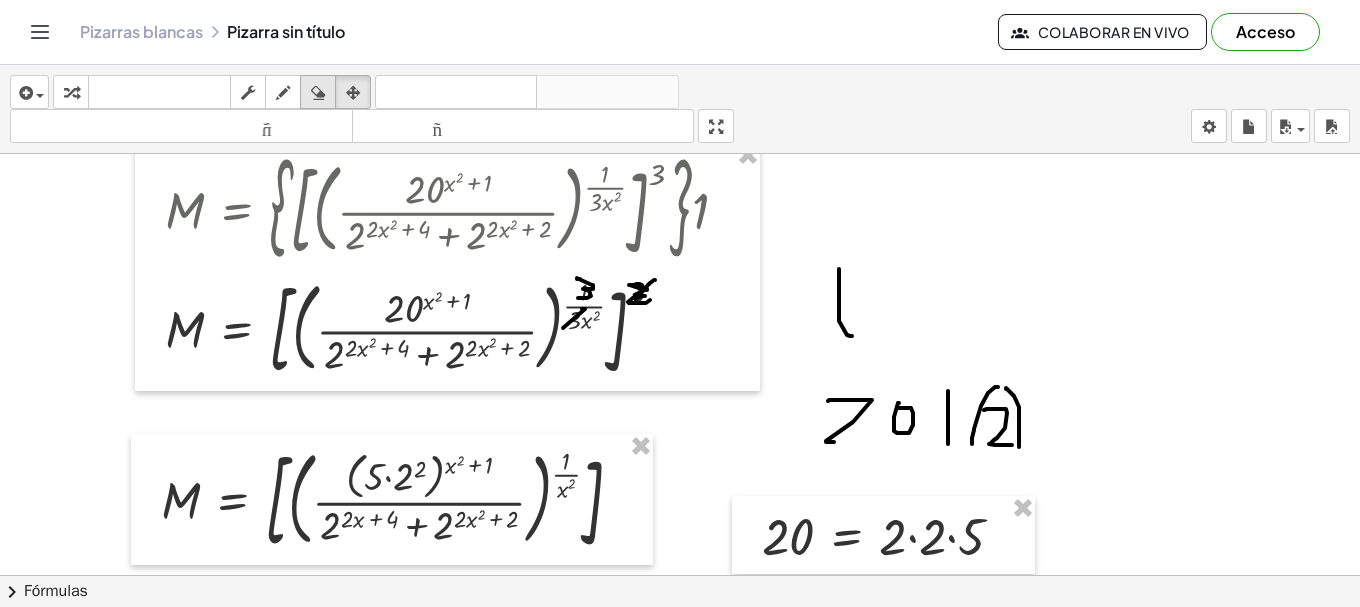 click at bounding box center [318, 92] 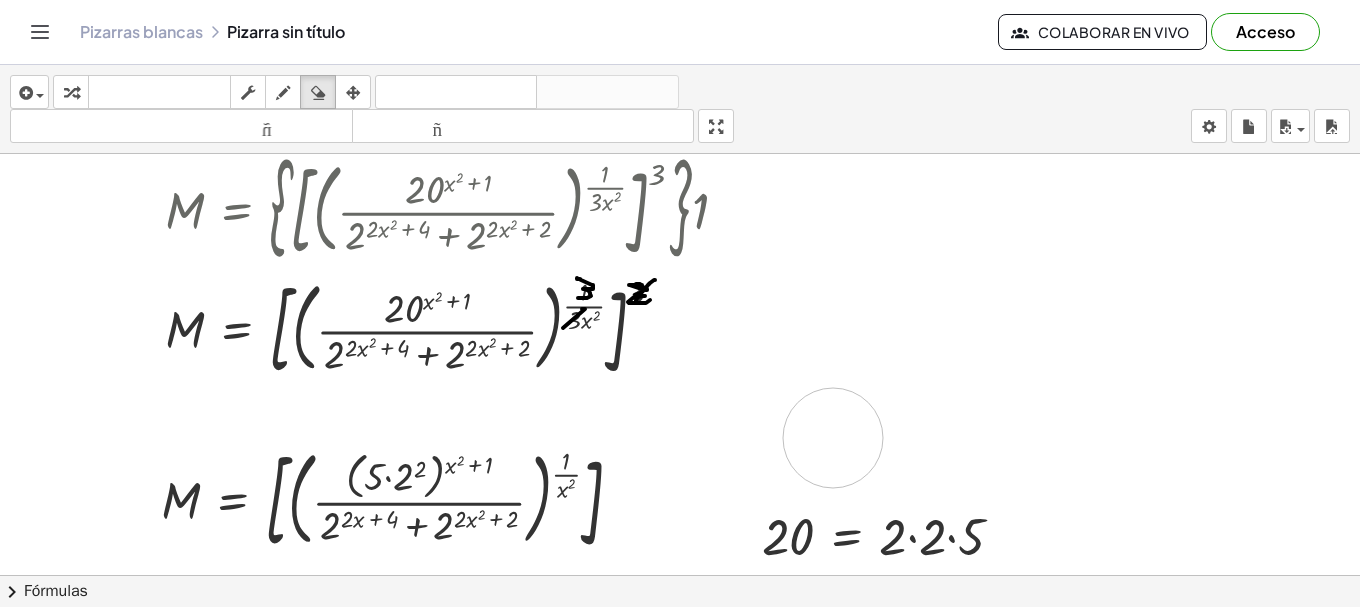 drag, startPoint x: 842, startPoint y: 286, endPoint x: 832, endPoint y: 435, distance: 149.33519 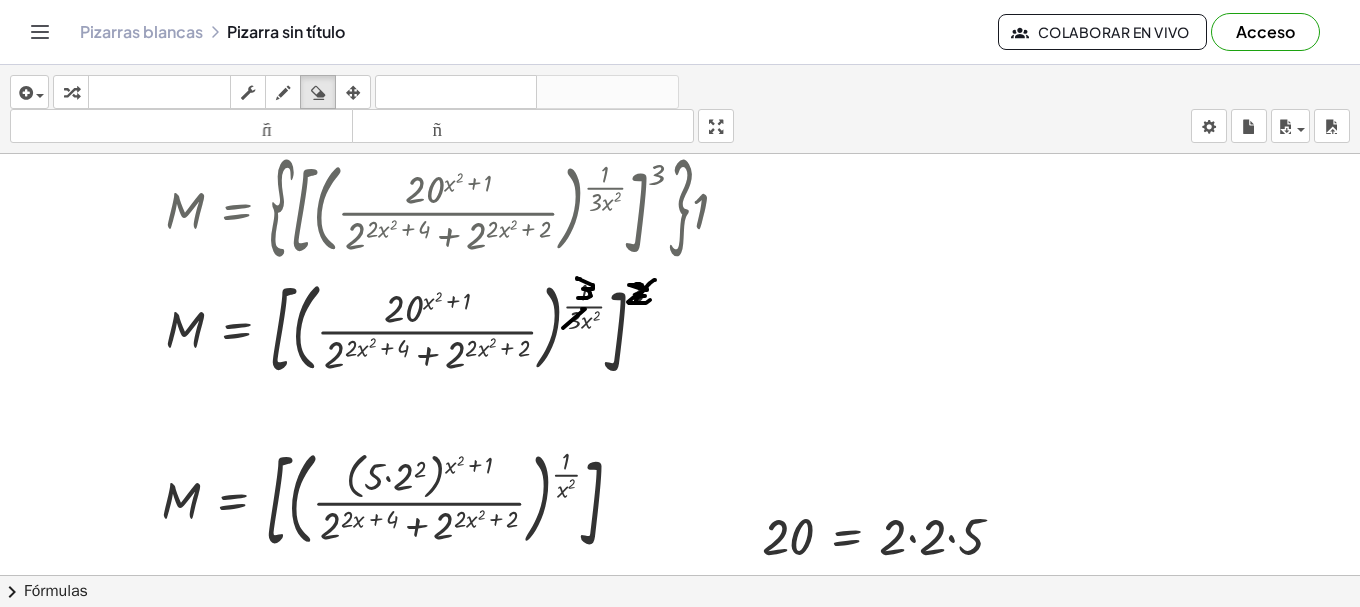 click on "arreglar" at bounding box center (353, 92) 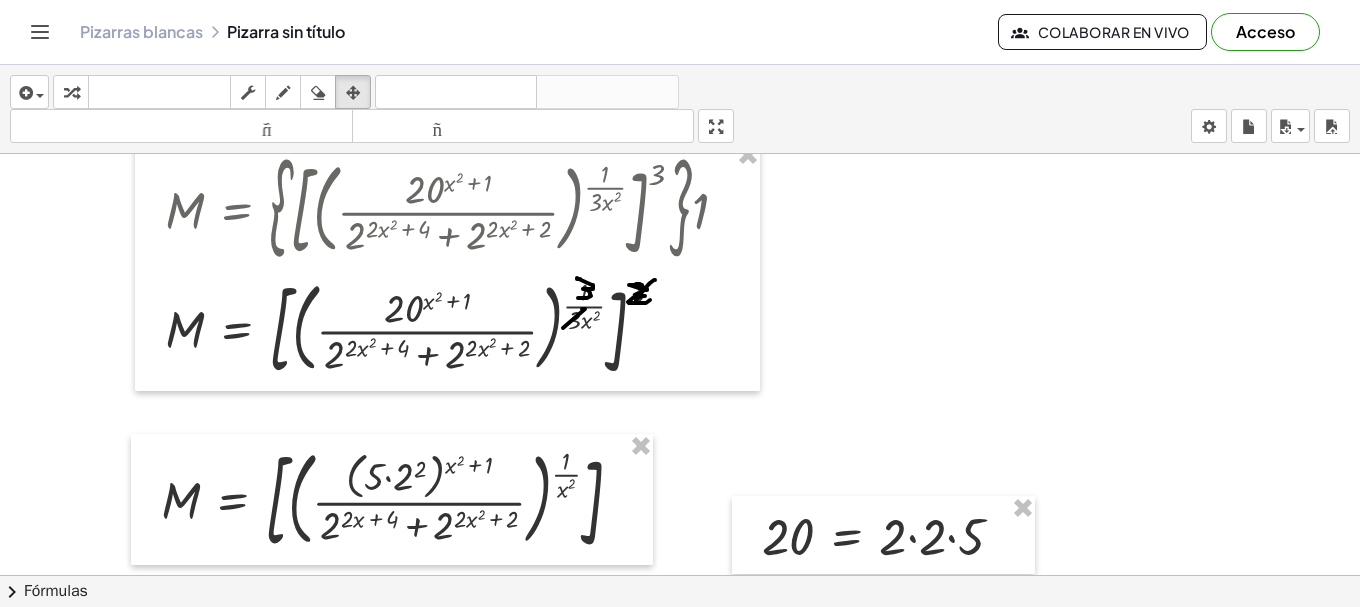 scroll, scrollTop: 300, scrollLeft: 0, axis: vertical 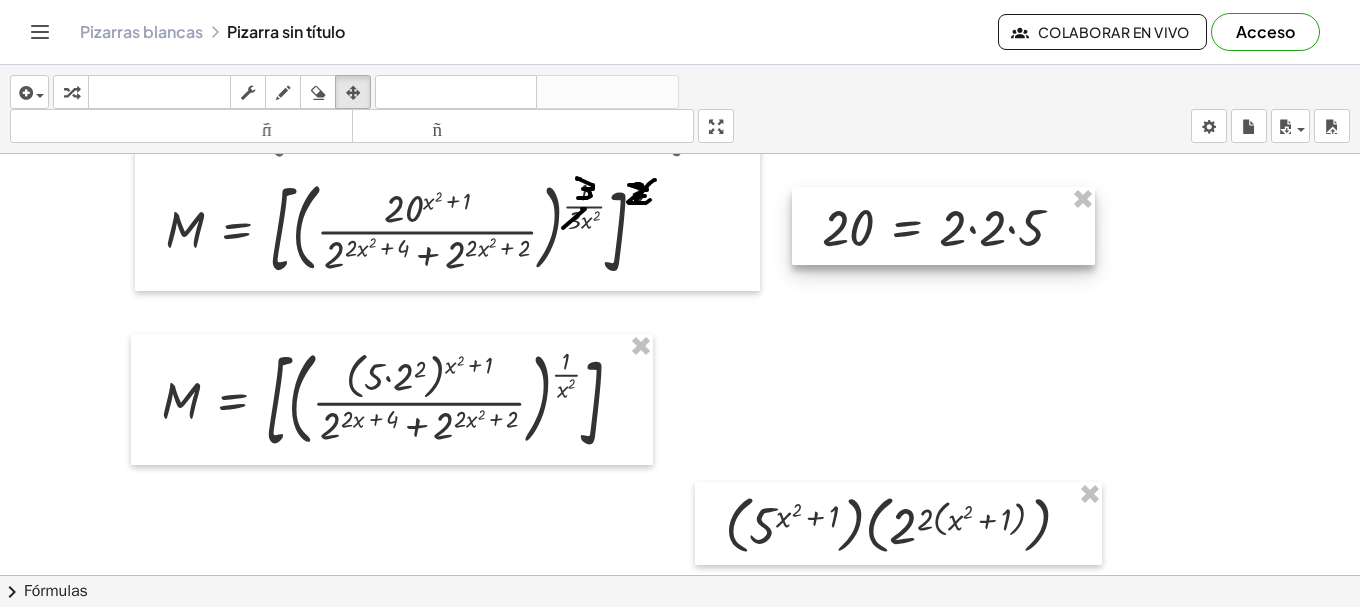 drag, startPoint x: 885, startPoint y: 443, endPoint x: 933, endPoint y: 287, distance: 163.21765 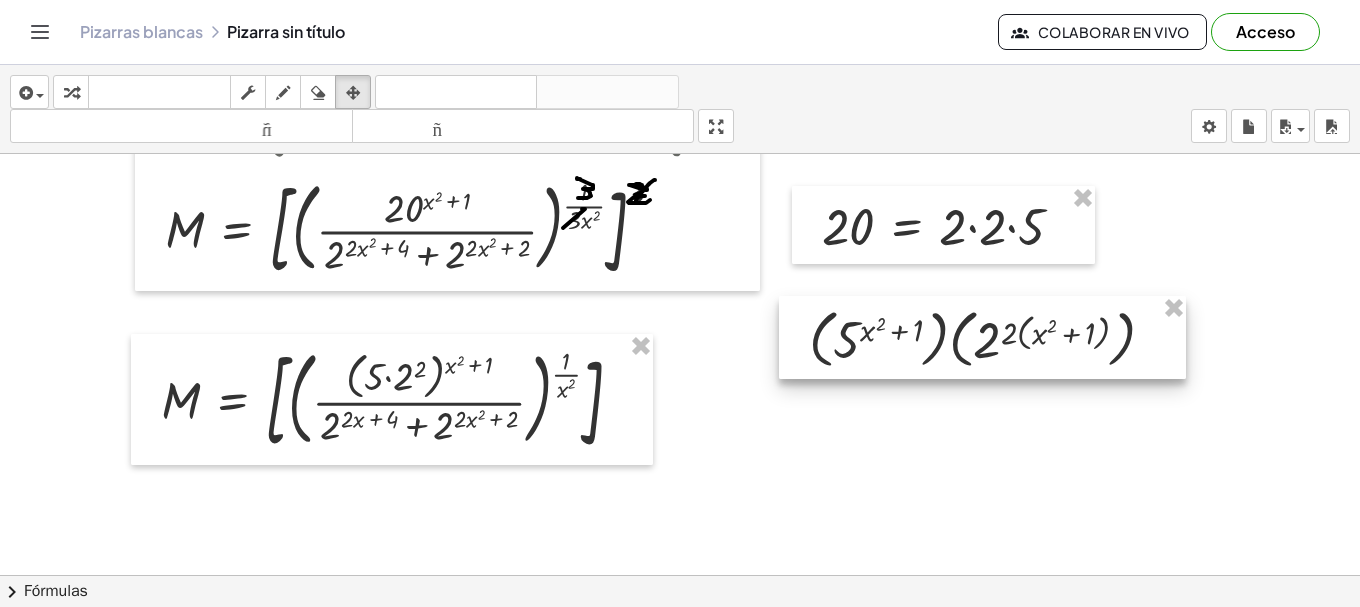 drag, startPoint x: 986, startPoint y: 507, endPoint x: 1070, endPoint y: 321, distance: 204.08821 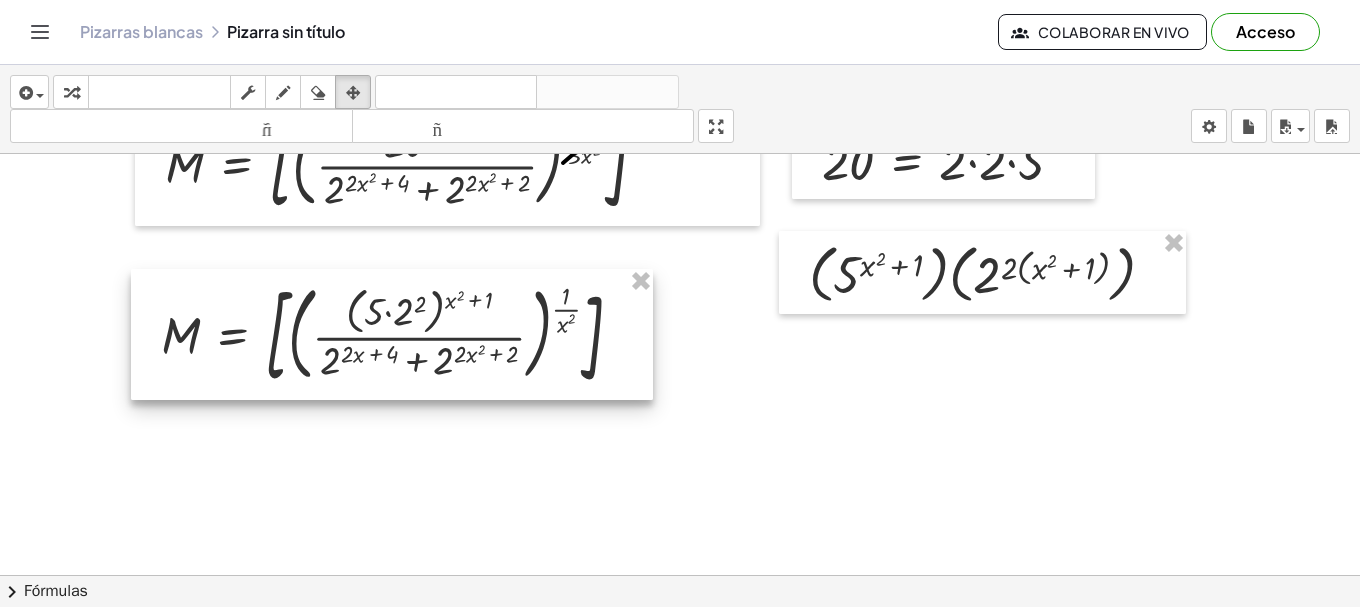scroll, scrollTop: 400, scrollLeft: 0, axis: vertical 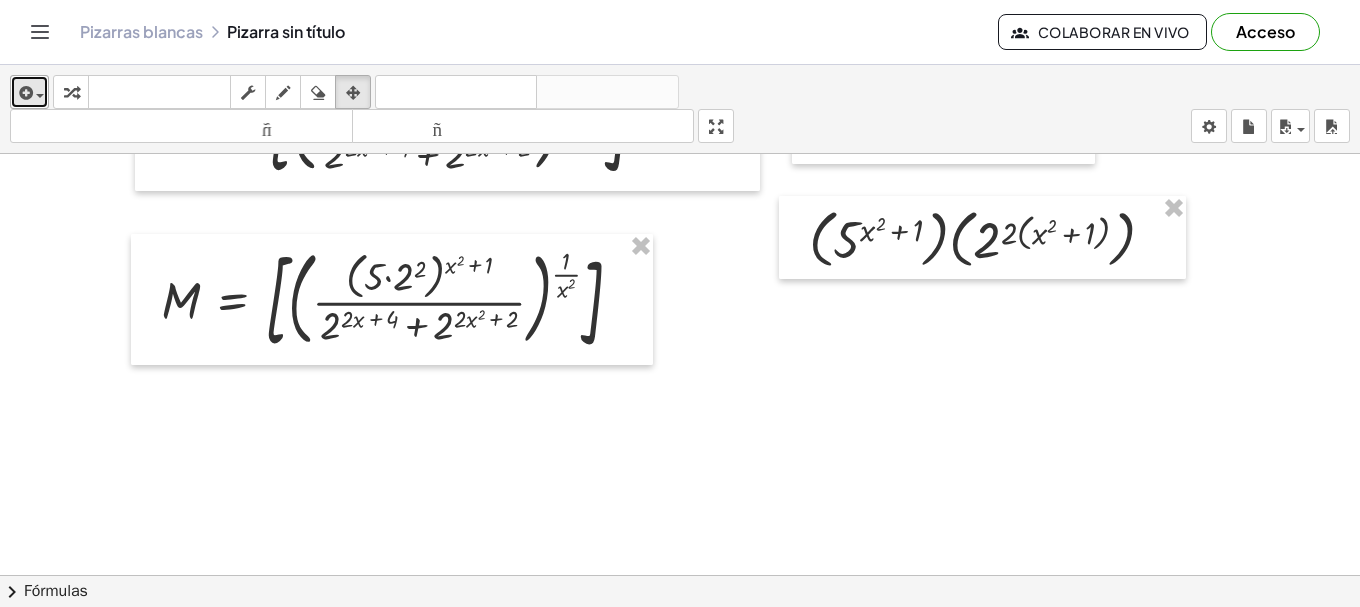 click at bounding box center (35, 95) 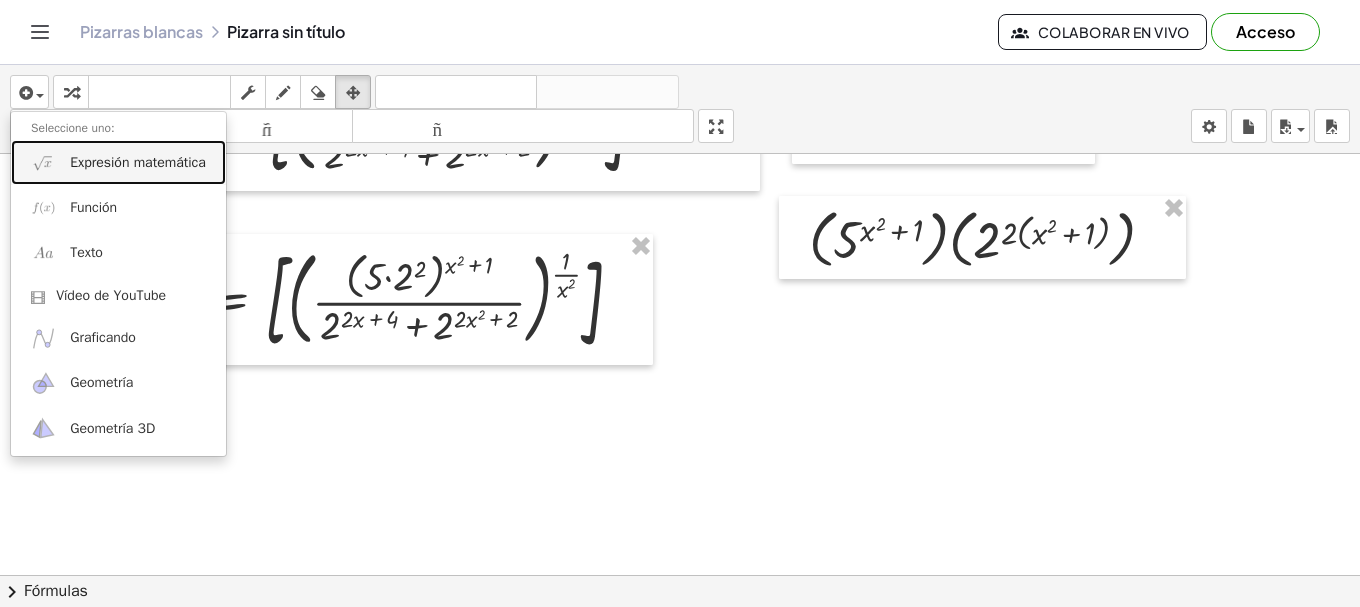 click on "Expresión matemática" at bounding box center [138, 162] 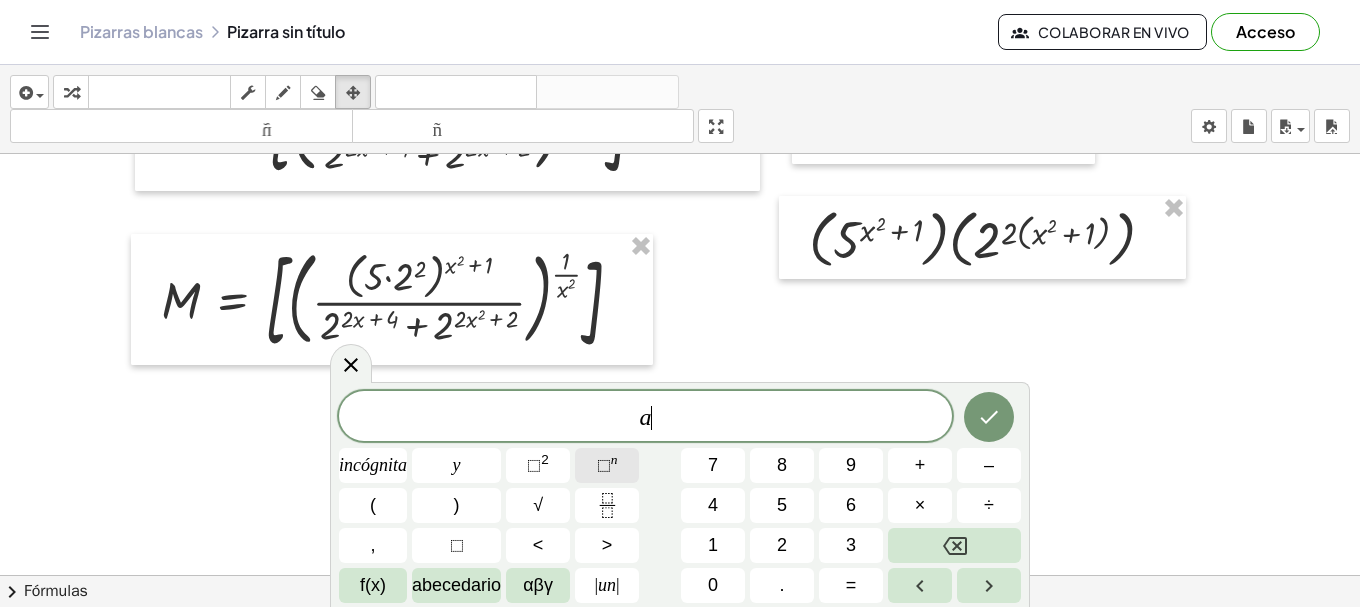 click on "⬚" at bounding box center [604, 465] 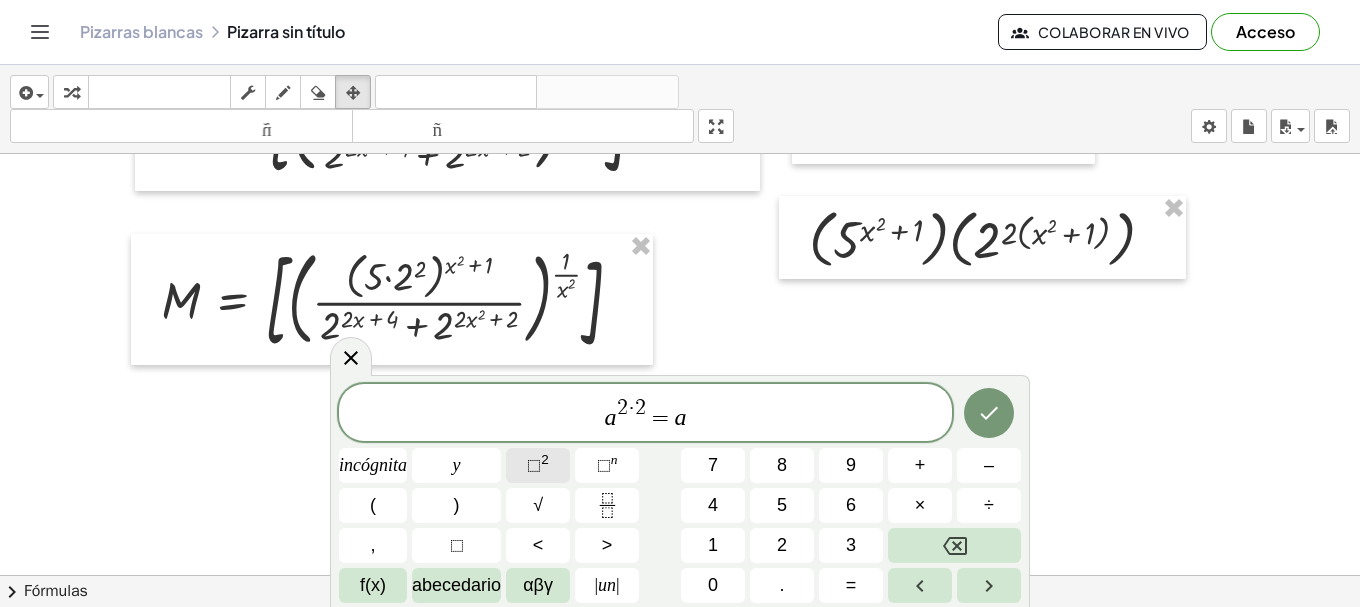 click on "⬚" at bounding box center (534, 465) 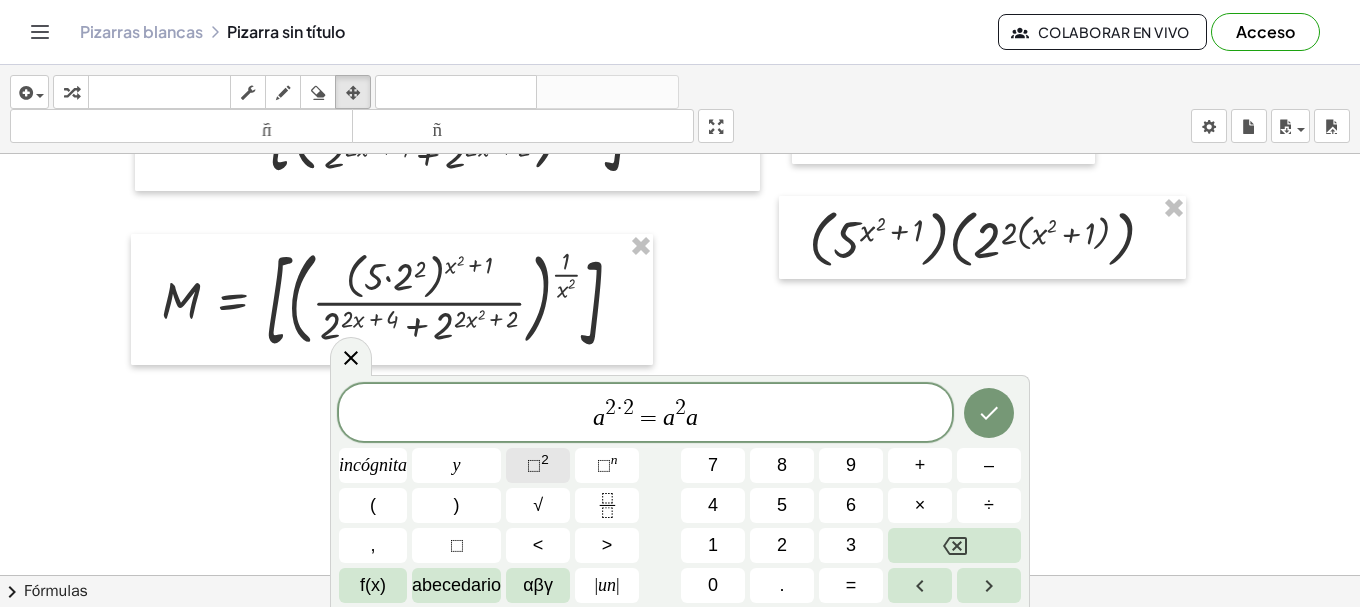 click on "⬚" at bounding box center (534, 465) 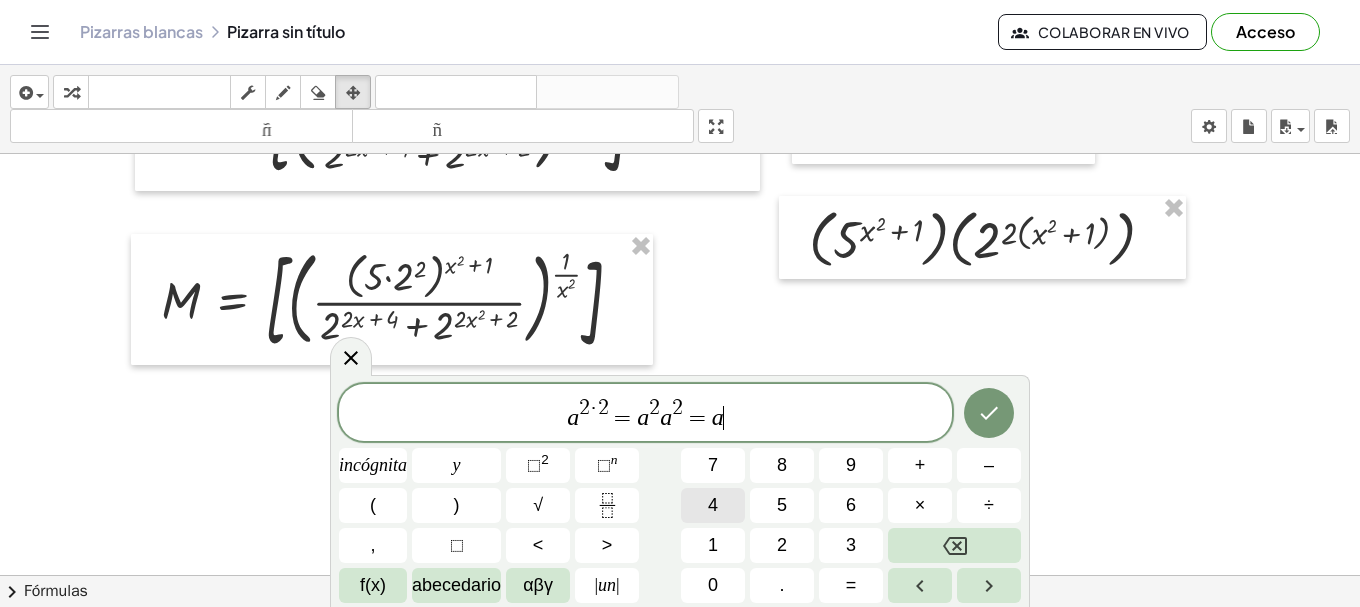 click on "4" at bounding box center (713, 505) 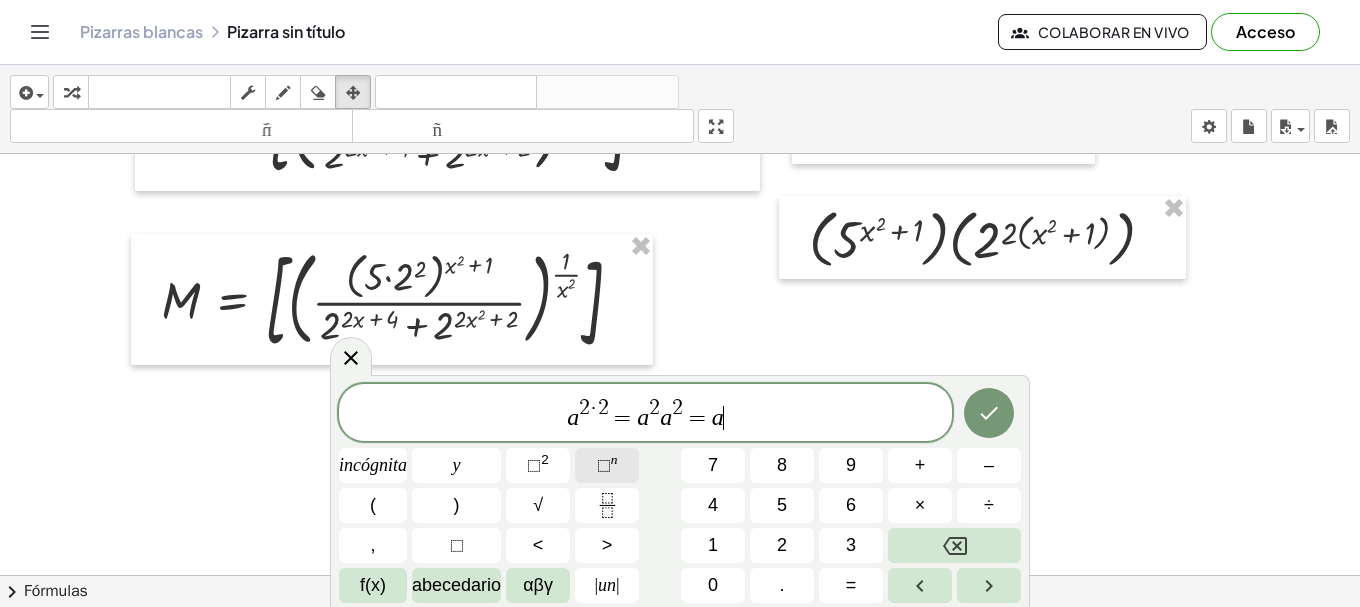 click on "⬚" at bounding box center [604, 465] 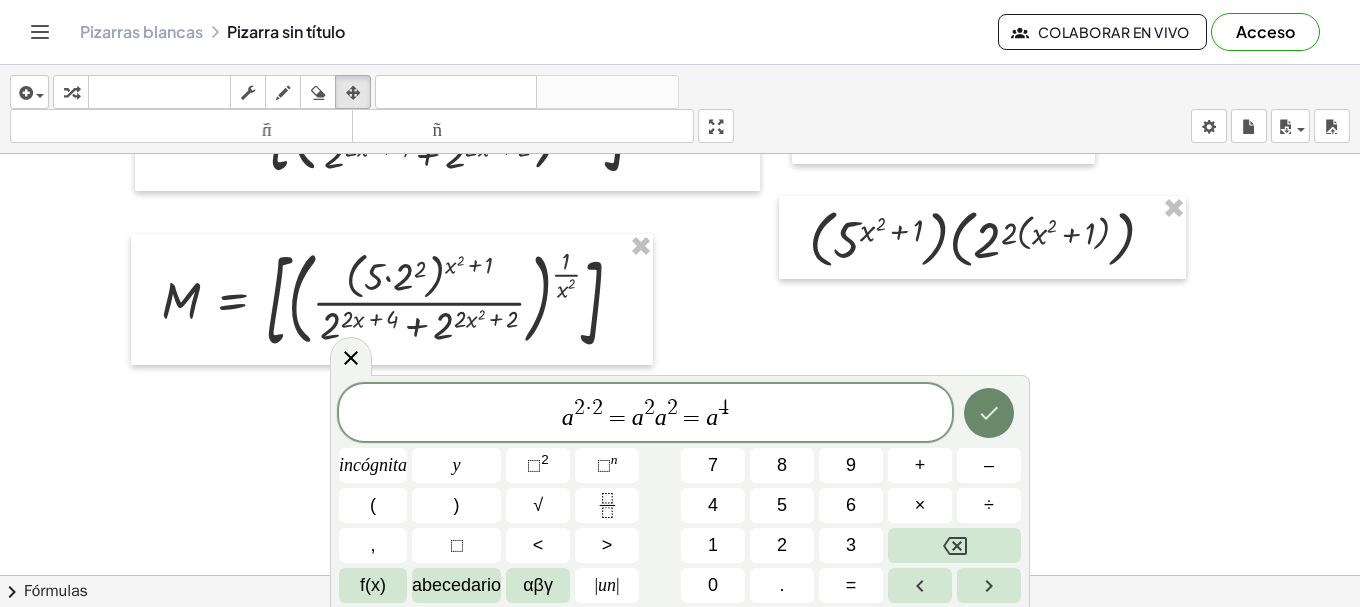 click 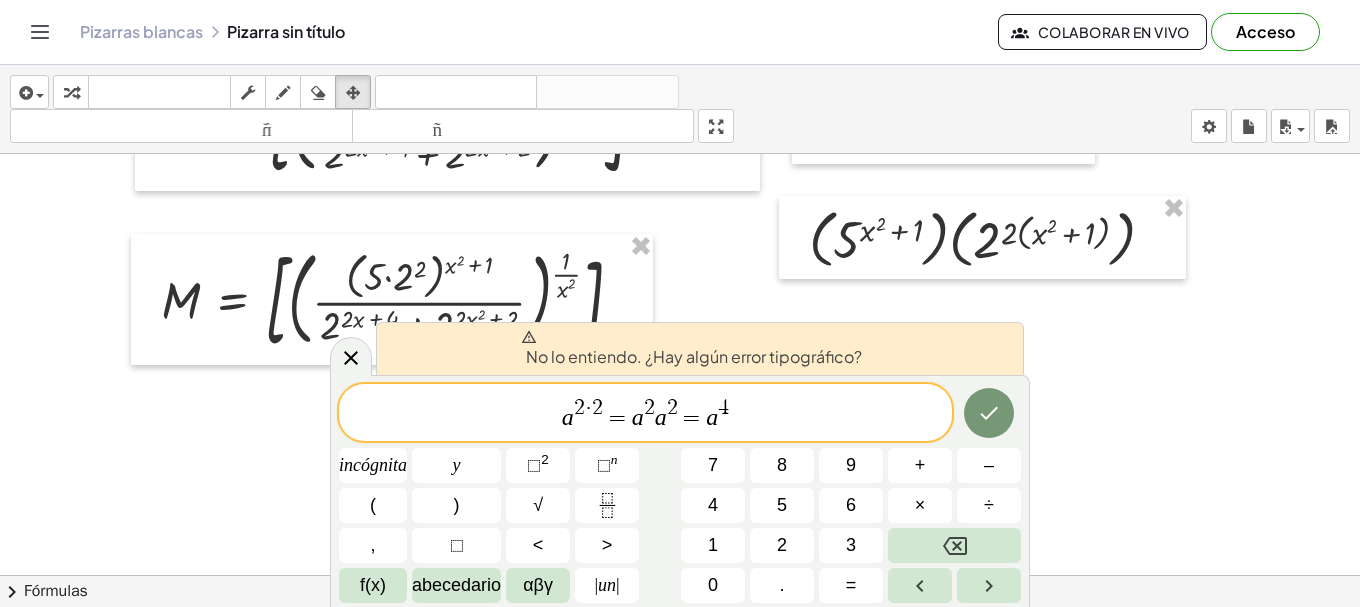 click on "a 2 · 2 = a 2 a 2 = a 4 ​" at bounding box center [645, 414] 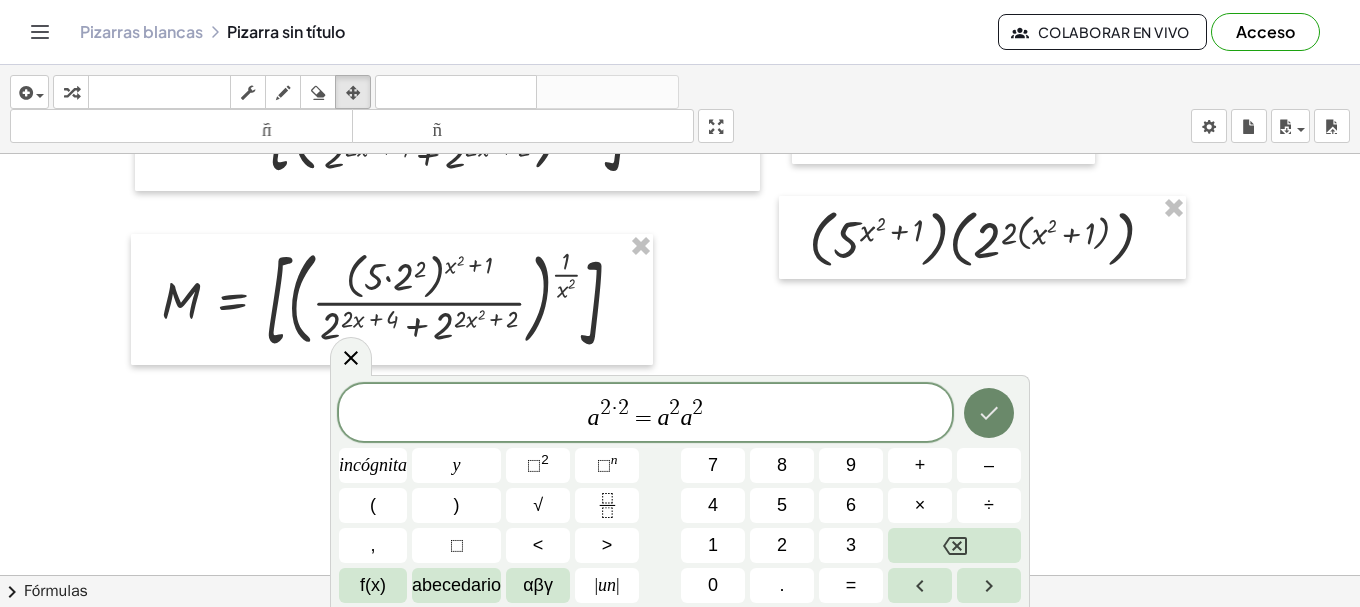 click 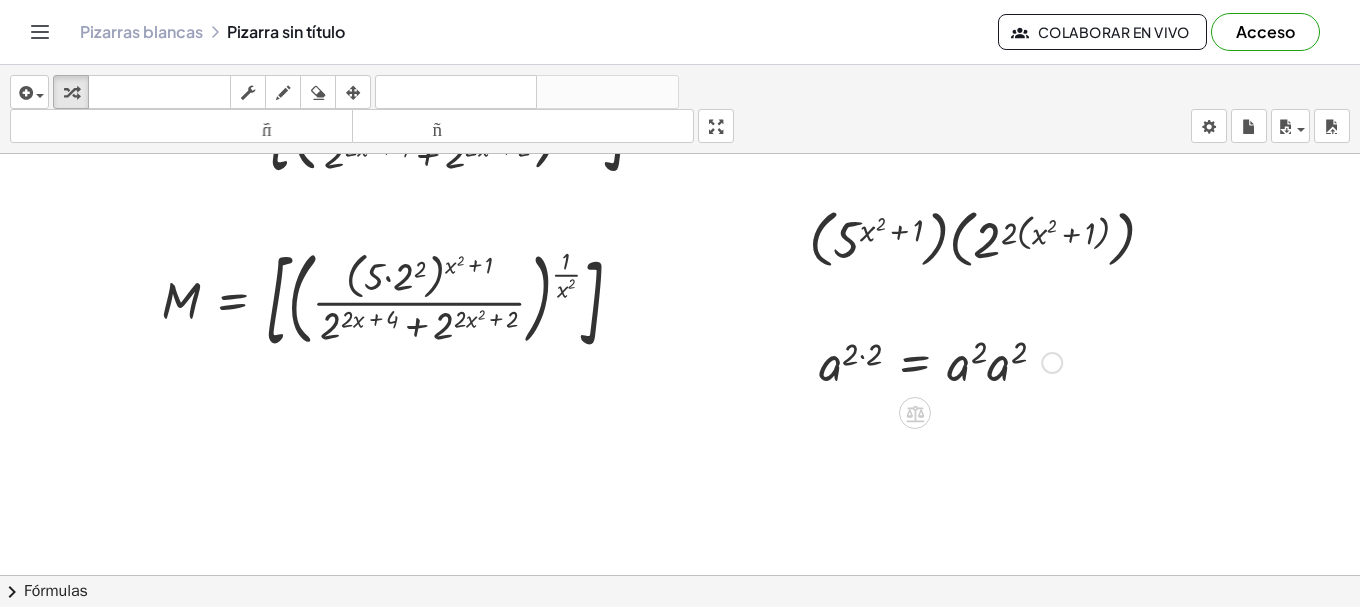 click at bounding box center (940, 361) 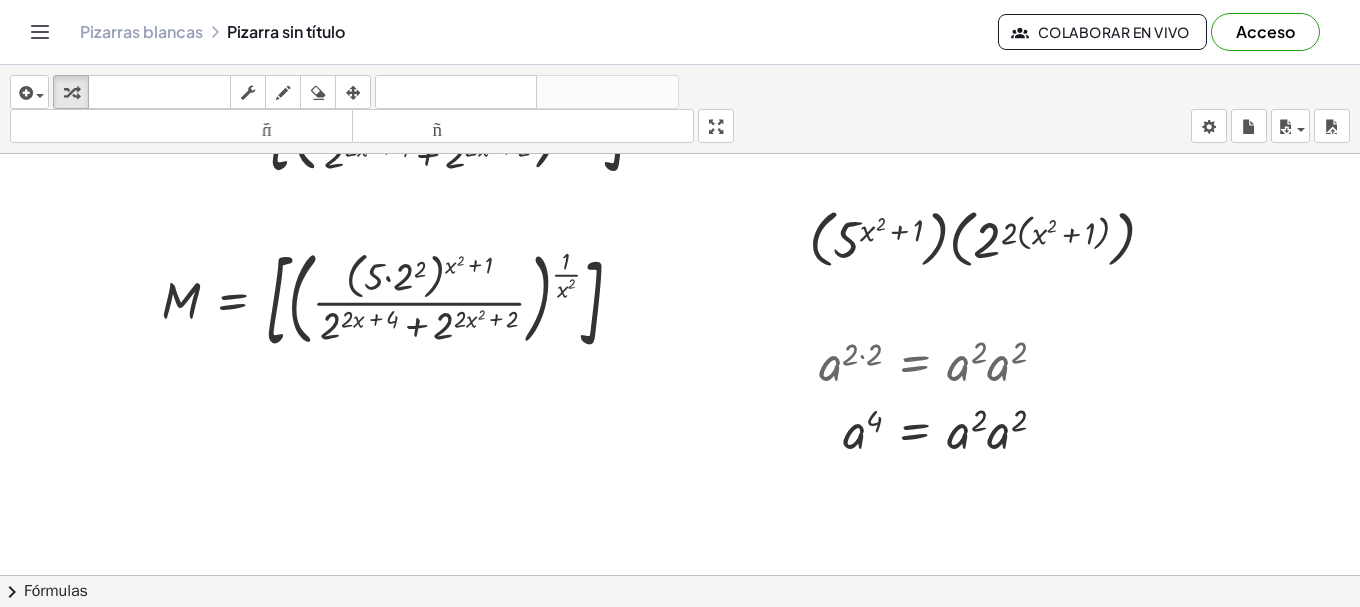 drag, startPoint x: 718, startPoint y: 116, endPoint x: 724, endPoint y: 243, distance: 127.141655 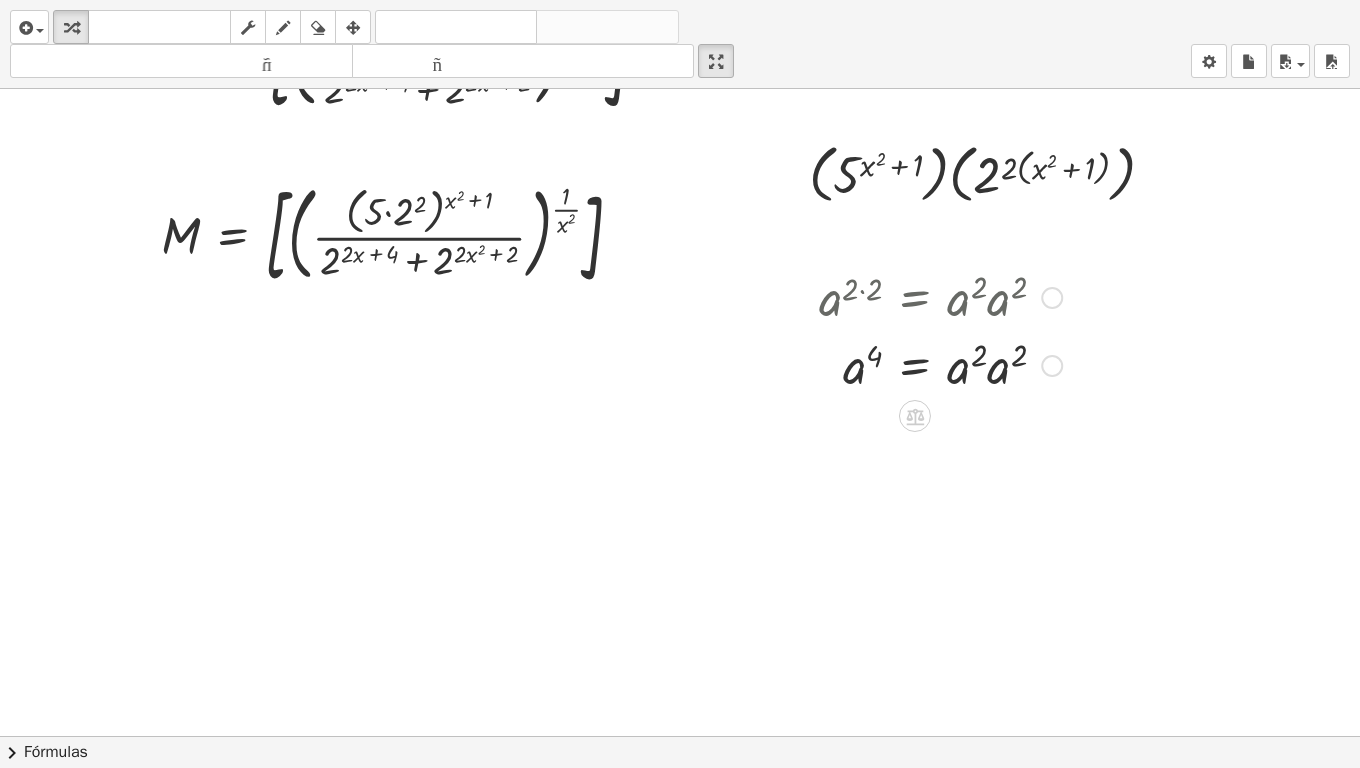 click at bounding box center [940, 364] 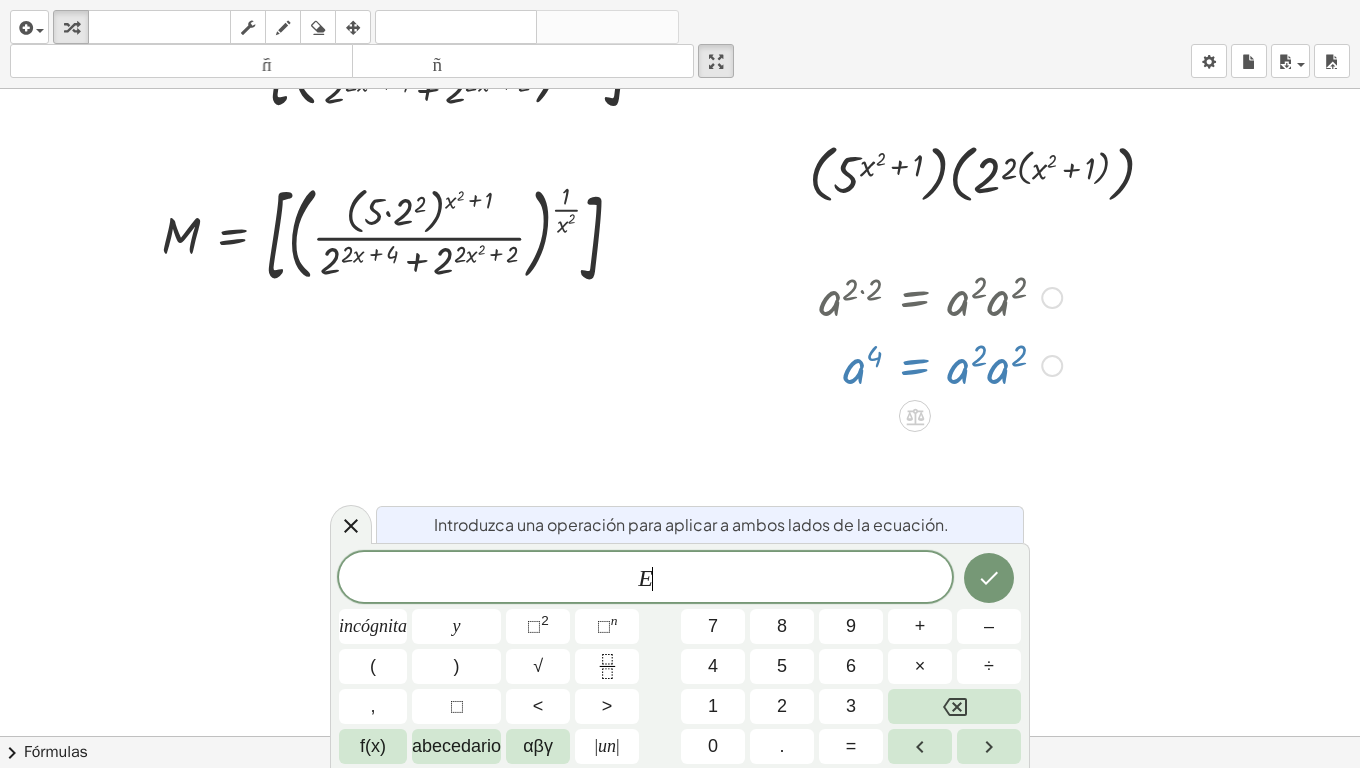 drag, startPoint x: 723, startPoint y: 56, endPoint x: 723, endPoint y: -65, distance: 121 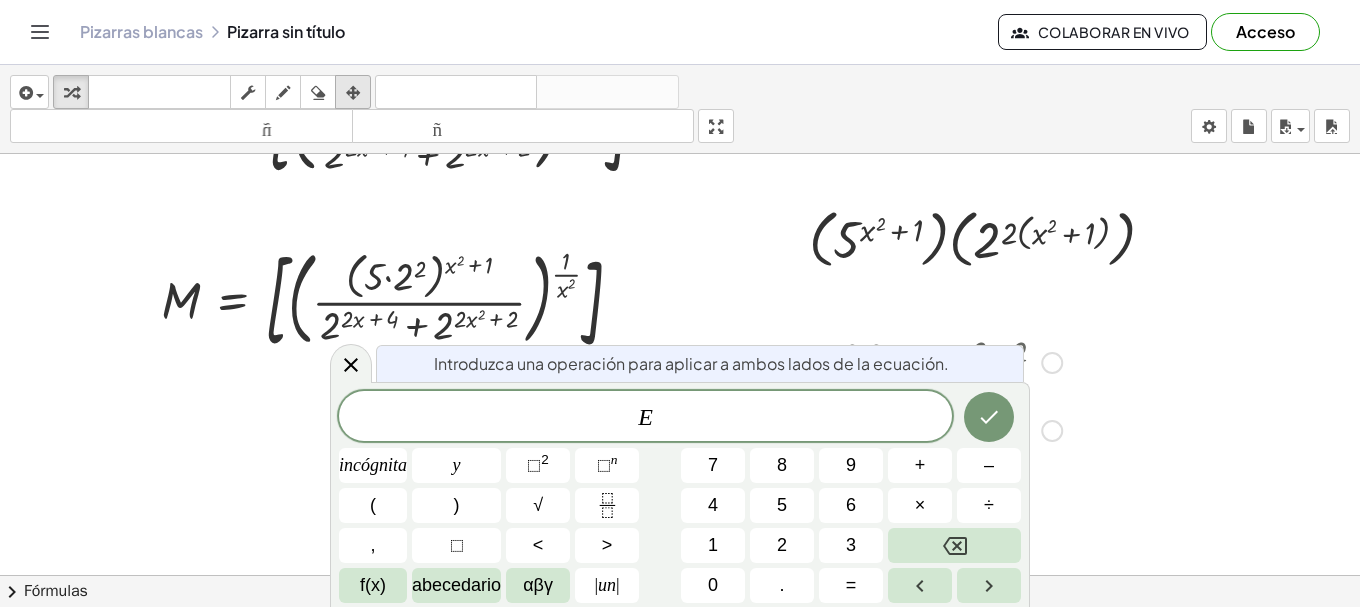 click at bounding box center [353, 93] 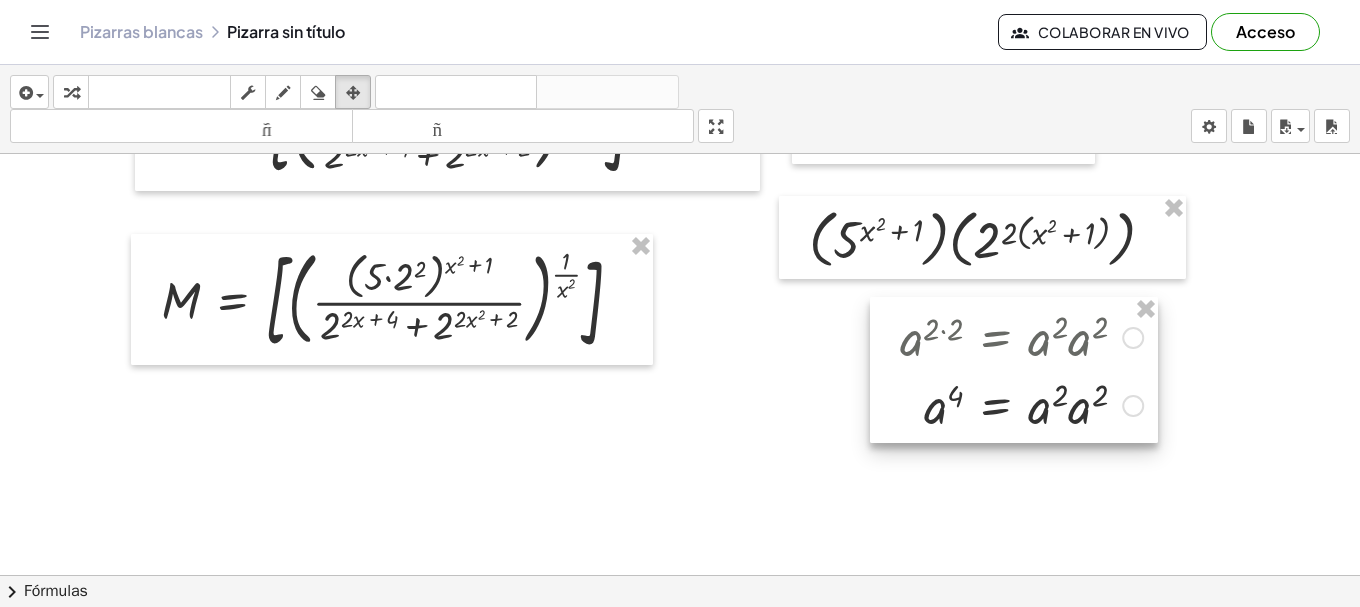 drag, startPoint x: 1012, startPoint y: 386, endPoint x: 1093, endPoint y: 361, distance: 84.77028 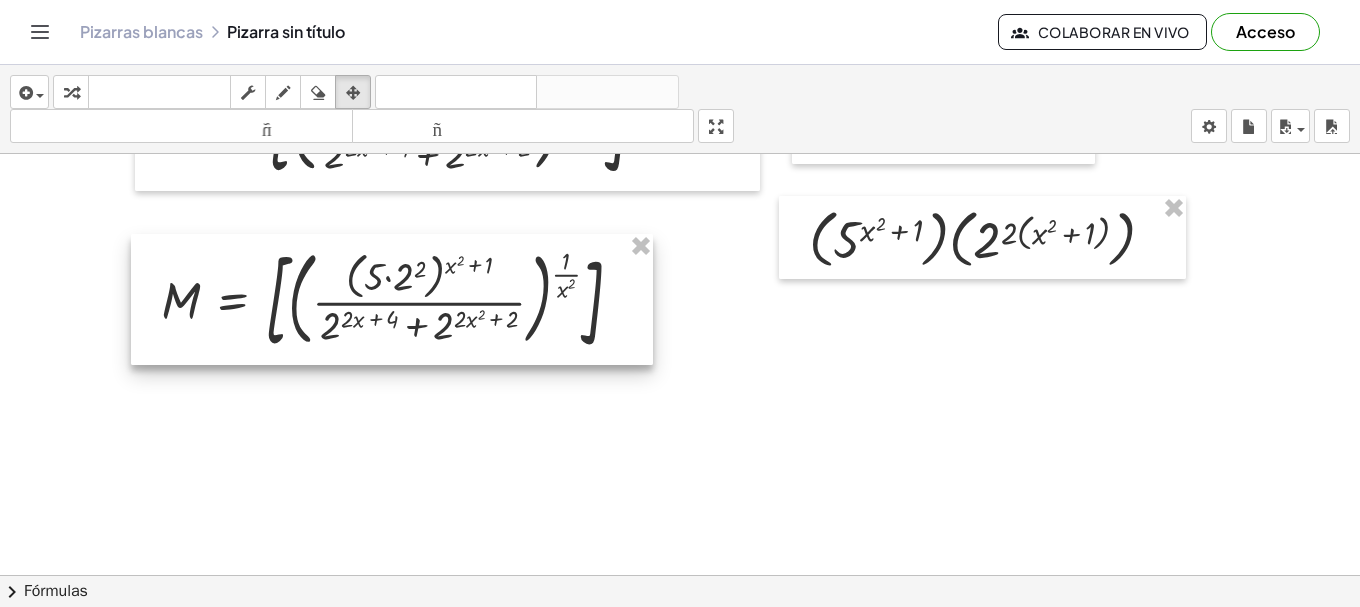 click at bounding box center (392, 299) 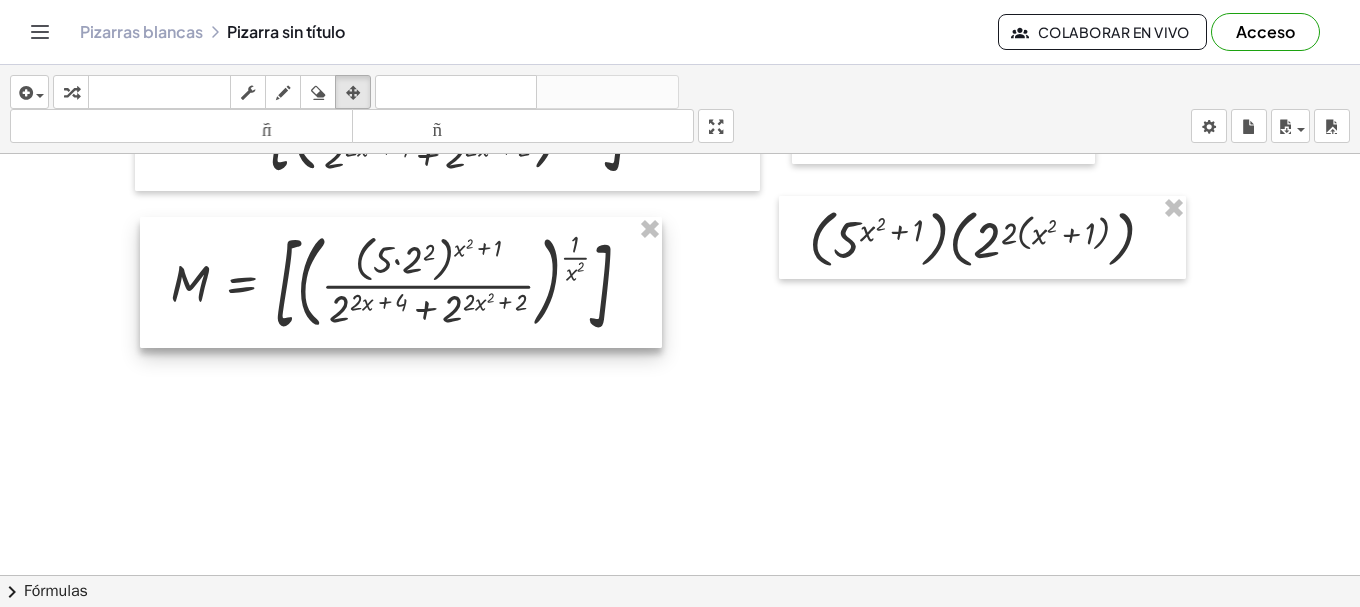 drag, startPoint x: 378, startPoint y: 328, endPoint x: 387, endPoint y: 311, distance: 19.235384 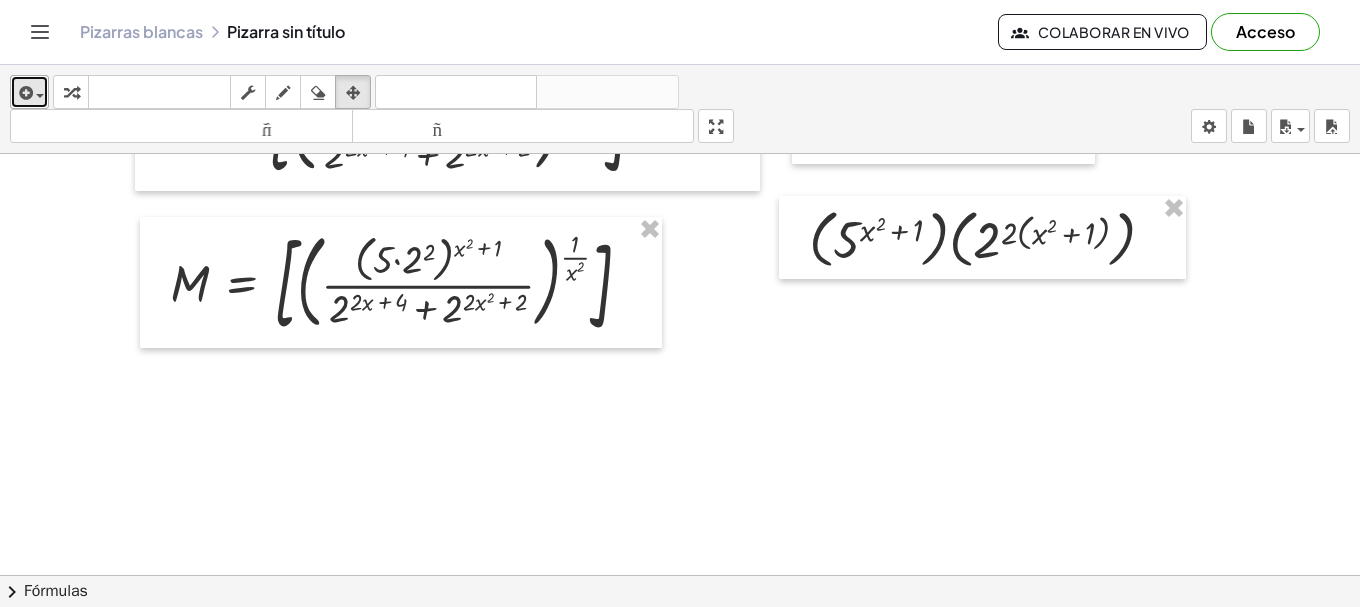 click at bounding box center (24, 93) 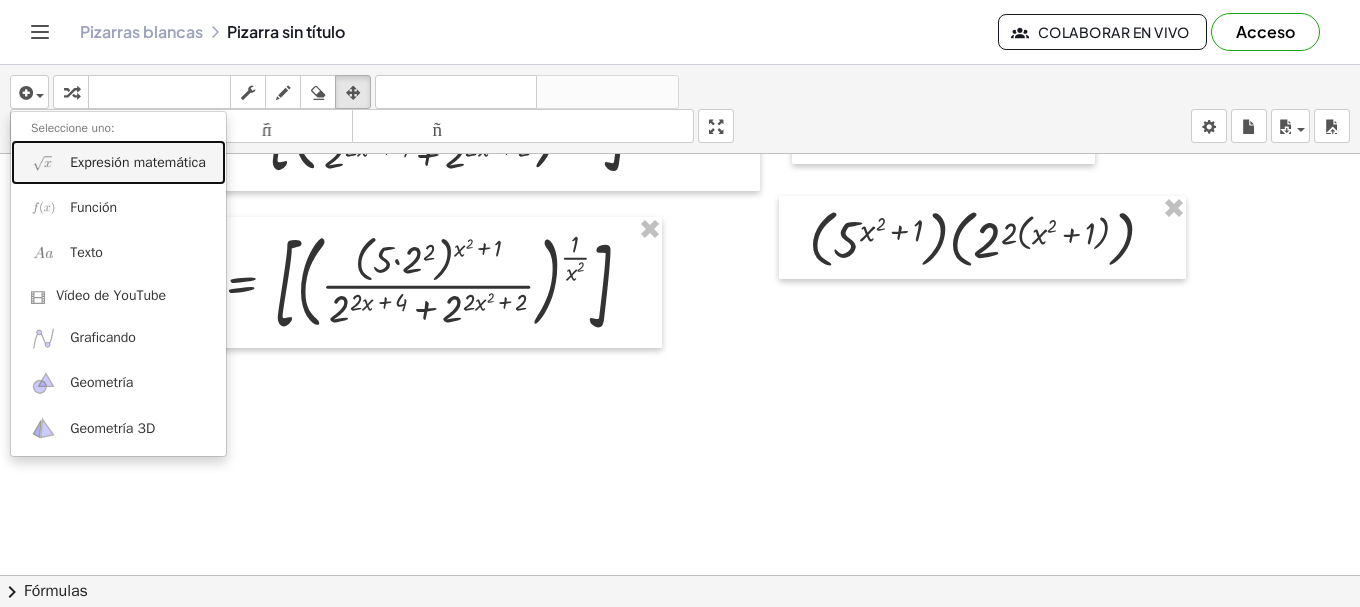 click on "Expresión matemática" at bounding box center [138, 162] 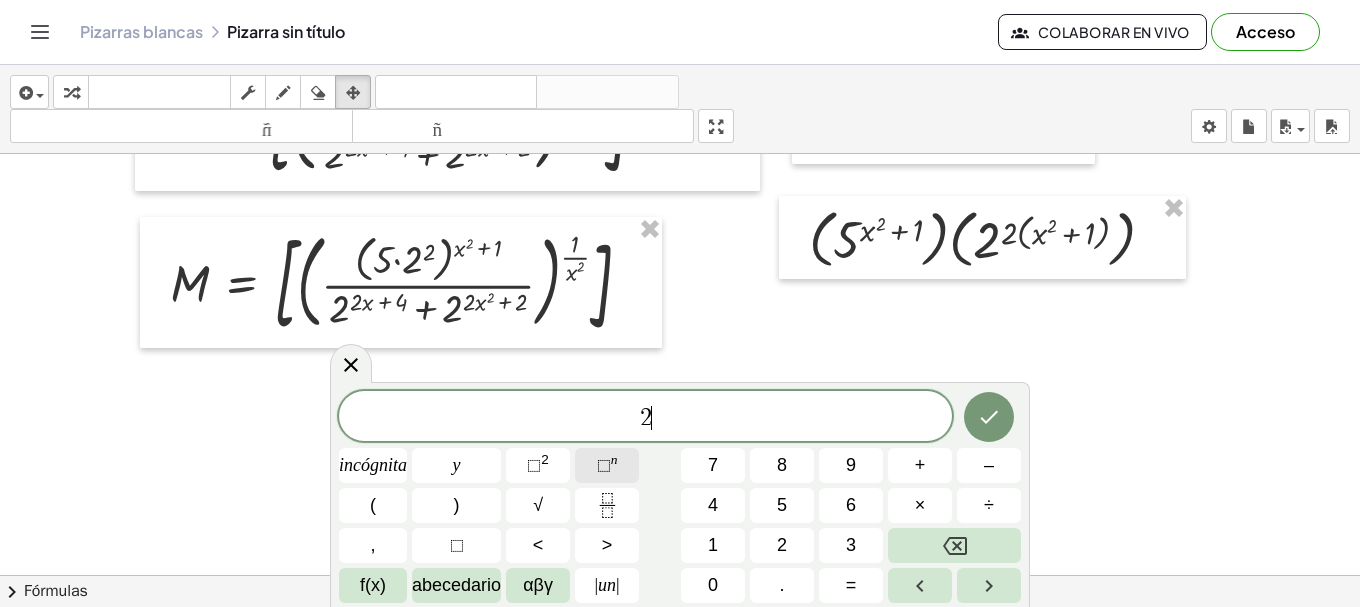 click on "⬚  n" 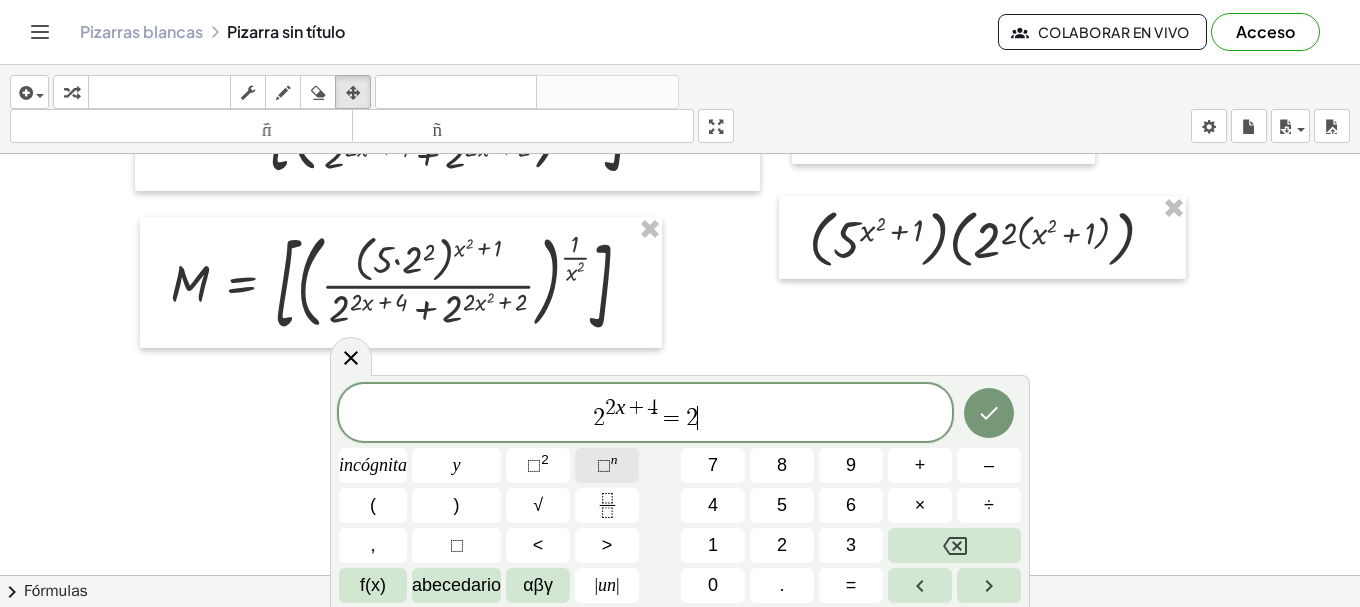 click on "⬚" at bounding box center [604, 465] 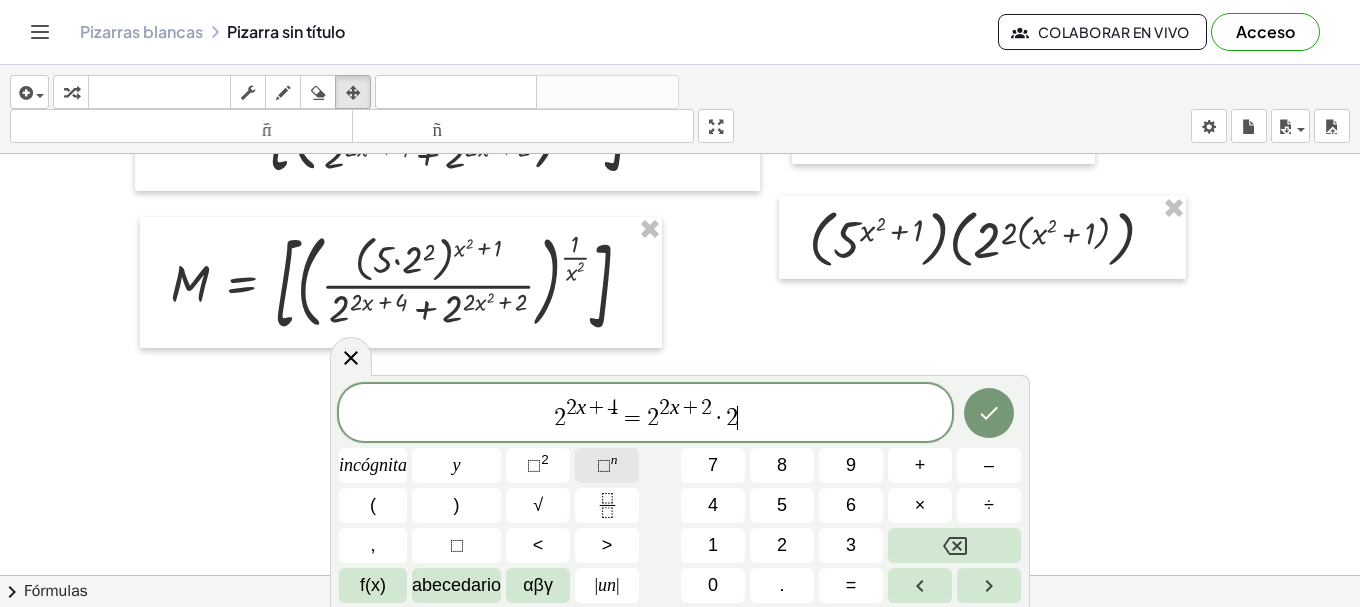 click on "⬚" at bounding box center (604, 465) 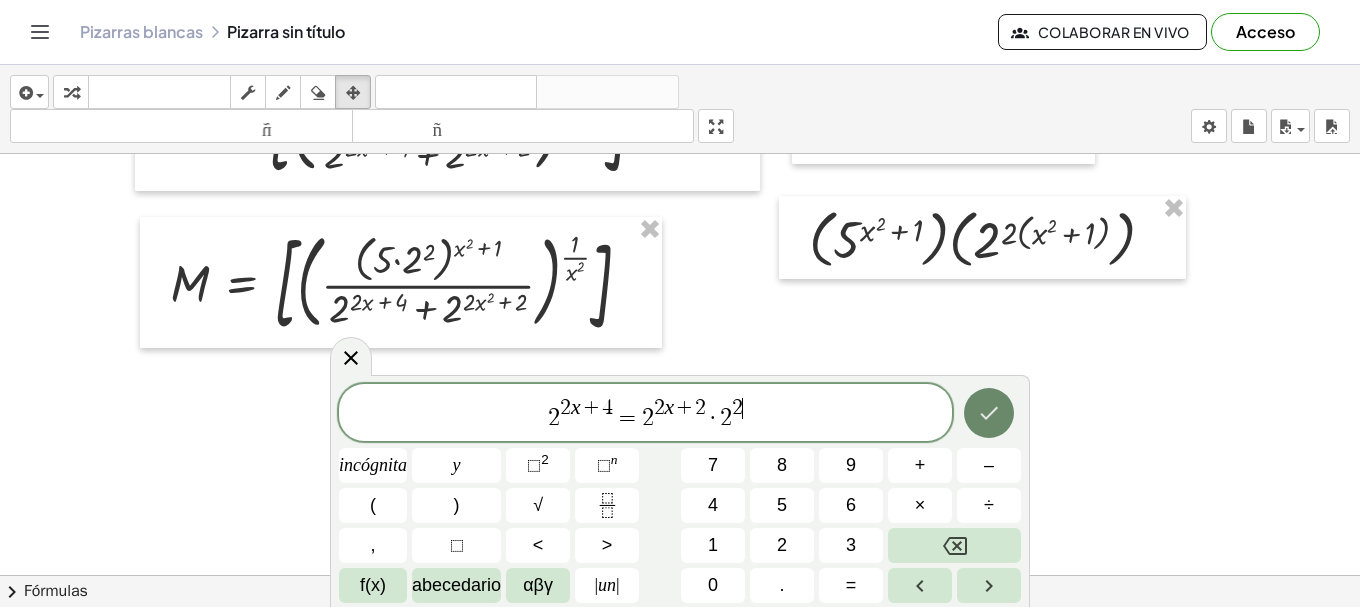 click 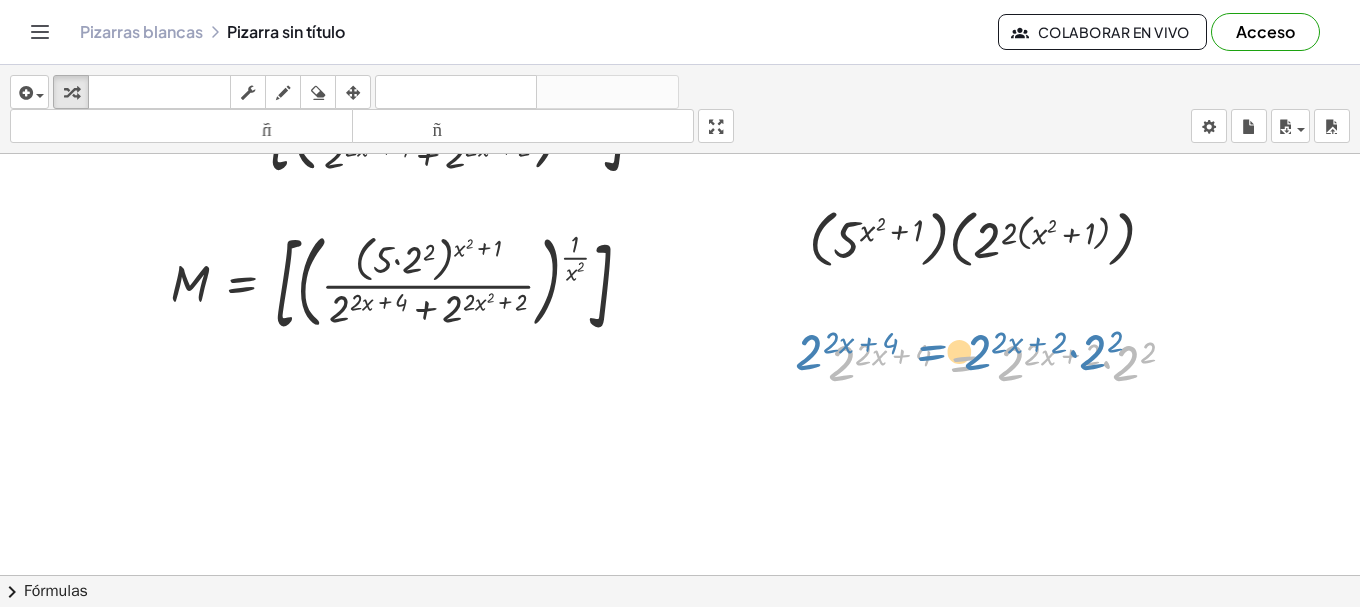 drag, startPoint x: 995, startPoint y: 381, endPoint x: 962, endPoint y: 368, distance: 35.468296 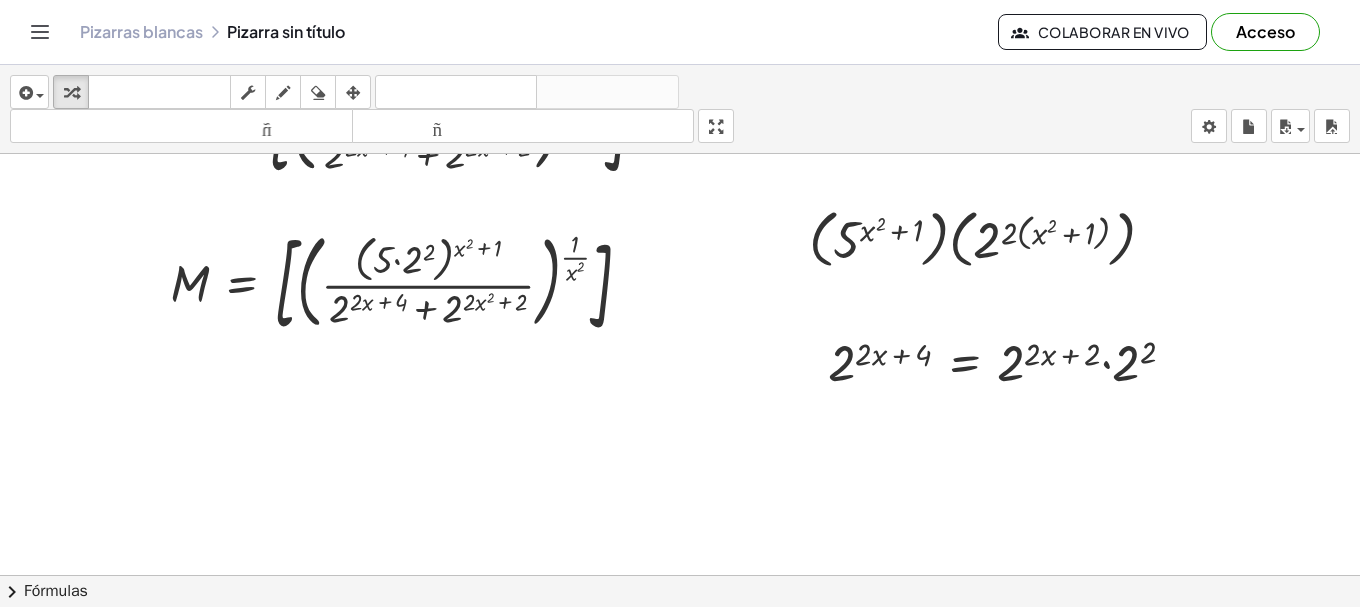 drag, startPoint x: 730, startPoint y: 127, endPoint x: 730, endPoint y: 248, distance: 121 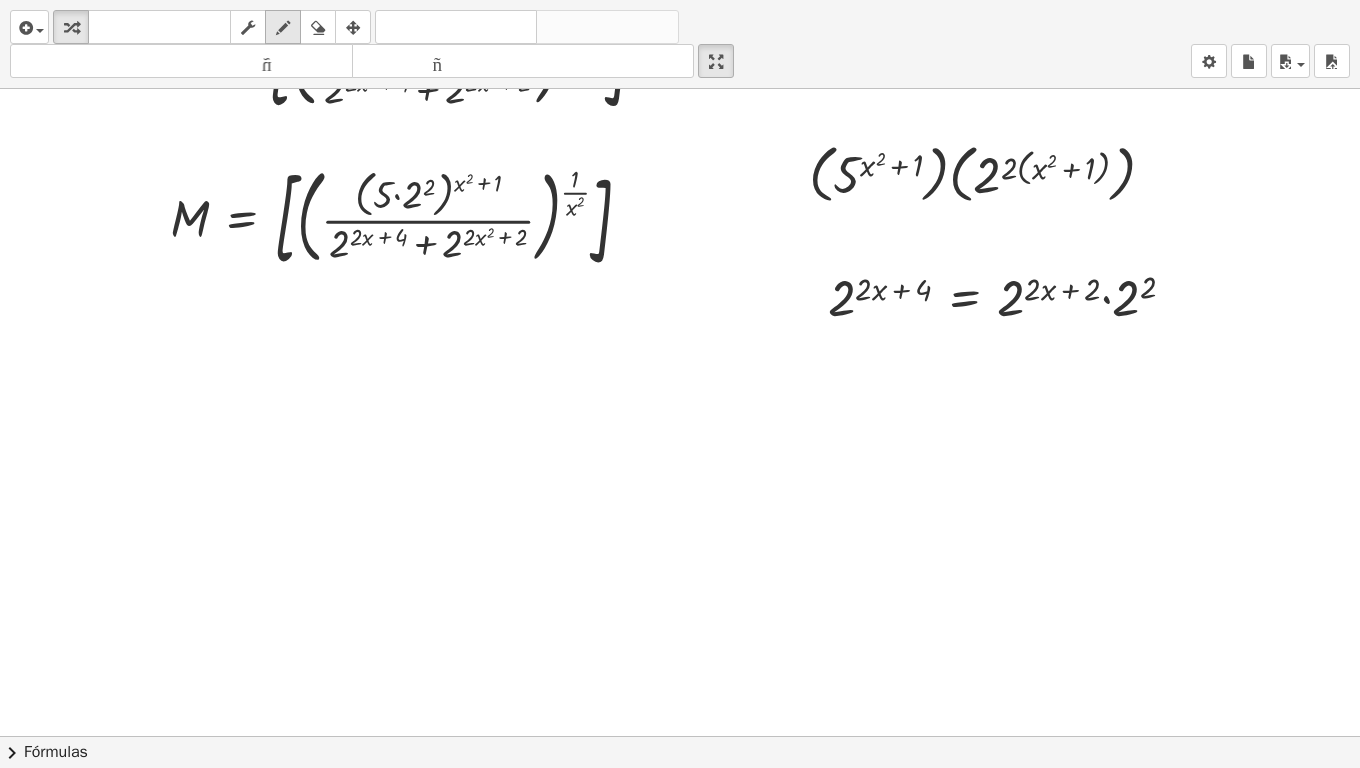 click at bounding box center (283, 28) 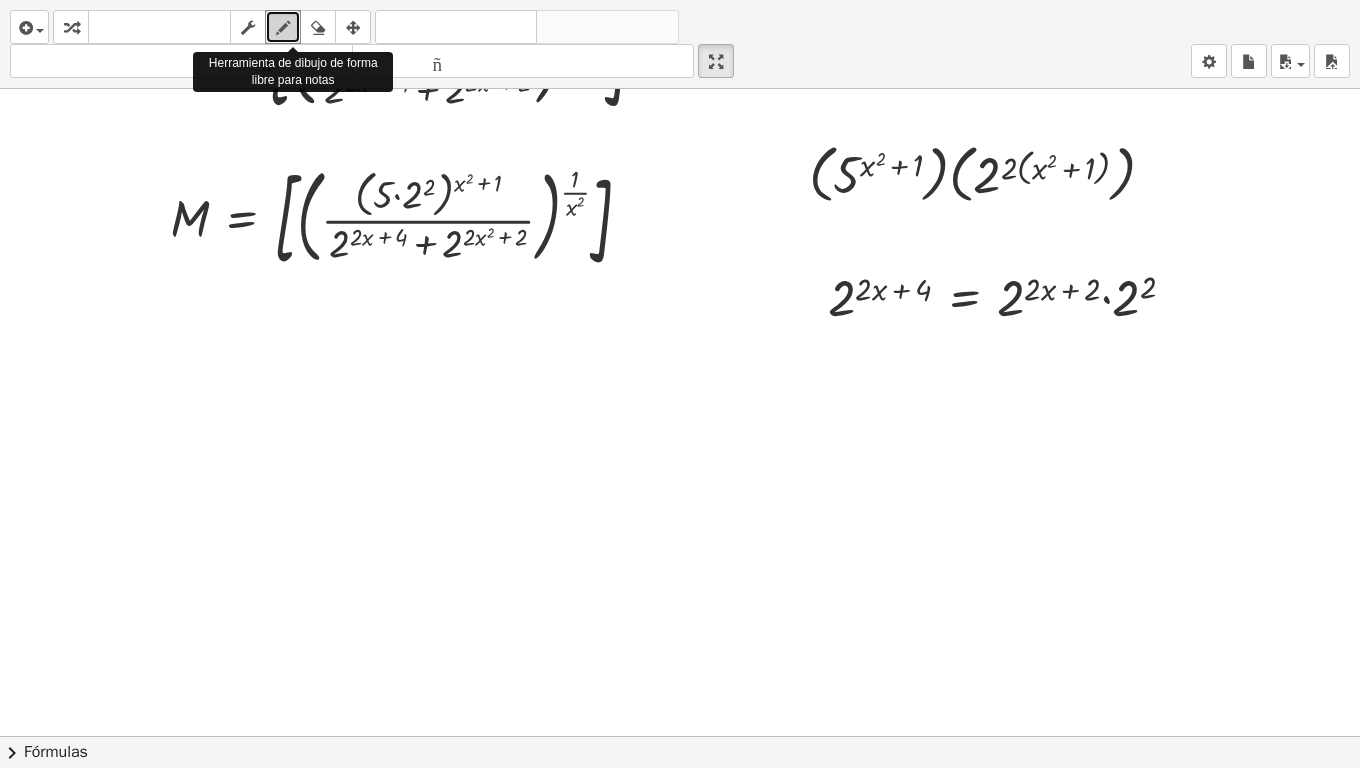 click at bounding box center [283, 28] 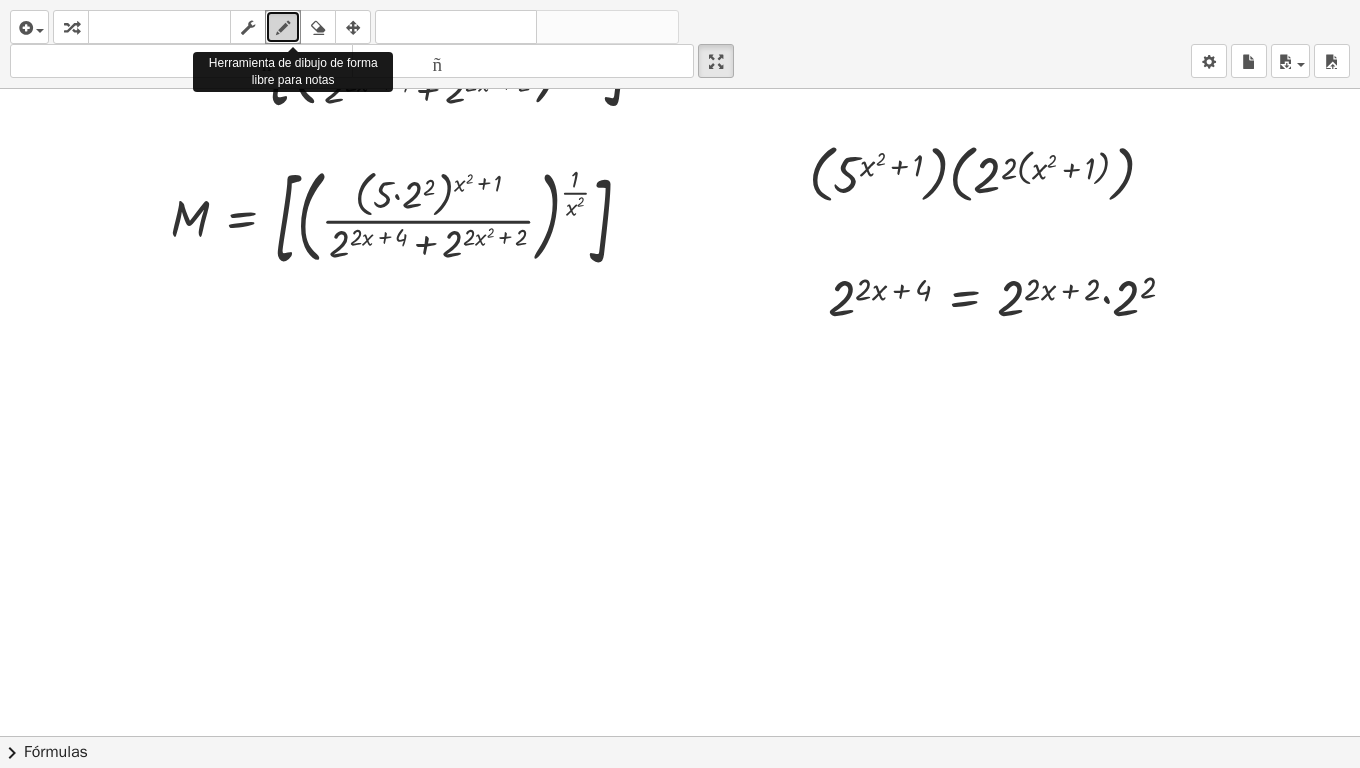 click at bounding box center [283, 28] 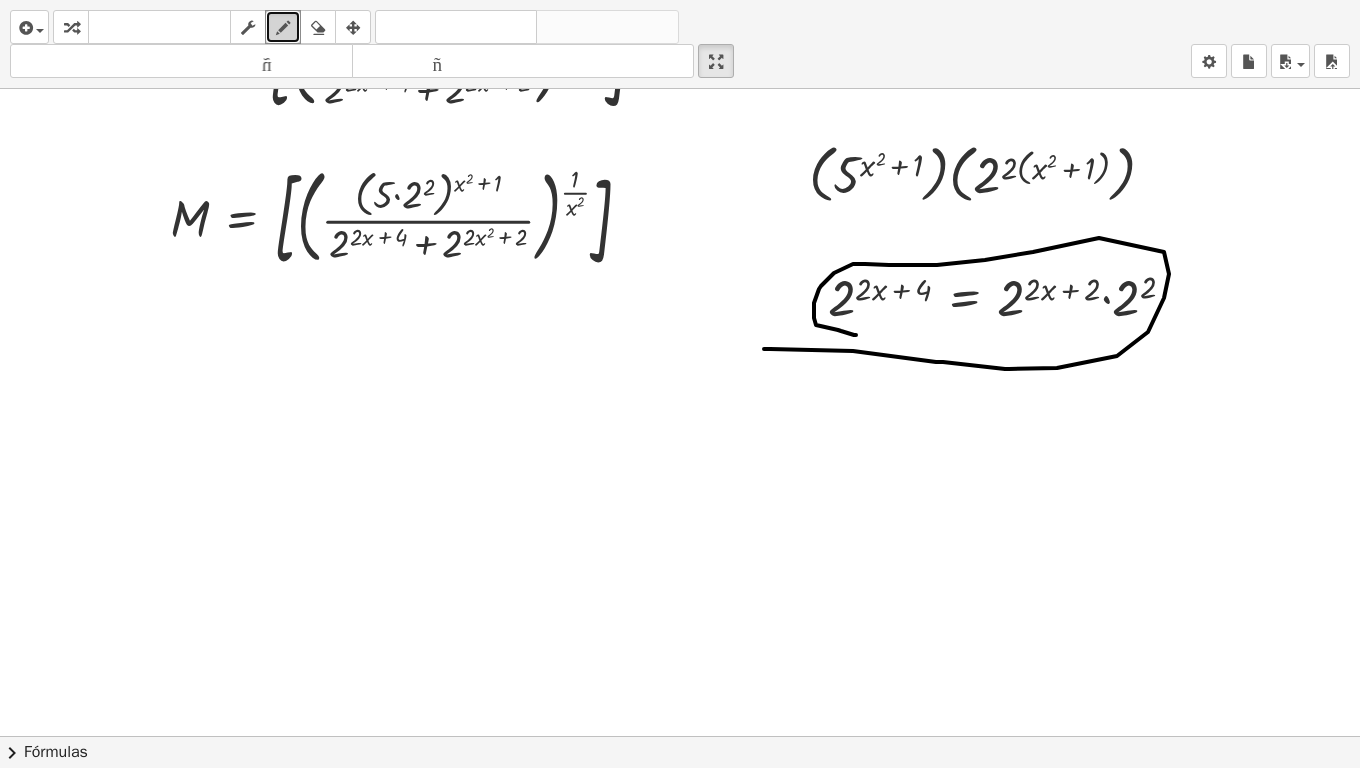drag, startPoint x: 764, startPoint y: 349, endPoint x: 856, endPoint y: 335, distance: 93.05912 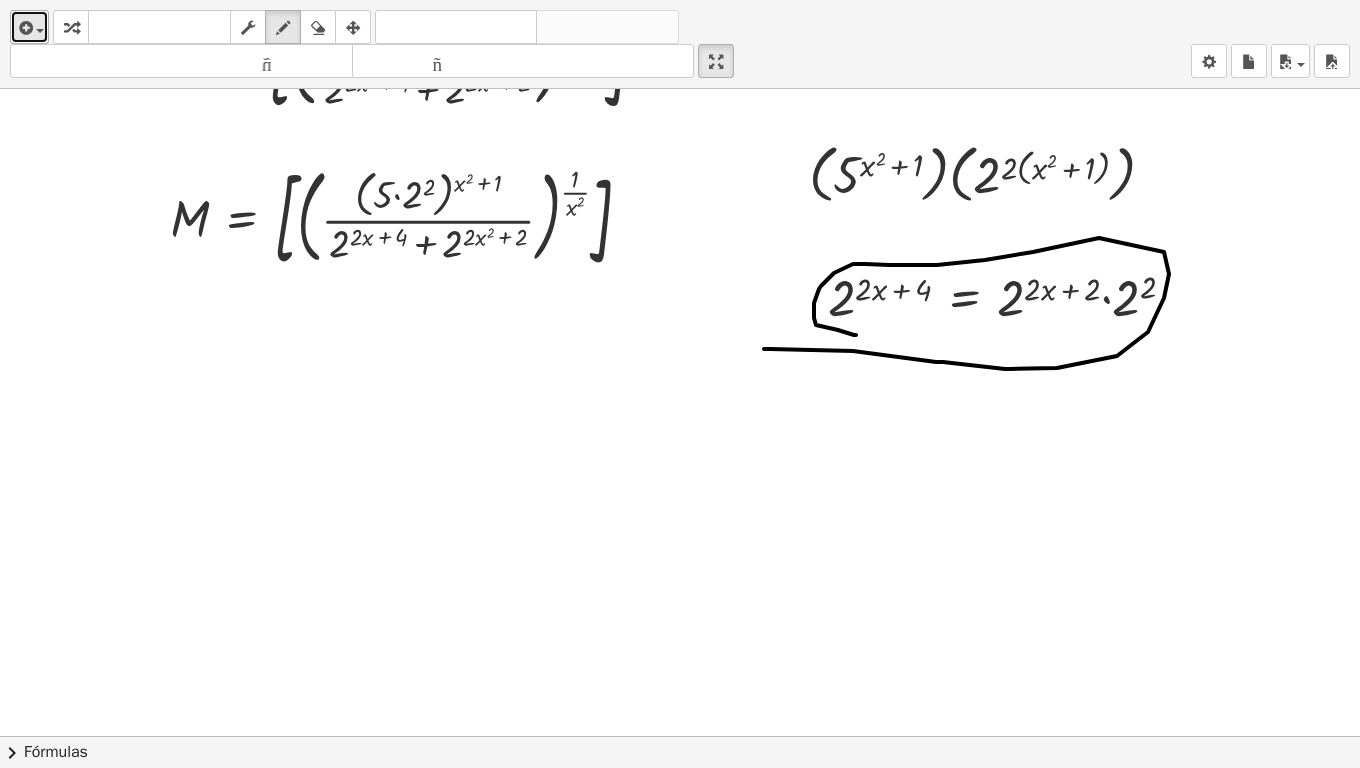 click at bounding box center [40, 31] 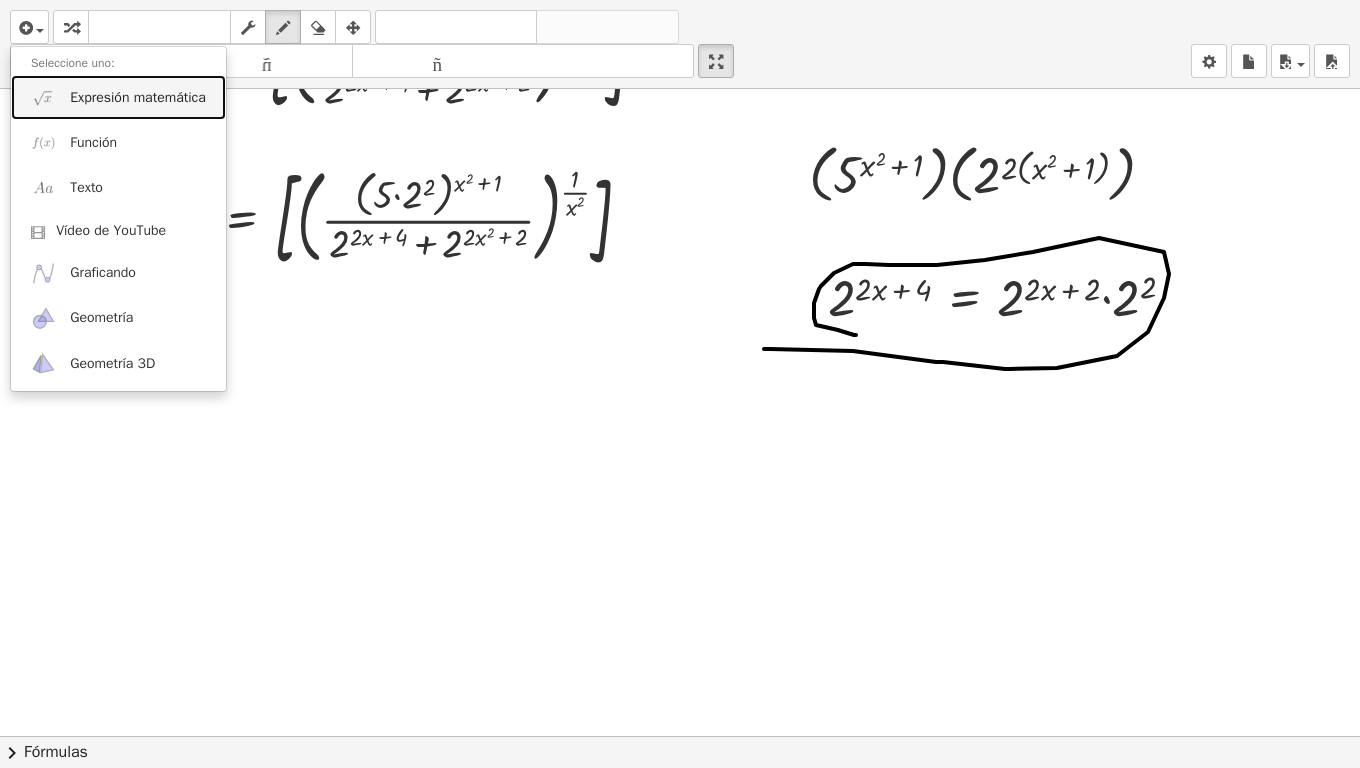 click on "Expresión matemática" at bounding box center (118, 97) 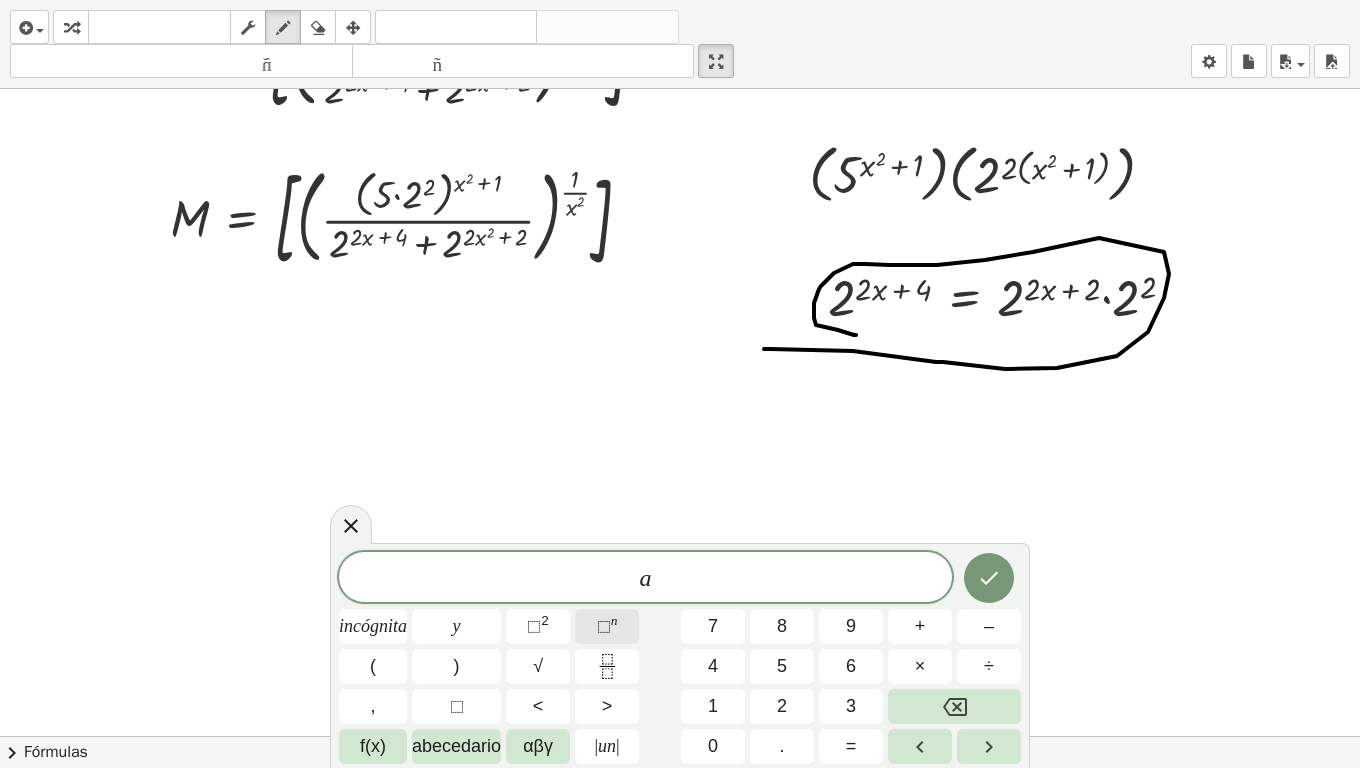 click on "⬚" at bounding box center (604, 626) 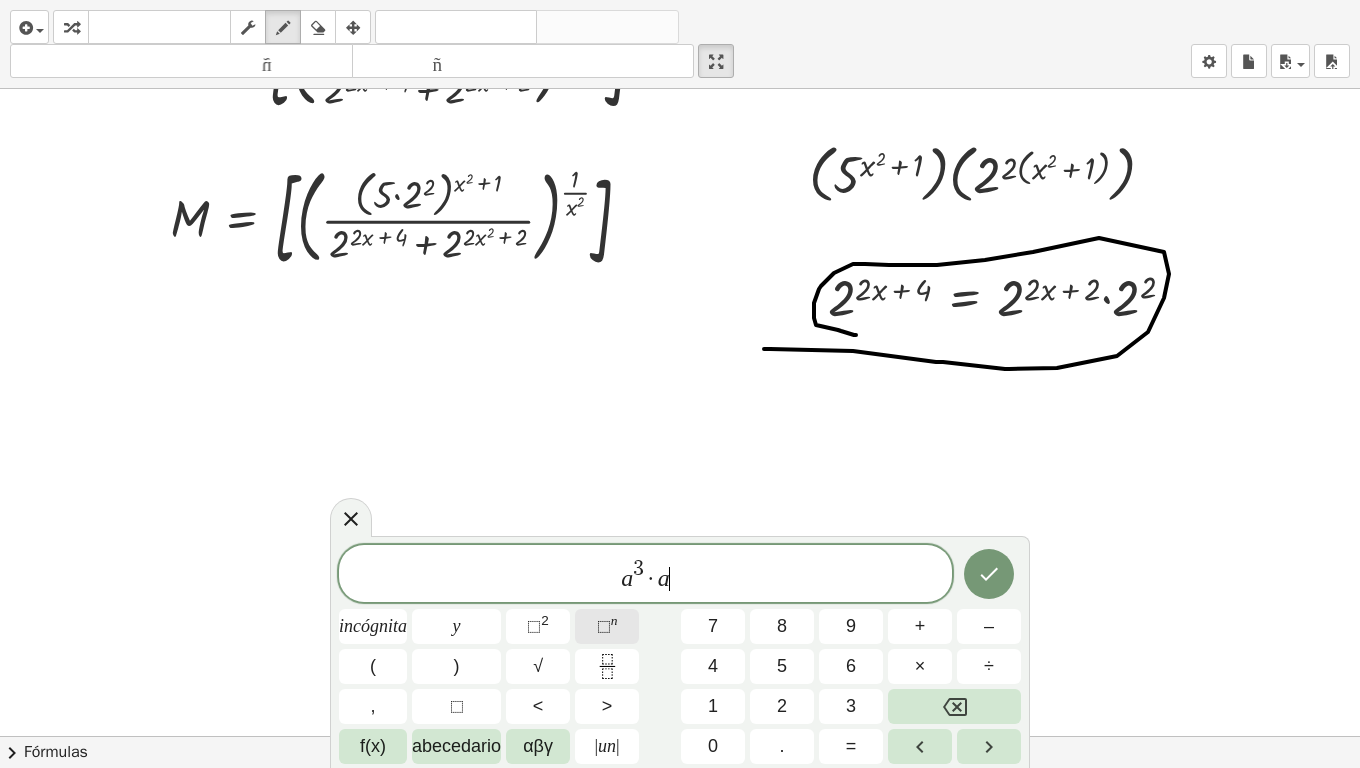 click on "⬚  n" at bounding box center (607, 626) 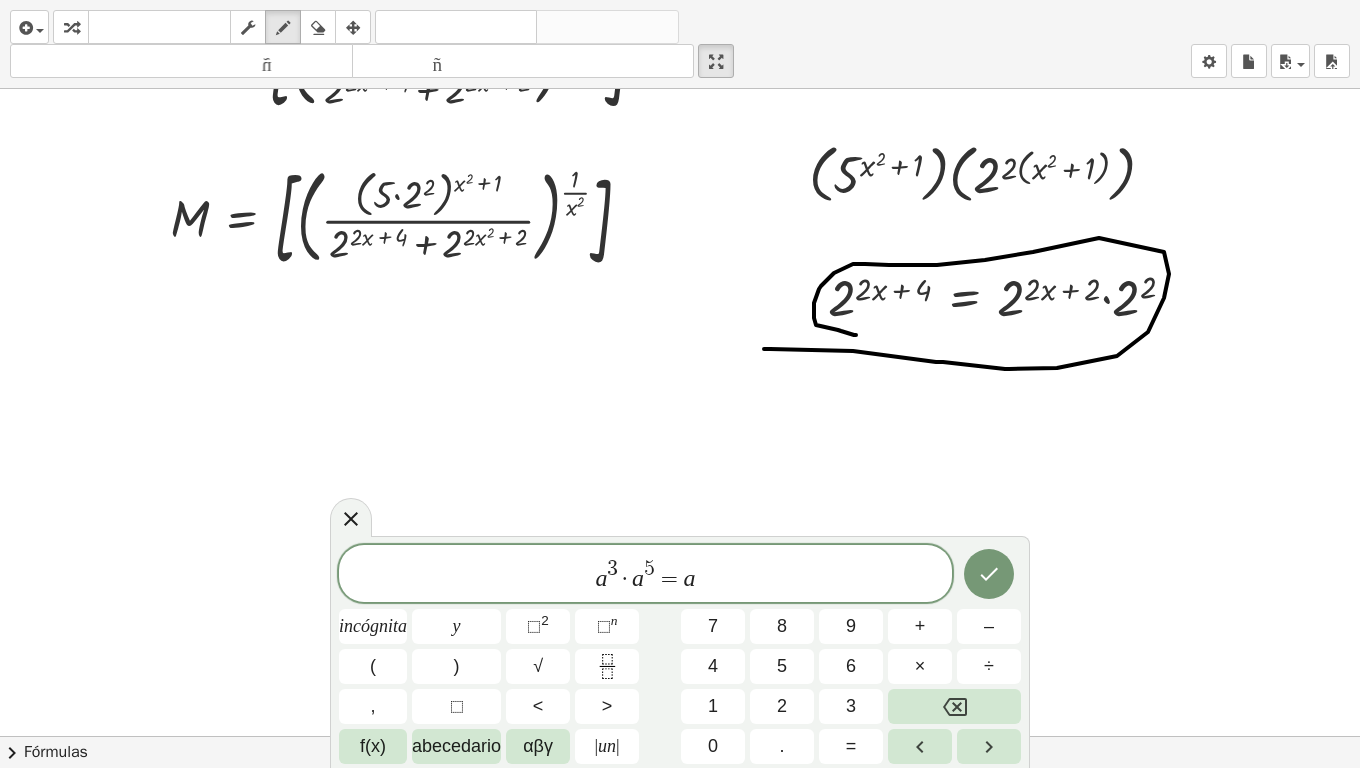 click on "a 3 · a 5 = a" at bounding box center [645, 575] 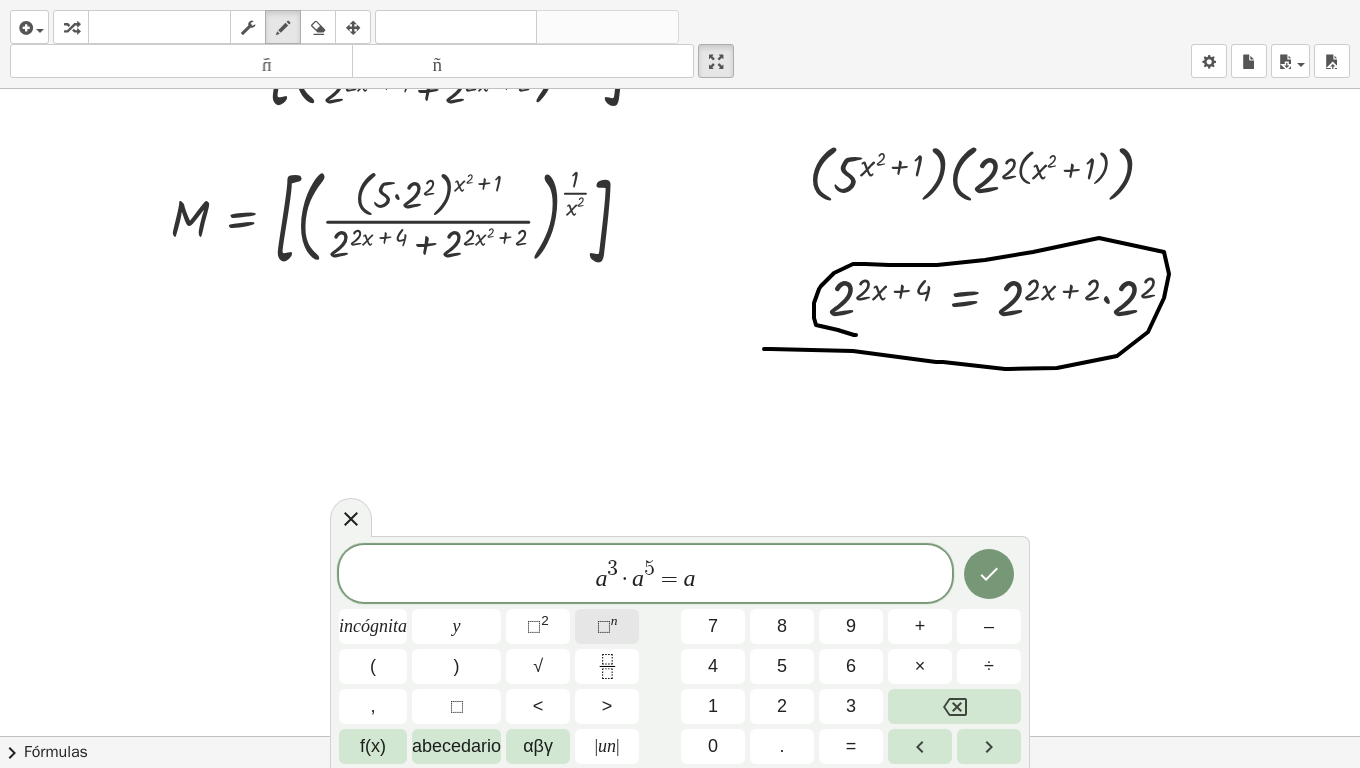 click on "n" at bounding box center (614, 620) 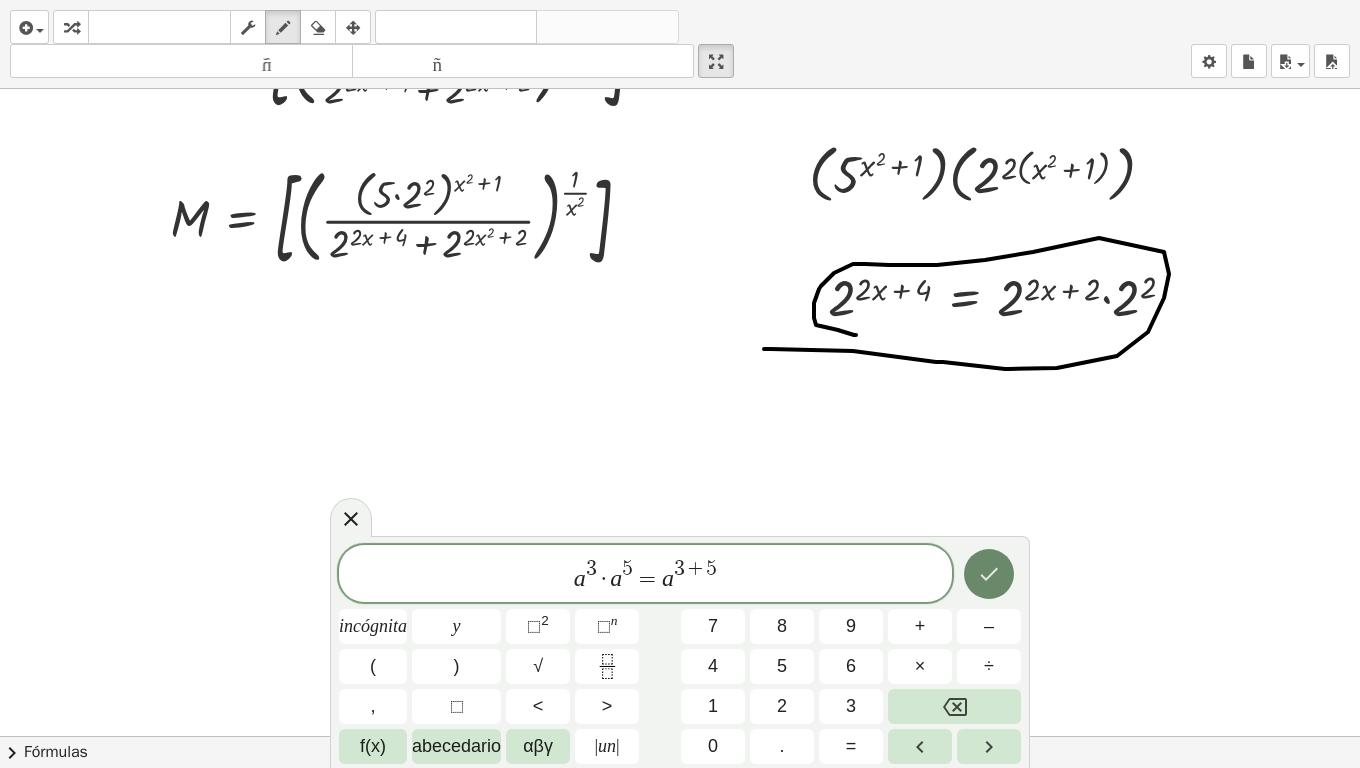 click at bounding box center [989, 574] 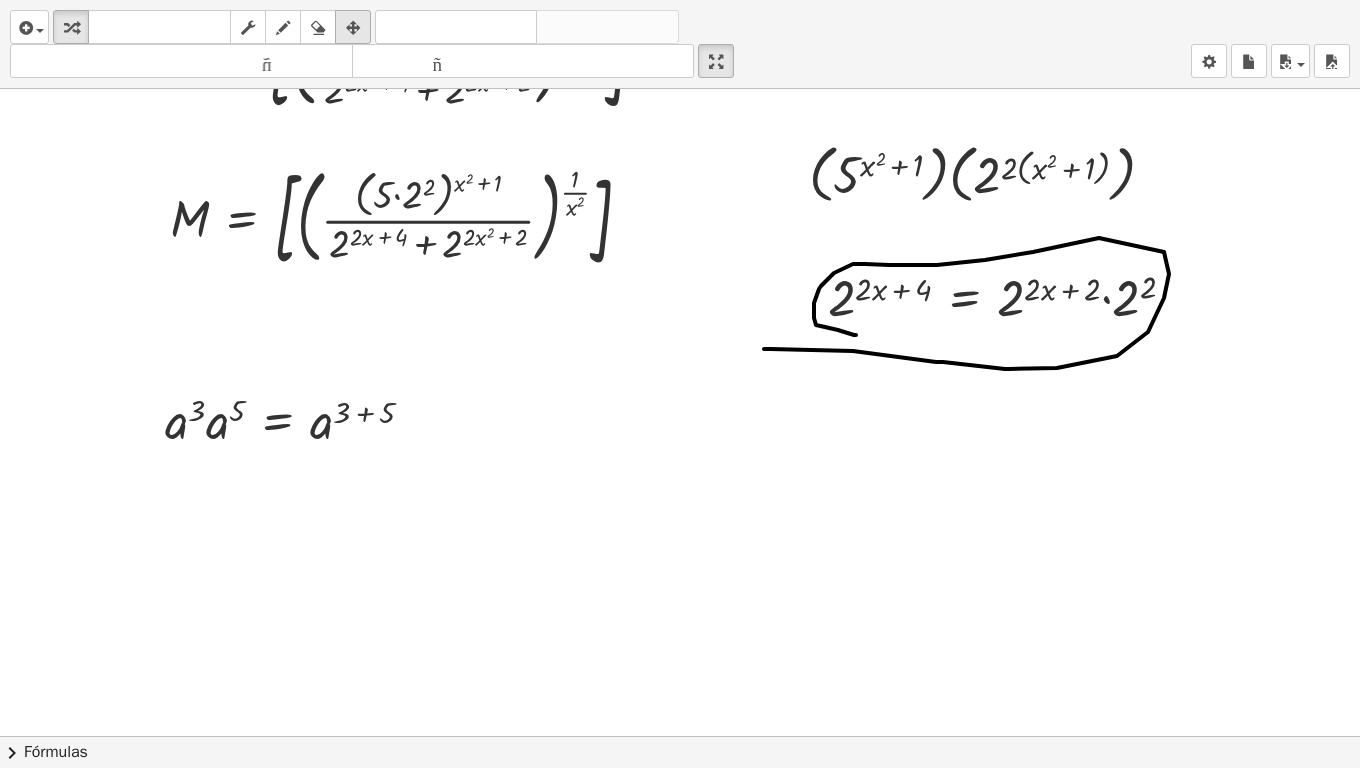 click at bounding box center (353, 28) 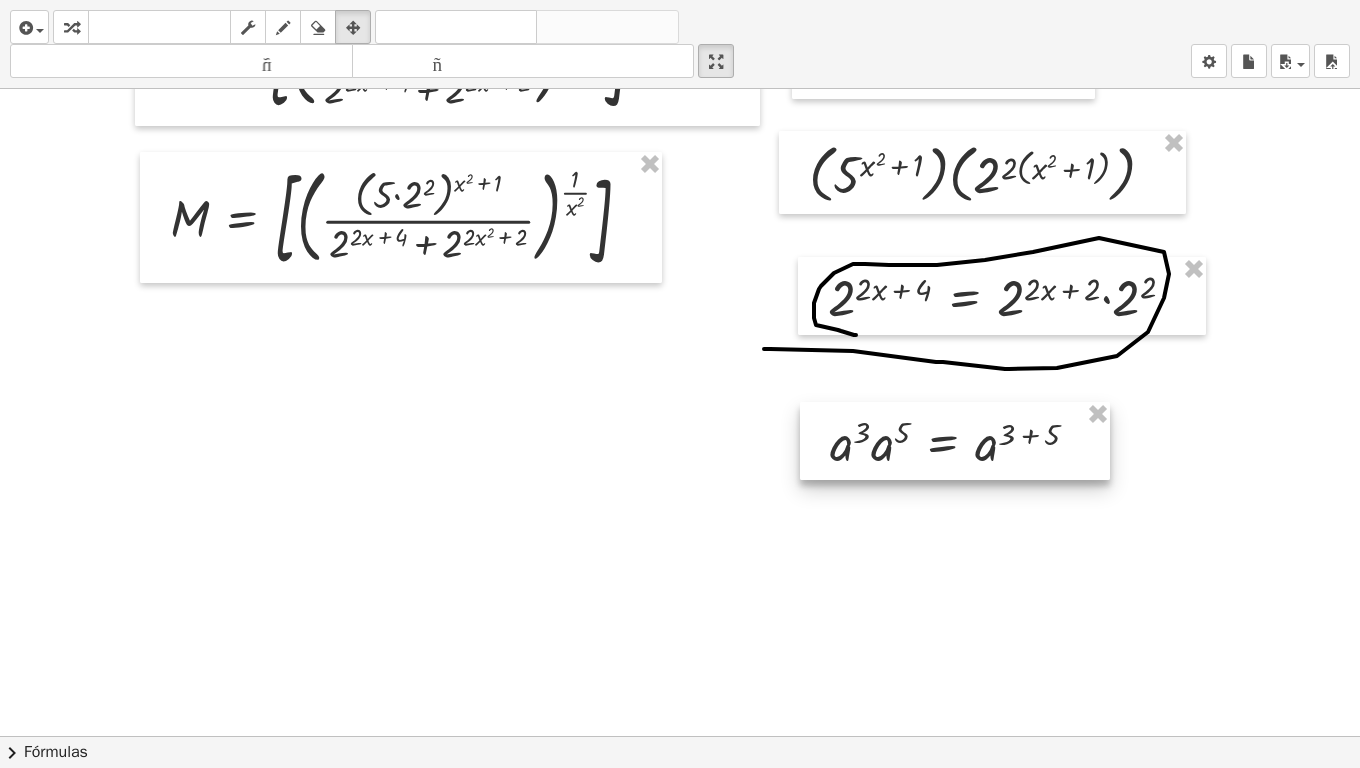 drag, startPoint x: 447, startPoint y: 428, endPoint x: 990, endPoint y: 442, distance: 543.1804 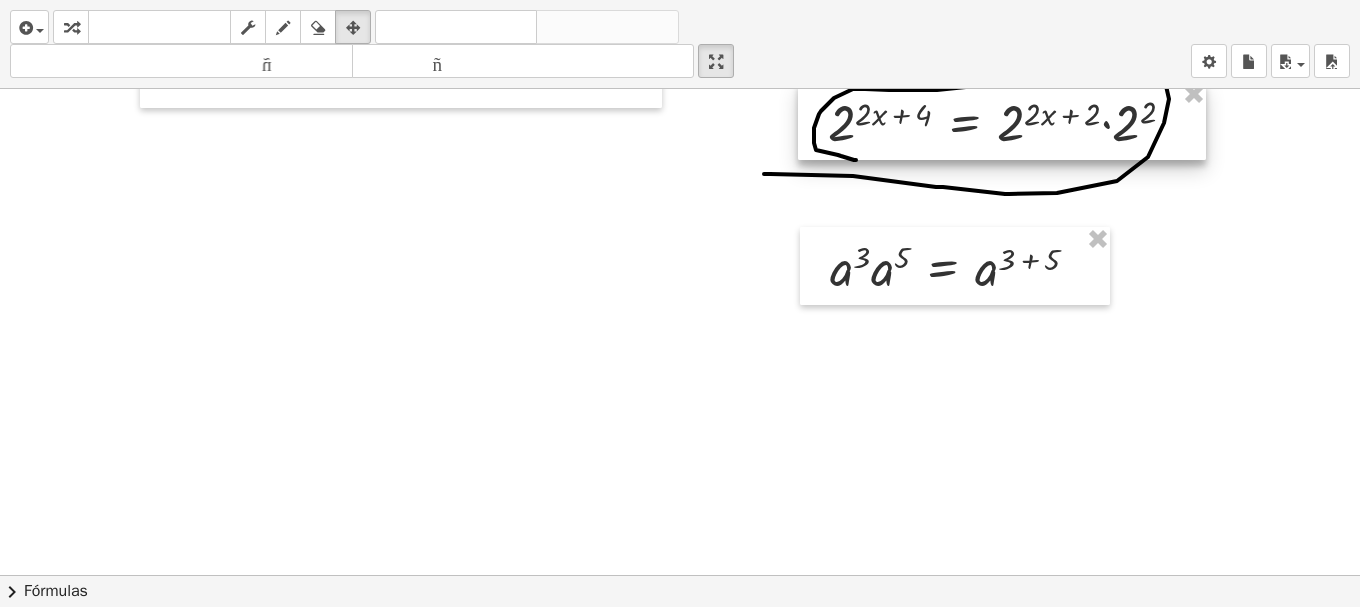 scroll, scrollTop: 600, scrollLeft: 0, axis: vertical 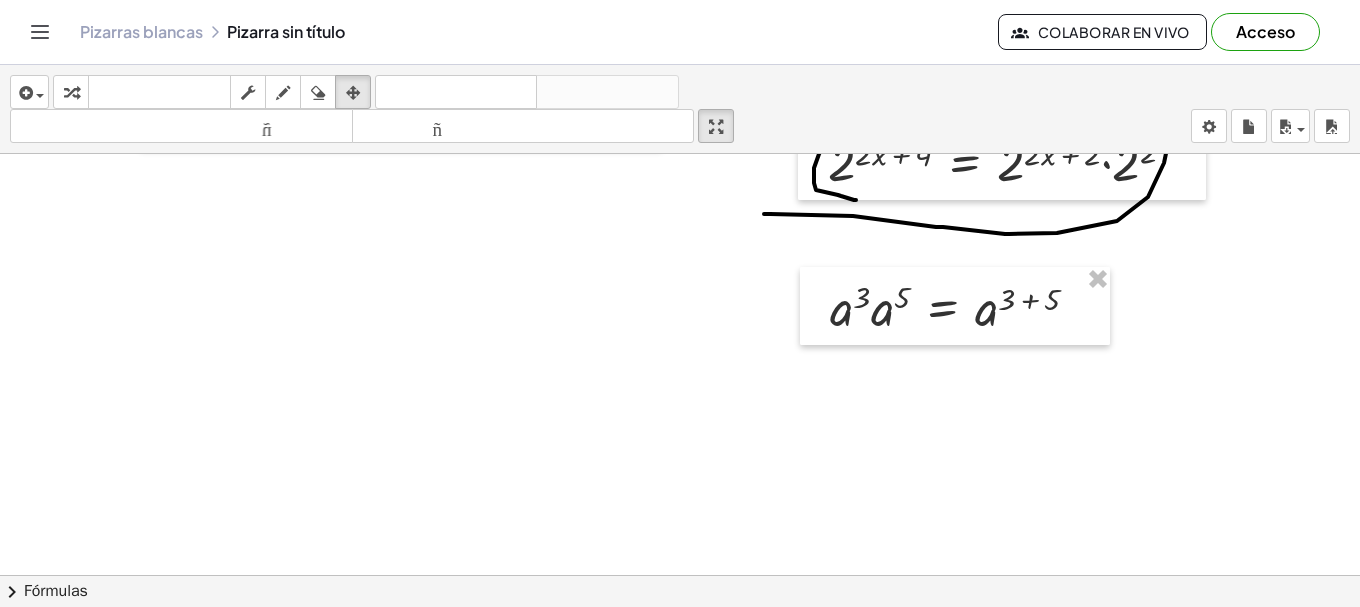 click at bounding box center (680, 185) 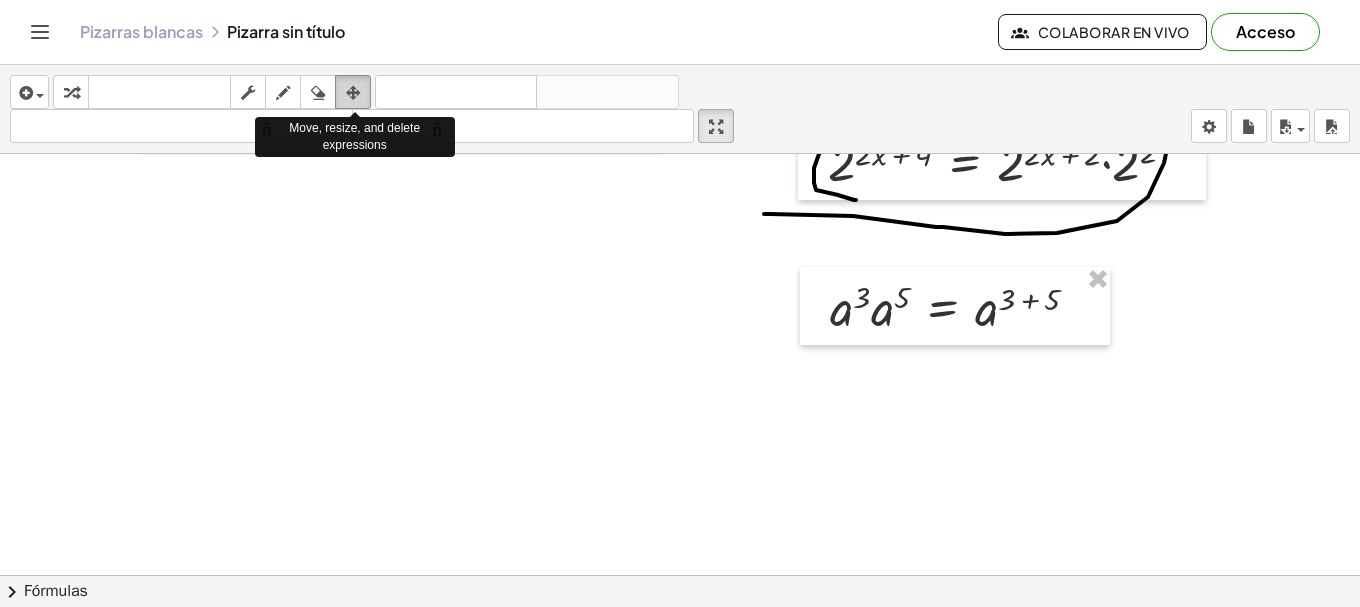 click at bounding box center (353, 92) 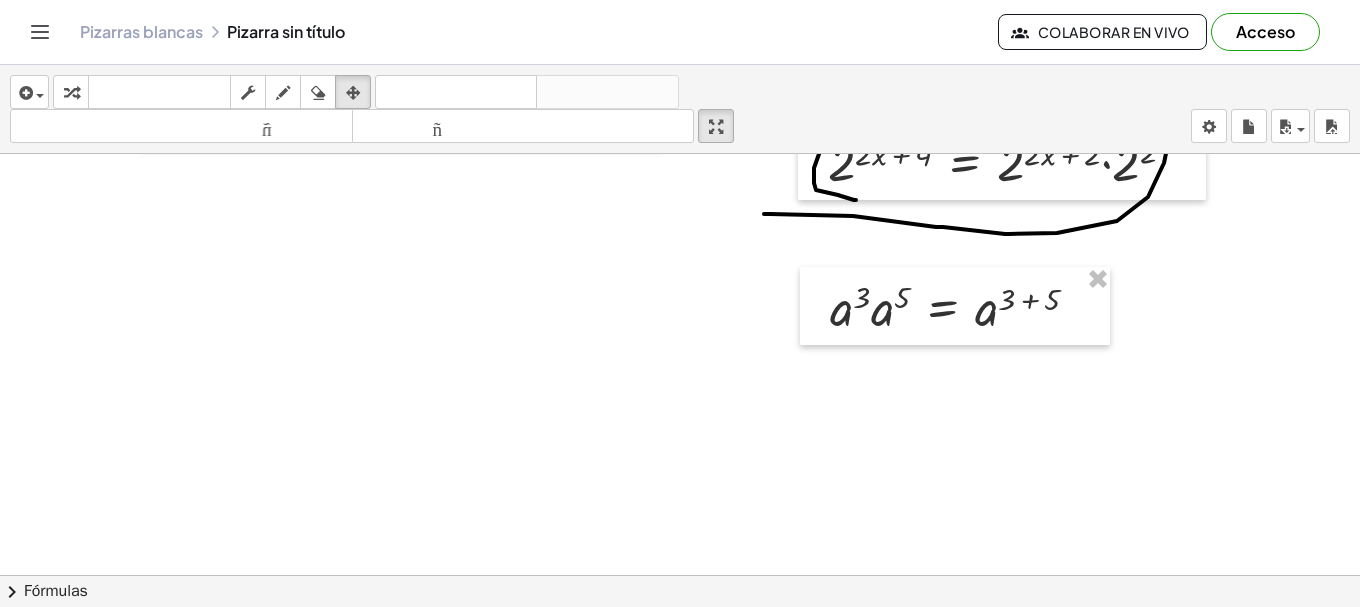 click at bounding box center [680, 185] 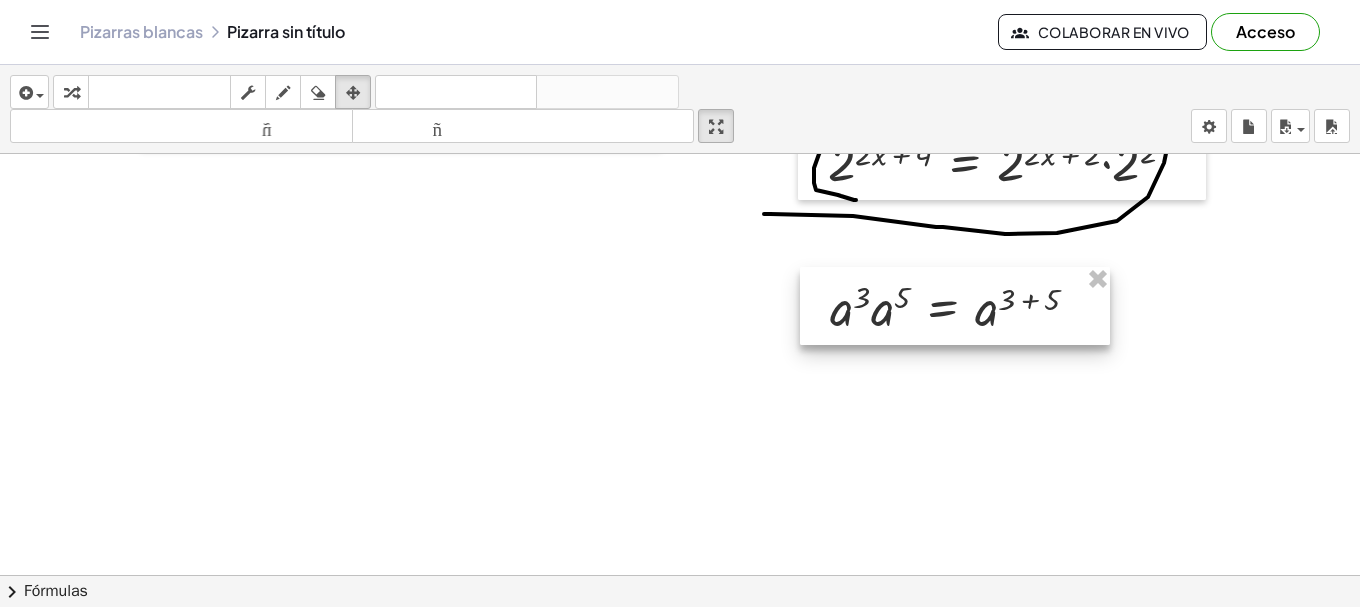 click at bounding box center (955, 306) 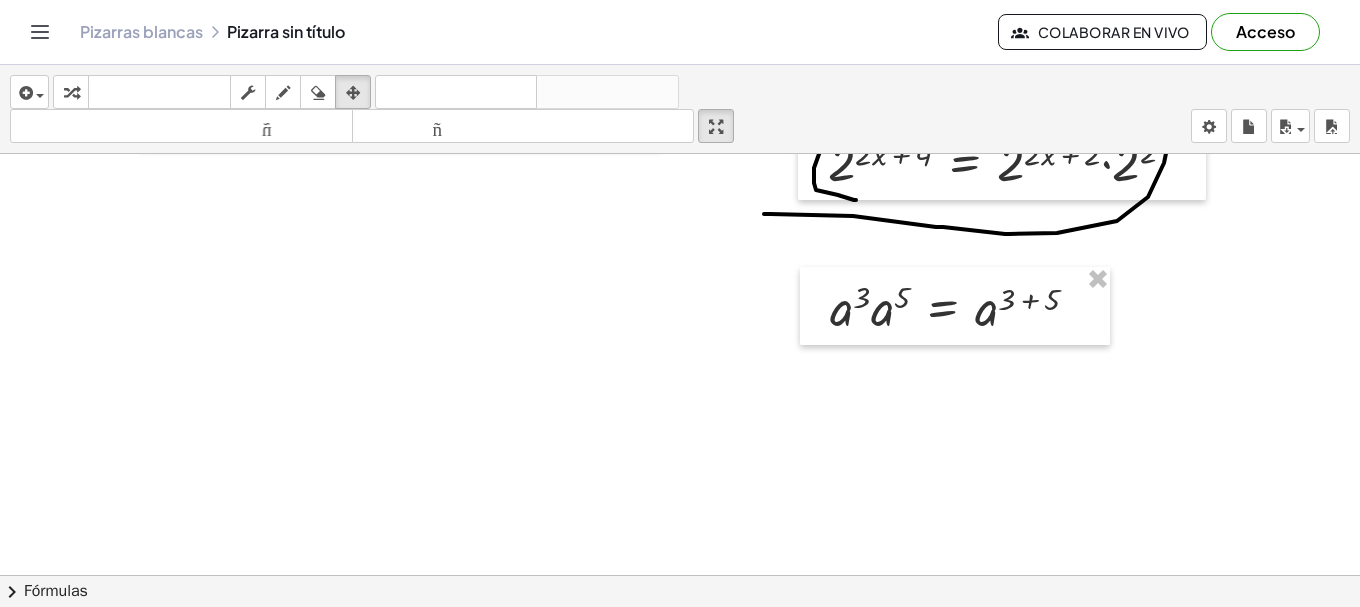 click at bounding box center (680, 185) 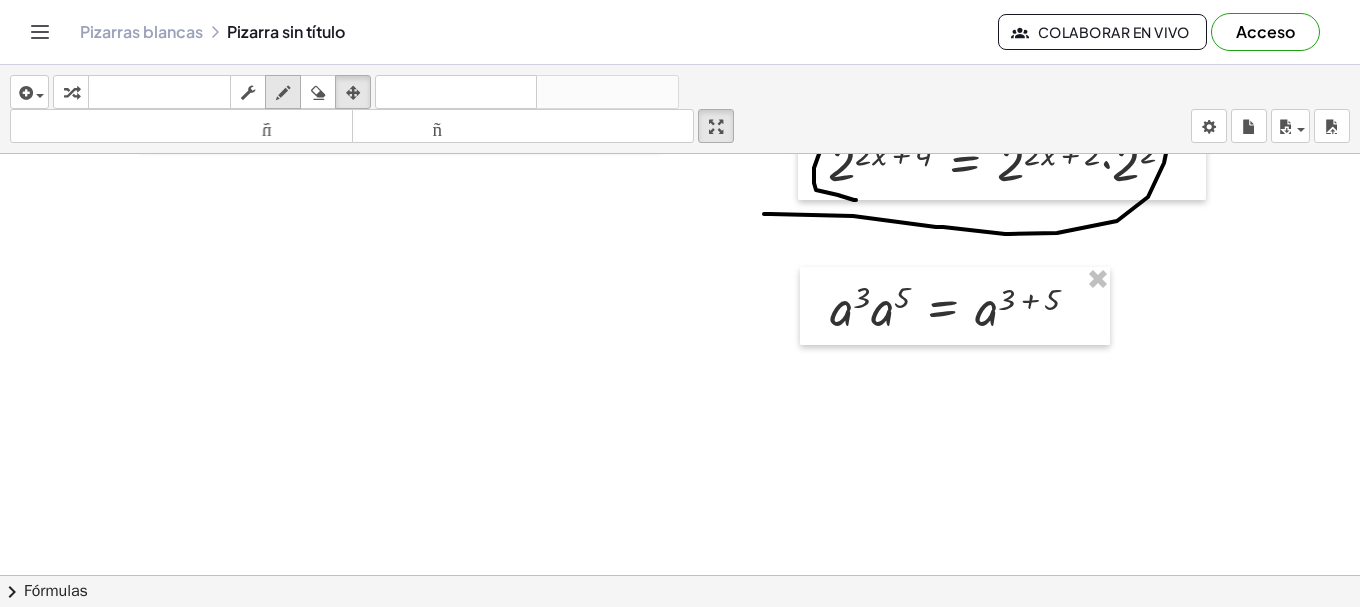 click on "dibujar" at bounding box center [283, 92] 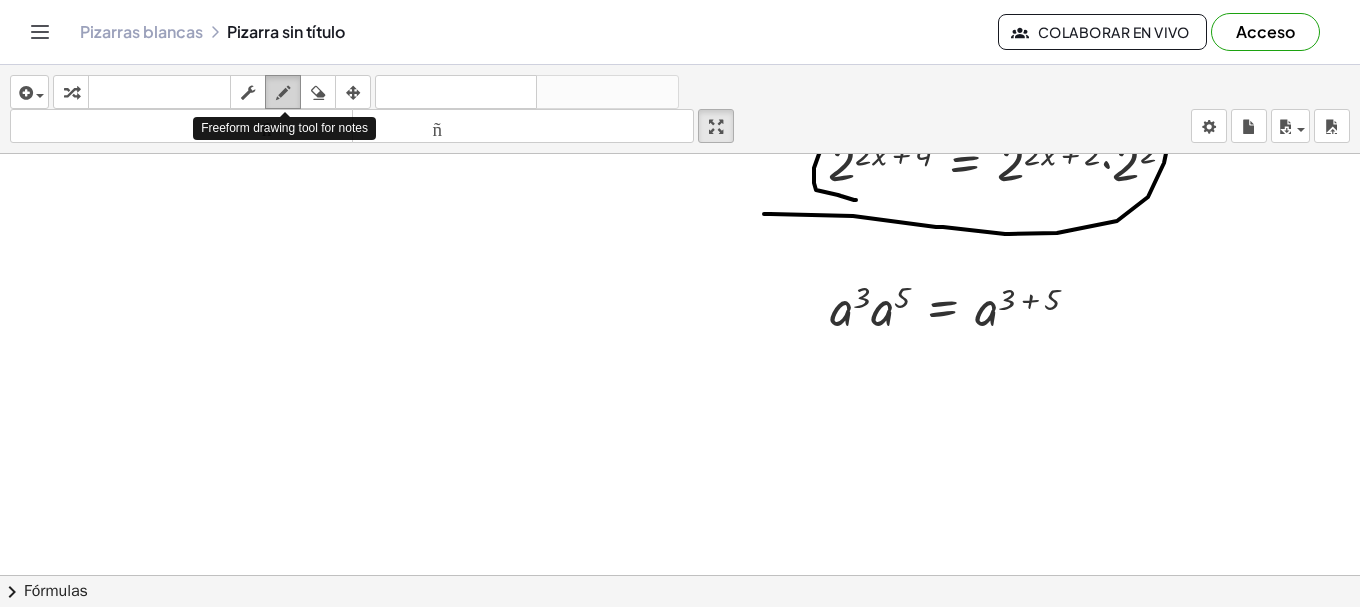 click at bounding box center [283, 93] 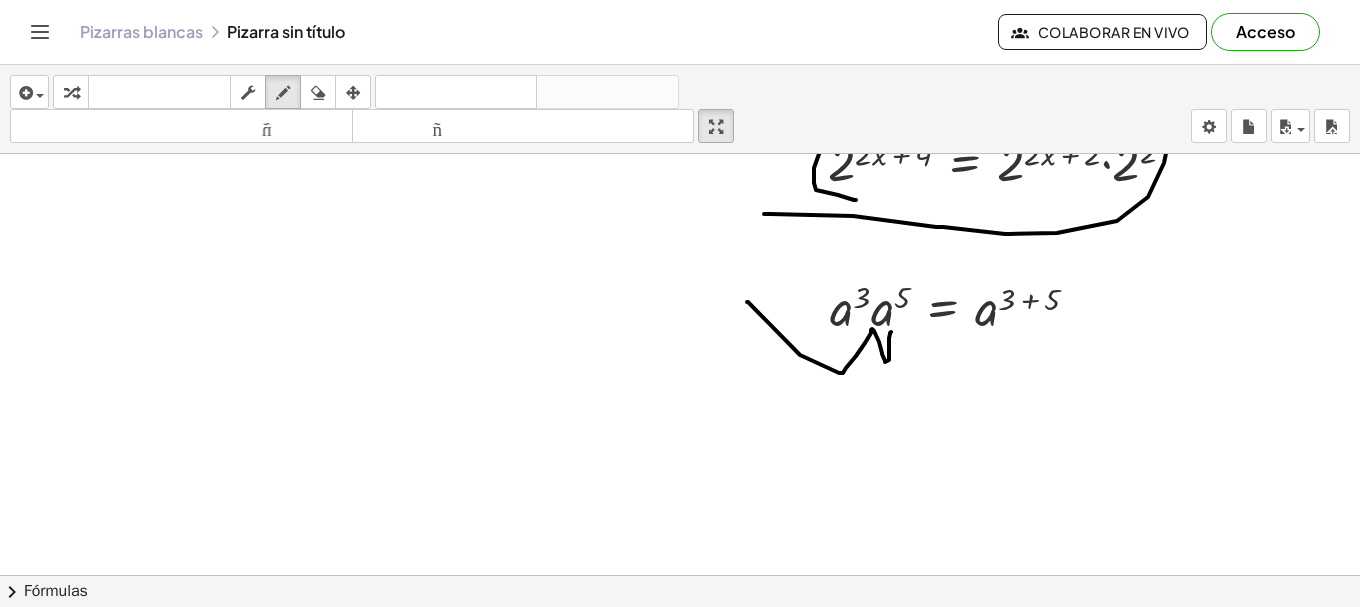 drag, startPoint x: 748, startPoint y: 302, endPoint x: 891, endPoint y: 332, distance: 146.11298 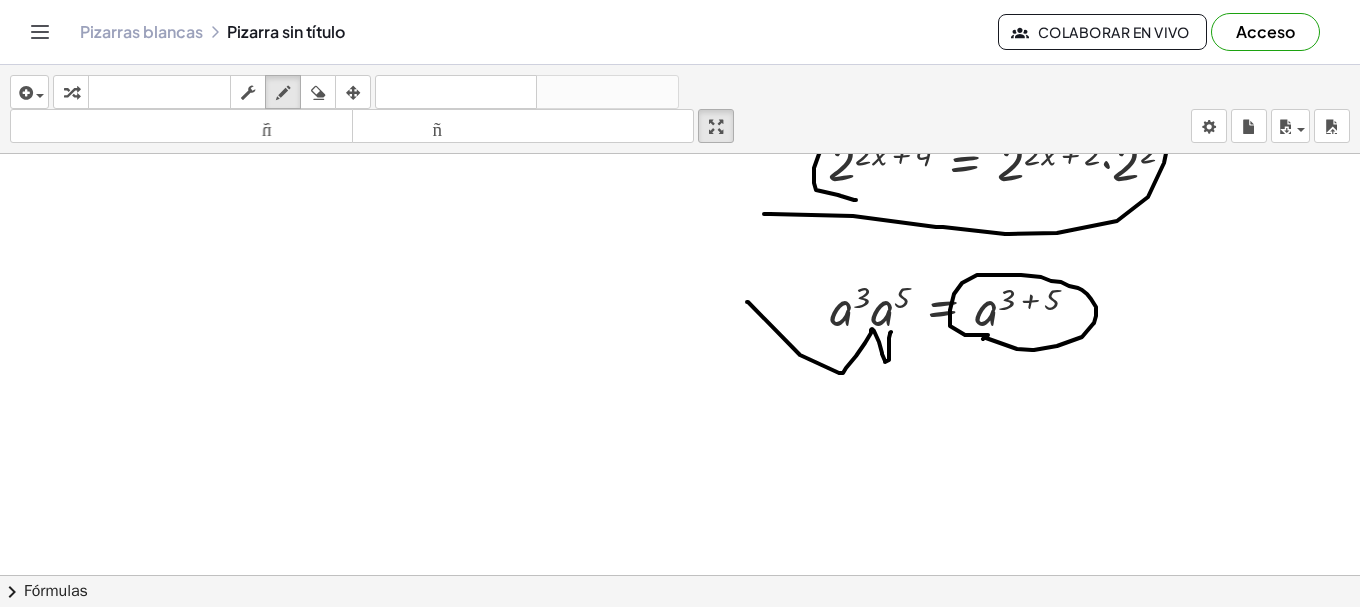 click at bounding box center (680, 185) 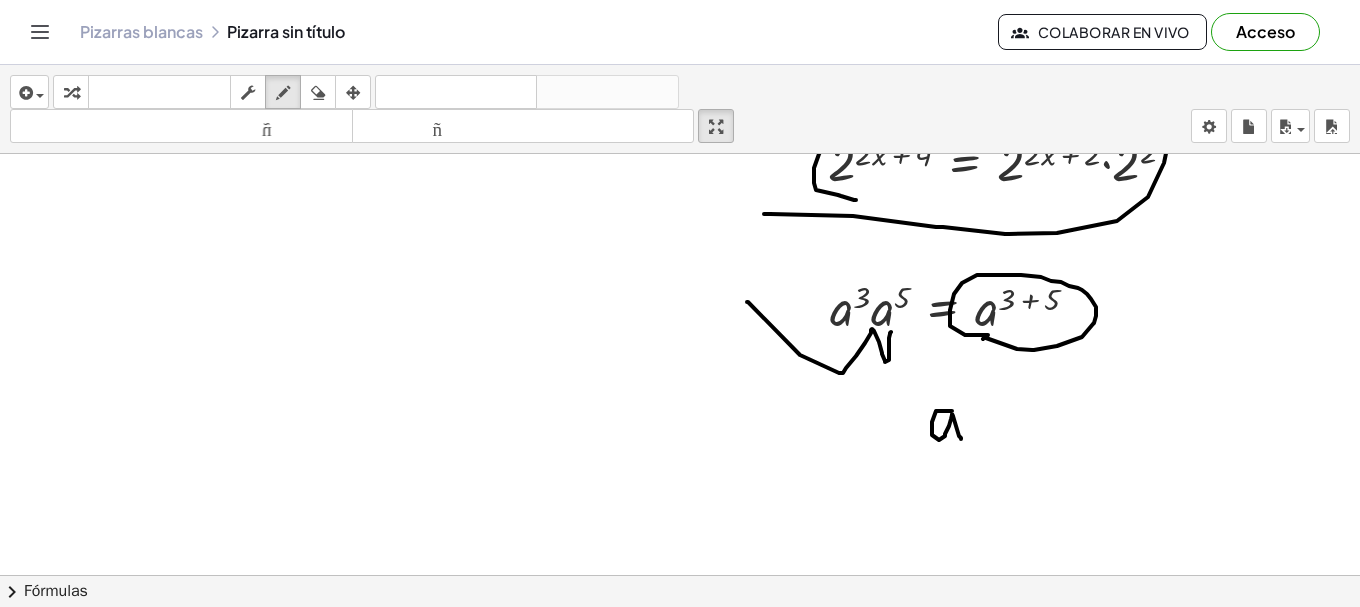 drag, startPoint x: 952, startPoint y: 411, endPoint x: 961, endPoint y: 439, distance: 29.410883 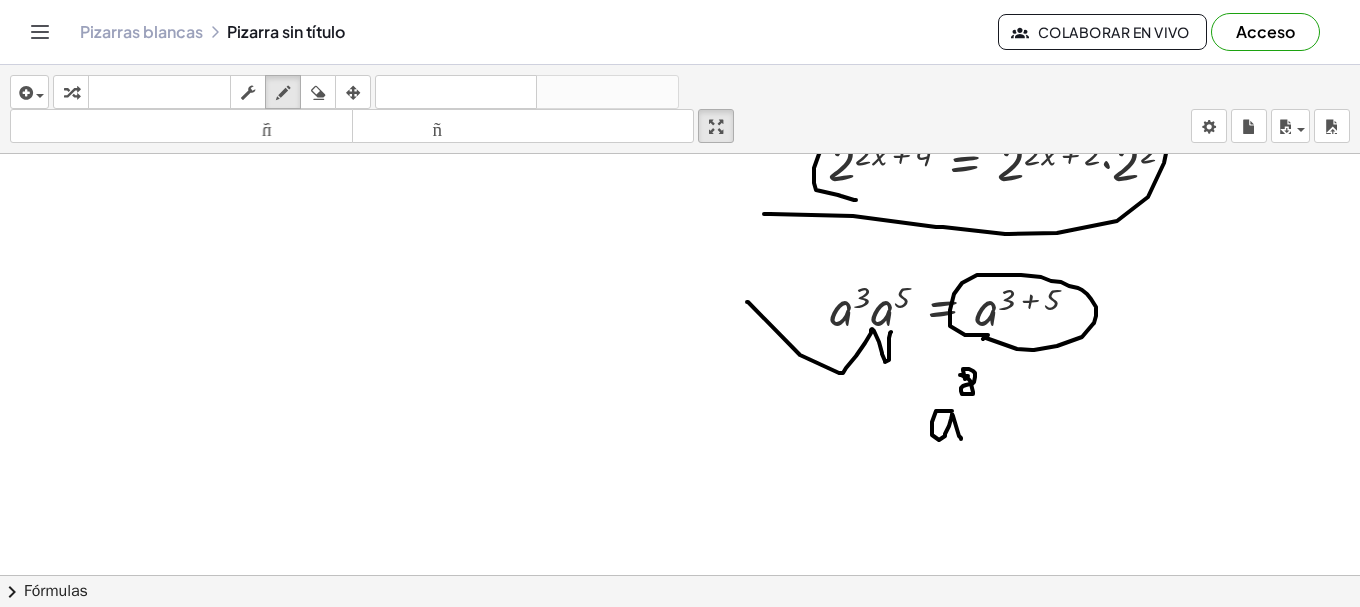 drag, startPoint x: 967, startPoint y: 376, endPoint x: 968, endPoint y: 386, distance: 10.049875 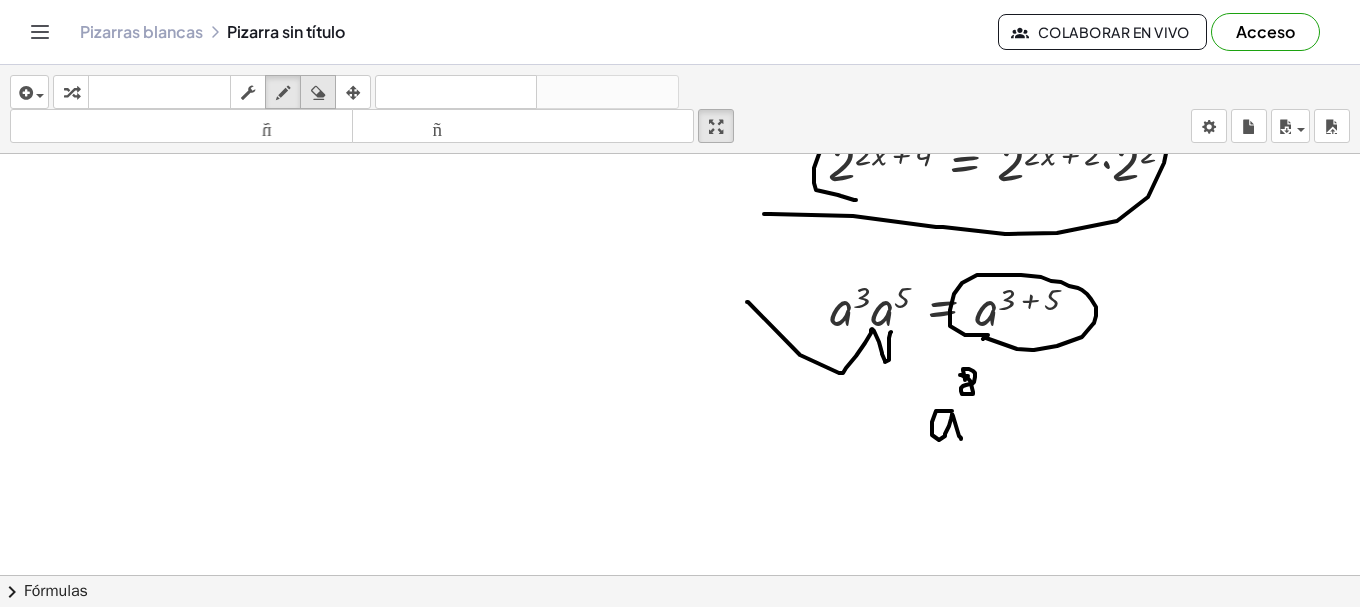 click at bounding box center (318, 93) 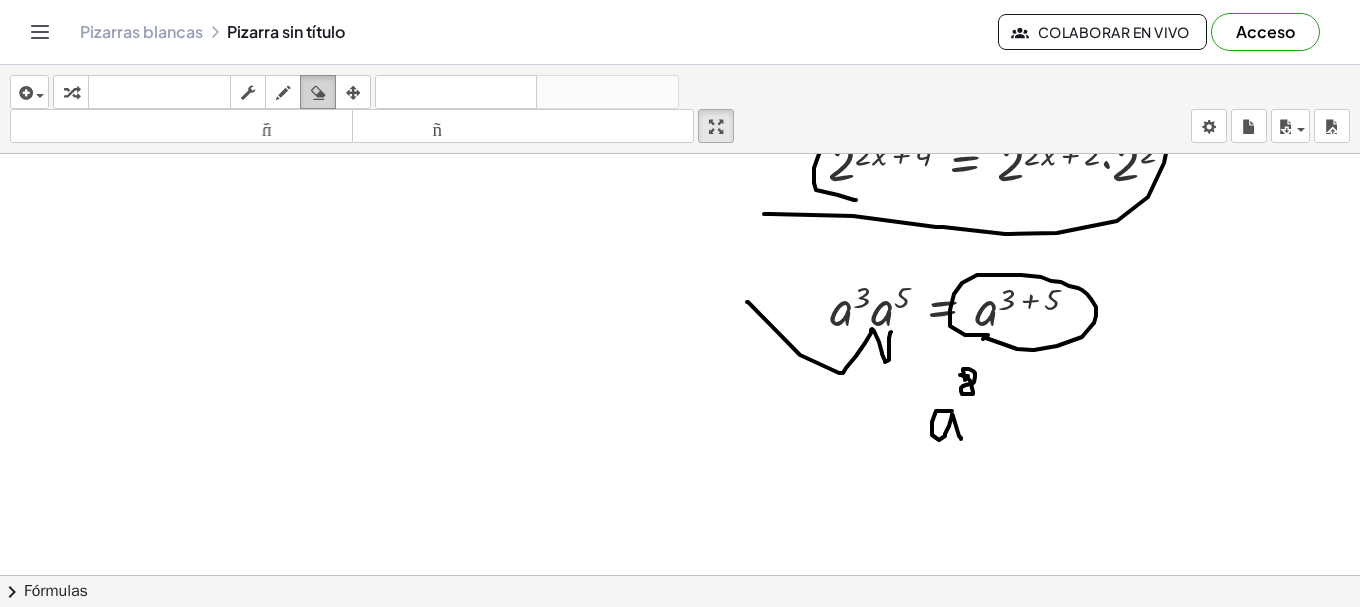 click at bounding box center [318, 93] 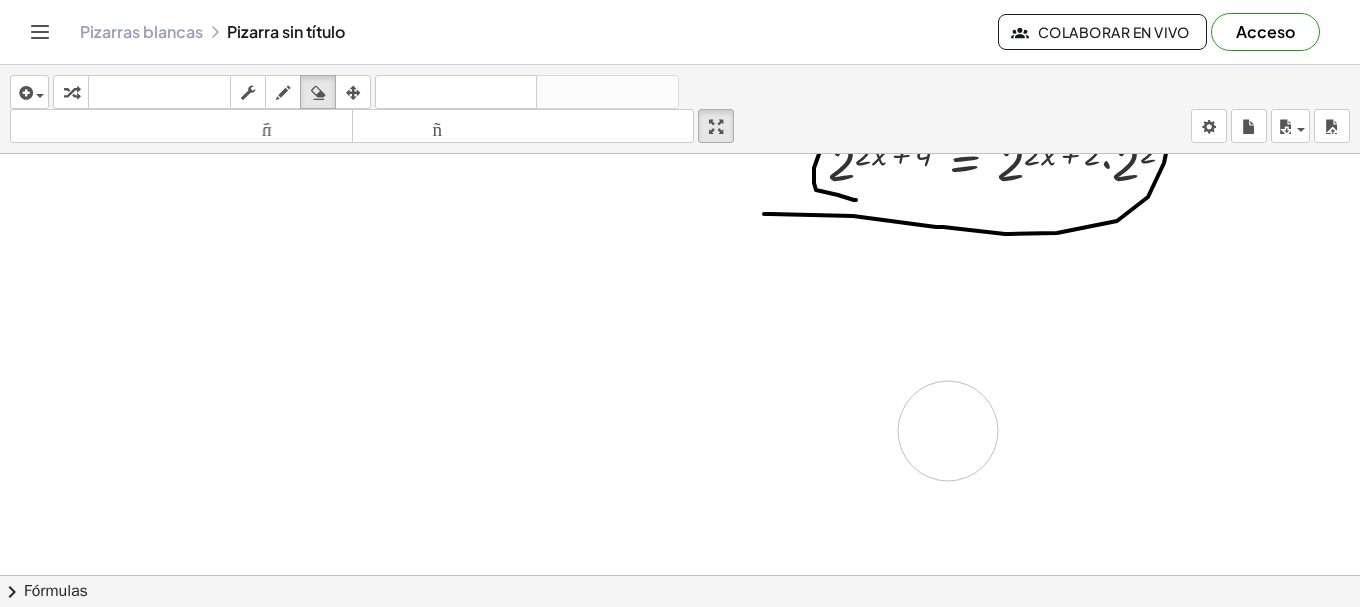 drag, startPoint x: 626, startPoint y: 263, endPoint x: 958, endPoint y: 409, distance: 362.68445 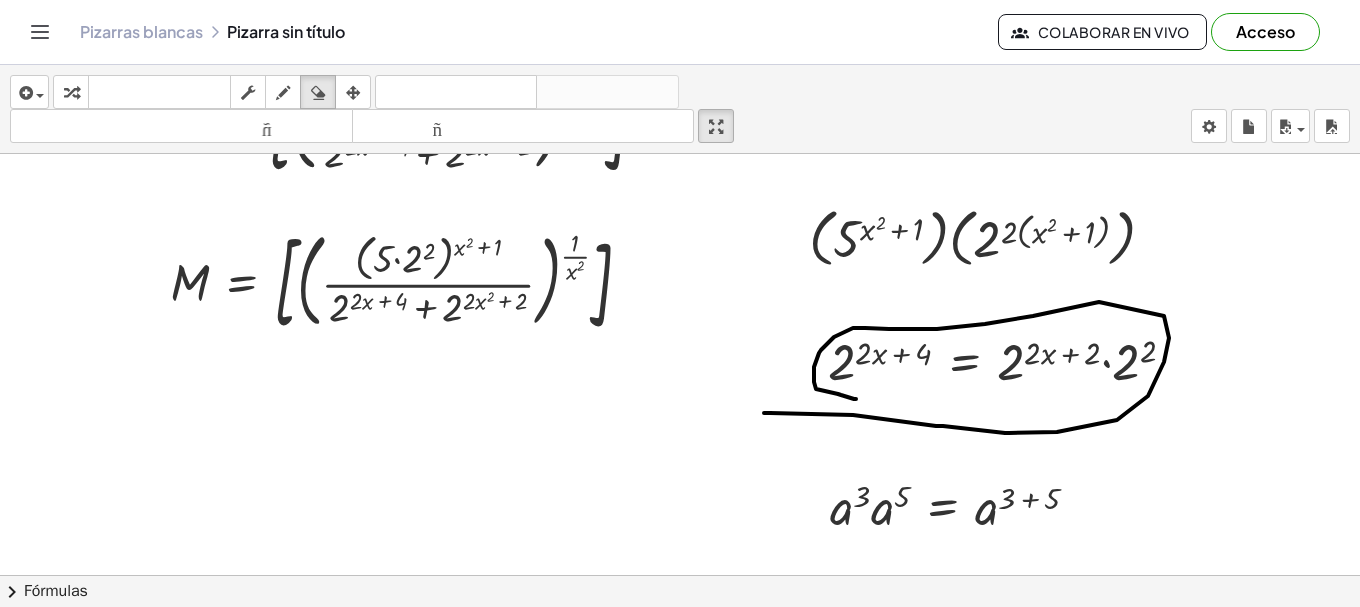 scroll, scrollTop: 400, scrollLeft: 0, axis: vertical 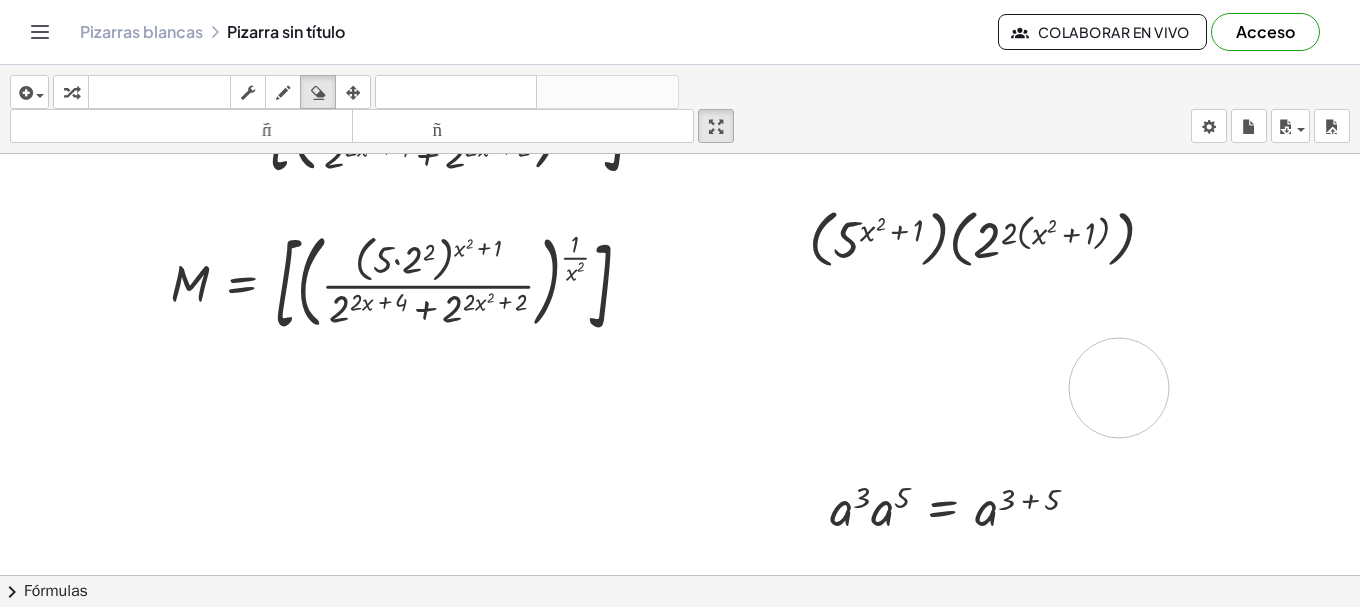 drag, startPoint x: 959, startPoint y: 407, endPoint x: 1119, endPoint y: 388, distance: 161.12418 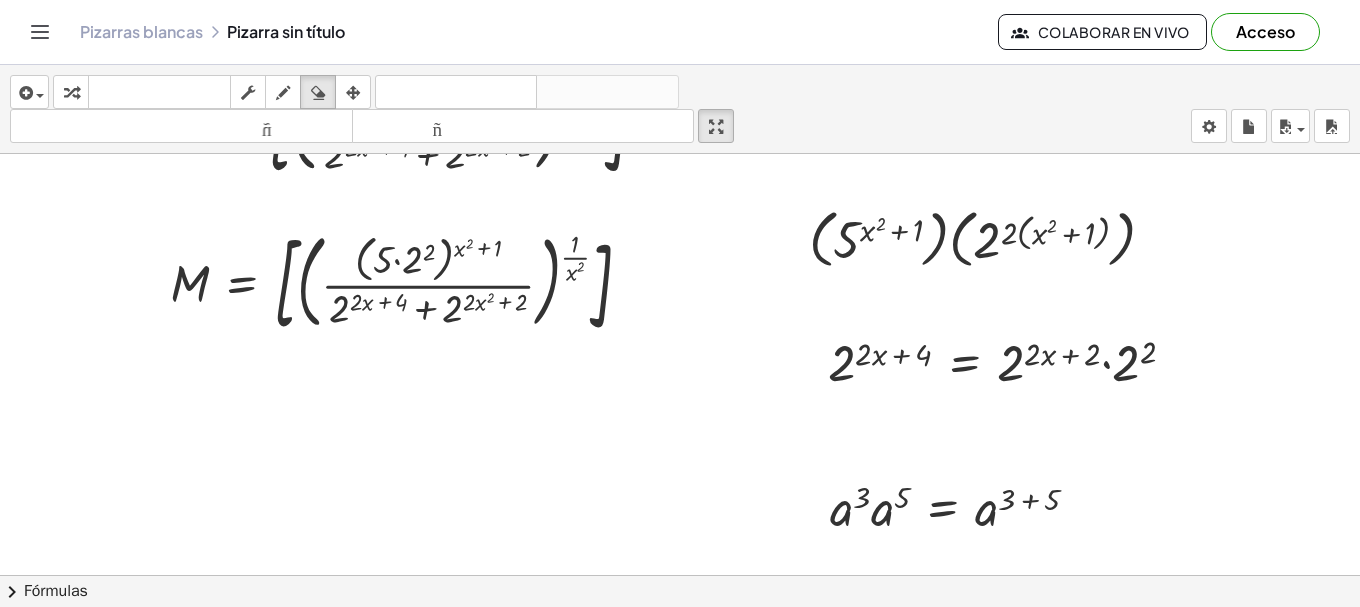 scroll, scrollTop: 500, scrollLeft: 0, axis: vertical 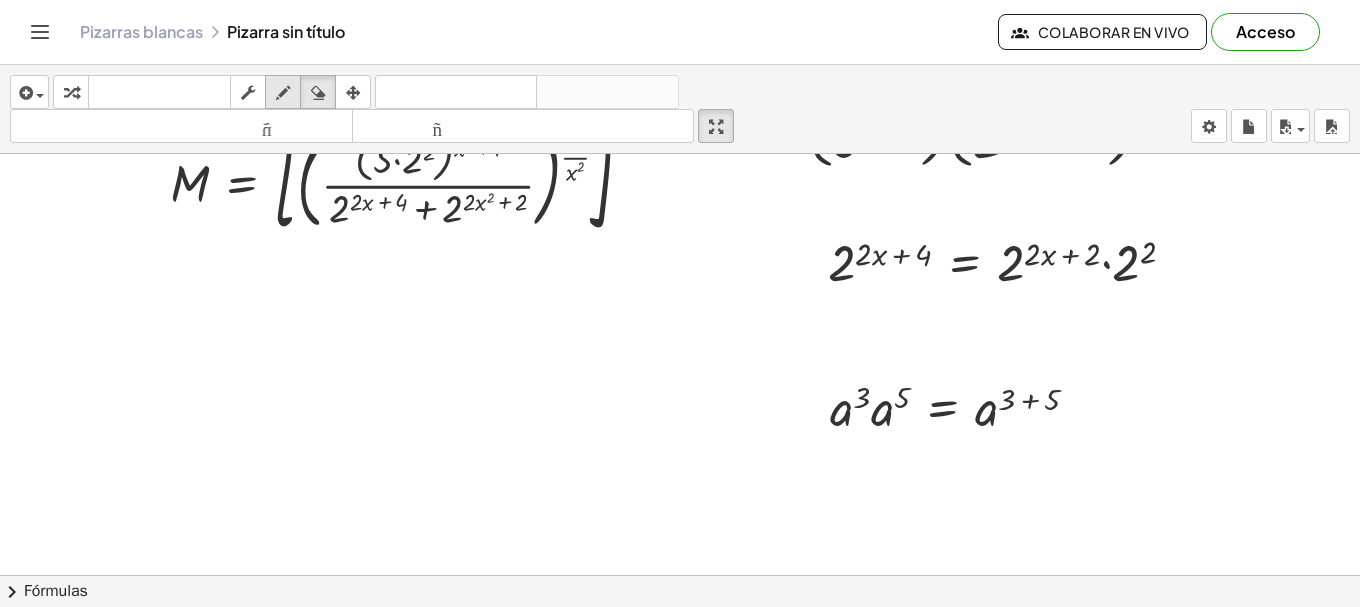 click at bounding box center (283, 93) 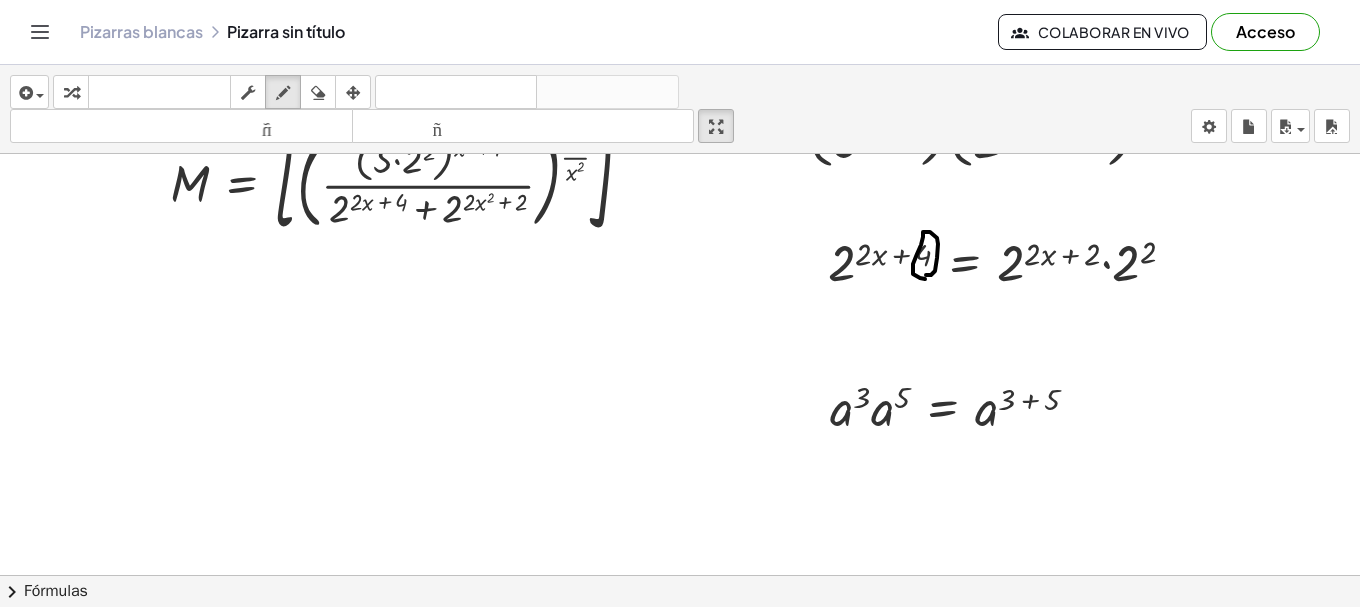 click at bounding box center [680, 285] 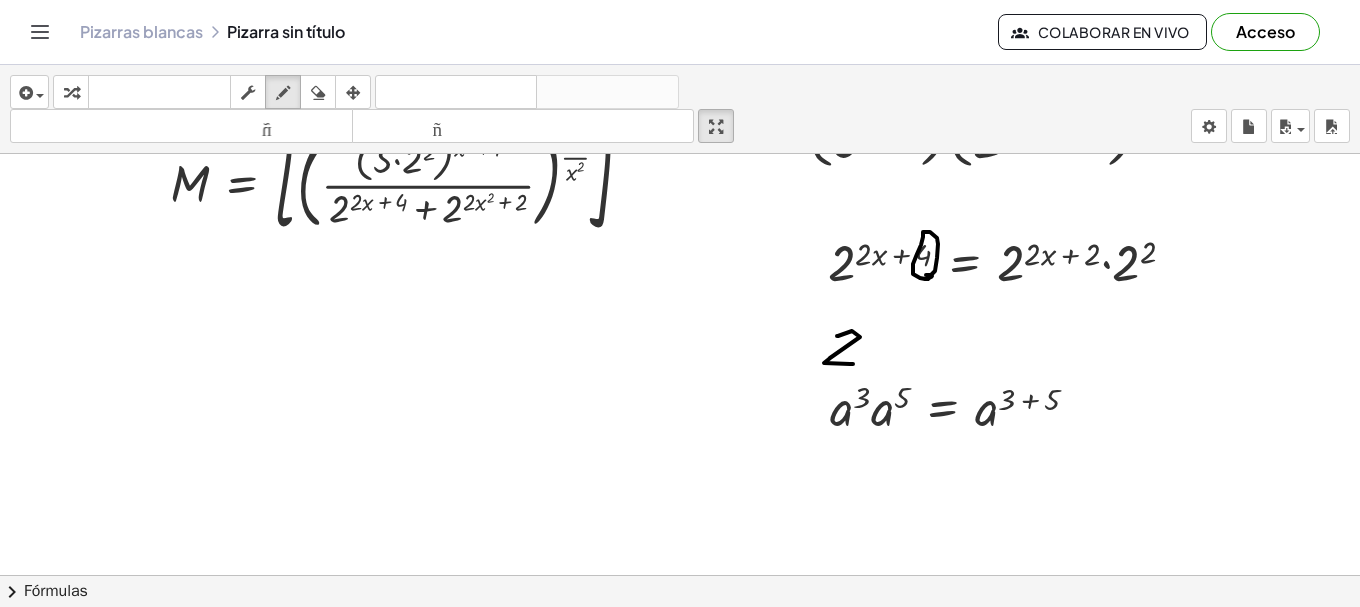 drag, startPoint x: 838, startPoint y: 336, endPoint x: 884, endPoint y: 350, distance: 48.08326 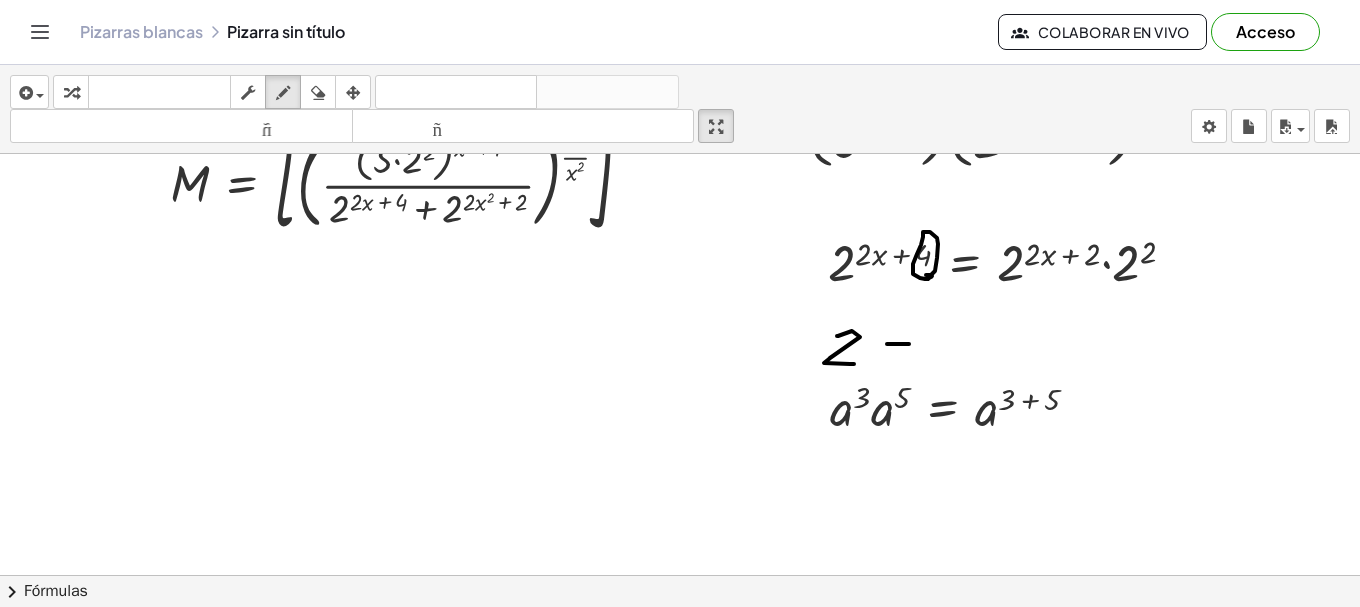 drag, startPoint x: 887, startPoint y: 344, endPoint x: 909, endPoint y: 344, distance: 22 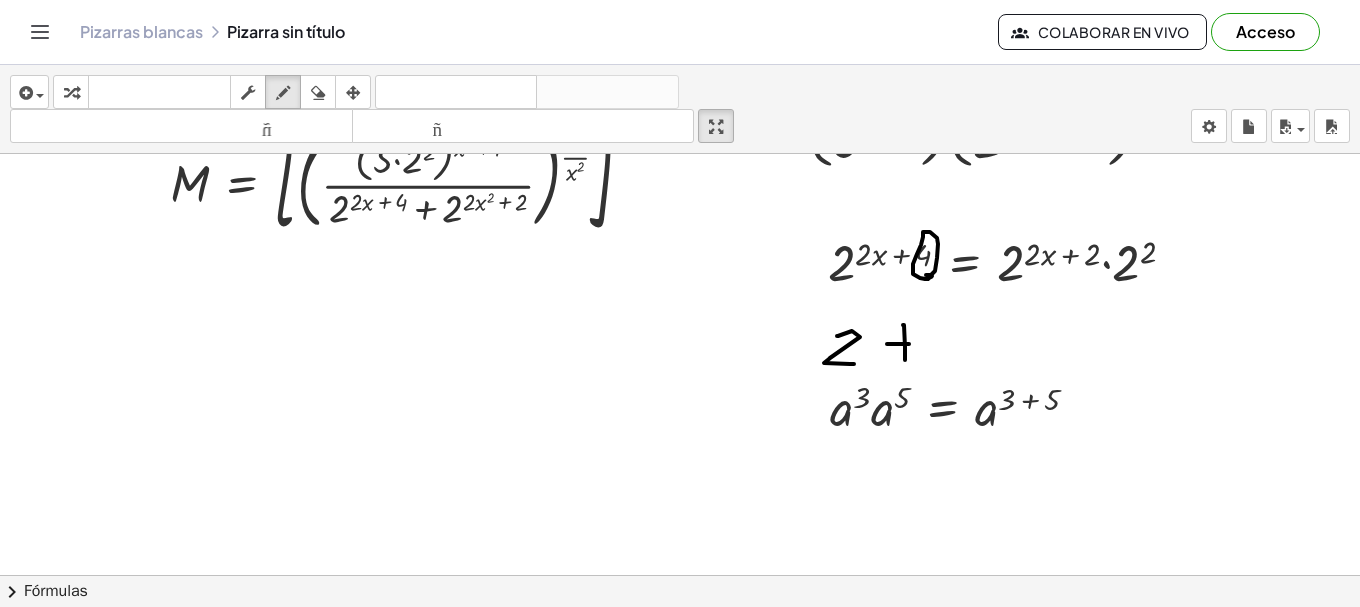 drag, startPoint x: 903, startPoint y: 325, endPoint x: 921, endPoint y: 341, distance: 24.083189 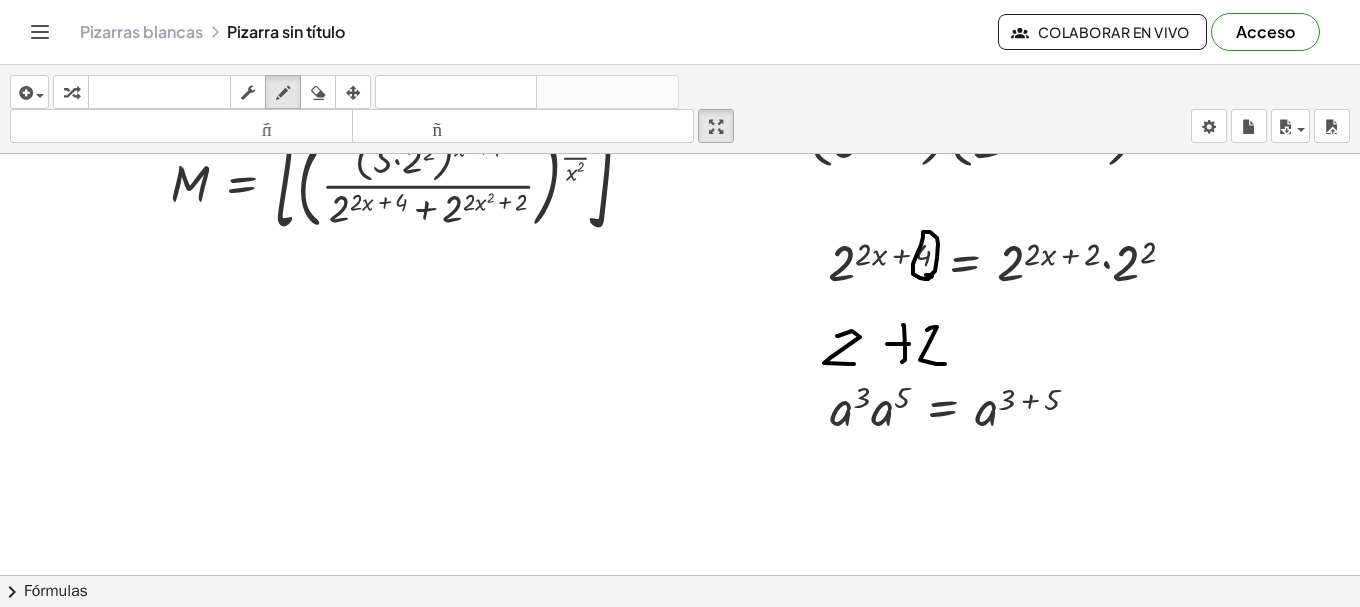 drag, startPoint x: 927, startPoint y: 330, endPoint x: 945, endPoint y: 364, distance: 38.470768 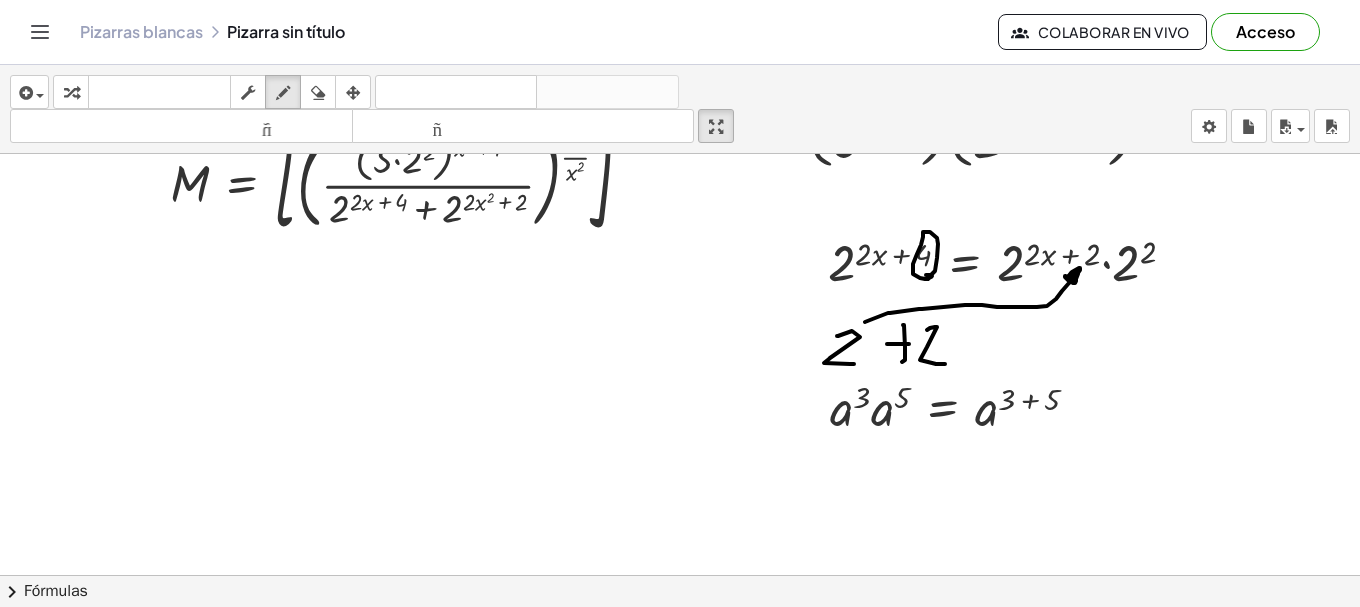 drag, startPoint x: 865, startPoint y: 322, endPoint x: 1070, endPoint y: 279, distance: 209.46121 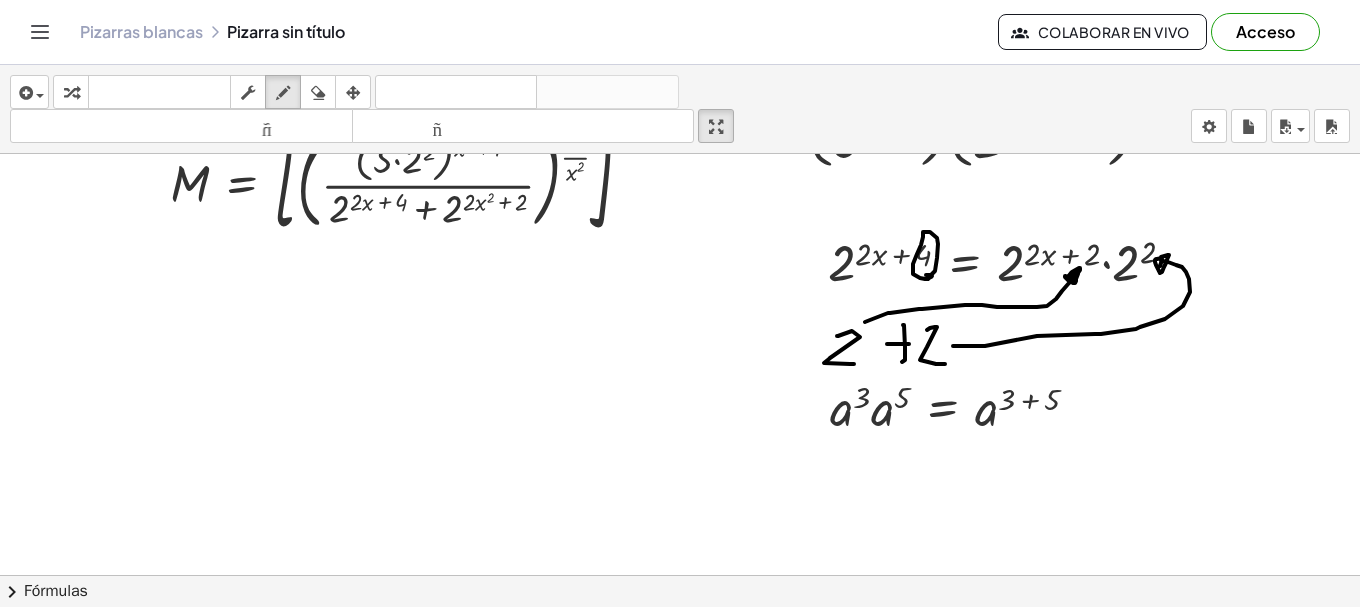 drag, startPoint x: 953, startPoint y: 346, endPoint x: 1160, endPoint y: 266, distance: 221.92116 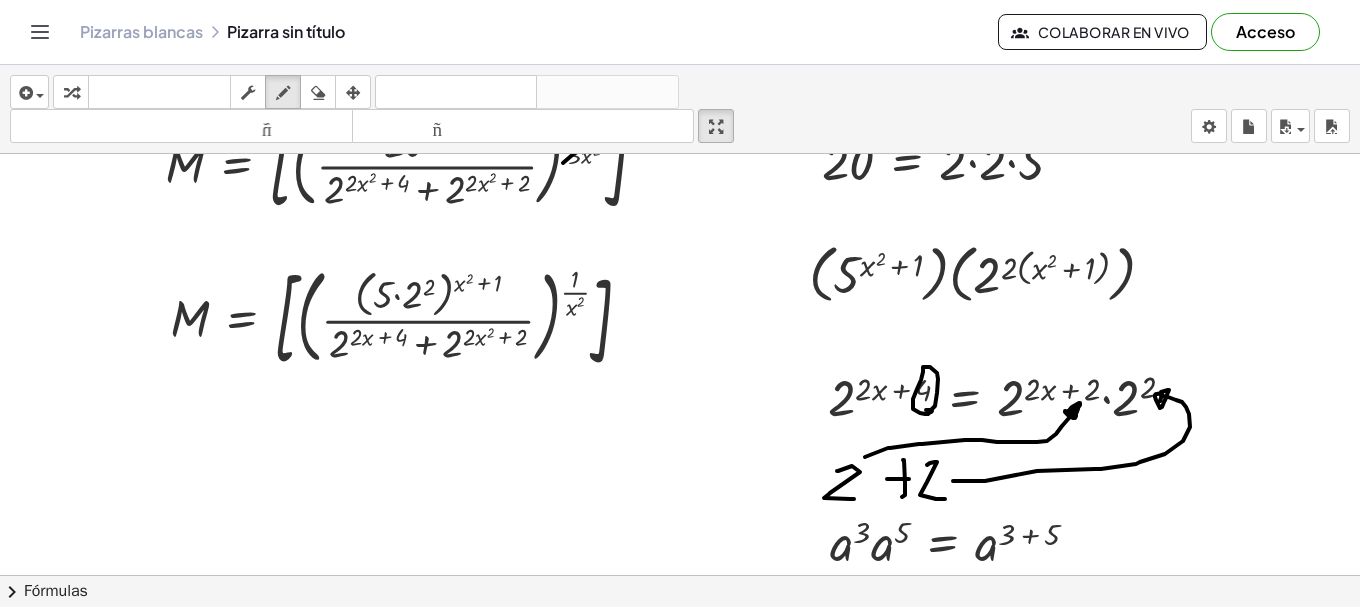 scroll, scrollTop: 400, scrollLeft: 0, axis: vertical 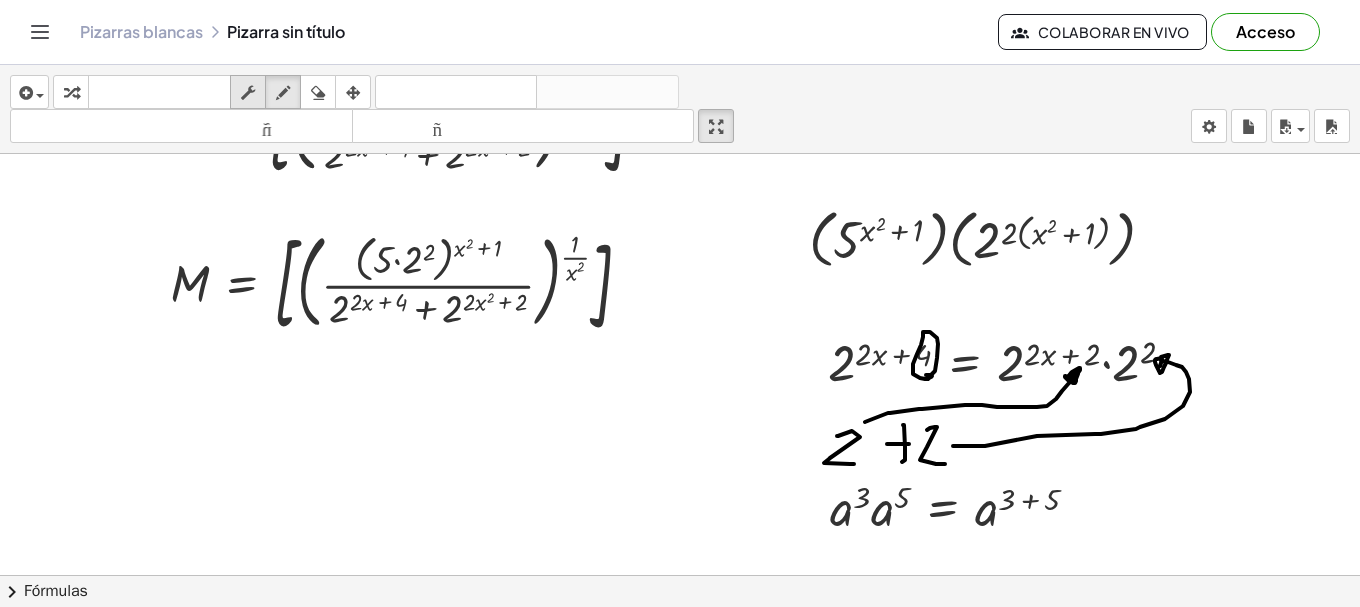 click at bounding box center [248, 93] 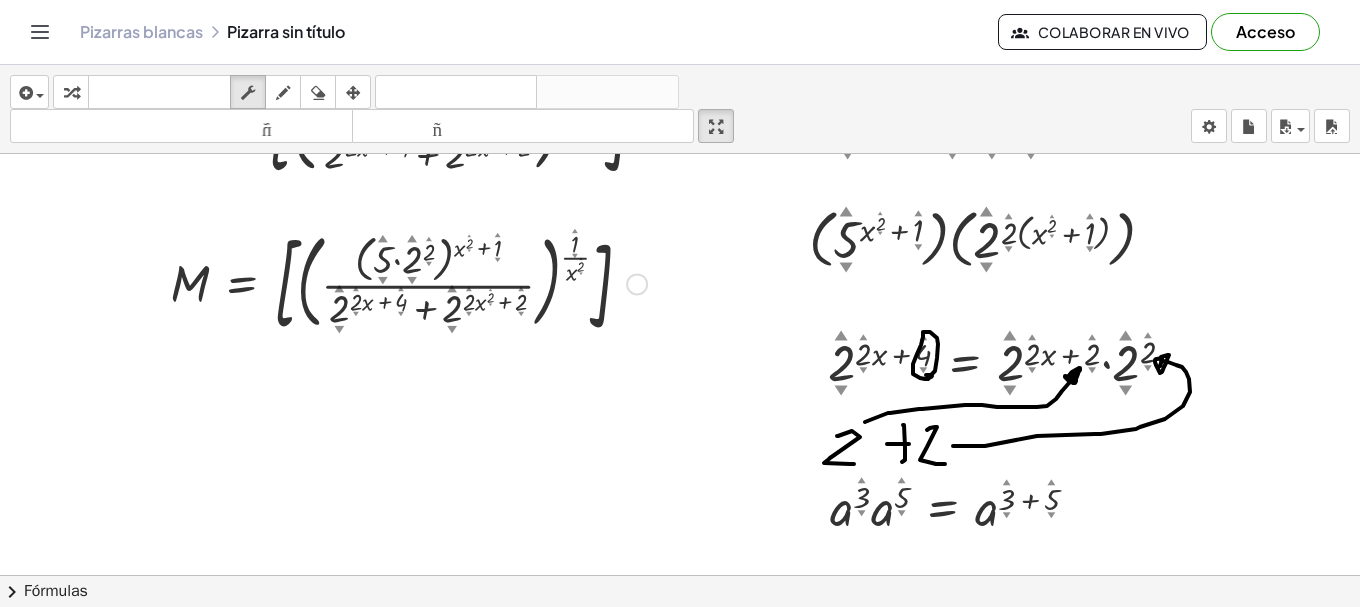 click at bounding box center (408, 282) 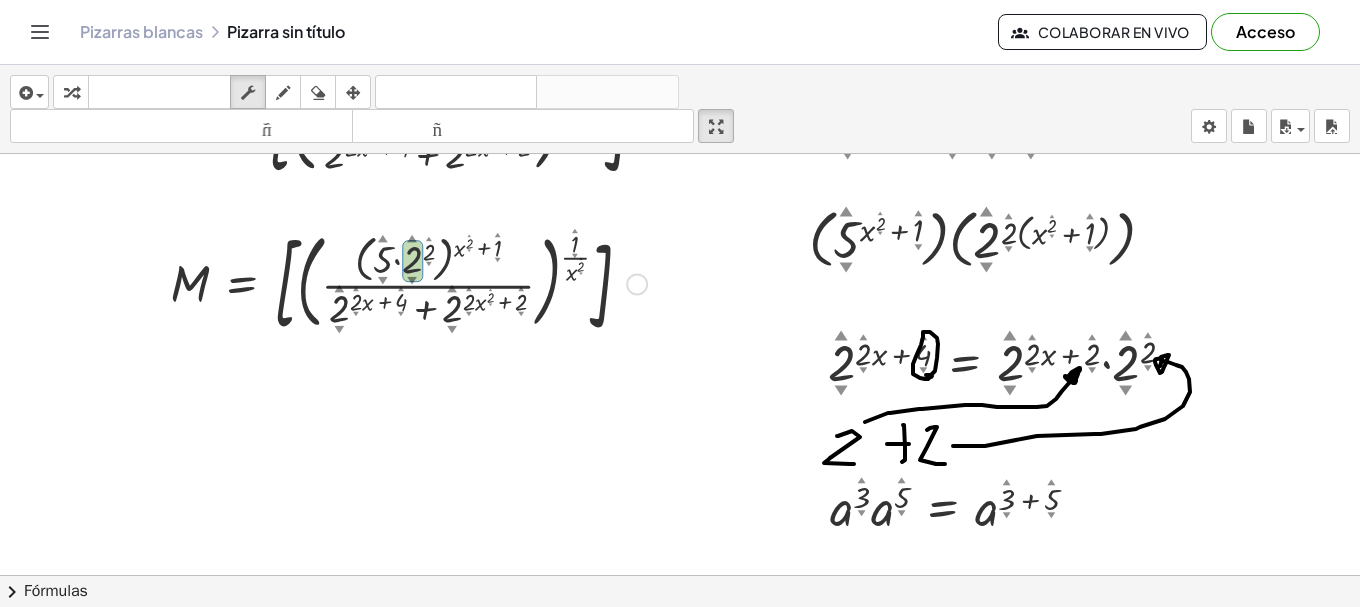 click at bounding box center [408, 282] 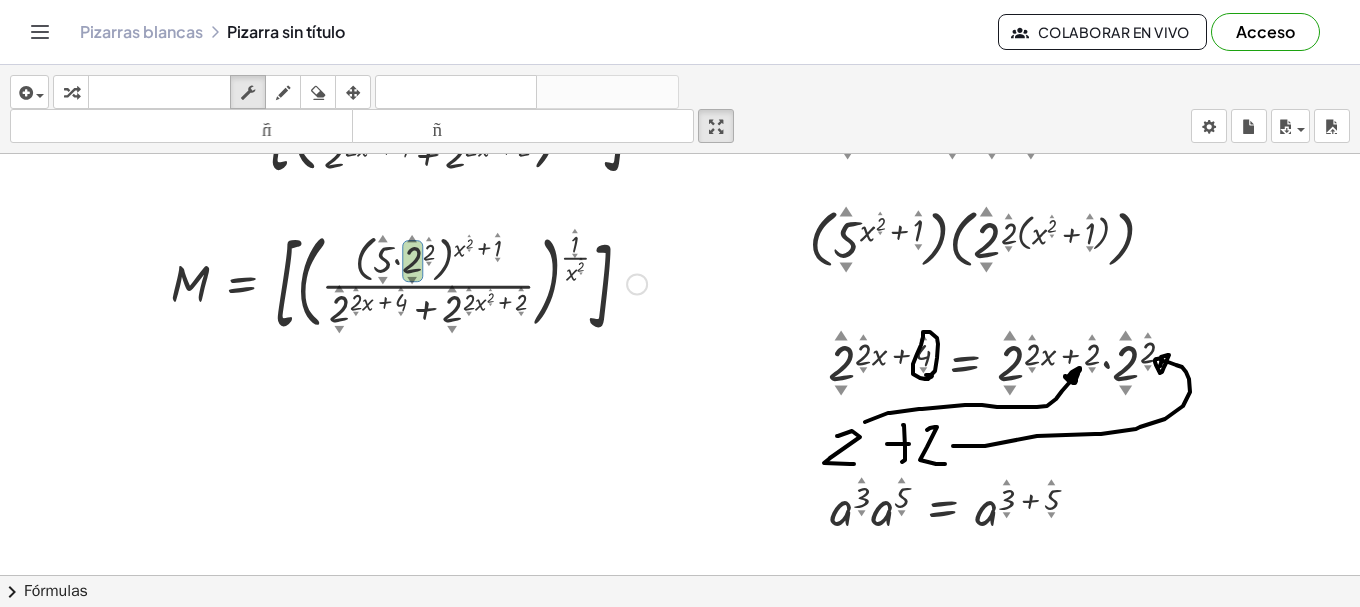 click at bounding box center [408, 282] 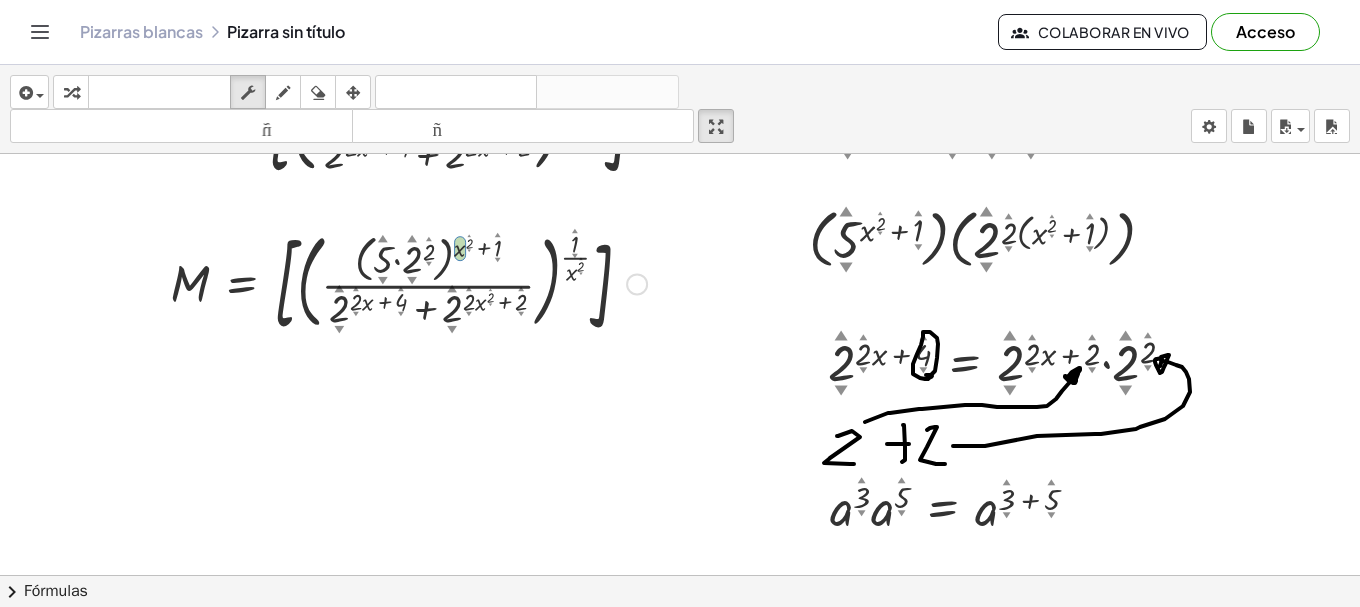 click at bounding box center (408, 282) 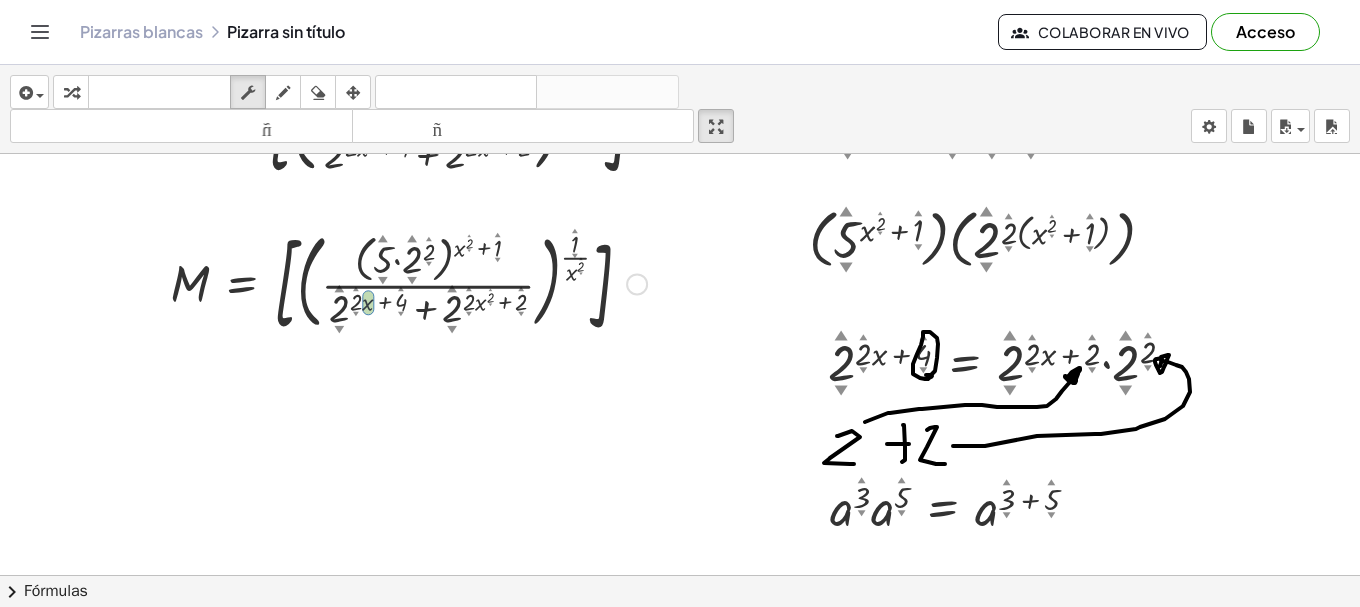 click at bounding box center (408, 282) 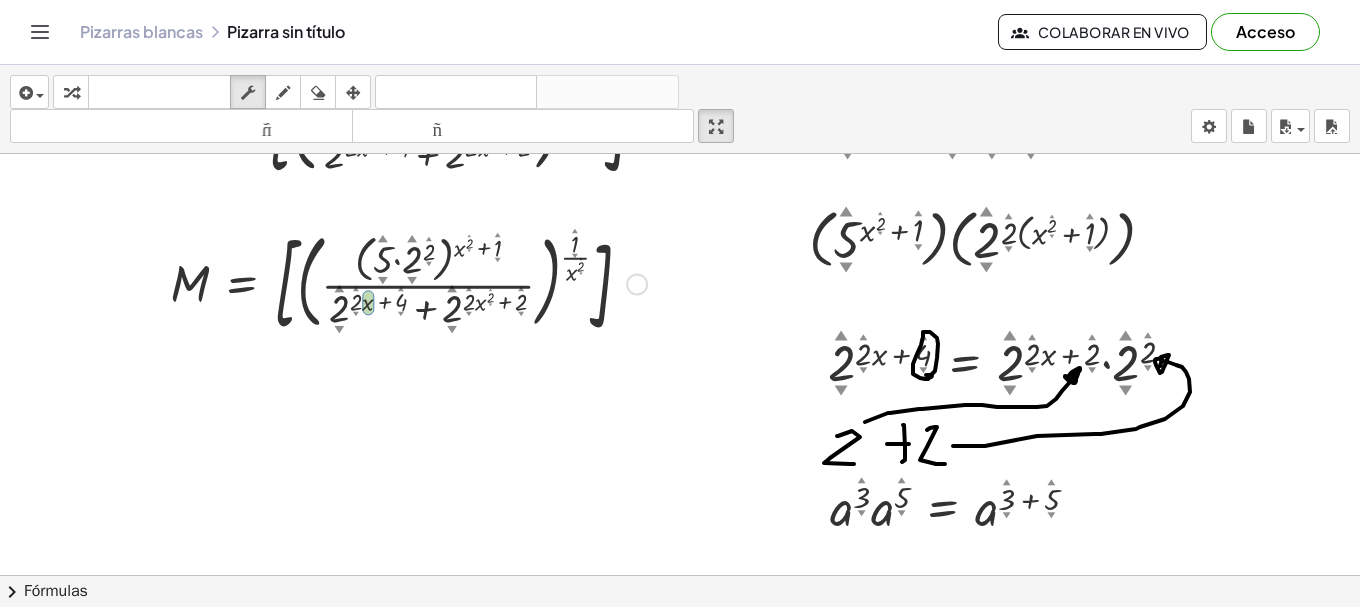click at bounding box center [408, 282] 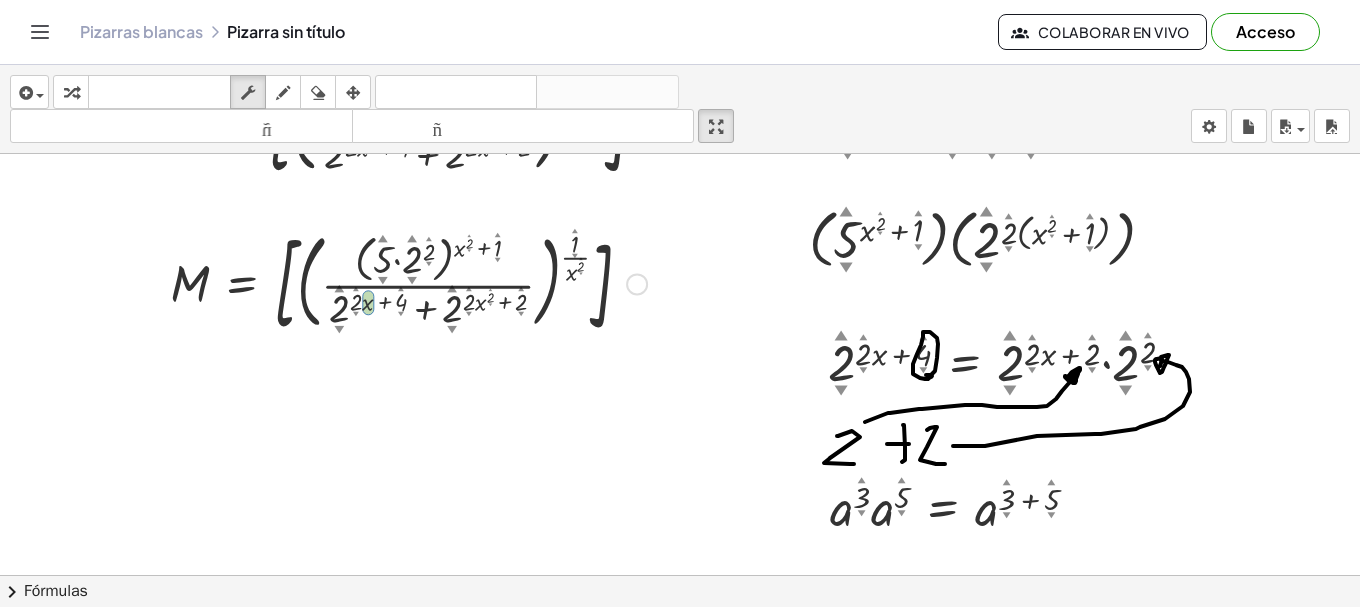 click at bounding box center (408, 282) 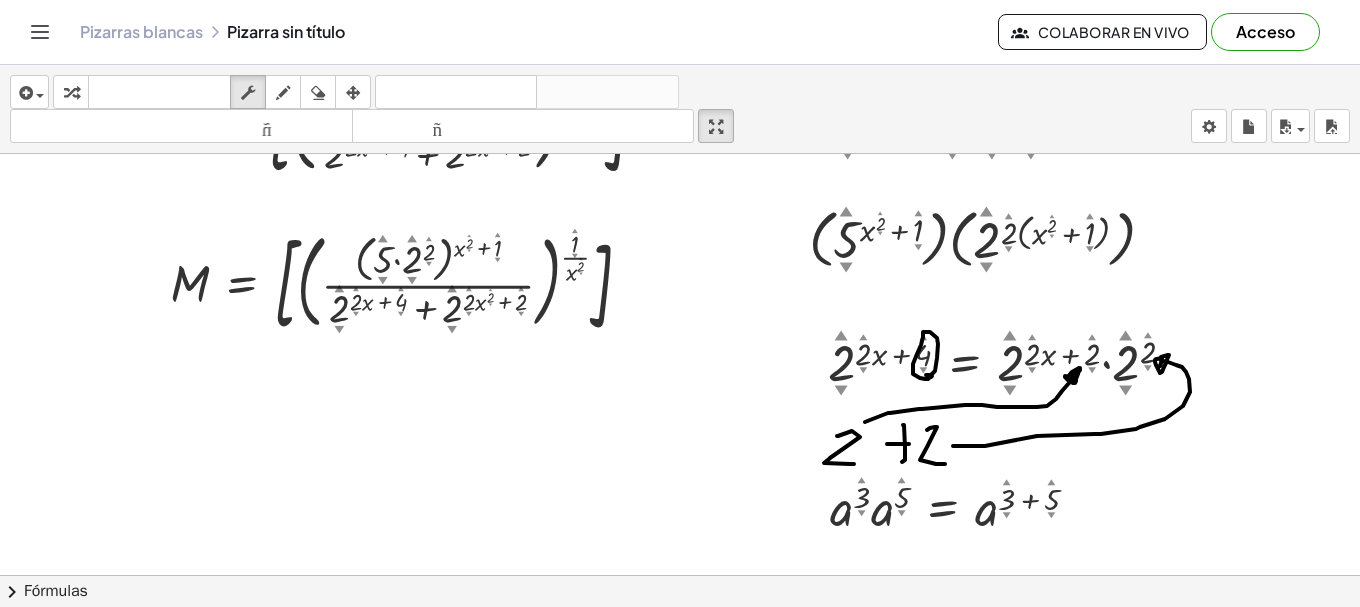 click at bounding box center (408, 282) 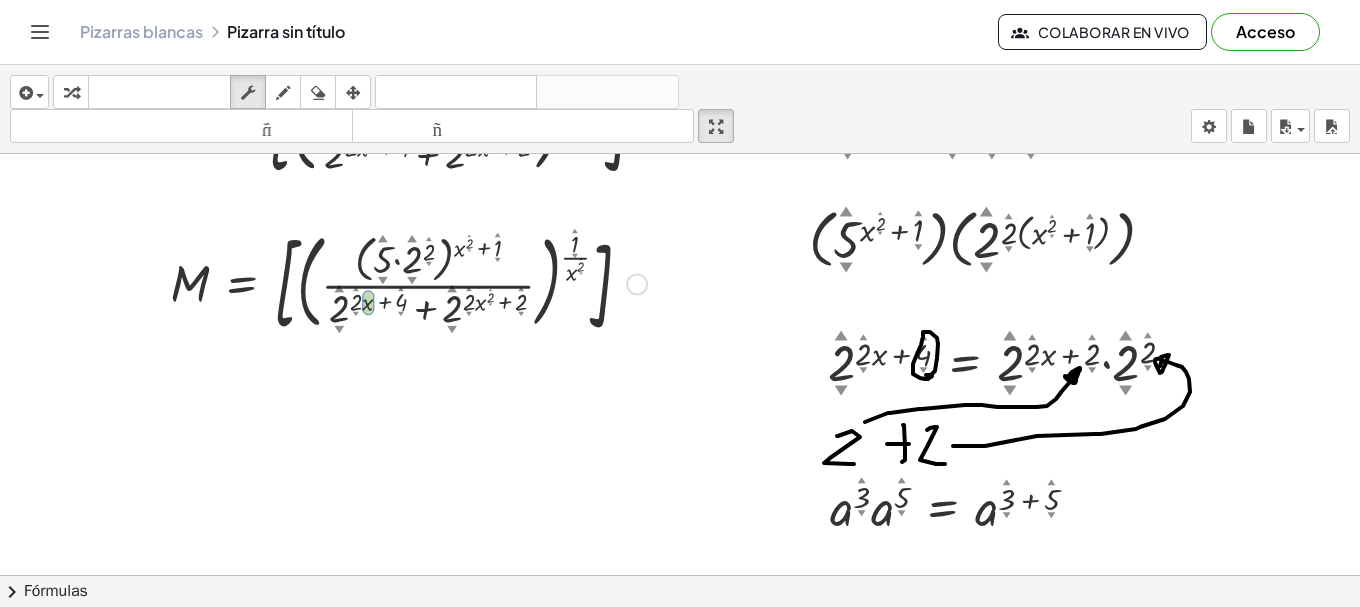 click at bounding box center (408, 282) 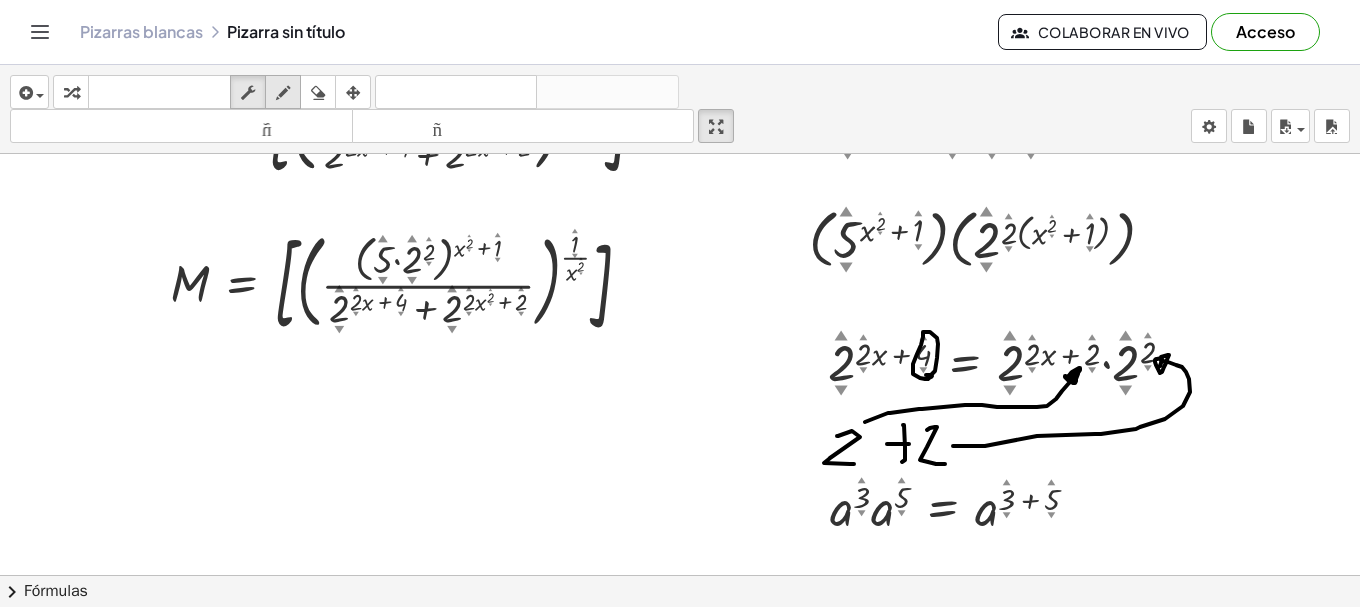 click at bounding box center (283, 93) 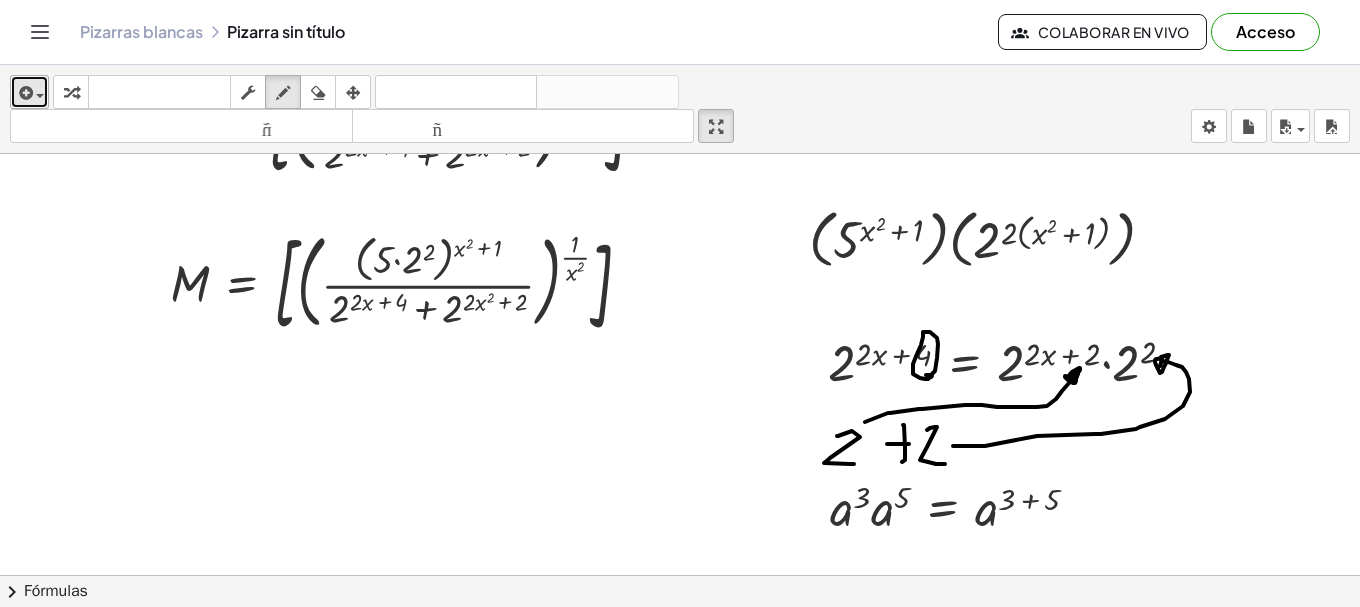 click at bounding box center (24, 93) 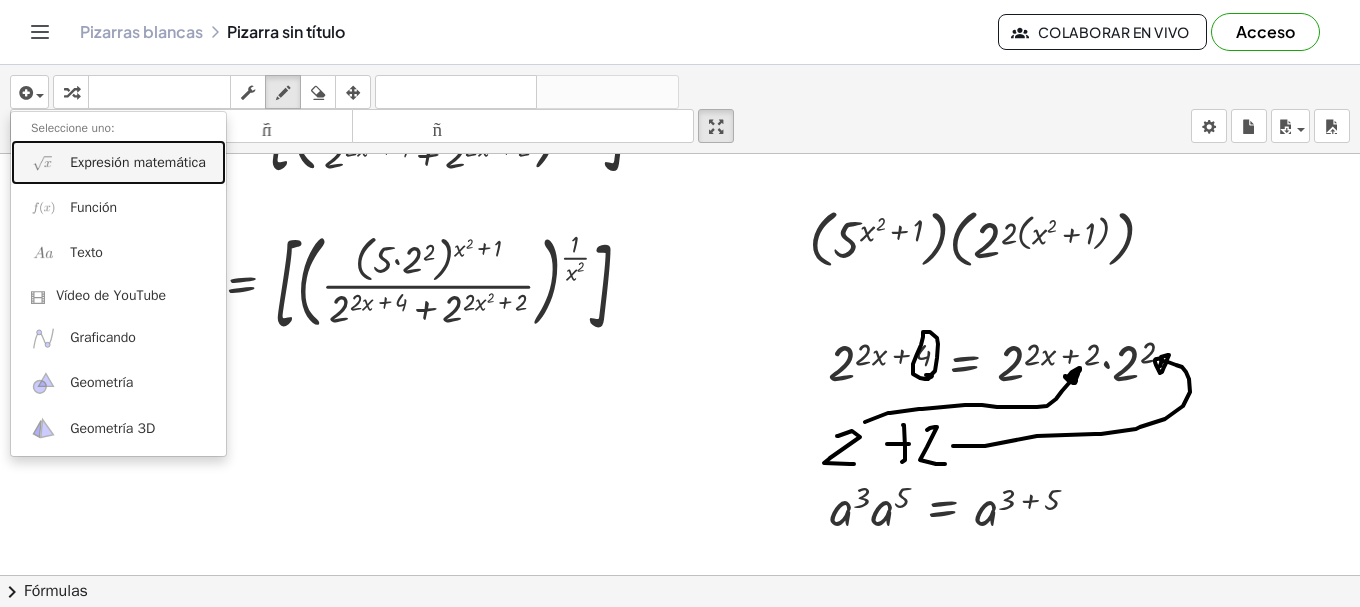 click at bounding box center [43, 162] 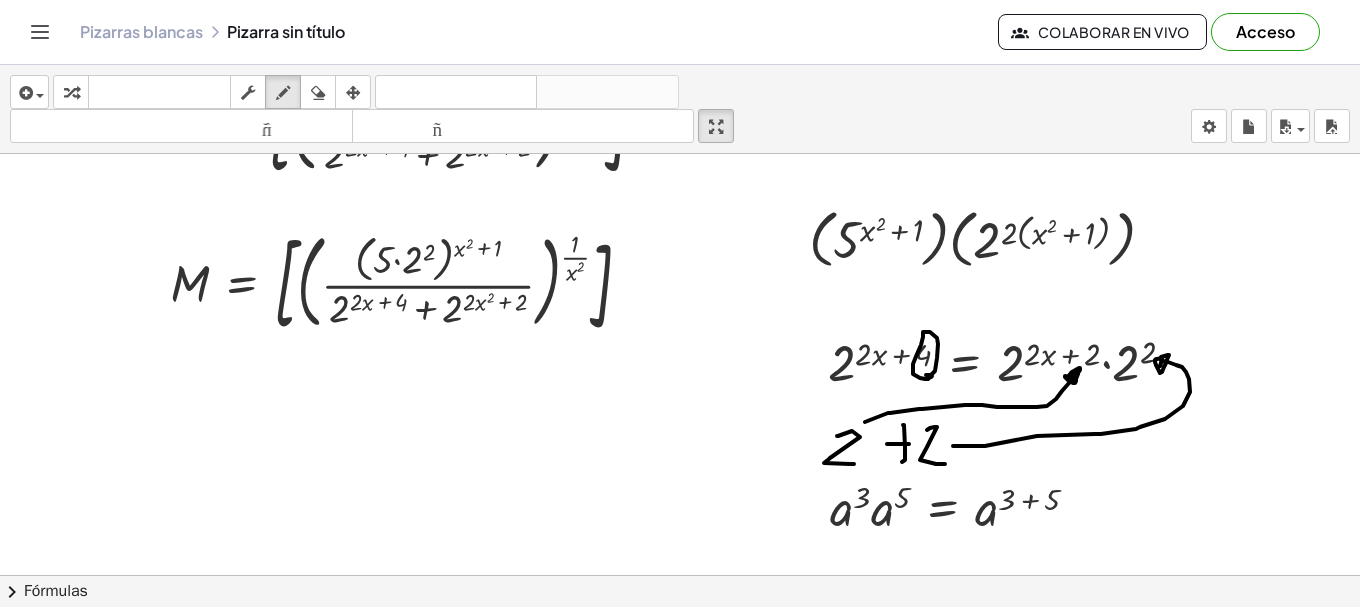 click at bounding box center (680, 385) 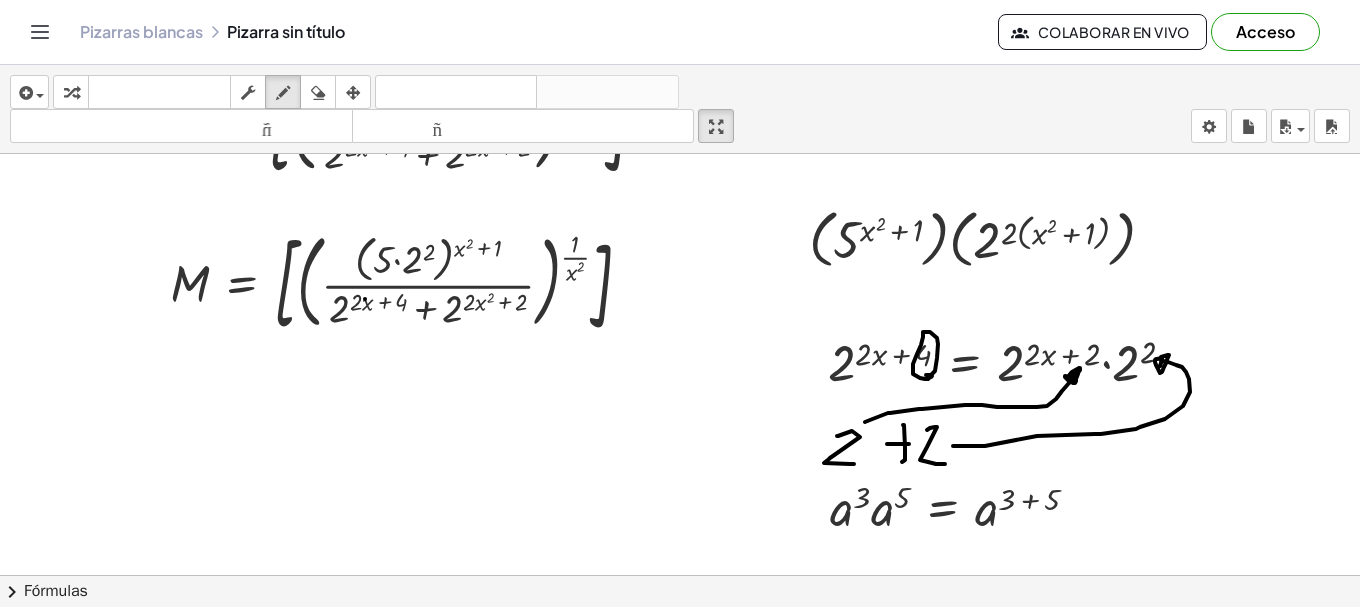 click at bounding box center (680, 385) 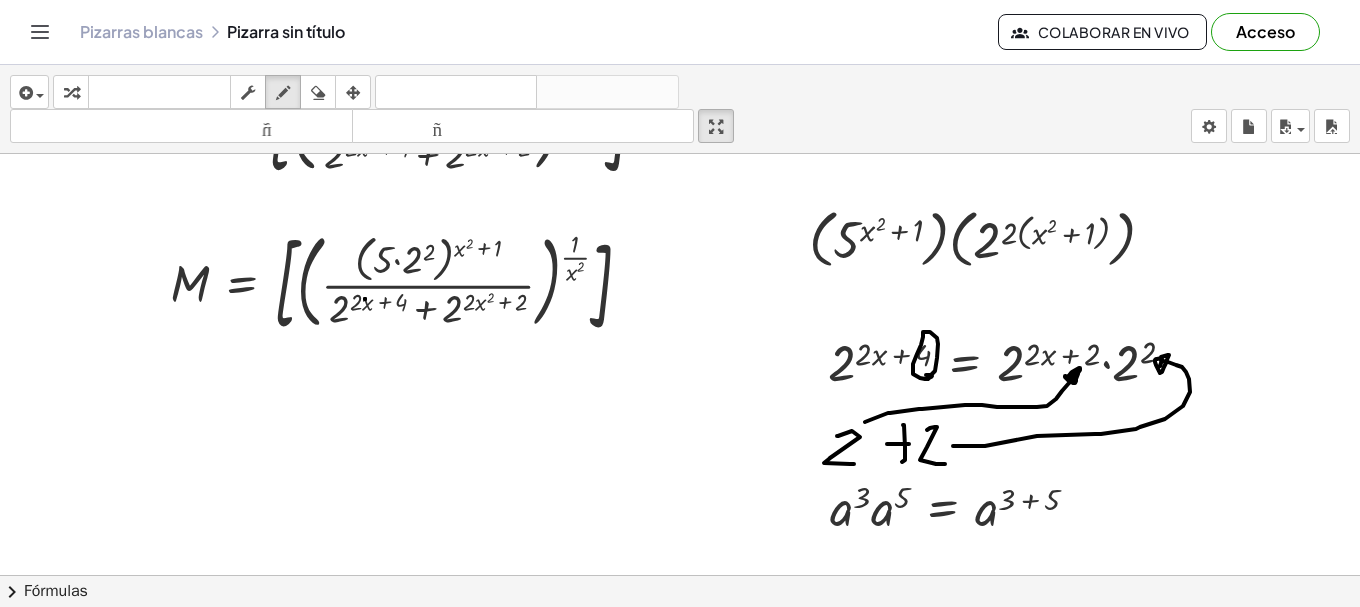 click at bounding box center (680, 385) 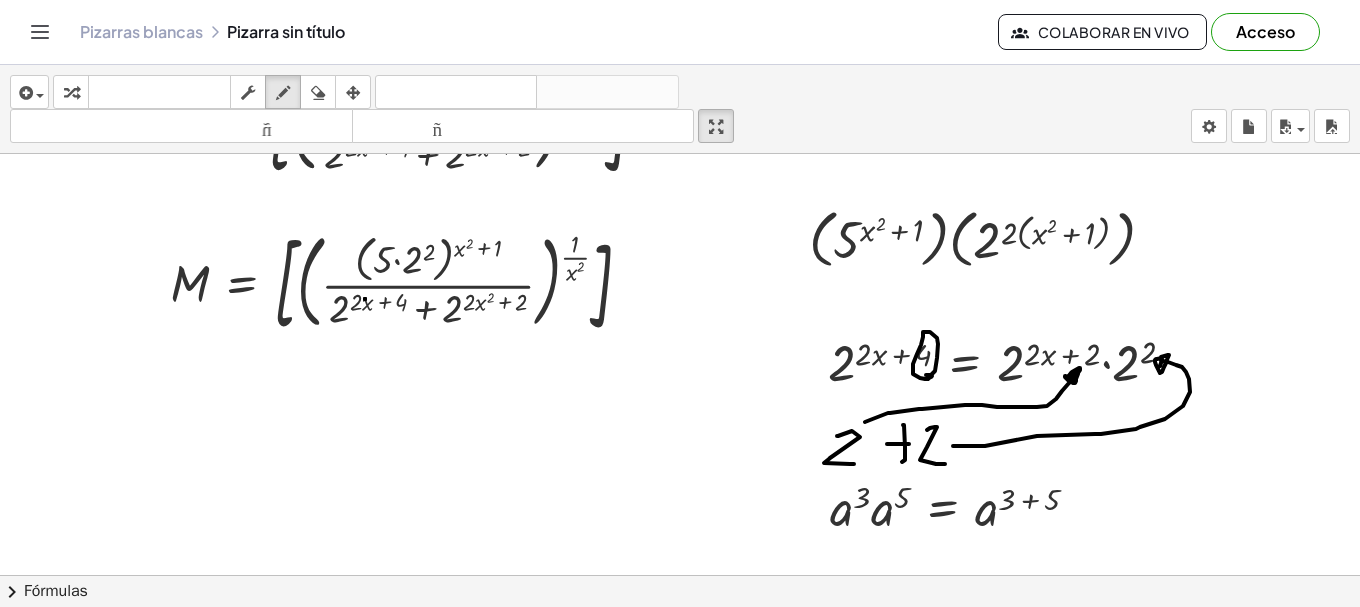 click at bounding box center [680, 385] 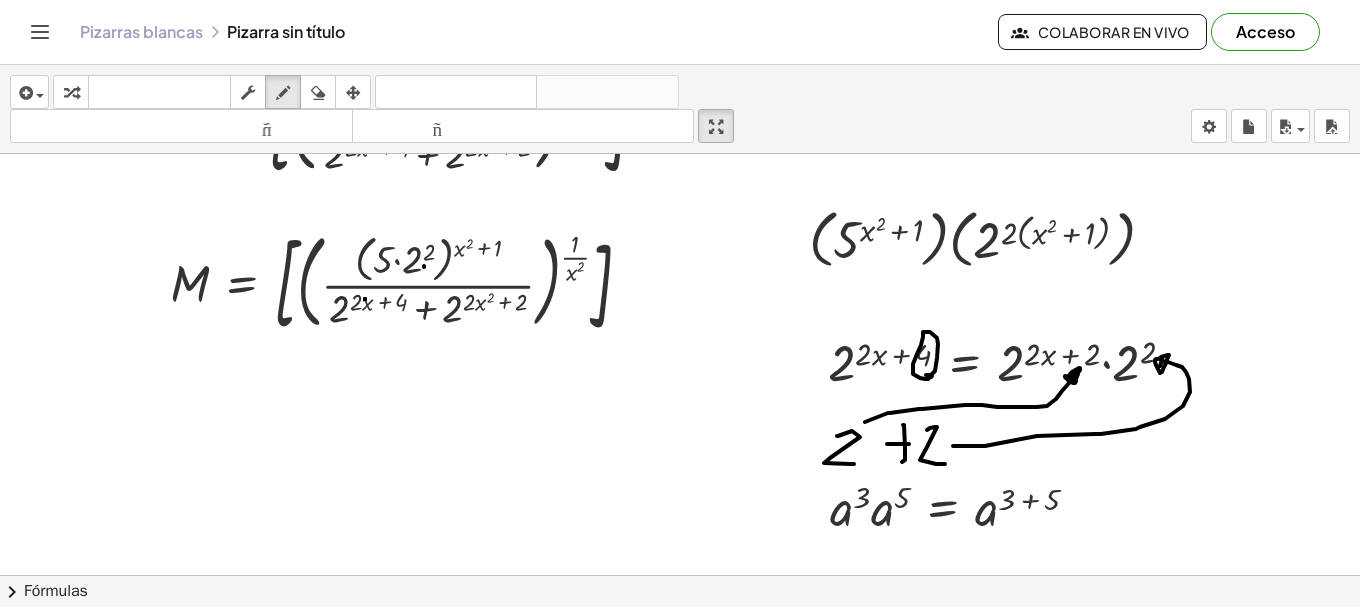 click at bounding box center (680, 385) 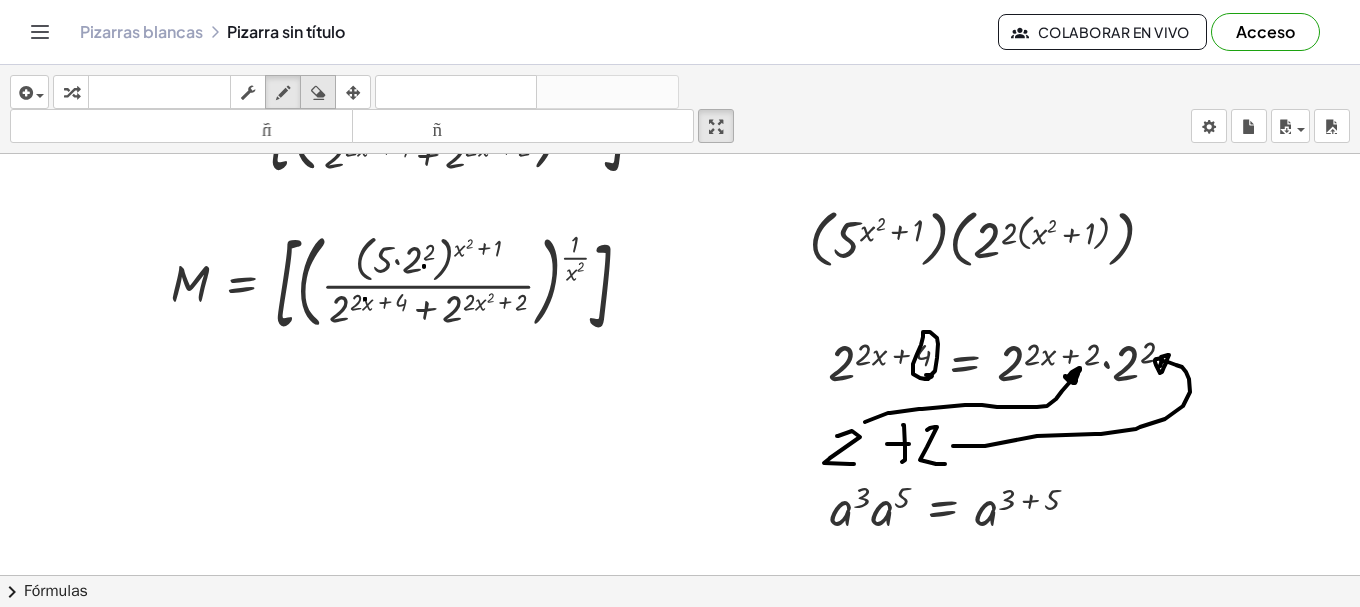 click at bounding box center (318, 93) 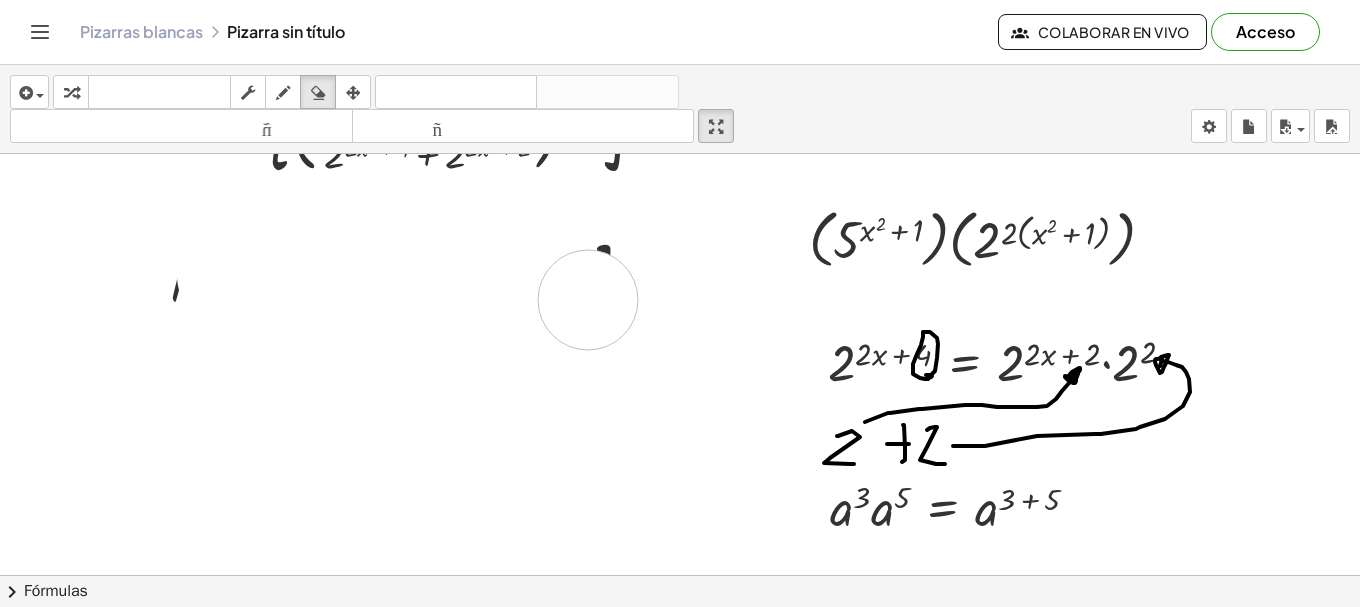 drag, startPoint x: 382, startPoint y: 261, endPoint x: 588, endPoint y: 300, distance: 209.65924 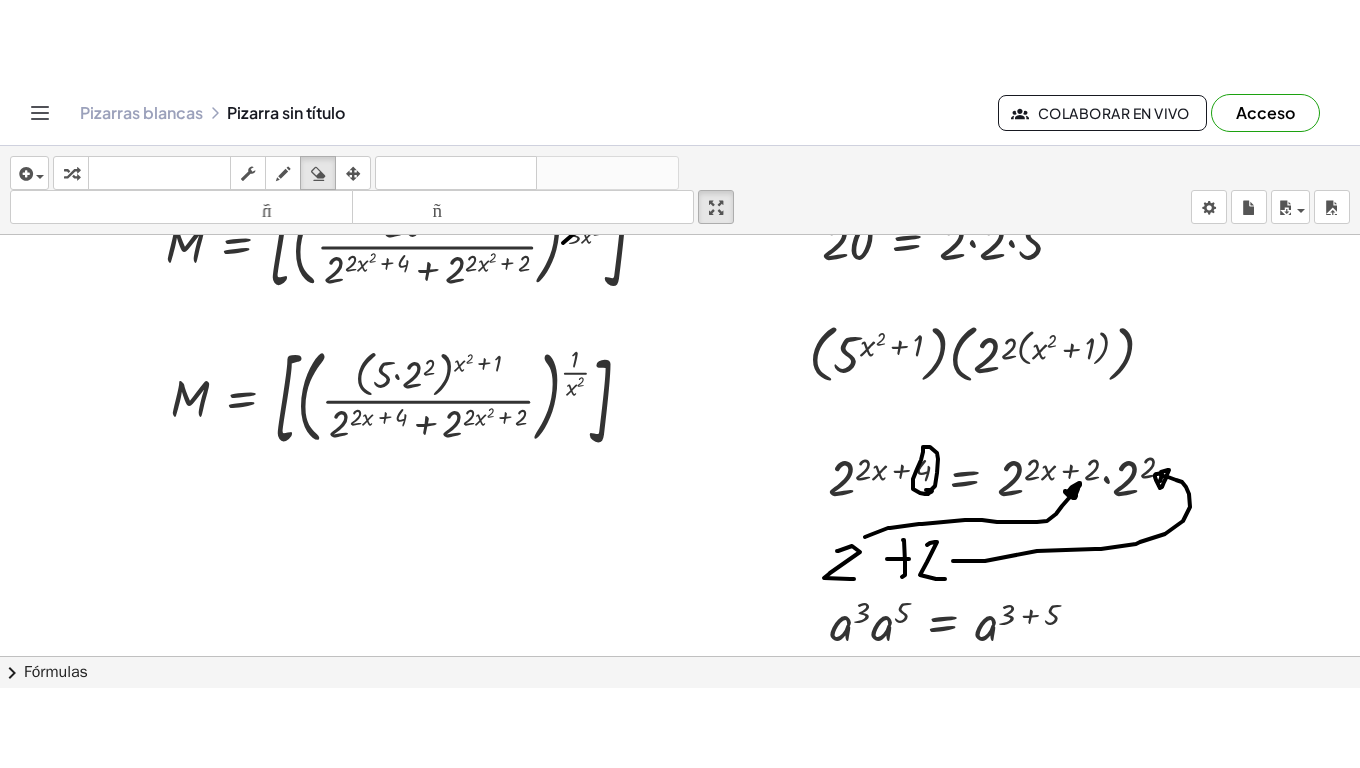 scroll, scrollTop: 400, scrollLeft: 0, axis: vertical 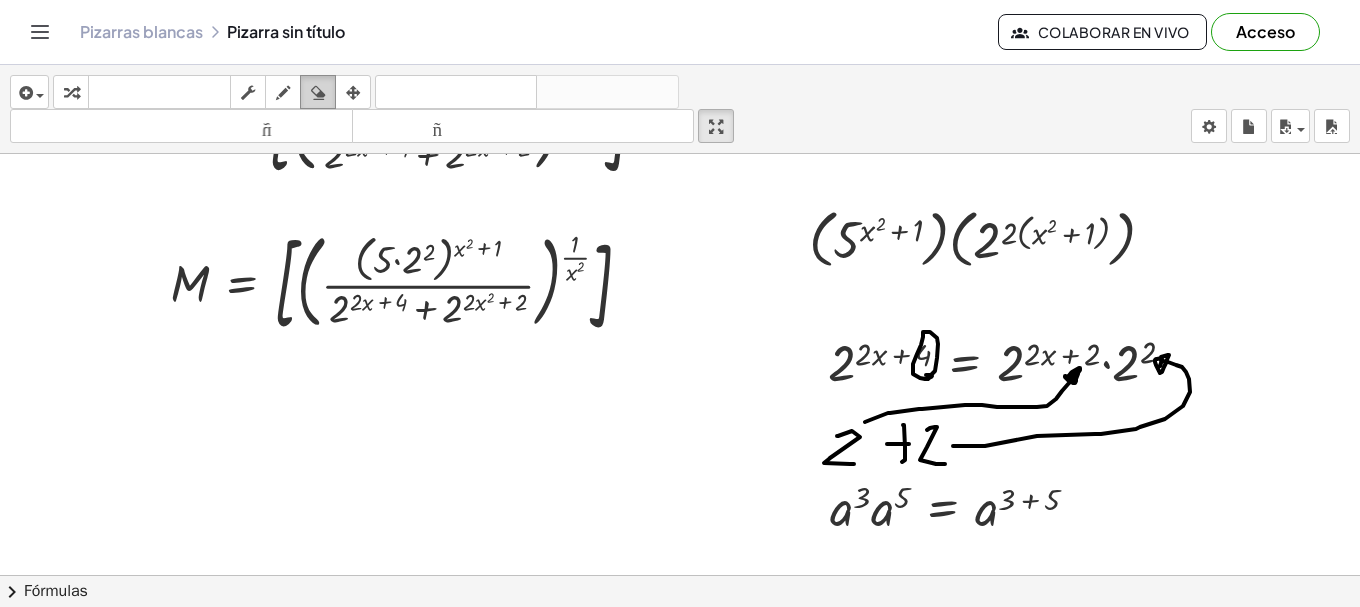 click at bounding box center [318, 92] 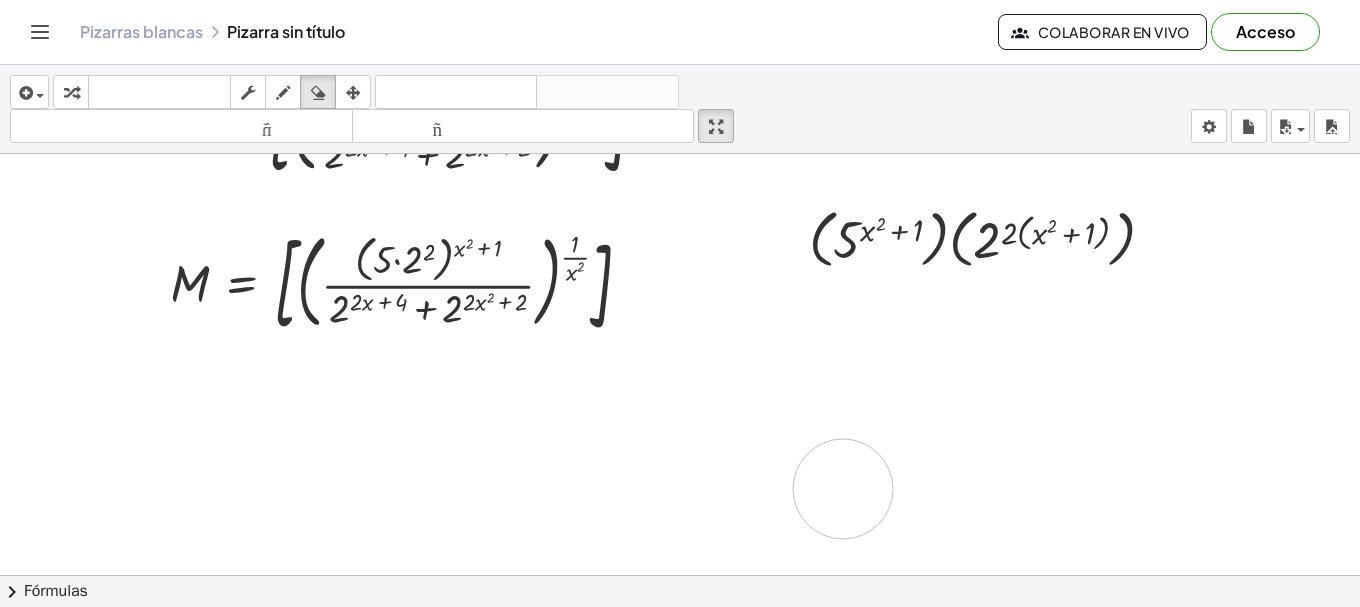 drag, startPoint x: 1014, startPoint y: 378, endPoint x: 828, endPoint y: 472, distance: 208.40346 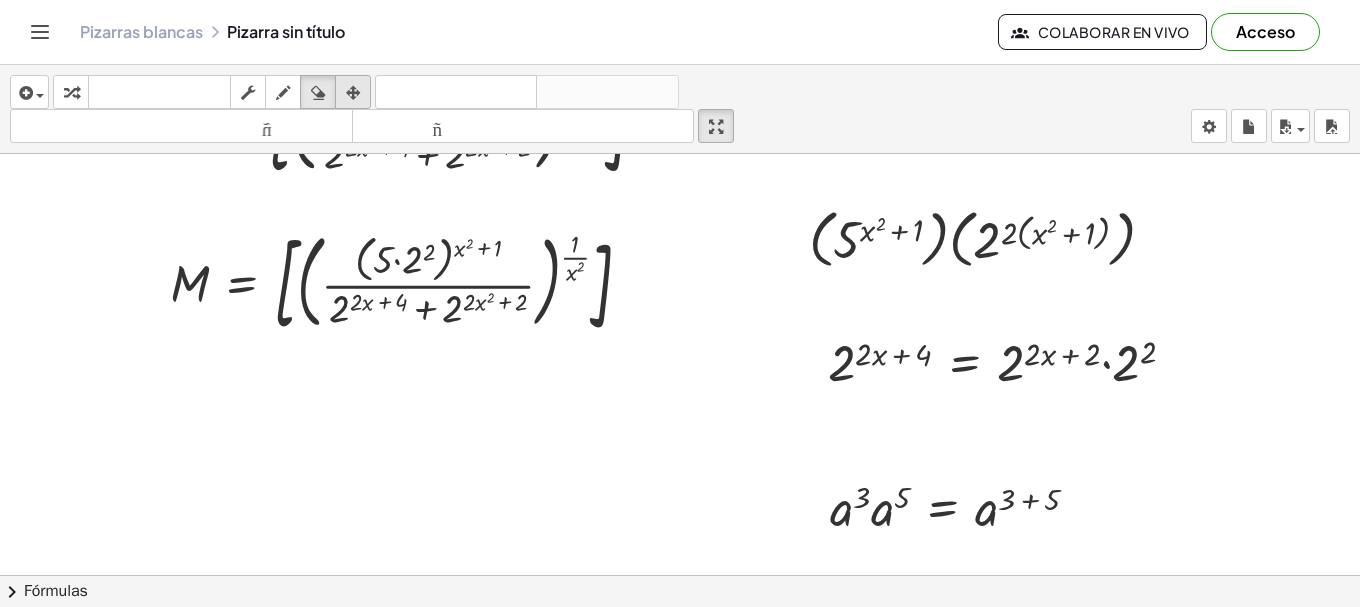 click at bounding box center (353, 93) 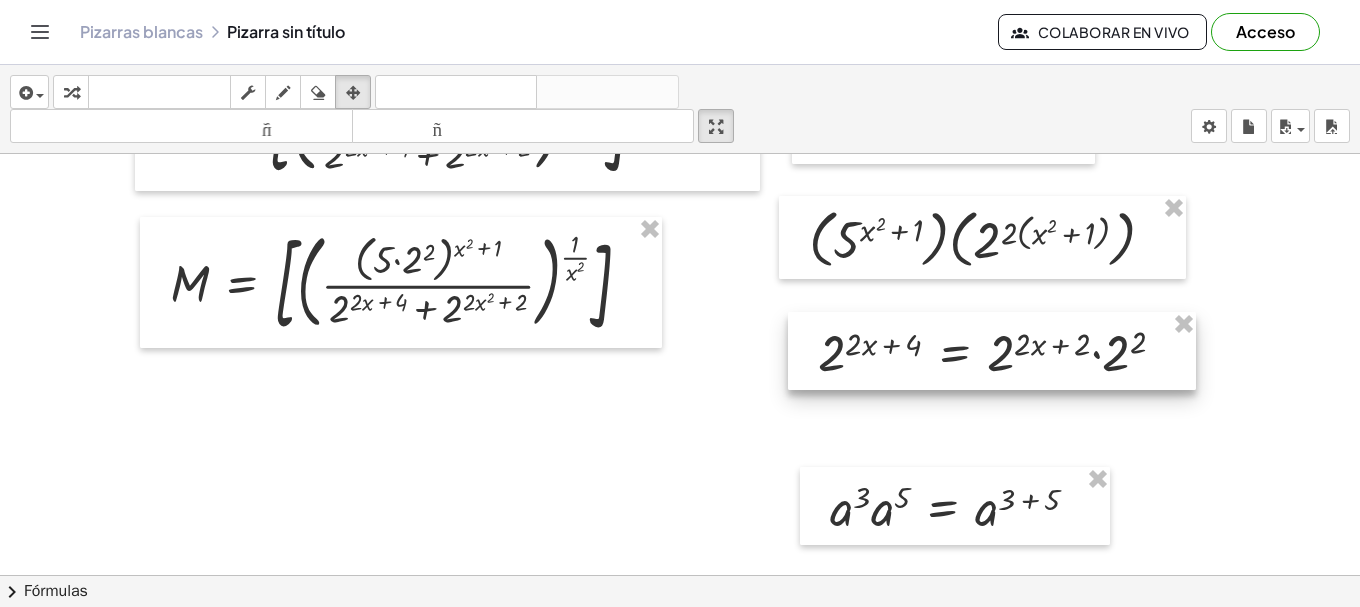 drag, startPoint x: 985, startPoint y: 364, endPoint x: 973, endPoint y: 352, distance: 16.970562 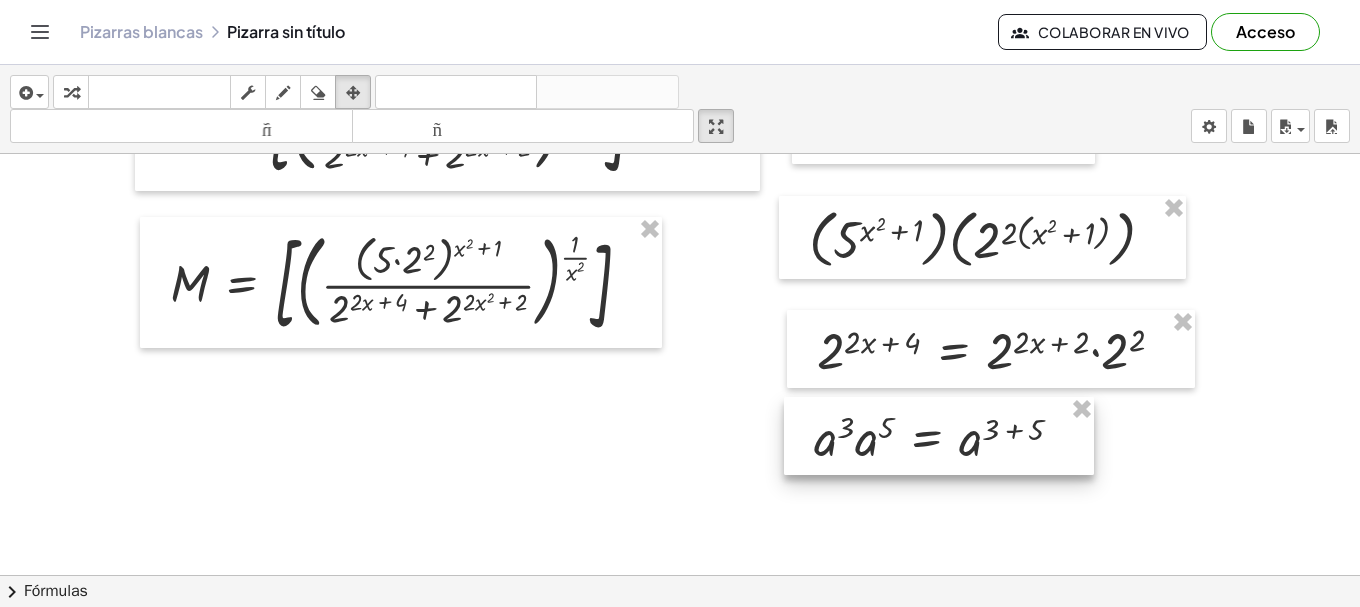 drag, startPoint x: 988, startPoint y: 508, endPoint x: 972, endPoint y: 444, distance: 65.96969 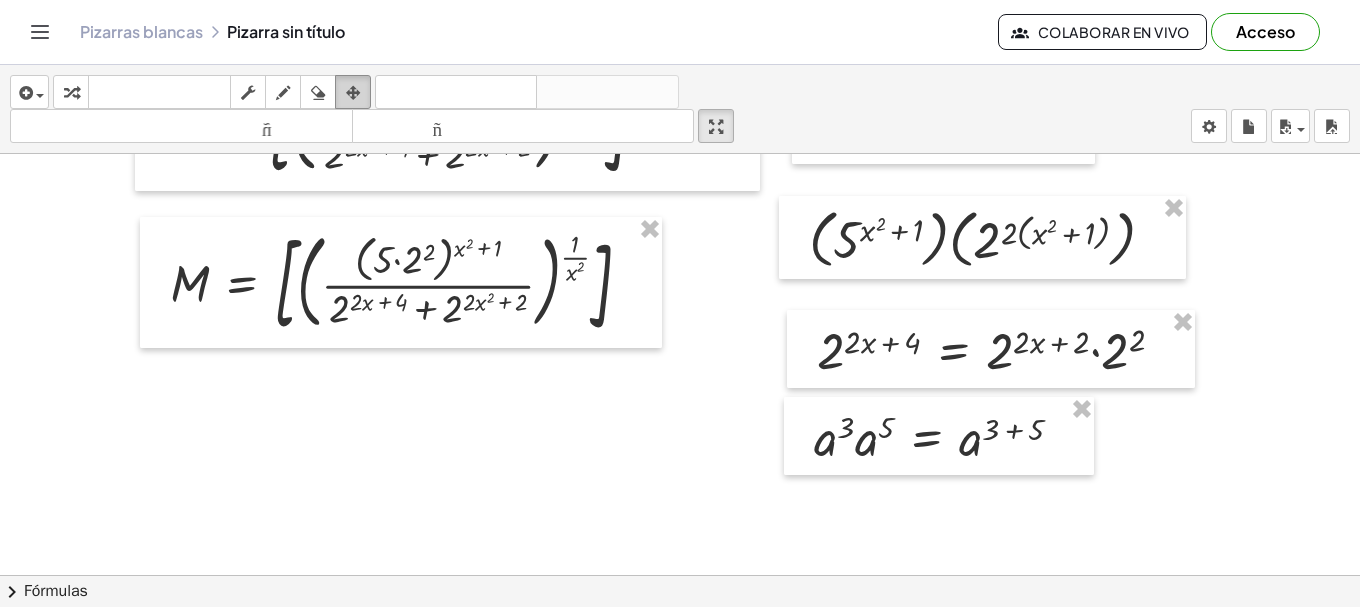 click at bounding box center (353, 93) 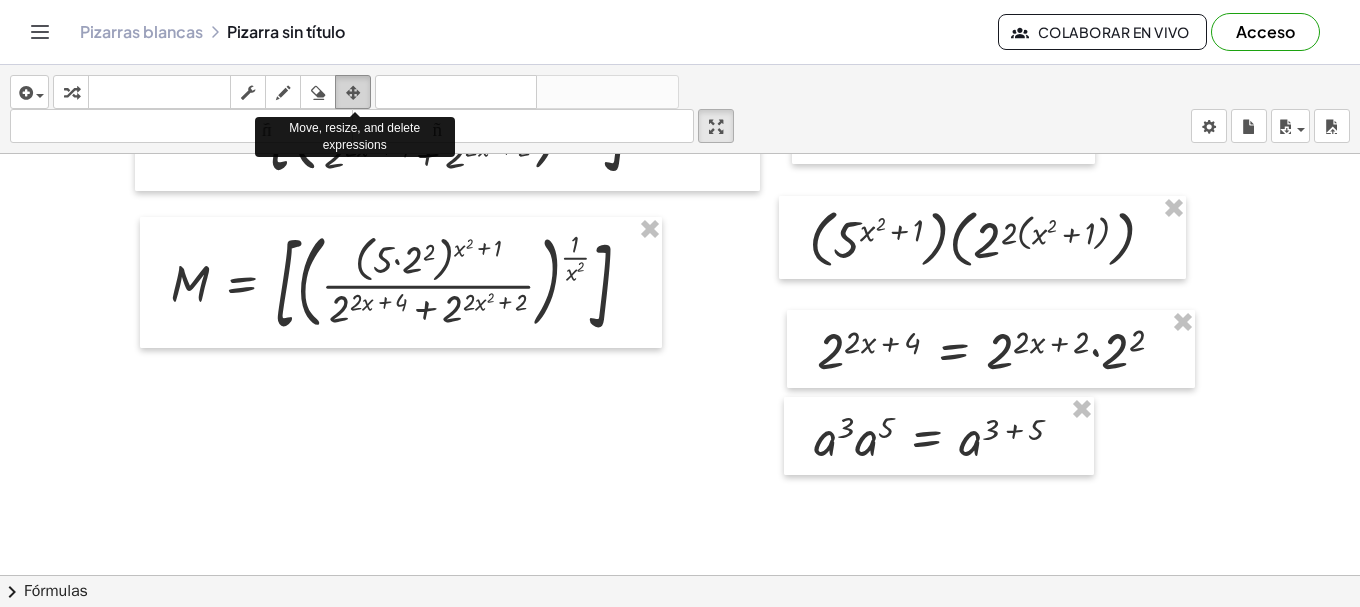 click at bounding box center (353, 93) 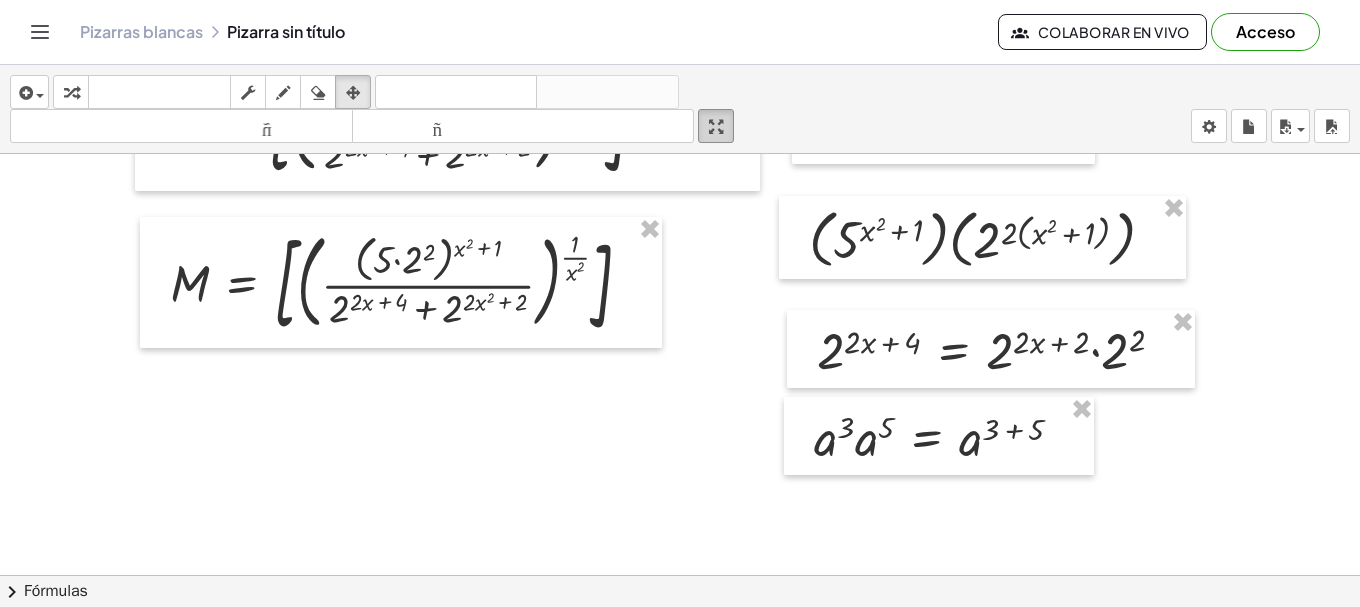click on "pantalla completa" at bounding box center [716, 126] 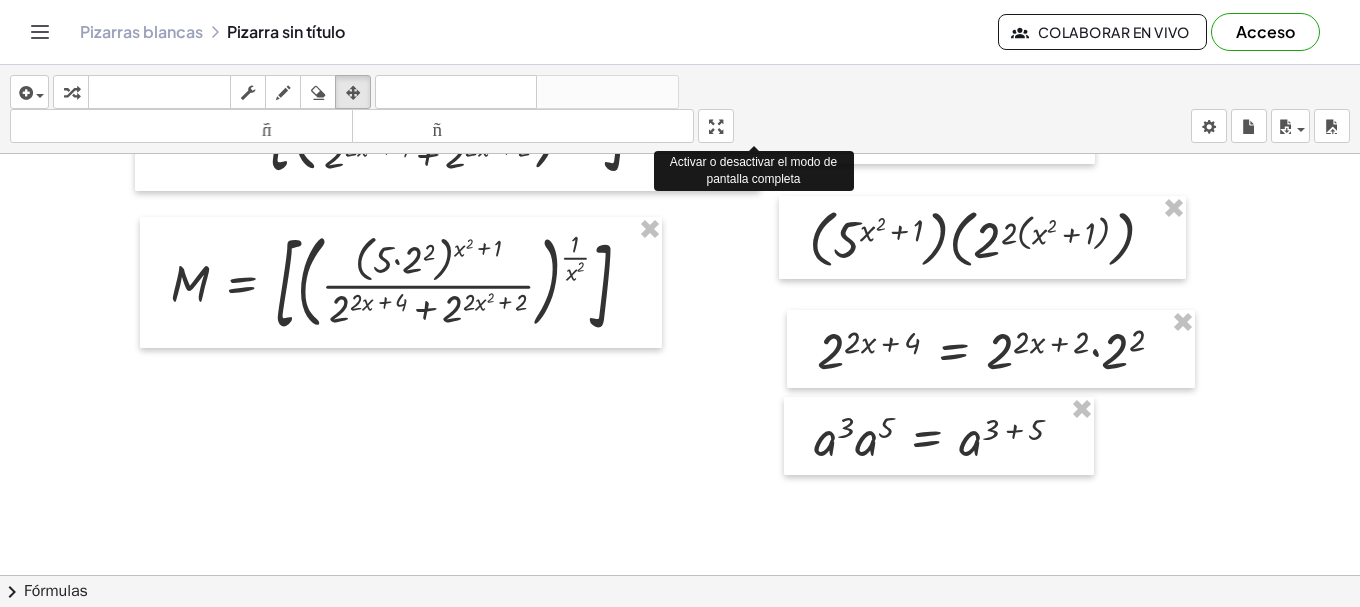 drag, startPoint x: 722, startPoint y: 131, endPoint x: 722, endPoint y: 252, distance: 121 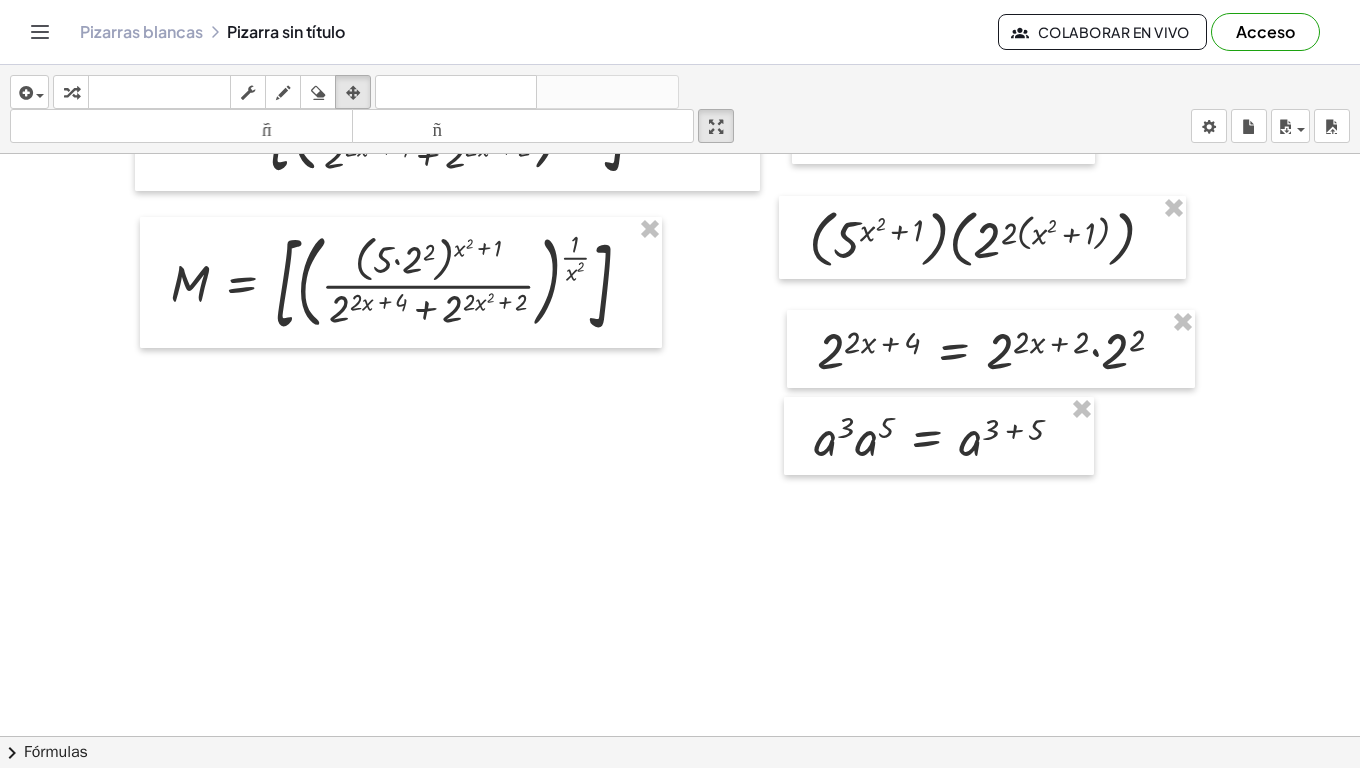 click at bounding box center [680, 385] 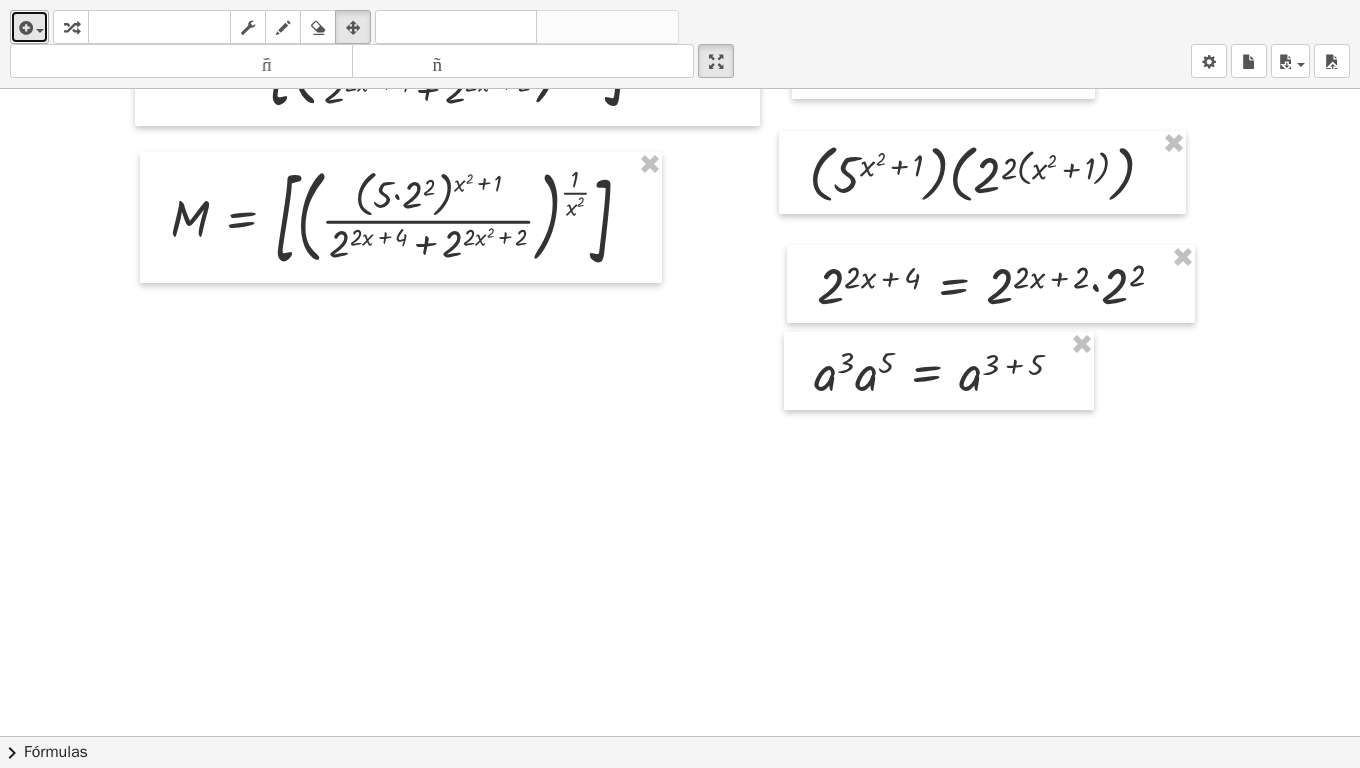 click at bounding box center (24, 28) 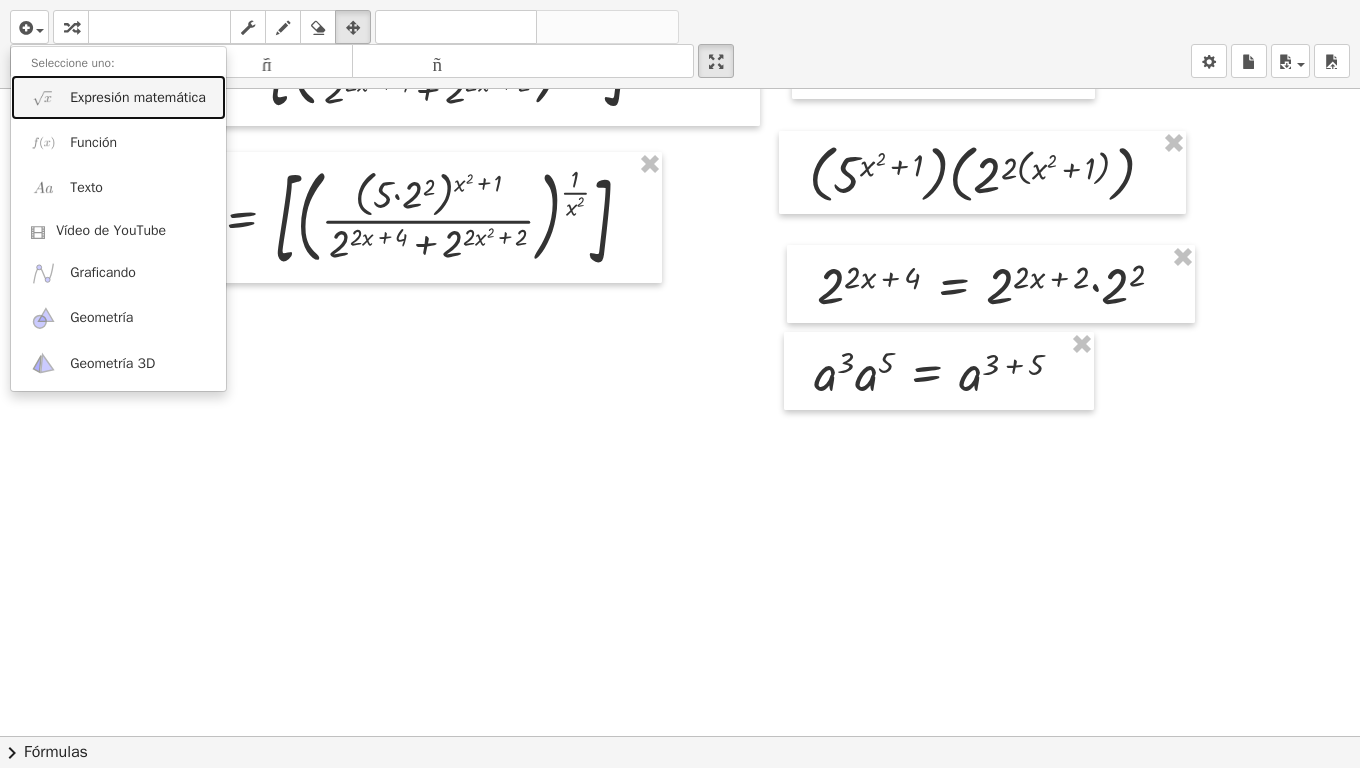 click on "Expresión matemática" at bounding box center (118, 97) 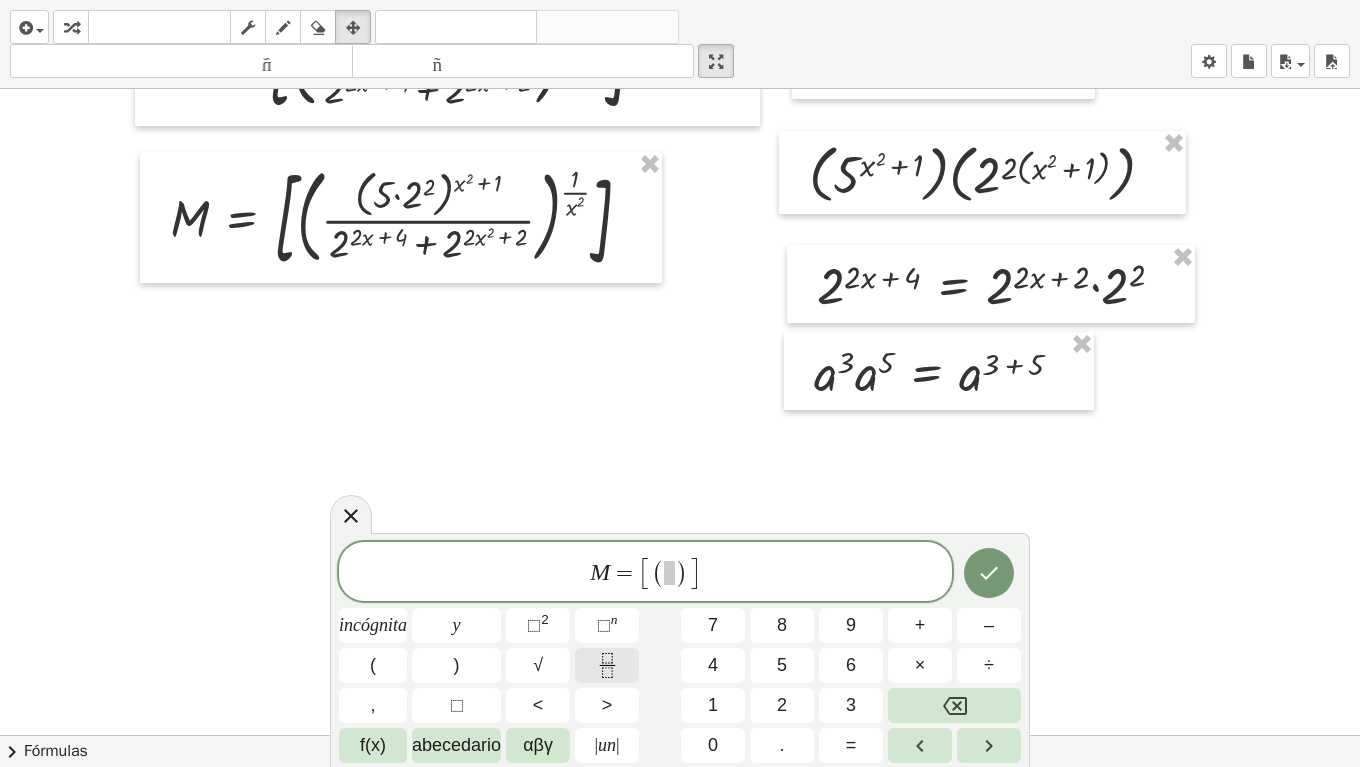 click 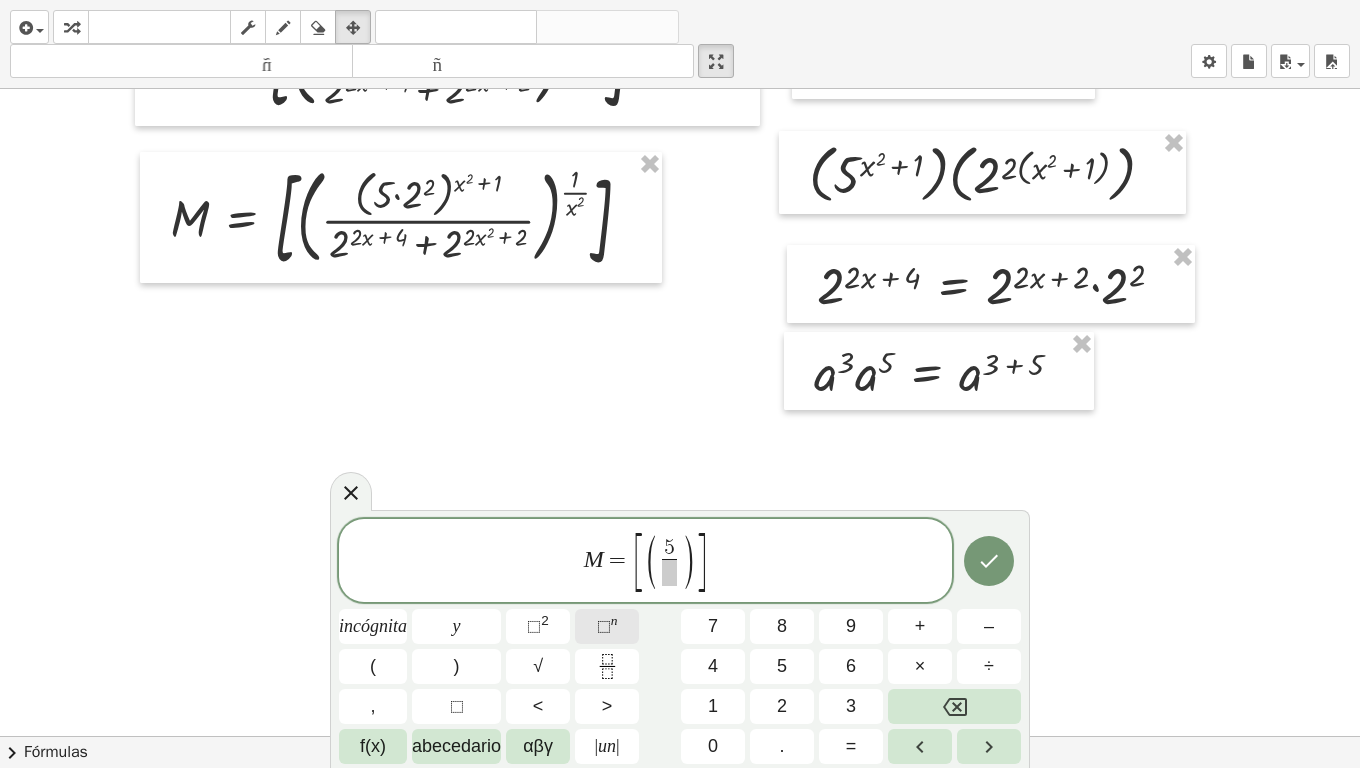 click on "⬚  n" at bounding box center [607, 626] 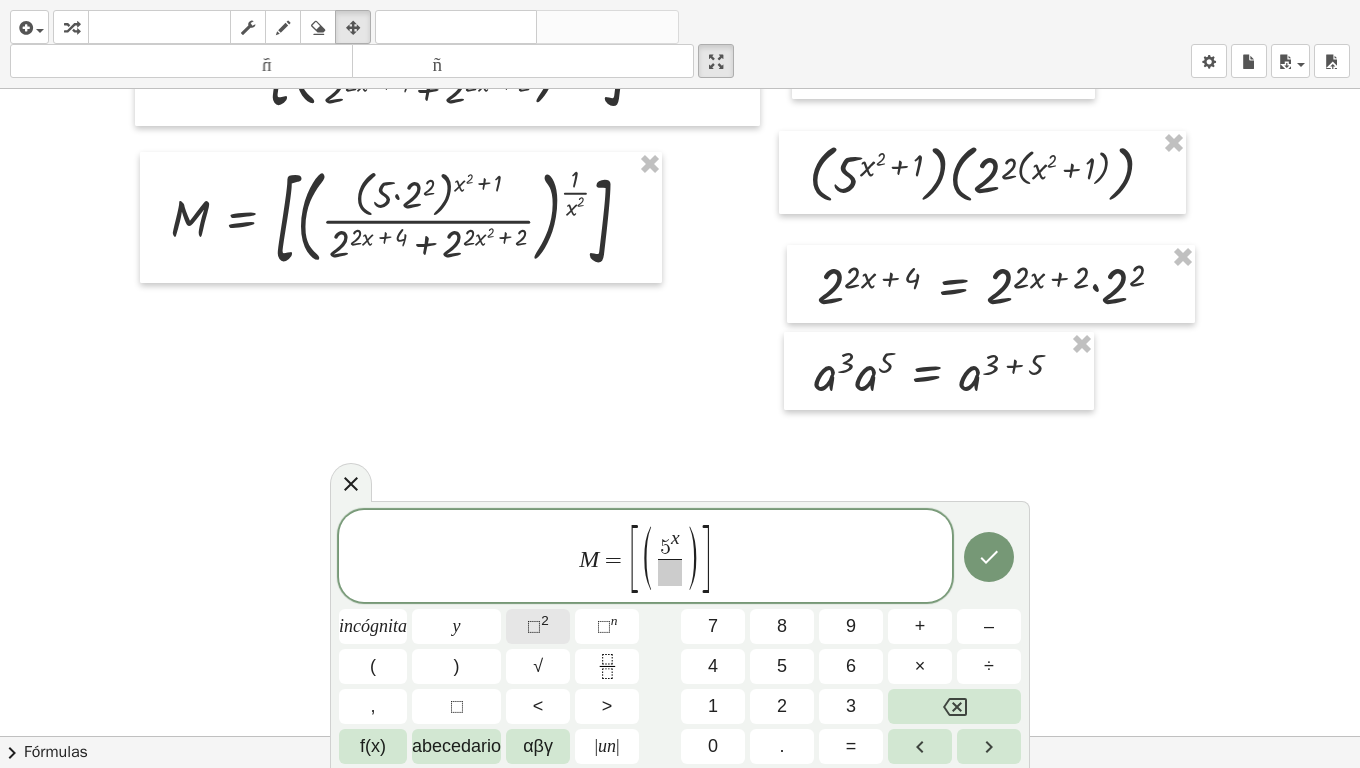 click on "2" at bounding box center (545, 620) 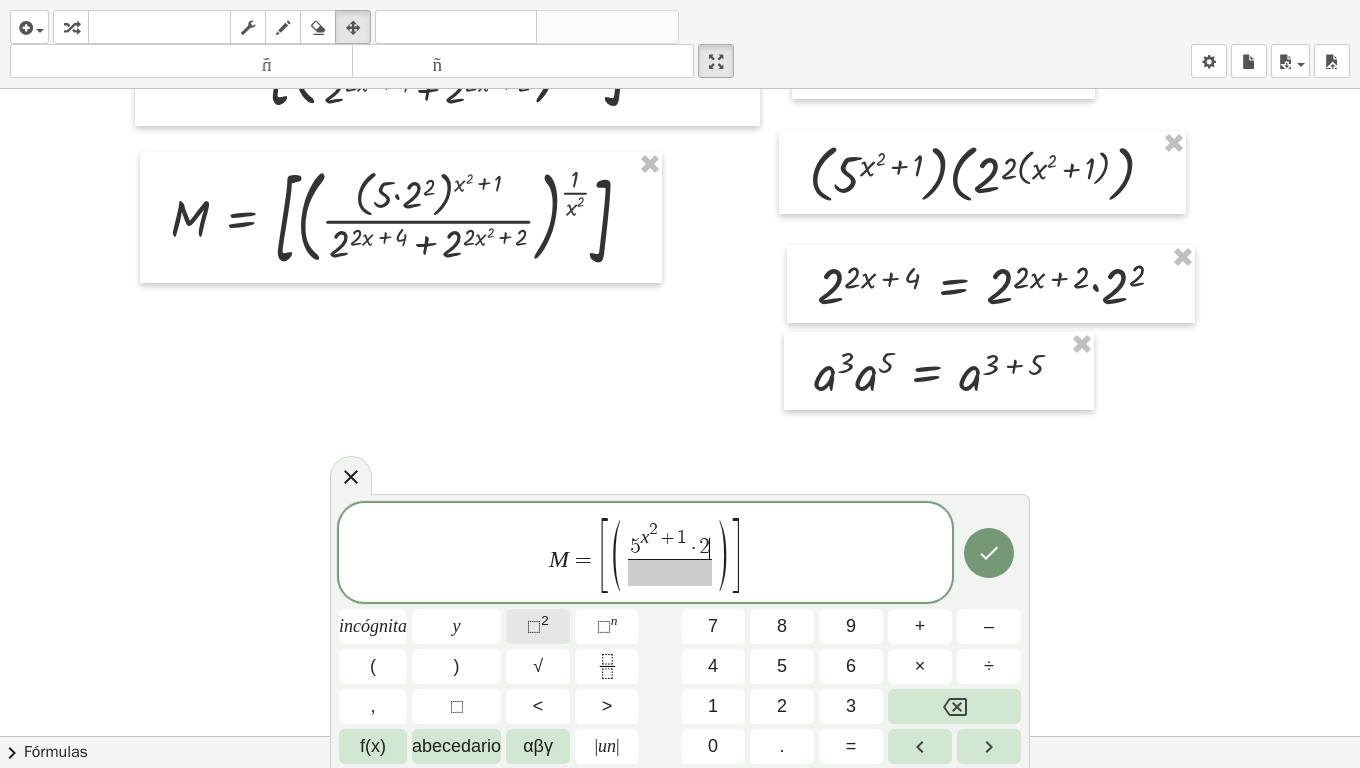 click on "⬚" at bounding box center [534, 626] 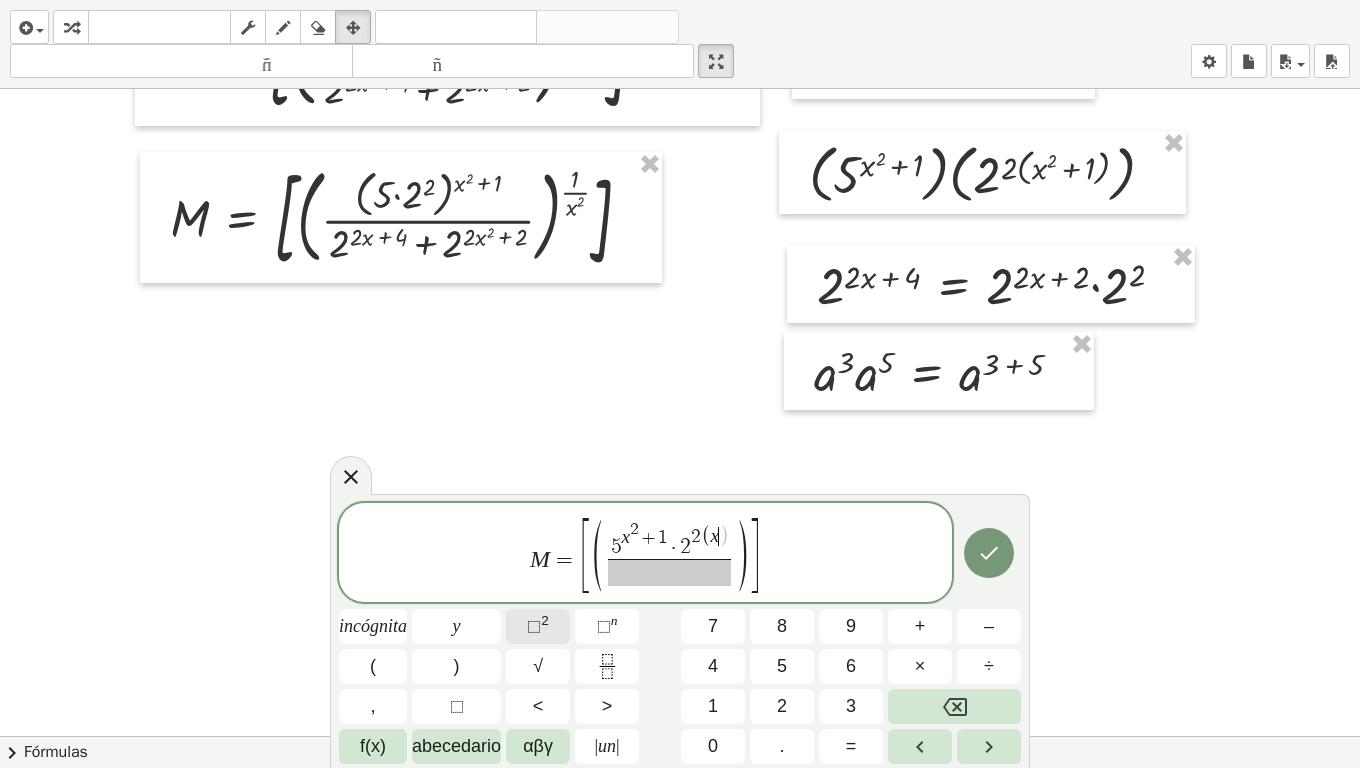click on "⬚" at bounding box center [534, 626] 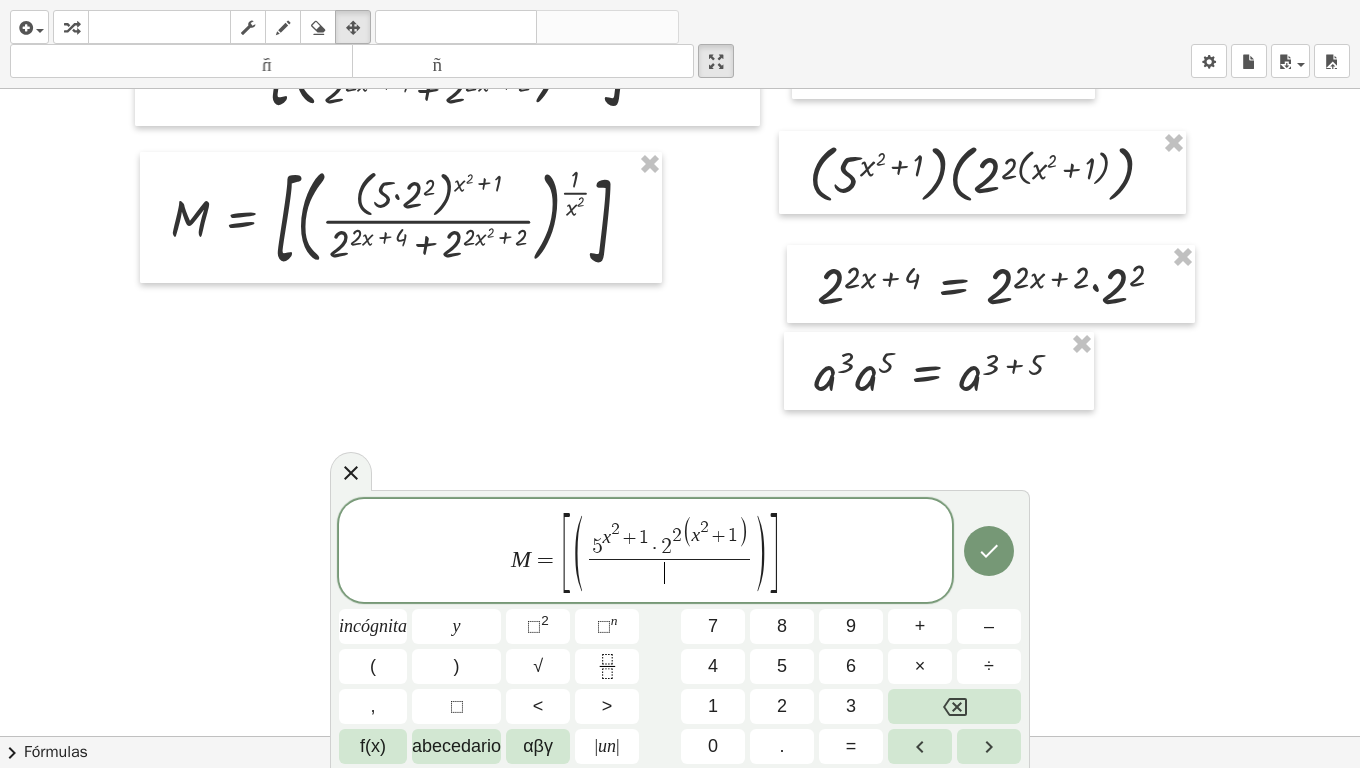 click on "​" at bounding box center (669, 572) 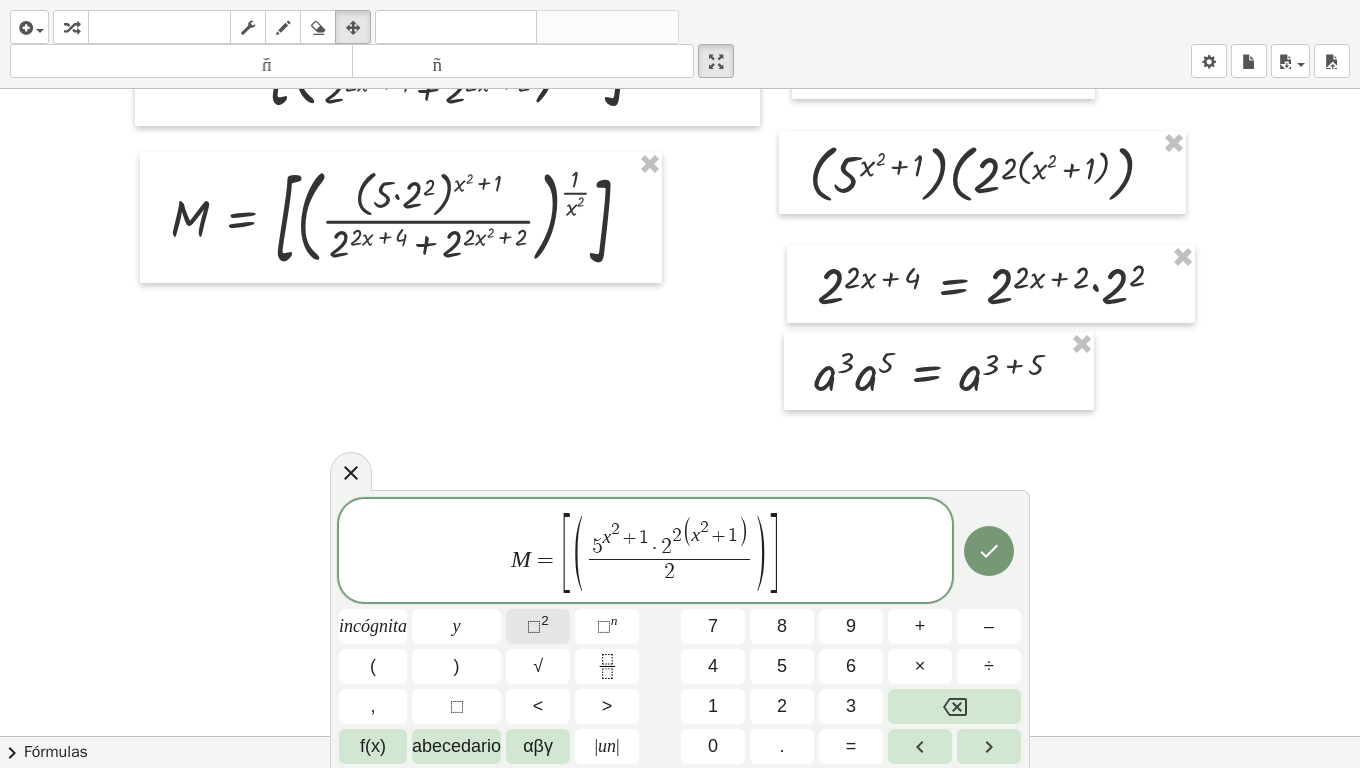 click on "⬚" at bounding box center (534, 626) 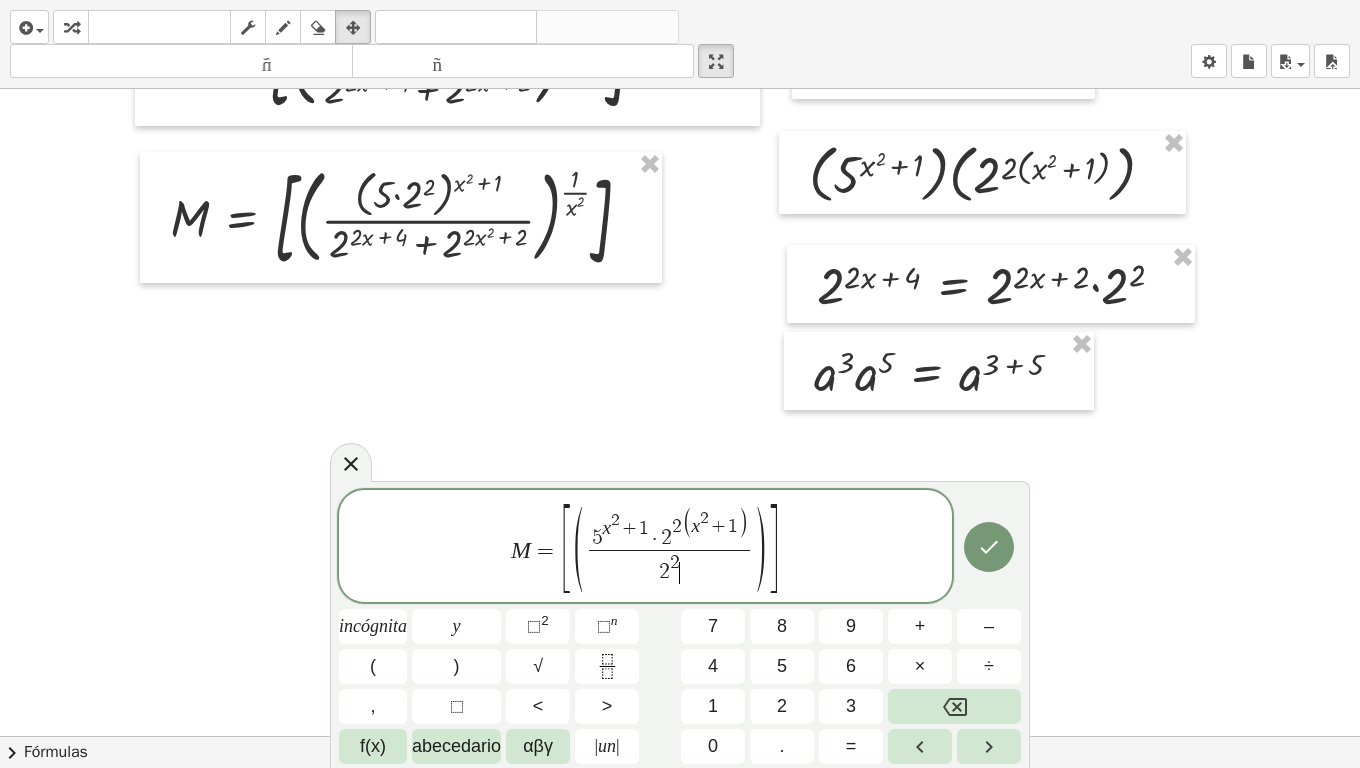 click on "2 2 ​" at bounding box center [669, 568] 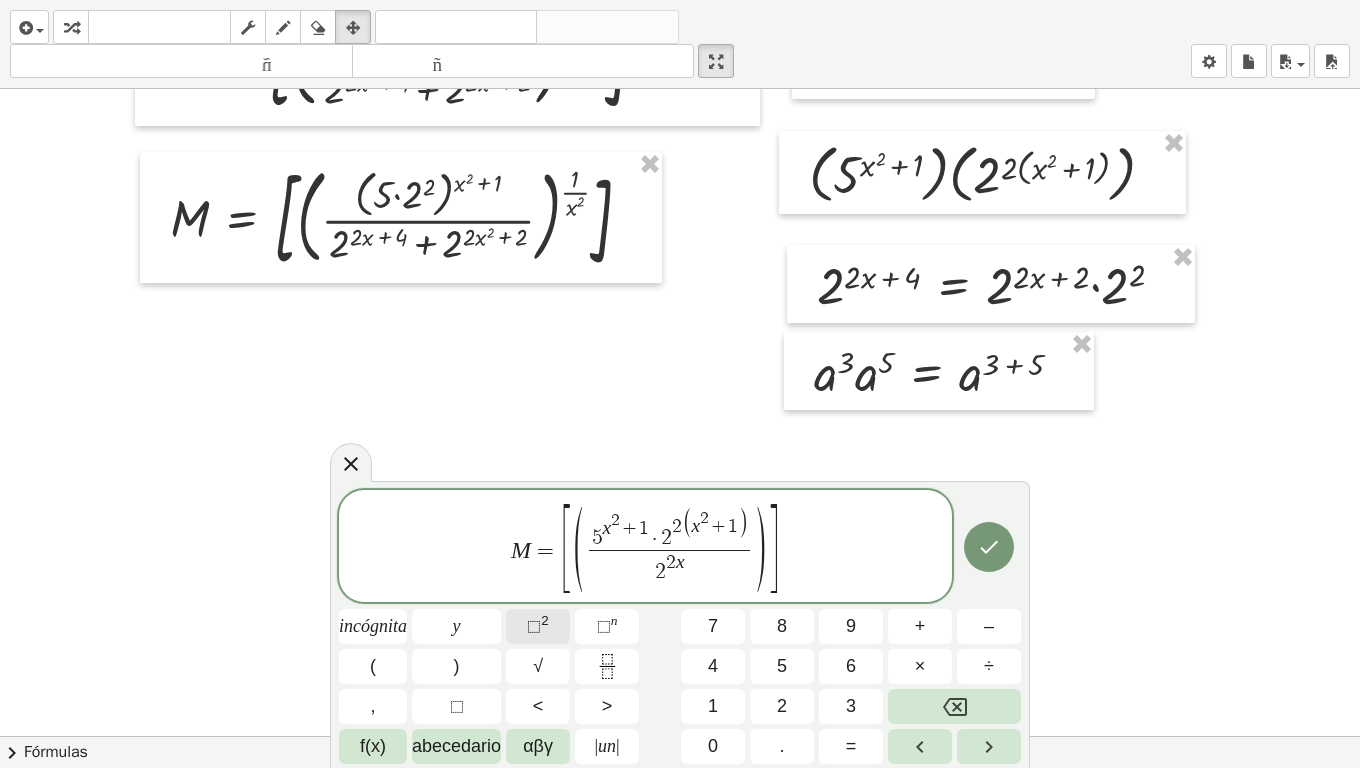 click on "⬚  2" at bounding box center [538, 626] 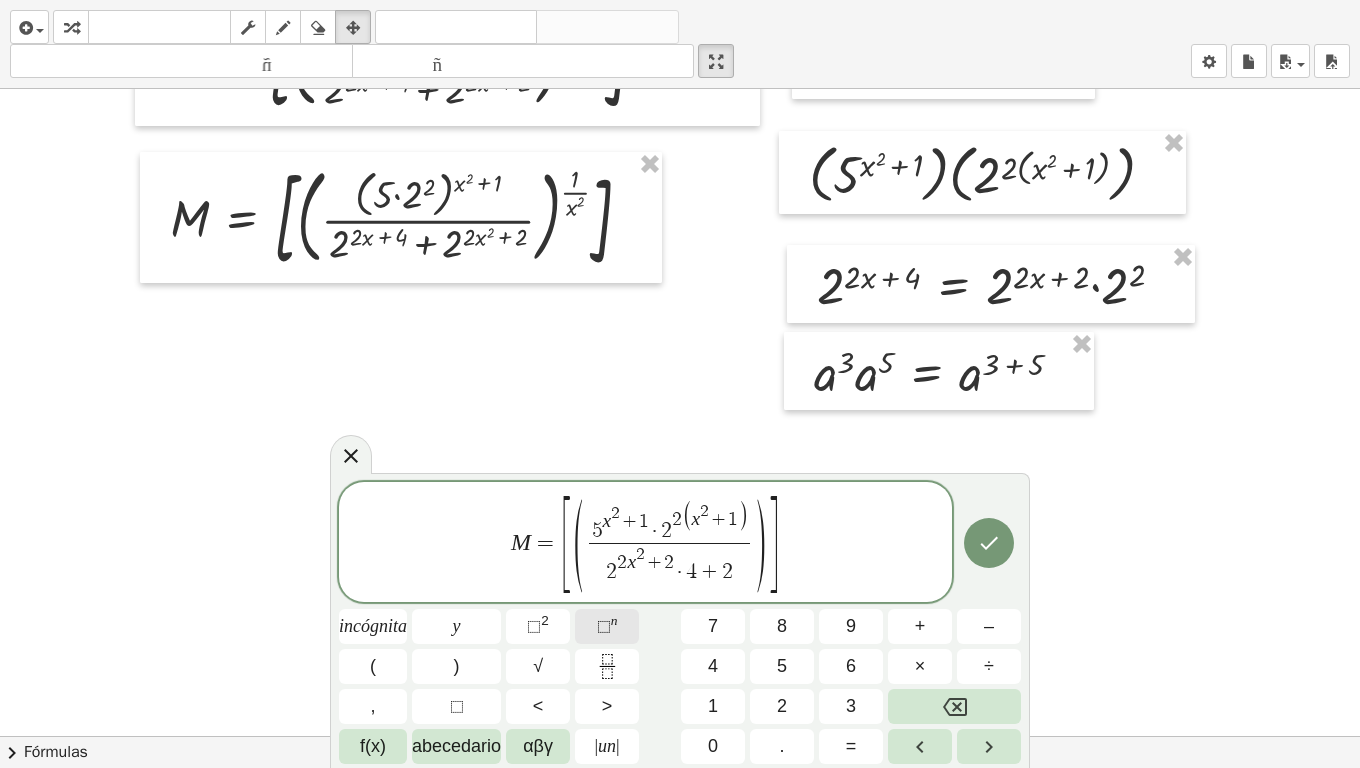 click on "⬚" at bounding box center [604, 626] 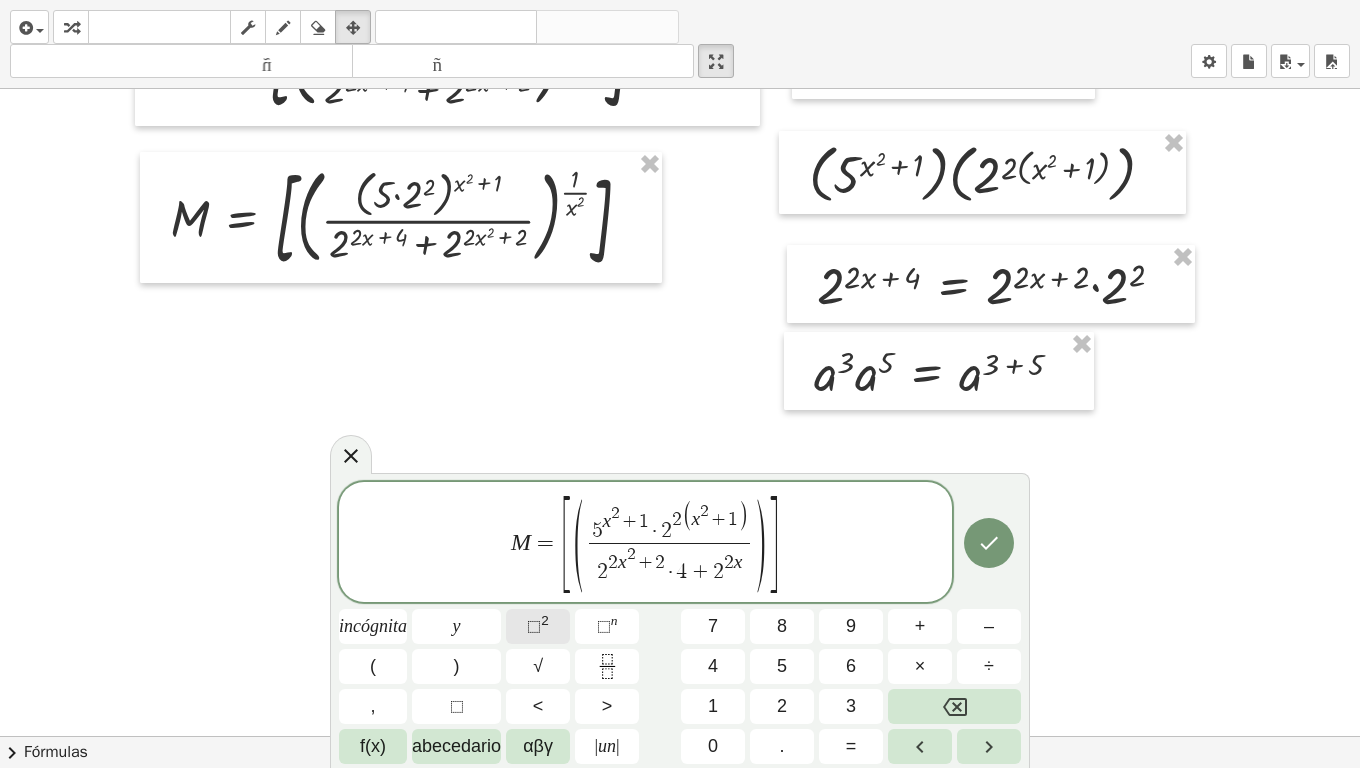 click on "⬚  2" at bounding box center [538, 626] 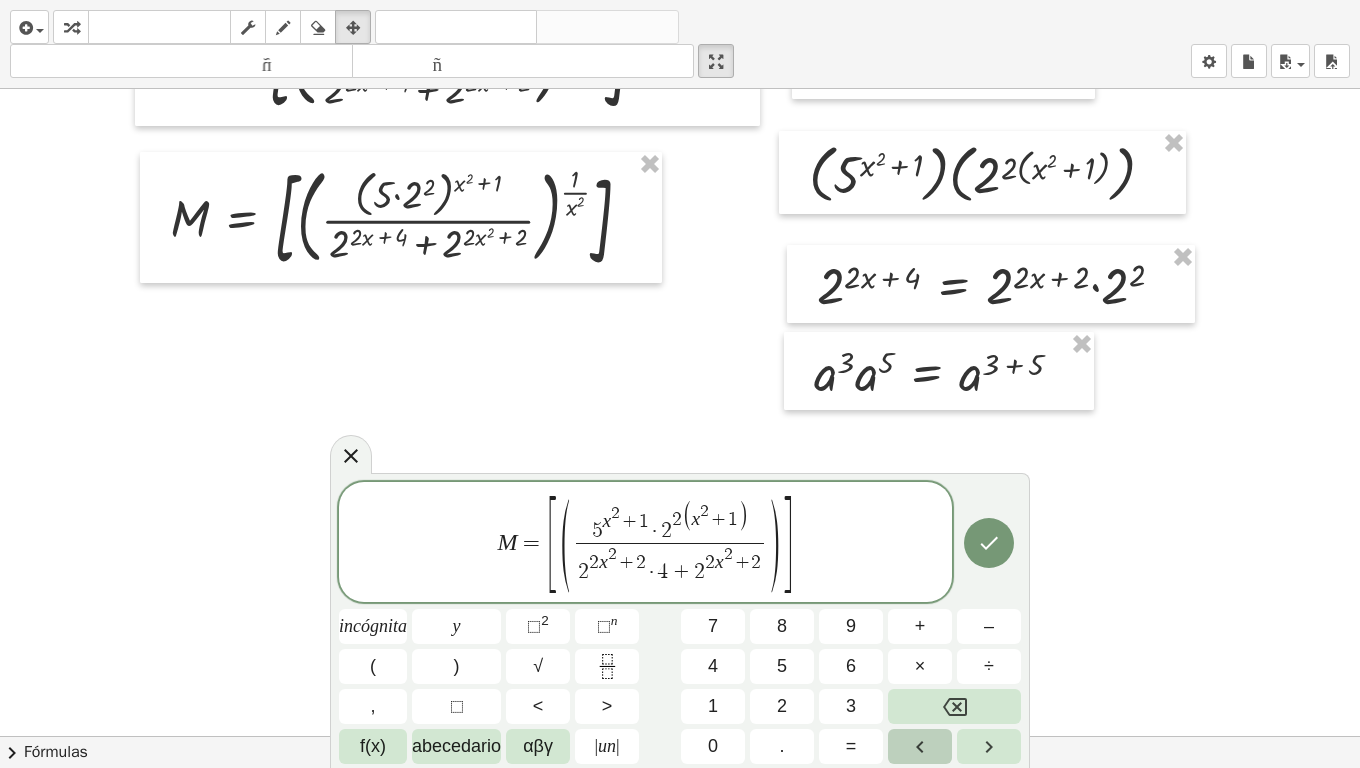 click 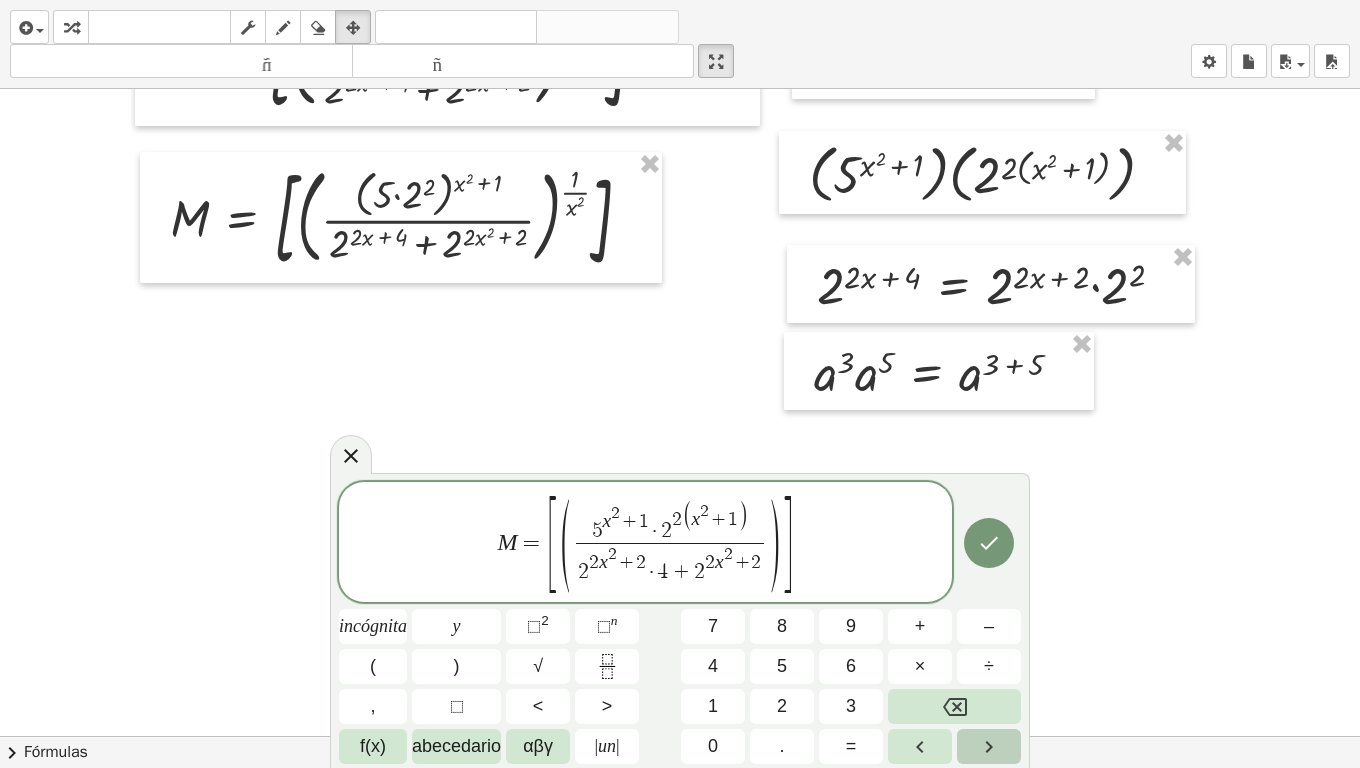 click at bounding box center (989, 746) 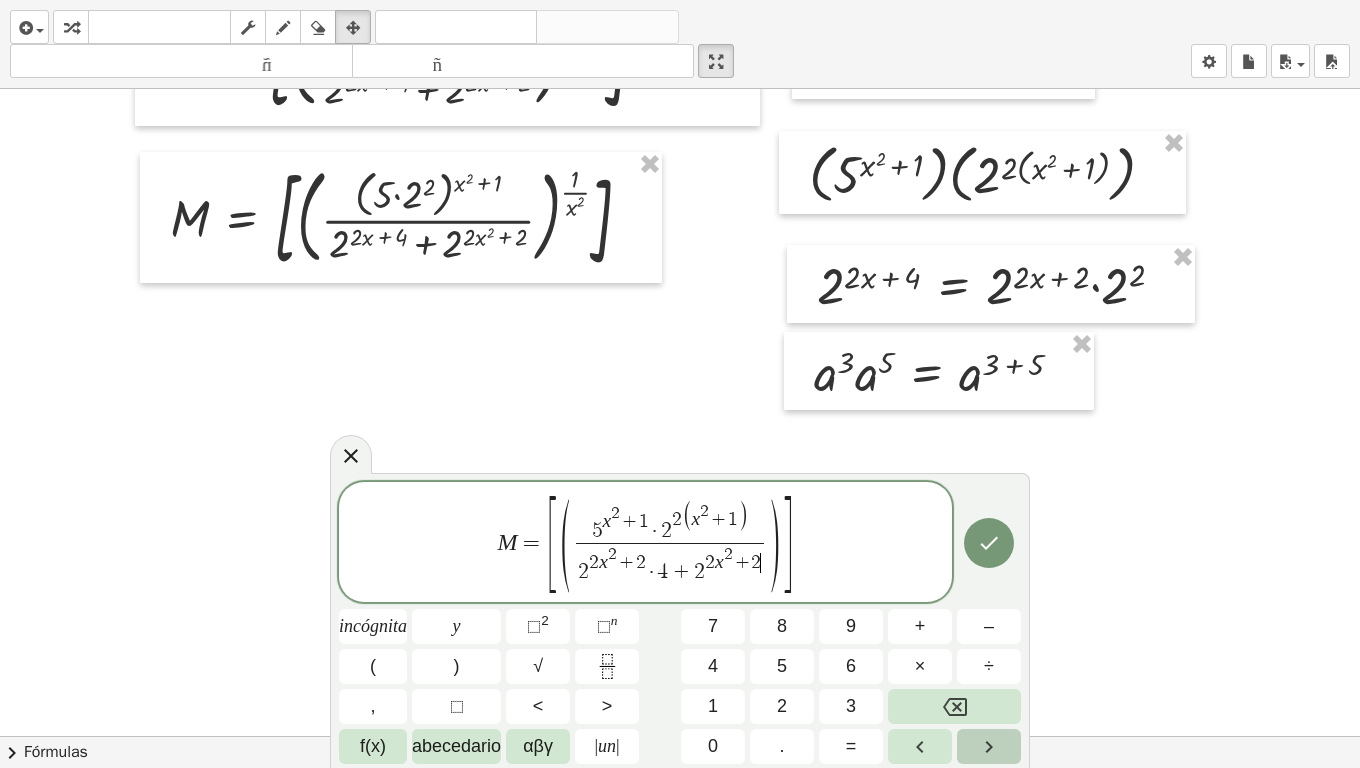 click at bounding box center (989, 746) 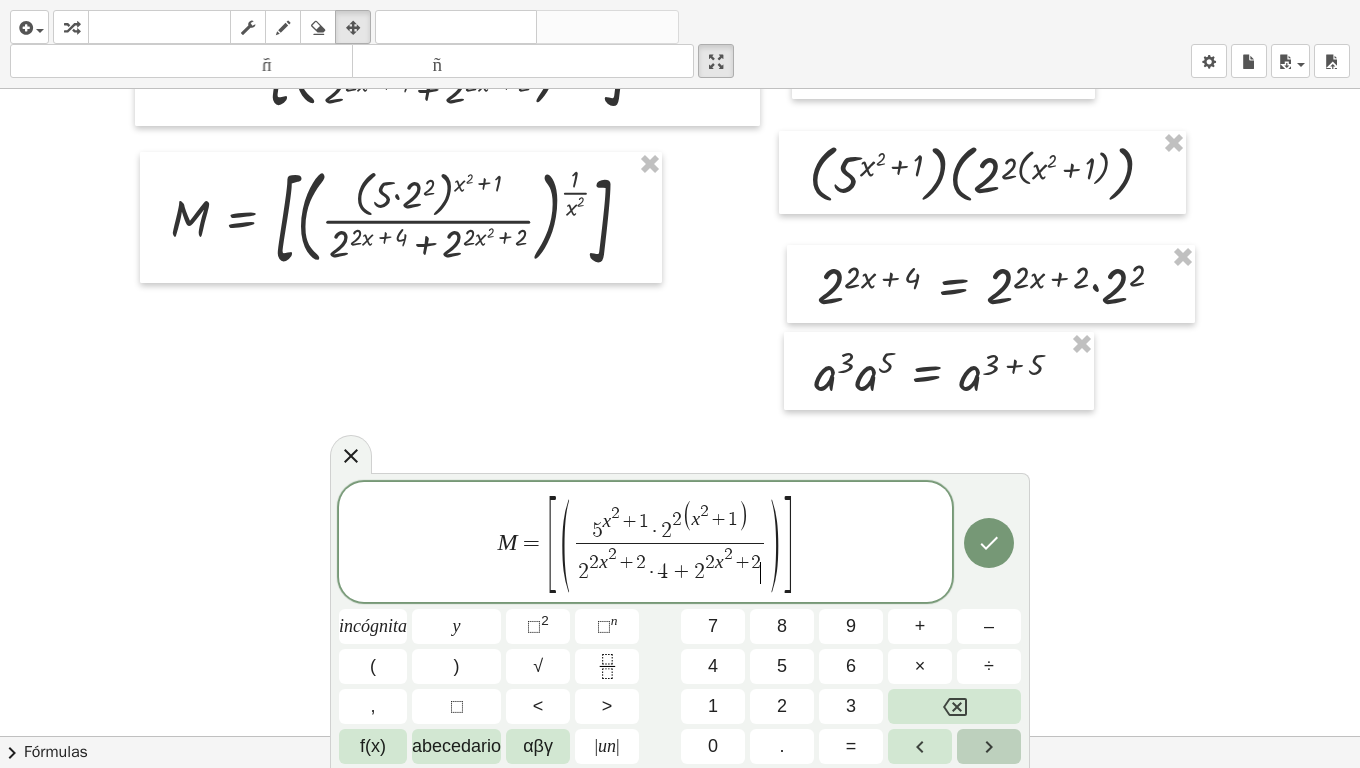 click at bounding box center [989, 746] 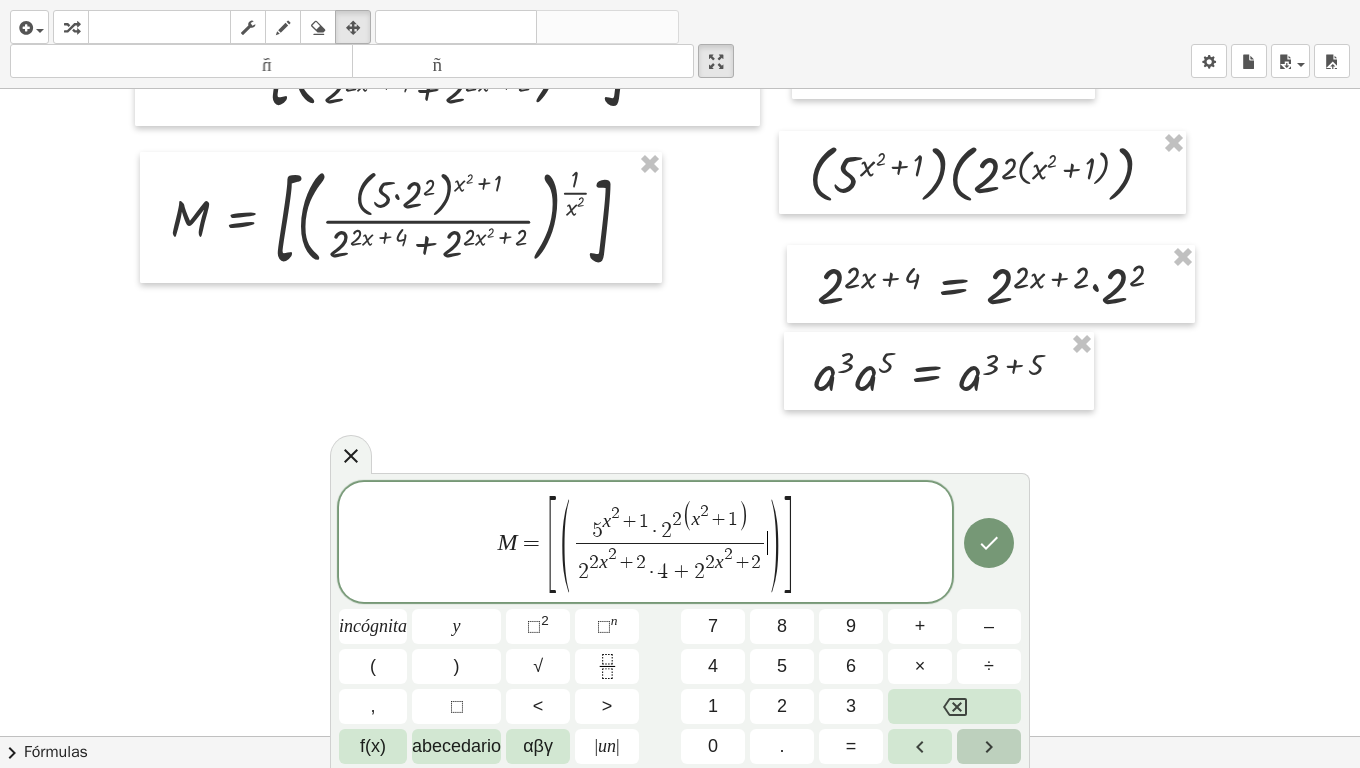 click at bounding box center (989, 746) 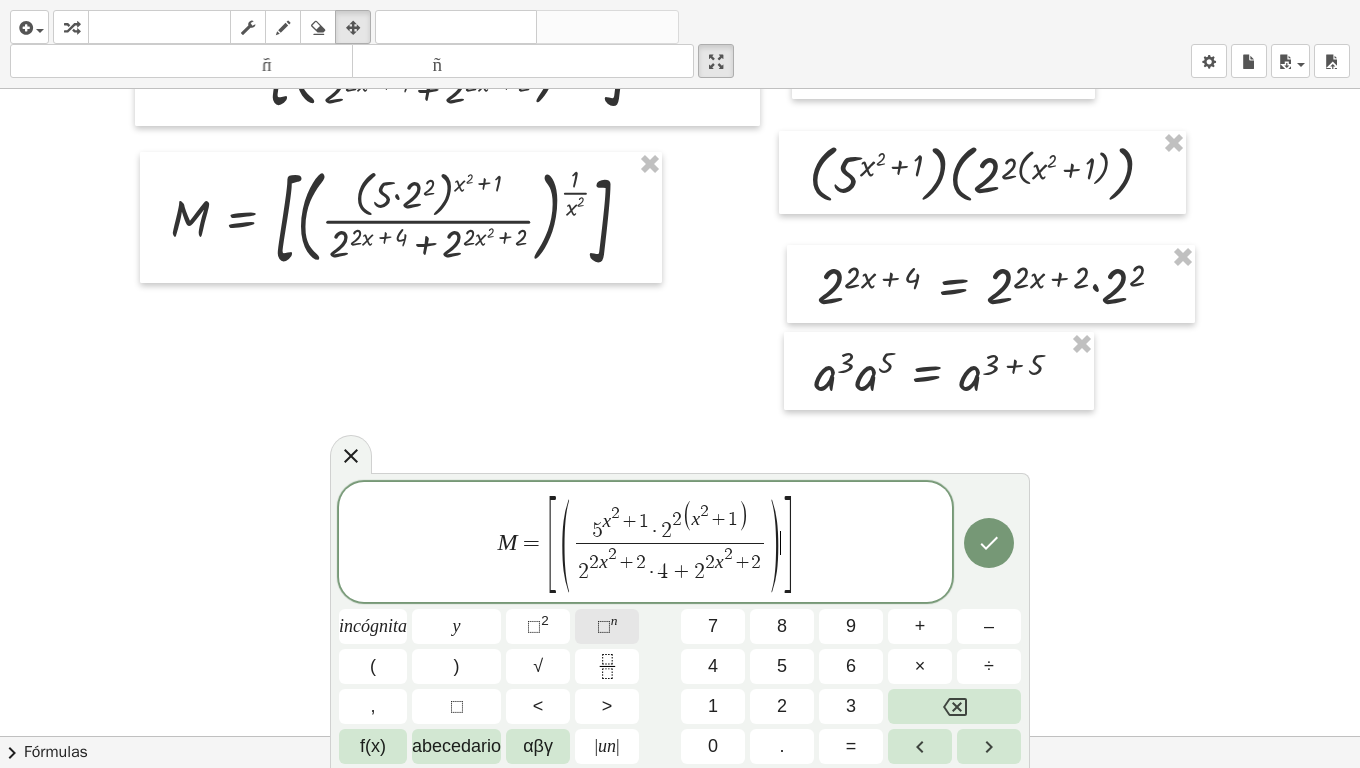 click on "⬚" at bounding box center (604, 626) 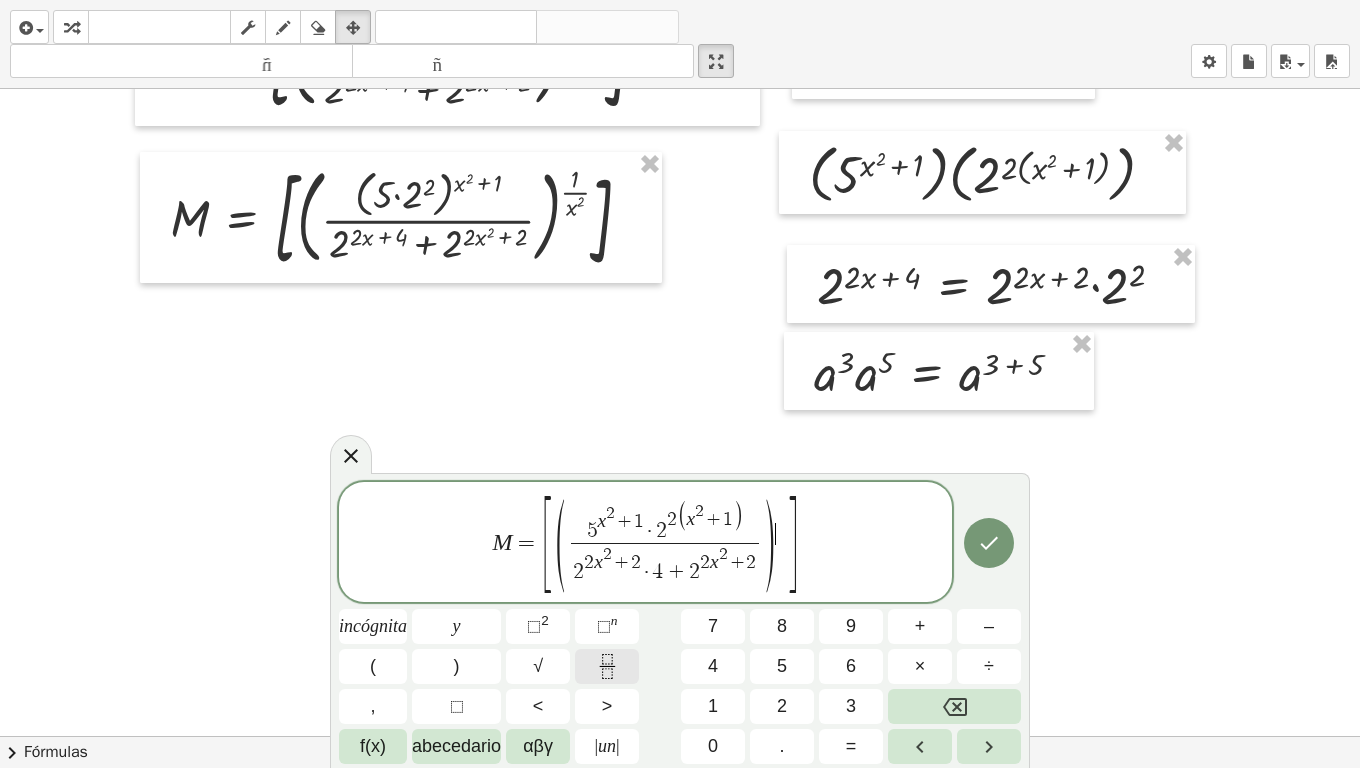 click 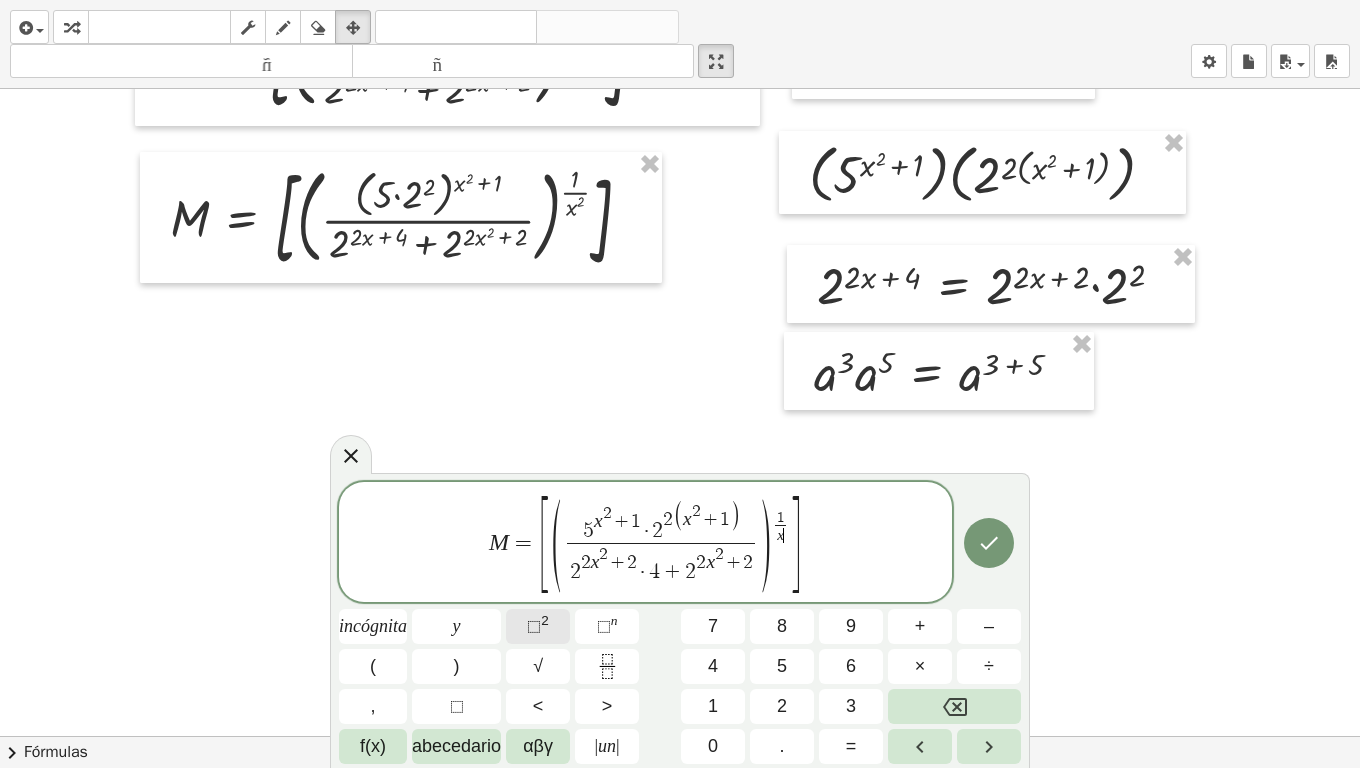 click on "⬚  2" at bounding box center (538, 626) 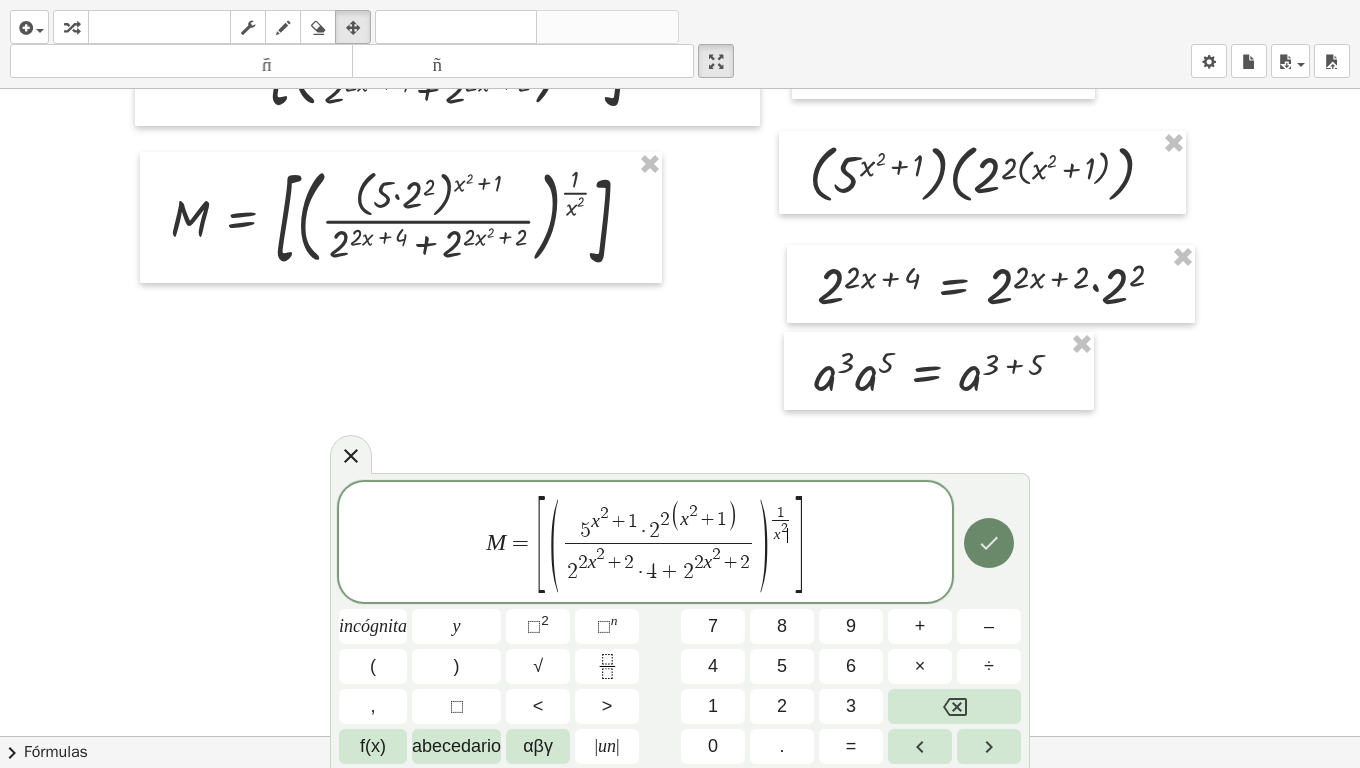 click 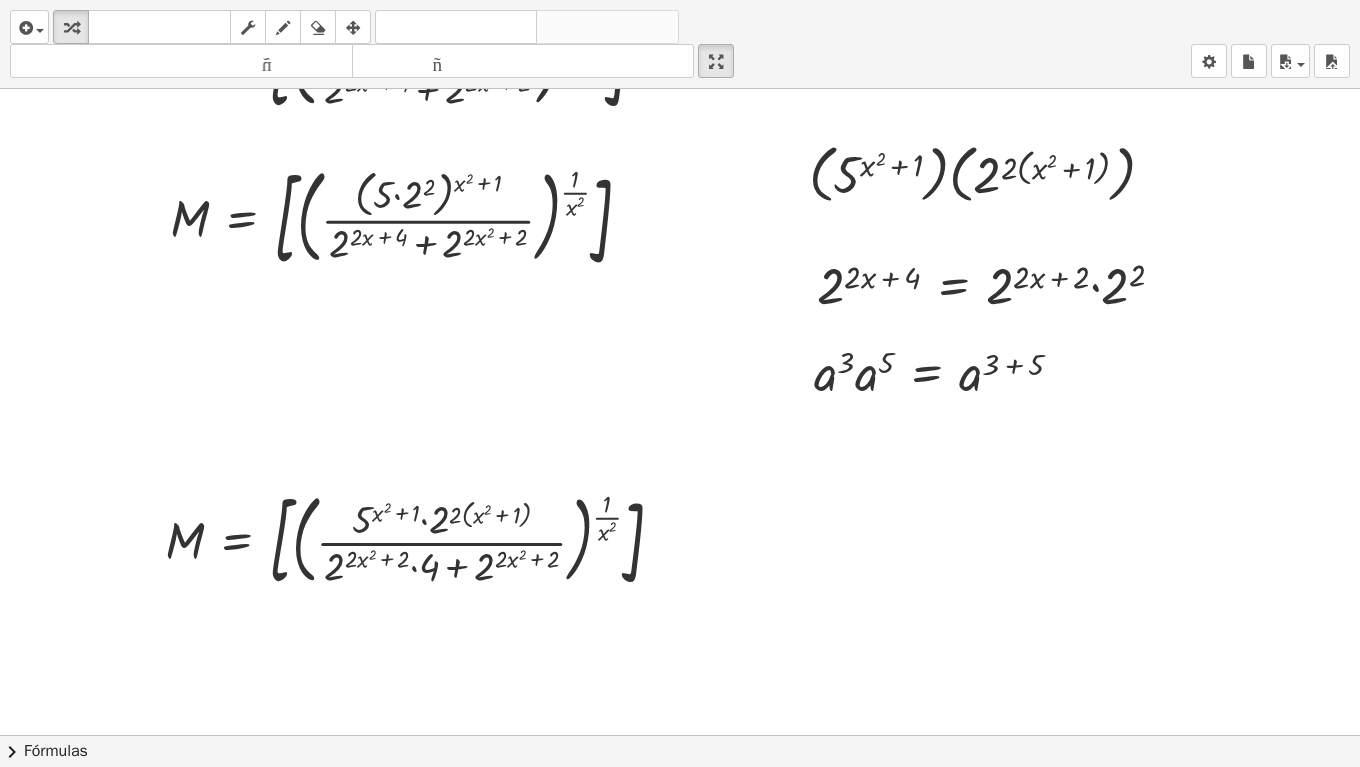 drag, startPoint x: 349, startPoint y: 21, endPoint x: 483, endPoint y: 396, distance: 398.2223 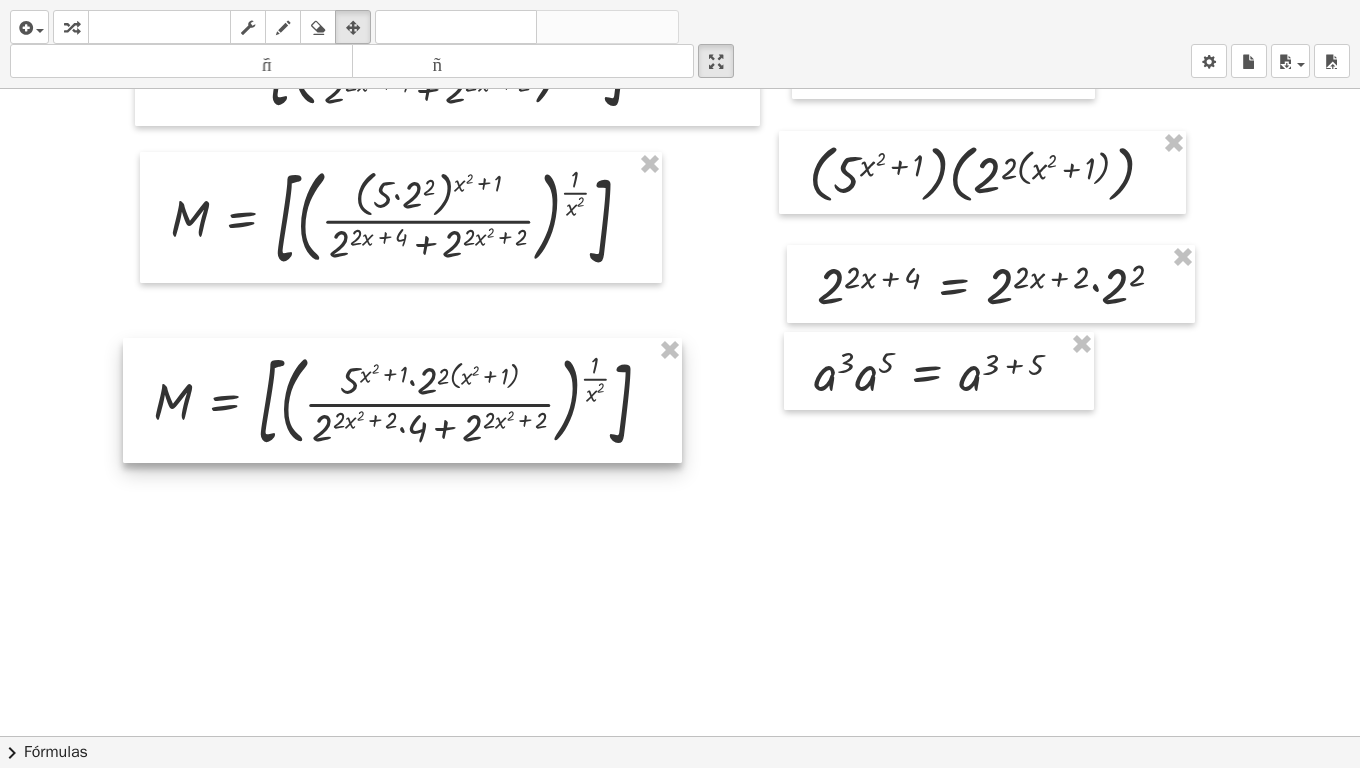 drag, startPoint x: 502, startPoint y: 524, endPoint x: 490, endPoint y: 385, distance: 139.51703 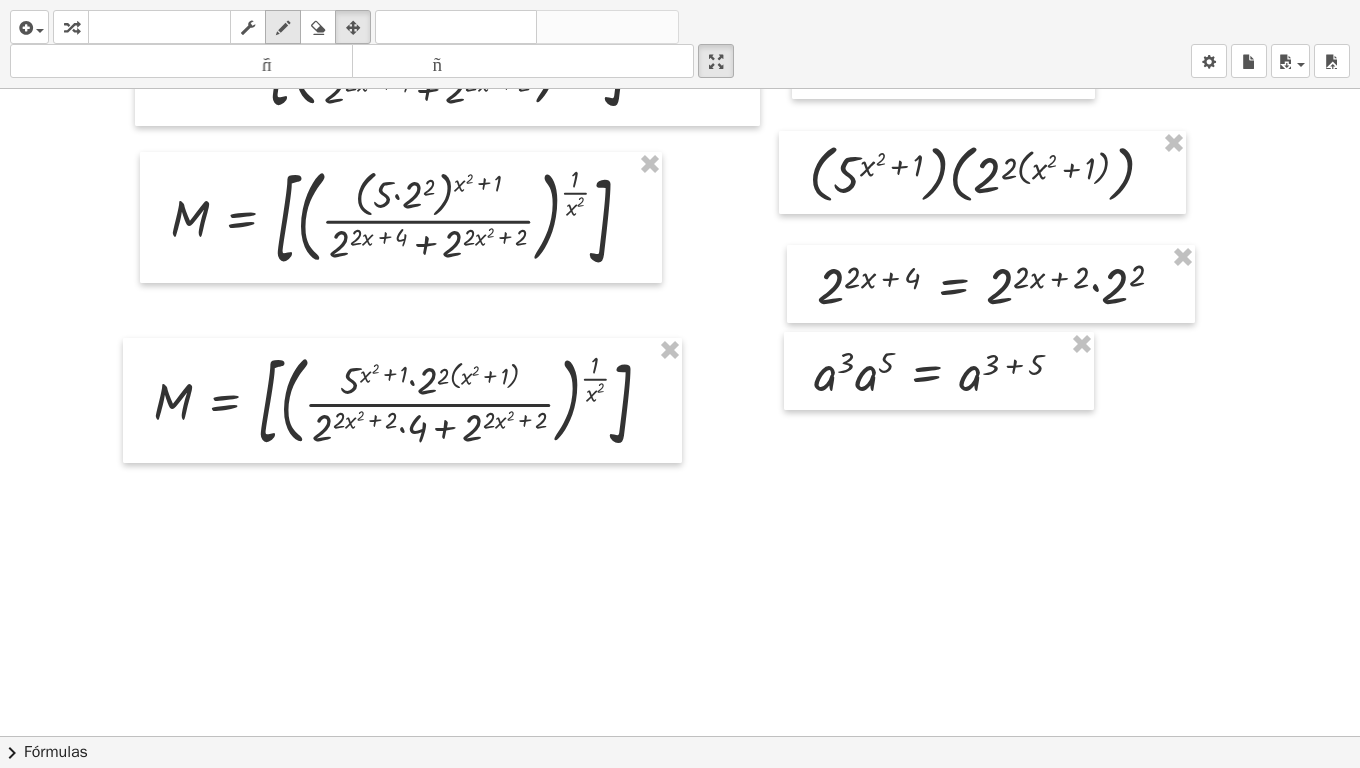 click at bounding box center [283, 27] 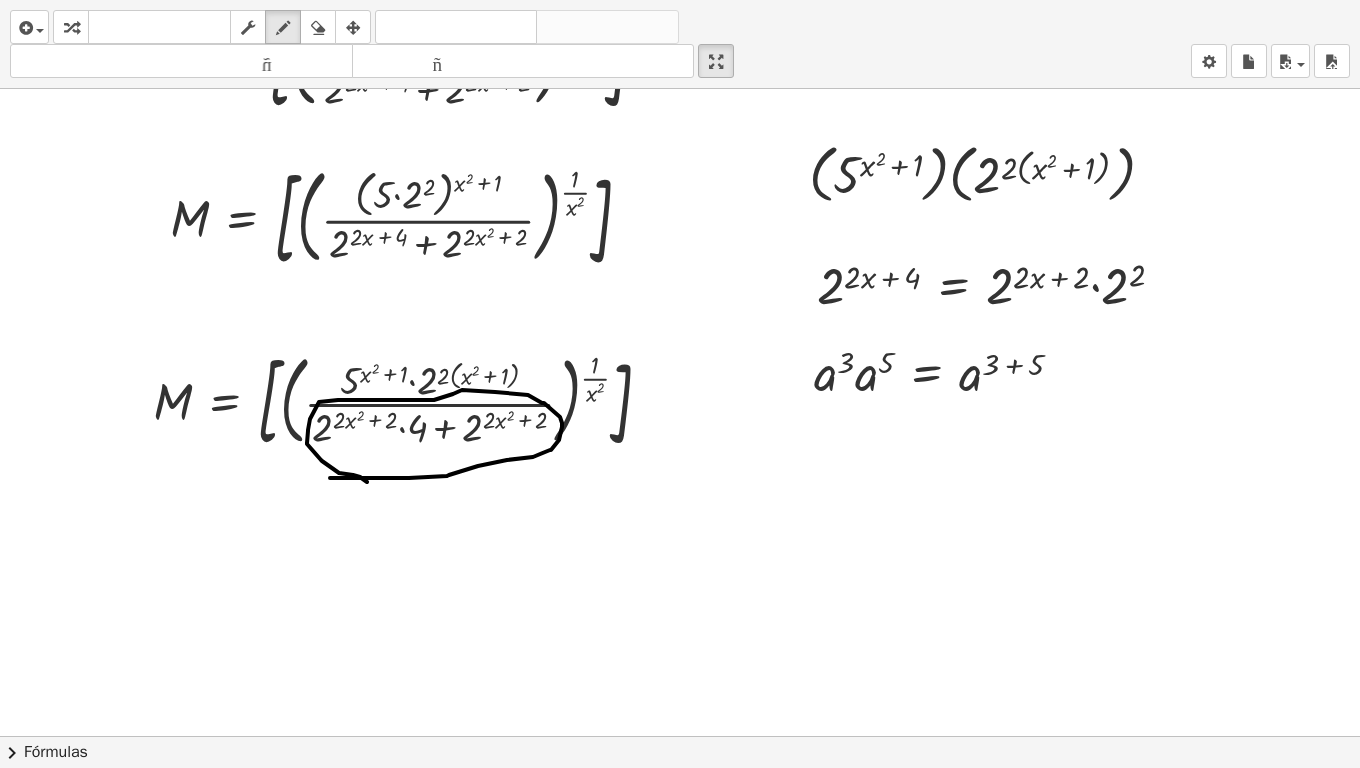 drag, startPoint x: 330, startPoint y: 478, endPoint x: 368, endPoint y: 482, distance: 38.209946 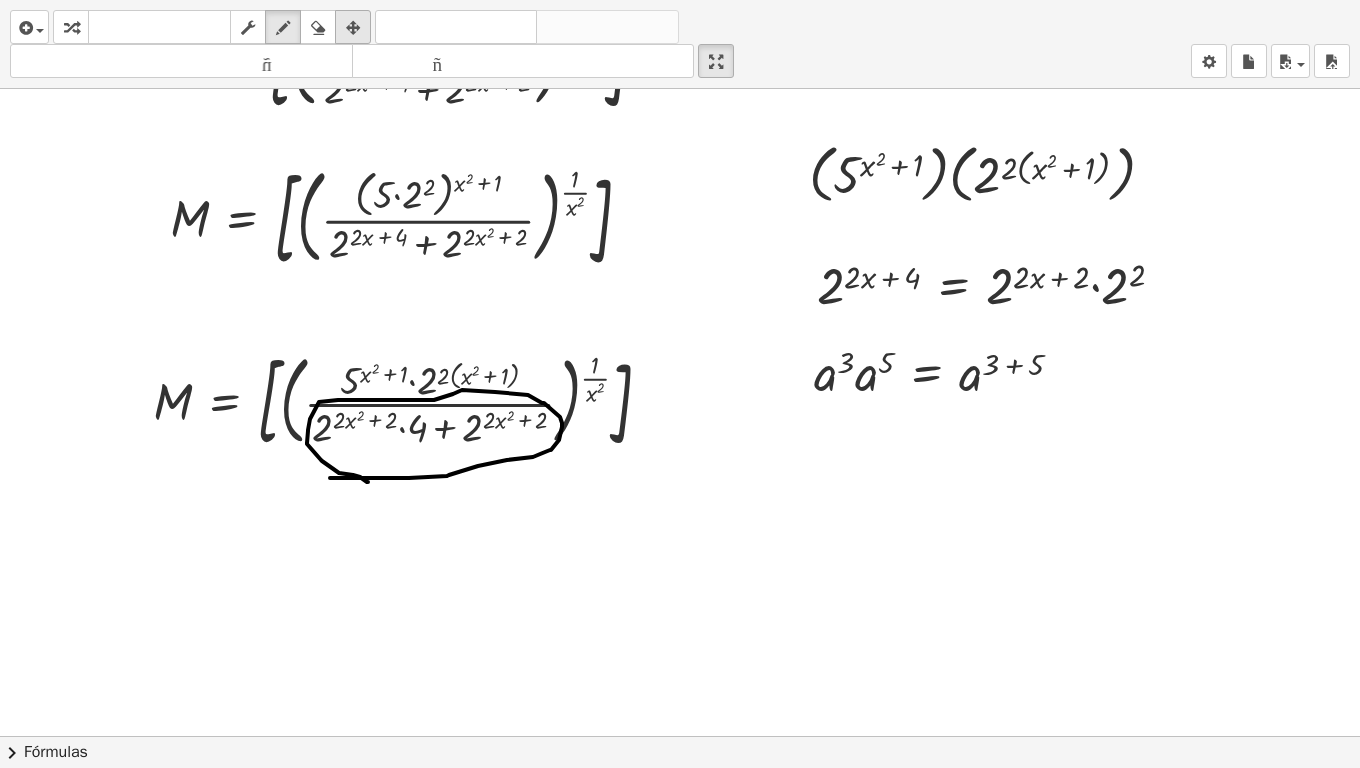 click at bounding box center [353, 27] 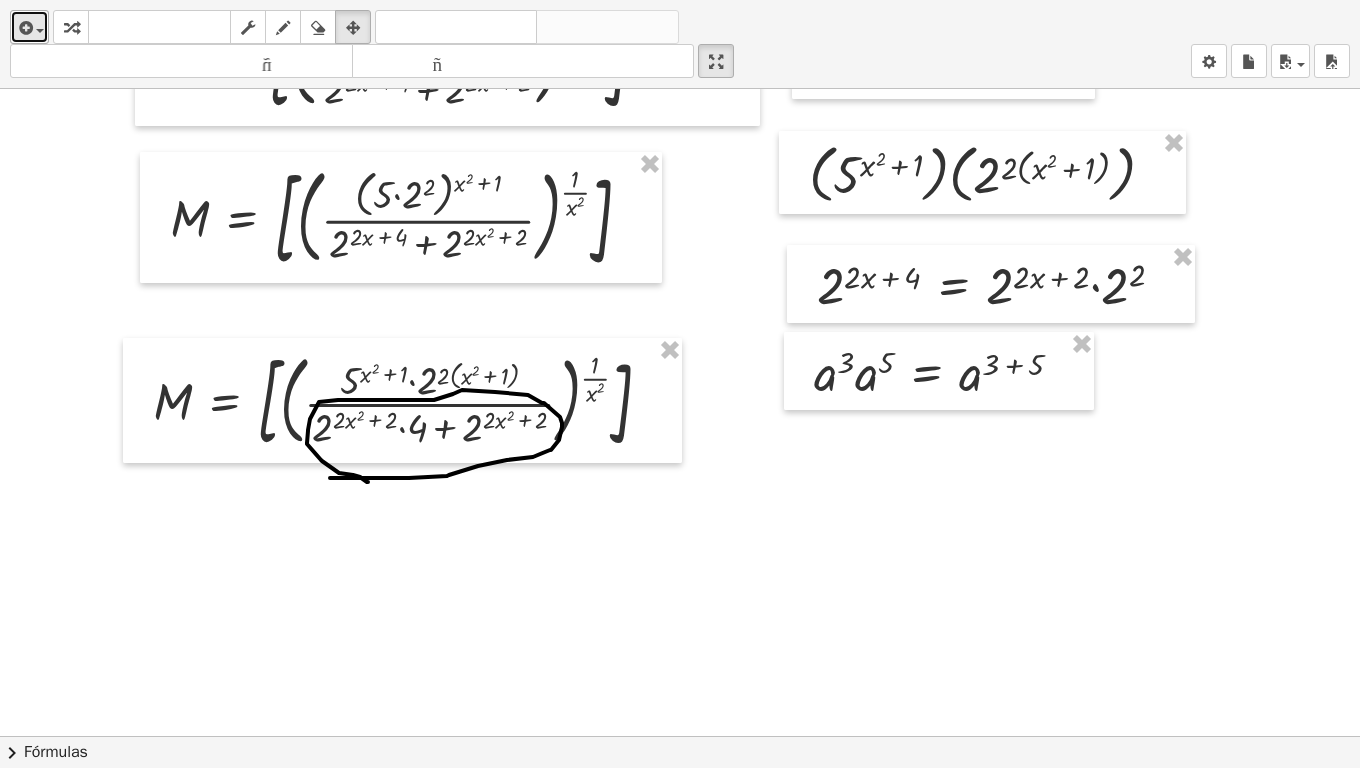 click at bounding box center [24, 28] 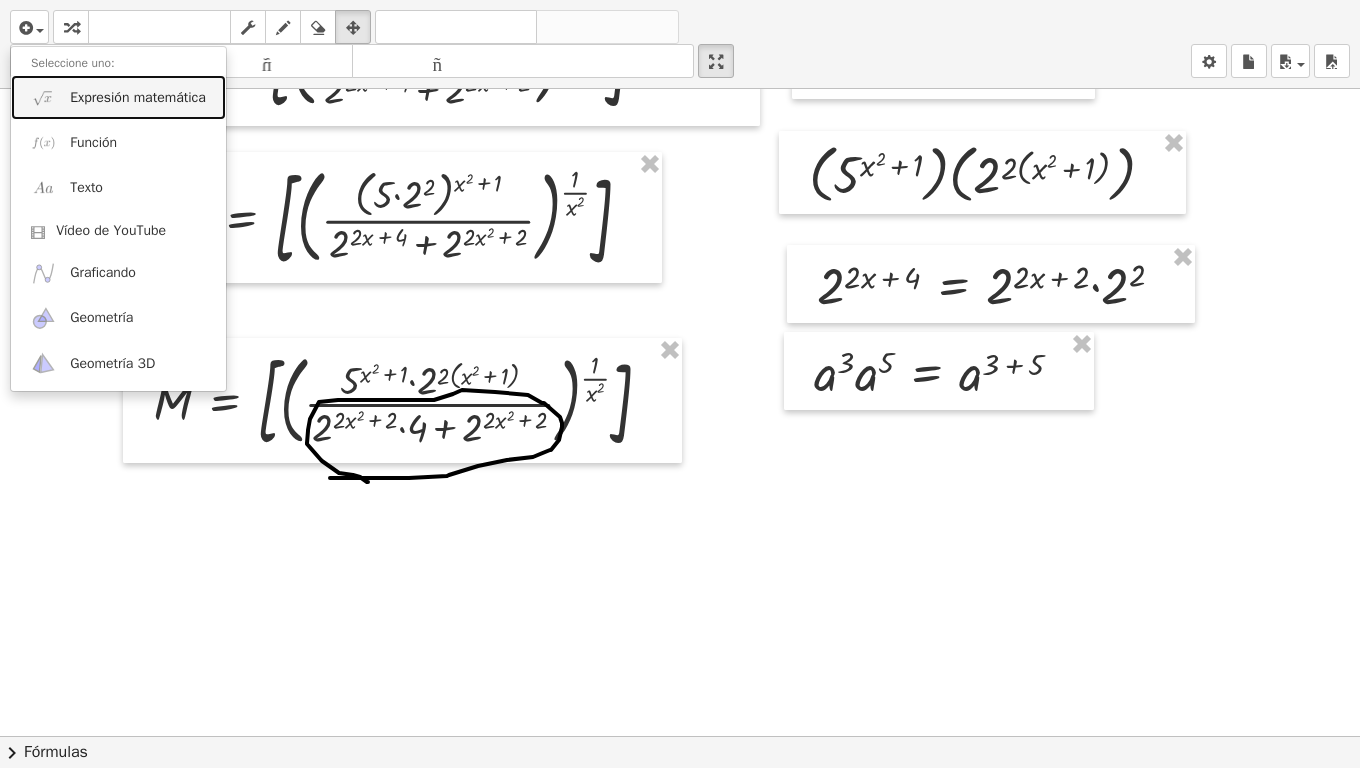 click on "Expresión matemática" at bounding box center [118, 97] 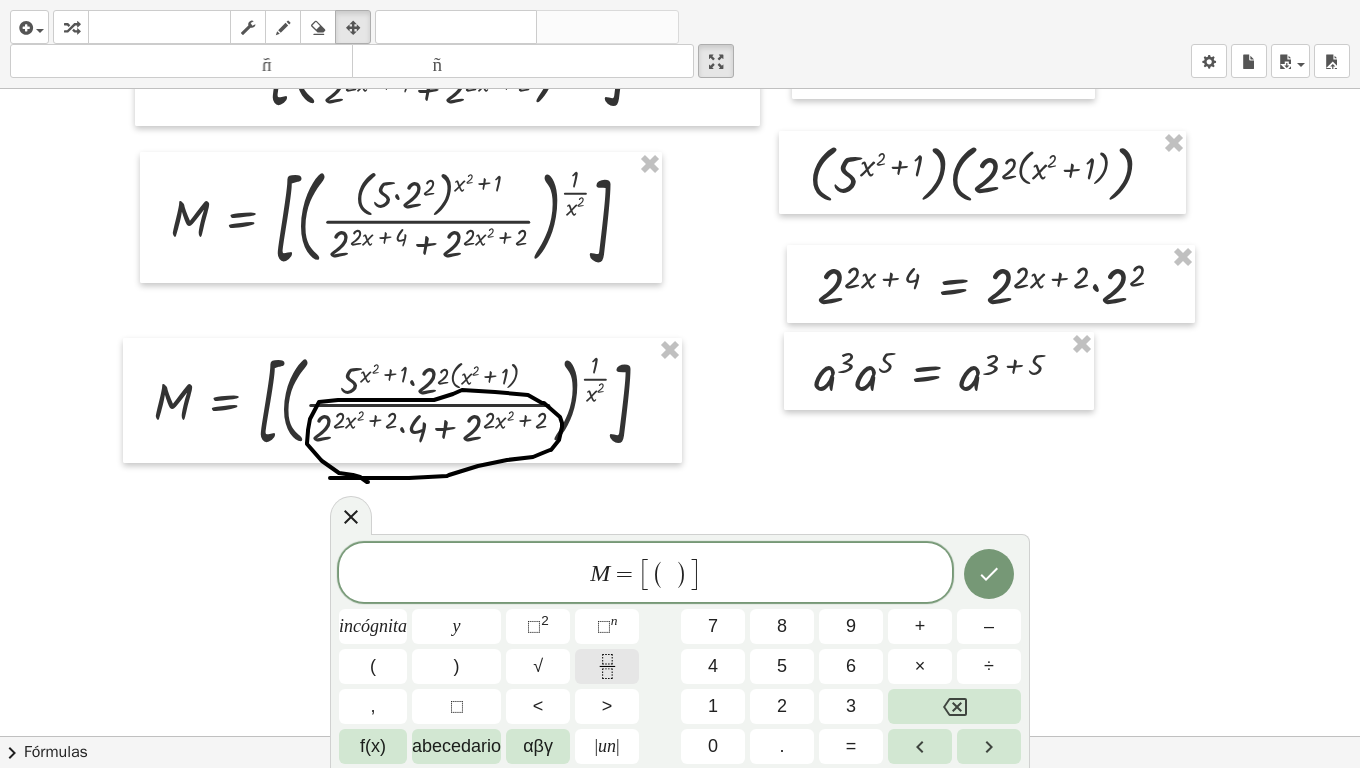 click at bounding box center (607, 666) 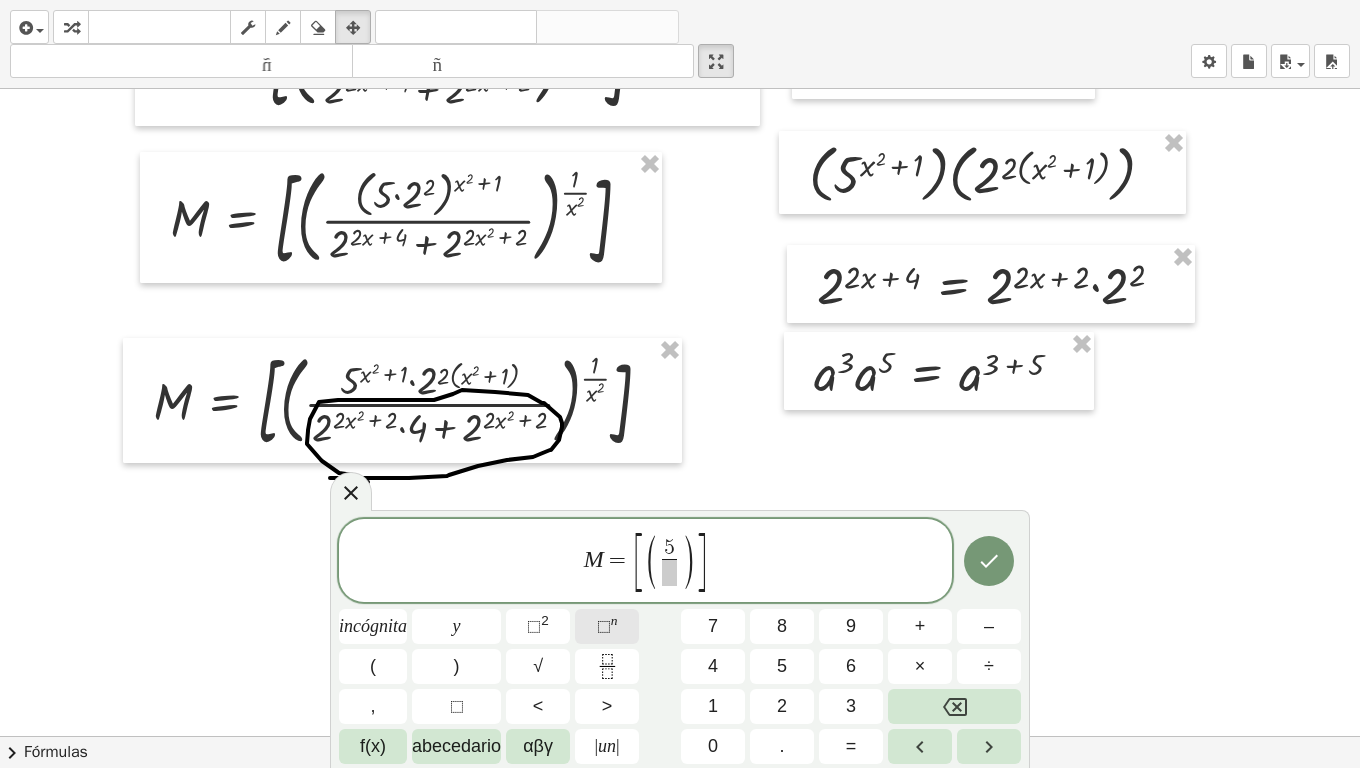 click on "⬚" at bounding box center (604, 626) 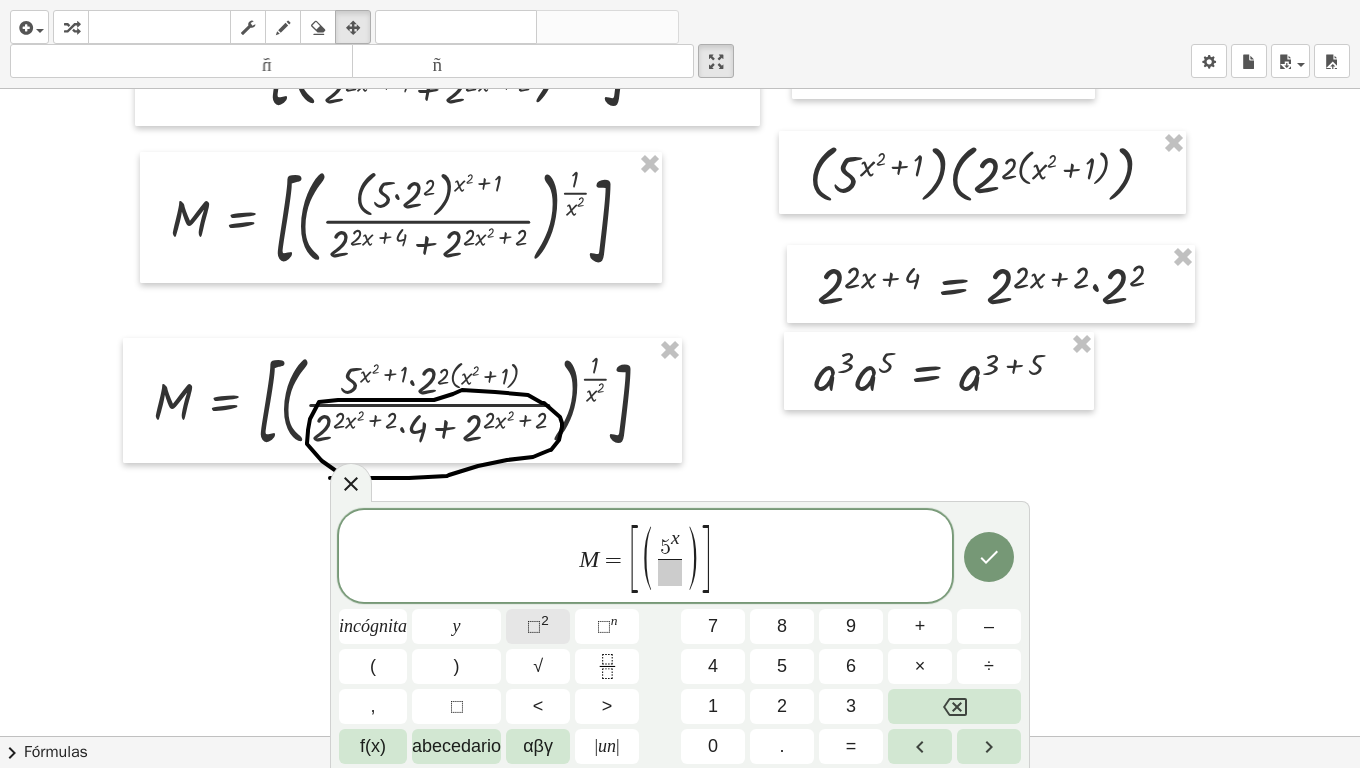 click on "⬚  2" 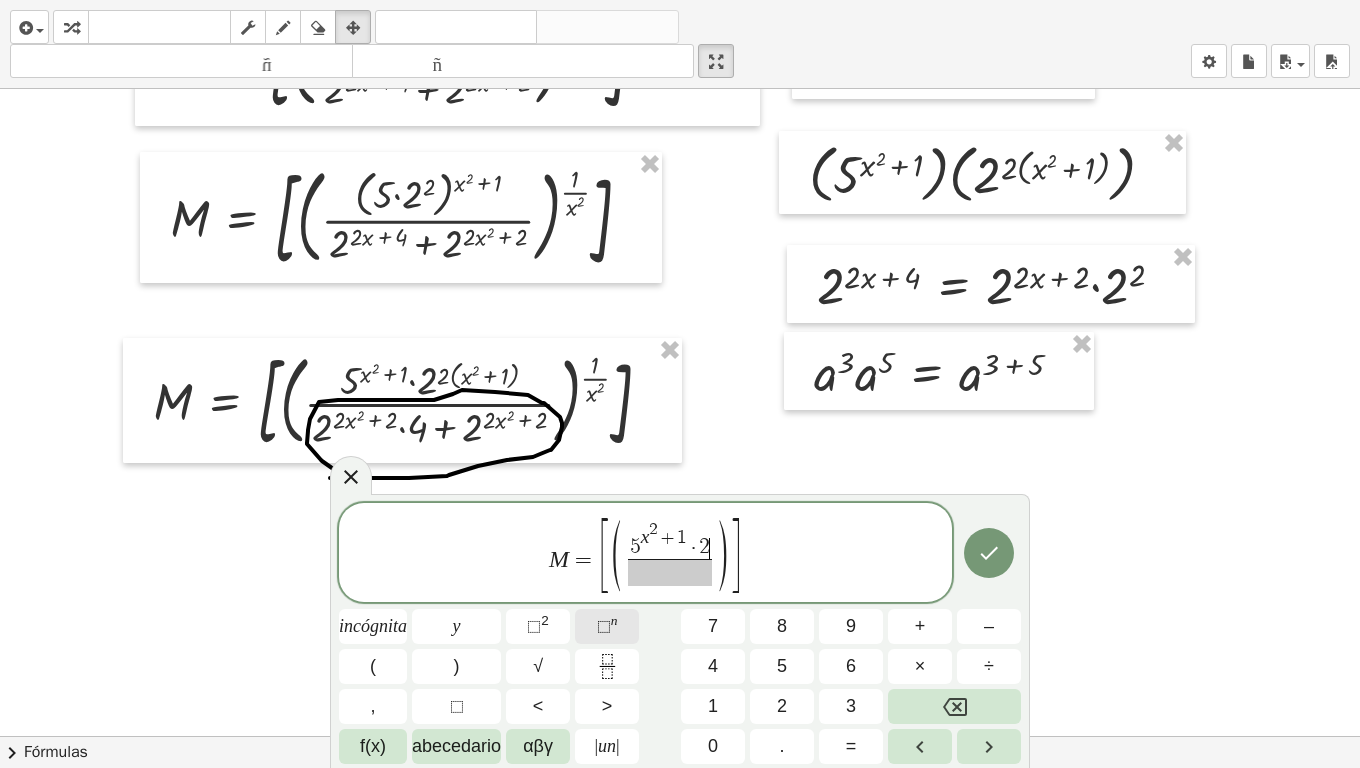 click on "⬚" at bounding box center (604, 626) 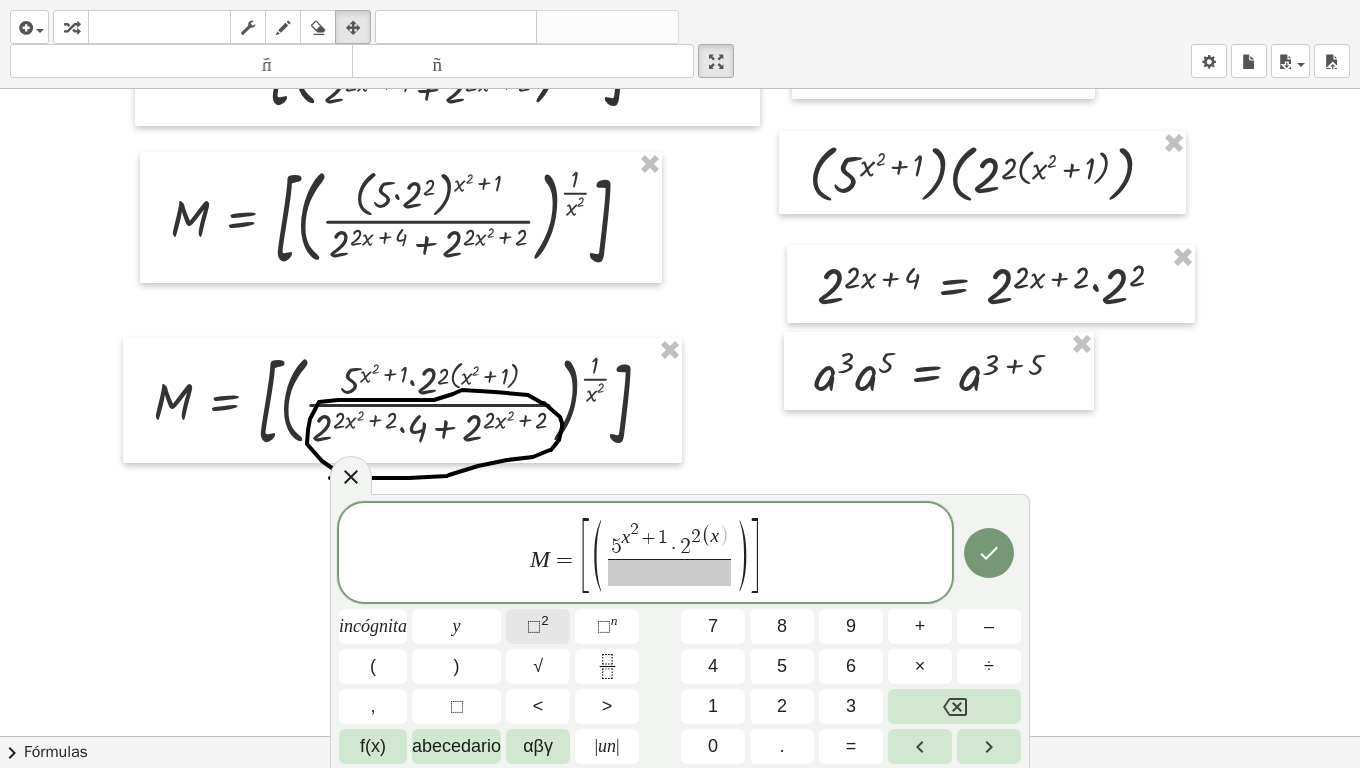 click on "⬚  2" at bounding box center (538, 626) 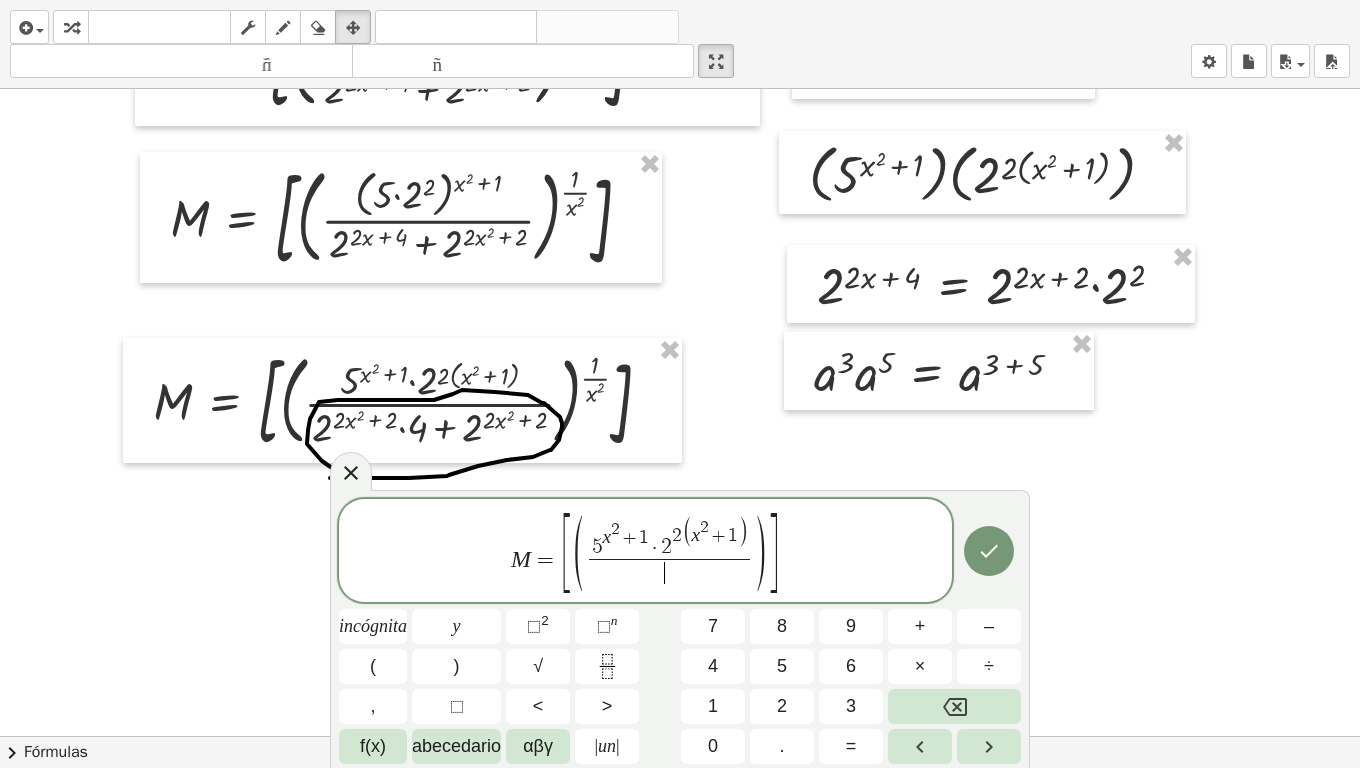 click on "​" at bounding box center [669, 572] 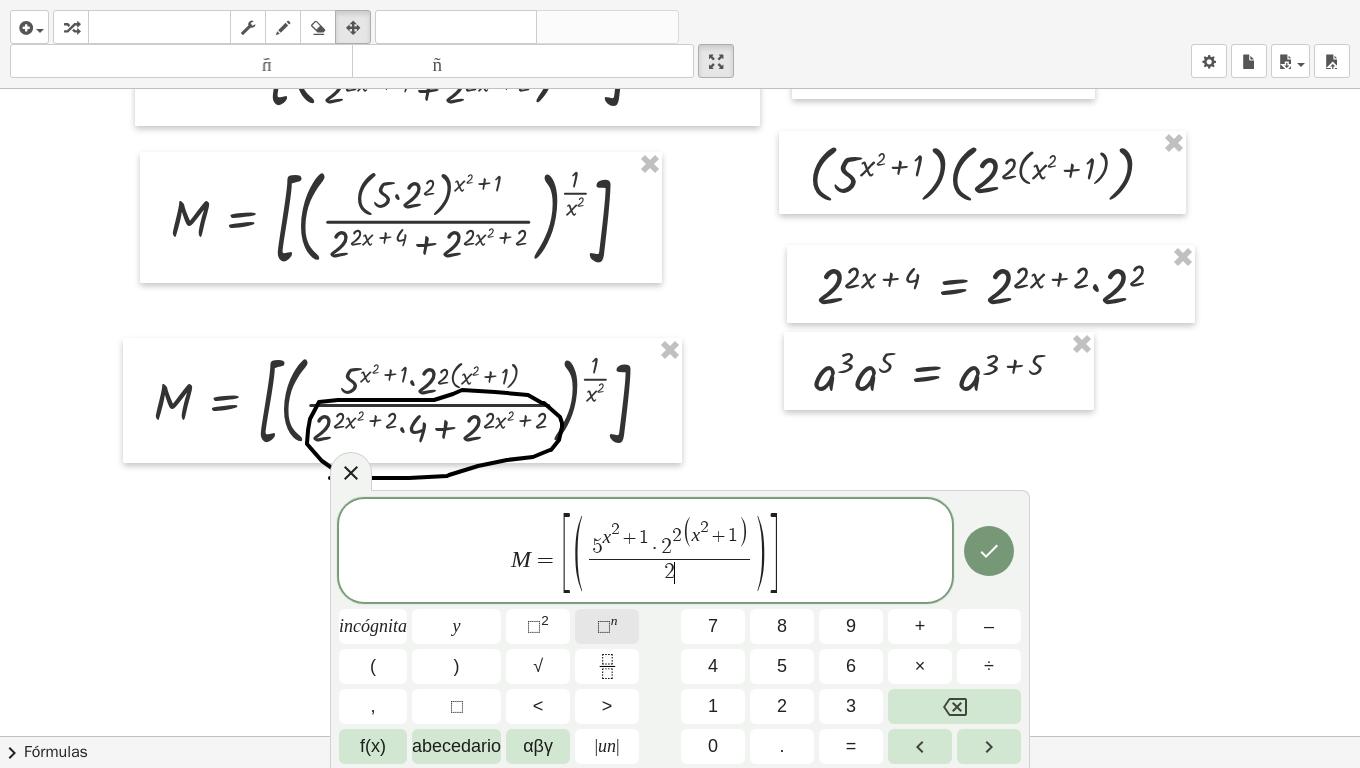 click on "⬚" at bounding box center (604, 626) 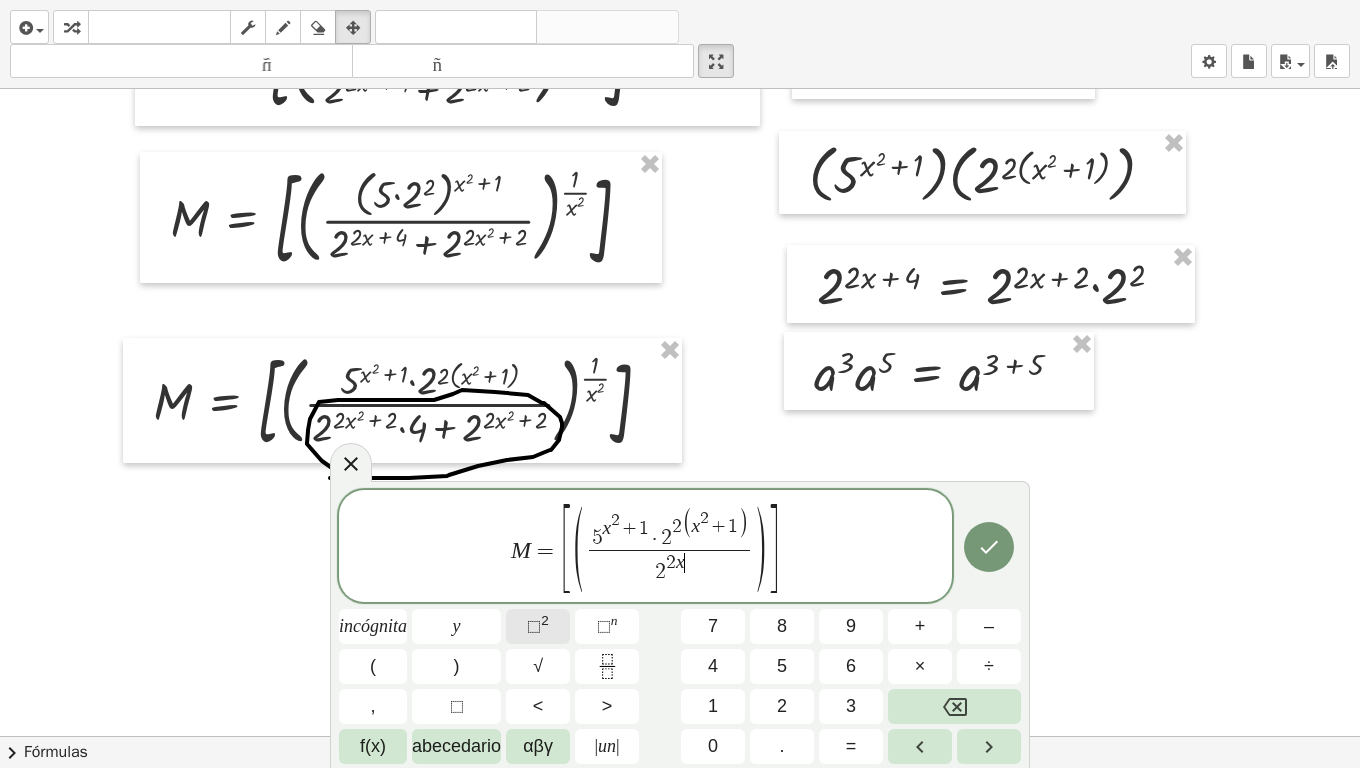 click on "⬚  2" at bounding box center (538, 626) 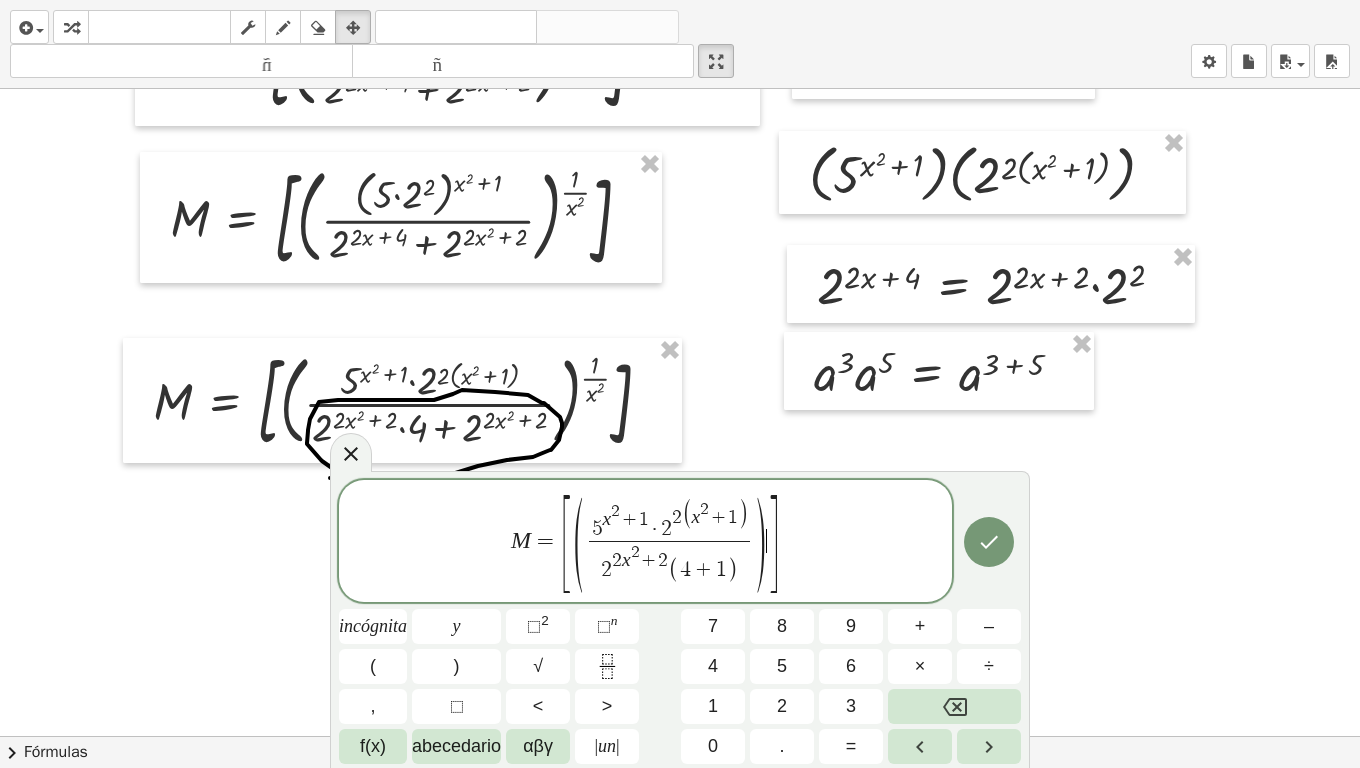 click on "]" at bounding box center (773, 544) 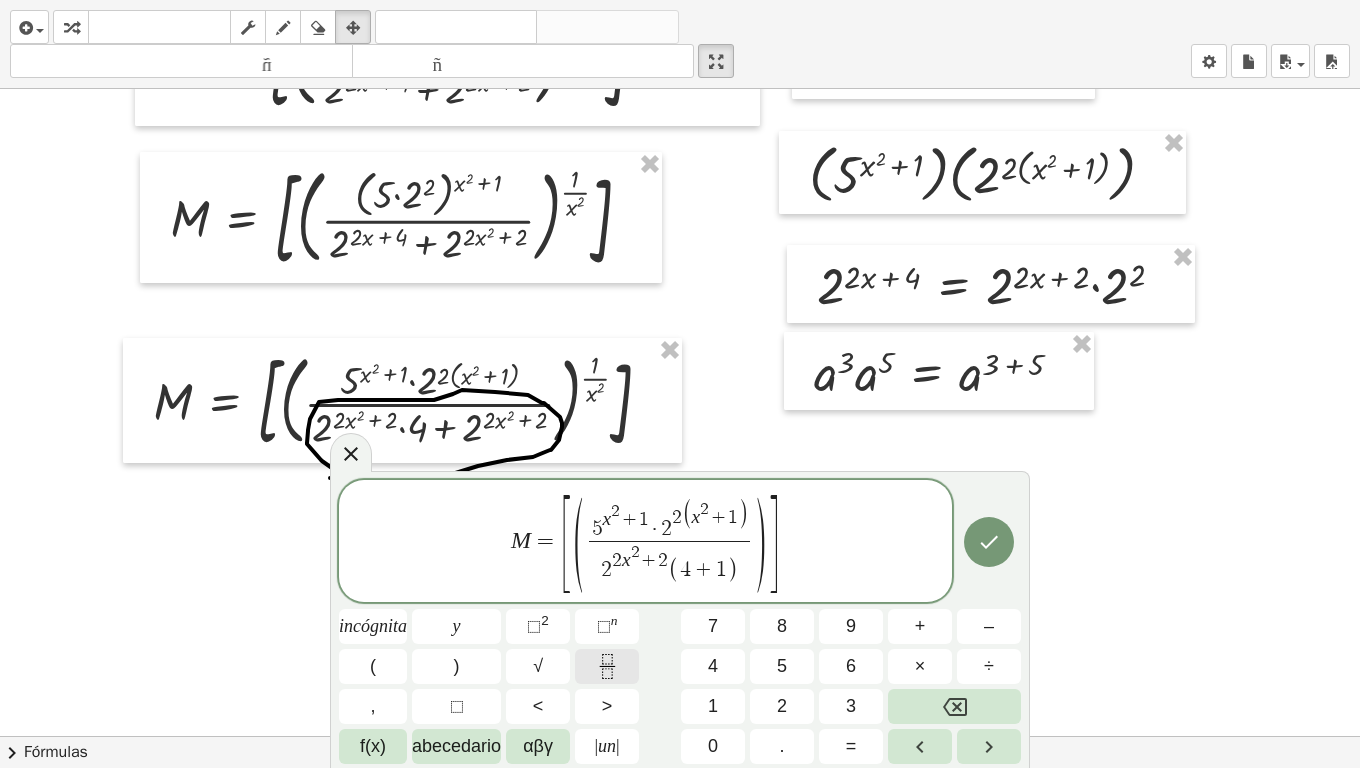 click 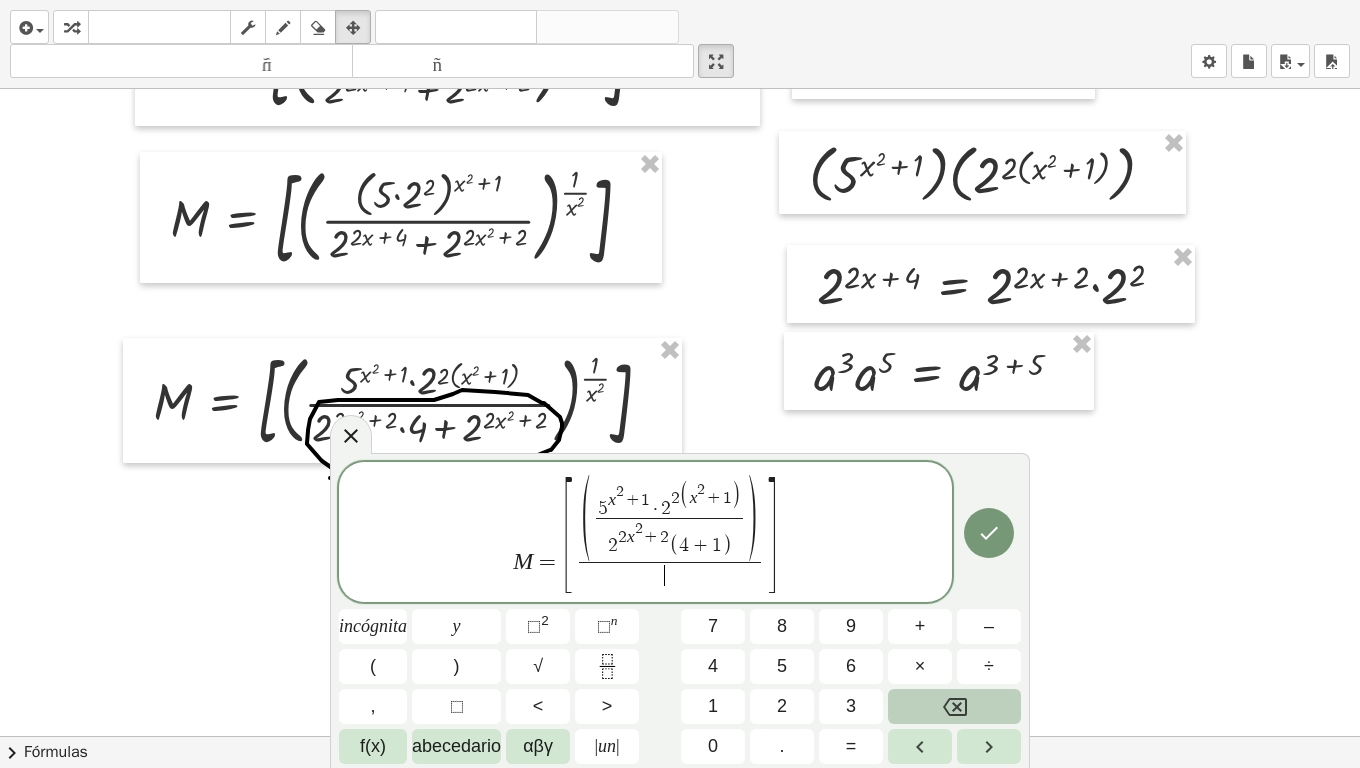 click at bounding box center (954, 706) 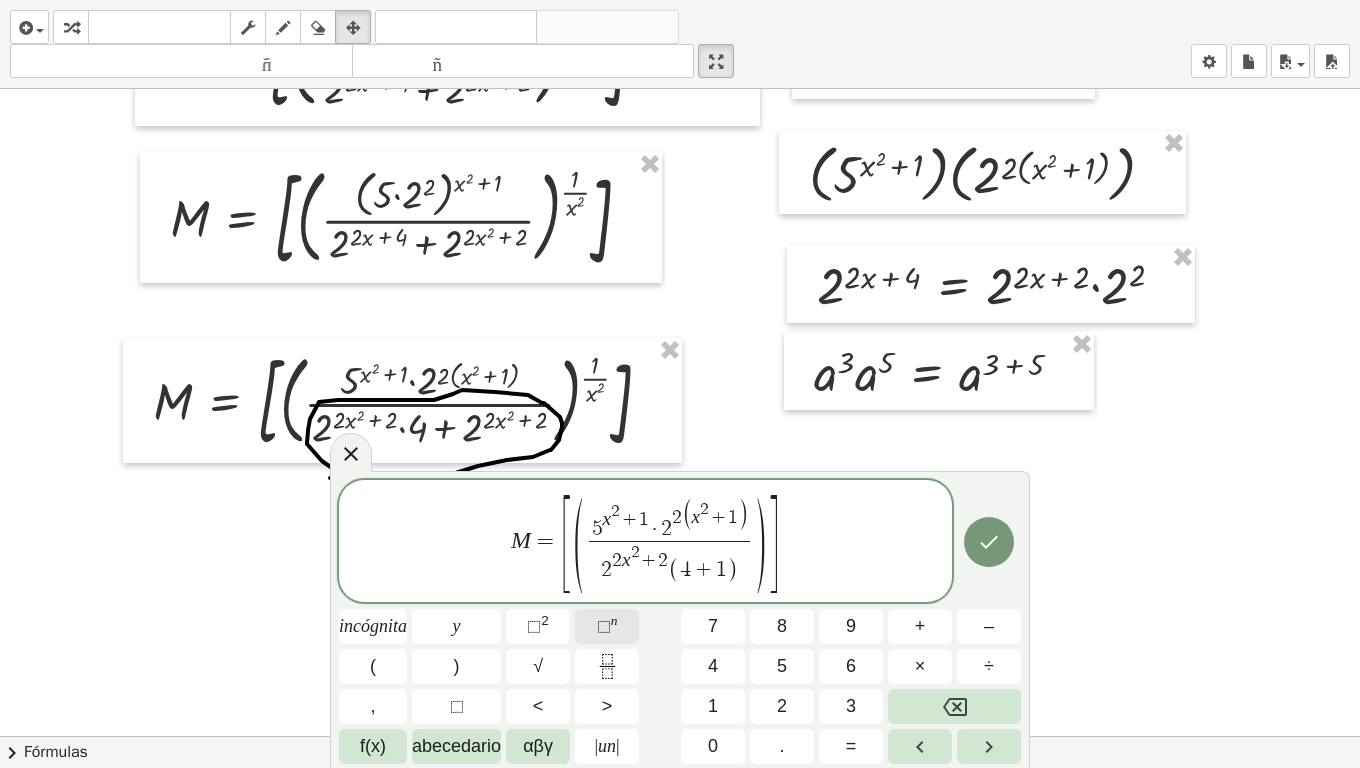 click on "⬚  n" 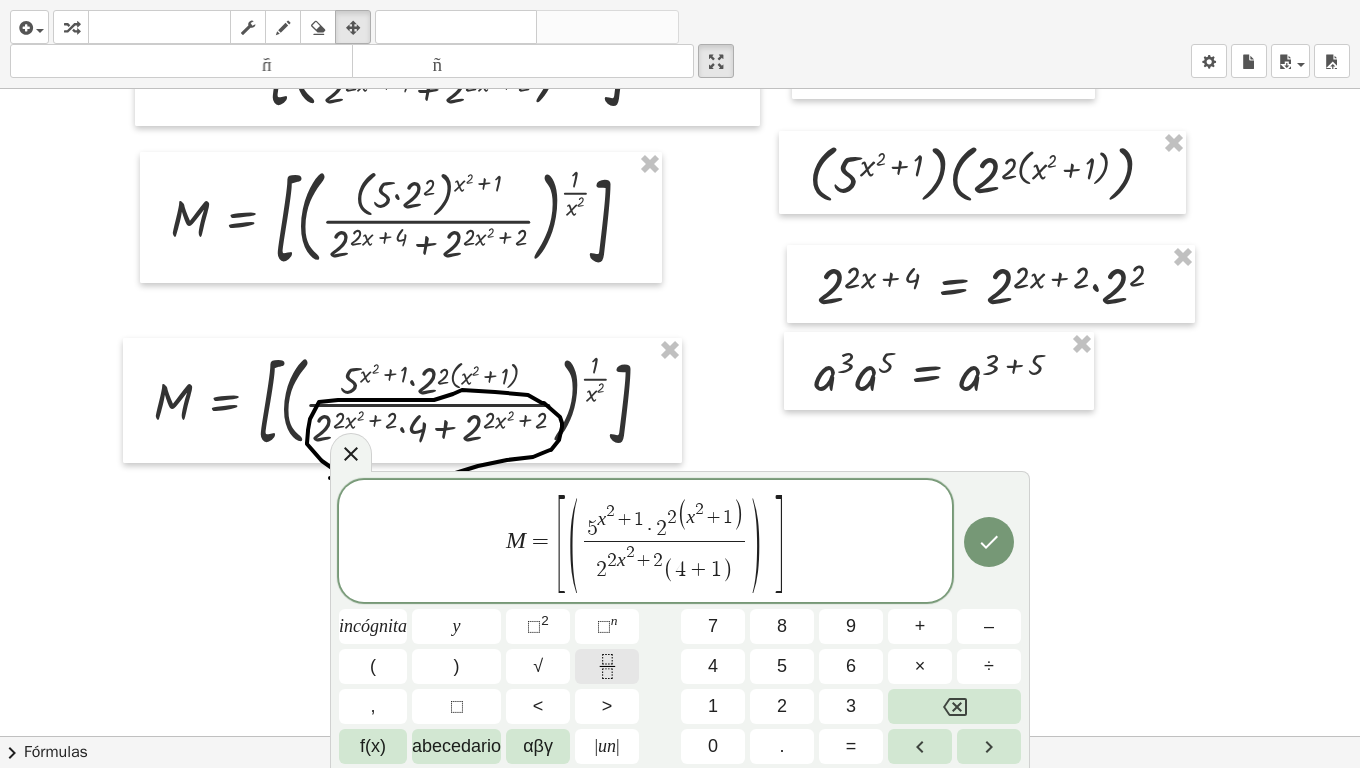click 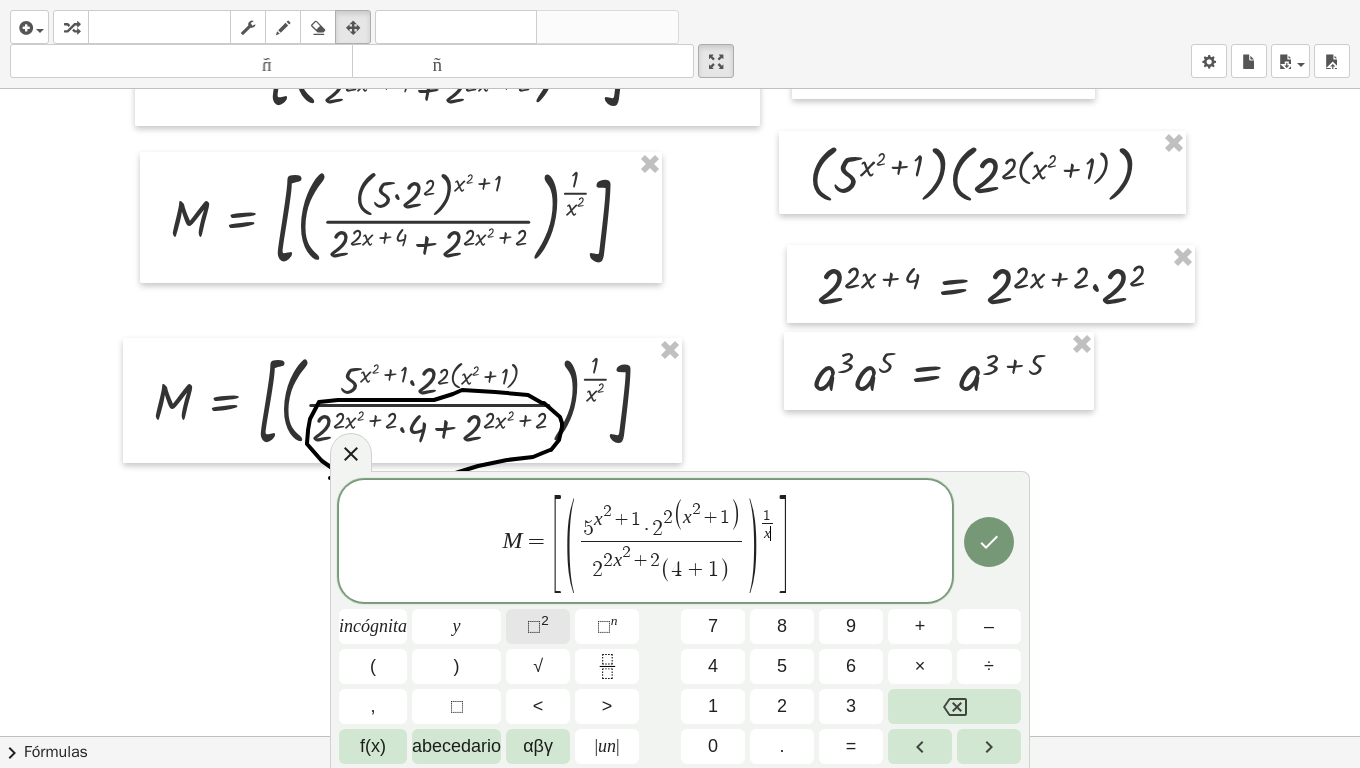 click on "⬚  2" 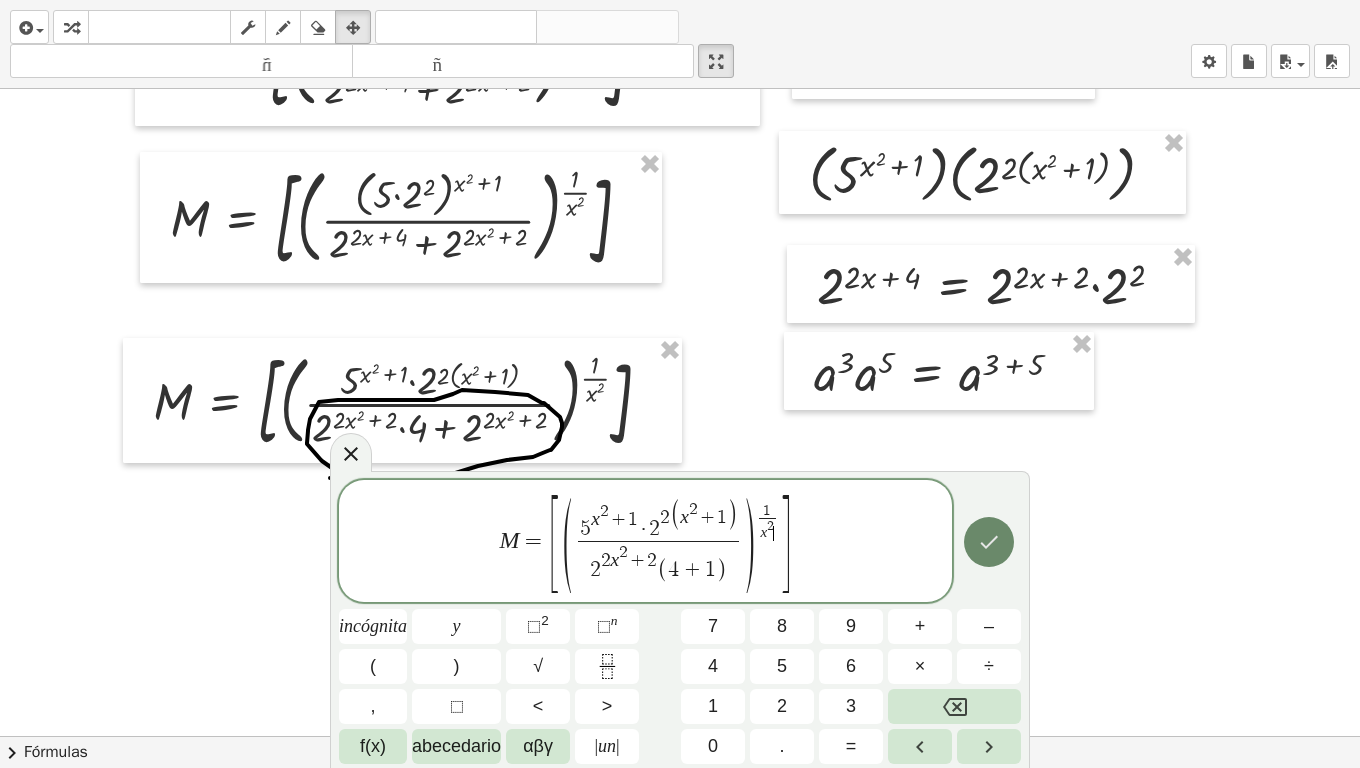 click 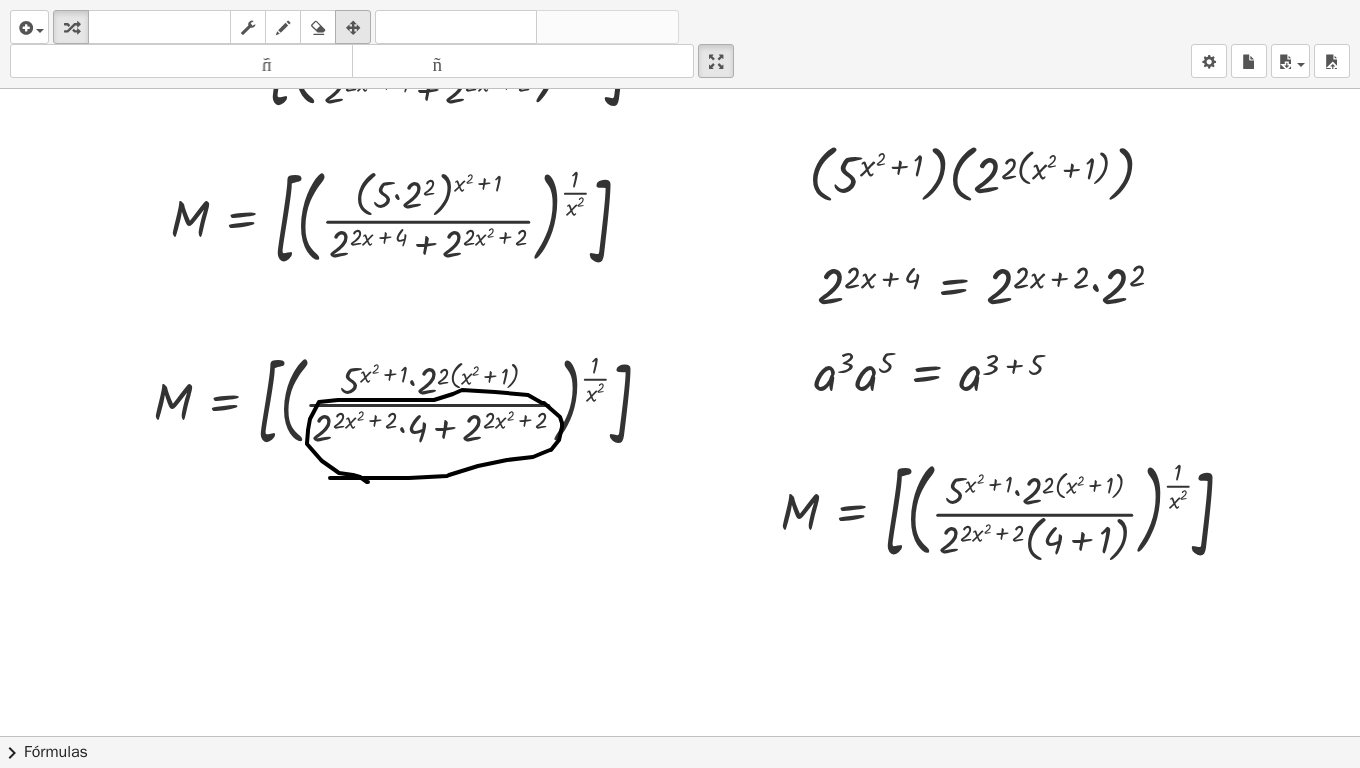 click at bounding box center [353, 28] 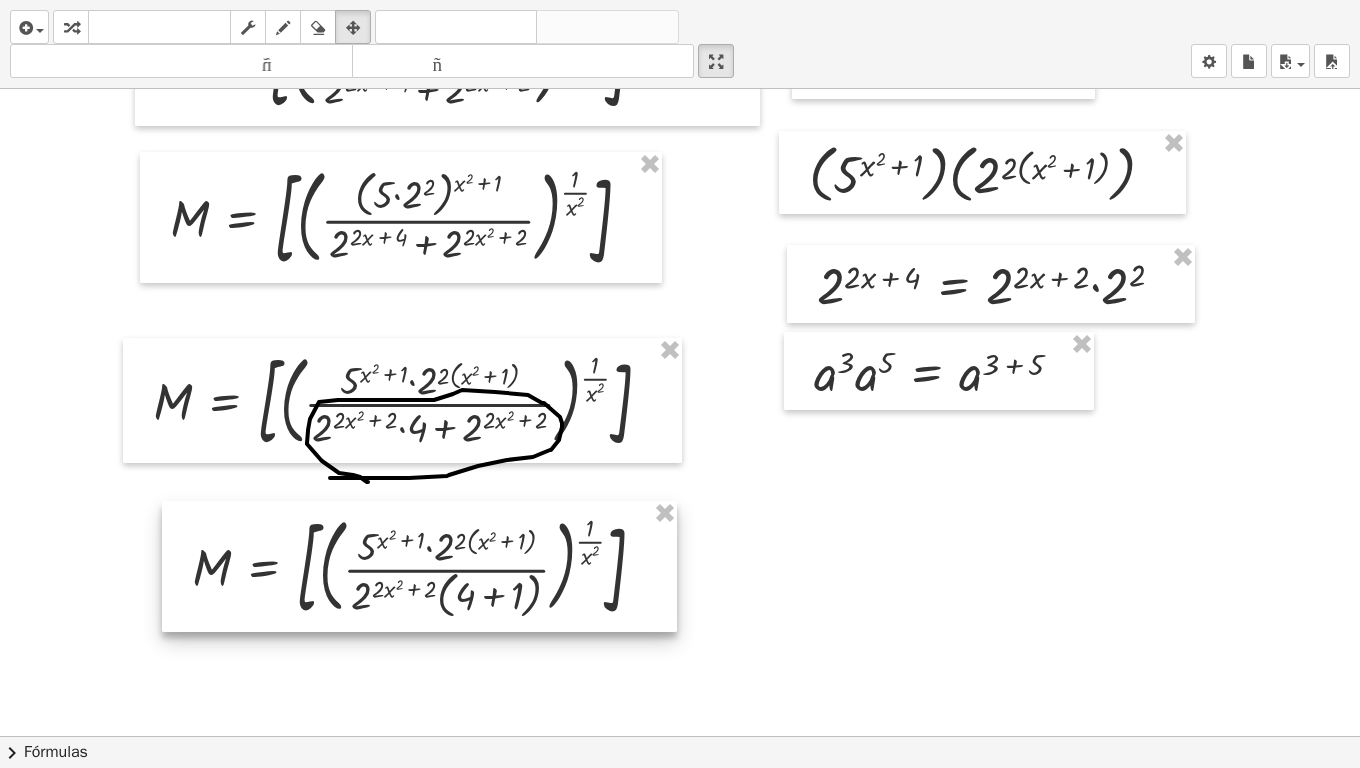 drag, startPoint x: 1025, startPoint y: 481, endPoint x: 448, endPoint y: 537, distance: 579.7111 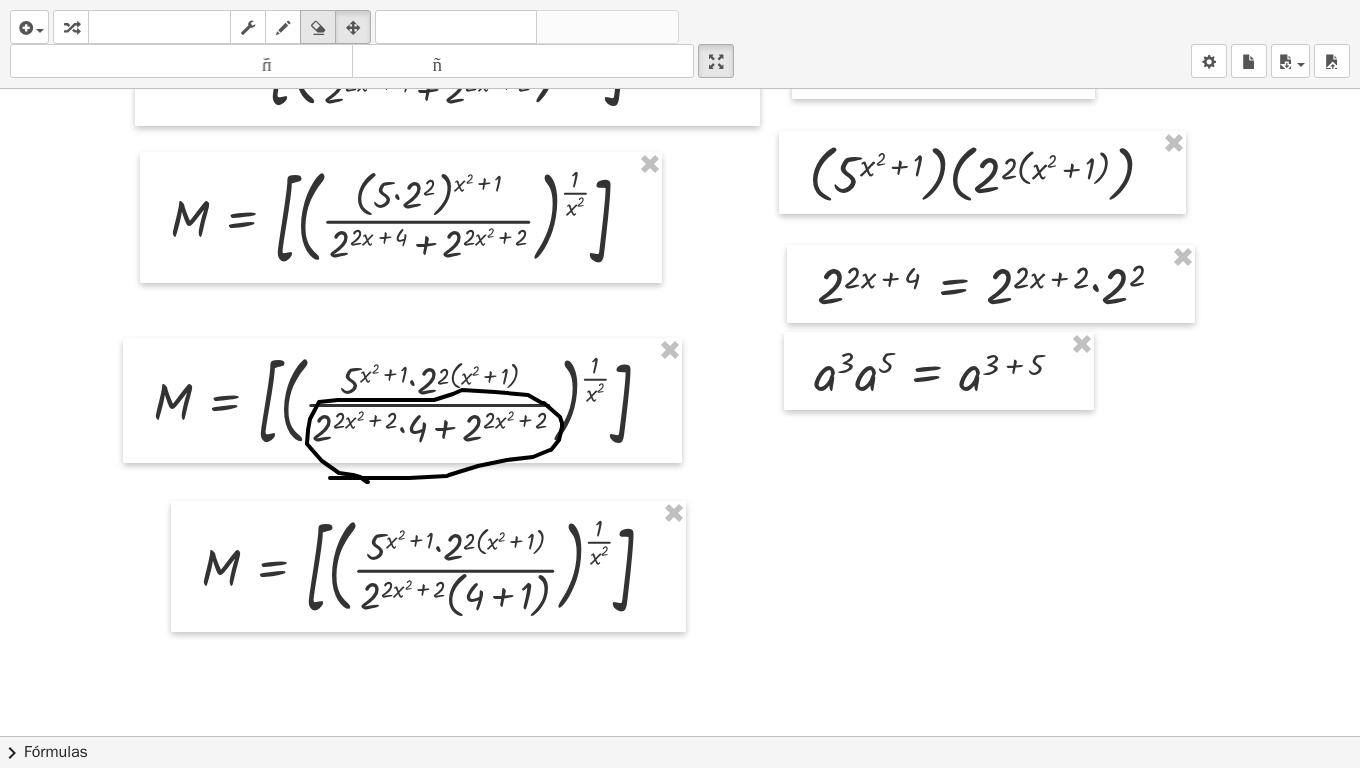click at bounding box center (318, 27) 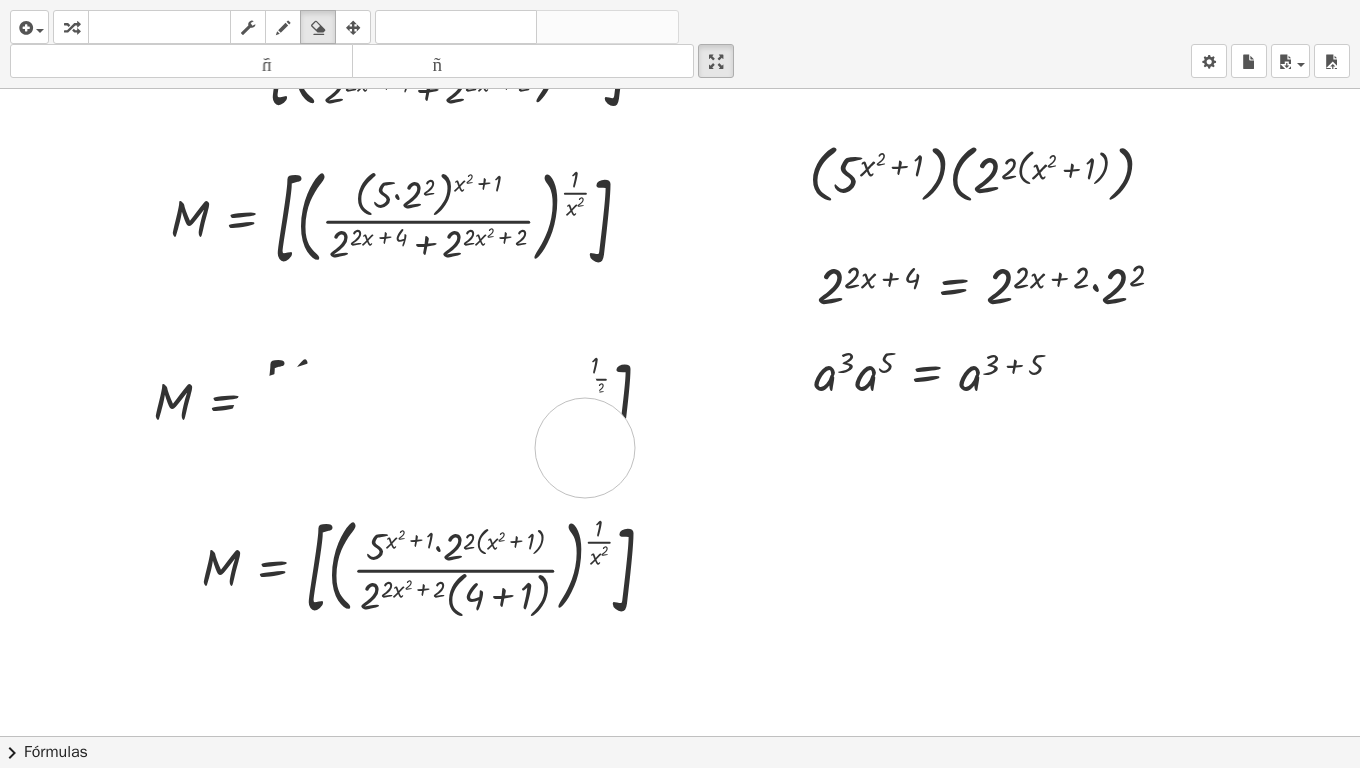 drag, startPoint x: 550, startPoint y: 399, endPoint x: 587, endPoint y: 448, distance: 61.400326 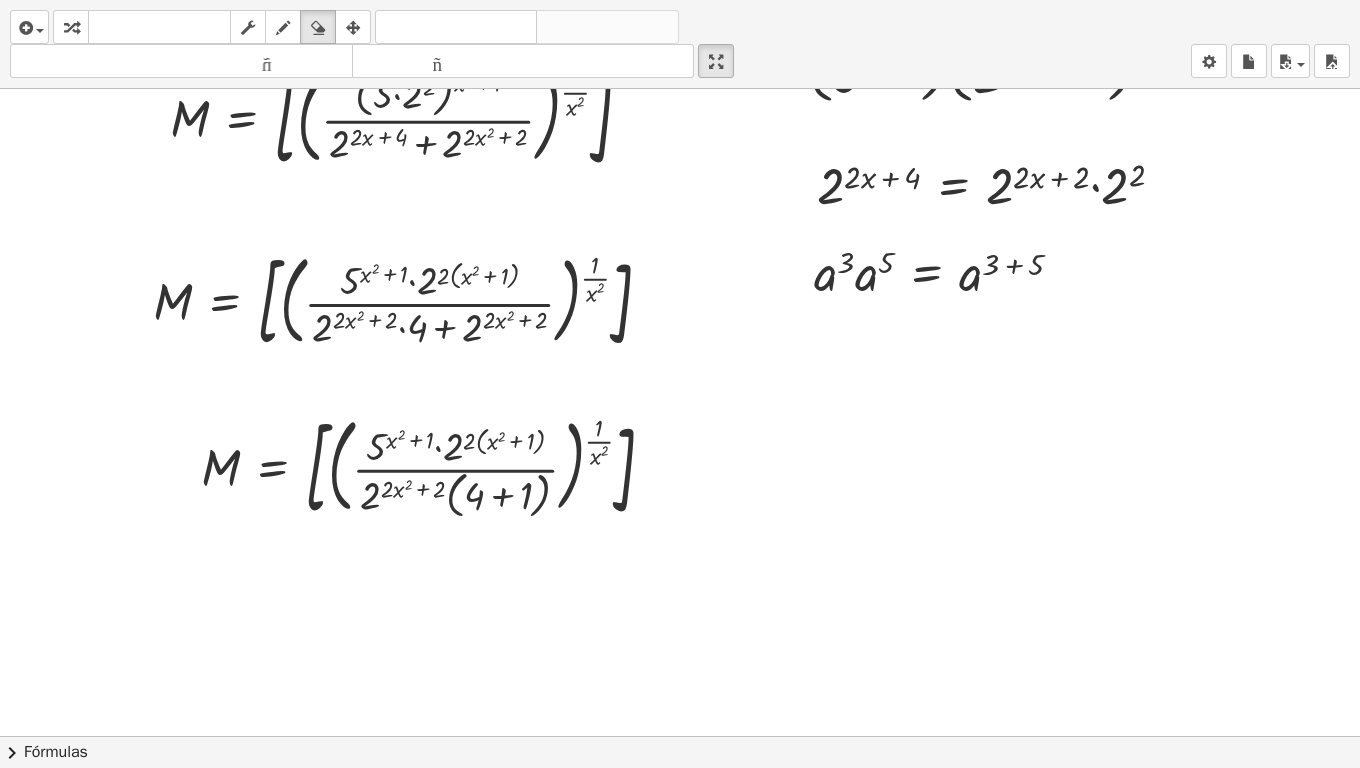 scroll, scrollTop: 600, scrollLeft: 0, axis: vertical 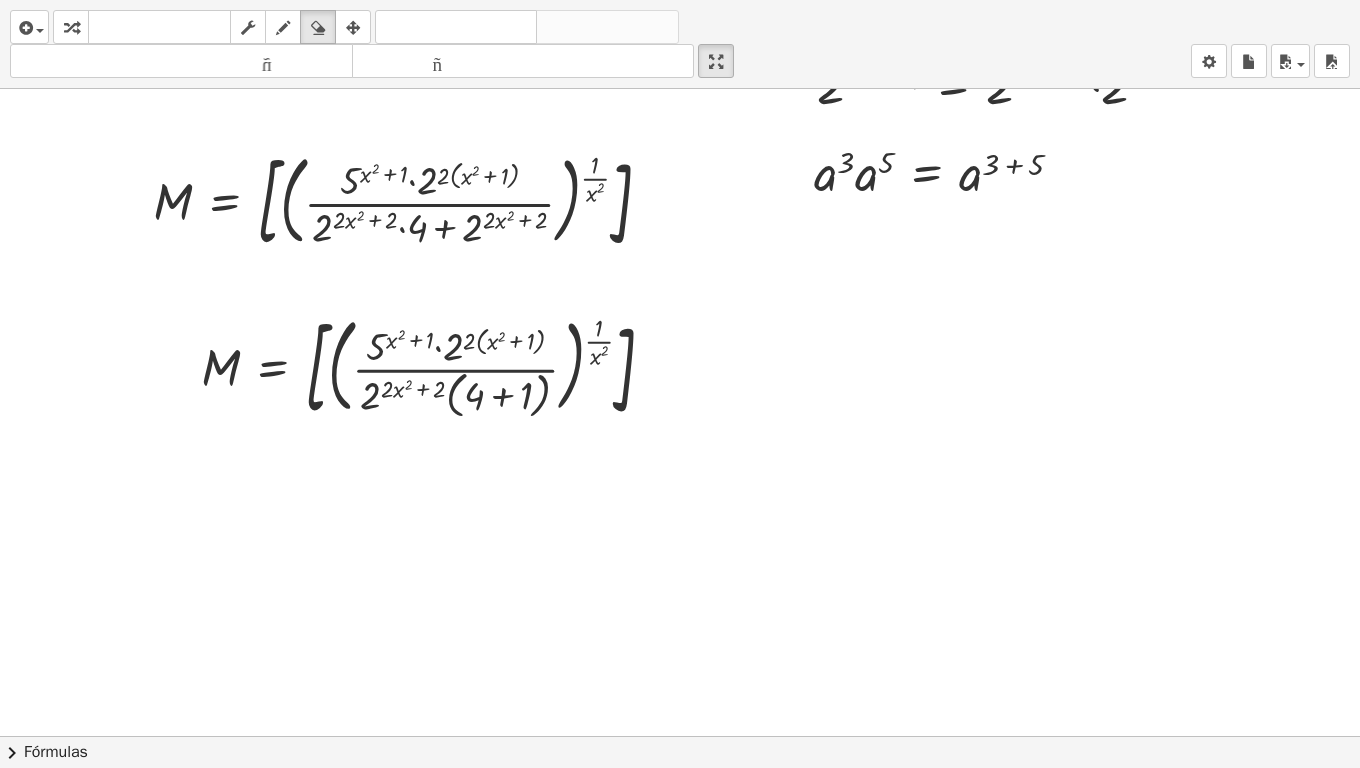 click at bounding box center [283, 28] 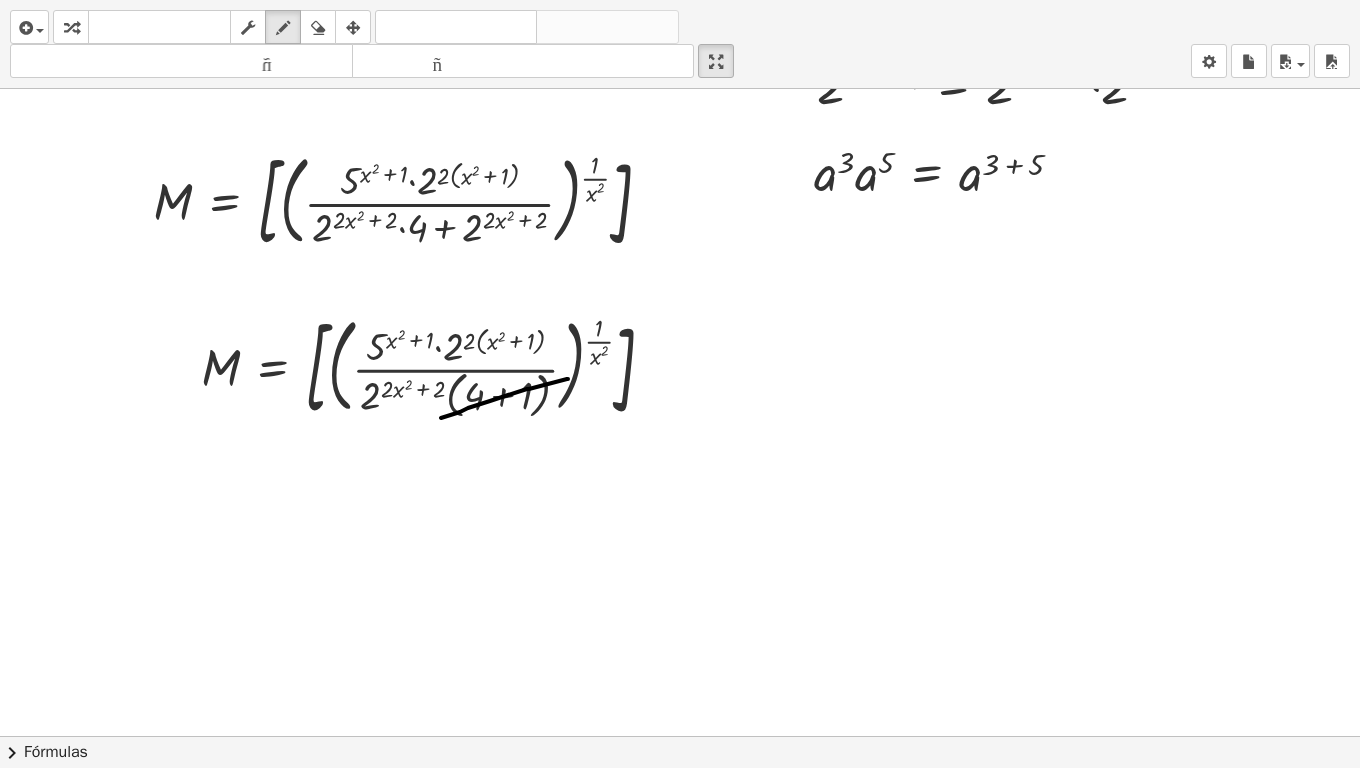 drag, startPoint x: 568, startPoint y: 379, endPoint x: 441, endPoint y: 418, distance: 132.8533 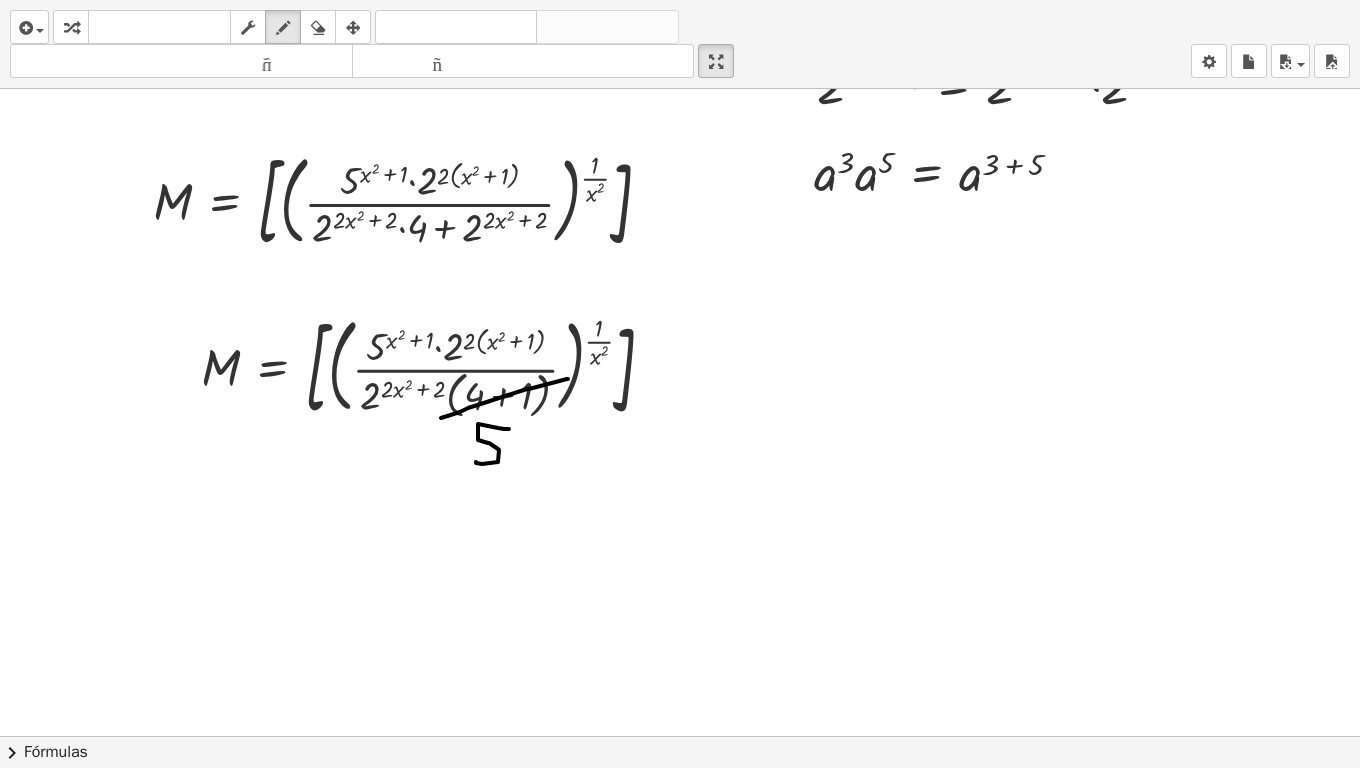 drag, startPoint x: 509, startPoint y: 429, endPoint x: 477, endPoint y: 460, distance: 44.553337 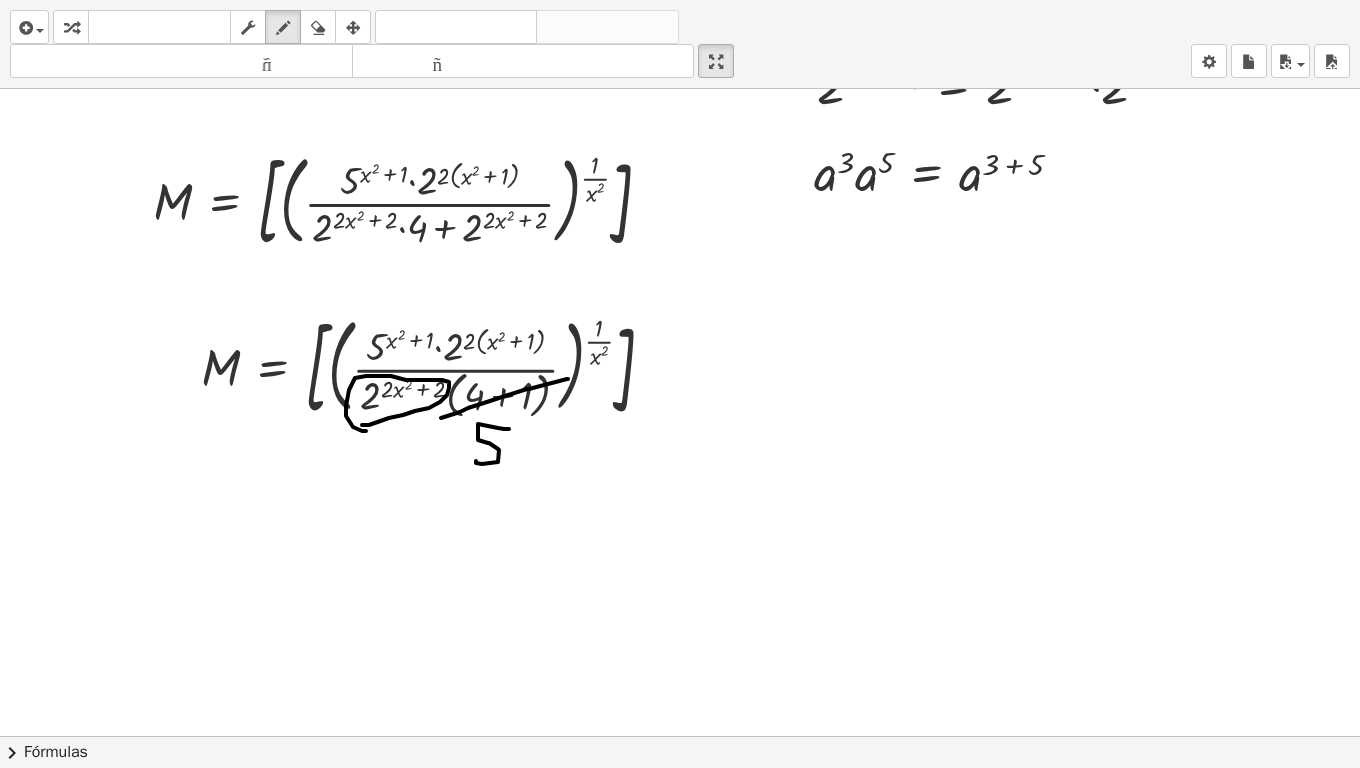 click at bounding box center (680, 136) 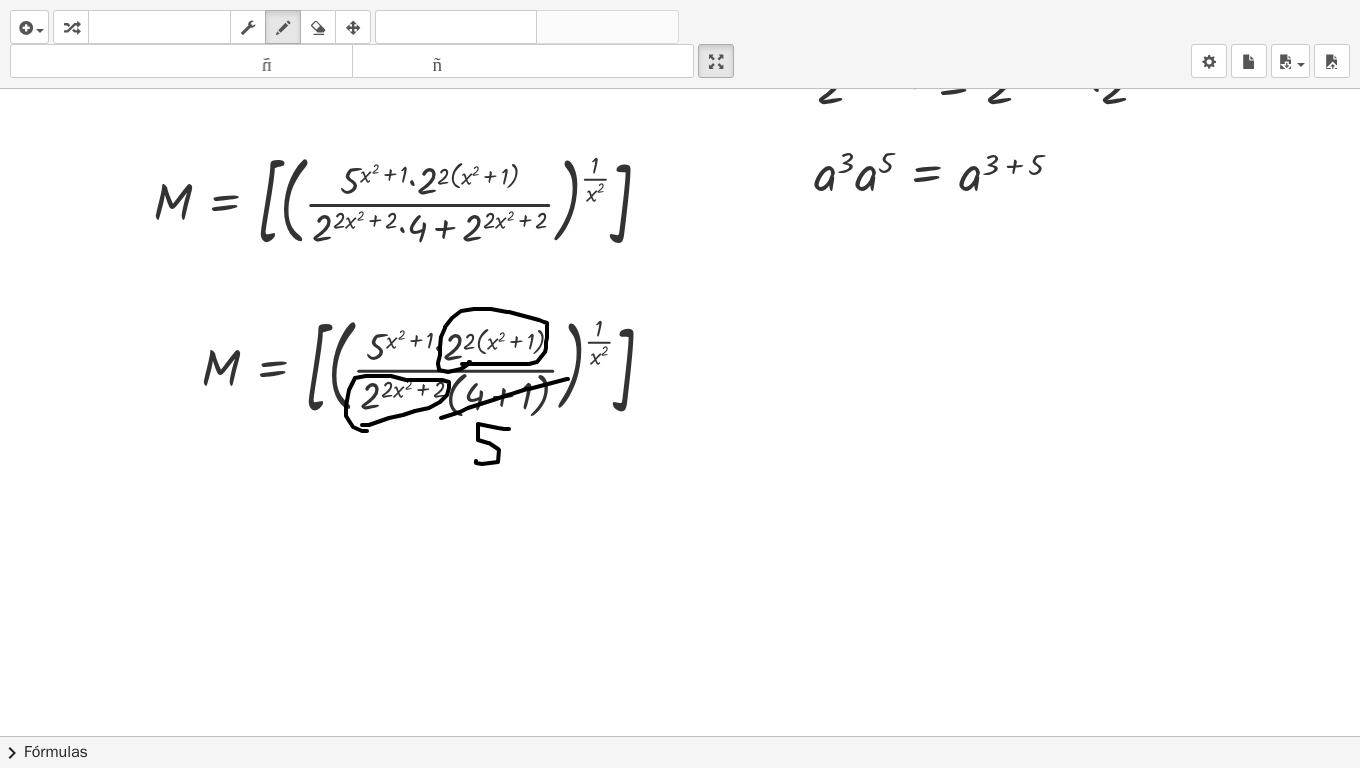 click at bounding box center [680, 136] 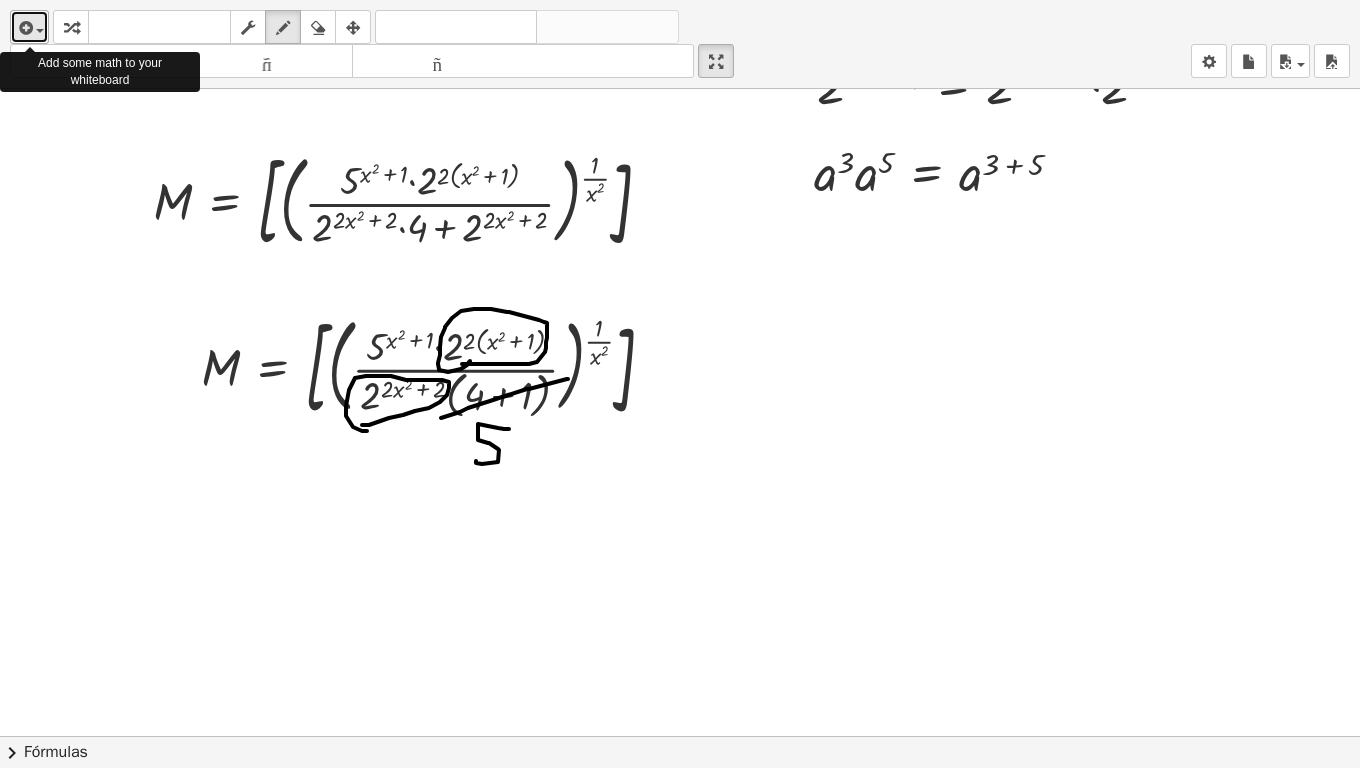 click at bounding box center [24, 28] 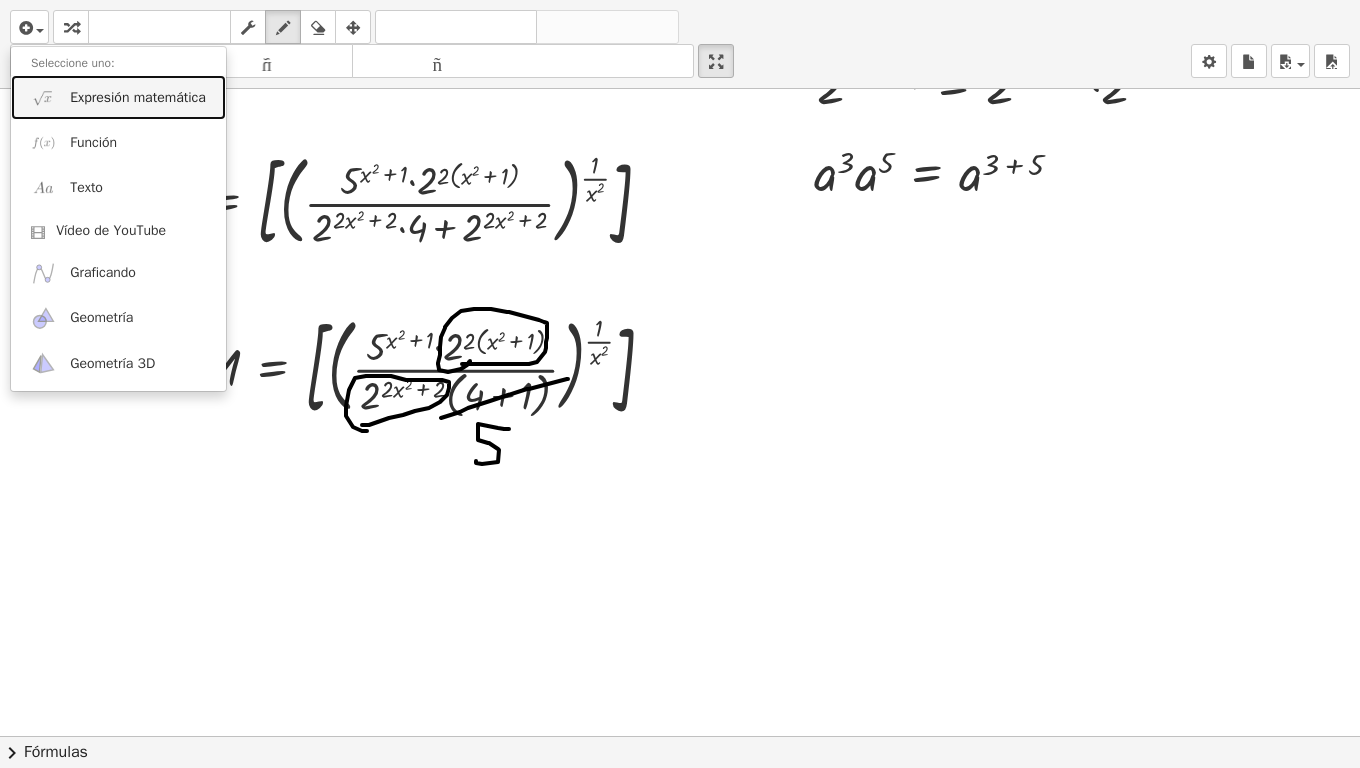 click on "Expresión matemática" at bounding box center [138, 98] 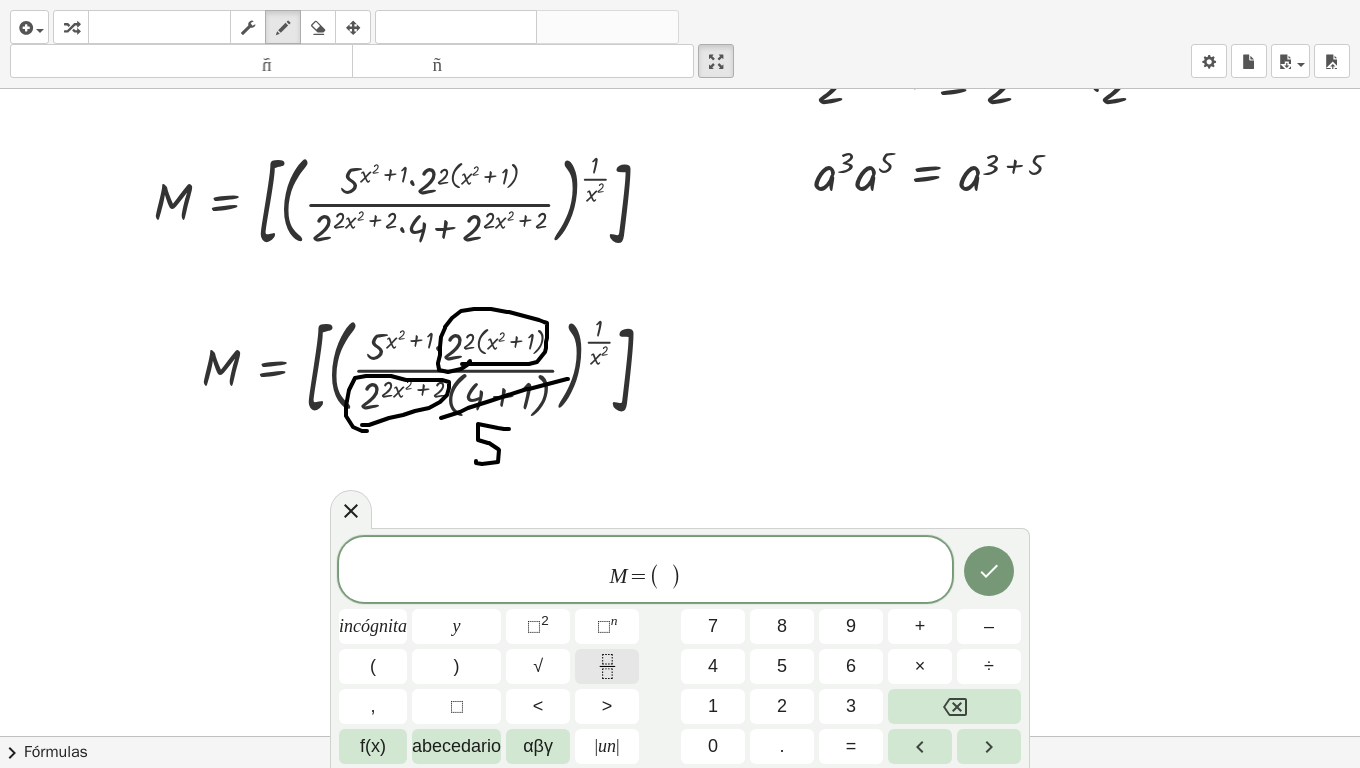 click 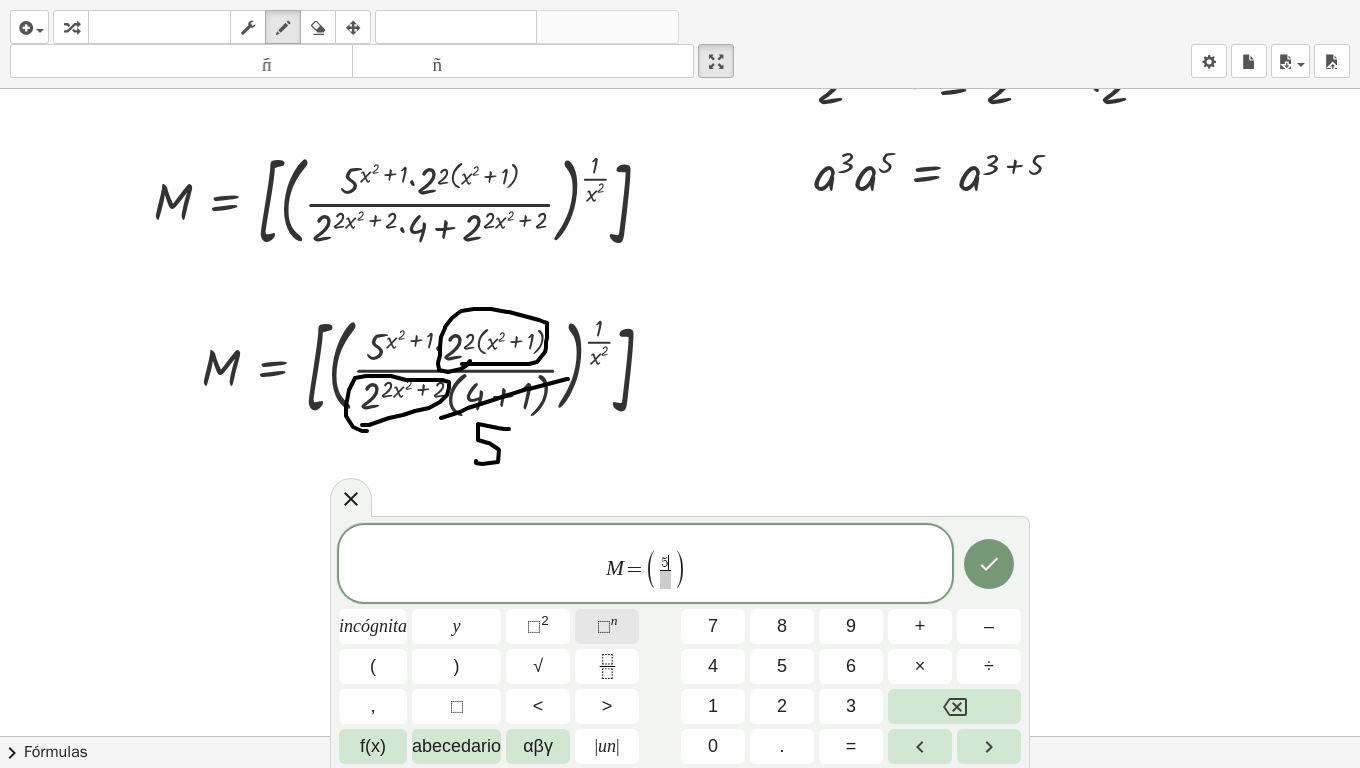 click on "⬚" at bounding box center (604, 626) 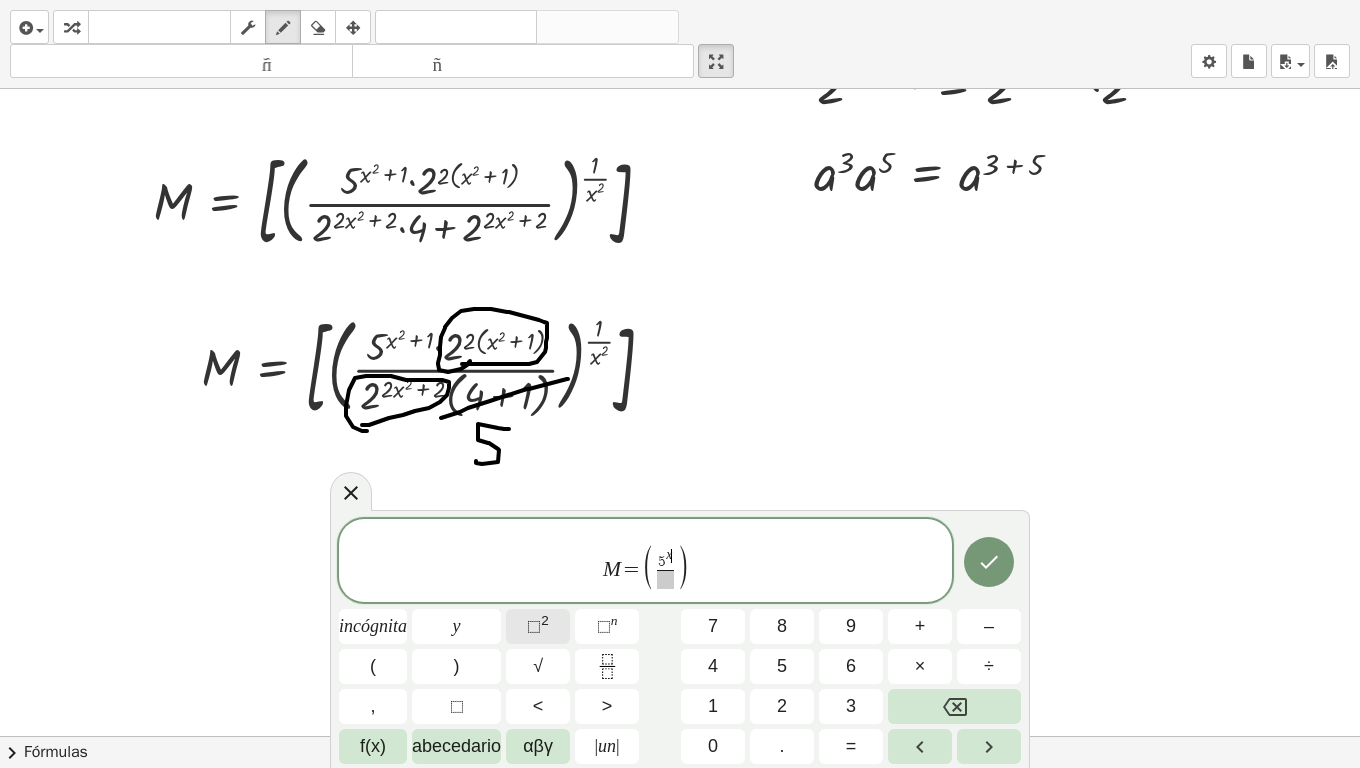 click on "⬚" at bounding box center (534, 626) 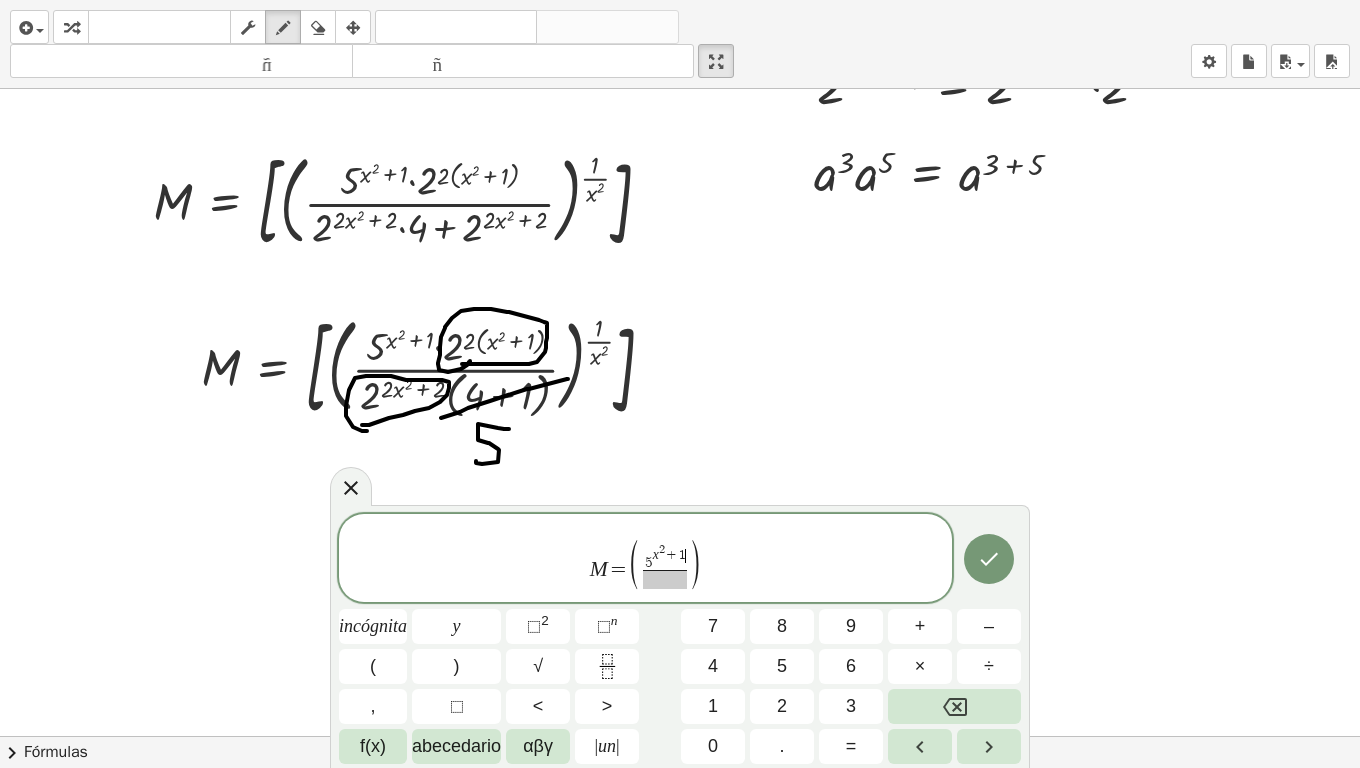 click at bounding box center (665, 579) 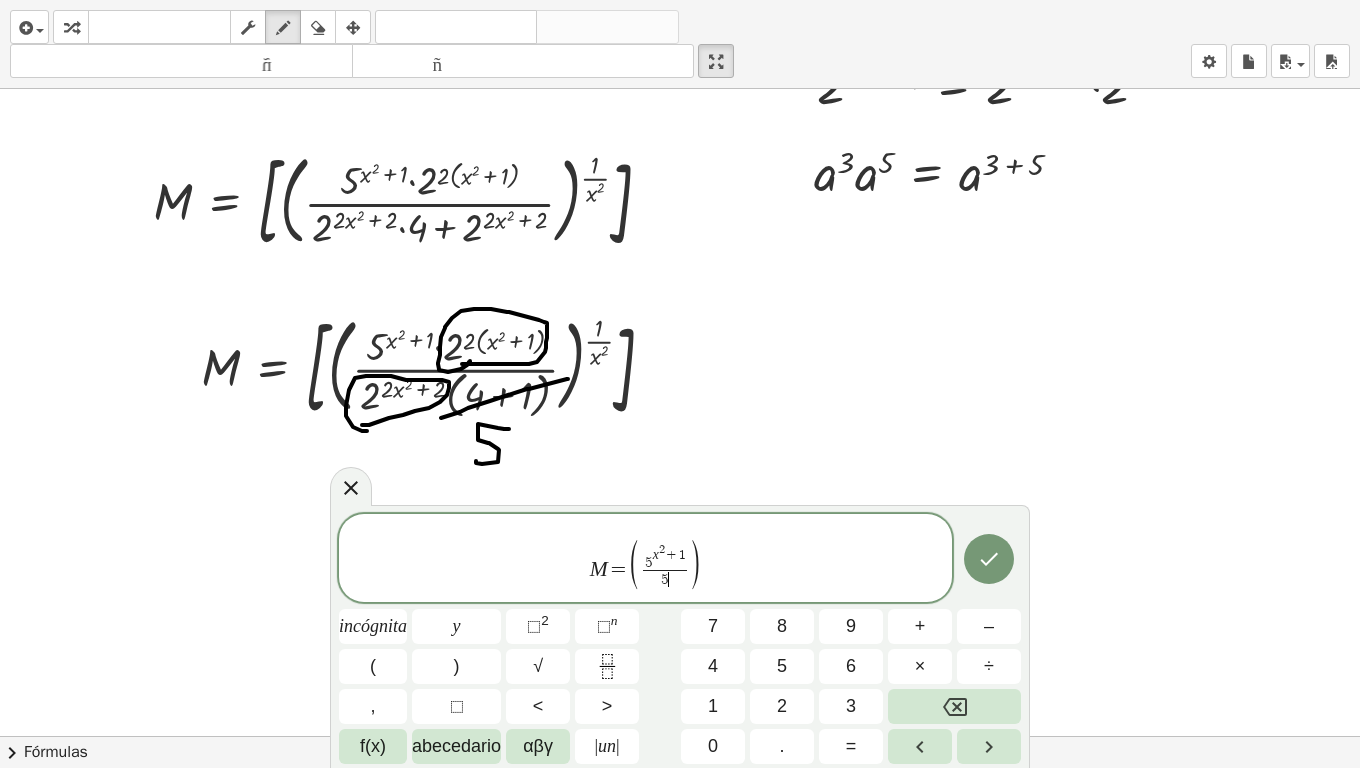 click on "M = ( 5 x 2 + 1 5 ​ ​ ) ​" at bounding box center (645, 559) 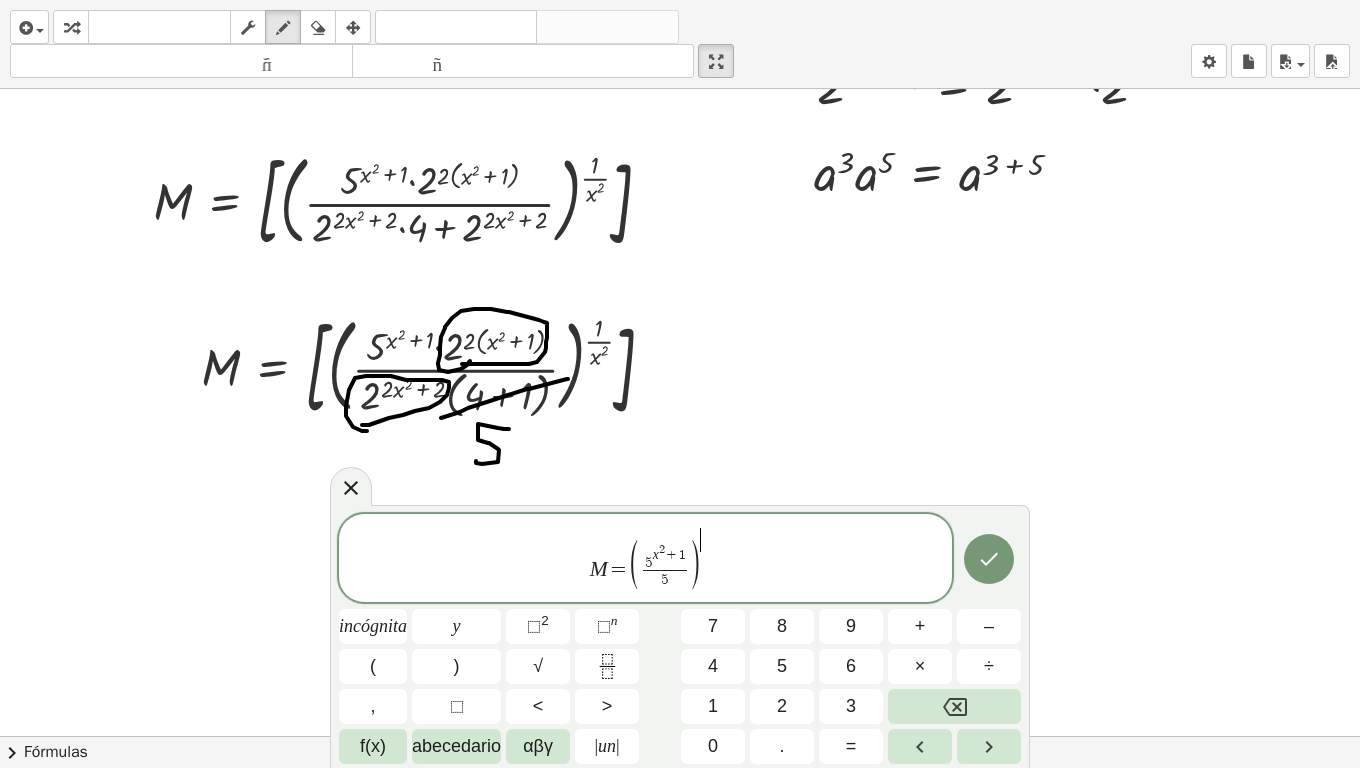 click on "M = ( 5 x 2 + 1 5 ​ ) ​ ​" at bounding box center [645, 559] 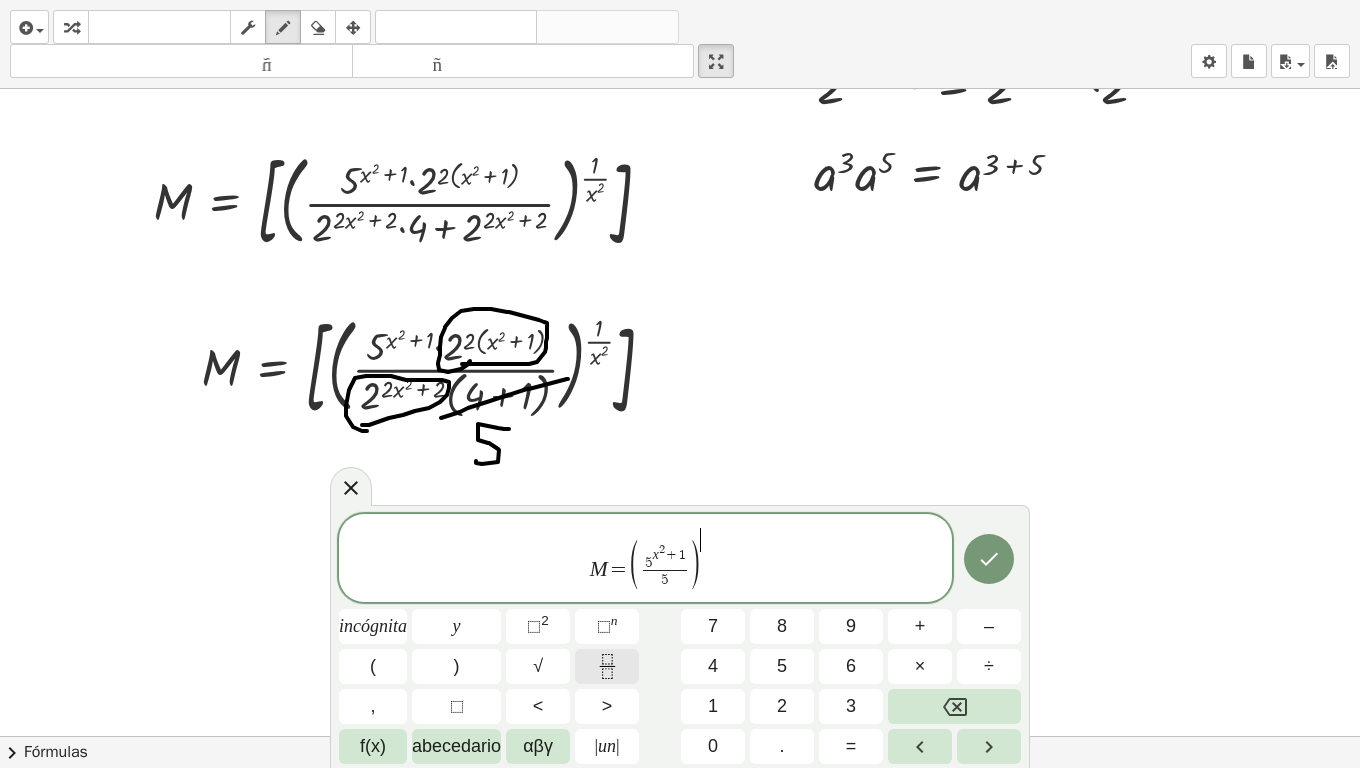 click 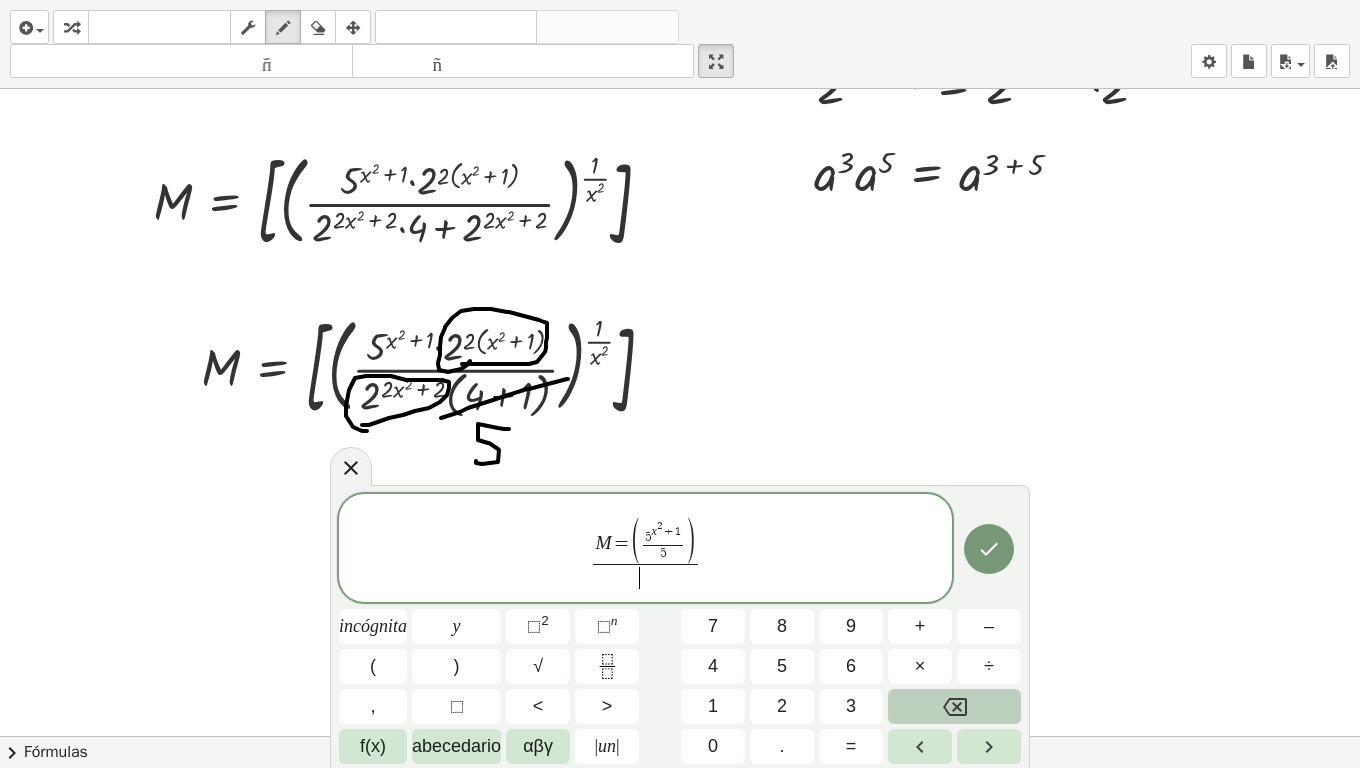 click at bounding box center [954, 706] 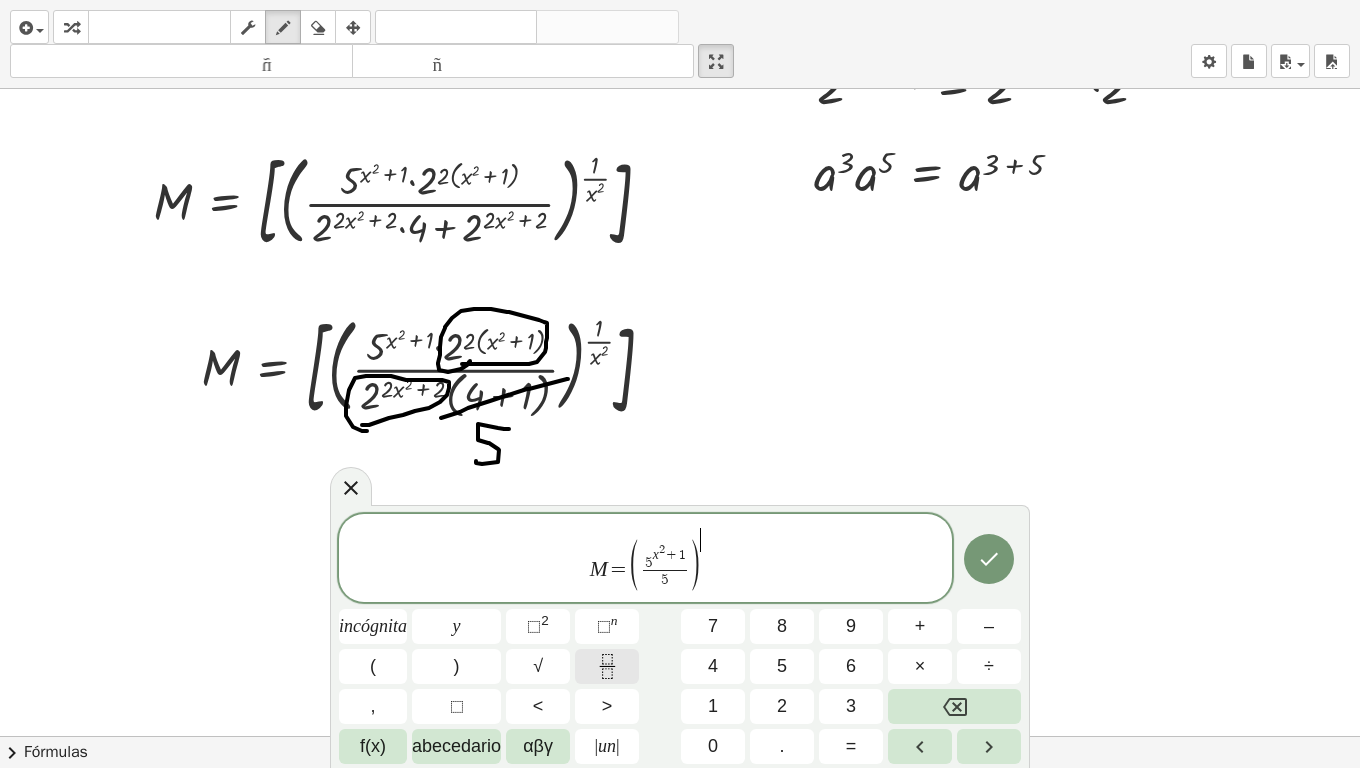 click 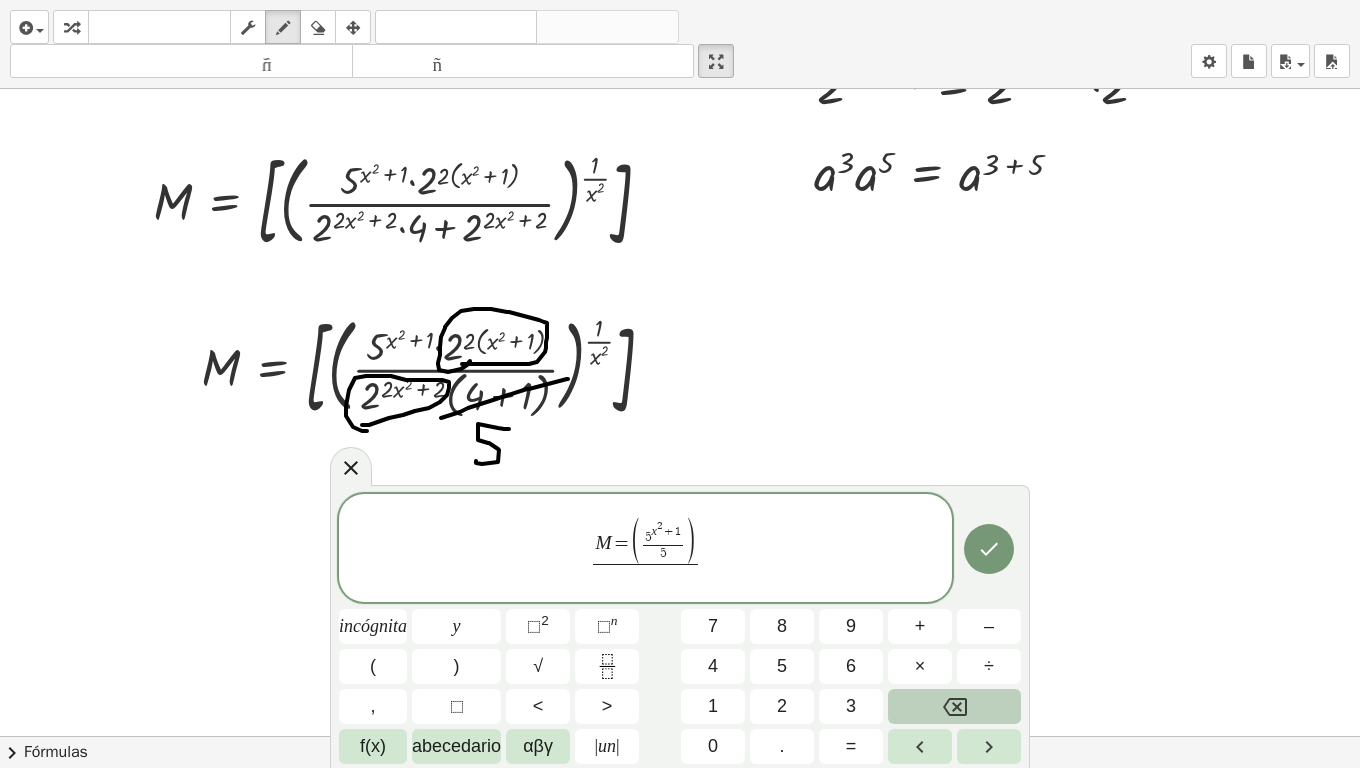 click at bounding box center [954, 706] 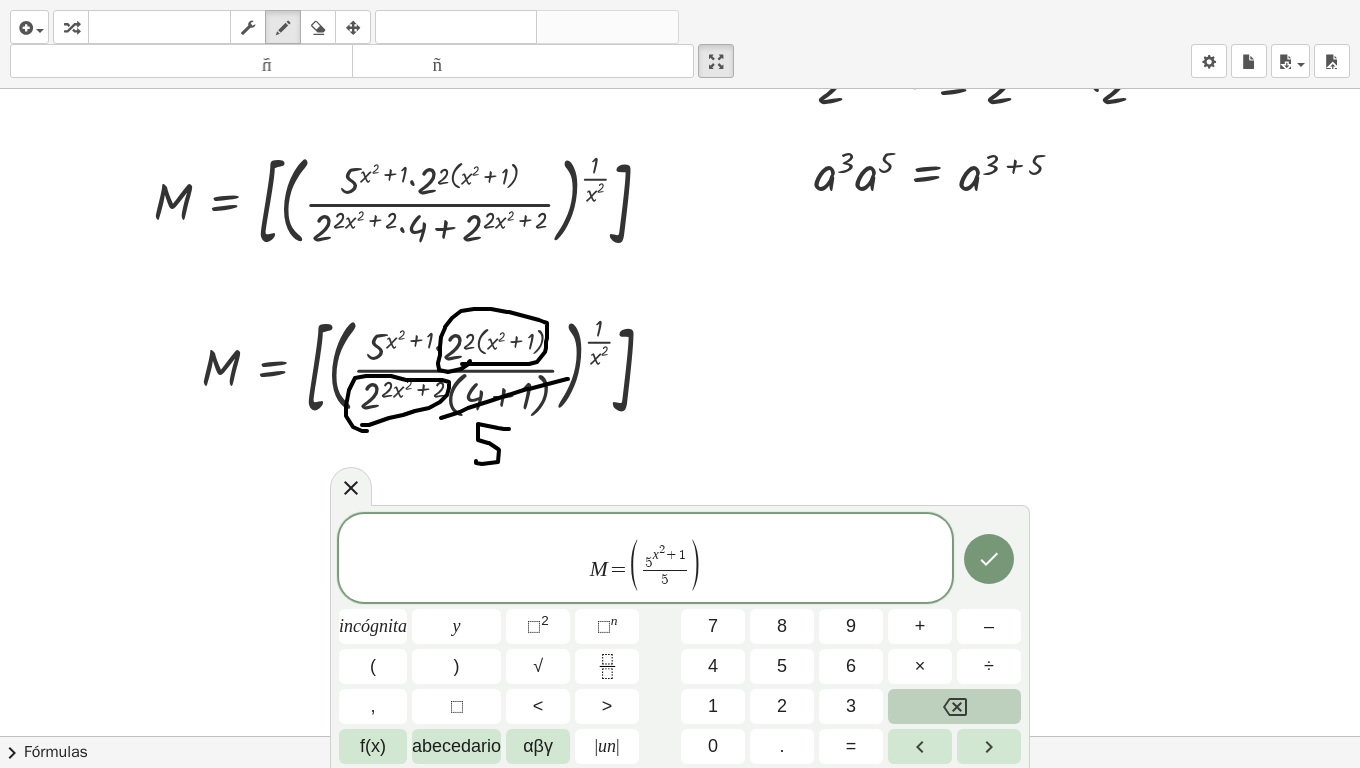 click at bounding box center (954, 706) 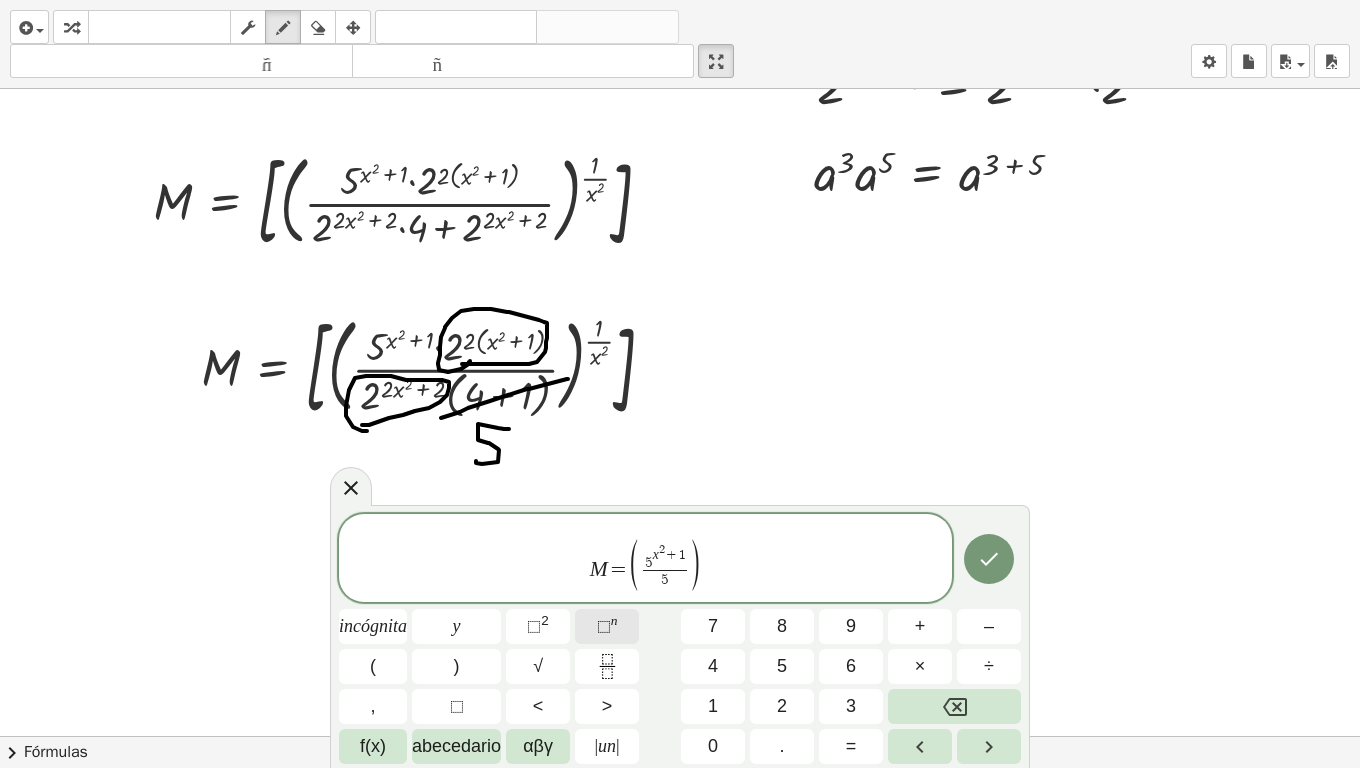 click on "⬚" at bounding box center (604, 626) 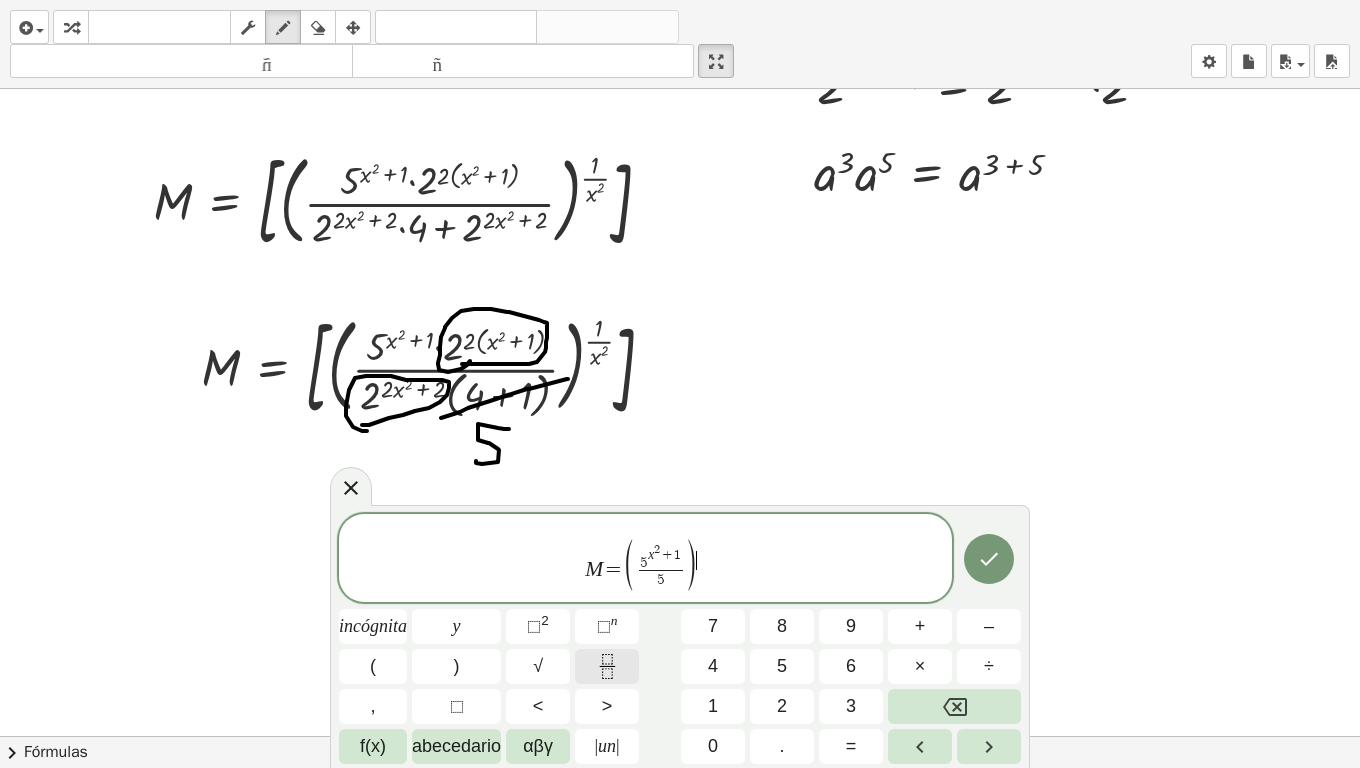 click at bounding box center [607, 666] 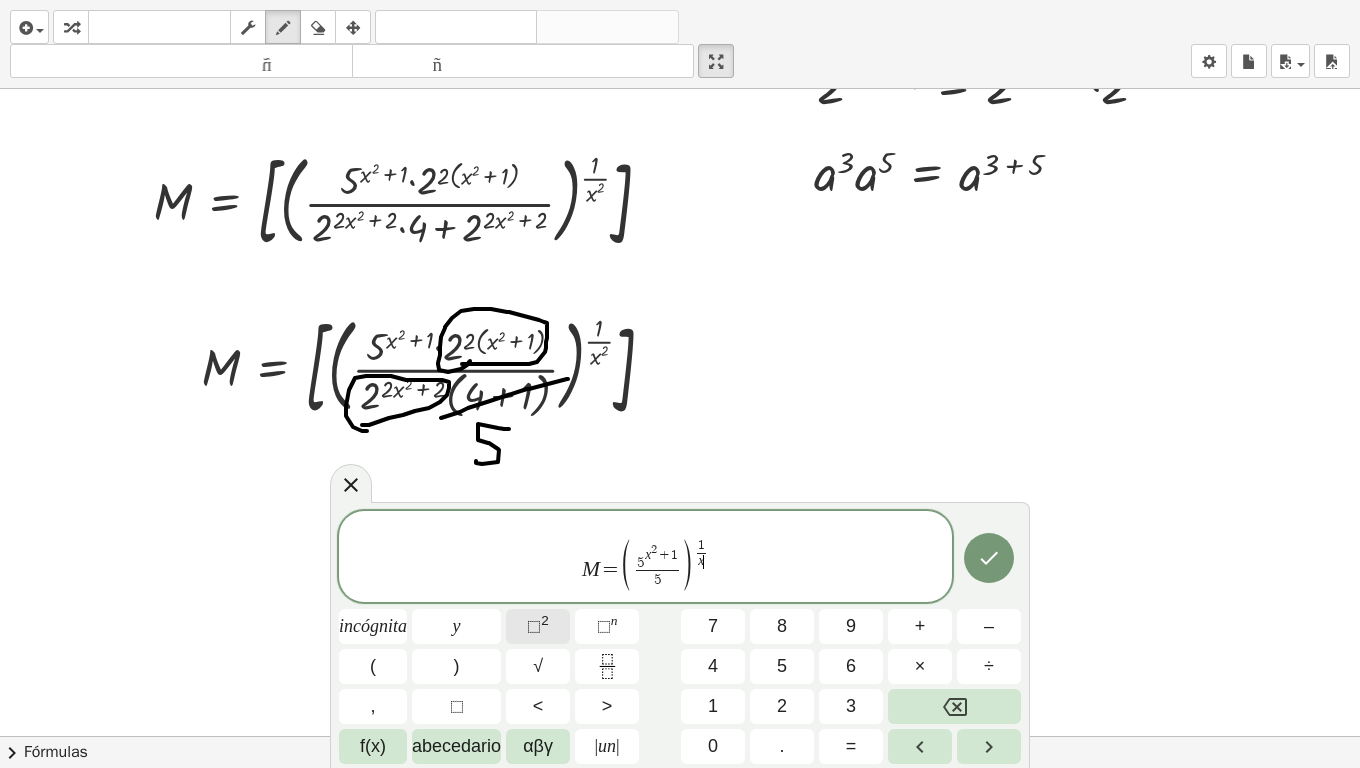 click on "2" at bounding box center (545, 620) 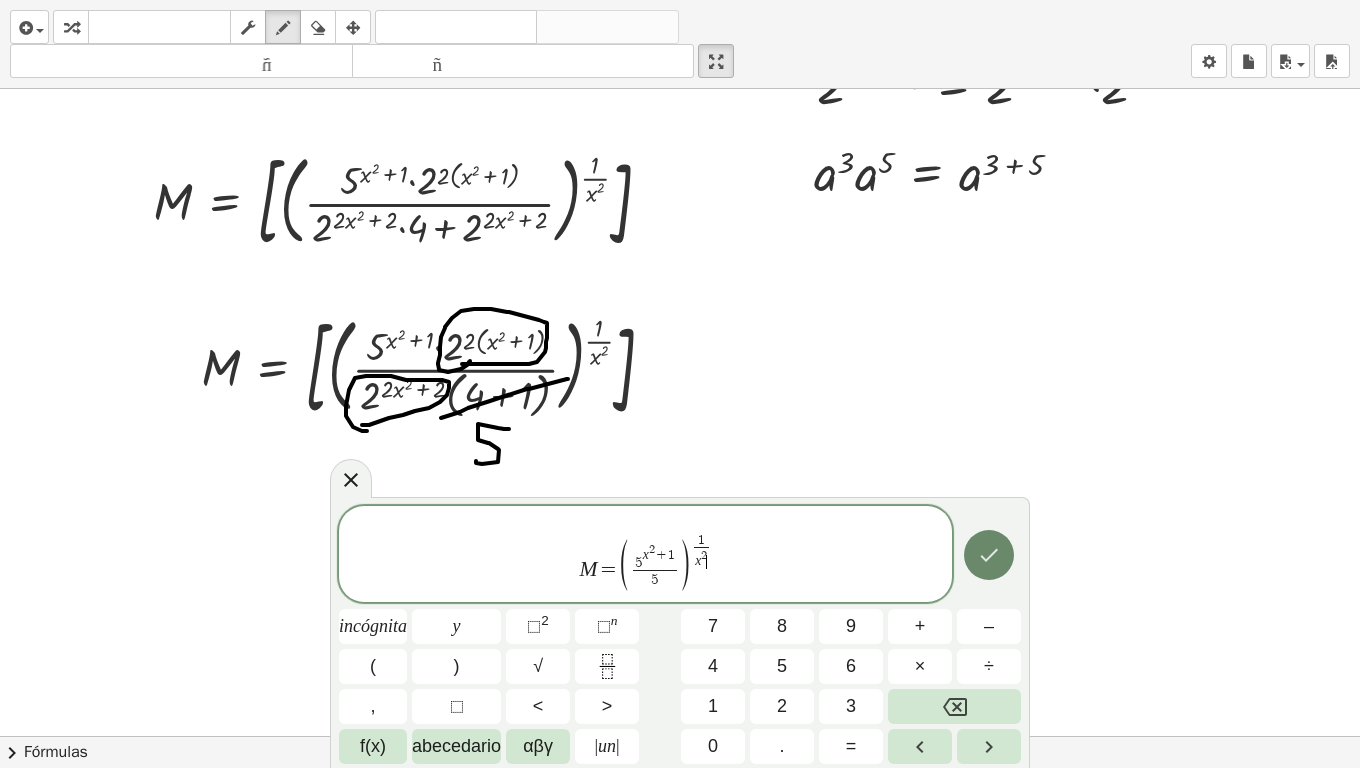 click at bounding box center [989, 555] 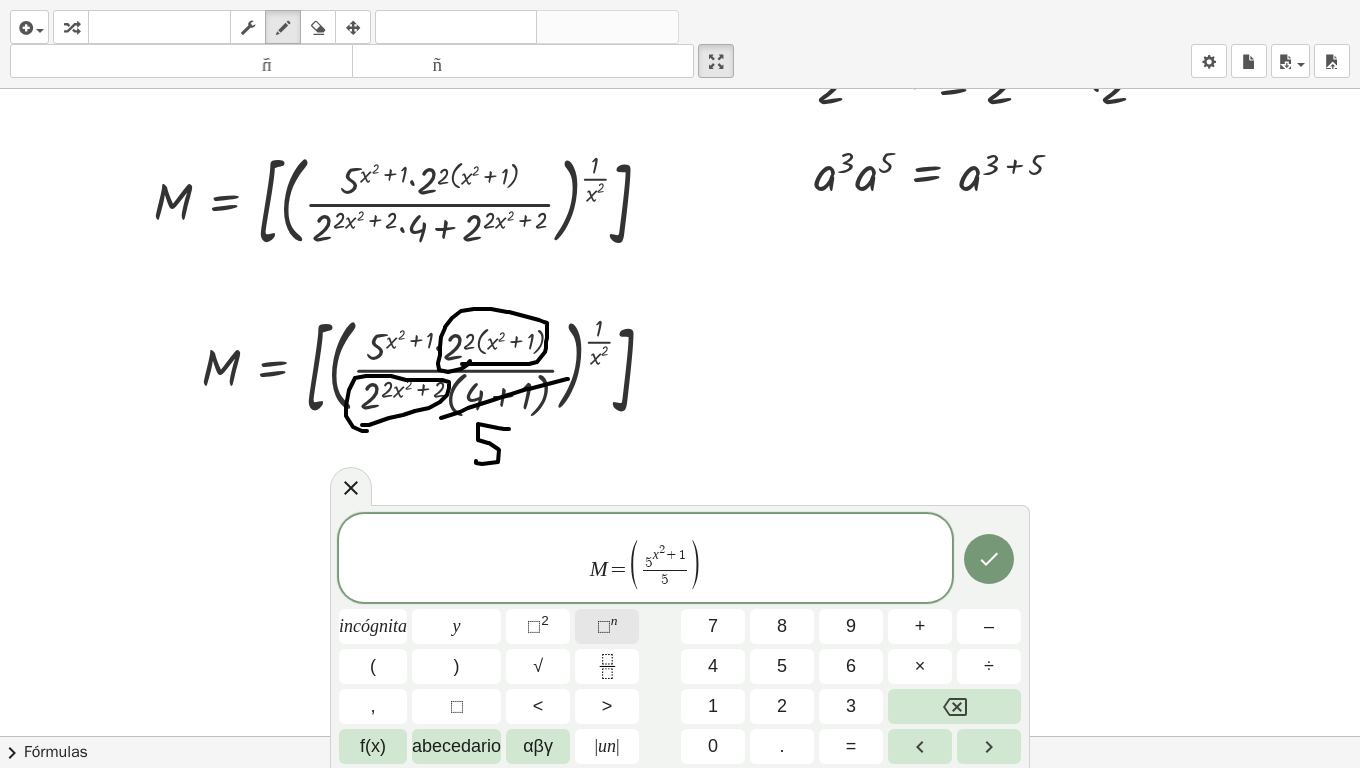 click on "n" at bounding box center (614, 620) 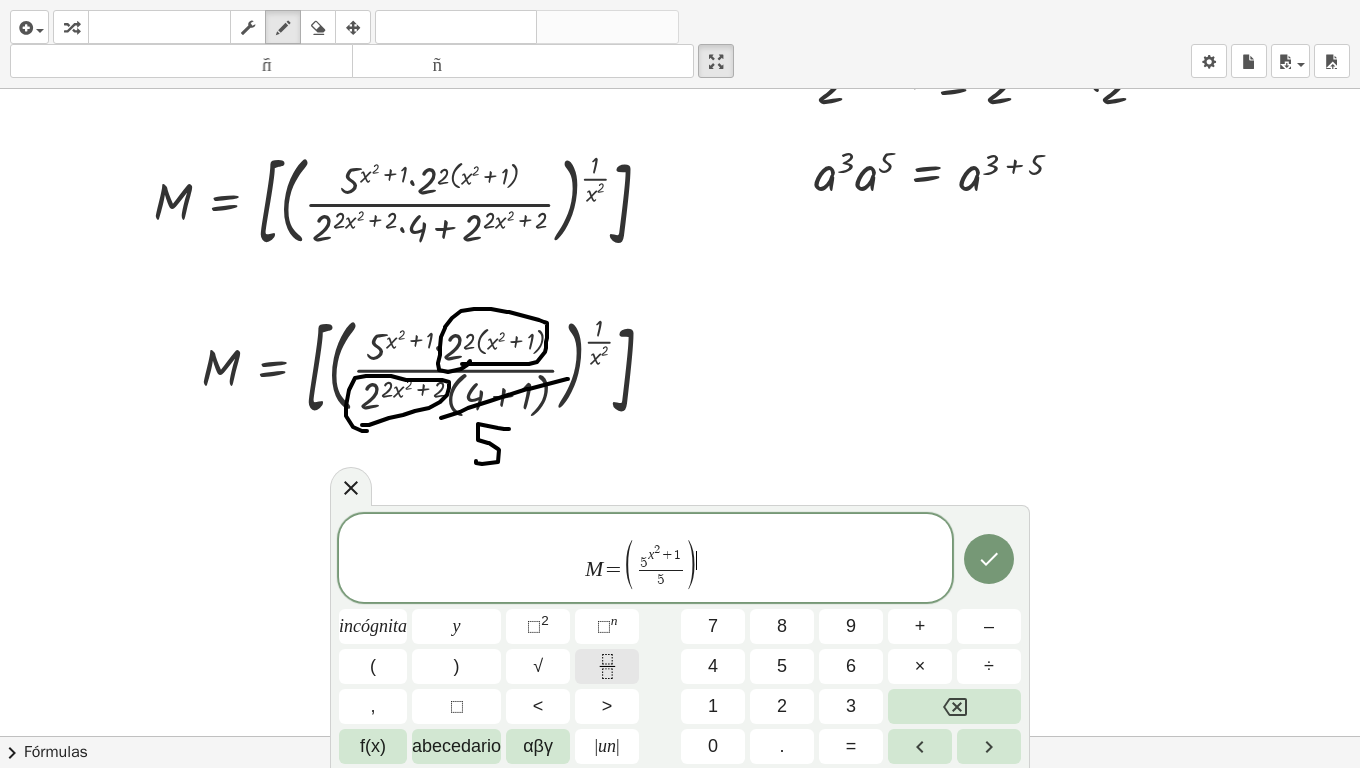 click 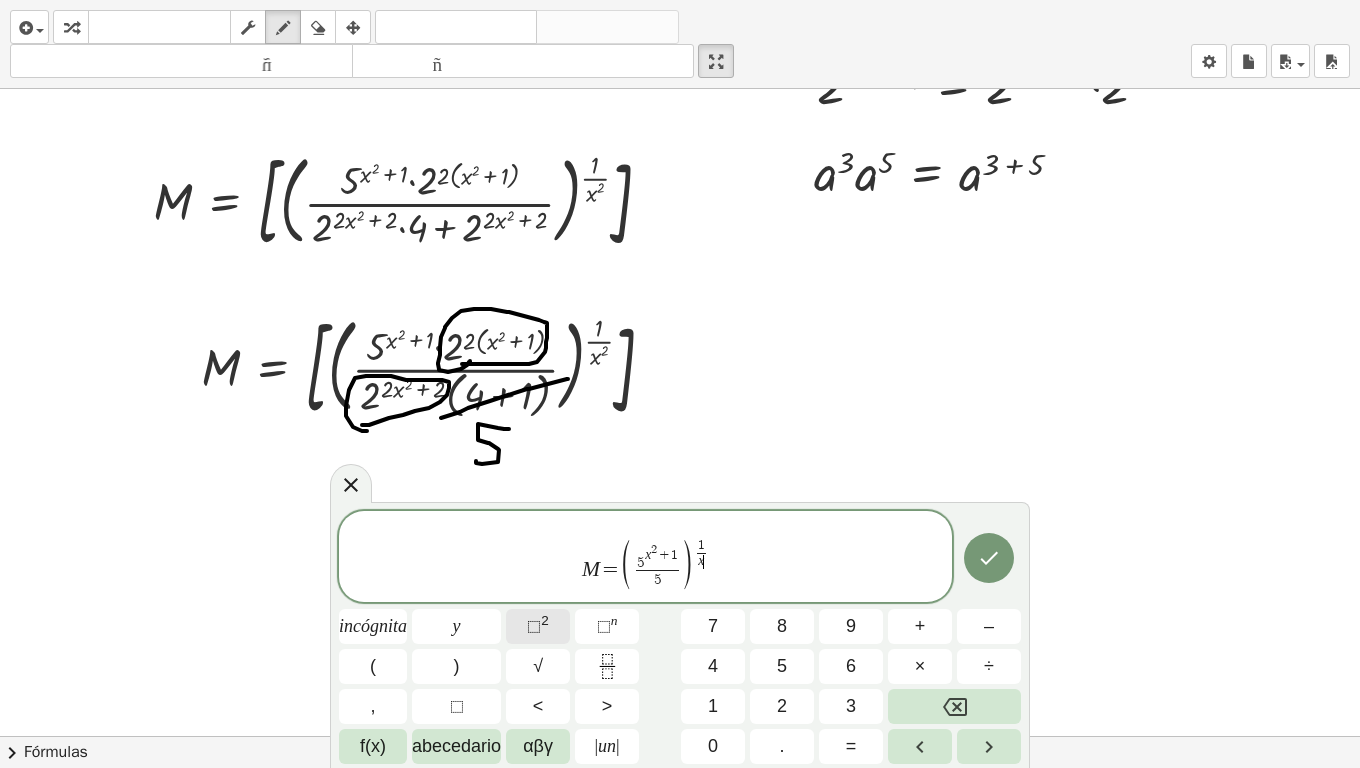 click on "2" at bounding box center (545, 620) 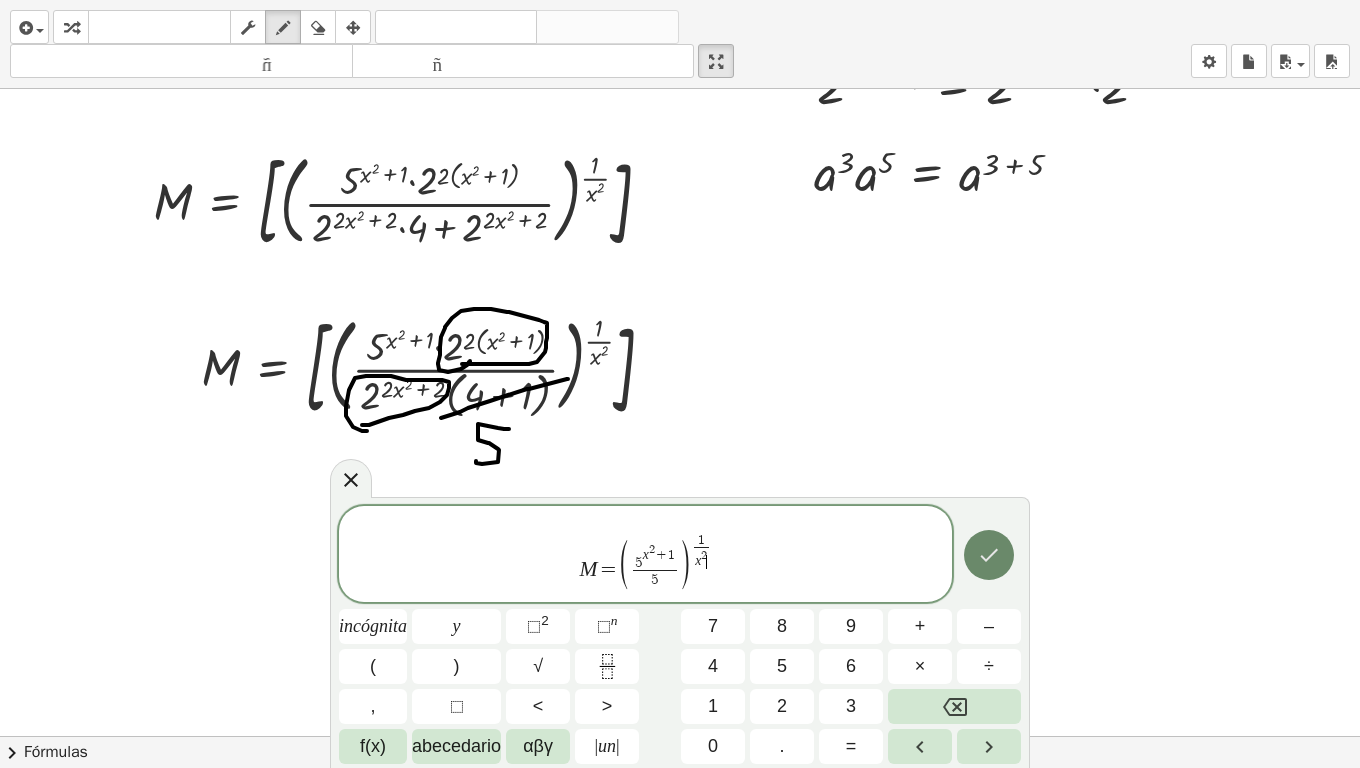 click 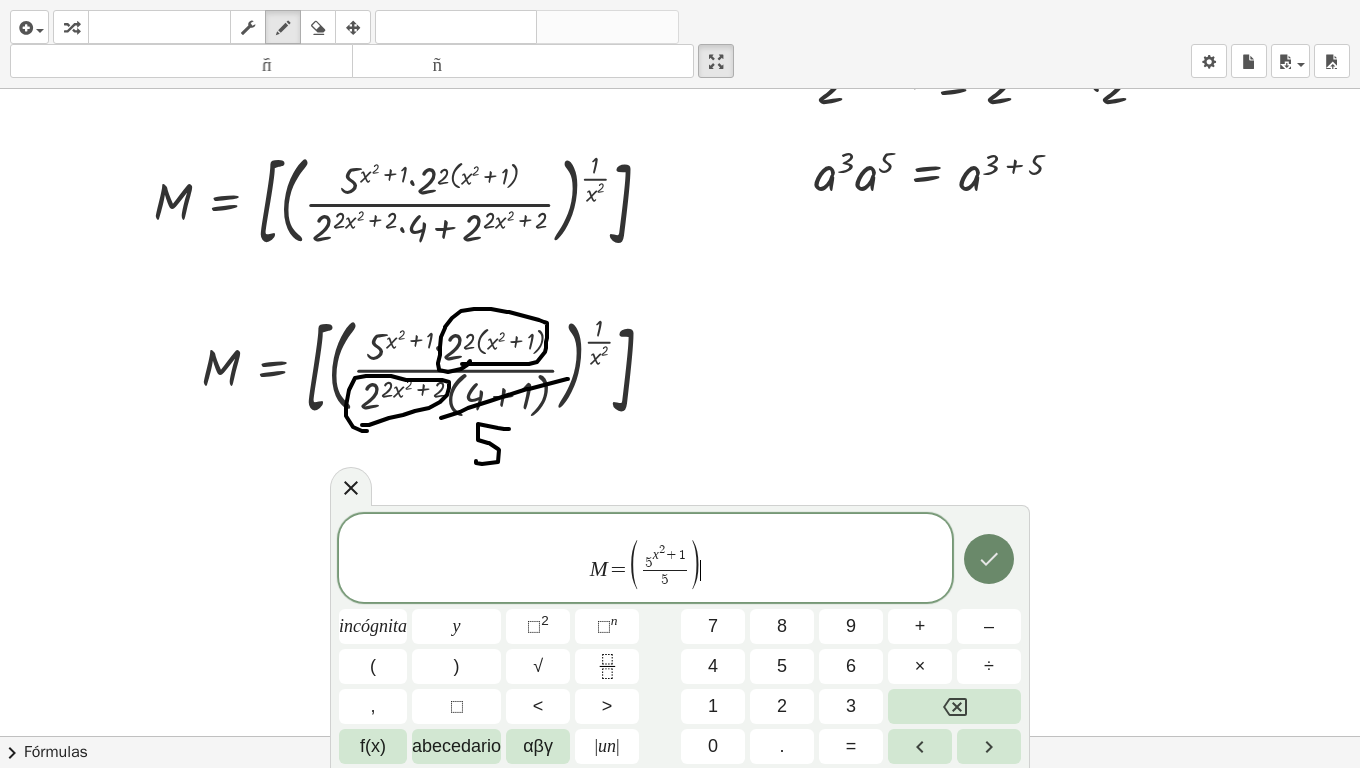 click 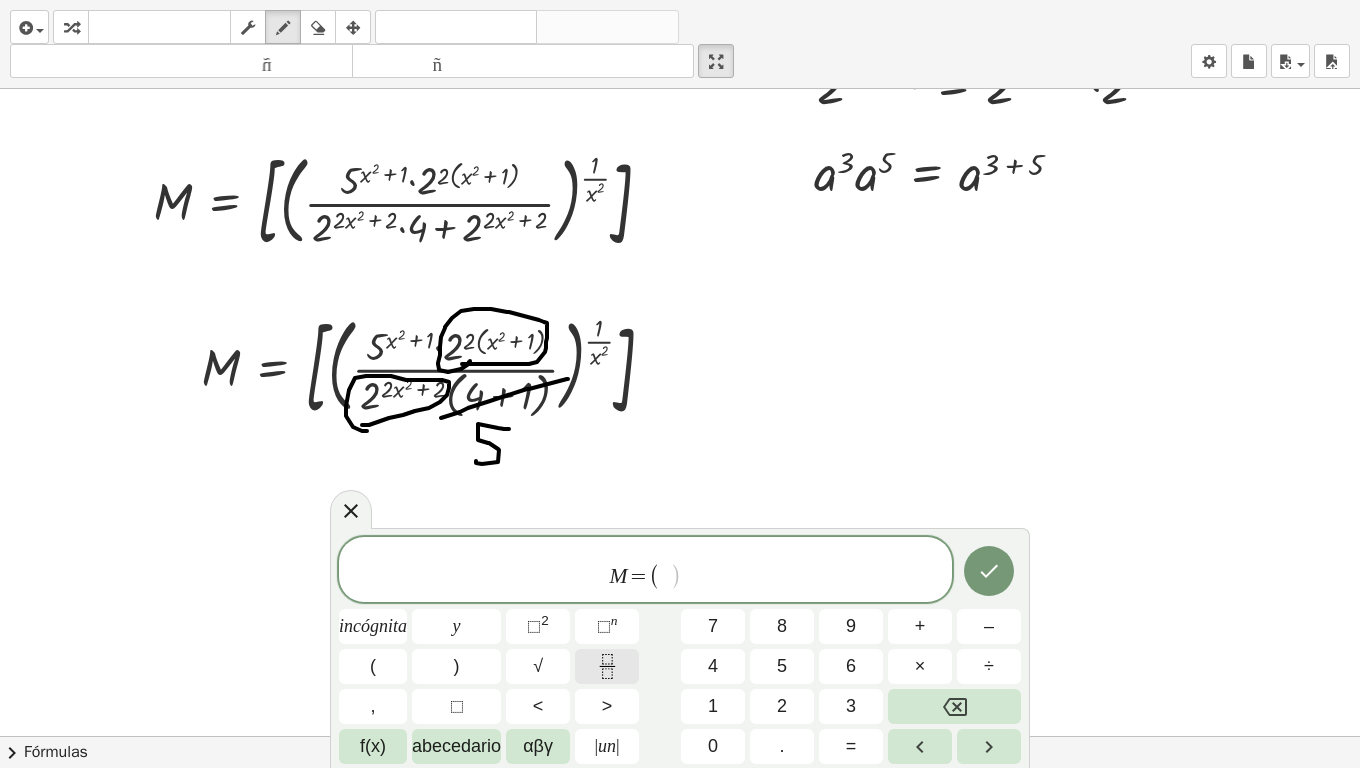click 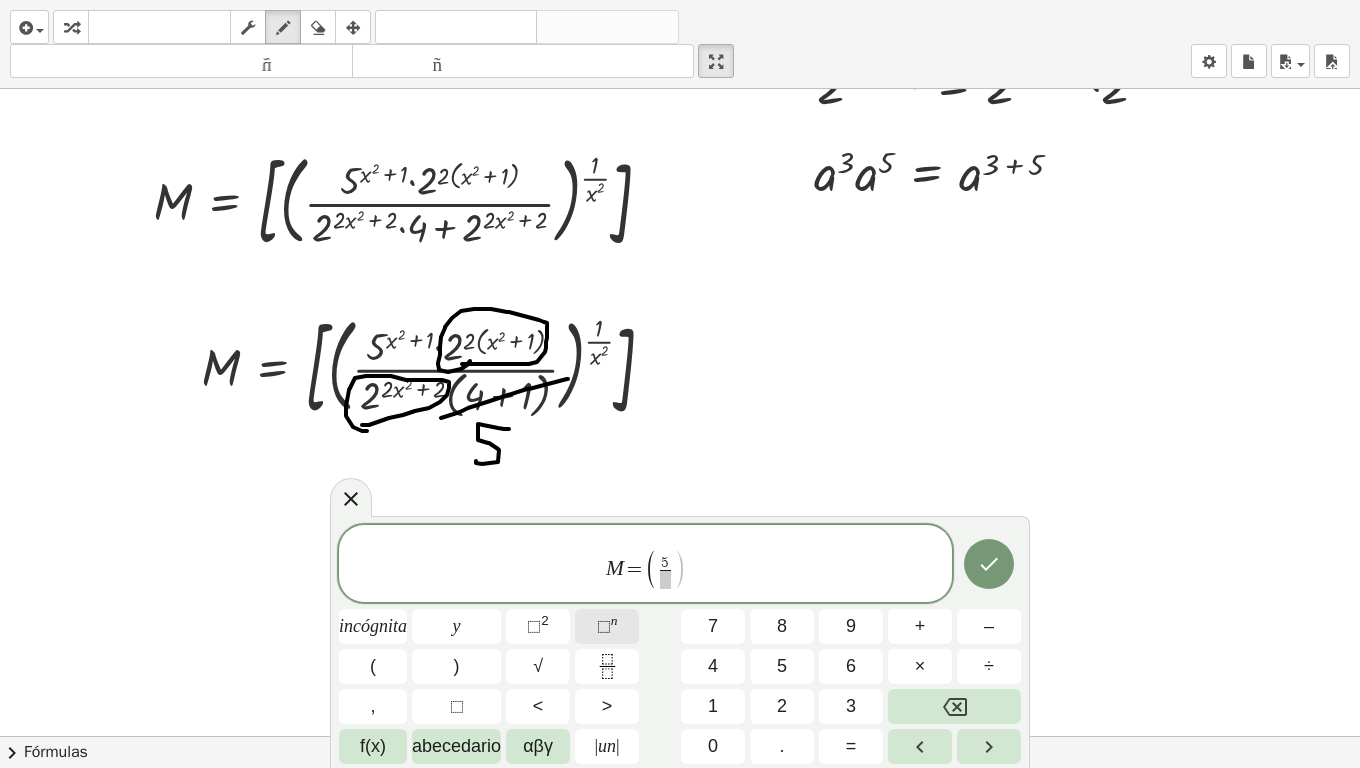 click on "⬚" at bounding box center (604, 626) 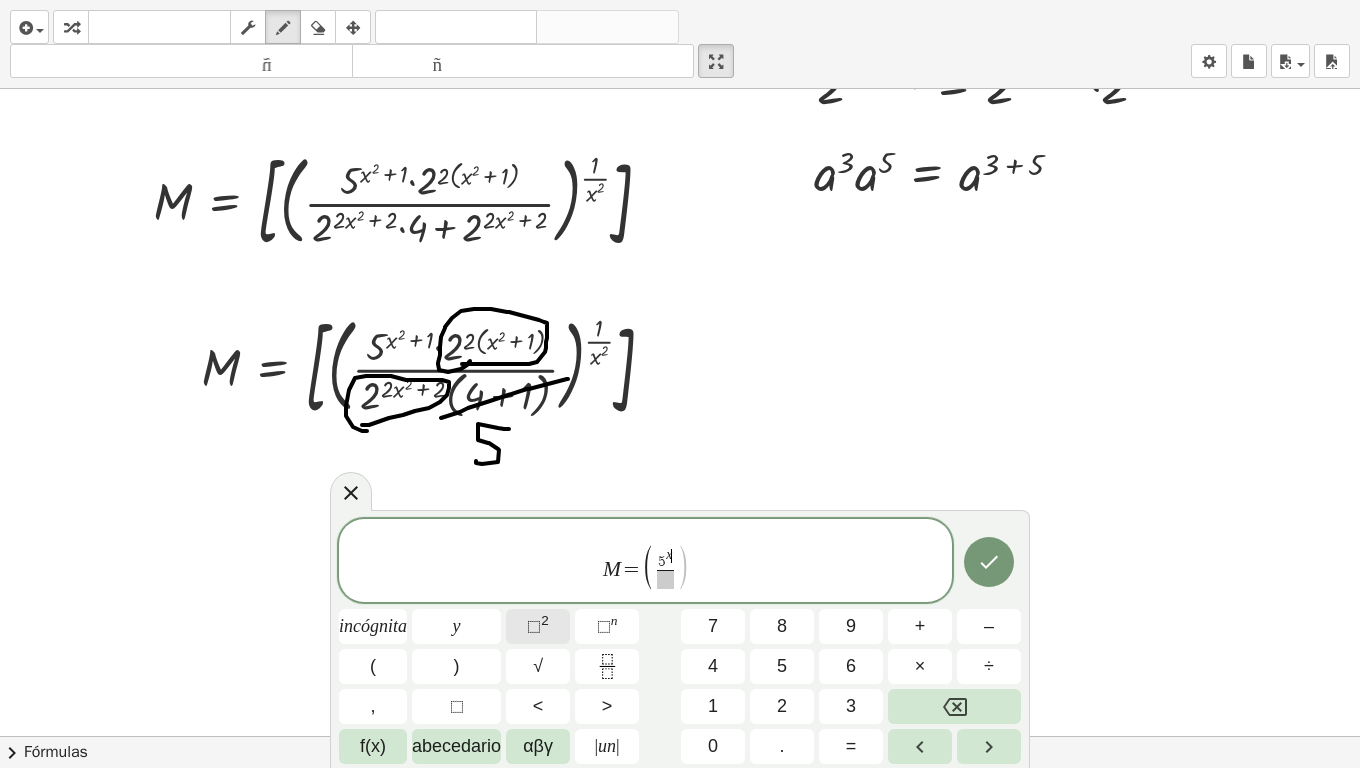click on "⬚" at bounding box center (534, 626) 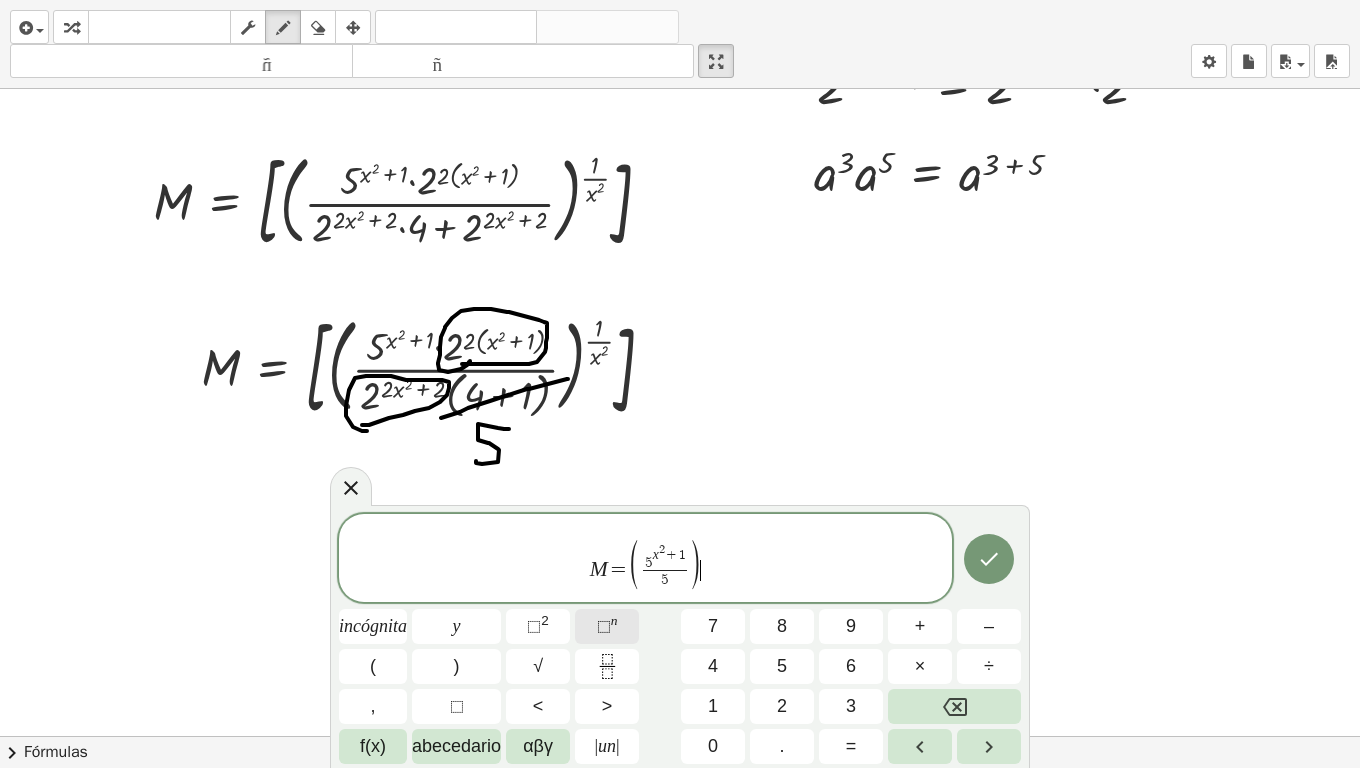 click on "⬚  n" at bounding box center [607, 626] 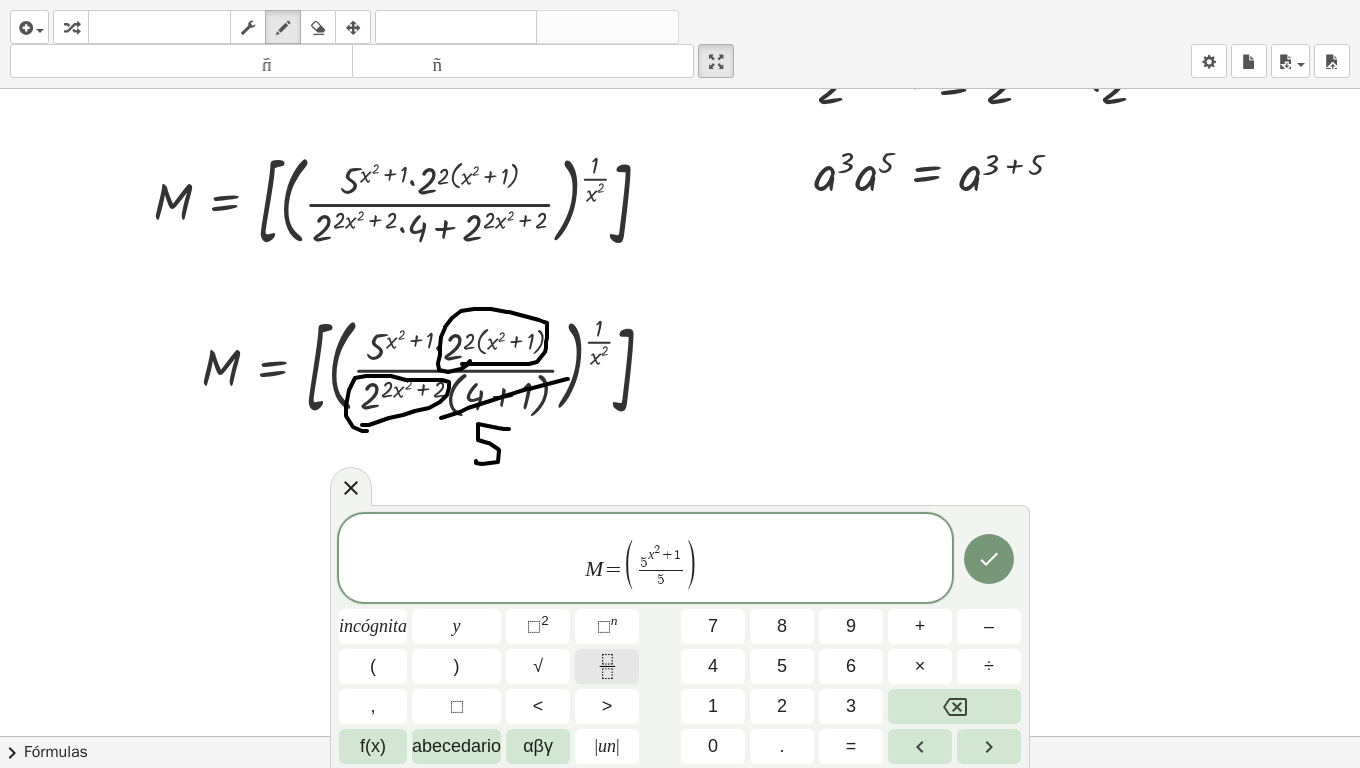 click at bounding box center (607, 666) 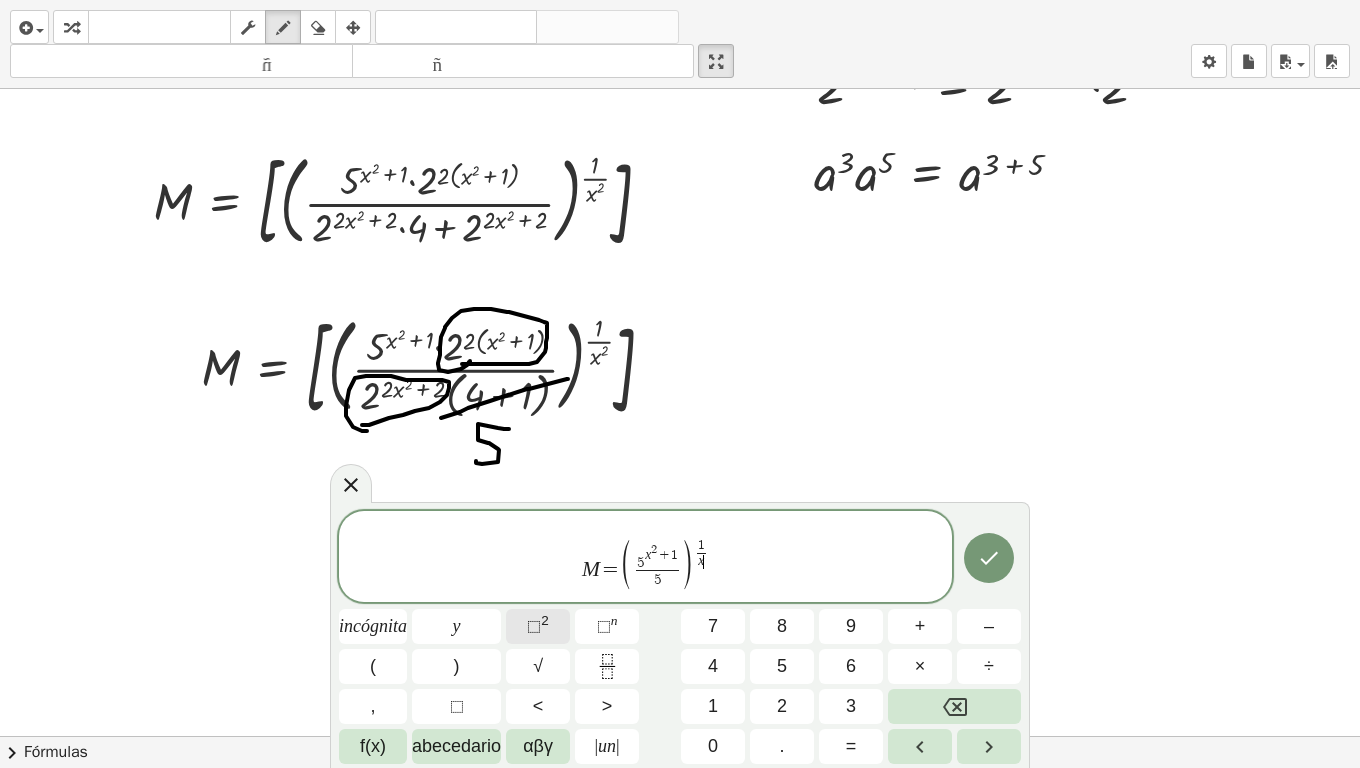 click on "2" at bounding box center (545, 620) 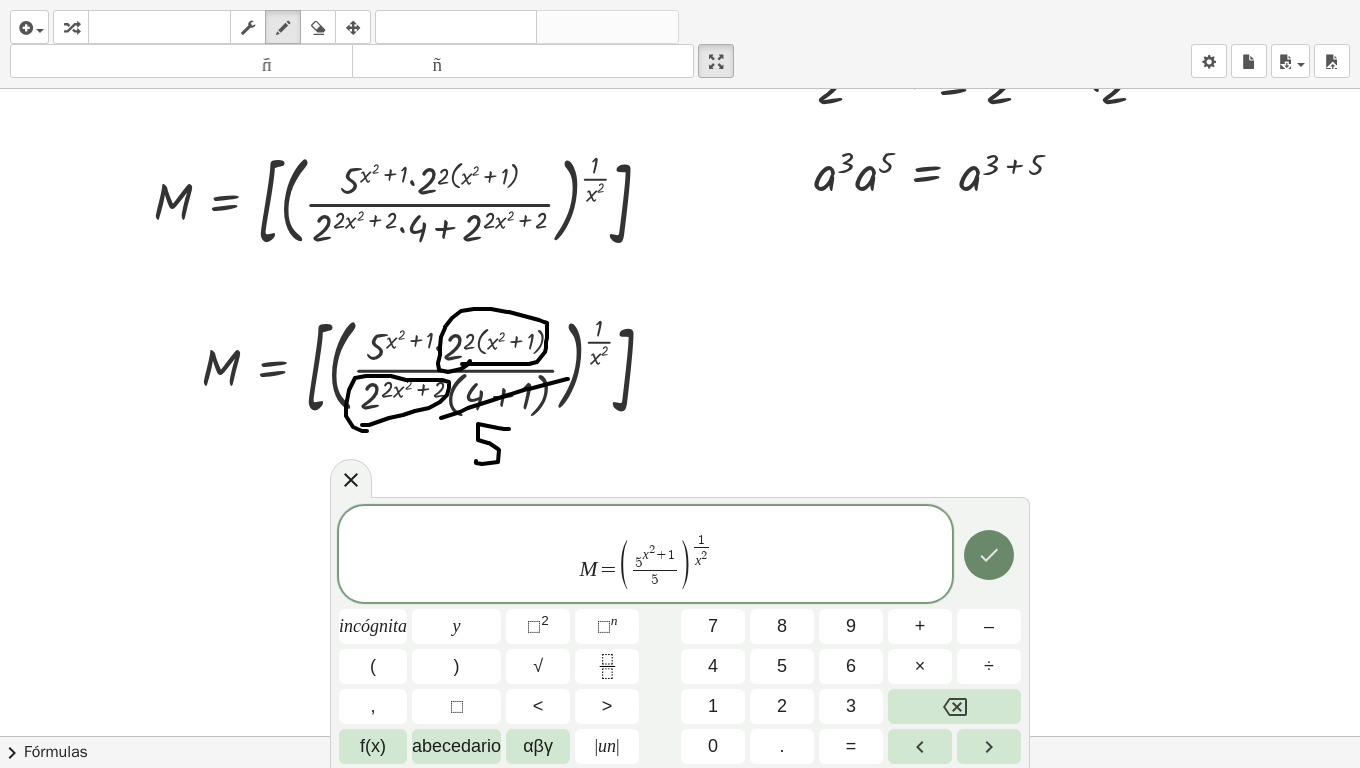 click 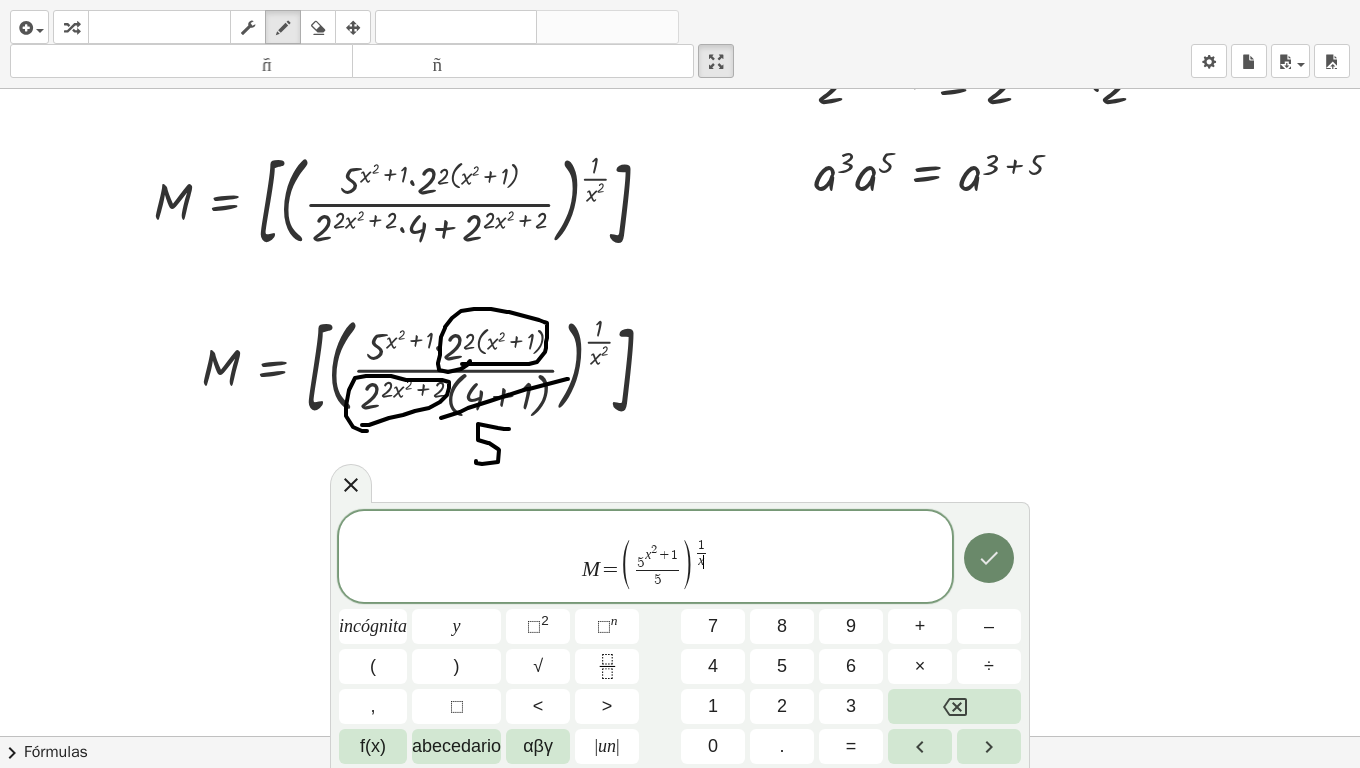 click 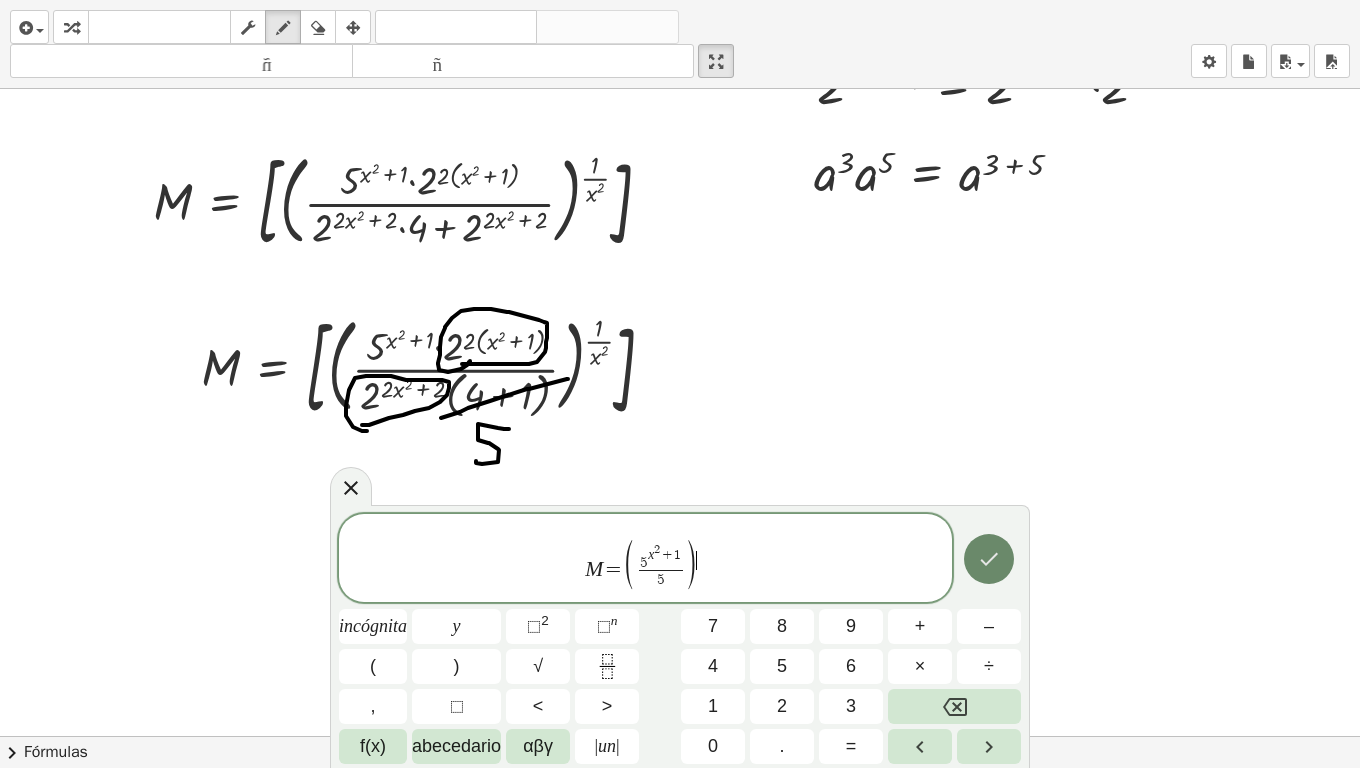click at bounding box center [989, 559] 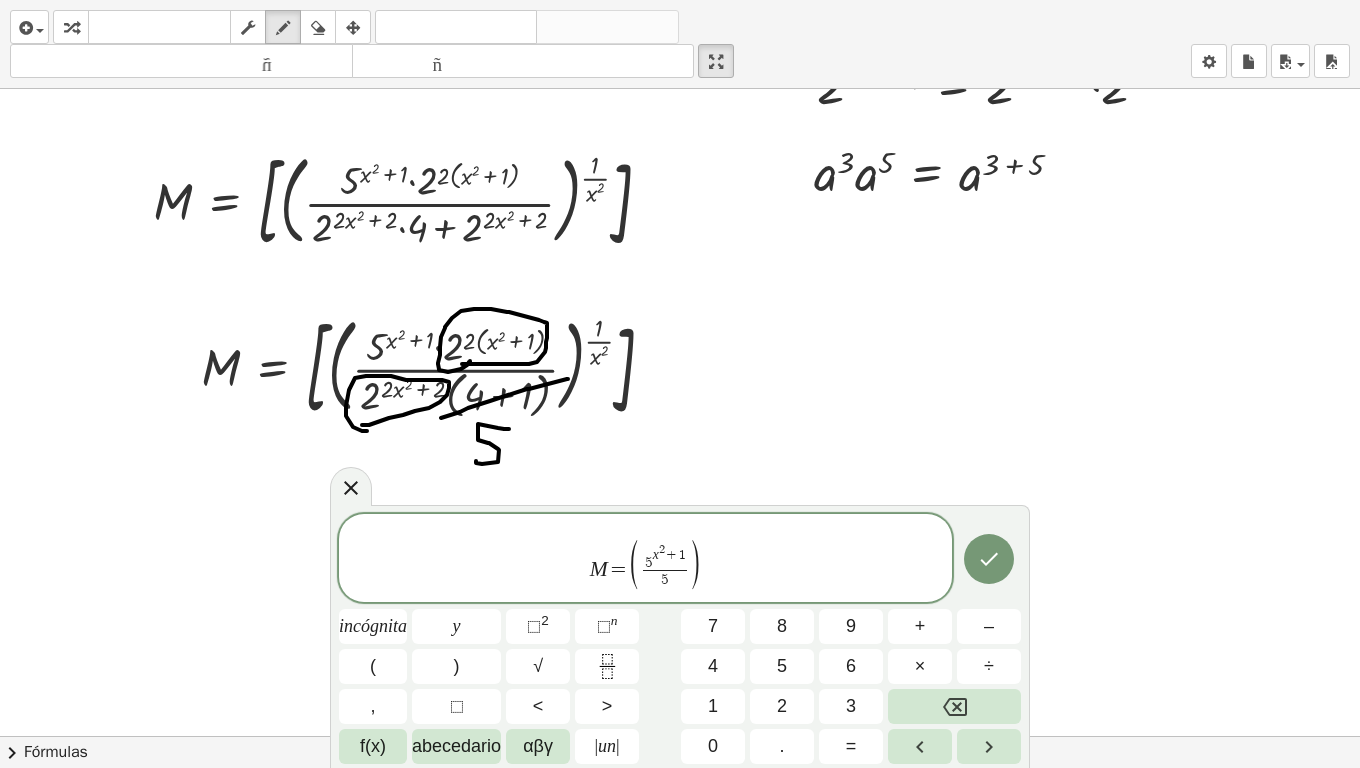 click on "(" at bounding box center (635, 567) 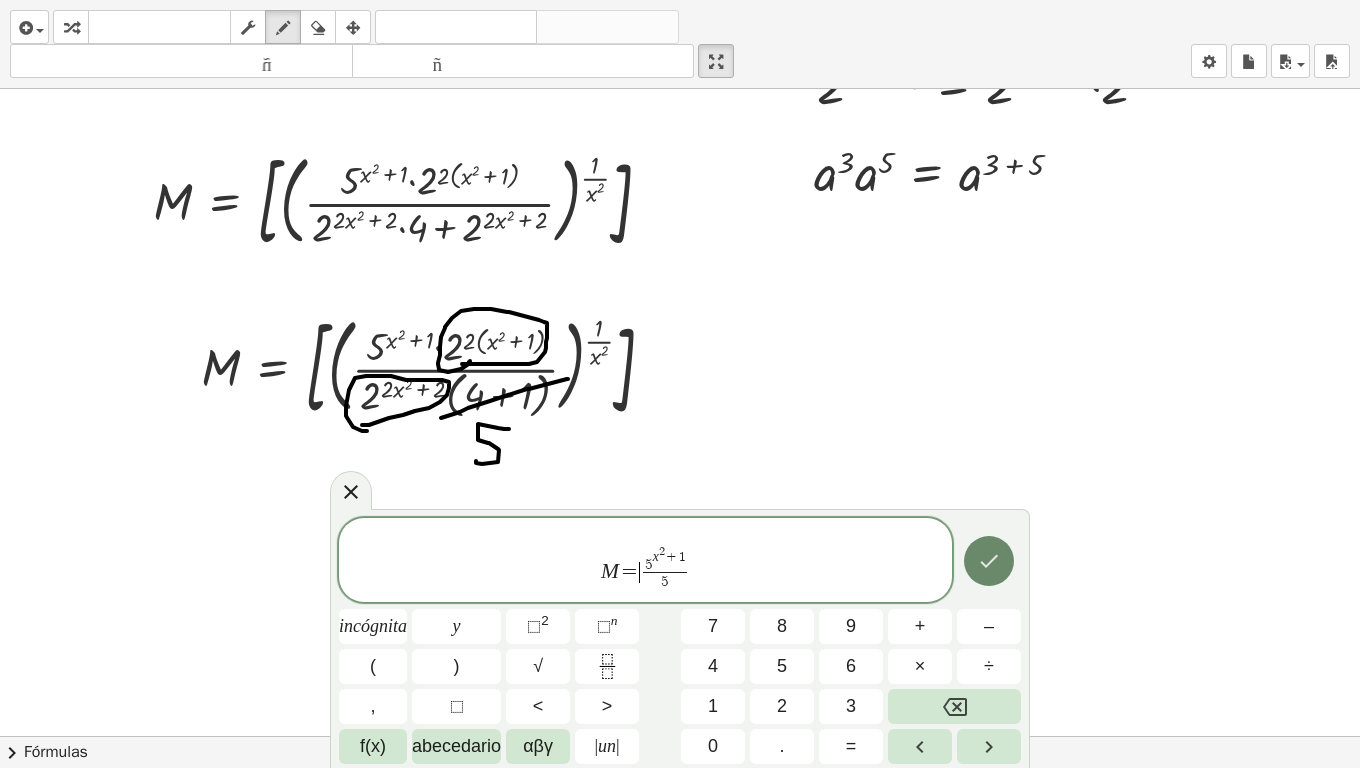 click 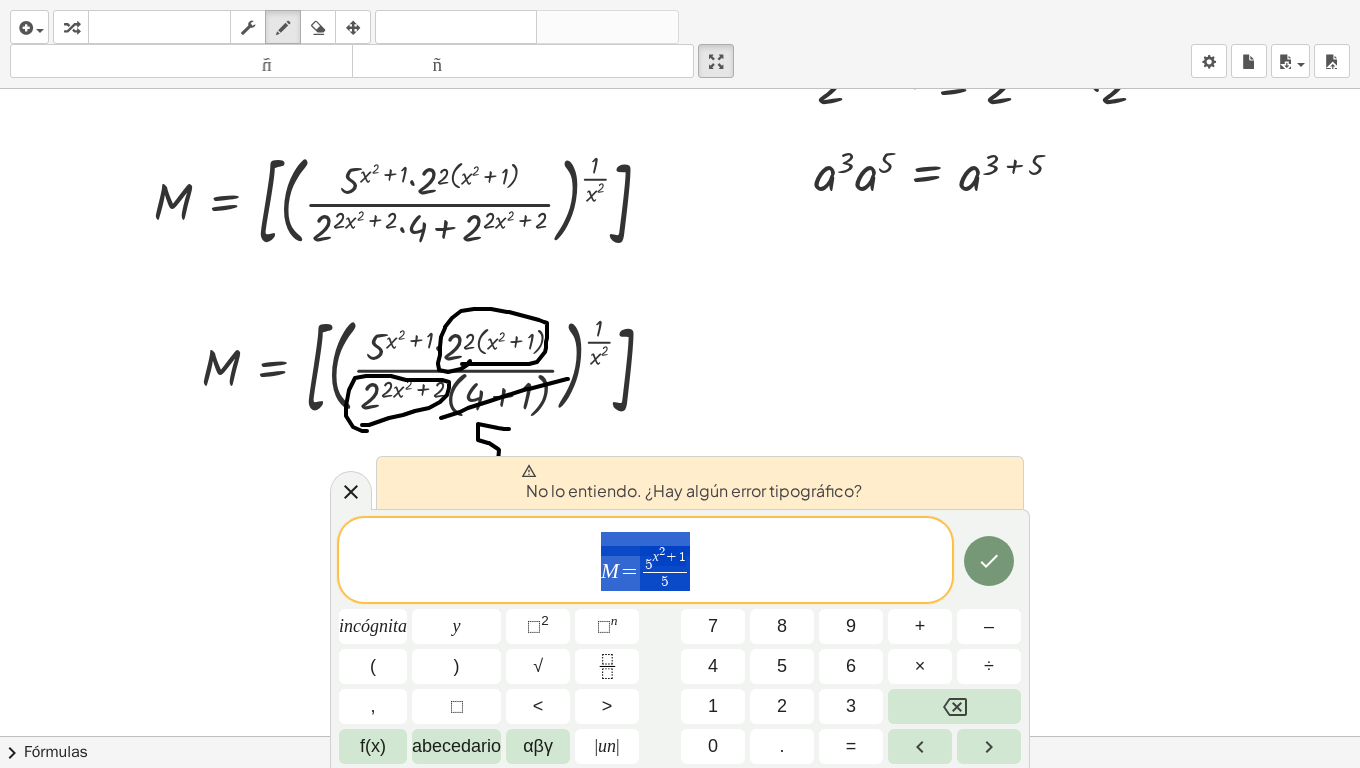 drag, startPoint x: 711, startPoint y: 581, endPoint x: 658, endPoint y: 575, distance: 53.338543 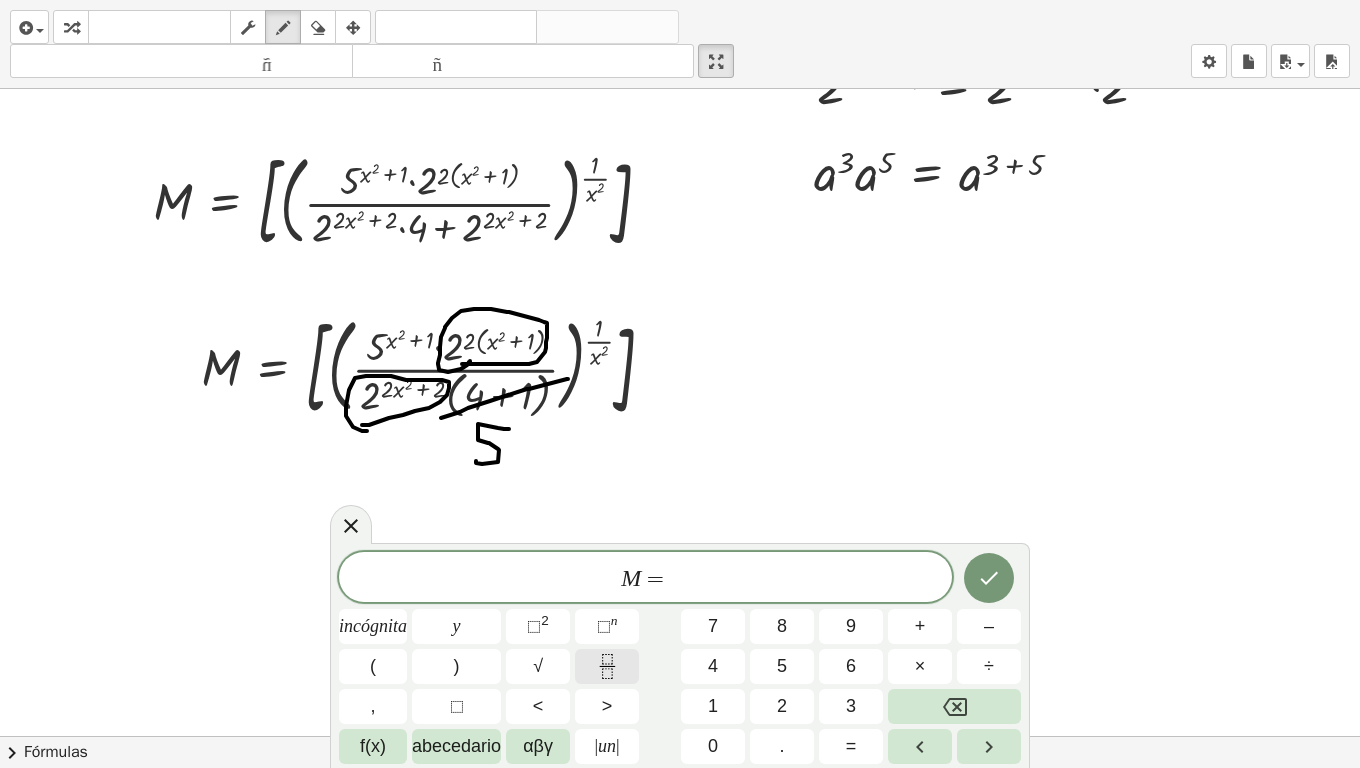 click 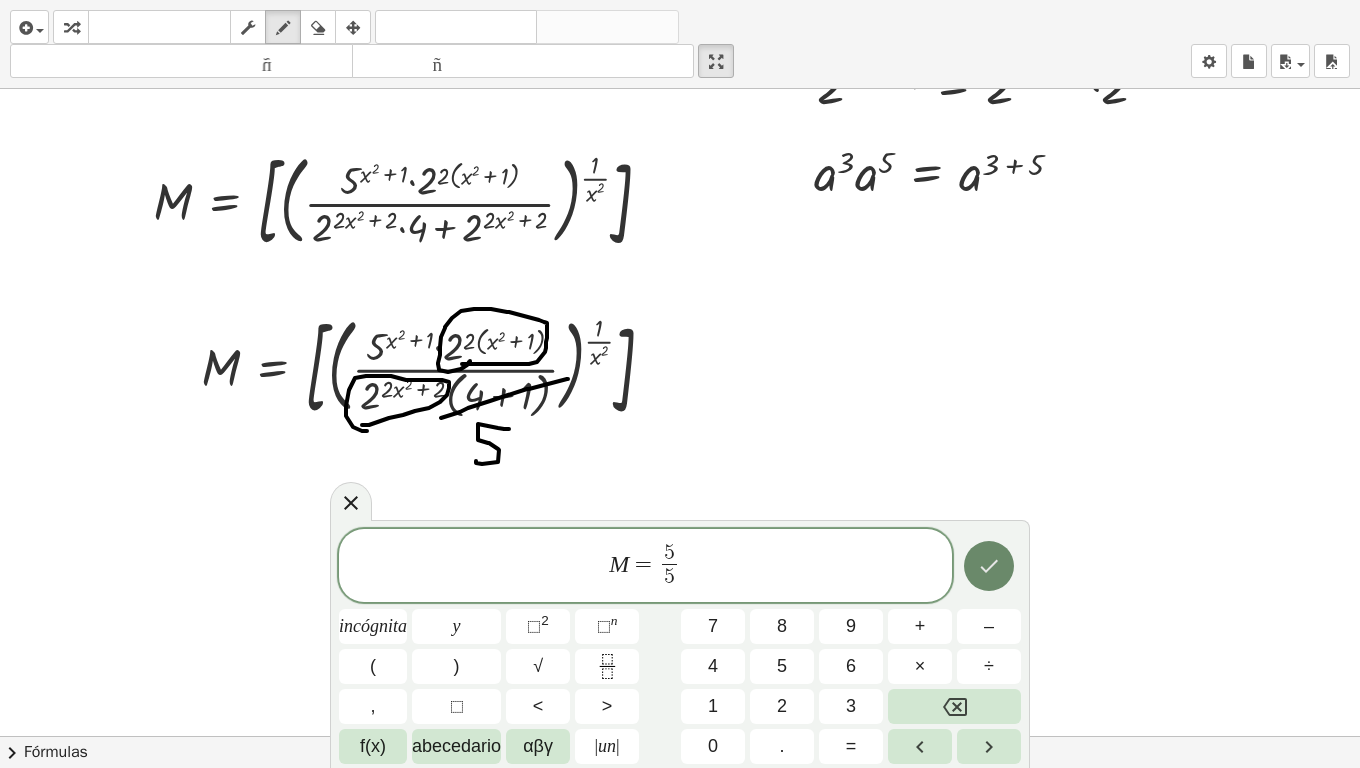 click 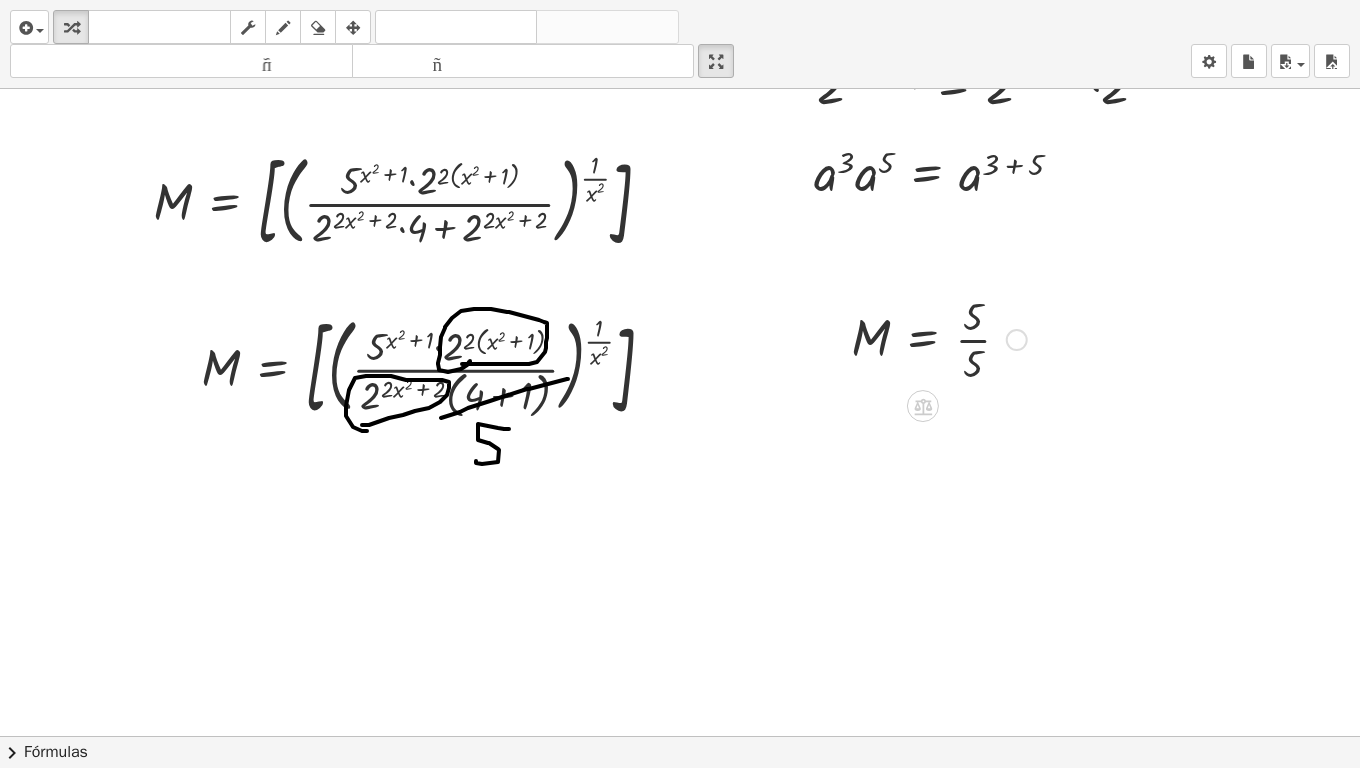 click at bounding box center (939, 338) 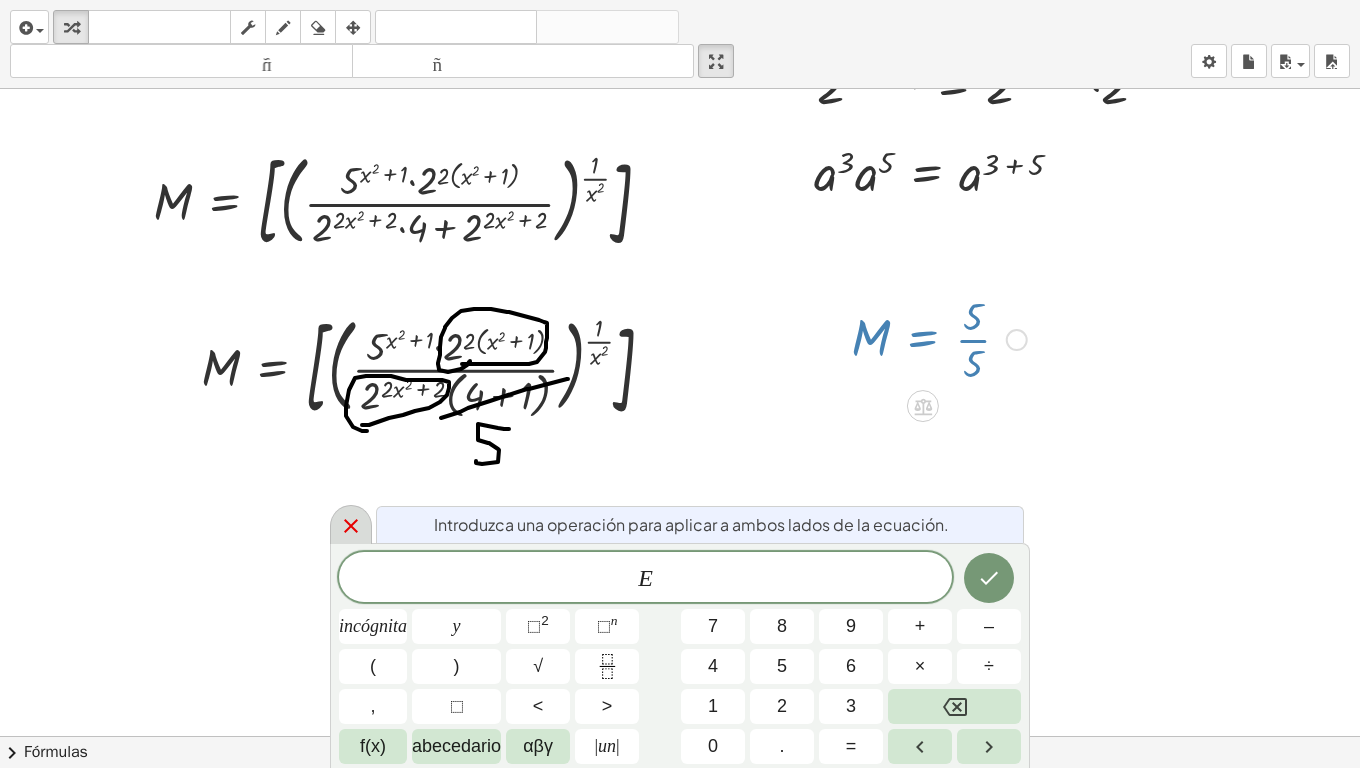 click 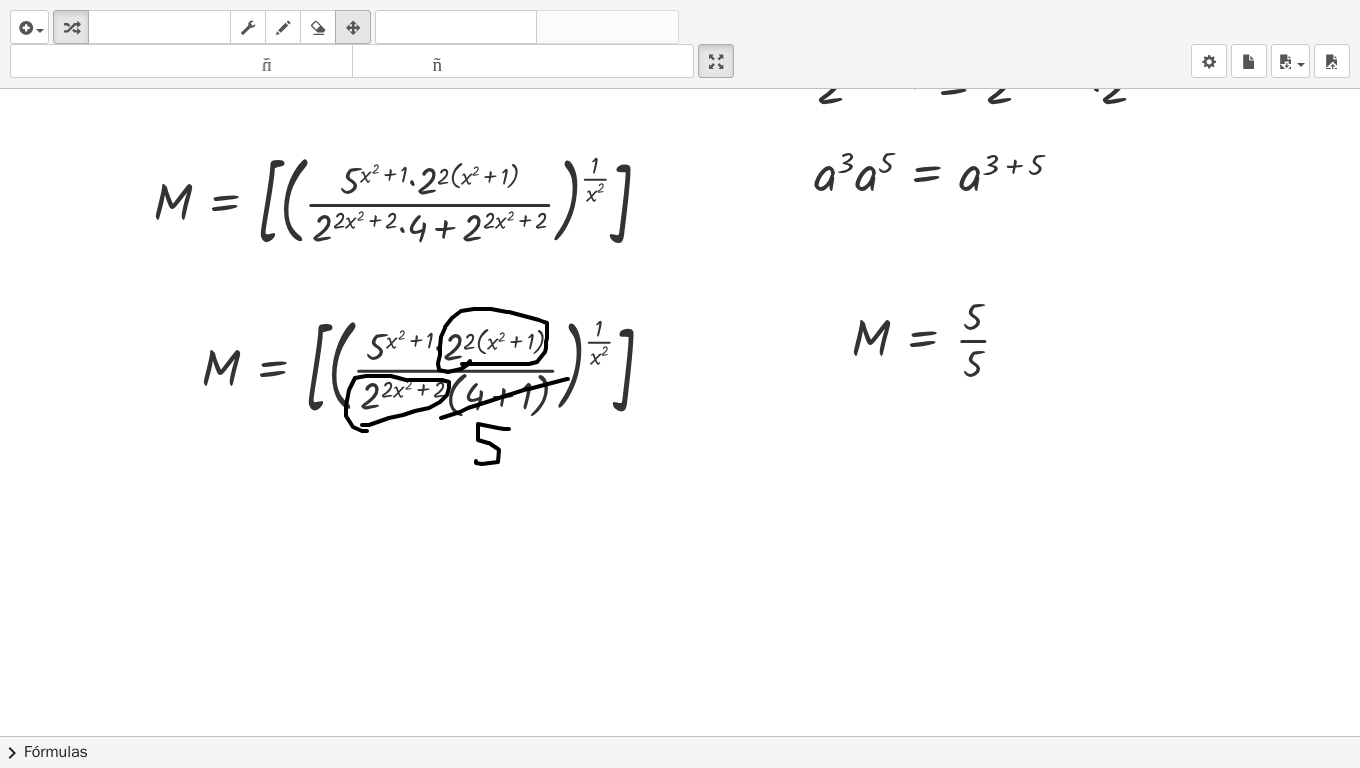 click at bounding box center [353, 28] 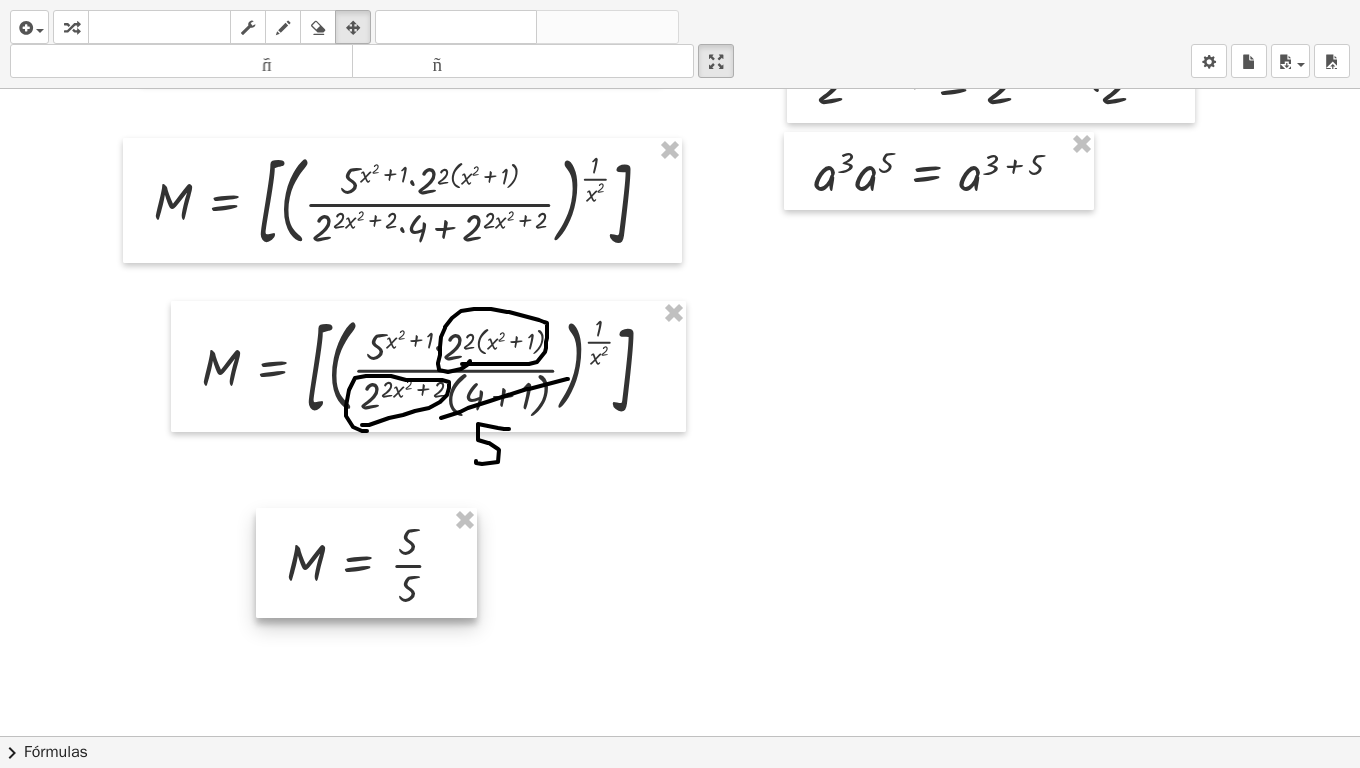 drag, startPoint x: 912, startPoint y: 307, endPoint x: 347, endPoint y: 532, distance: 608.15295 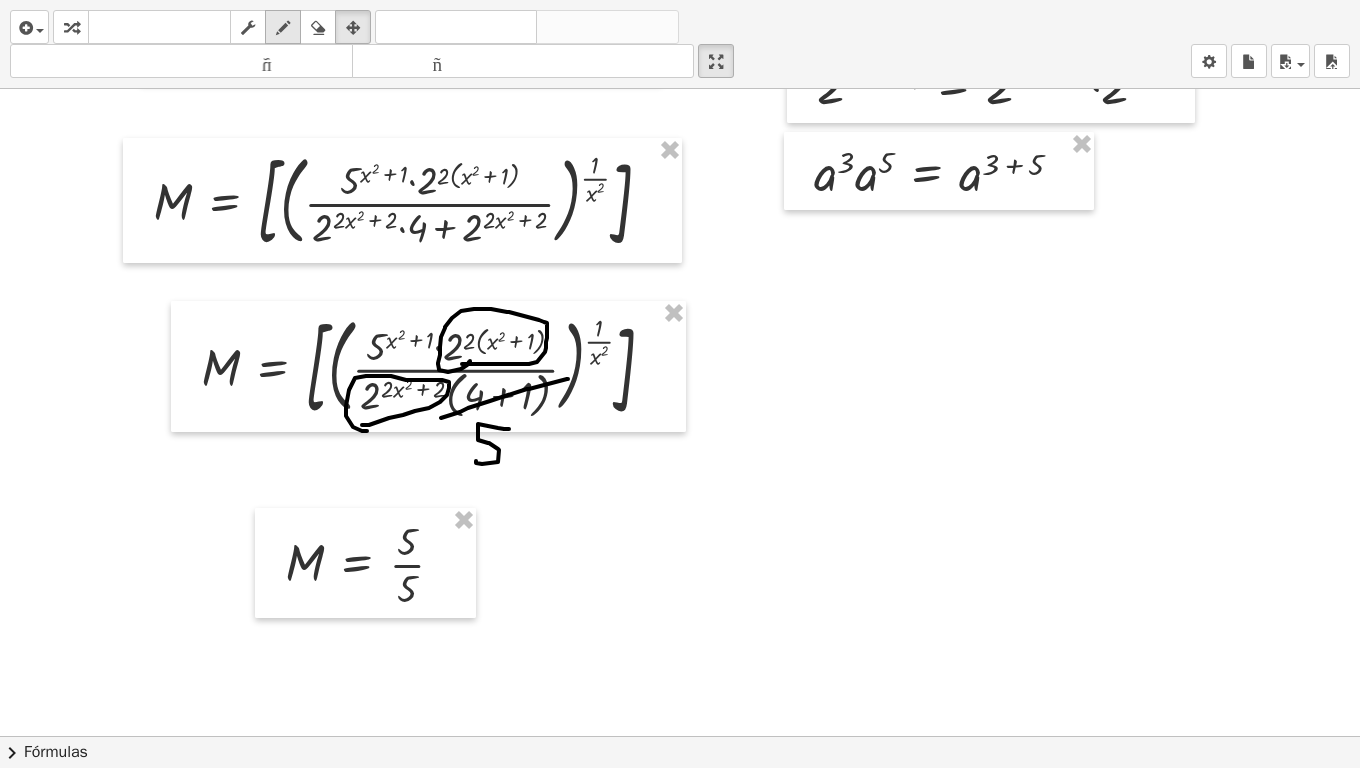 click at bounding box center (283, 27) 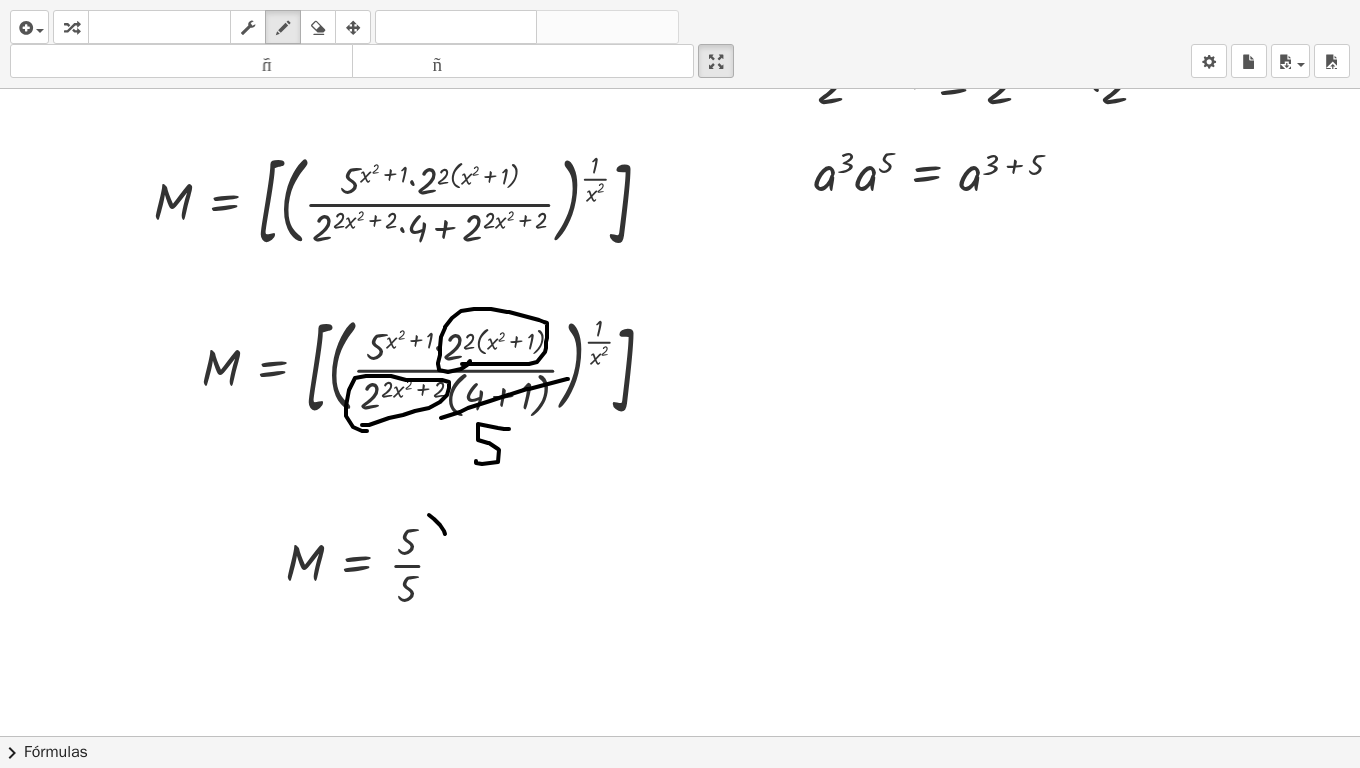 drag, startPoint x: 429, startPoint y: 515, endPoint x: 445, endPoint y: 534, distance: 24.839485 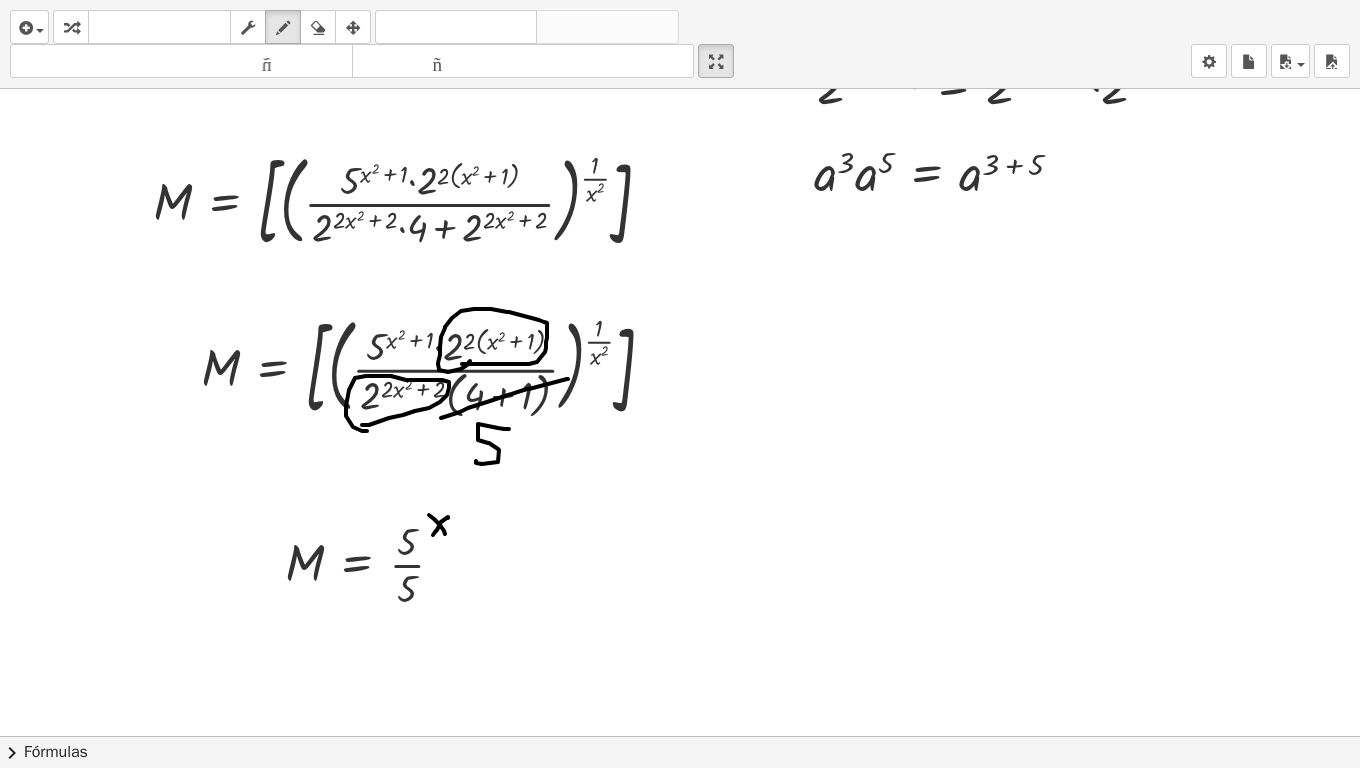 drag, startPoint x: 448, startPoint y: 518, endPoint x: 433, endPoint y: 535, distance: 22.671568 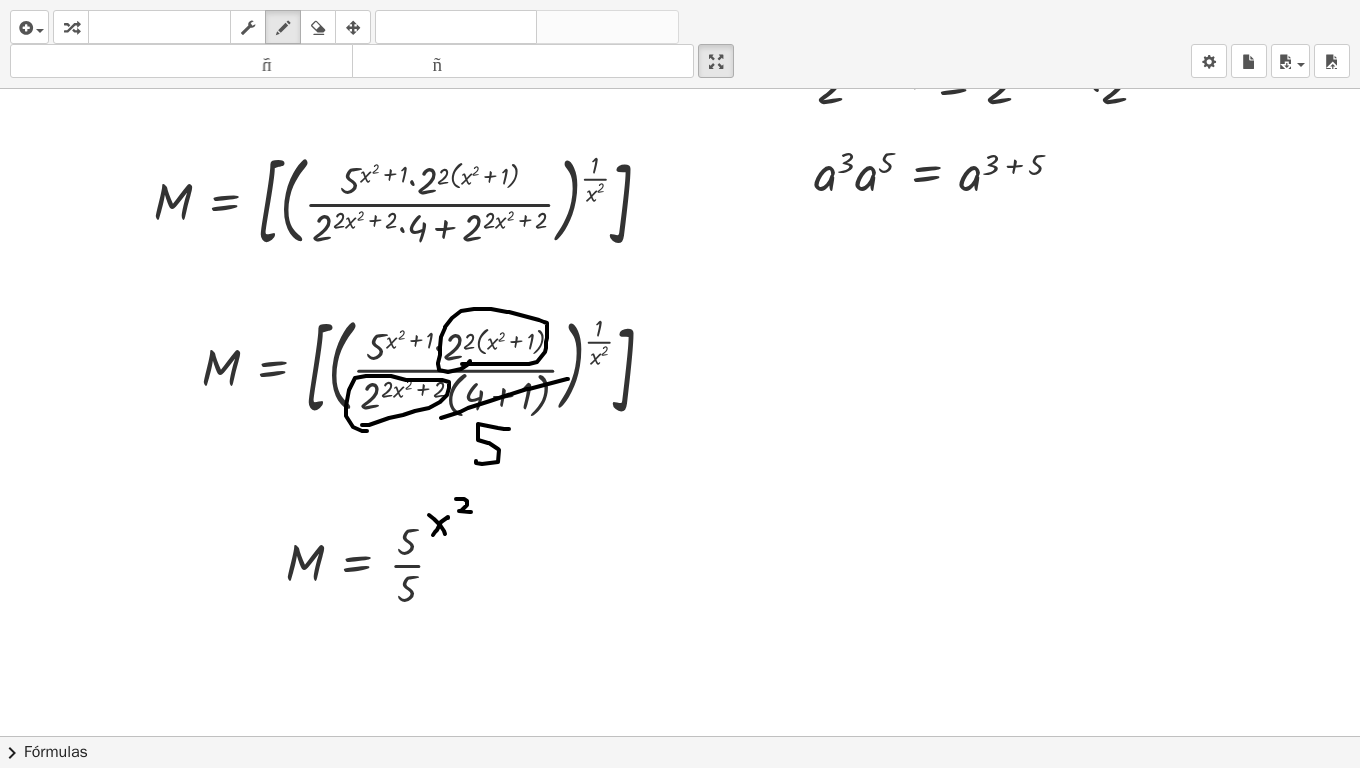 drag, startPoint x: 456, startPoint y: 499, endPoint x: 474, endPoint y: 526, distance: 32.449963 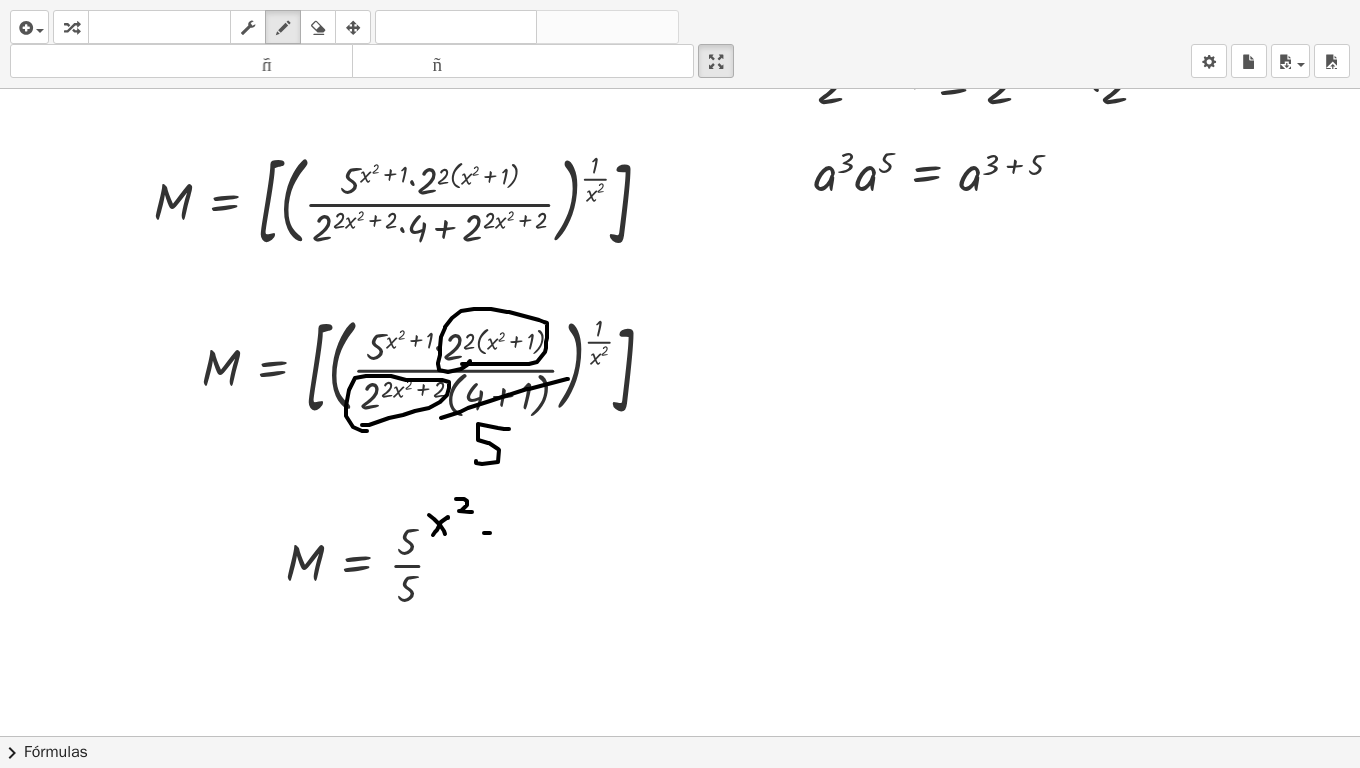 click at bounding box center (680, 136) 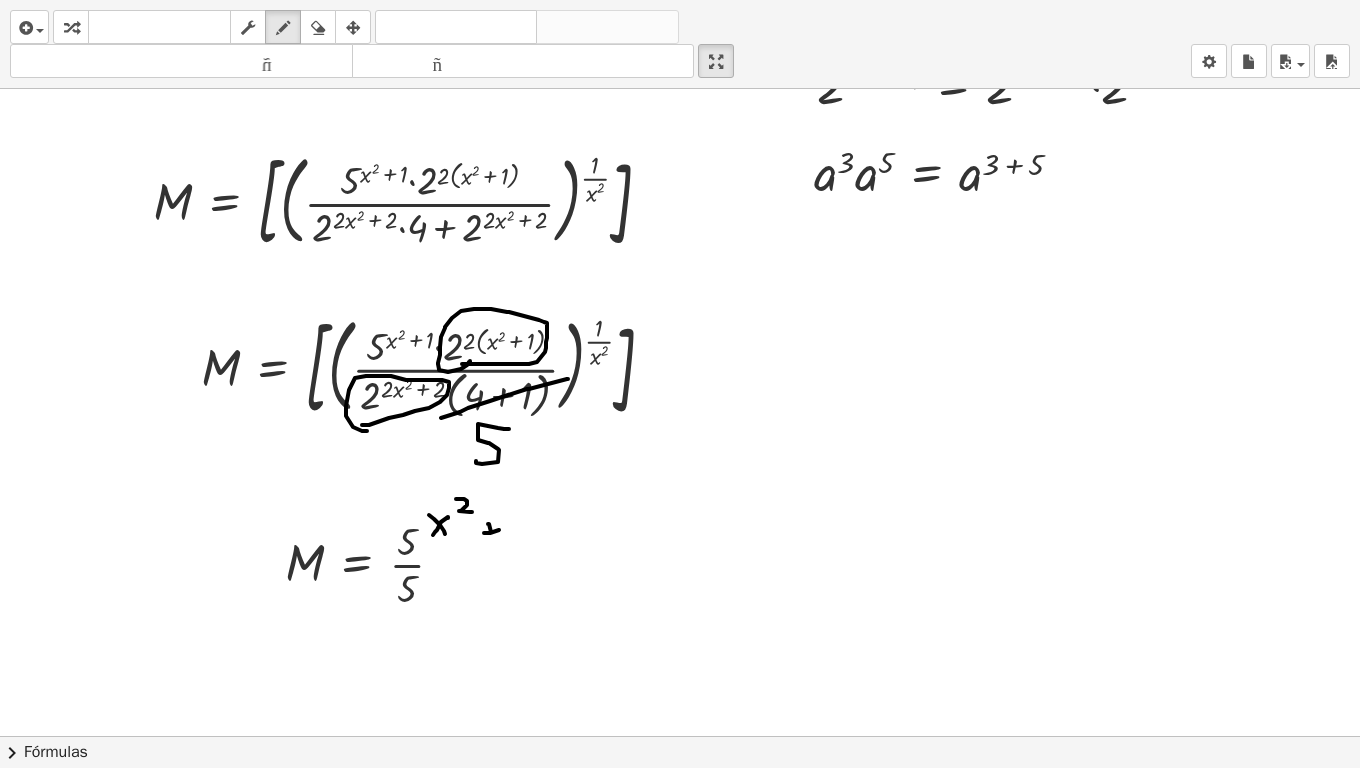 click at bounding box center (680, 136) 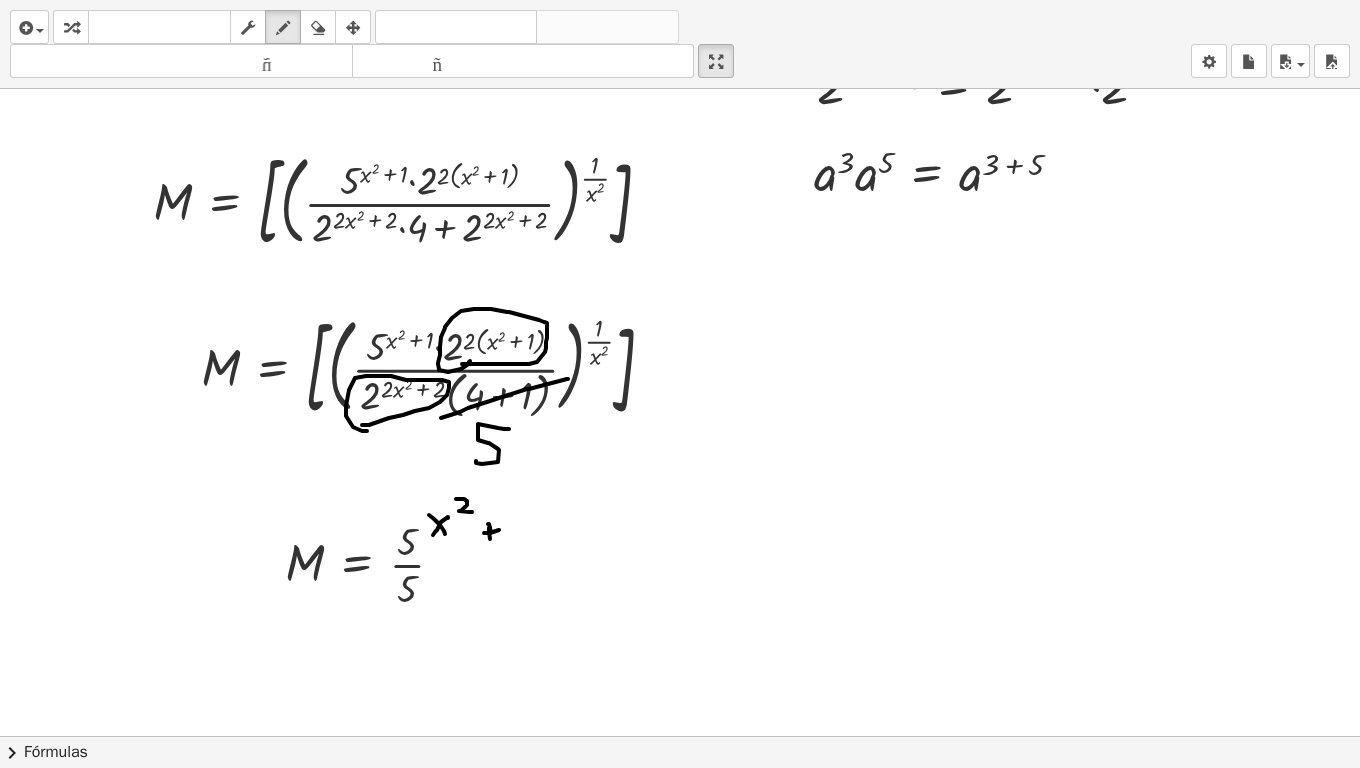 drag, startPoint x: 490, startPoint y: 528, endPoint x: 490, endPoint y: 539, distance: 11 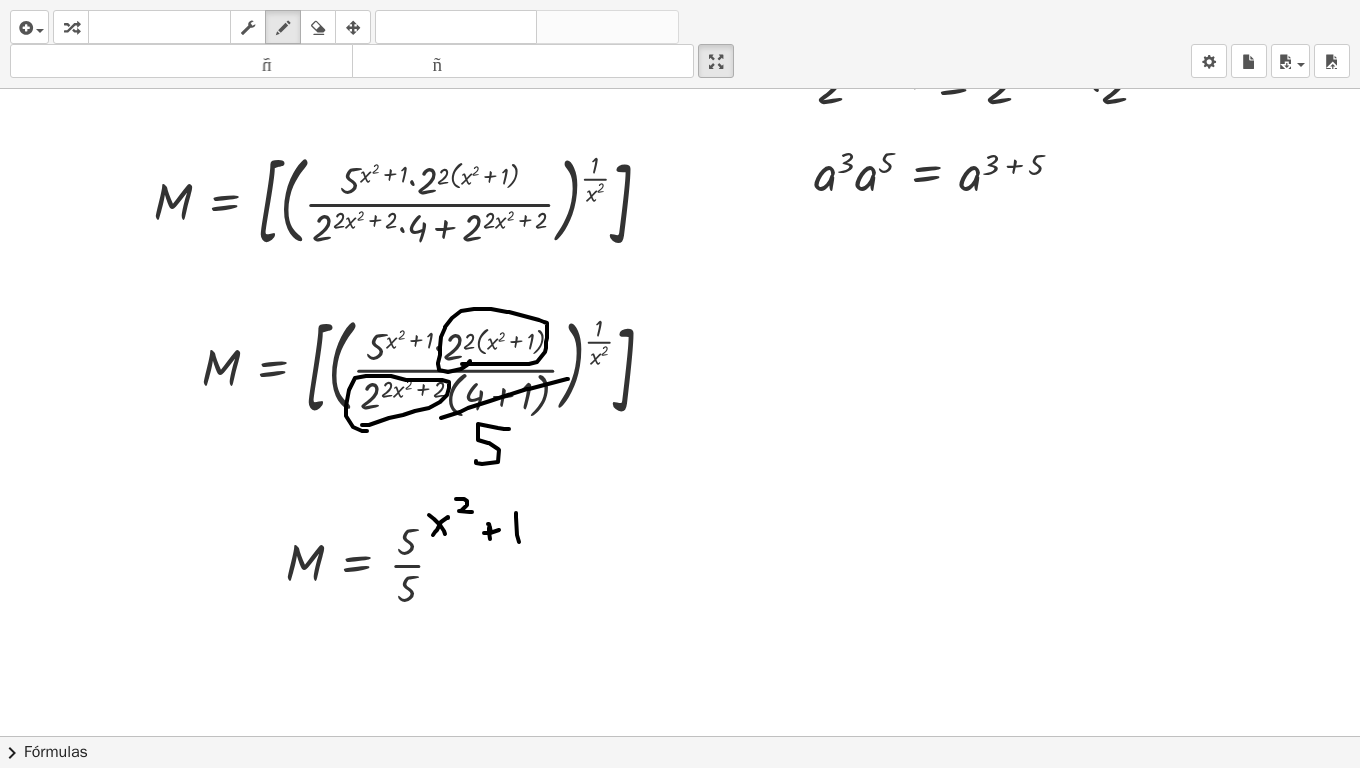 drag, startPoint x: 516, startPoint y: 517, endPoint x: 519, endPoint y: 542, distance: 25.179358 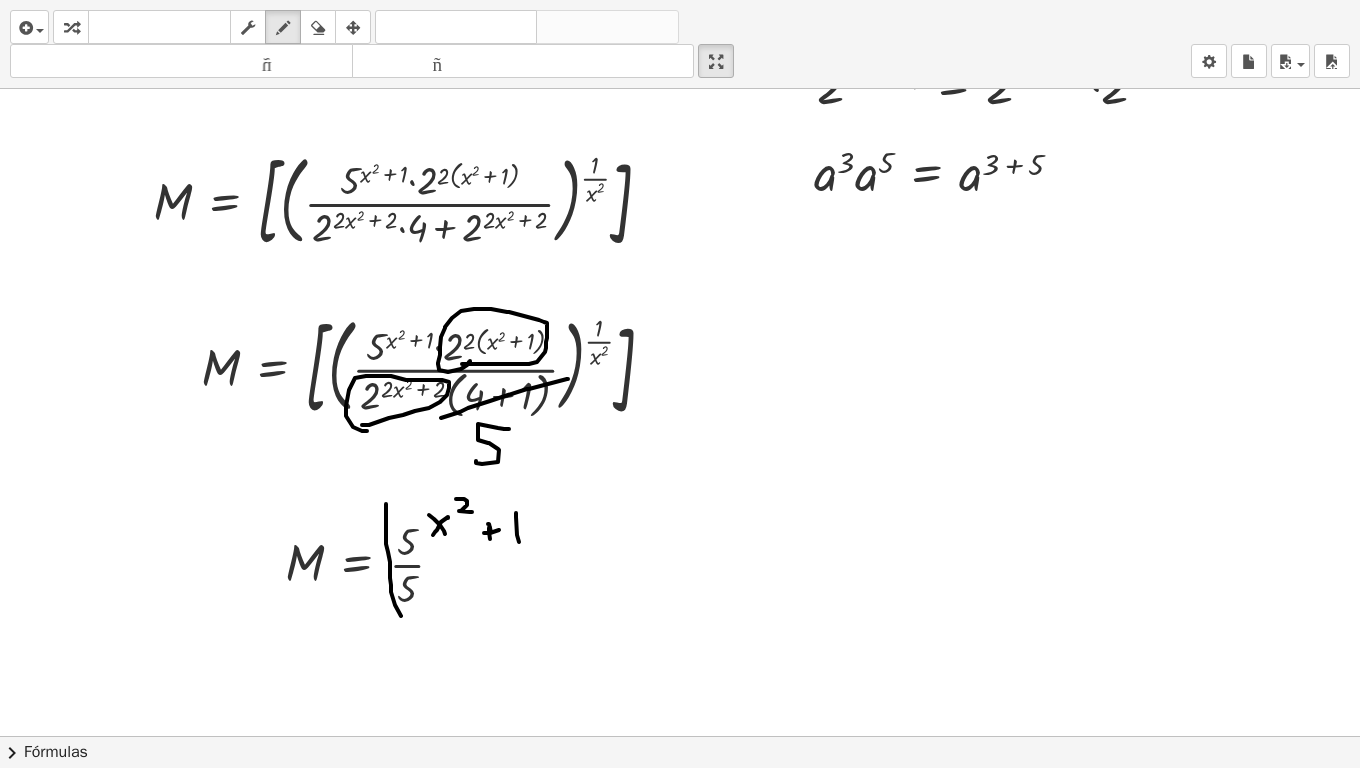 drag, startPoint x: 386, startPoint y: 504, endPoint x: 424, endPoint y: 612, distance: 114.49017 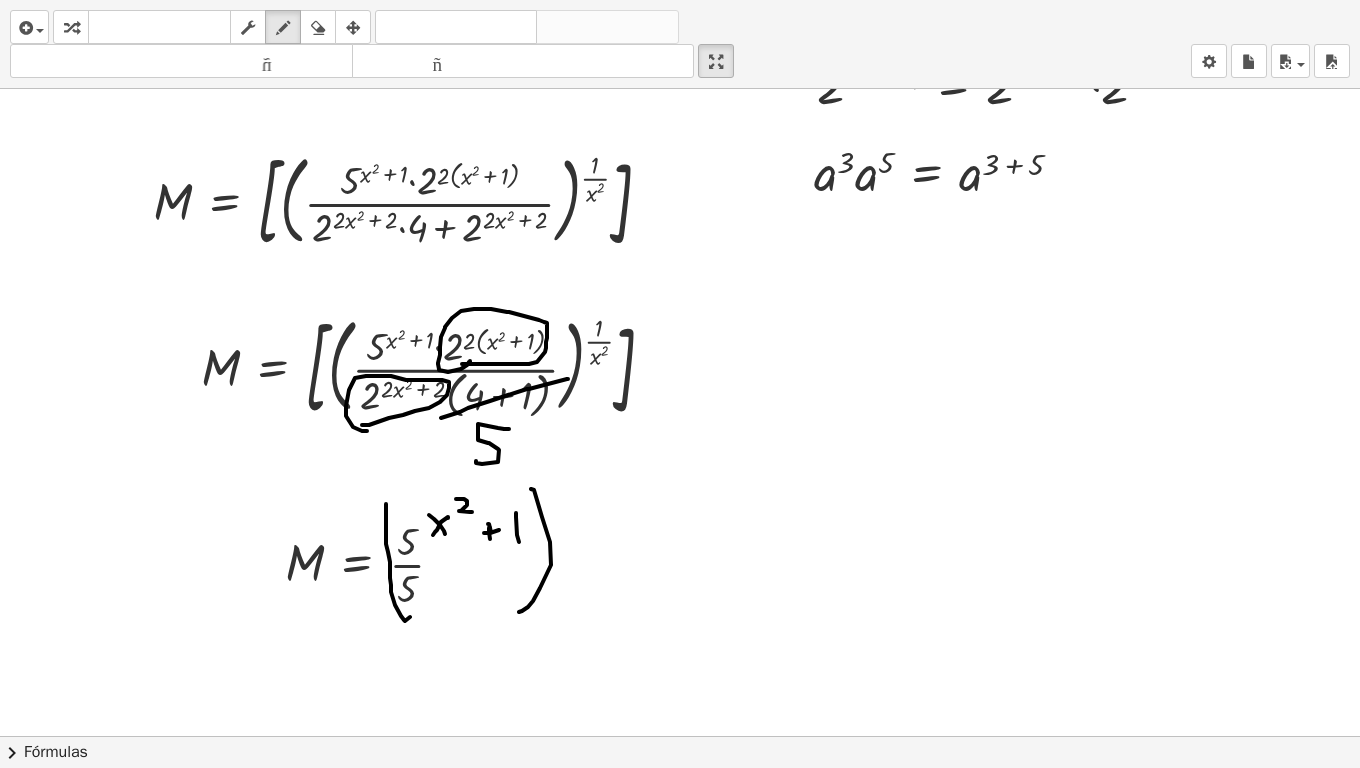 drag, startPoint x: 531, startPoint y: 489, endPoint x: 537, endPoint y: 561, distance: 72.249565 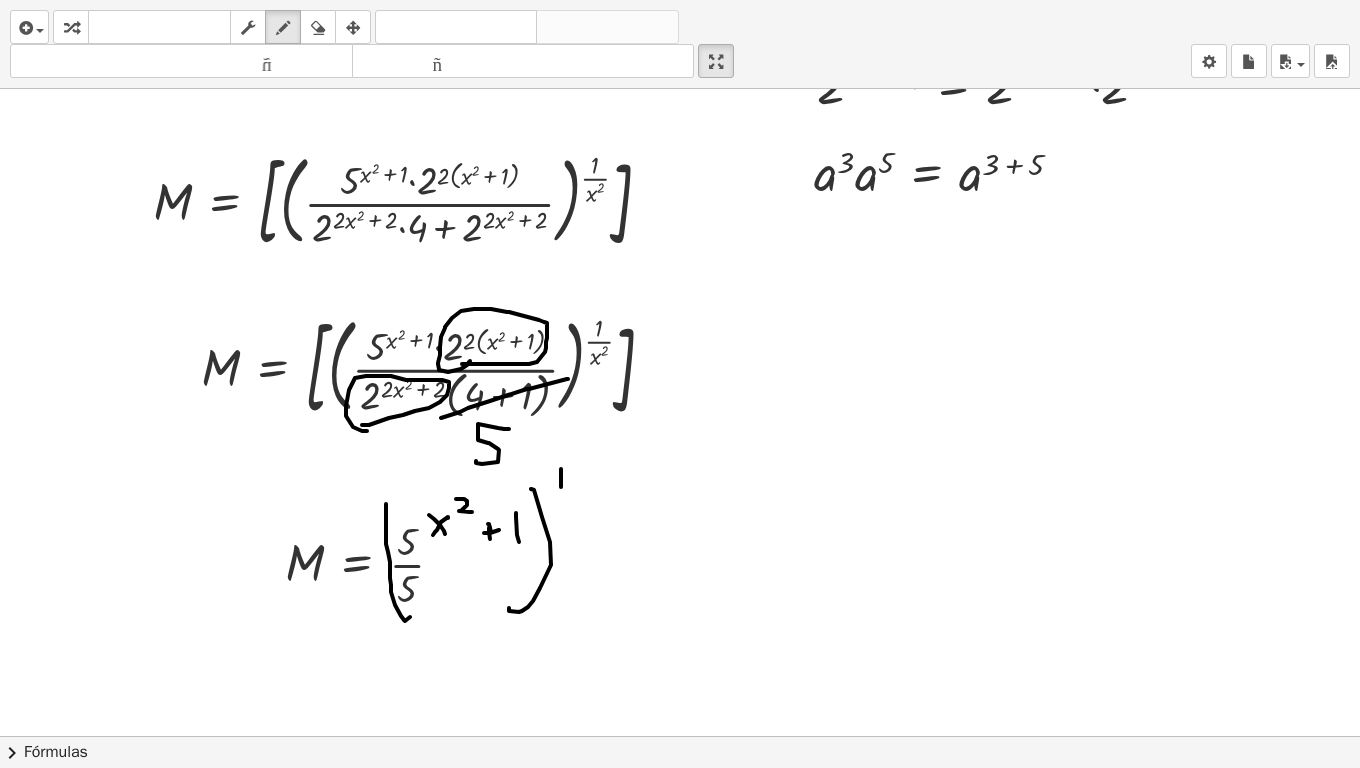 drag, startPoint x: 561, startPoint y: 469, endPoint x: 564, endPoint y: 491, distance: 22.203604 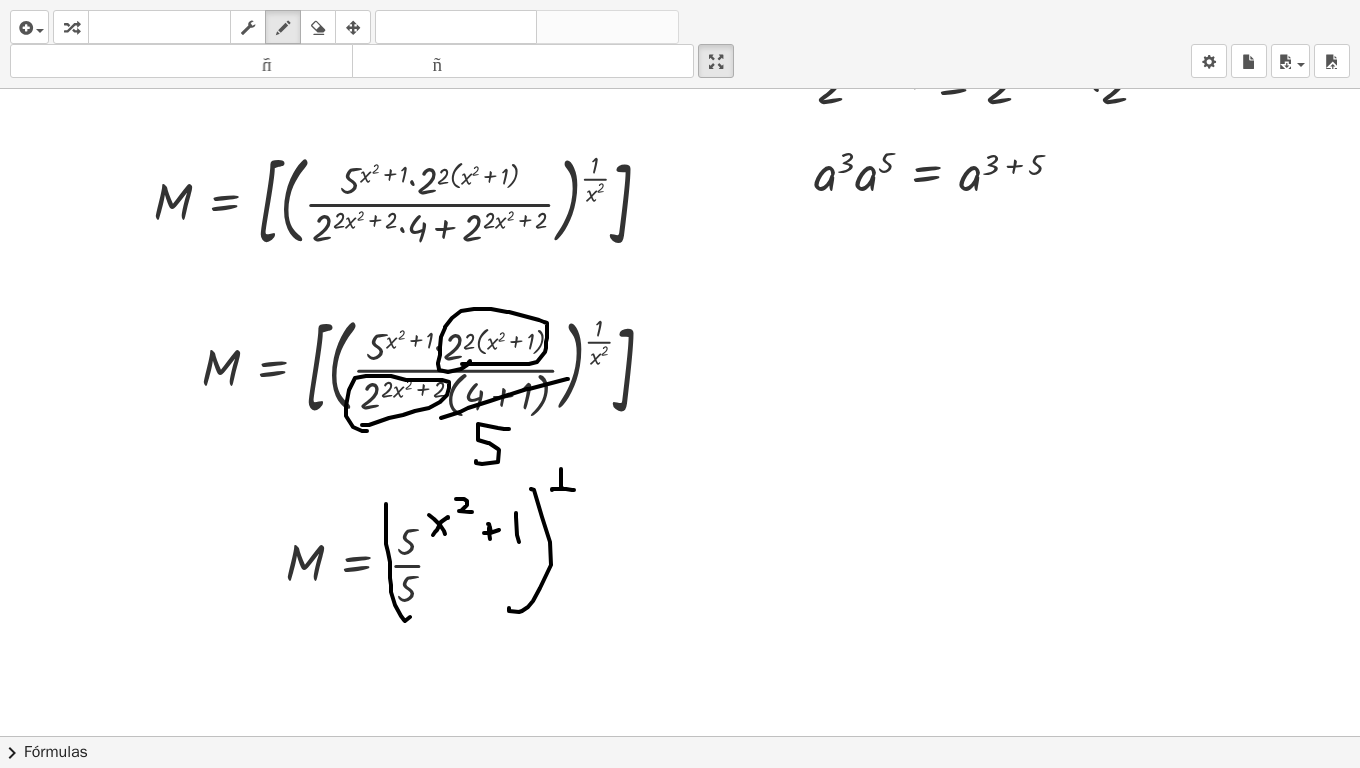 drag, startPoint x: 552, startPoint y: 490, endPoint x: 574, endPoint y: 490, distance: 22 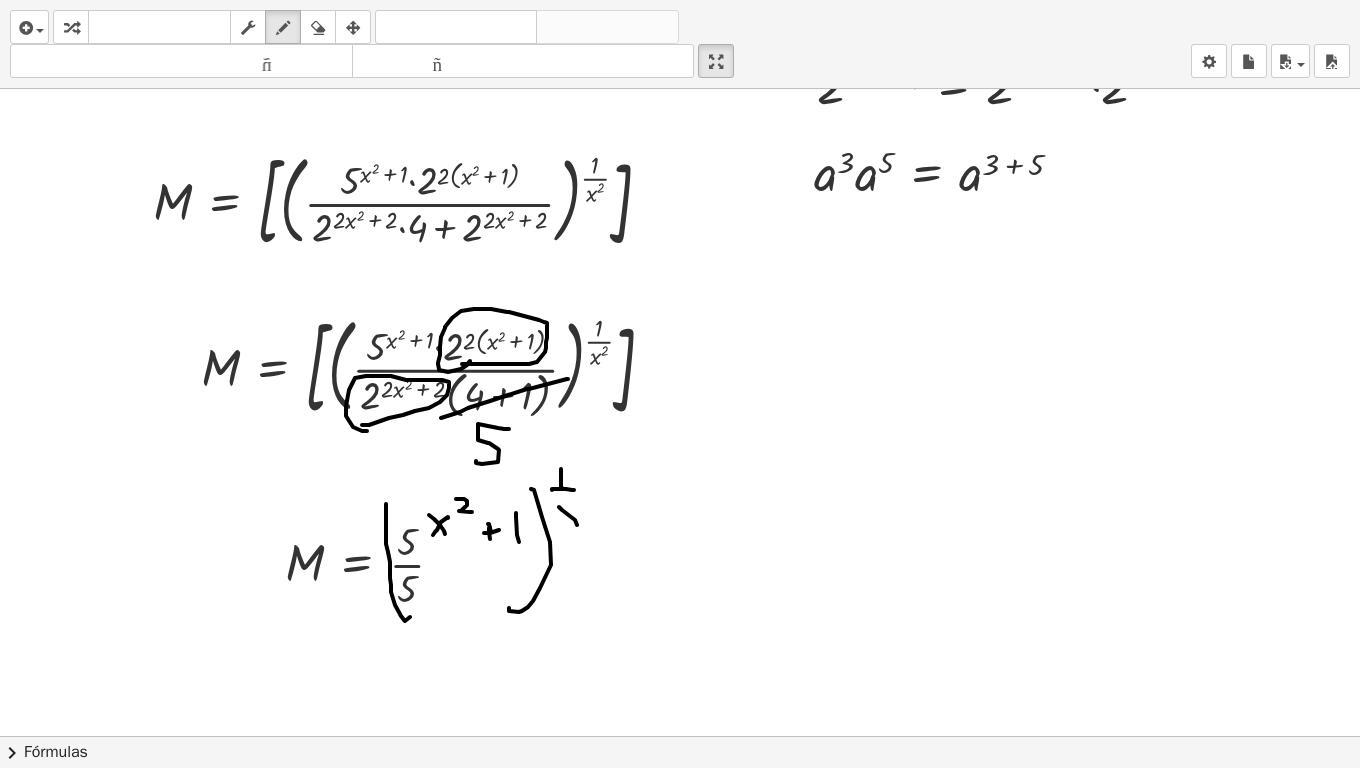 drag, startPoint x: 559, startPoint y: 507, endPoint x: 577, endPoint y: 525, distance: 25.455845 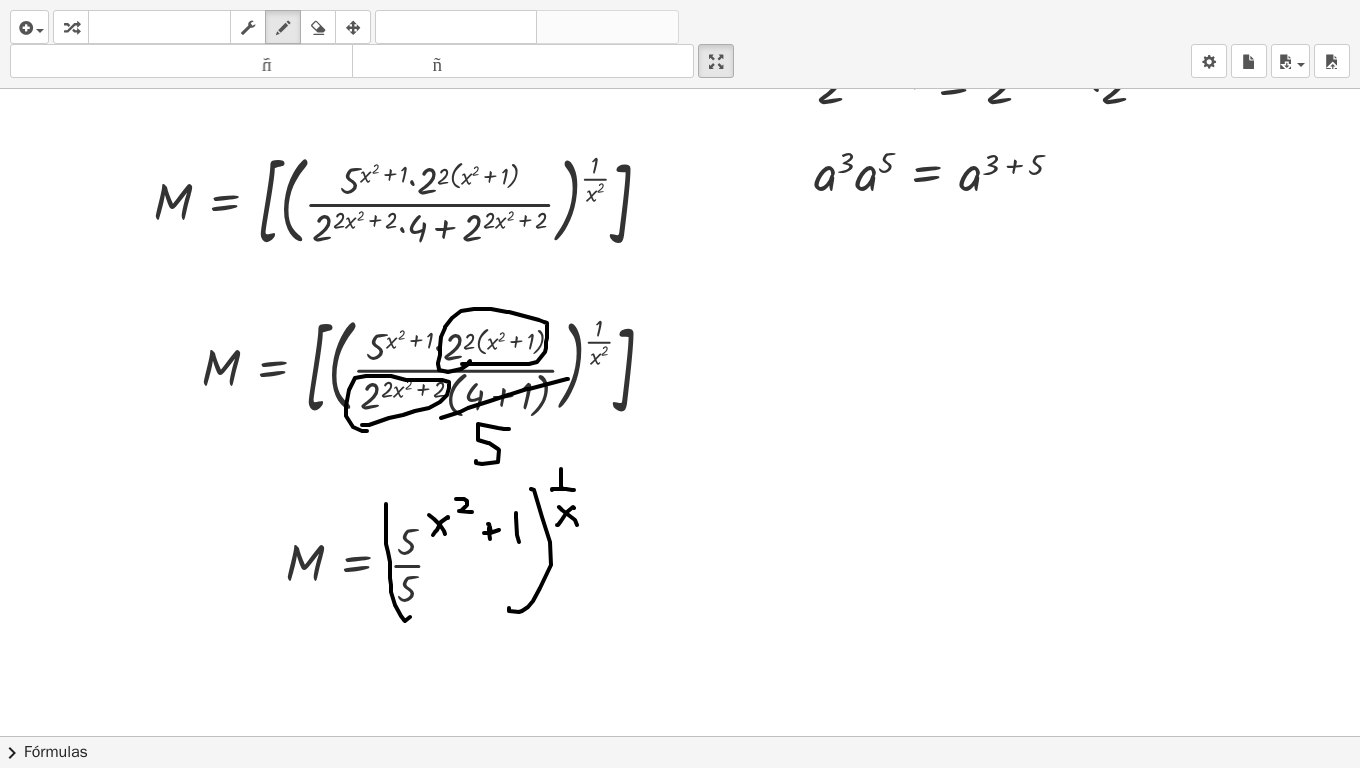 drag, startPoint x: 574, startPoint y: 508, endPoint x: 566, endPoint y: 517, distance: 12.0415945 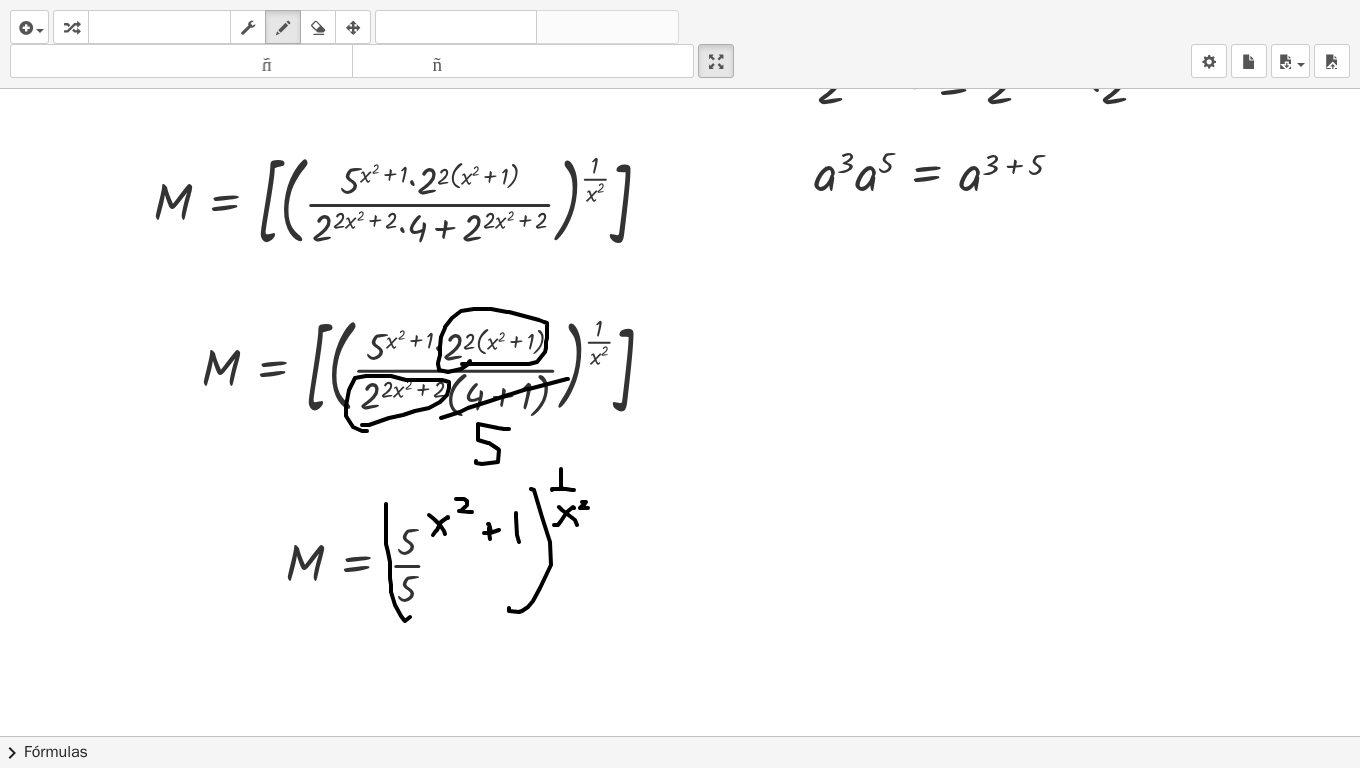 click at bounding box center [680, 136] 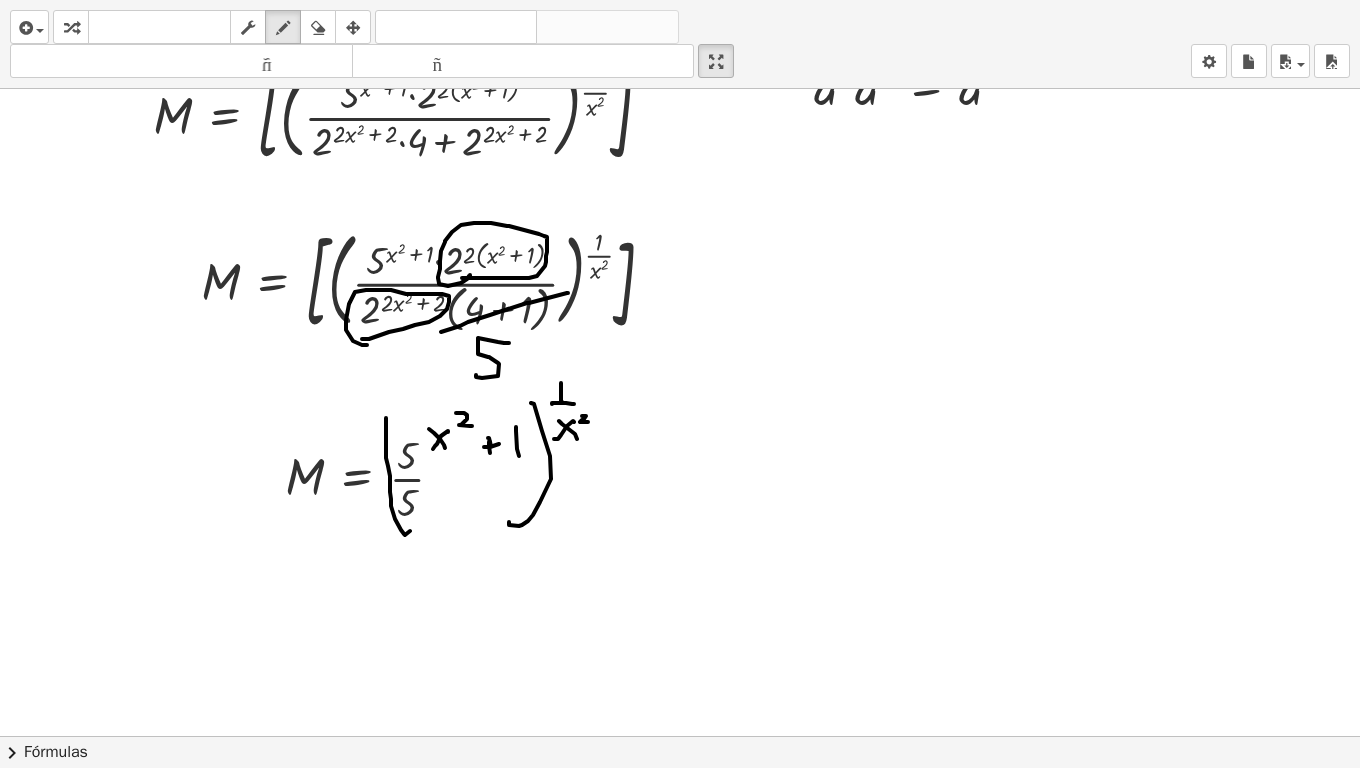 scroll, scrollTop: 747, scrollLeft: 0, axis: vertical 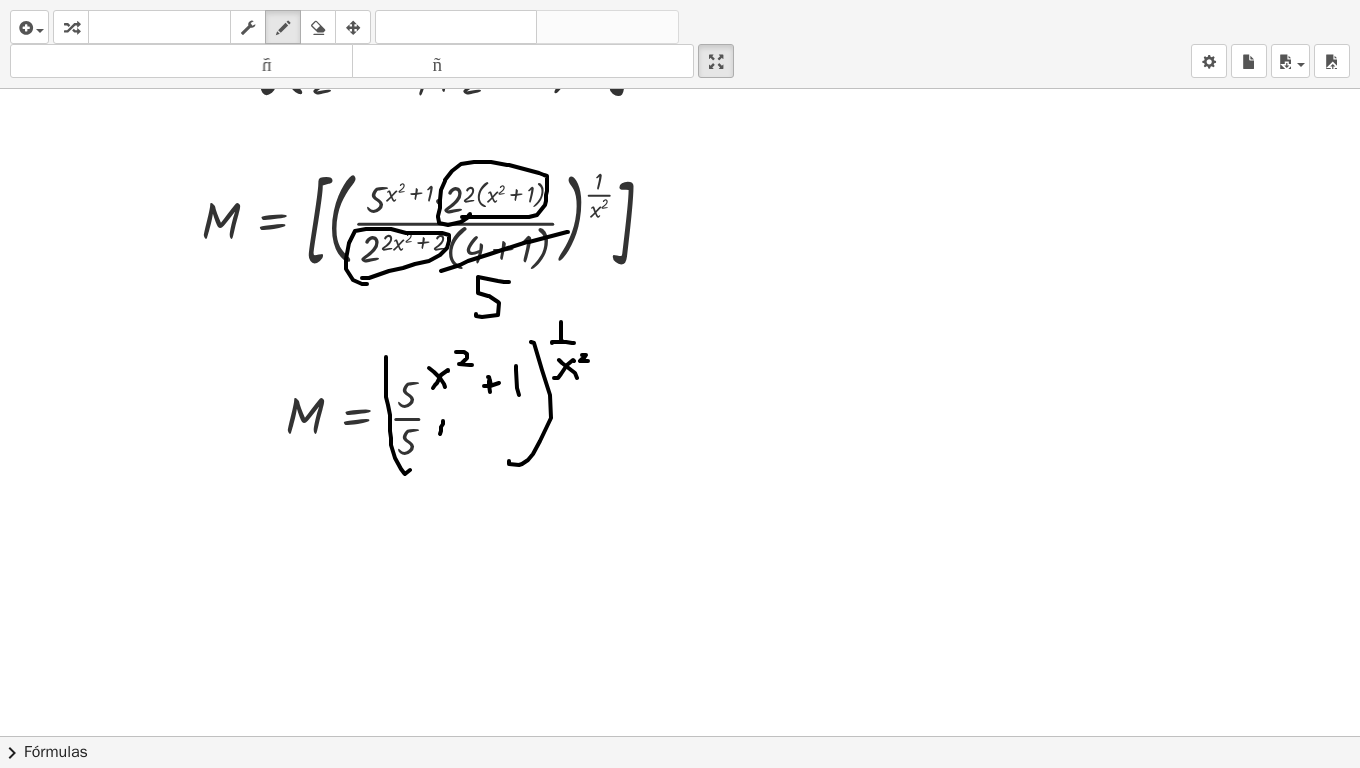 drag, startPoint x: 443, startPoint y: 421, endPoint x: 438, endPoint y: 435, distance: 14.866069 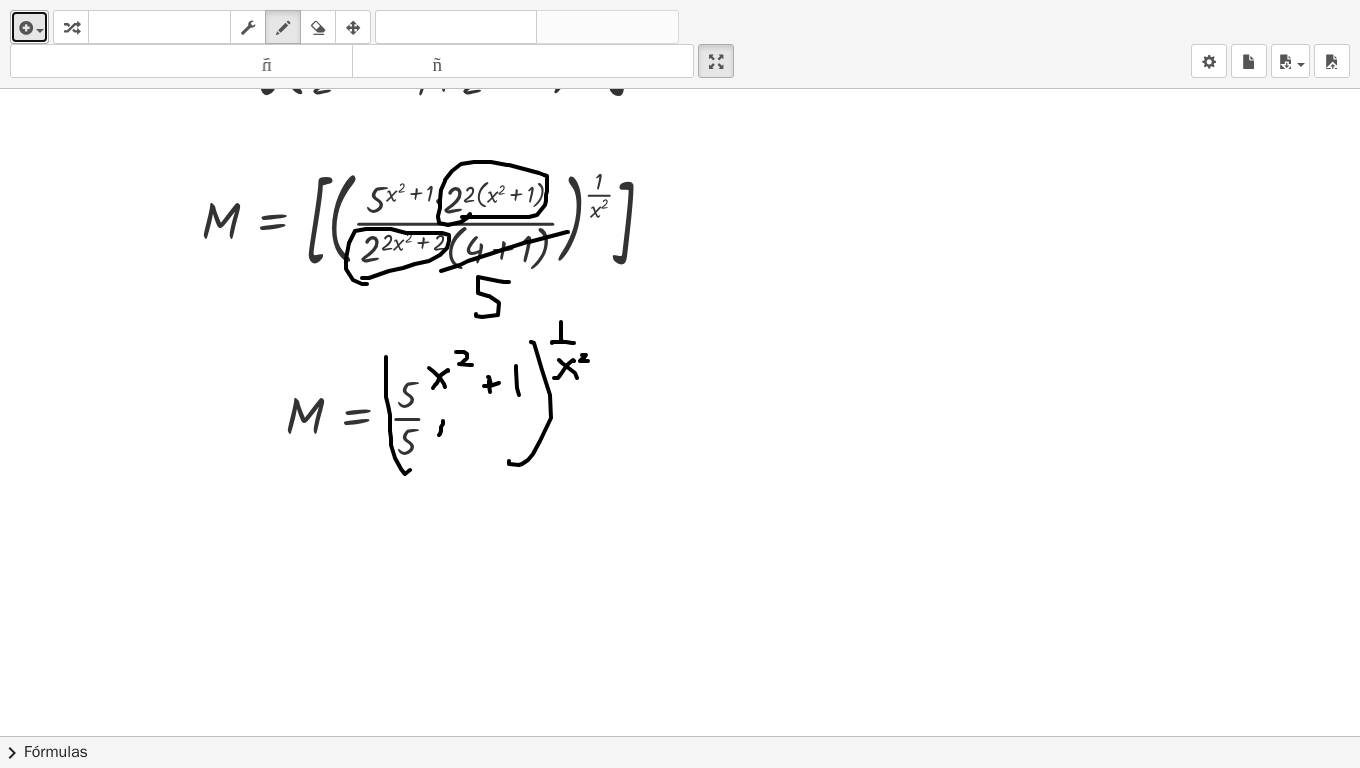 click at bounding box center (29, 27) 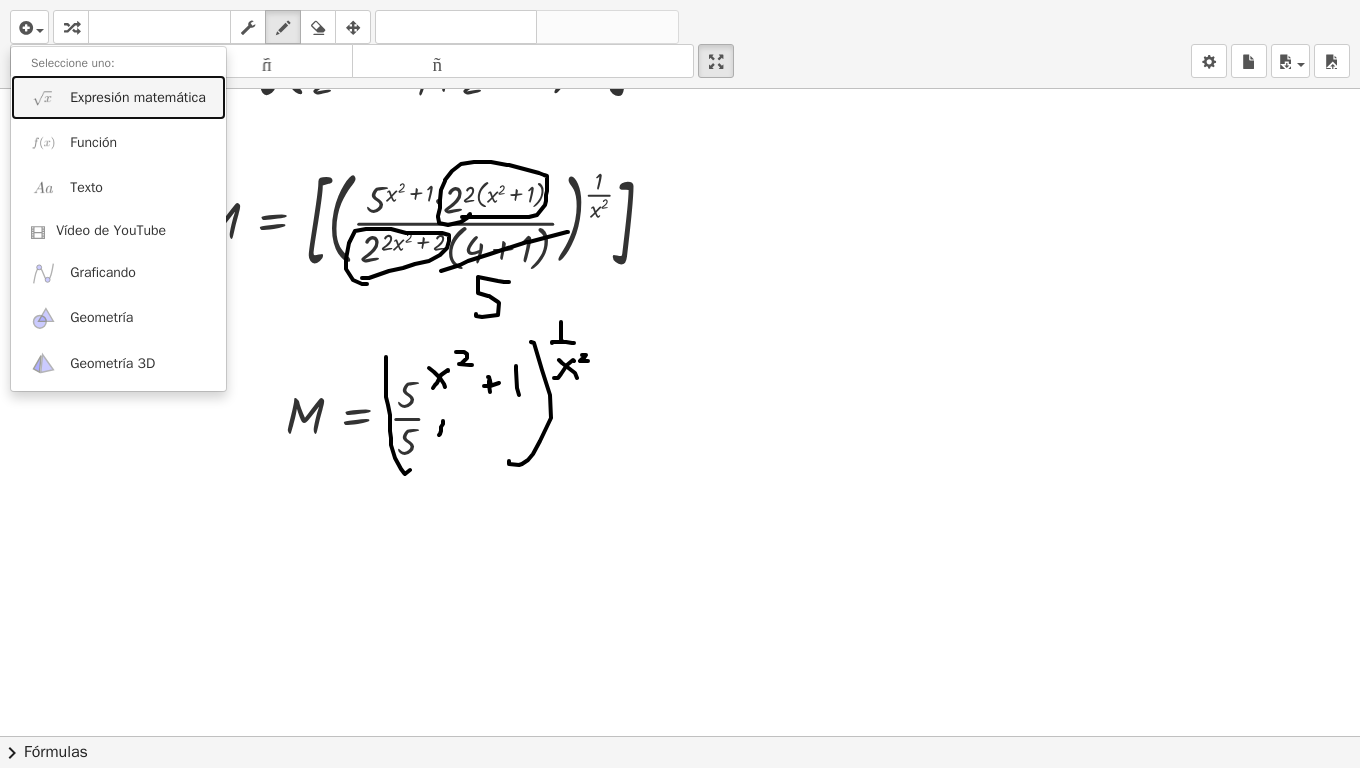 click on "Expresión matemática" at bounding box center (118, 97) 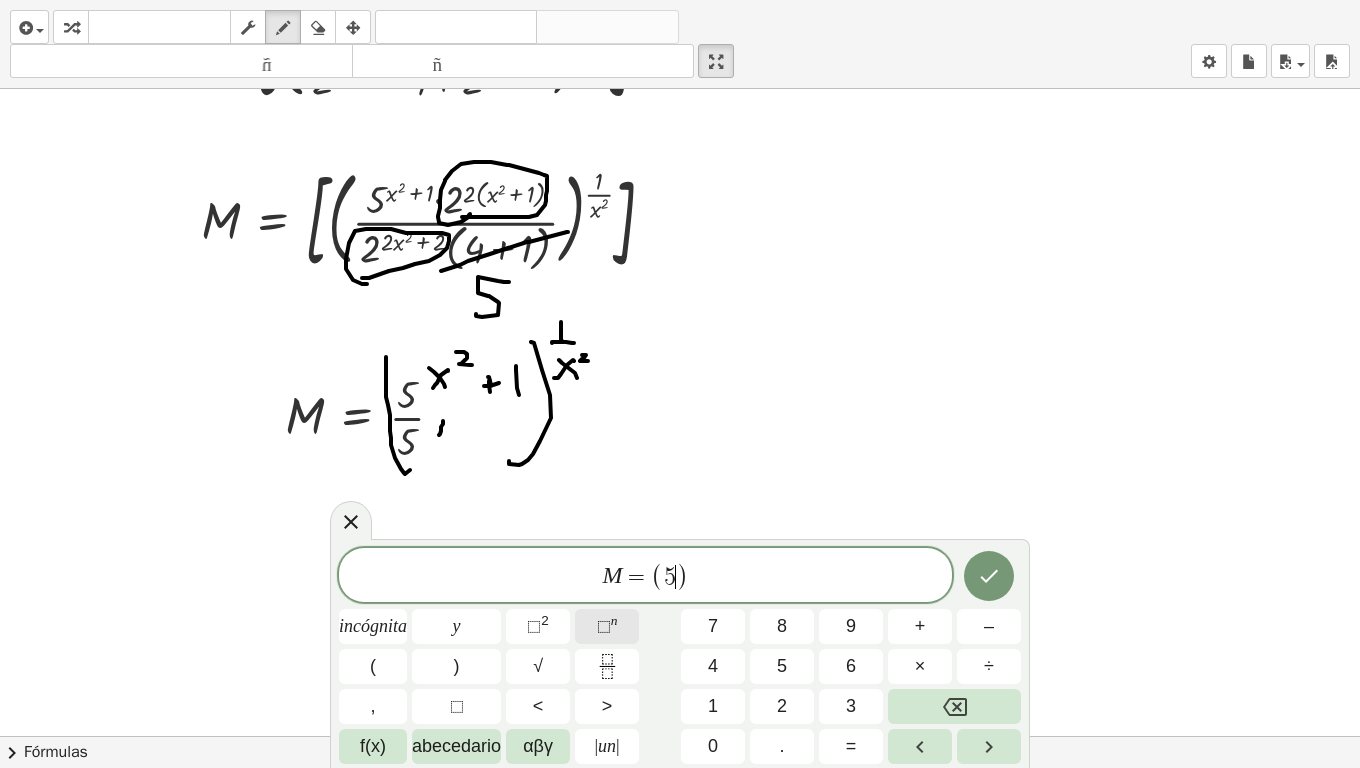 click on "⬚" at bounding box center (604, 626) 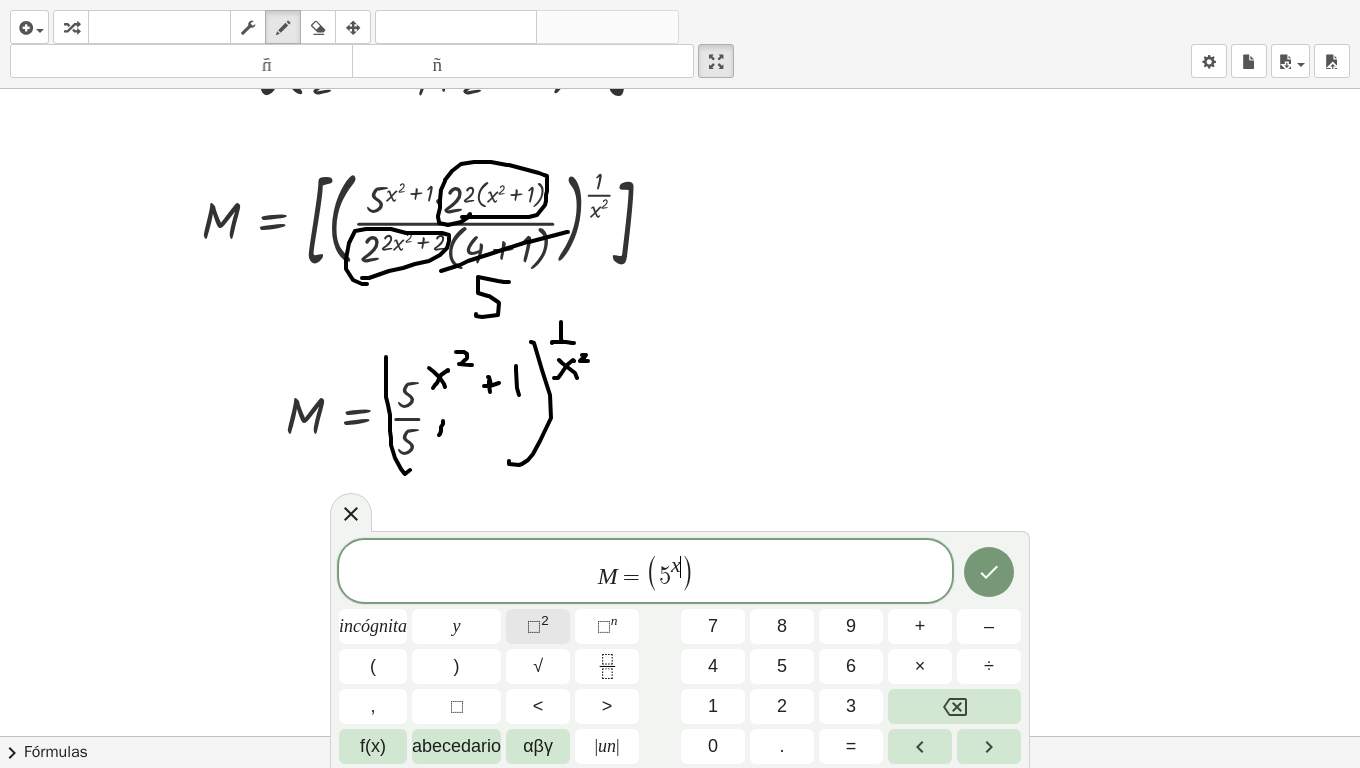 click on "⬚" at bounding box center (534, 626) 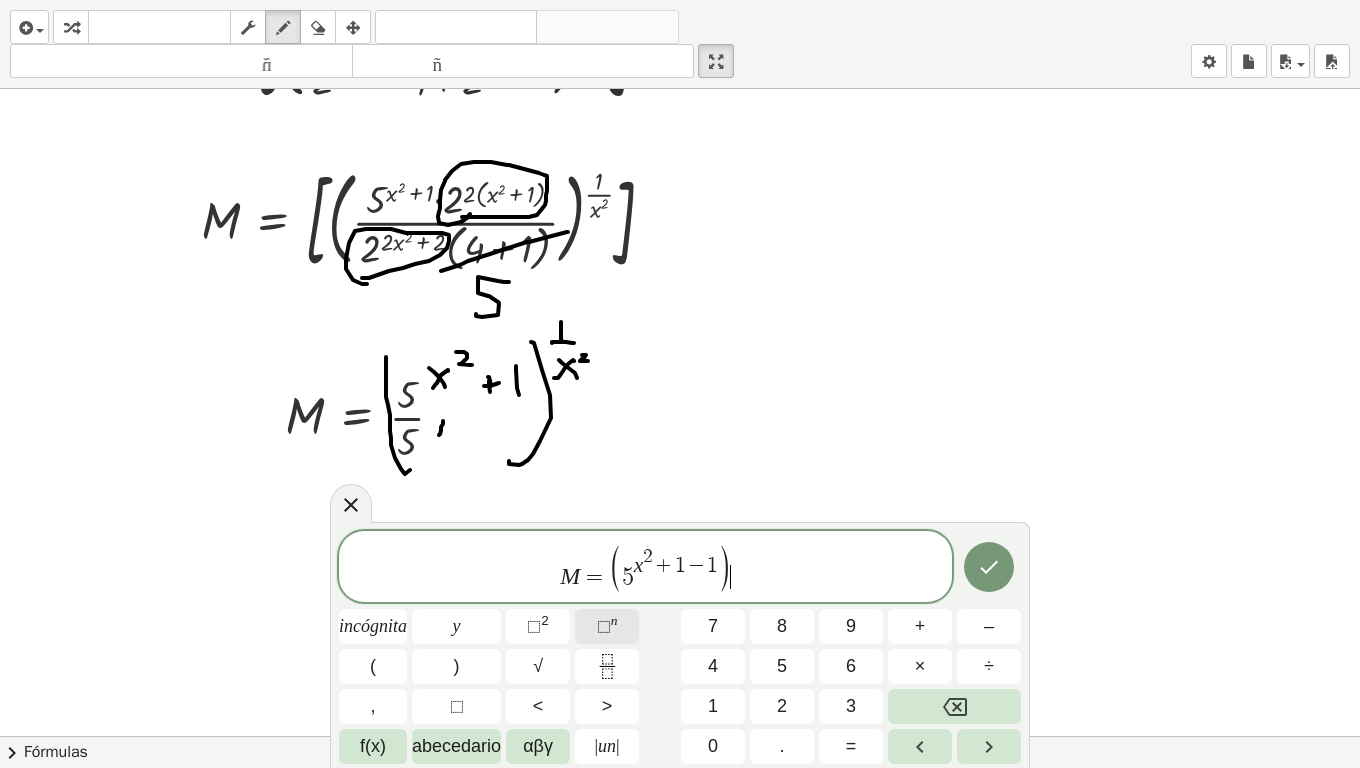 click on "n" at bounding box center [614, 620] 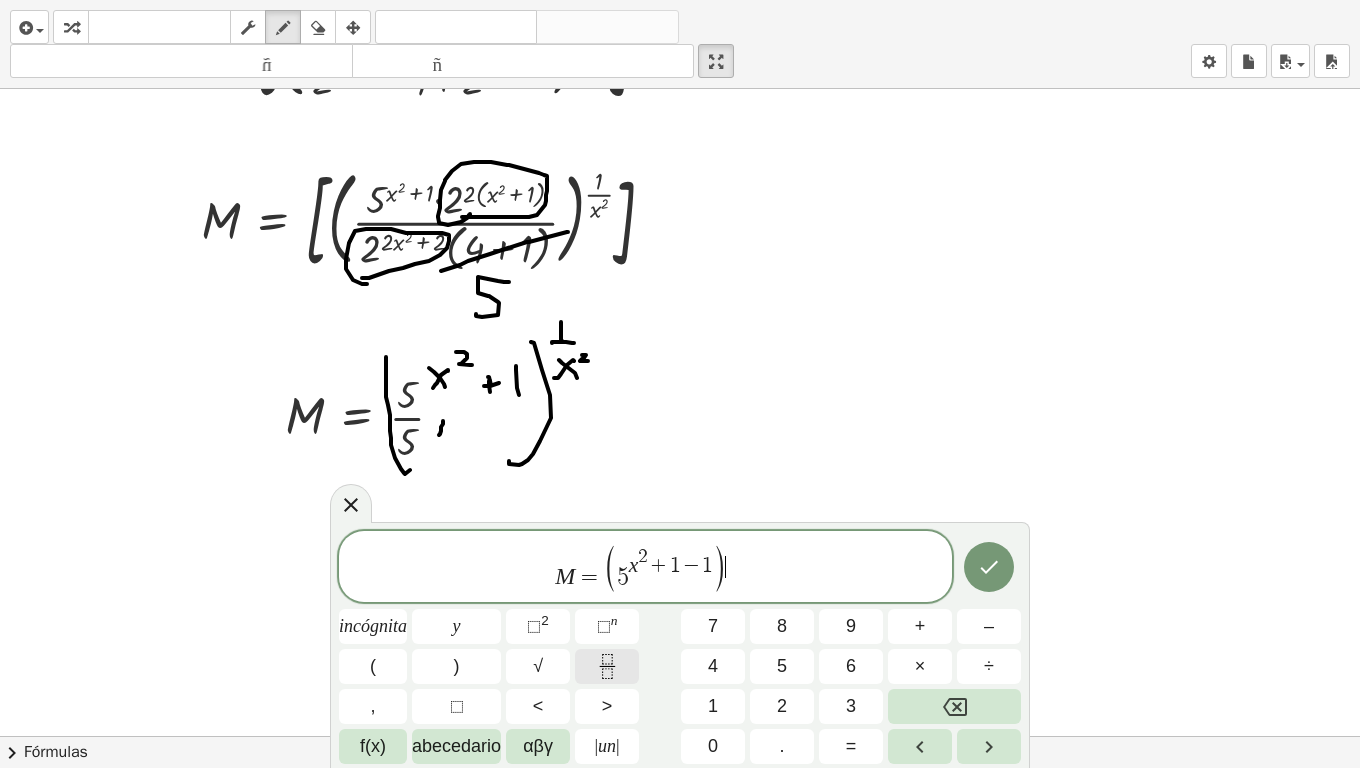 click at bounding box center [607, 666] 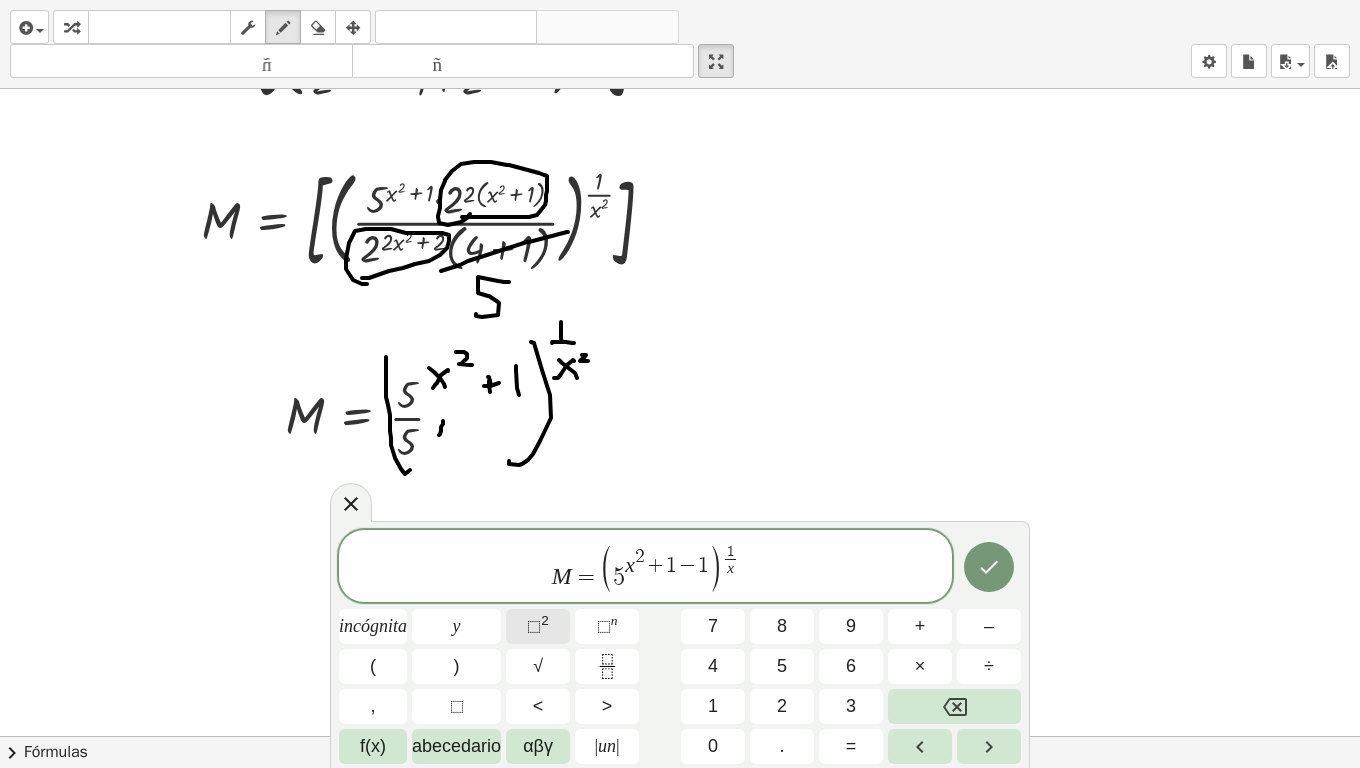 click on "⬚  2" 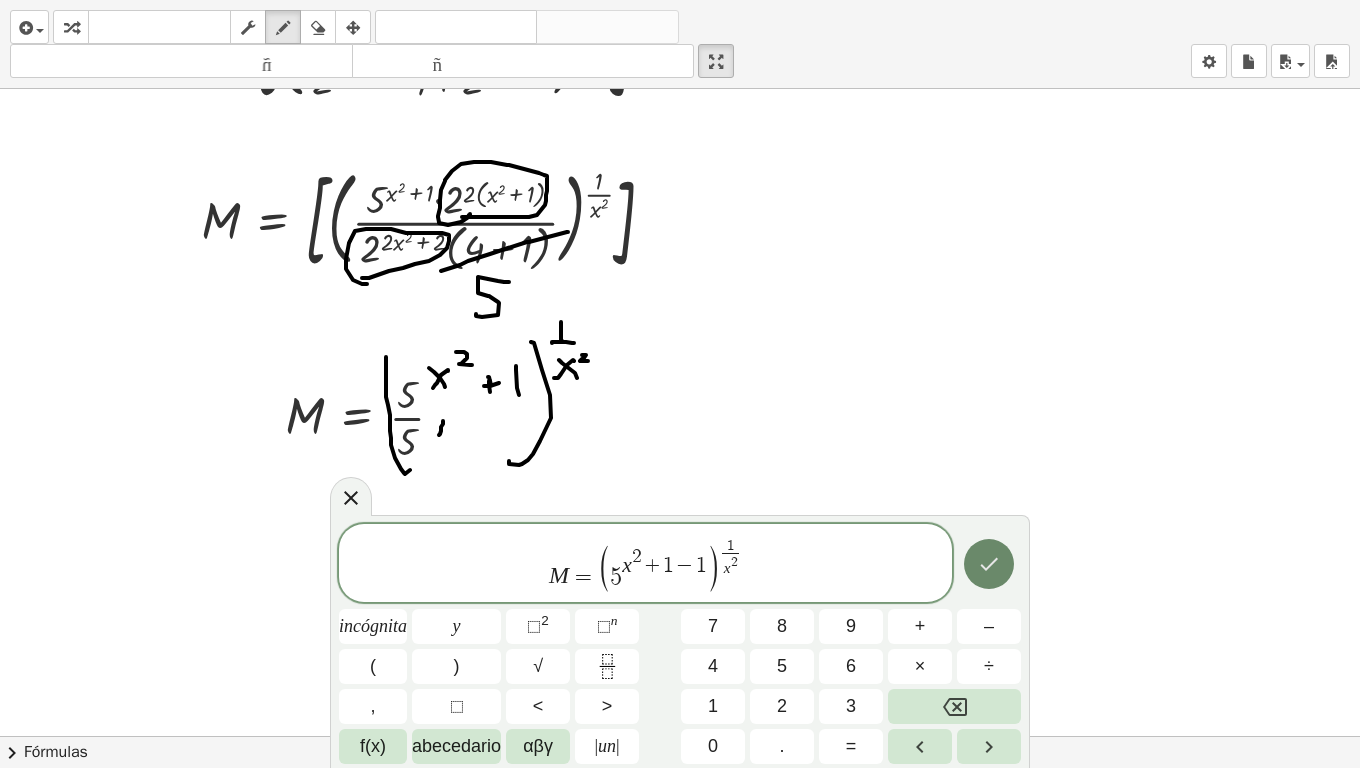 click 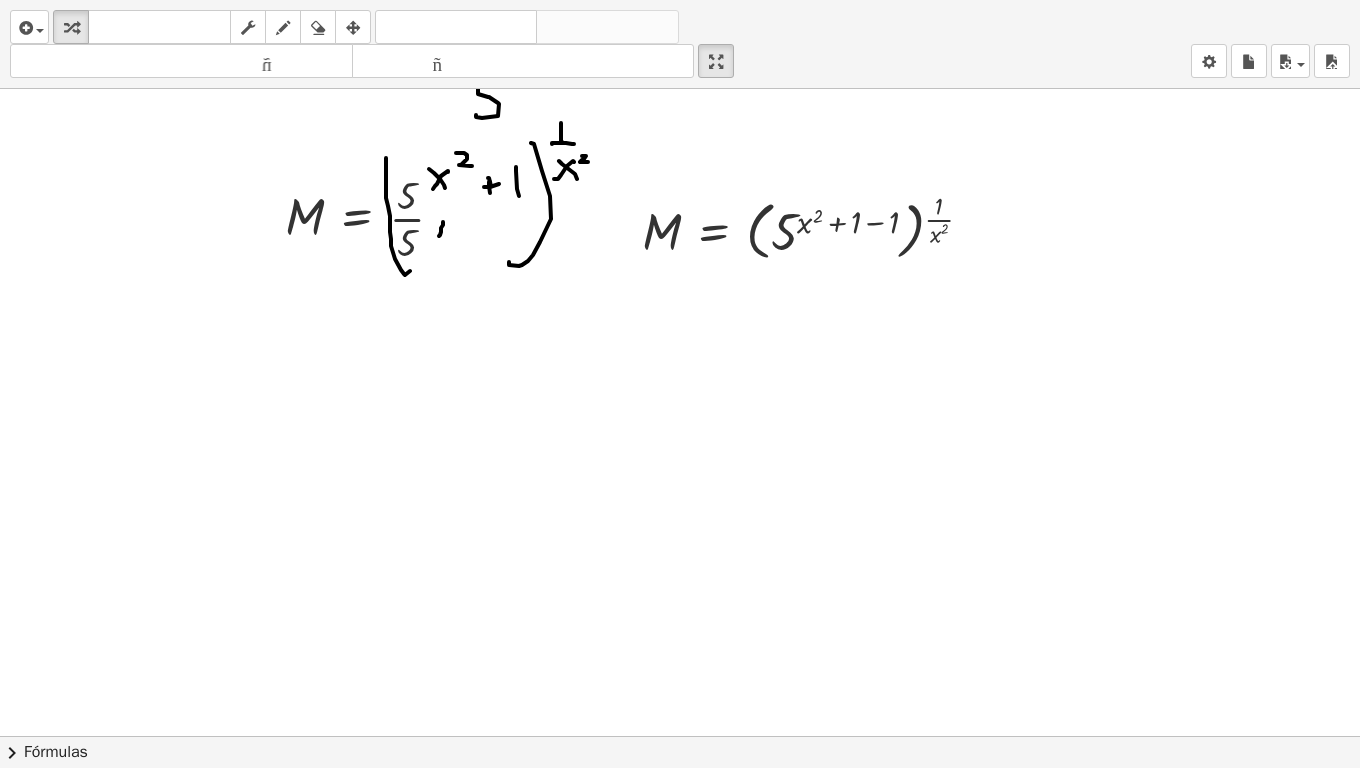 scroll, scrollTop: 947, scrollLeft: 0, axis: vertical 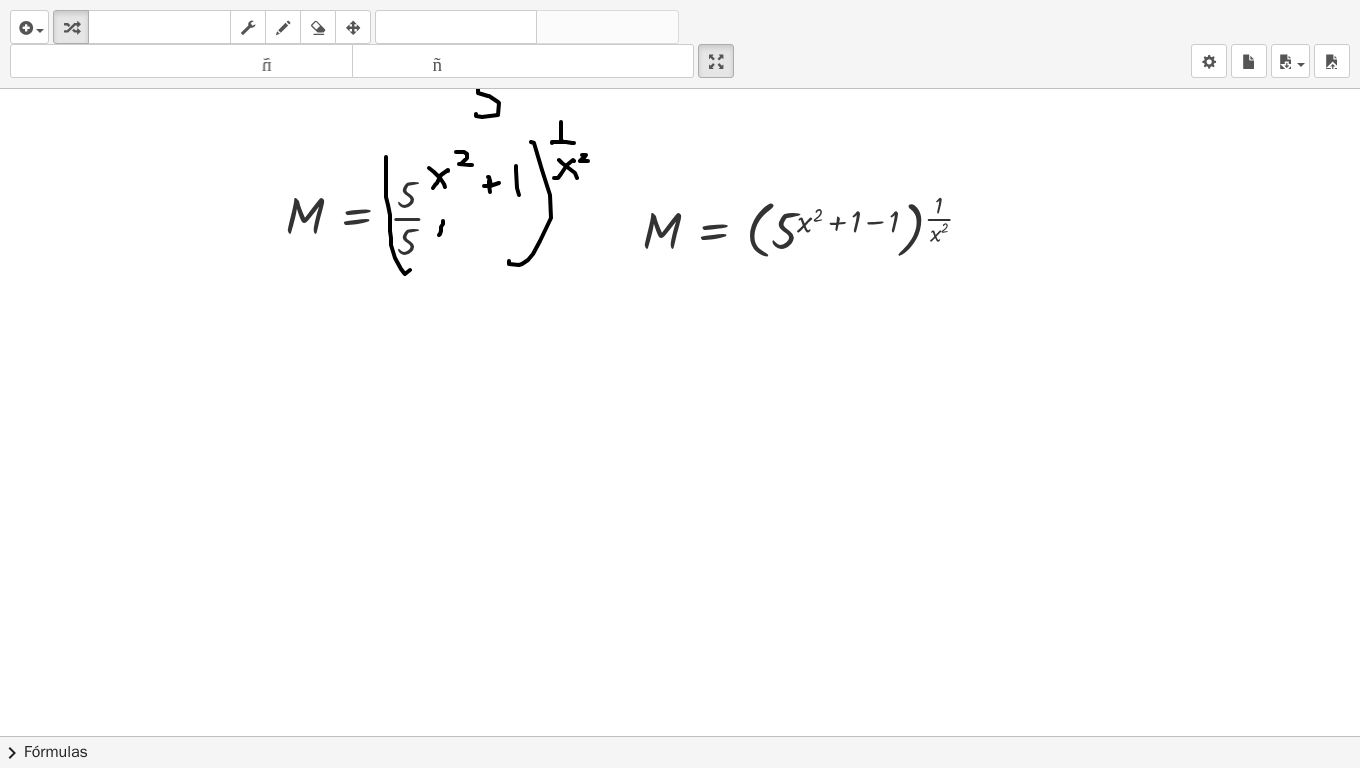 click at bounding box center [353, 28] 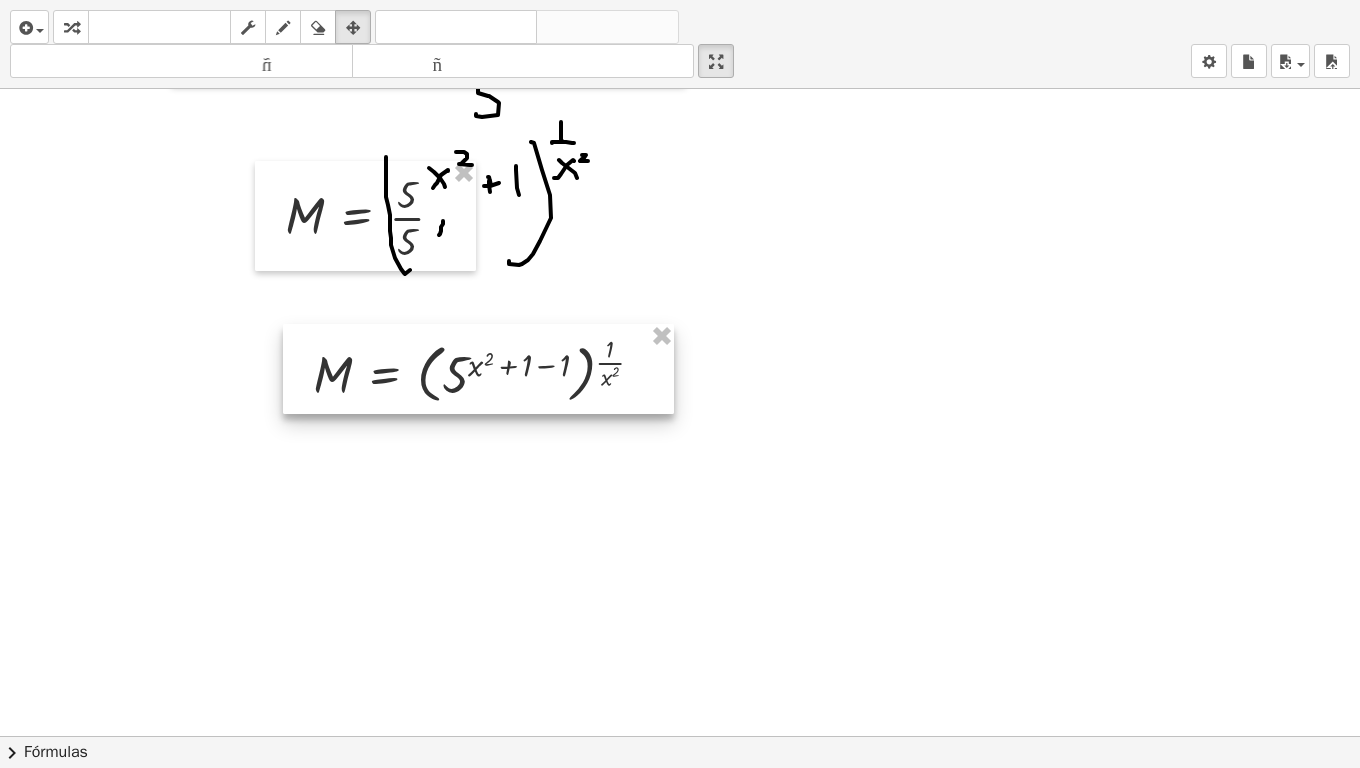 drag, startPoint x: 851, startPoint y: 232, endPoint x: 522, endPoint y: 376, distance: 359.13367 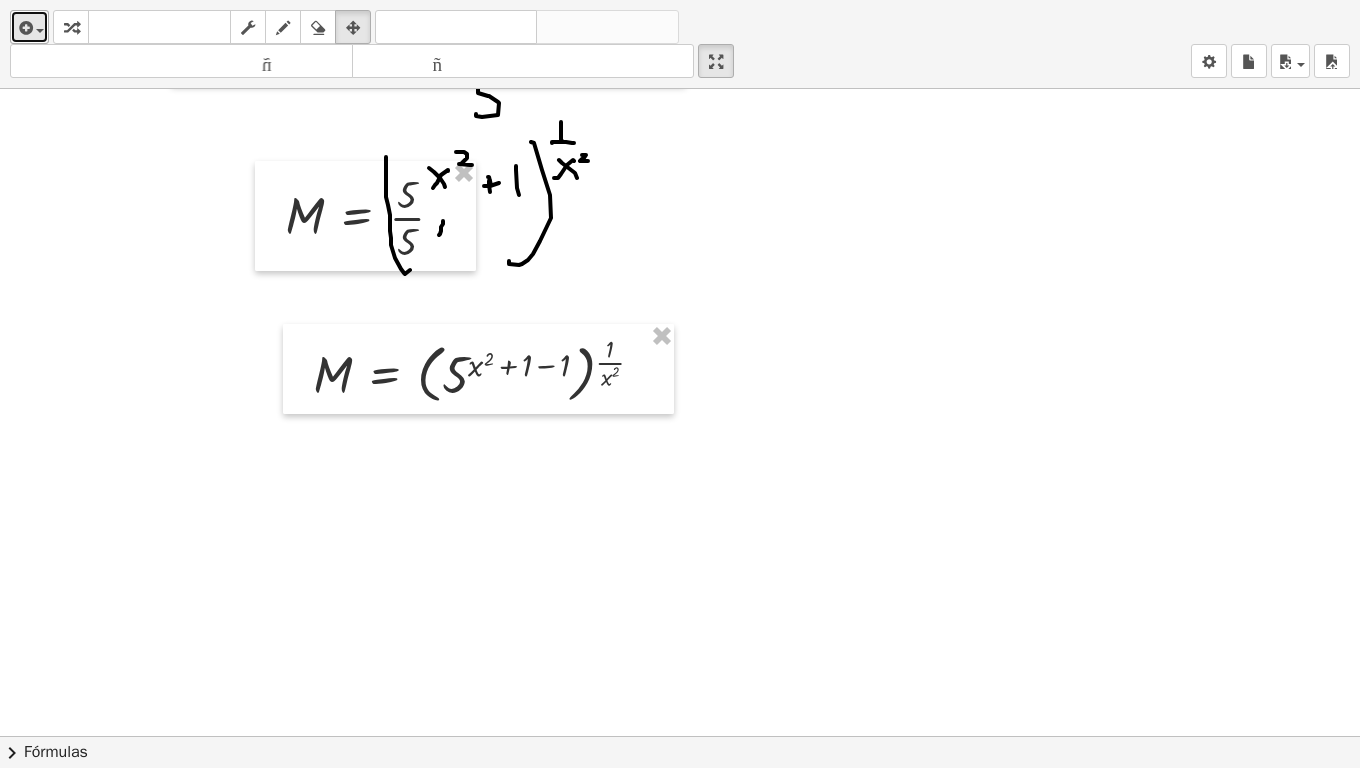 click at bounding box center (24, 28) 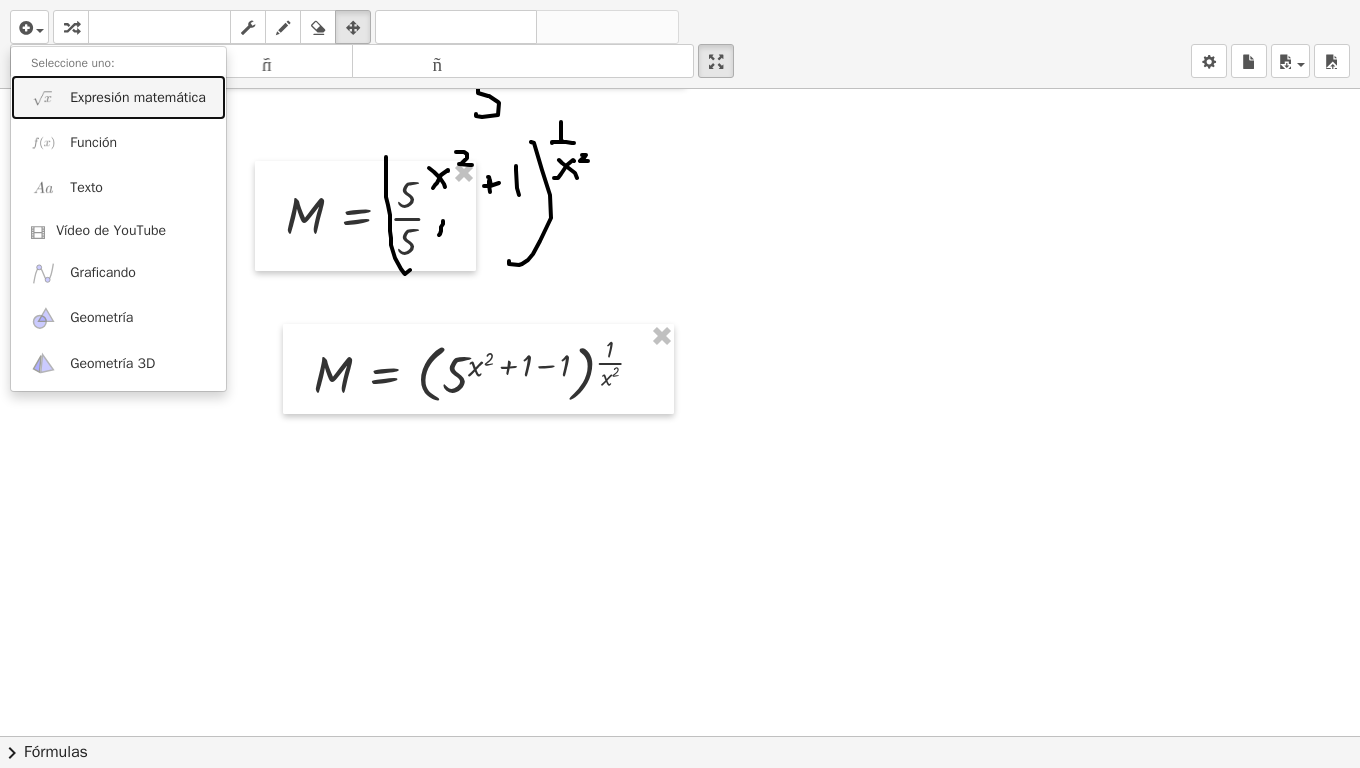 click on "Expresión matemática" at bounding box center [138, 97] 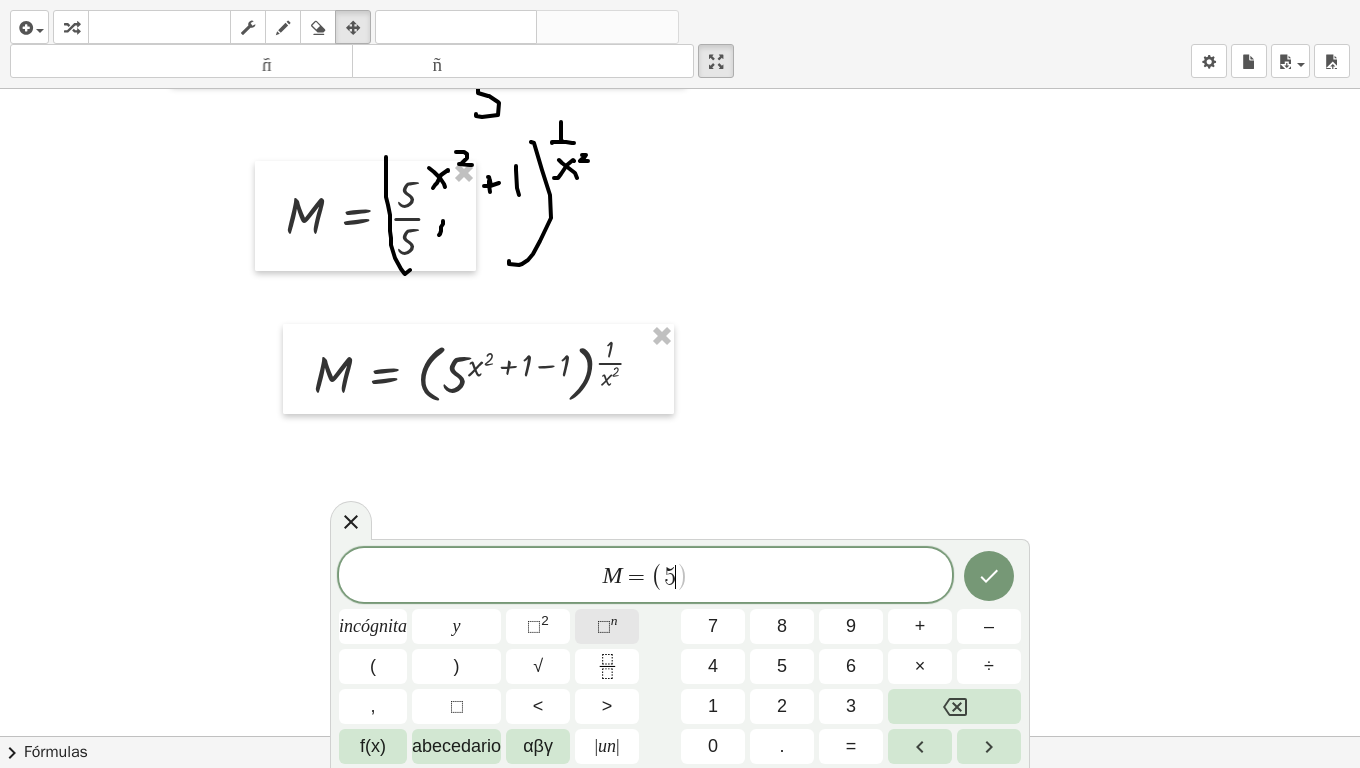 click on "⬚" at bounding box center (604, 626) 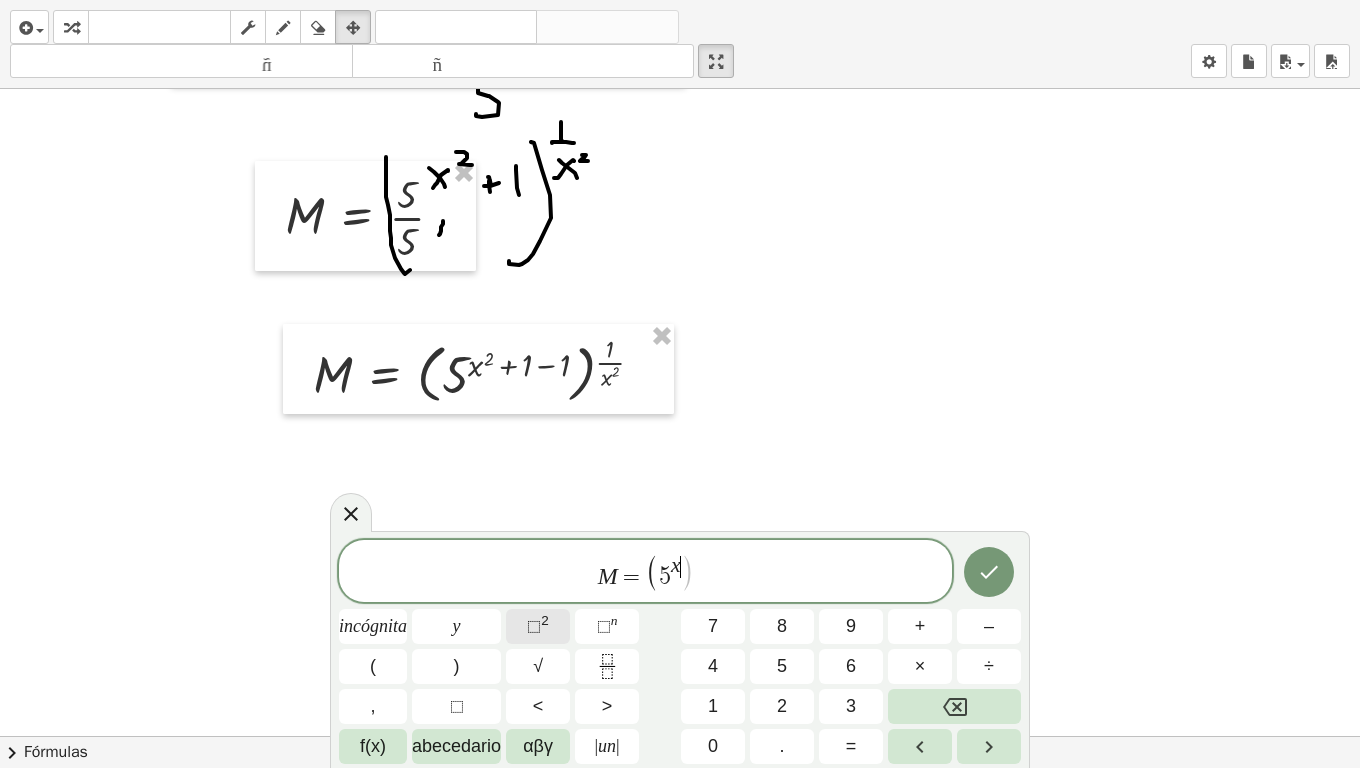 click on "⬚  2" at bounding box center [538, 626] 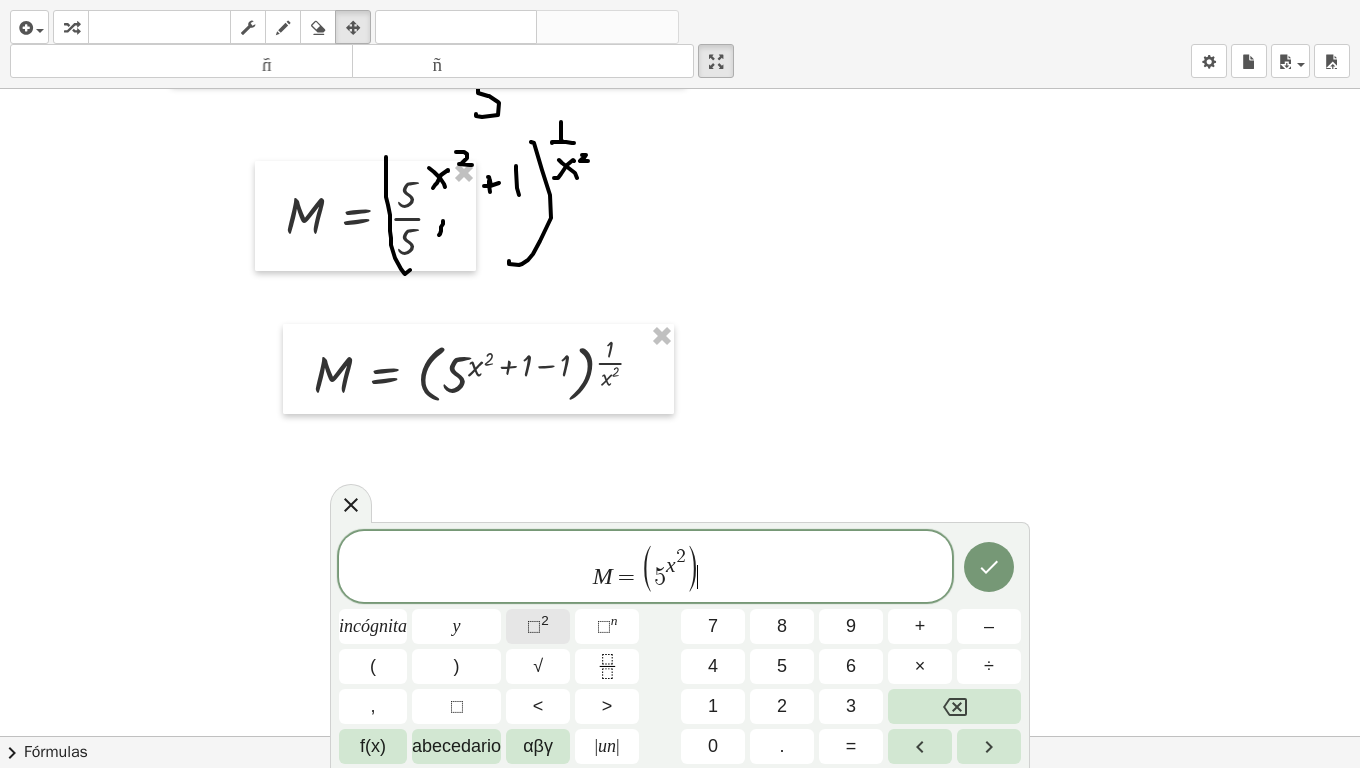 click on "⬚  2" at bounding box center [538, 626] 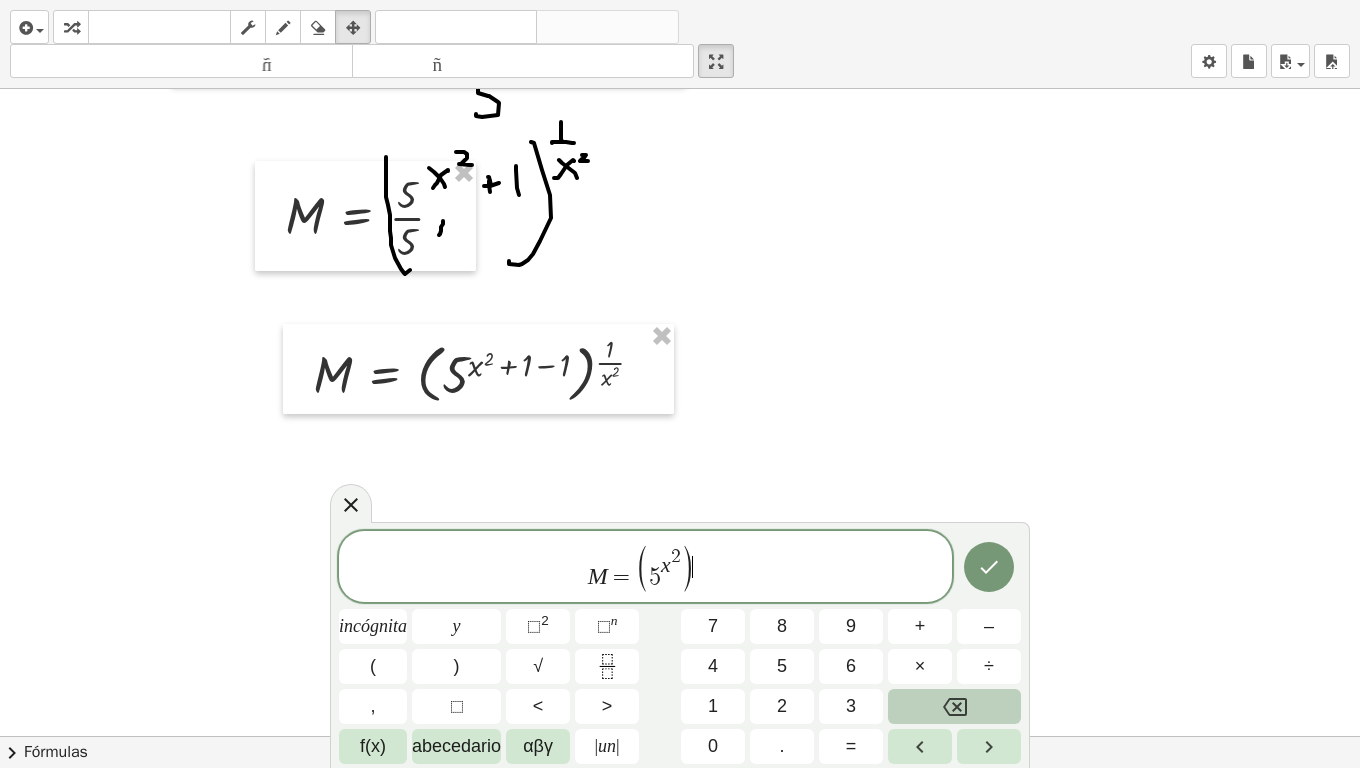 click at bounding box center [954, 706] 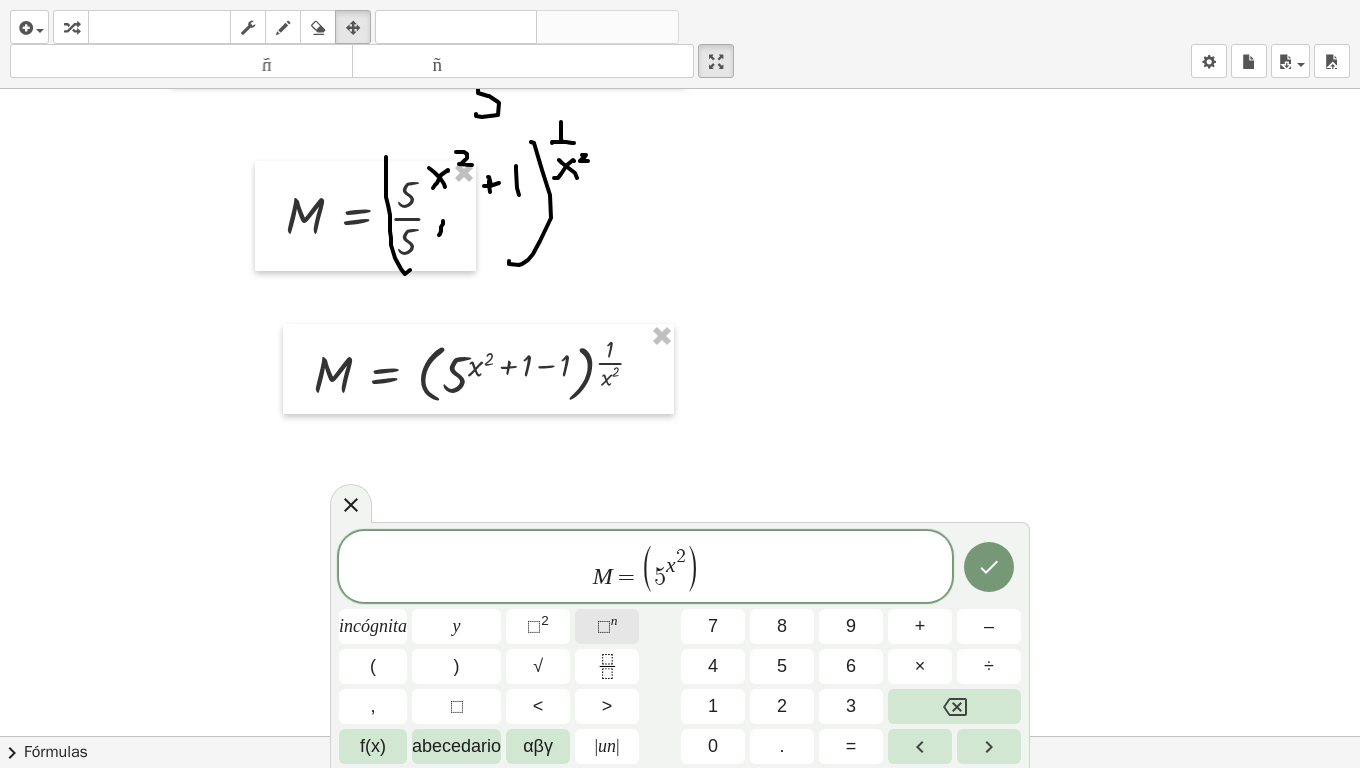 click on "⬚" at bounding box center (604, 626) 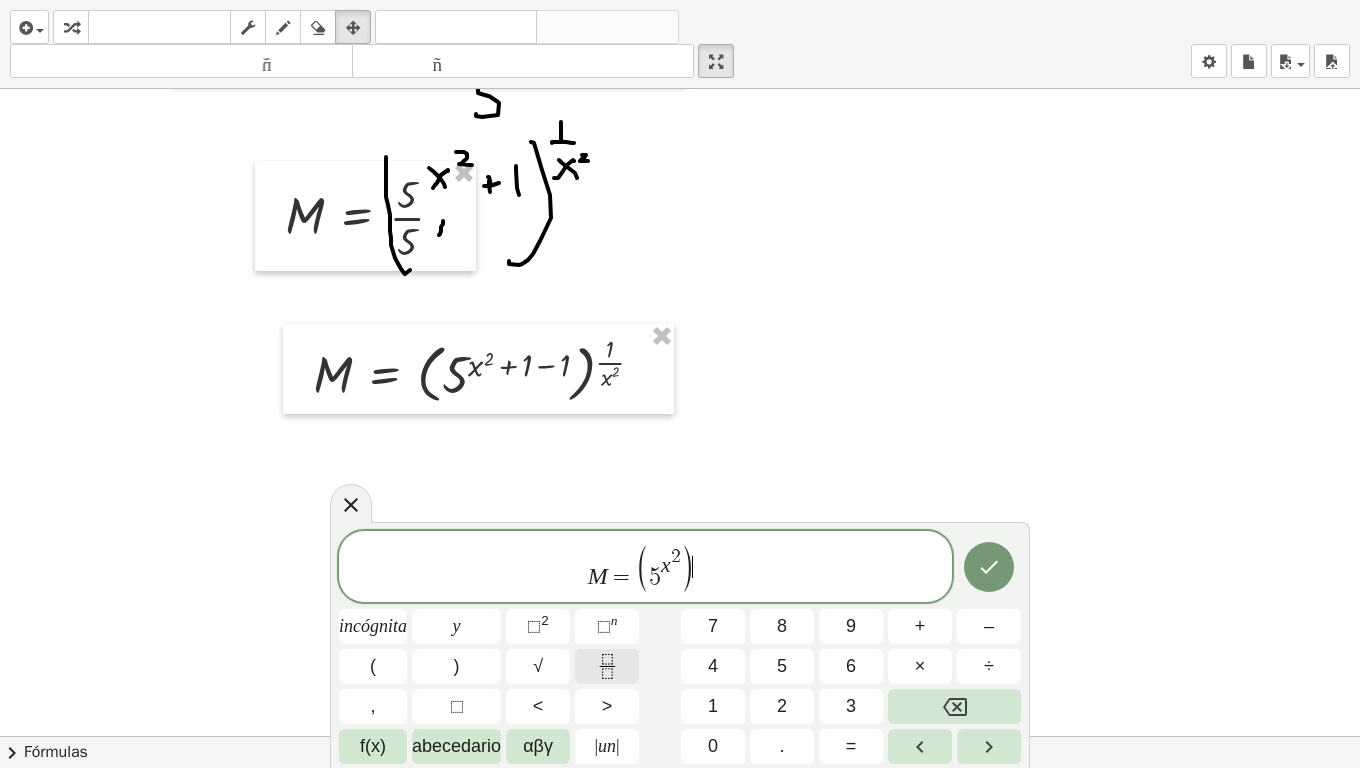 click 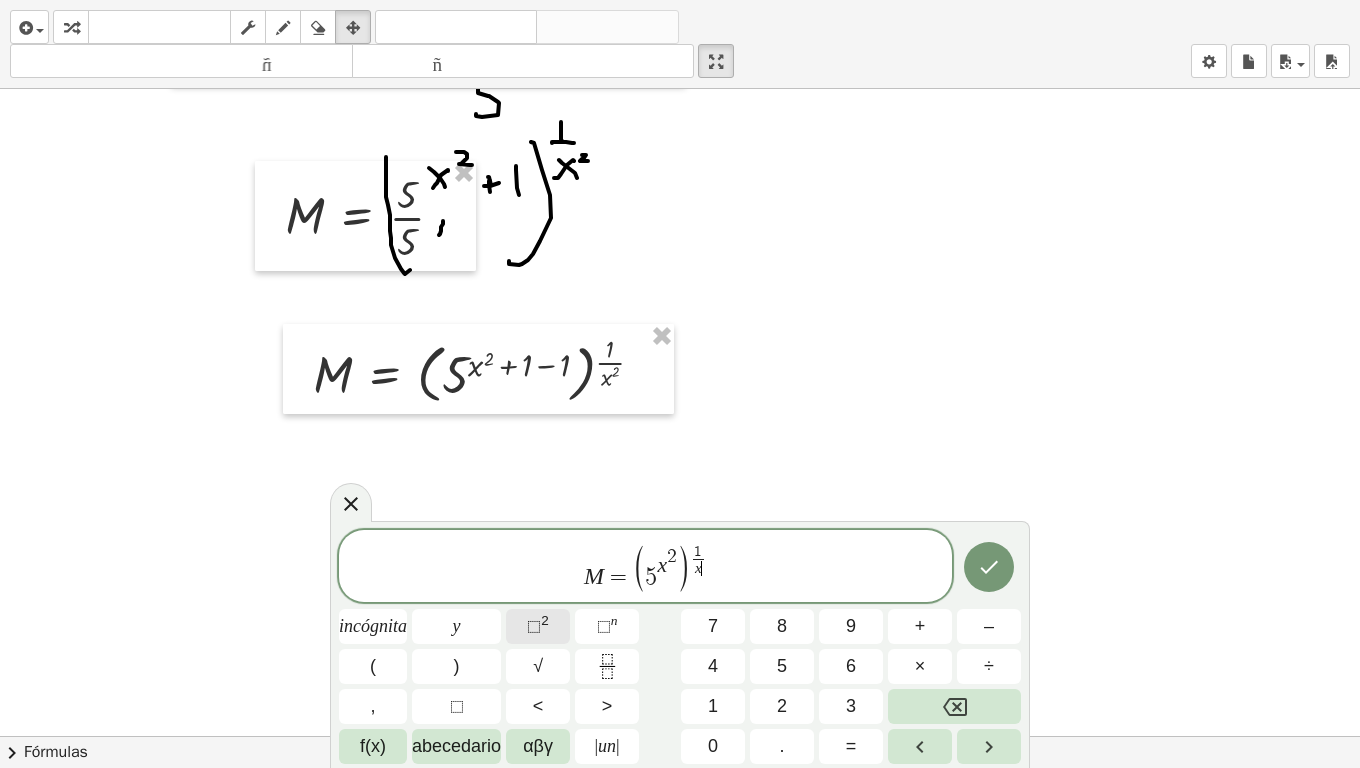 click on "⬚" at bounding box center (534, 626) 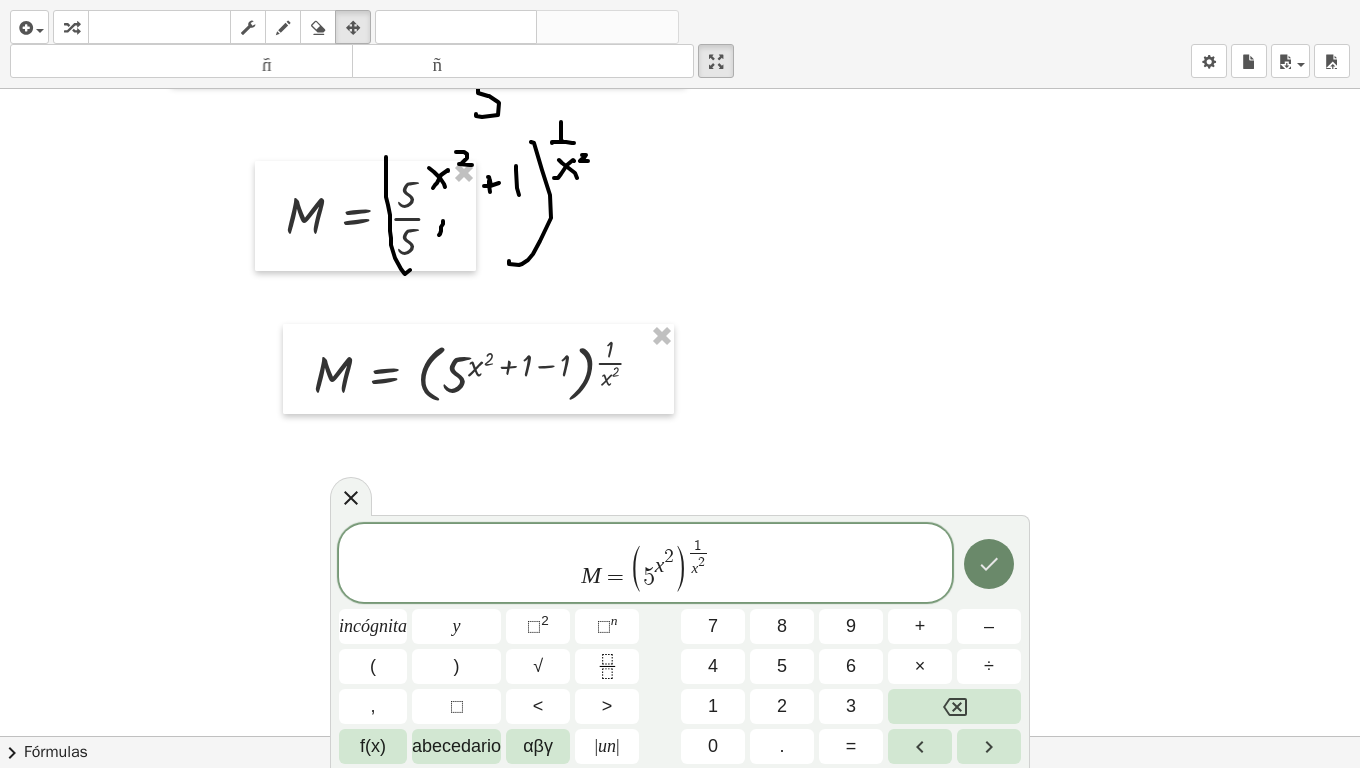 click at bounding box center [989, 564] 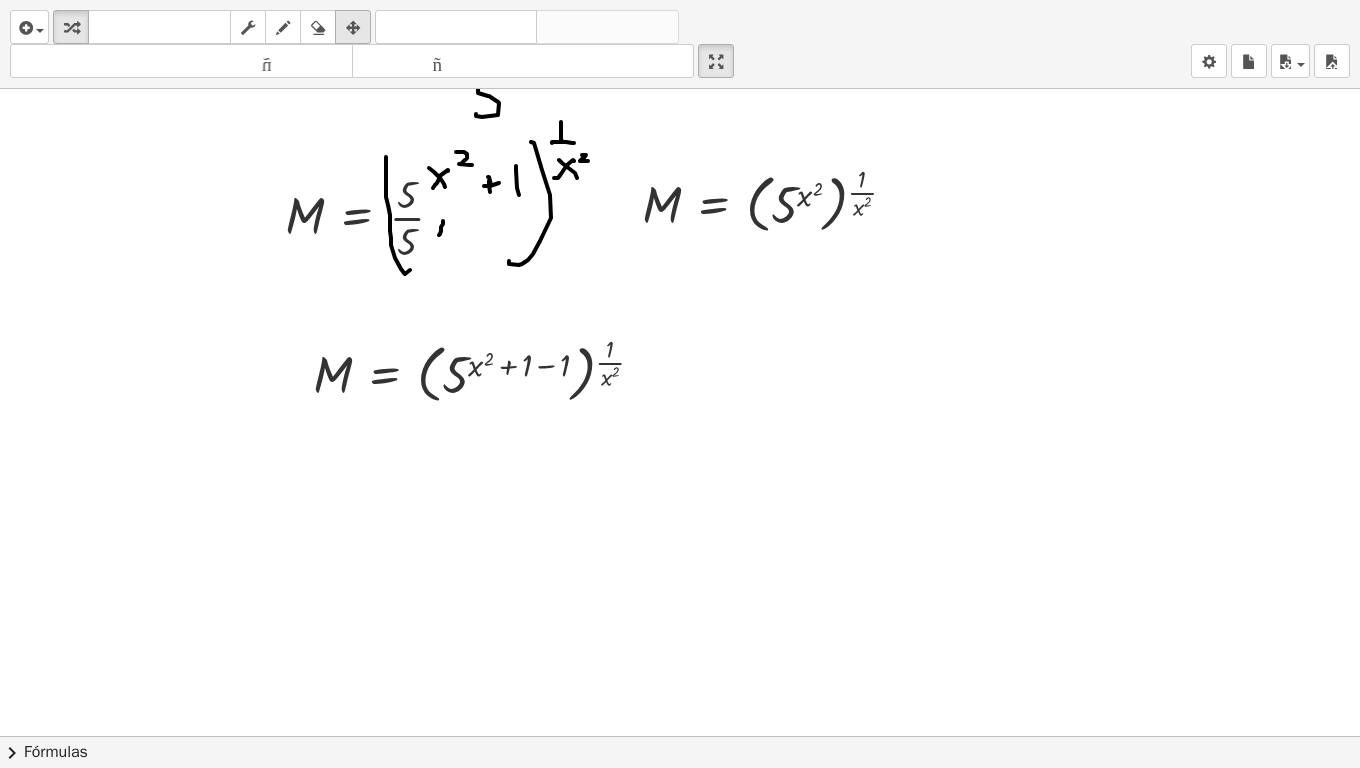 click at bounding box center (353, 28) 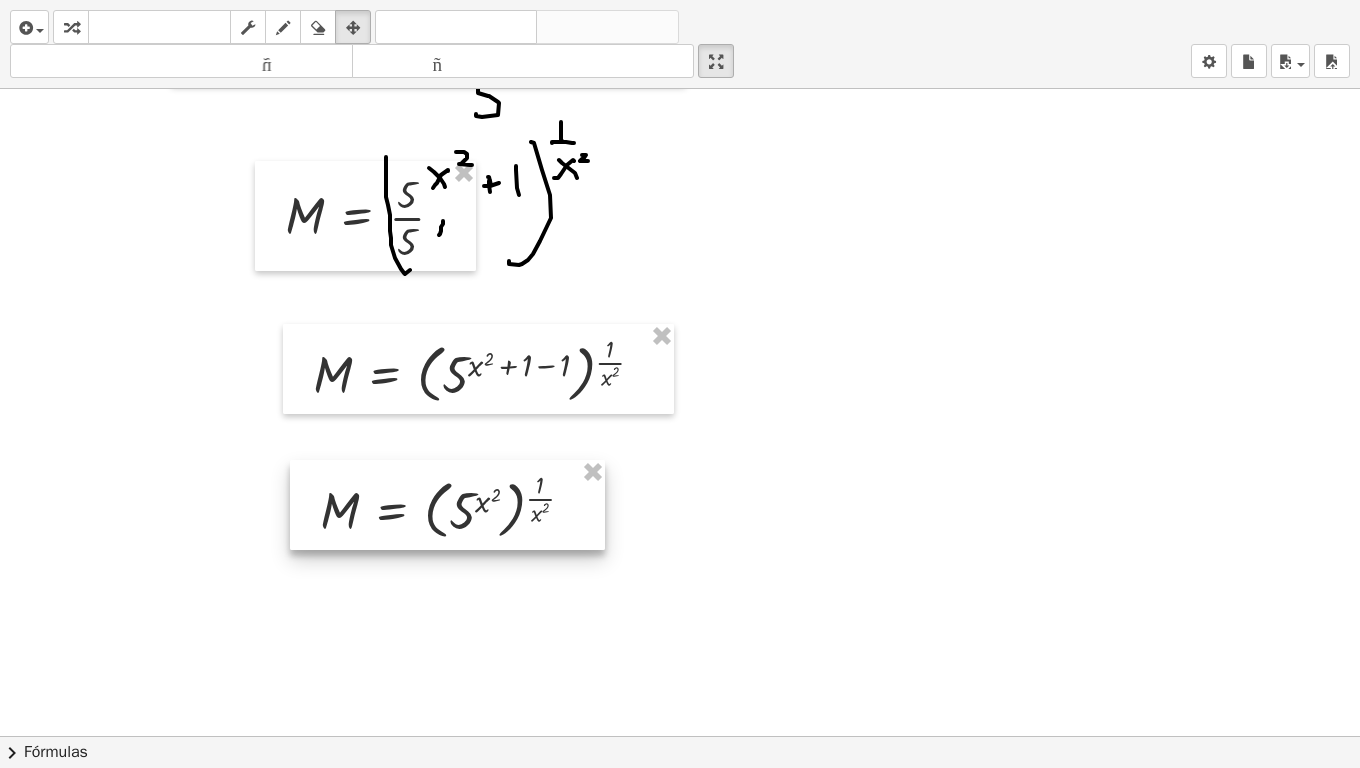 drag, startPoint x: 792, startPoint y: 212, endPoint x: 471, endPoint y: 518, distance: 443.48282 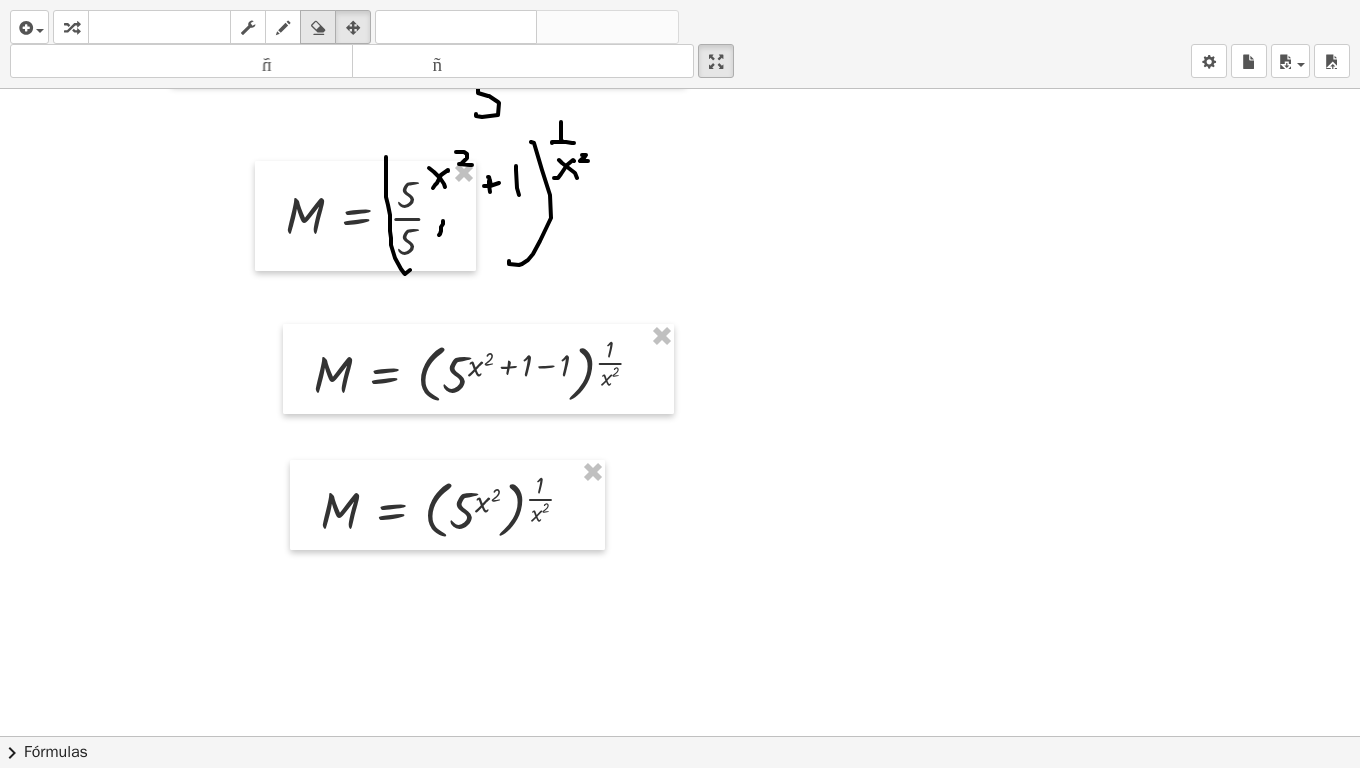 click at bounding box center (318, 27) 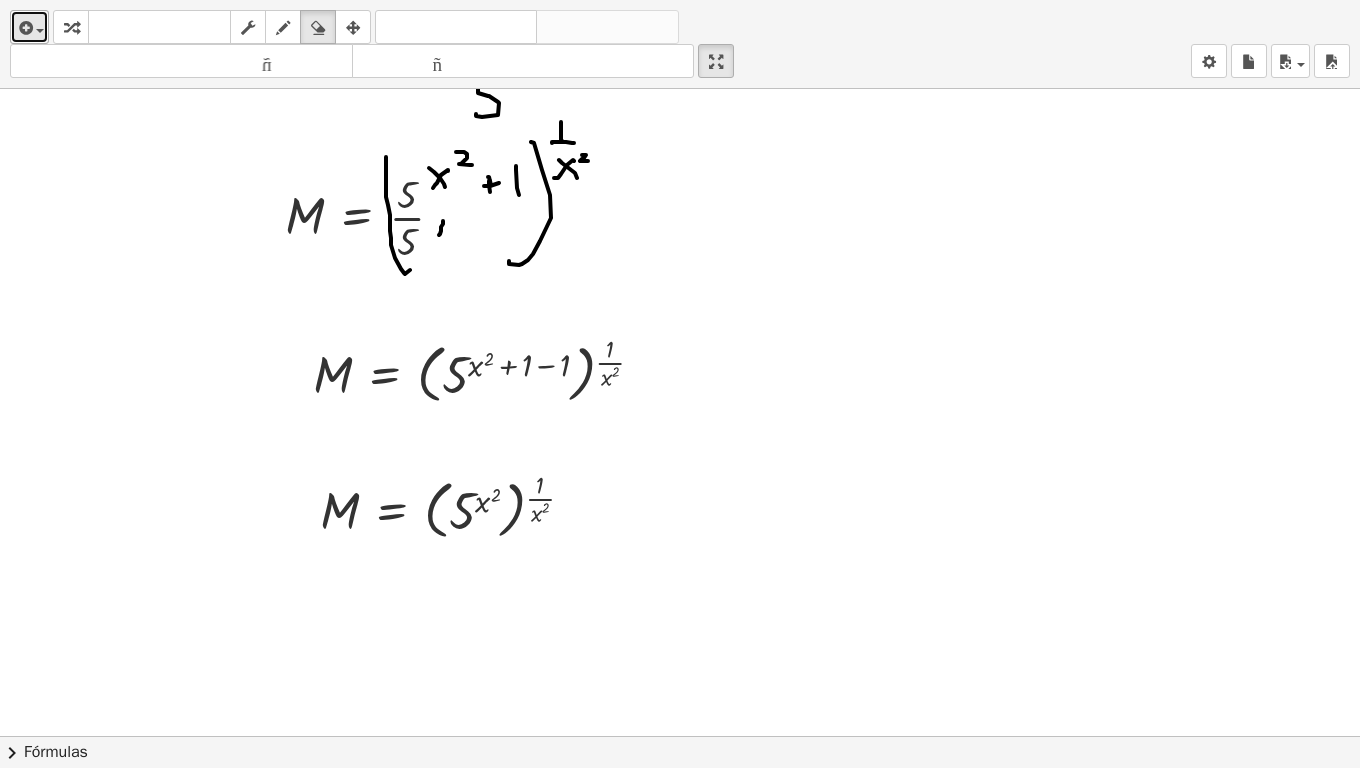 click at bounding box center (24, 28) 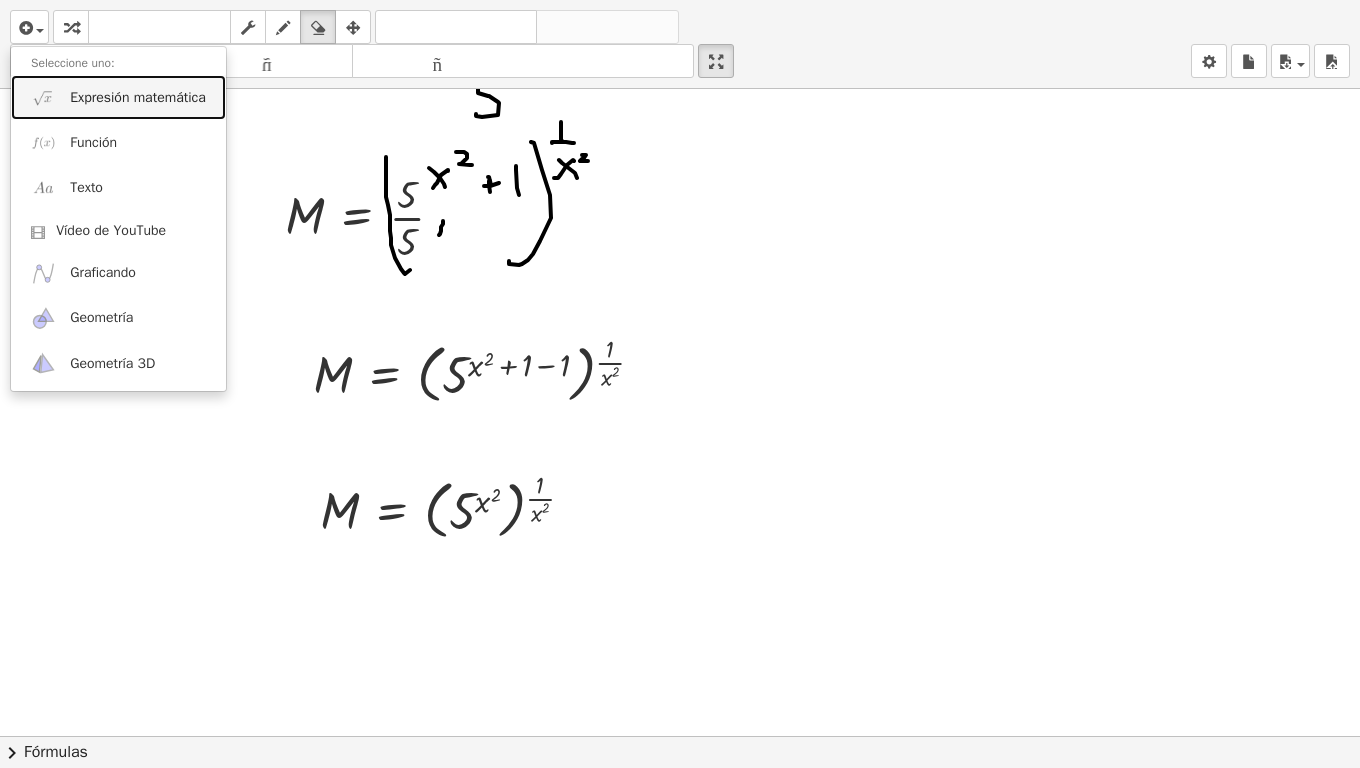 click on "Expresión matemática" at bounding box center [138, 97] 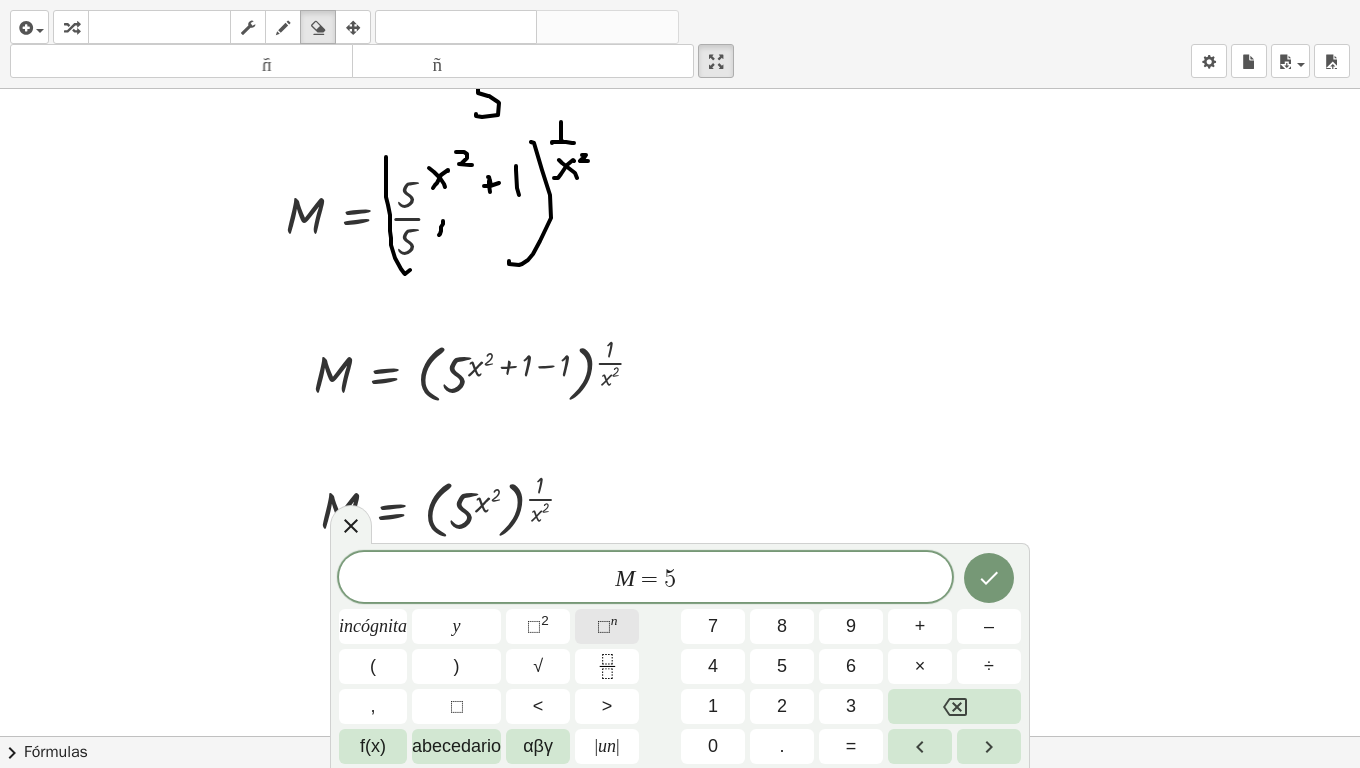click on "⬚  n" 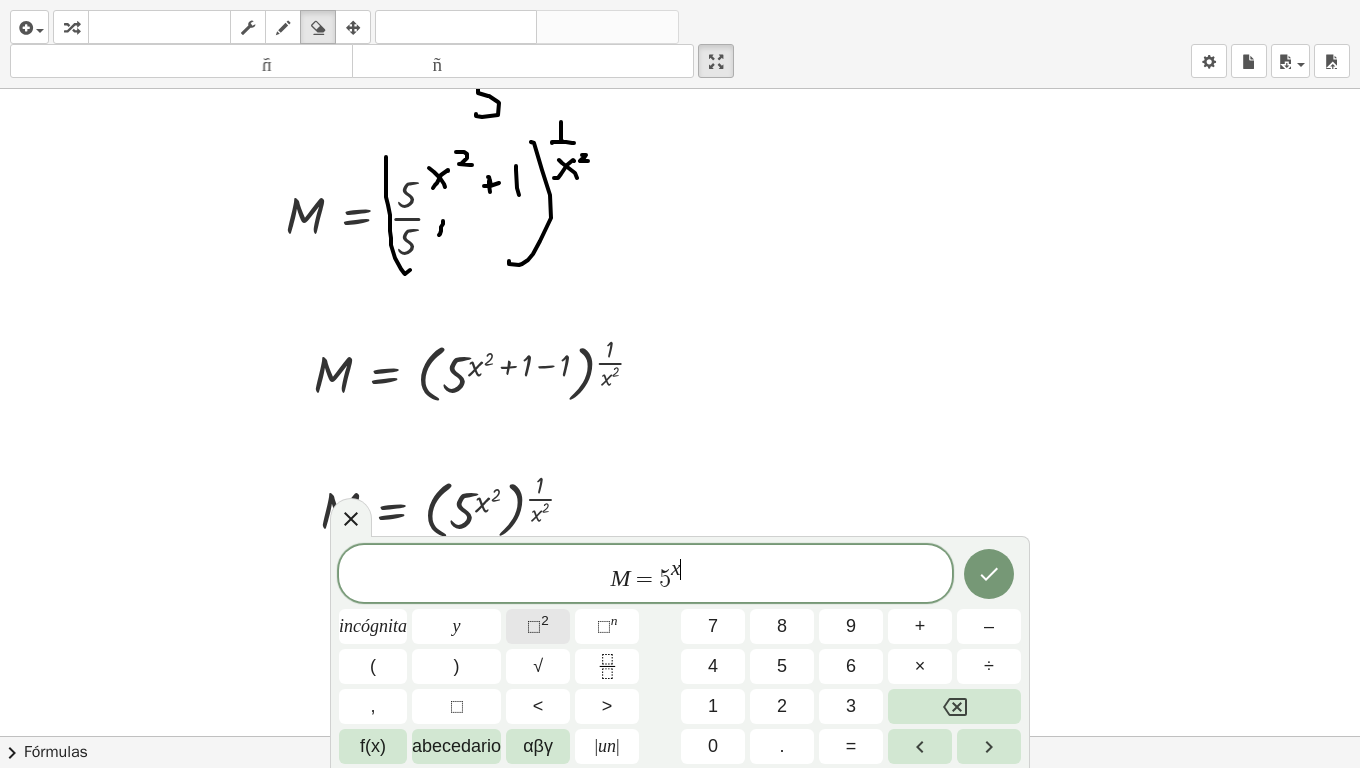 click on "2" at bounding box center [545, 620] 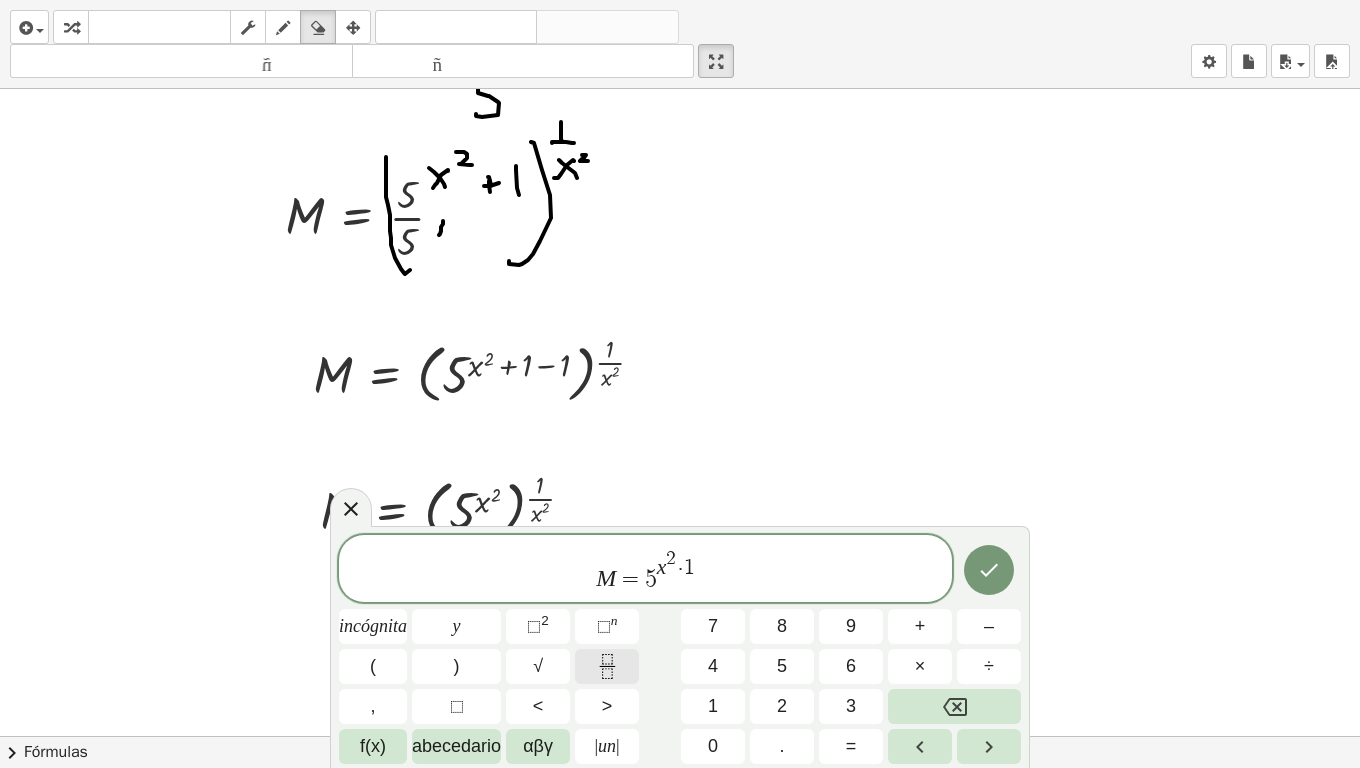 click 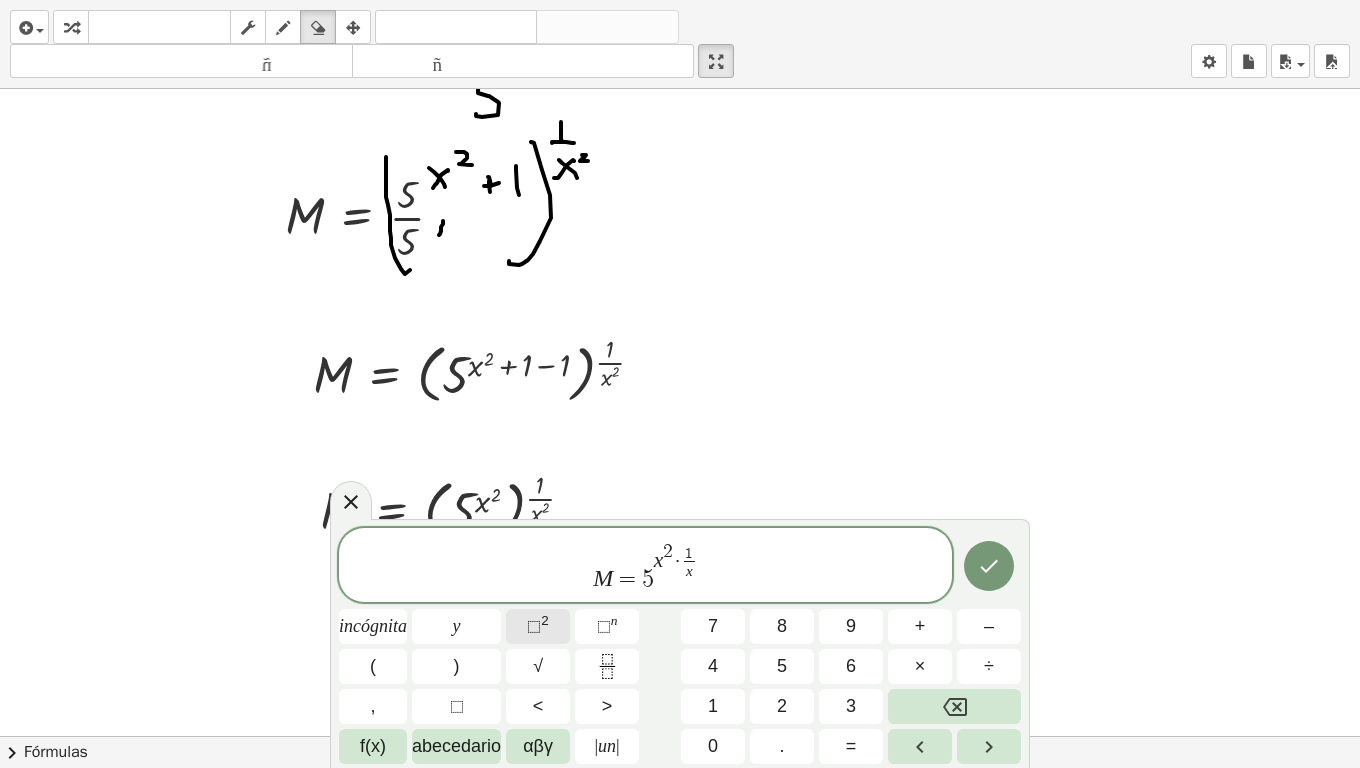 click on "⬚" at bounding box center [534, 626] 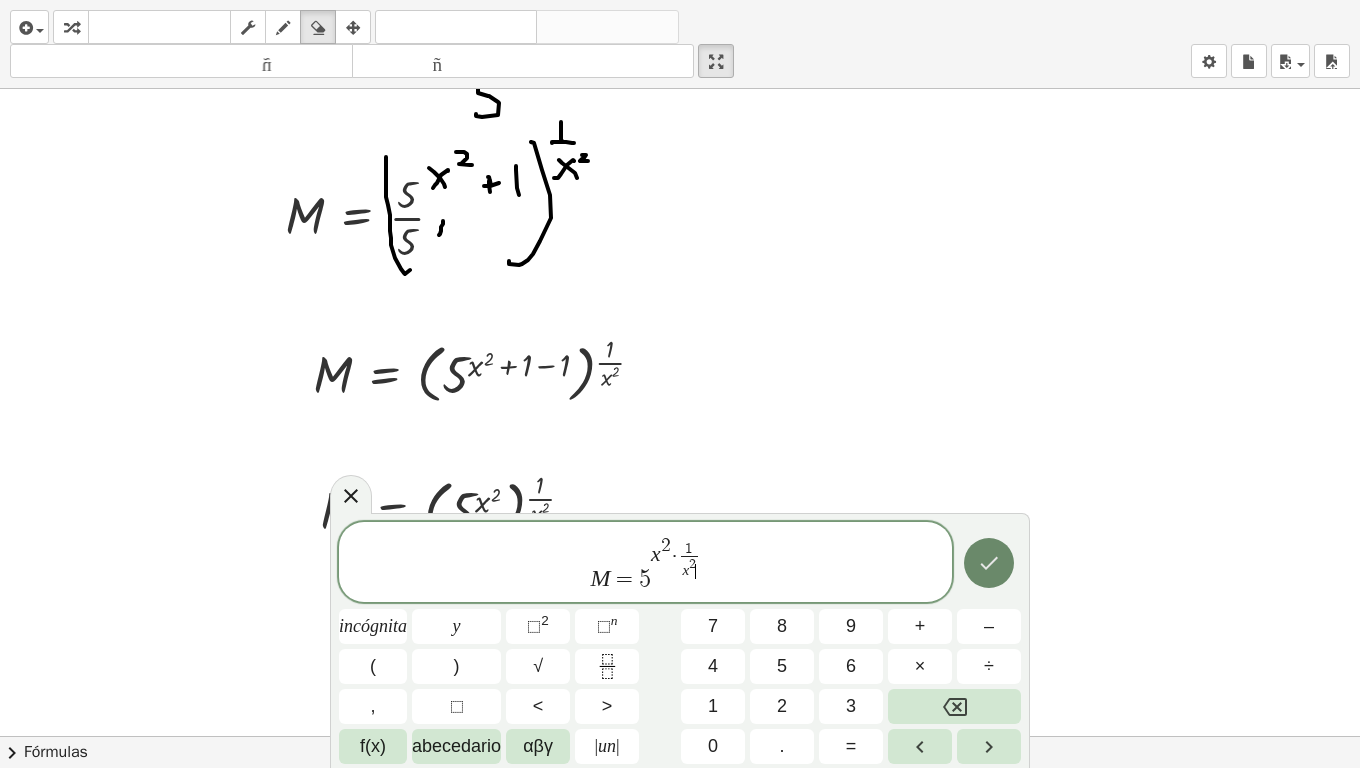 click 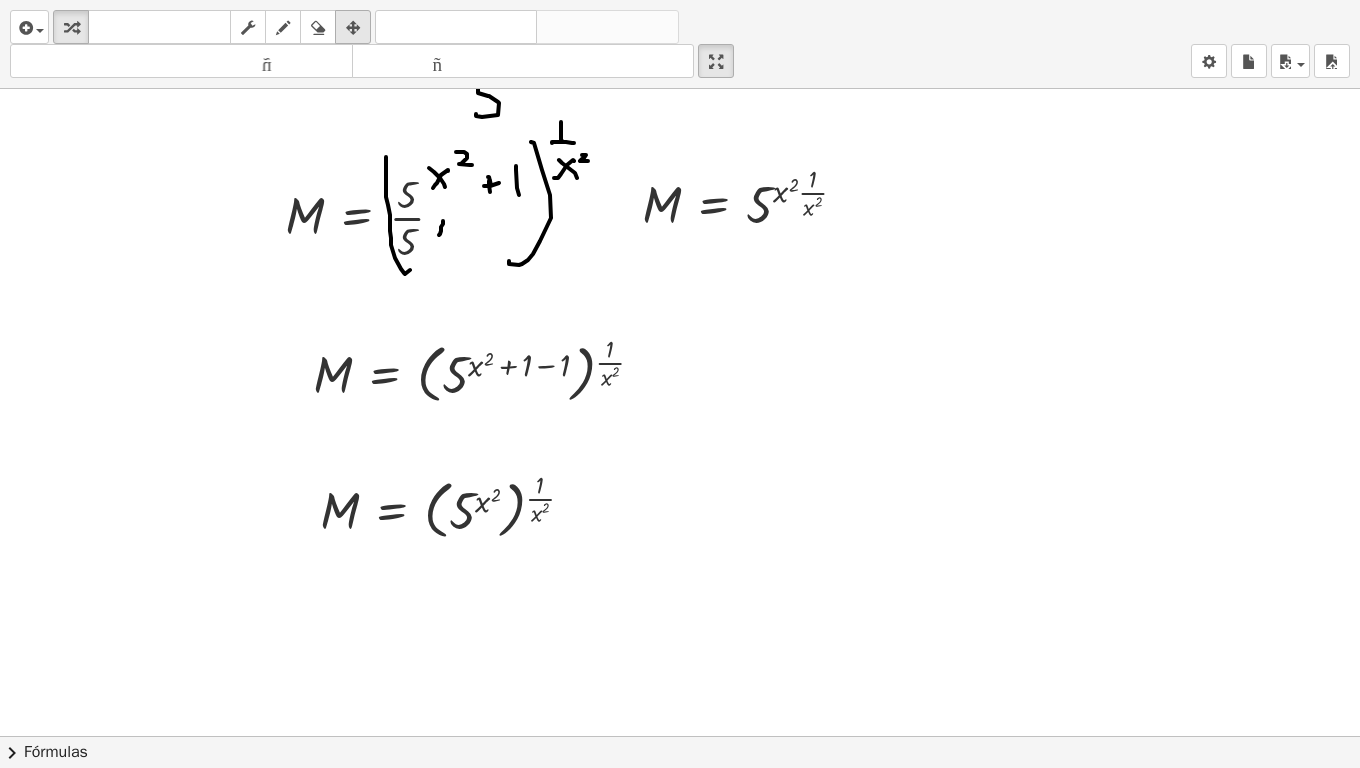 click at bounding box center (353, 28) 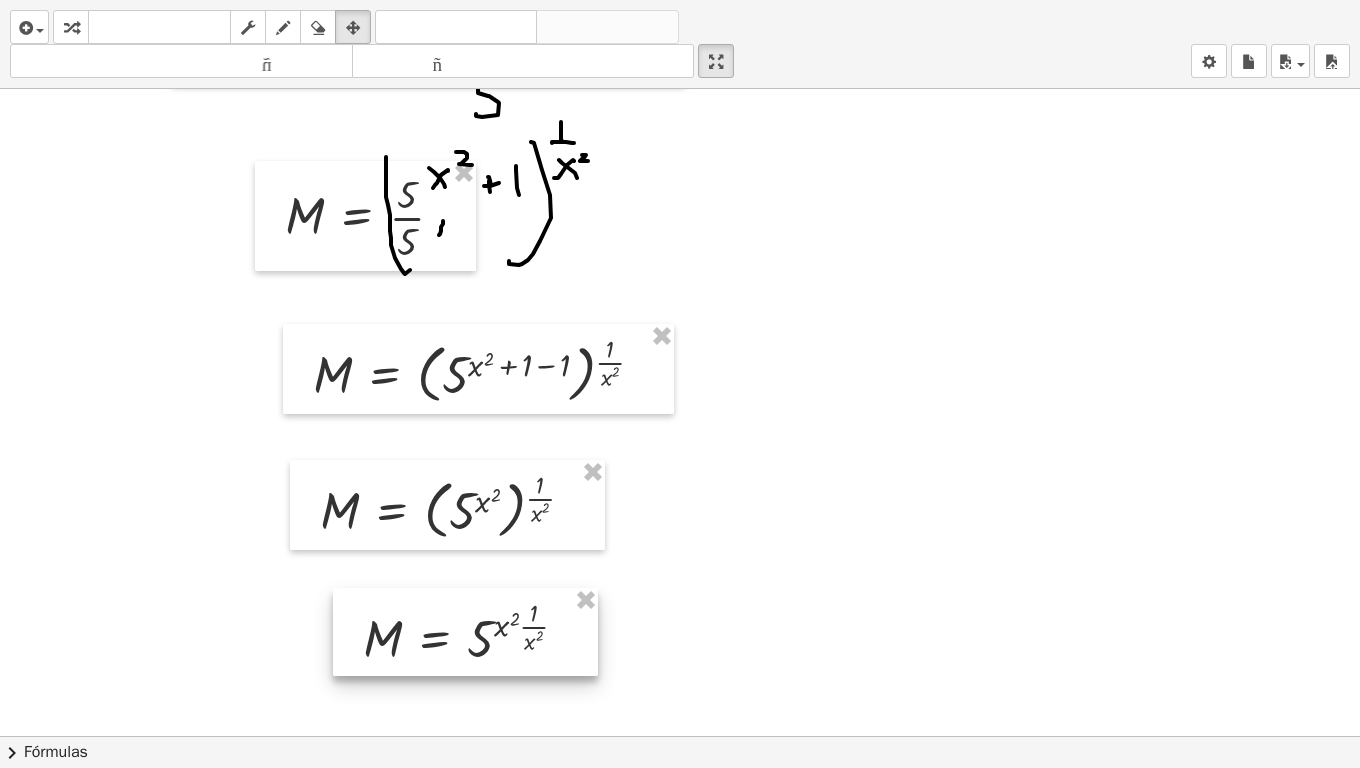 drag, startPoint x: 727, startPoint y: 179, endPoint x: 448, endPoint y: 614, distance: 516.7843 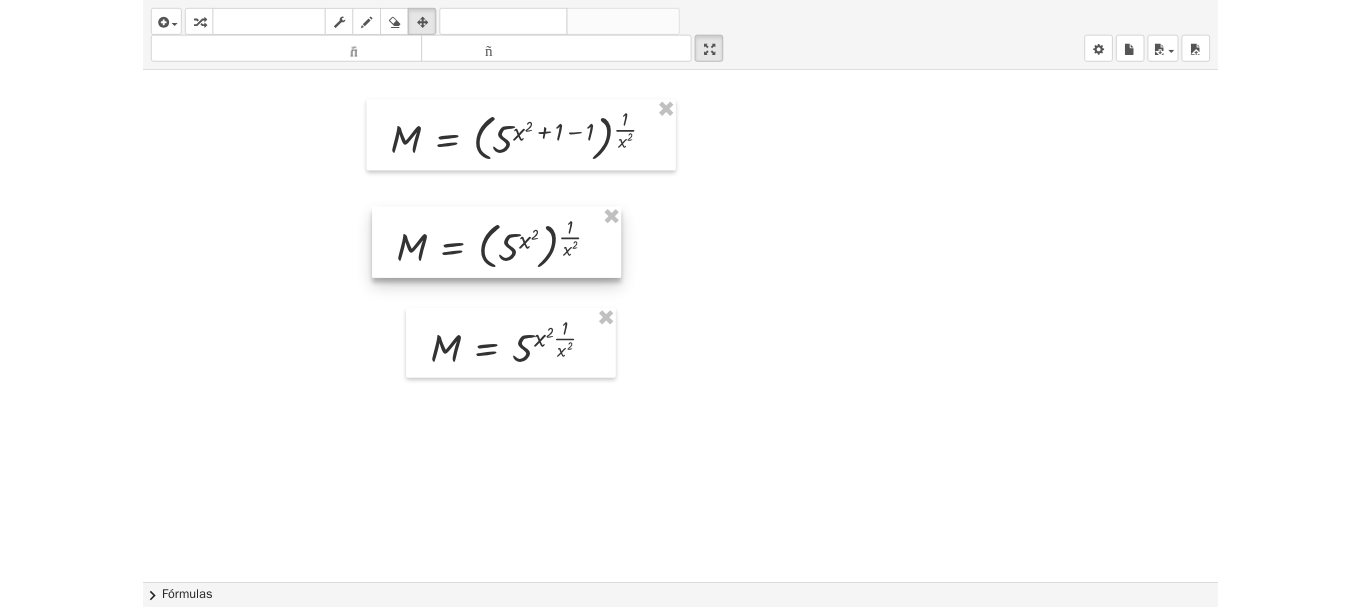 scroll, scrollTop: 1147, scrollLeft: 0, axis: vertical 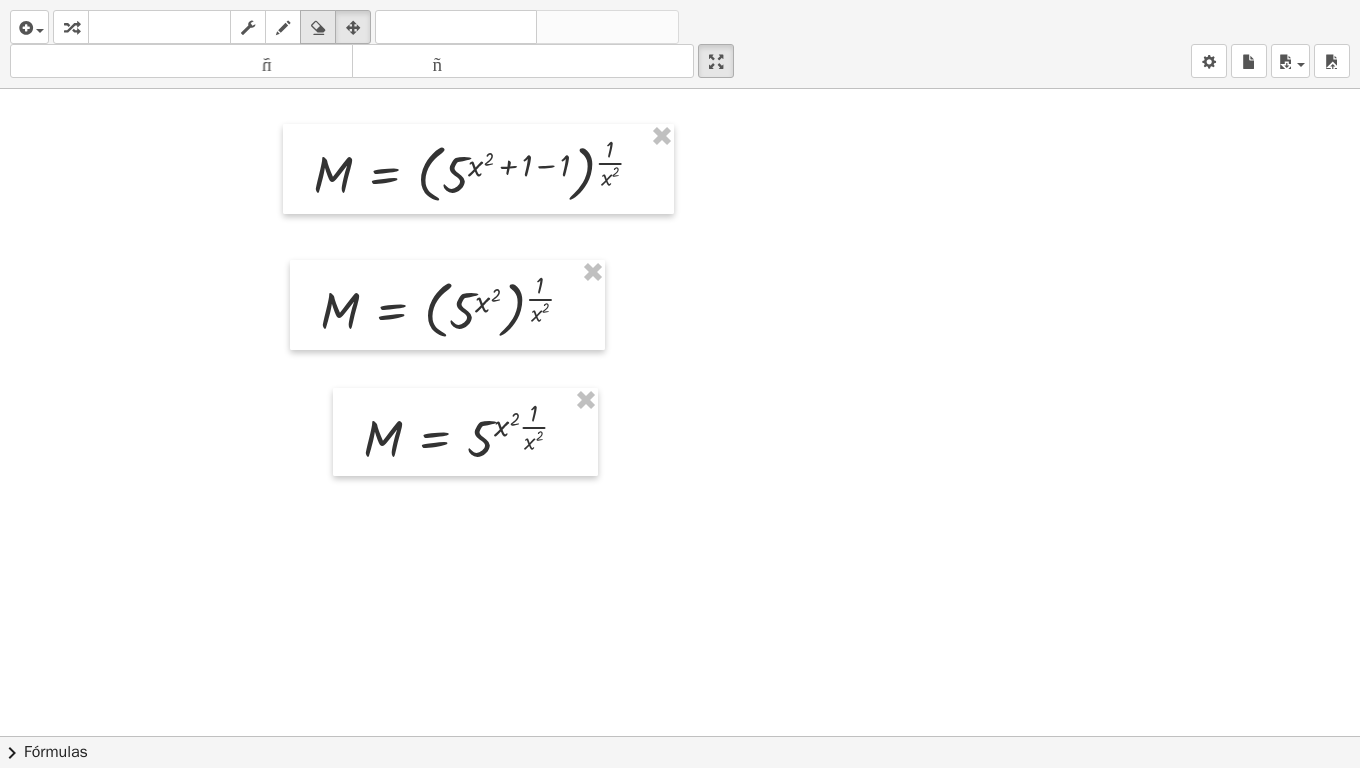 click at bounding box center (318, 28) 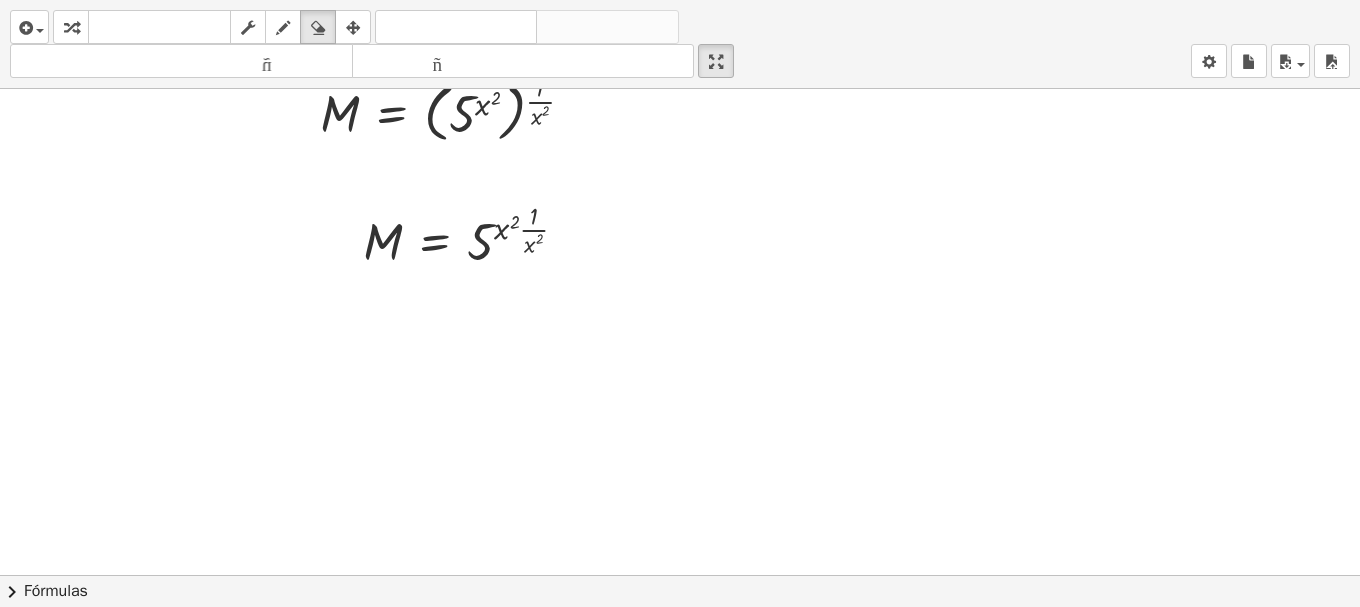 scroll, scrollTop: 1347, scrollLeft: 0, axis: vertical 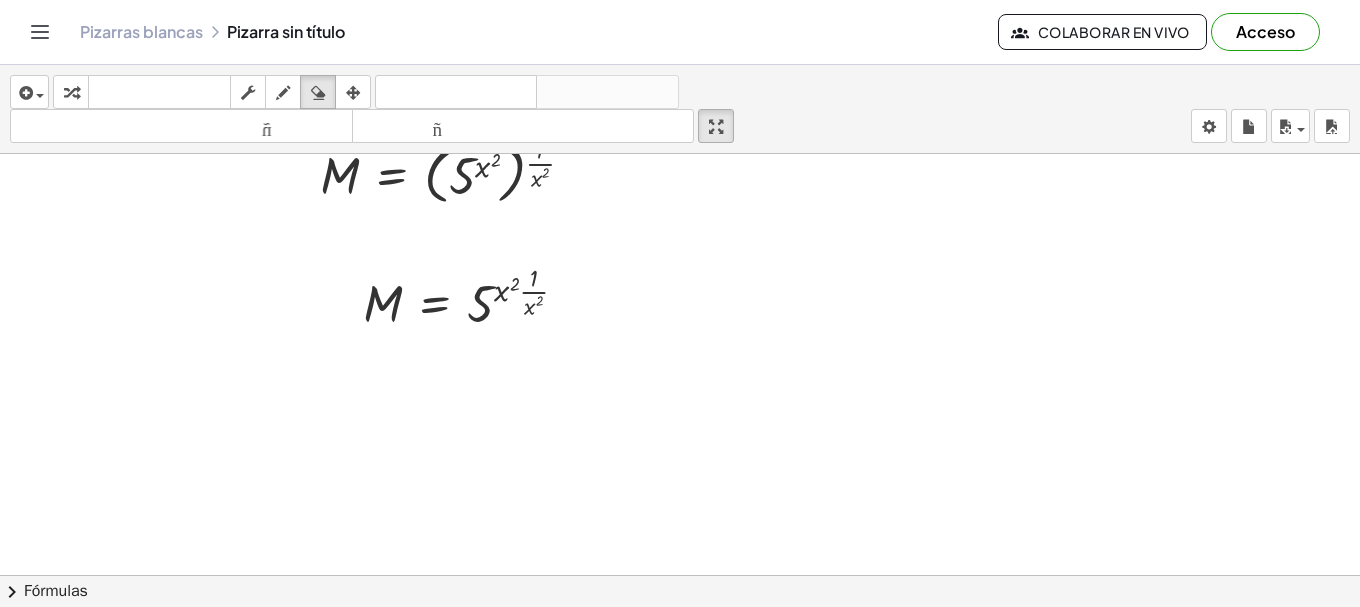 click at bounding box center [680, -223] 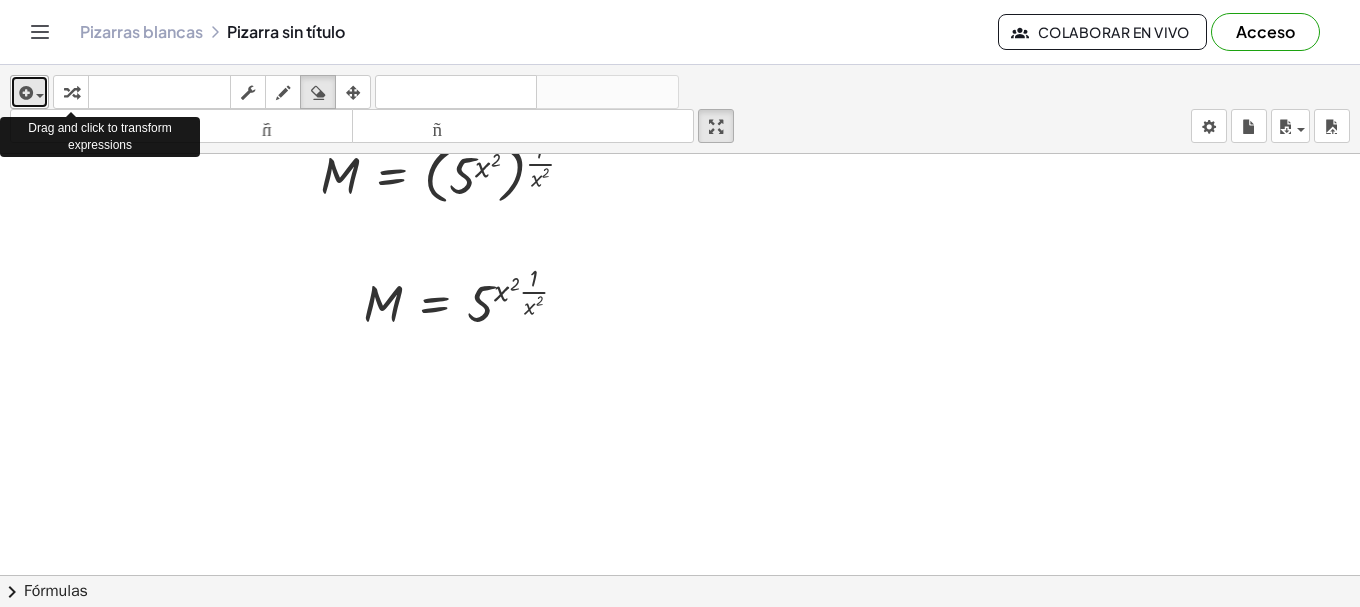 click at bounding box center [24, 93] 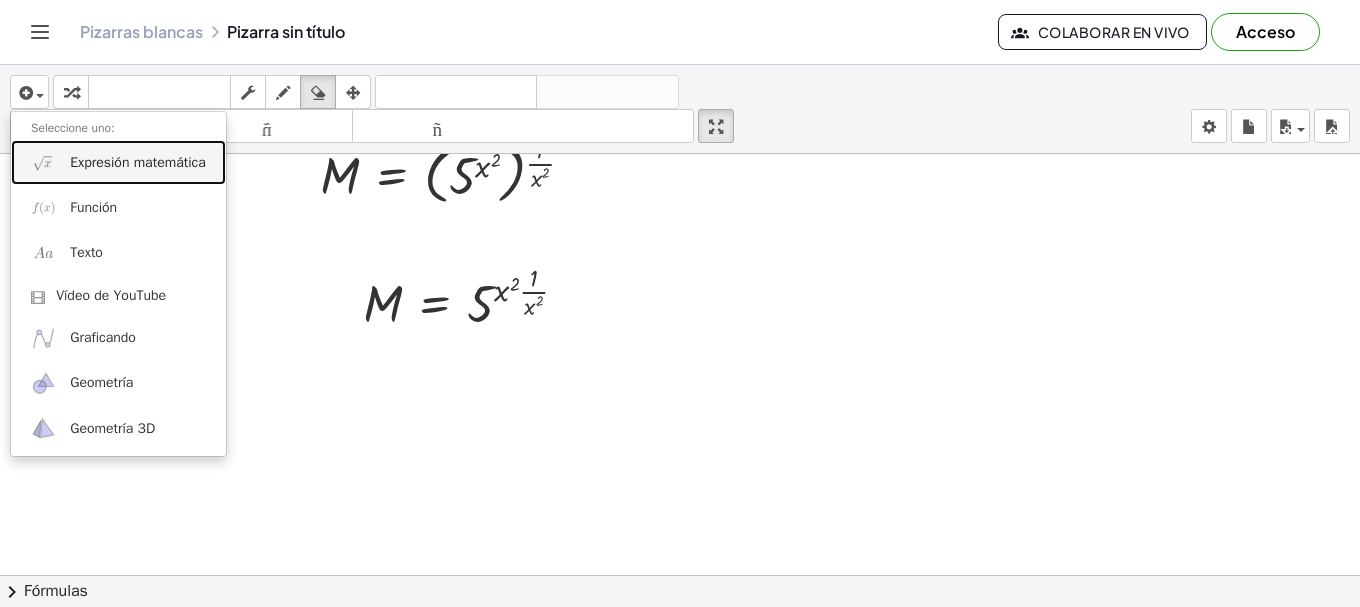 click on "Expresión matemática" at bounding box center (118, 162) 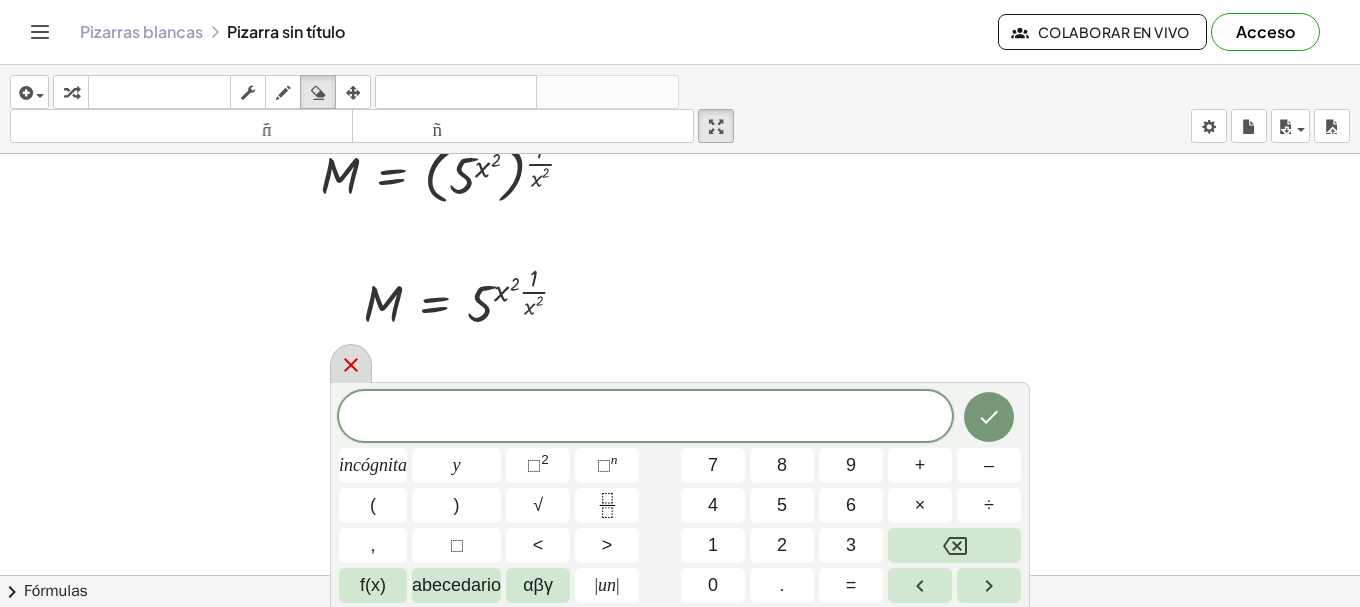 click 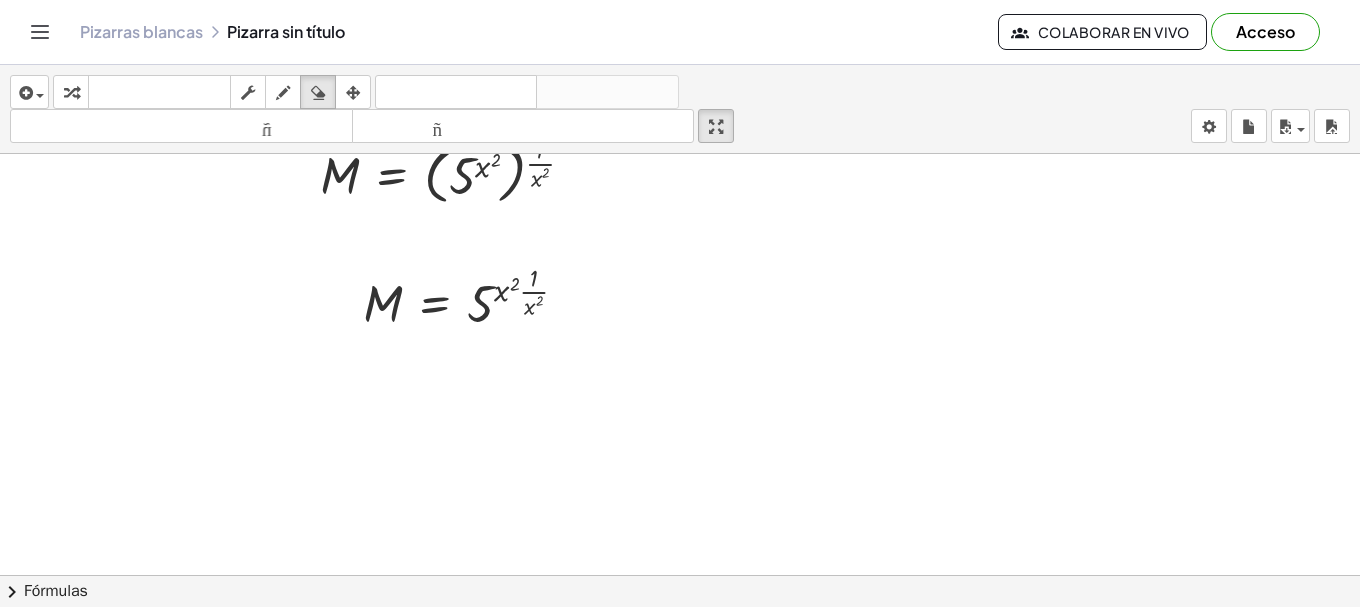 click at bounding box center (680, -223) 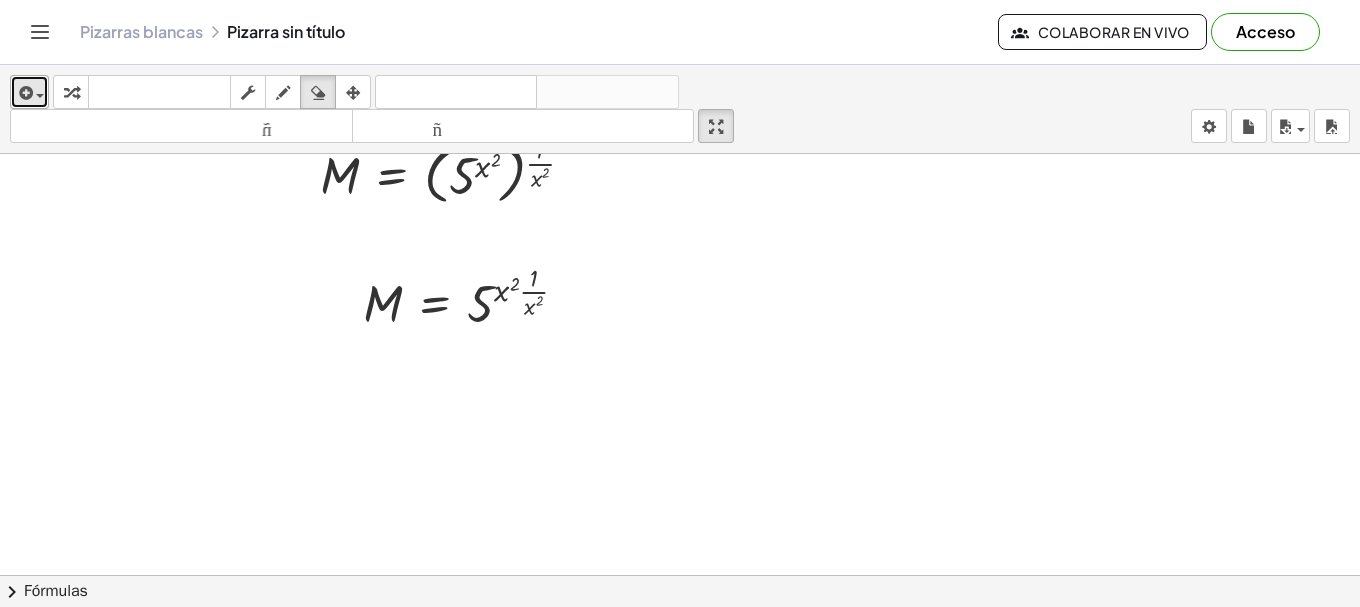 click at bounding box center [35, 95] 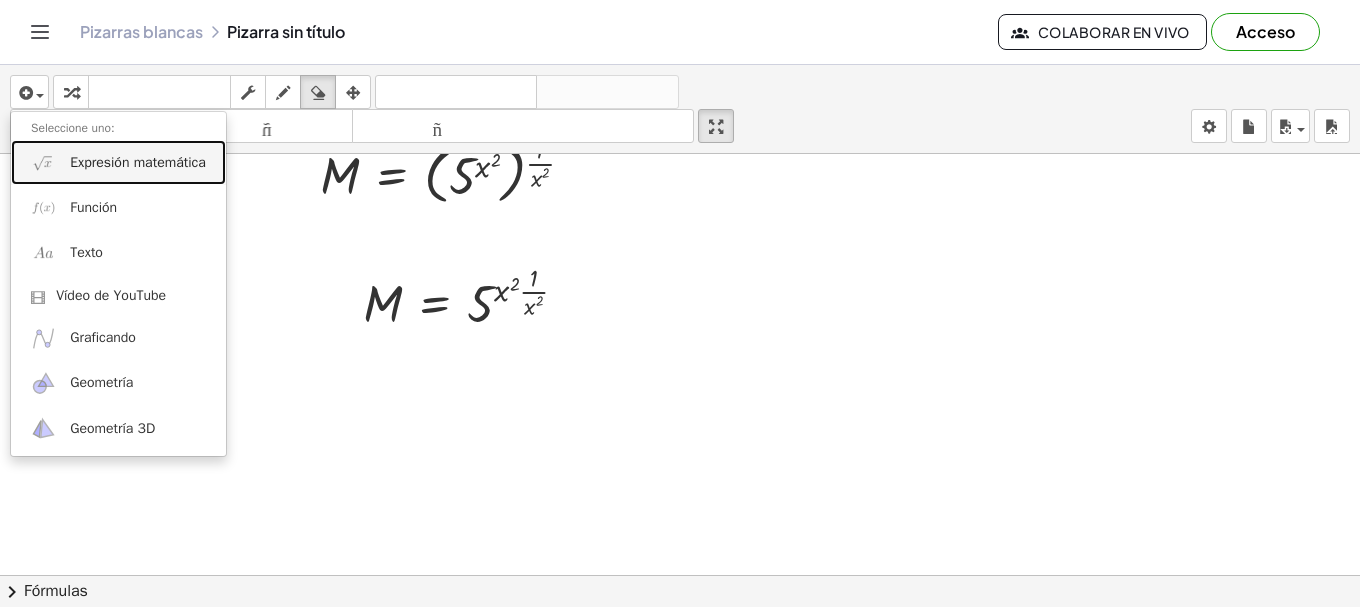 click on "Expresión matemática" at bounding box center (118, 162) 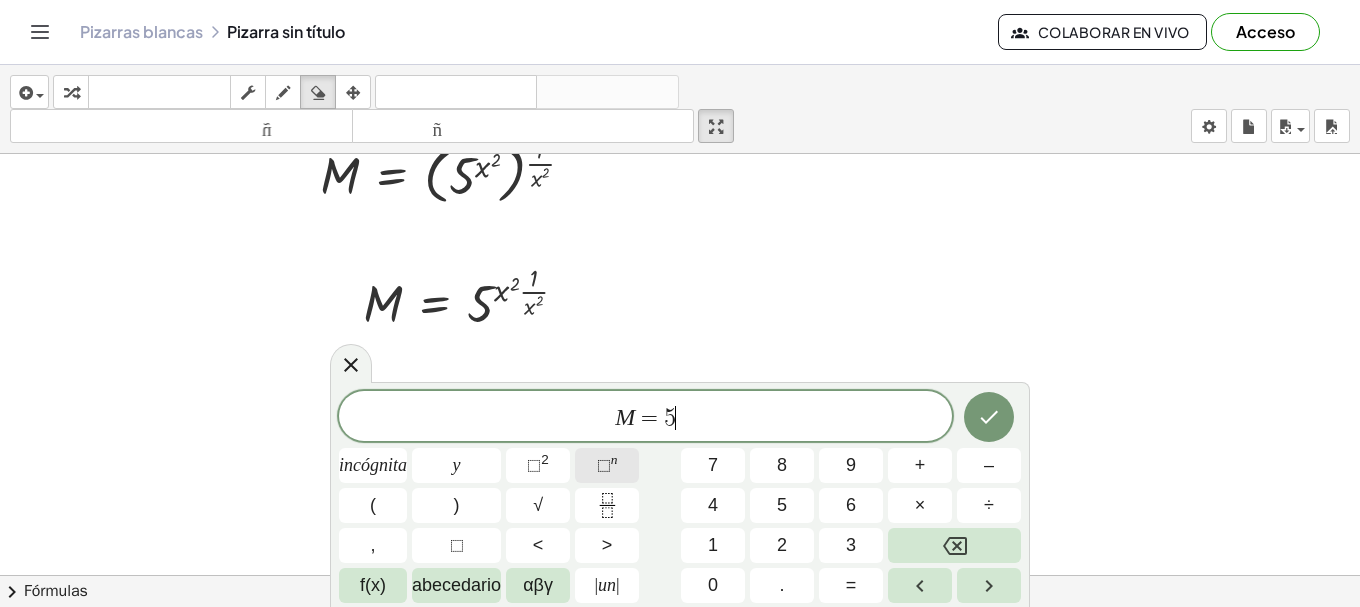 click on "⬚" at bounding box center (604, 465) 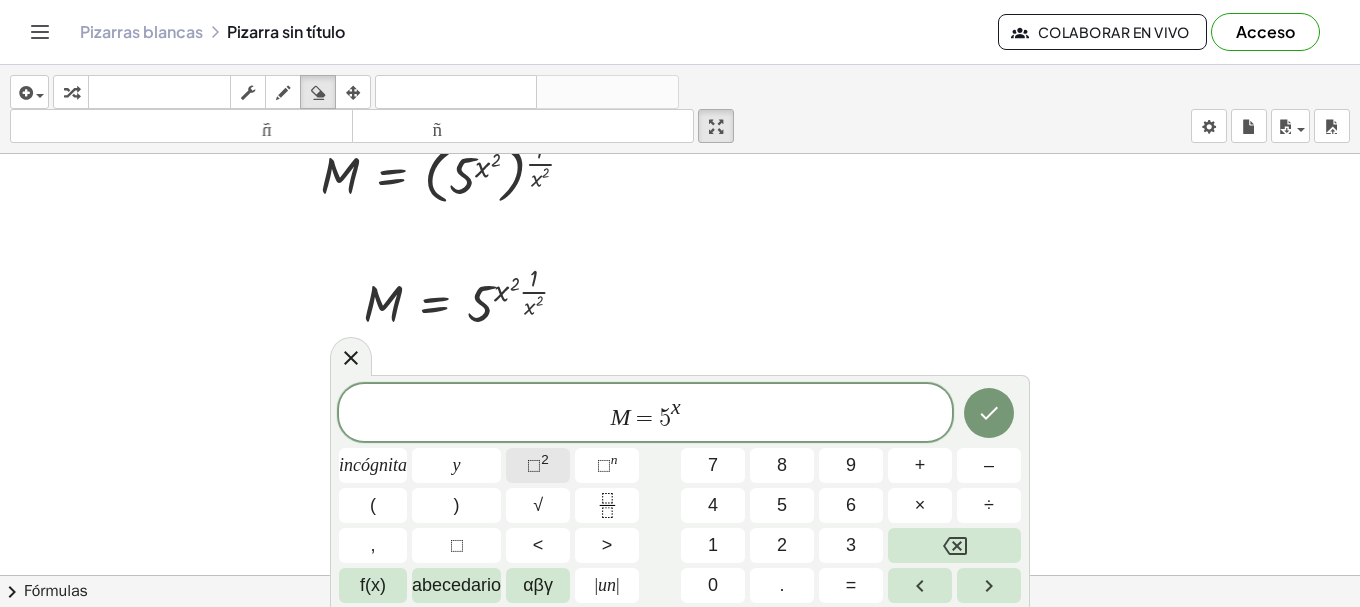 click on "⬚  2" at bounding box center [538, 465] 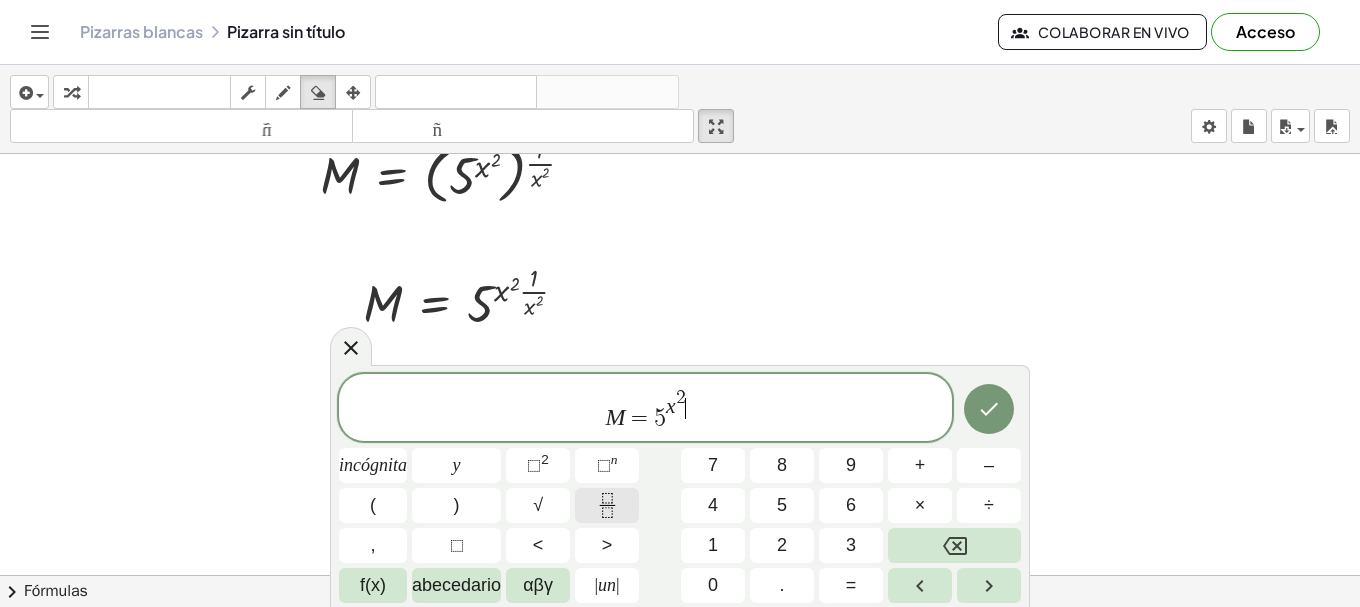click 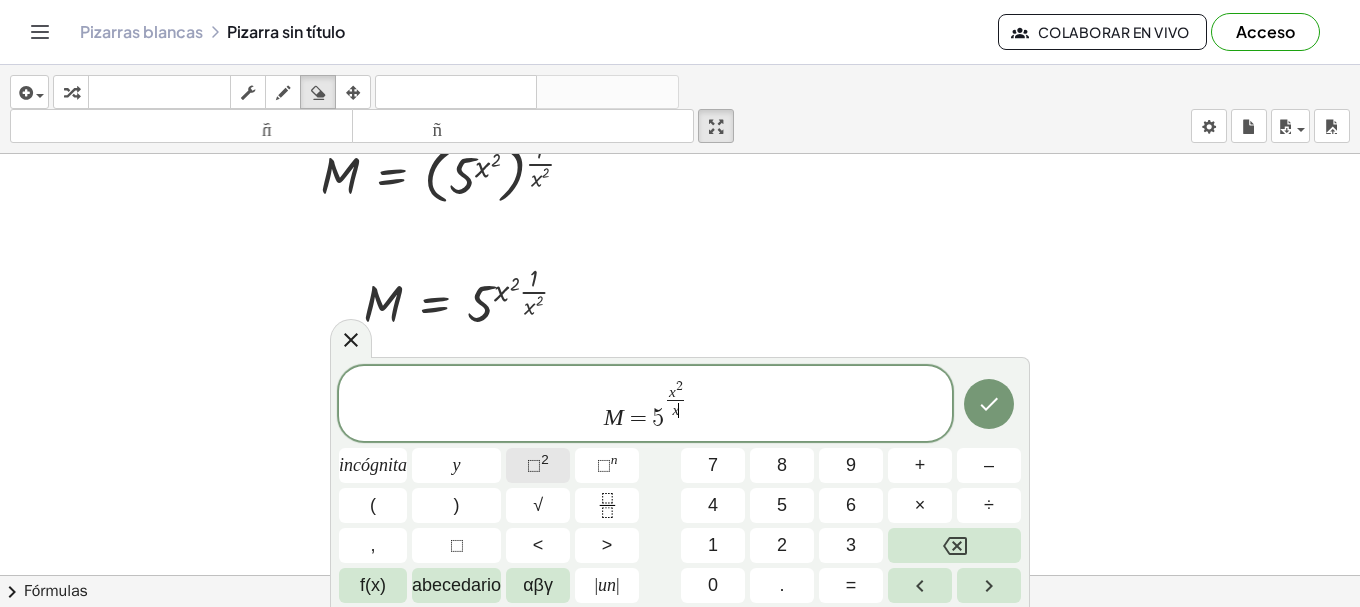 click on "⬚" at bounding box center [534, 465] 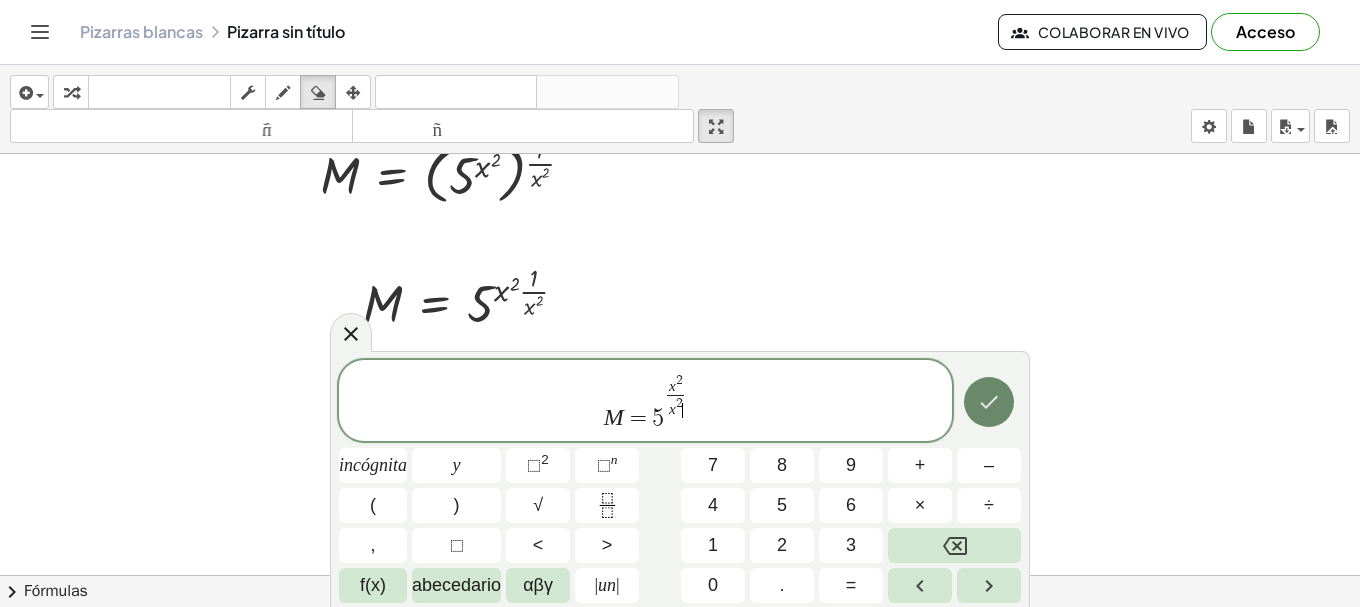 click 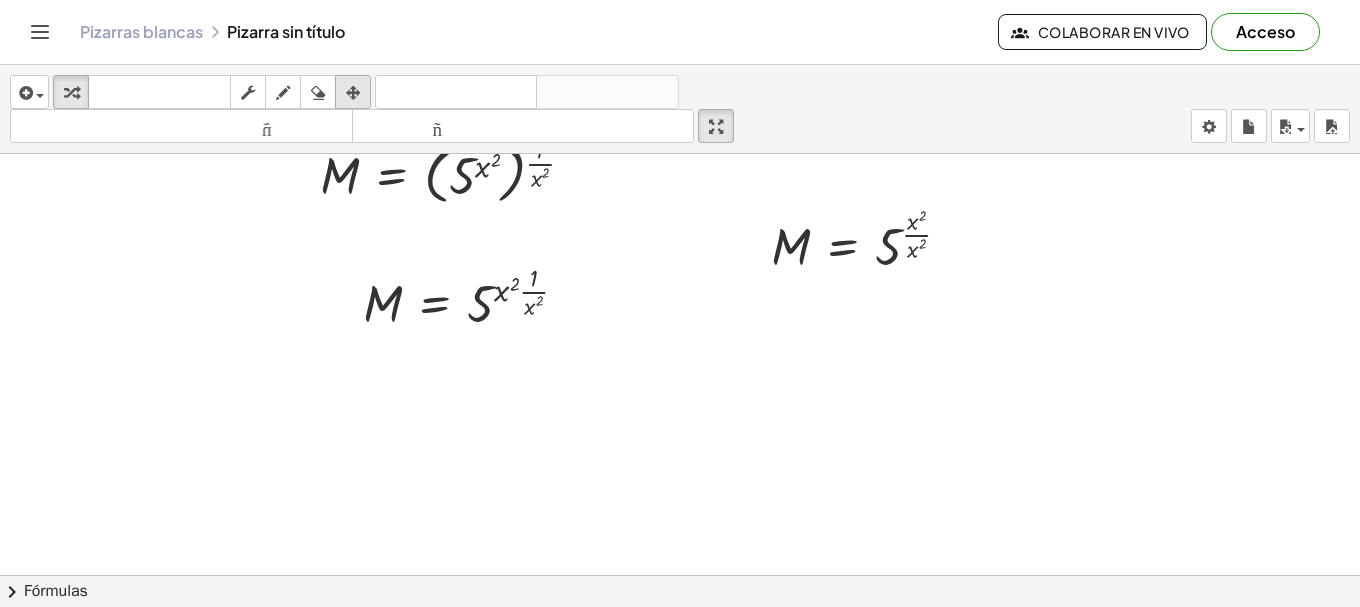 click at bounding box center (353, 93) 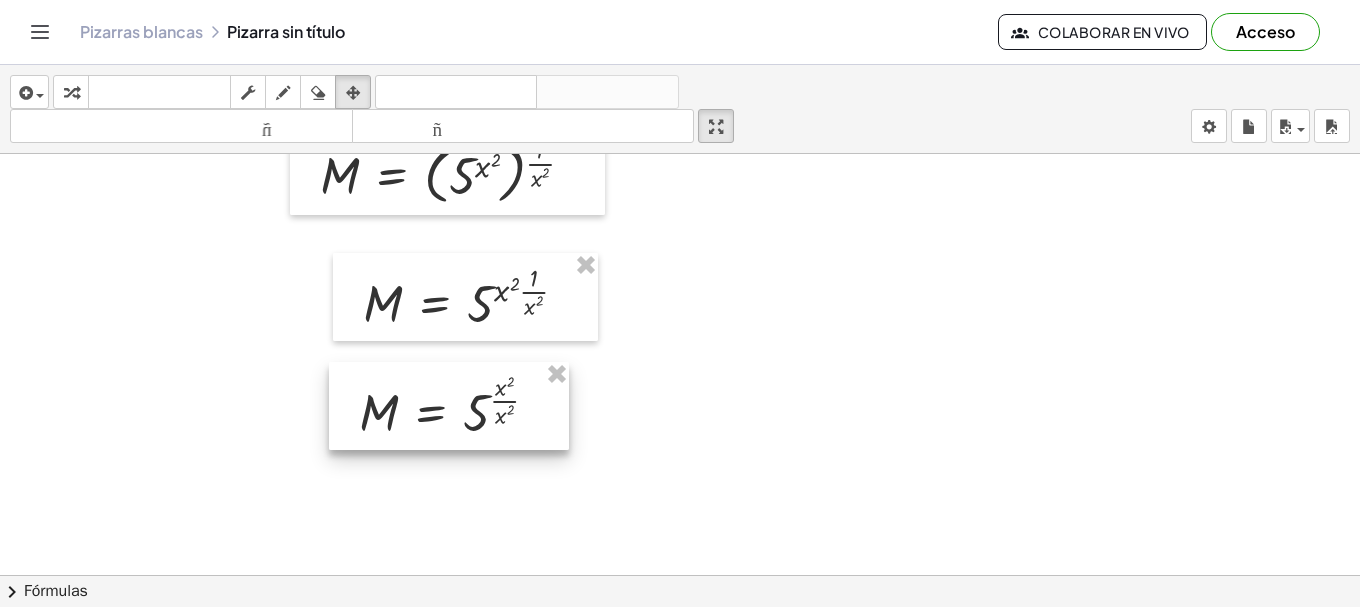 drag, startPoint x: 829, startPoint y: 269, endPoint x: 445, endPoint y: 416, distance: 411.17514 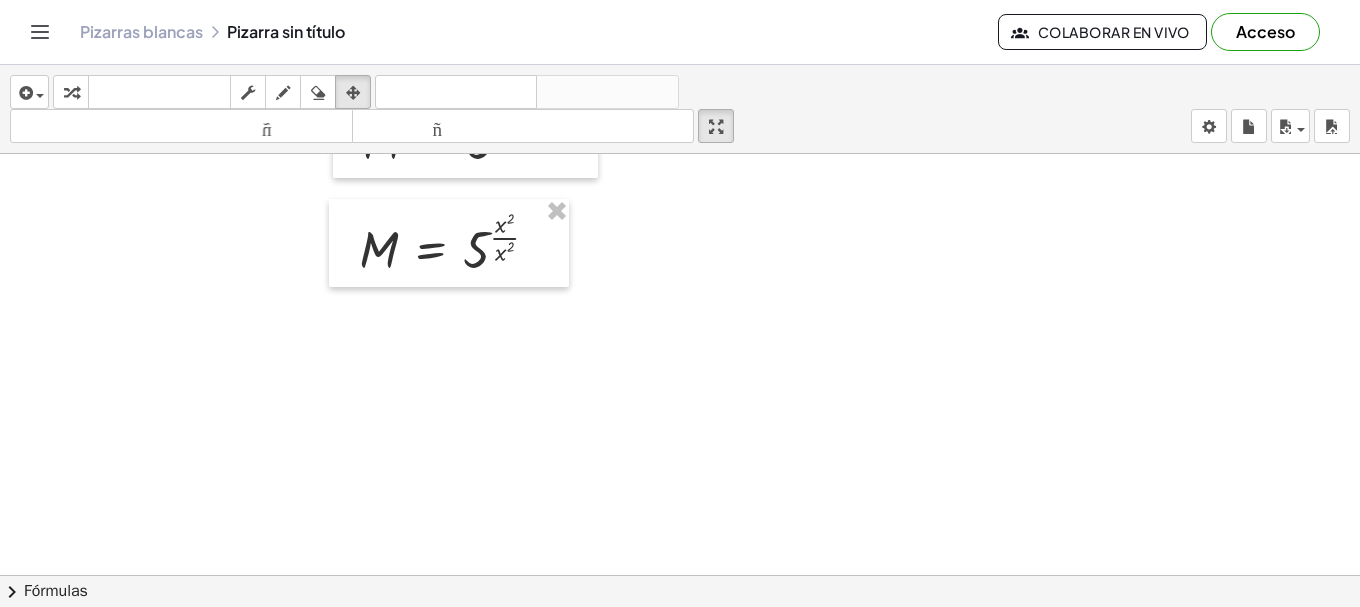 scroll, scrollTop: 1520, scrollLeft: 0, axis: vertical 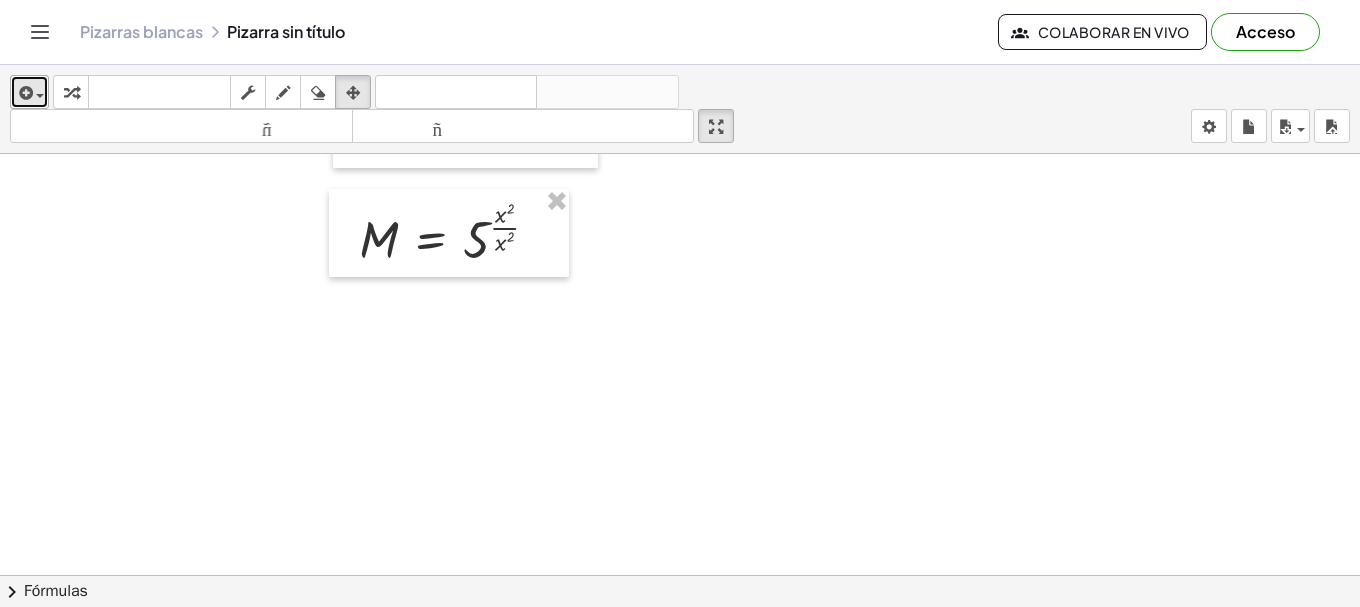 click at bounding box center [24, 93] 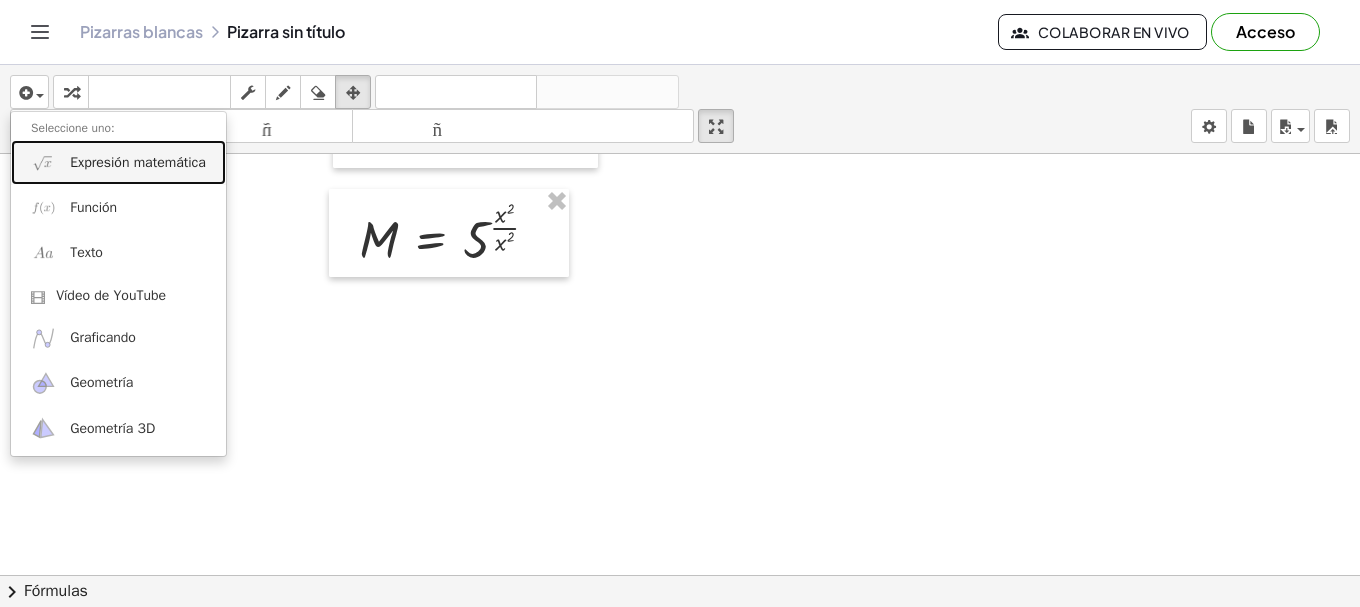 click on "Expresión matemática" at bounding box center [138, 162] 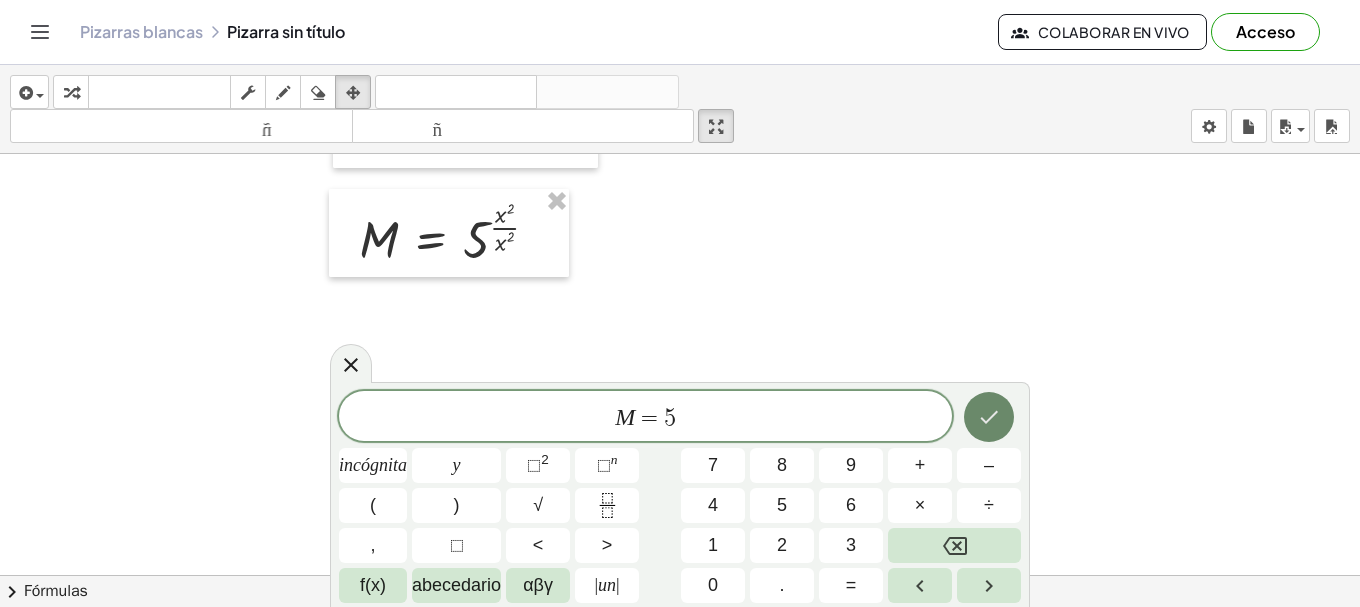 click at bounding box center [989, 417] 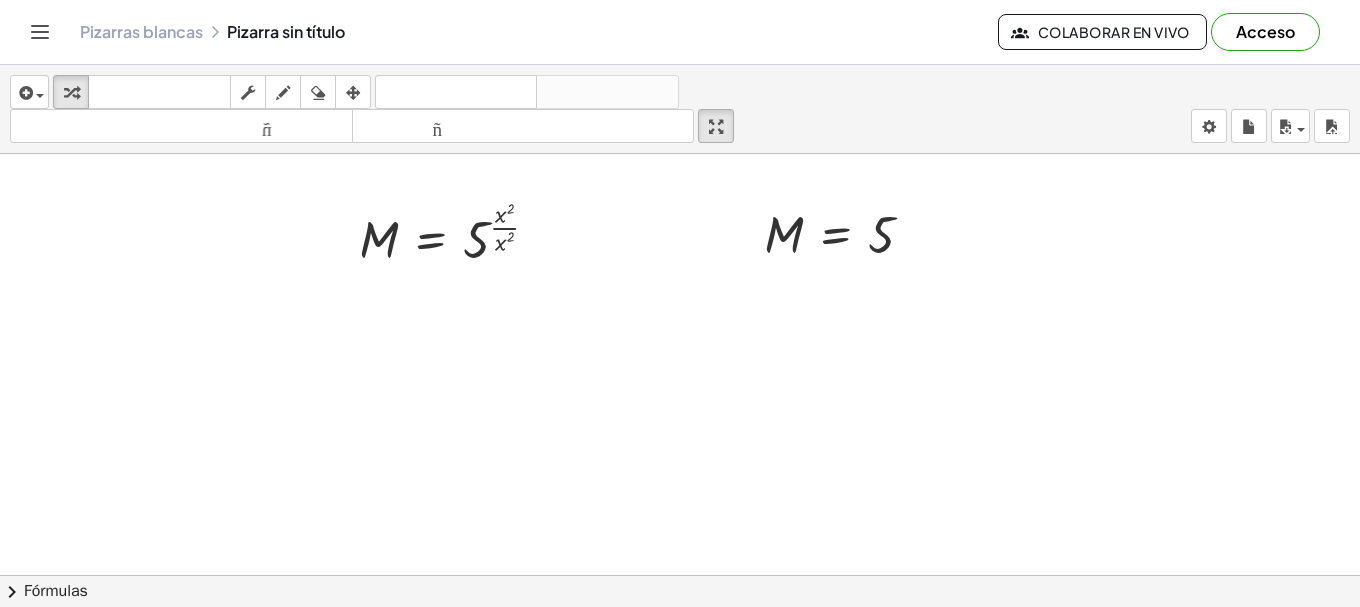 drag, startPoint x: 356, startPoint y: 94, endPoint x: 684, endPoint y: 190, distance: 341.76016 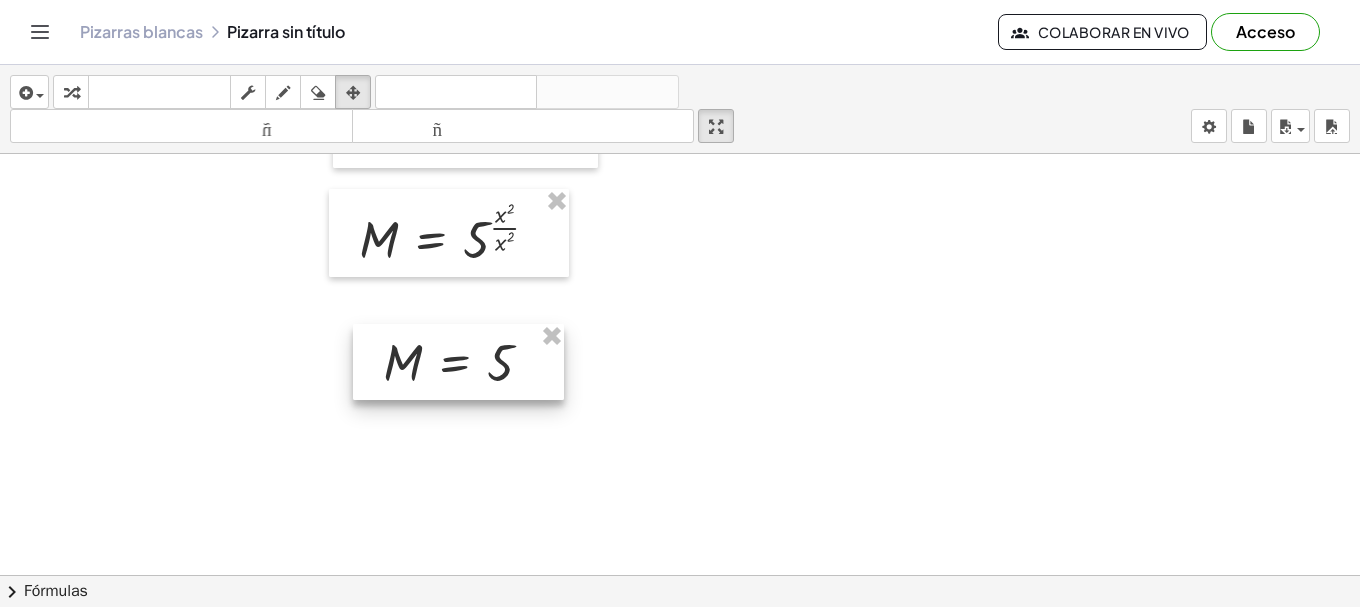 drag, startPoint x: 833, startPoint y: 256, endPoint x: 455, endPoint y: 380, distance: 397.81906 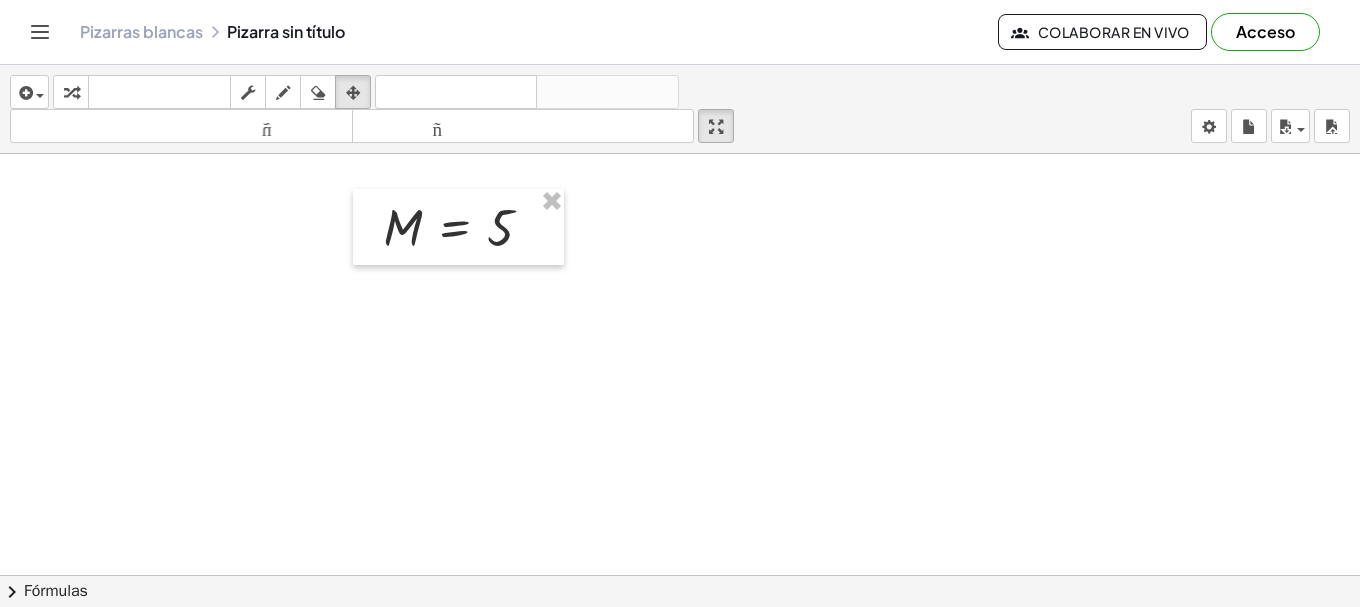 scroll, scrollTop: 1600, scrollLeft: 0, axis: vertical 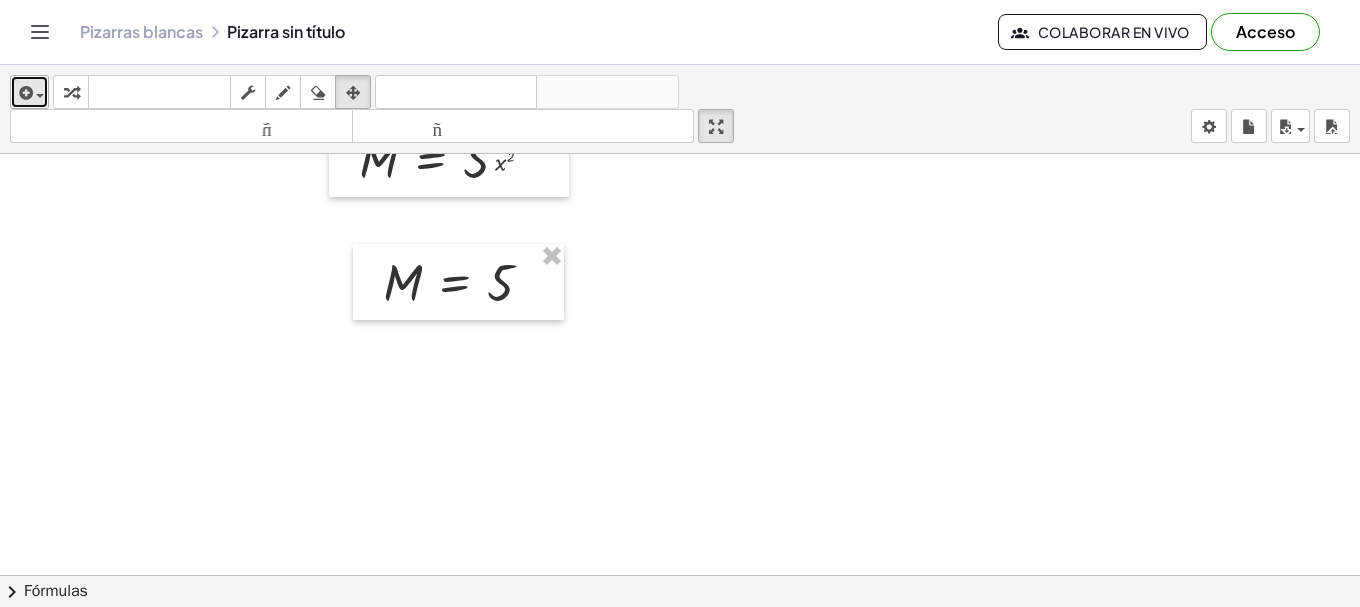click at bounding box center (24, 93) 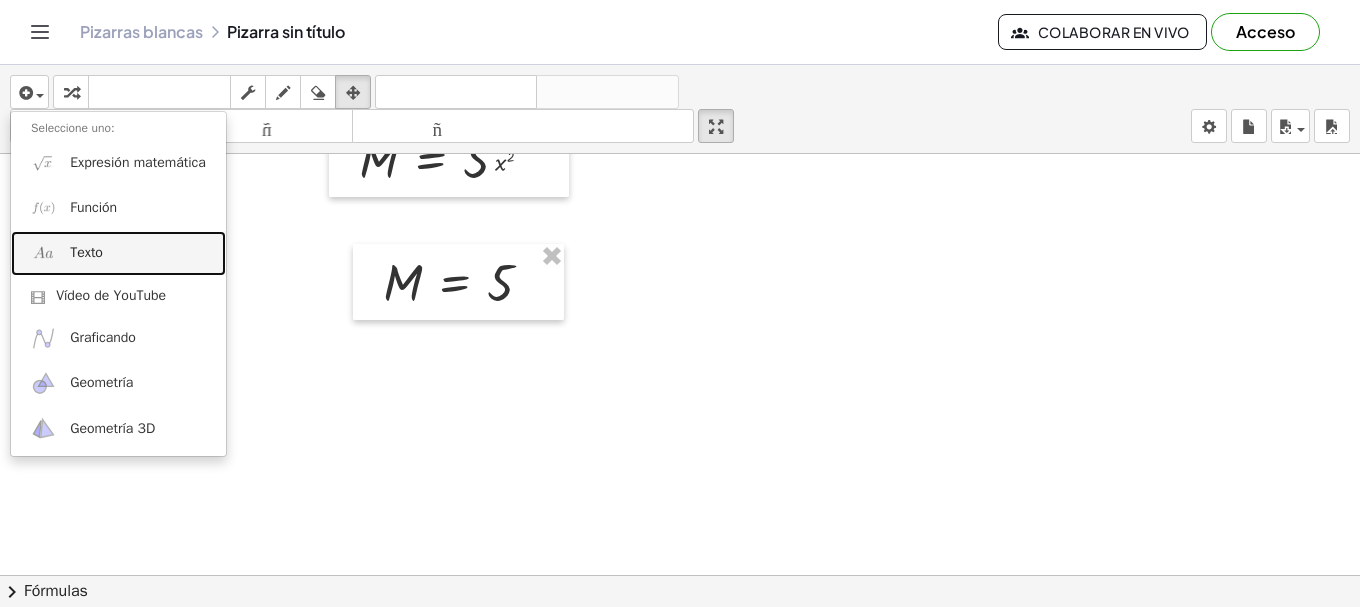 click on "Texto" at bounding box center (118, 253) 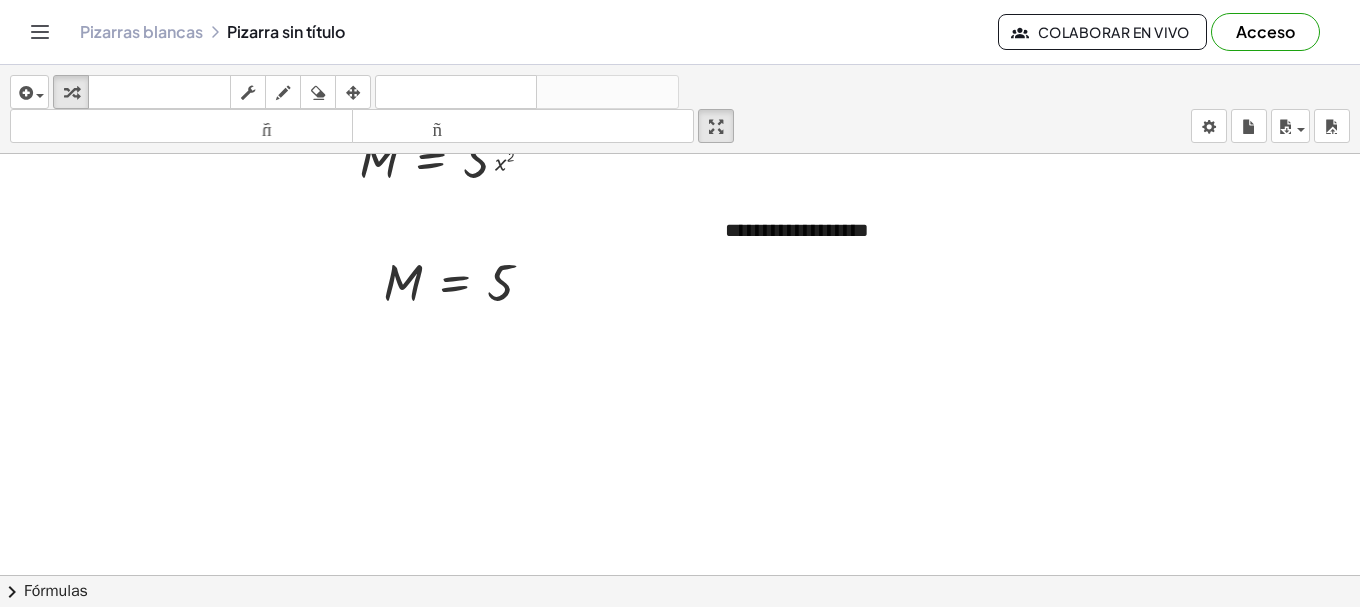 type 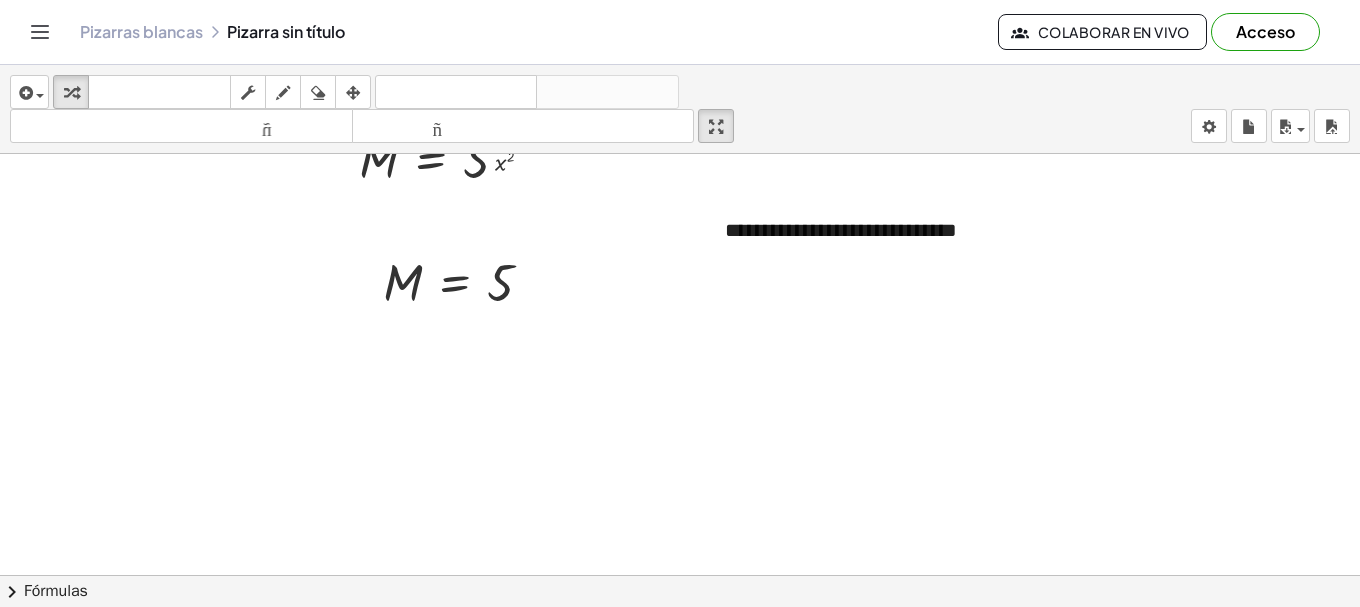 click at bounding box center (680, -183) 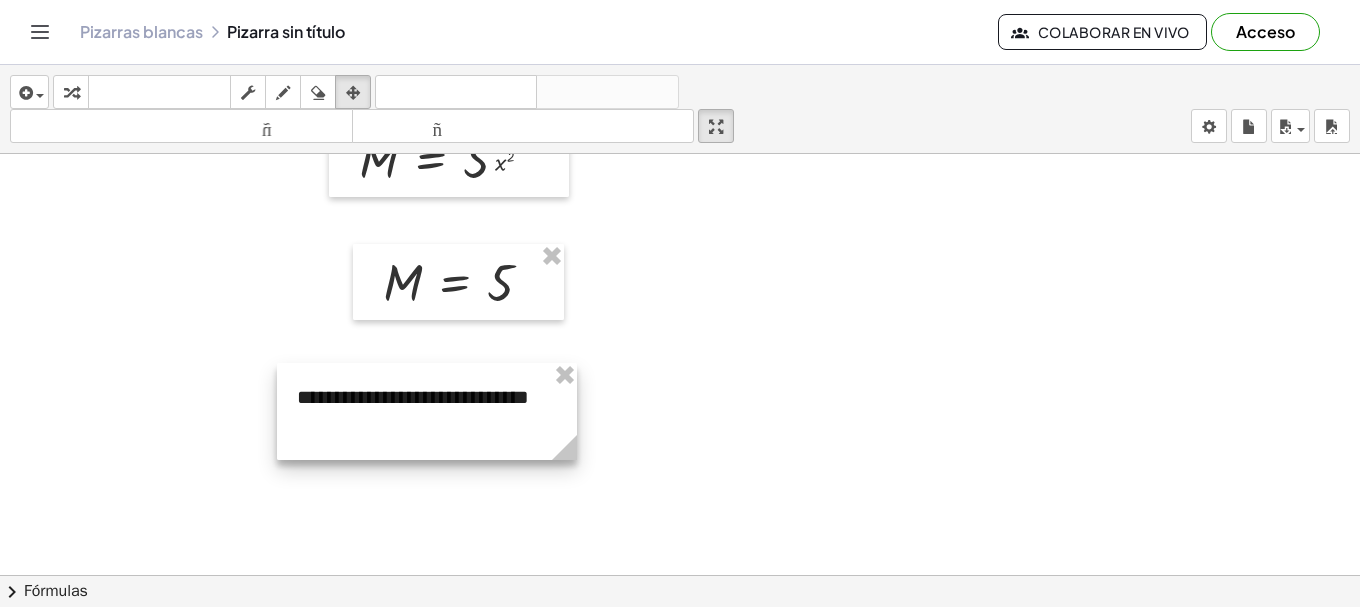 drag, startPoint x: 739, startPoint y: 246, endPoint x: 411, endPoint y: 413, distance: 368.06656 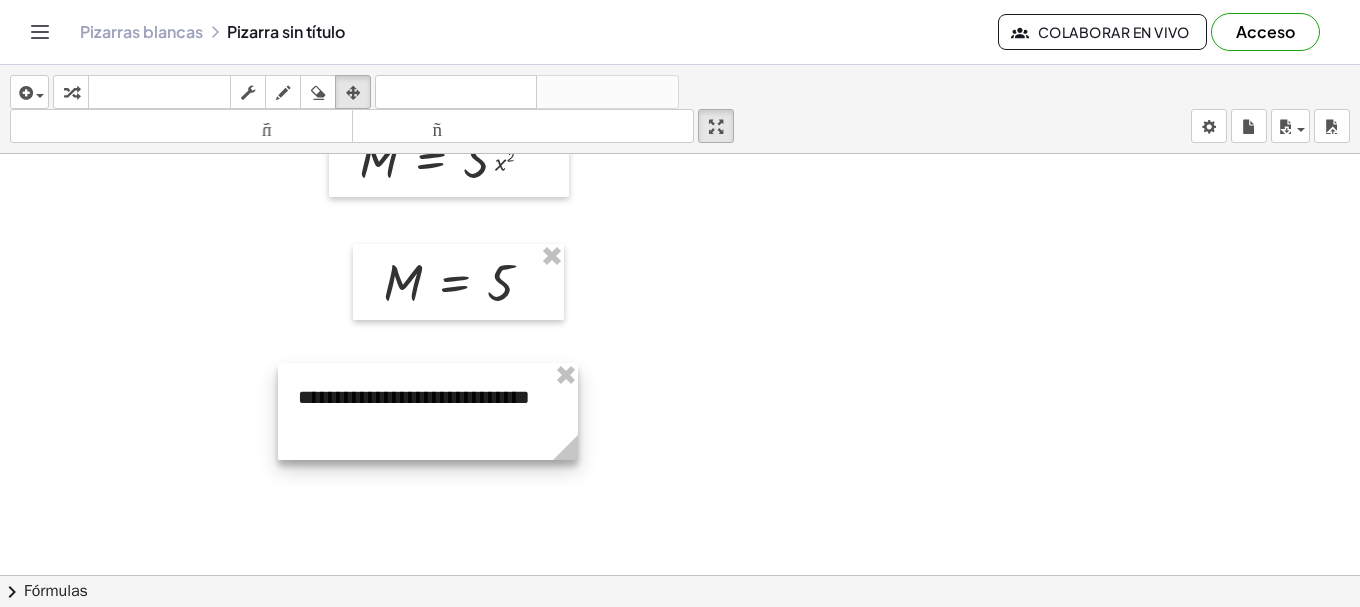 scroll, scrollTop: 1800, scrollLeft: 0, axis: vertical 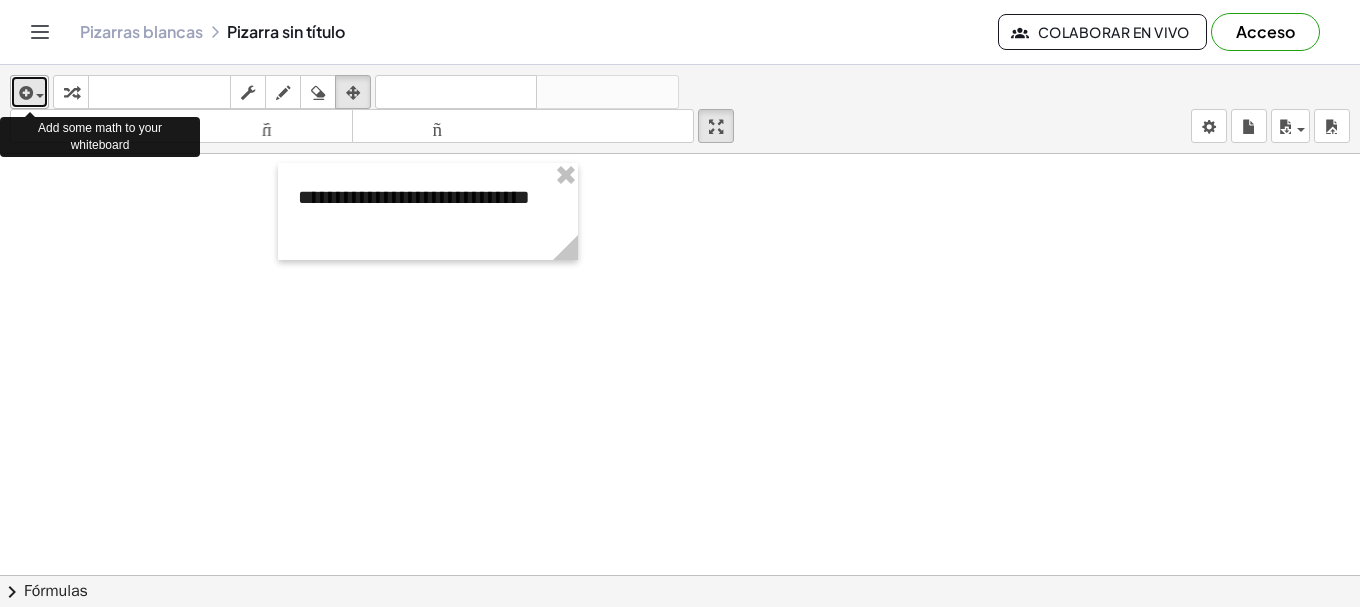 click at bounding box center (24, 93) 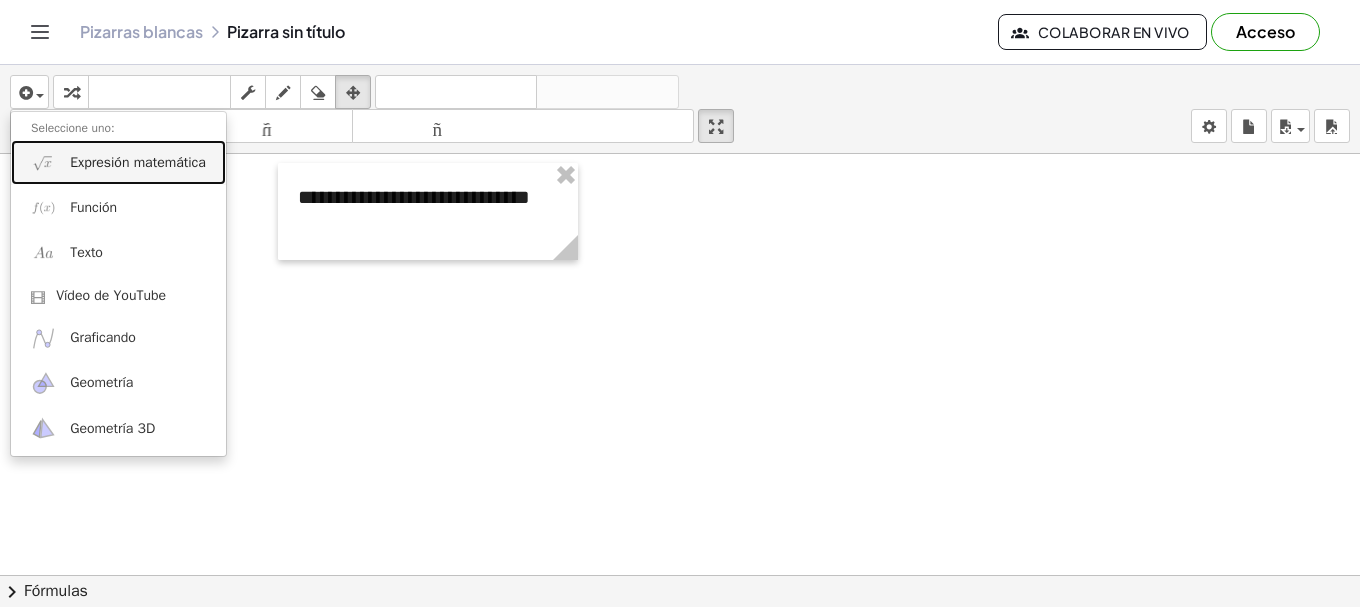click on "Expresión matemática" at bounding box center [138, 162] 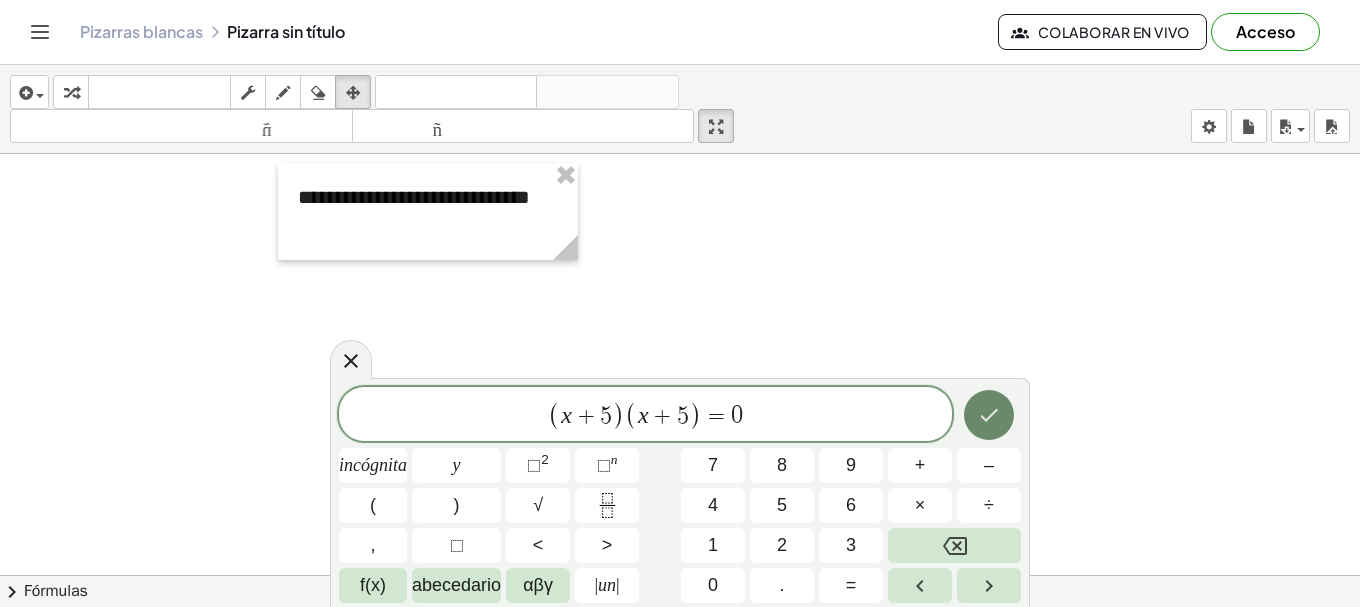 click 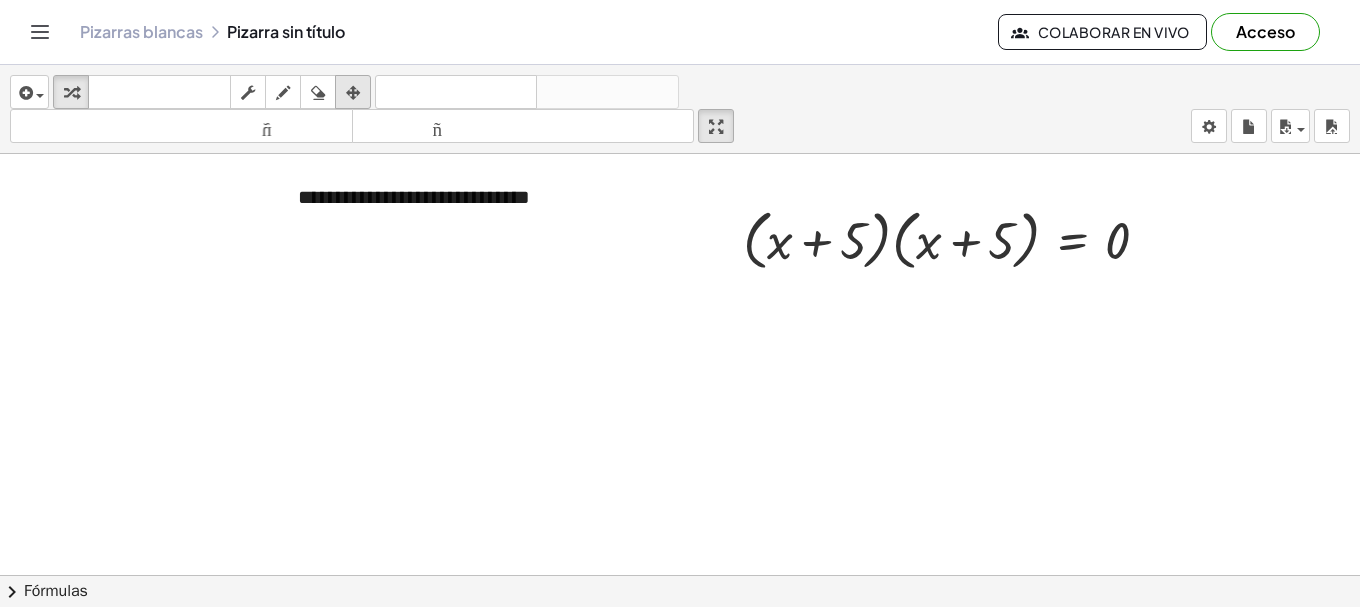 click at bounding box center (353, 92) 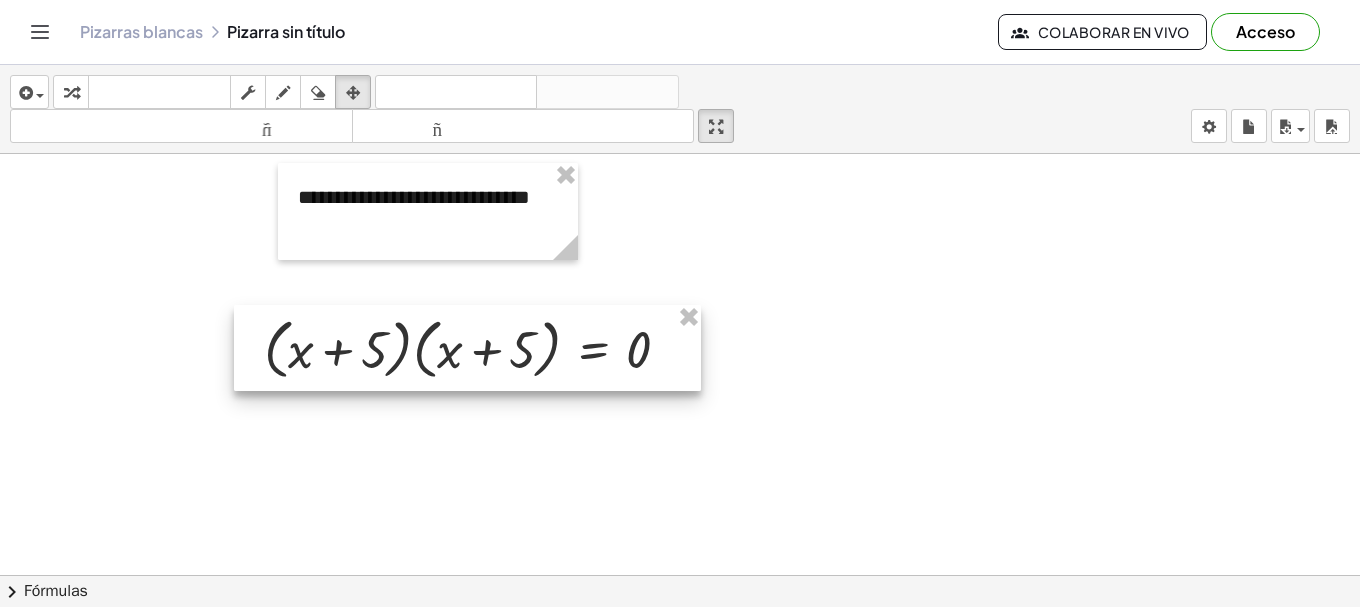 drag, startPoint x: 973, startPoint y: 237, endPoint x: 493, endPoint y: 346, distance: 492.2205 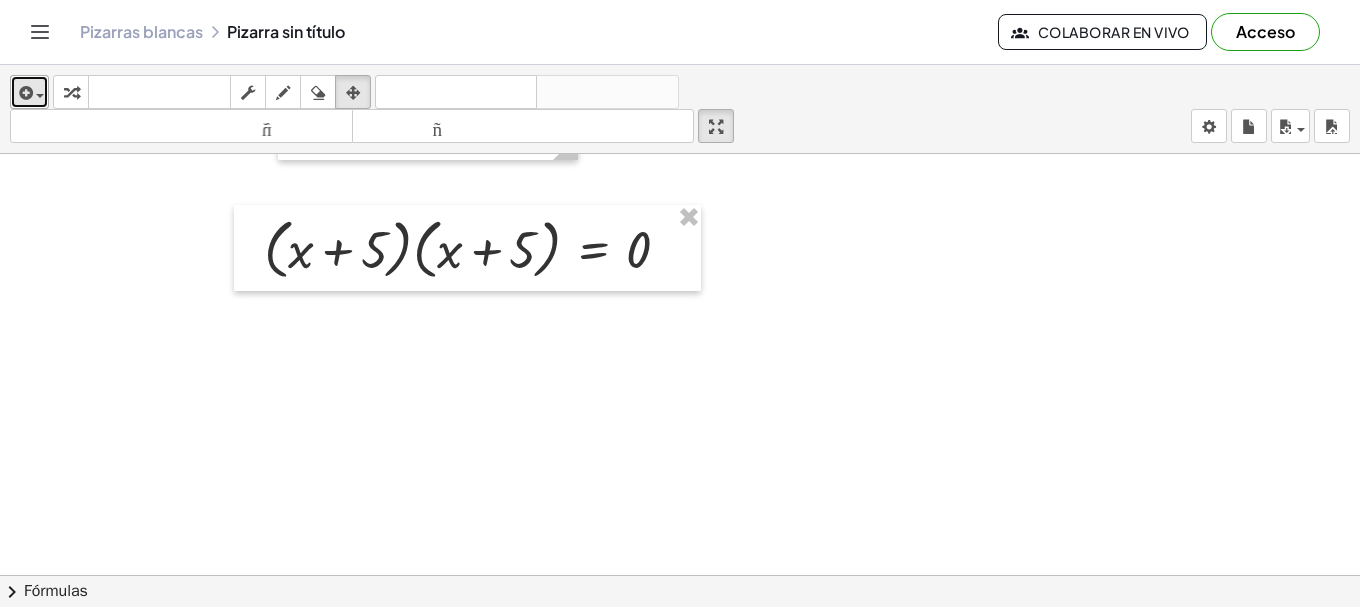 click at bounding box center [35, 95] 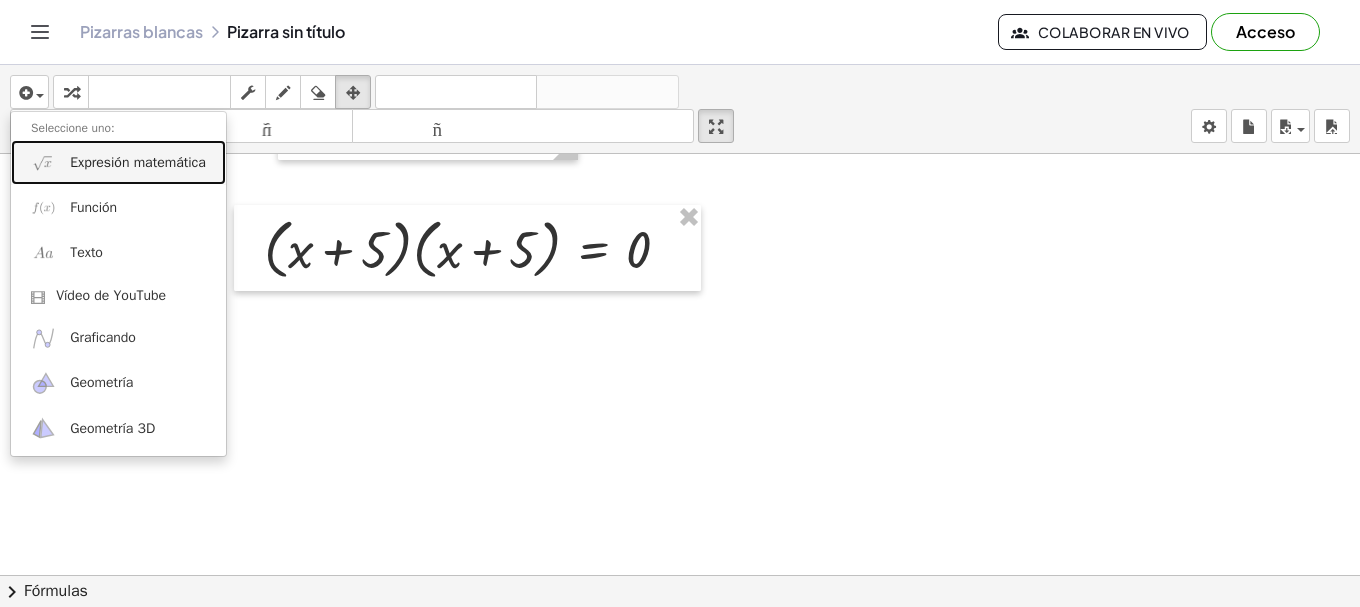 click on "Expresión matemática" at bounding box center (138, 162) 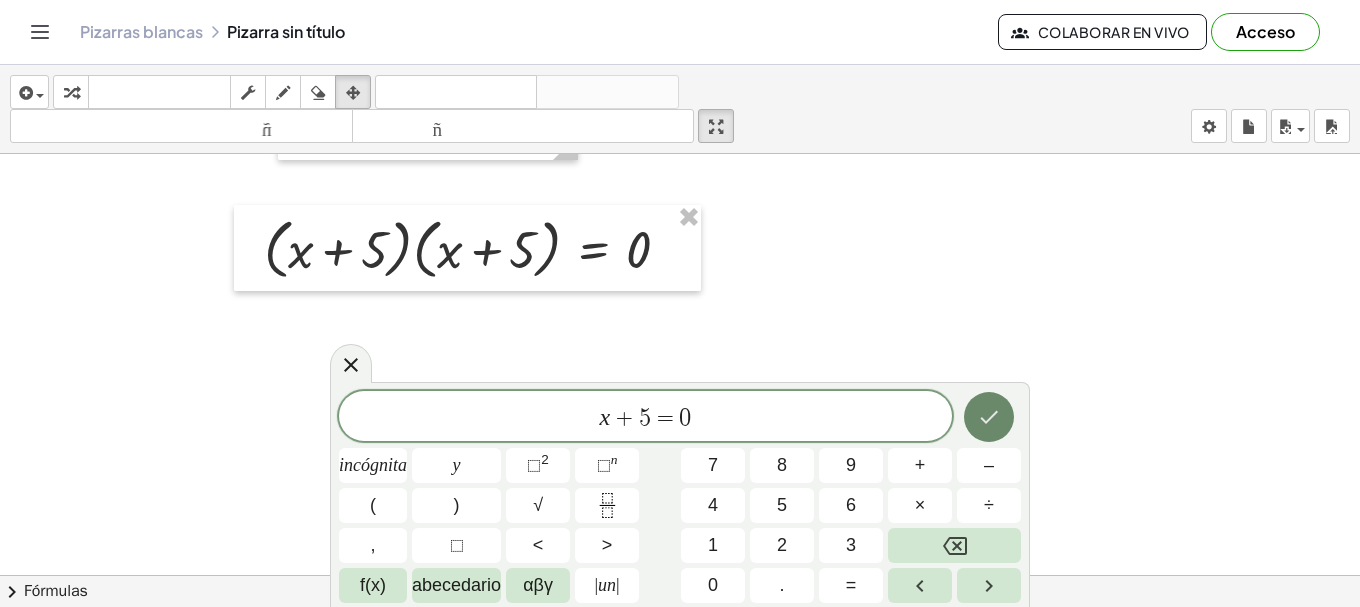click 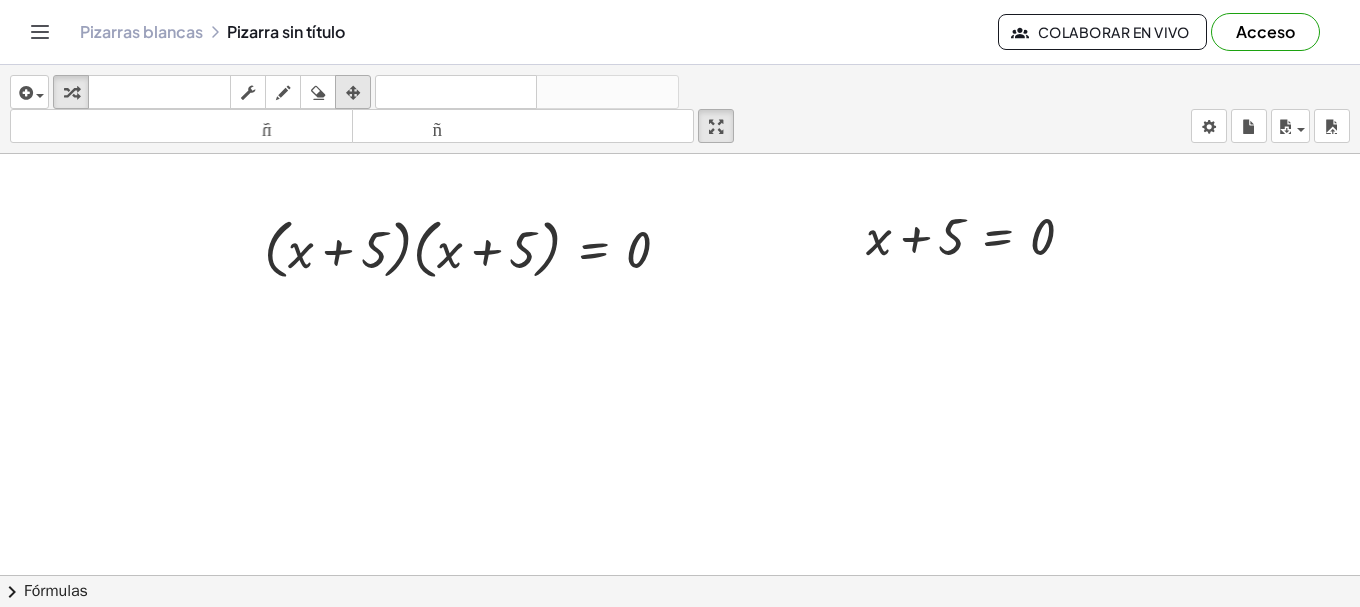 click at bounding box center [353, 92] 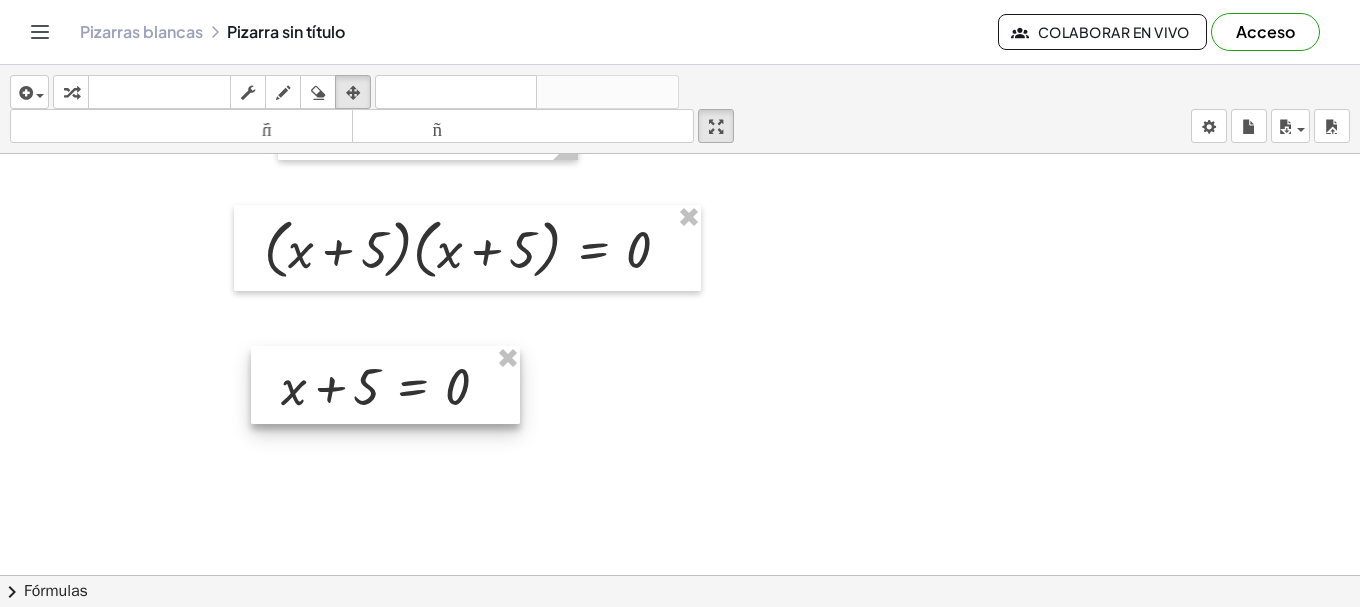 drag, startPoint x: 972, startPoint y: 236, endPoint x: 387, endPoint y: 386, distance: 603.9247 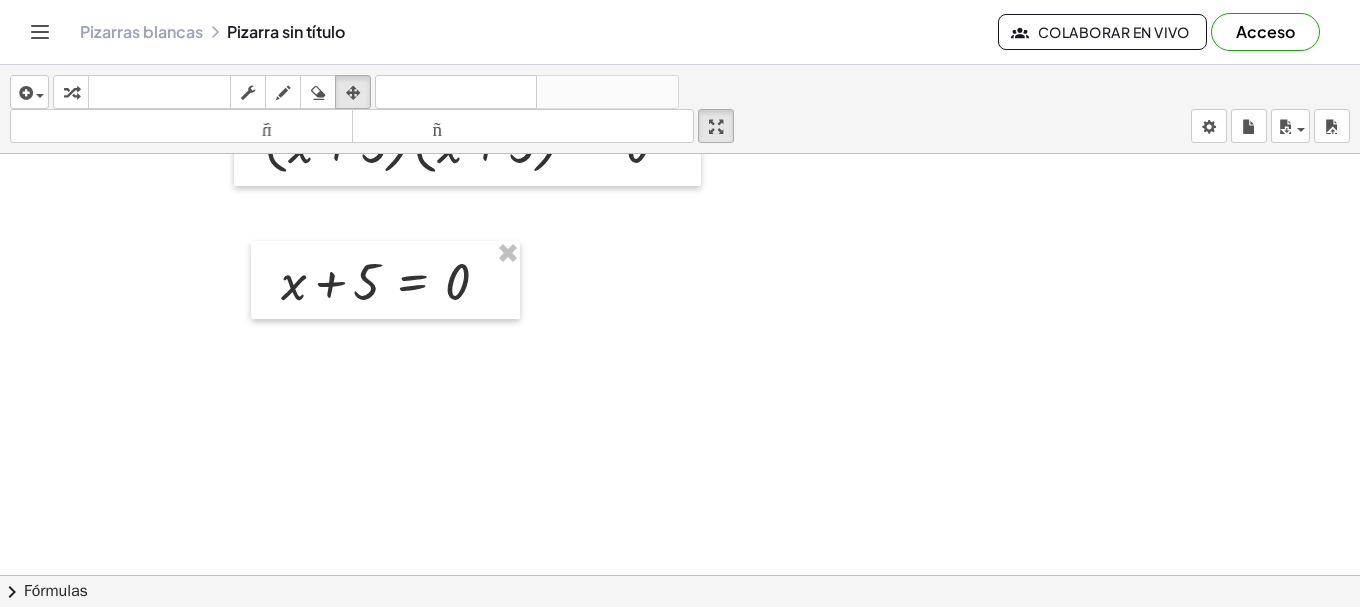 scroll, scrollTop: 2000, scrollLeft: 0, axis: vertical 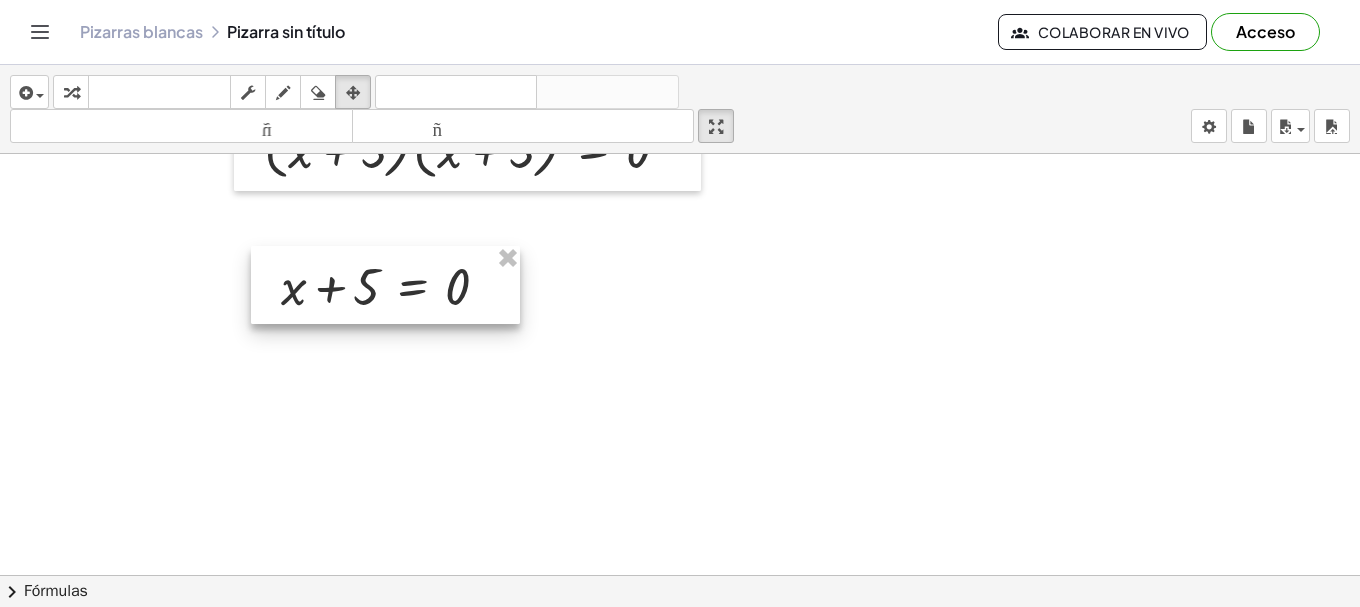 click at bounding box center [385, 285] 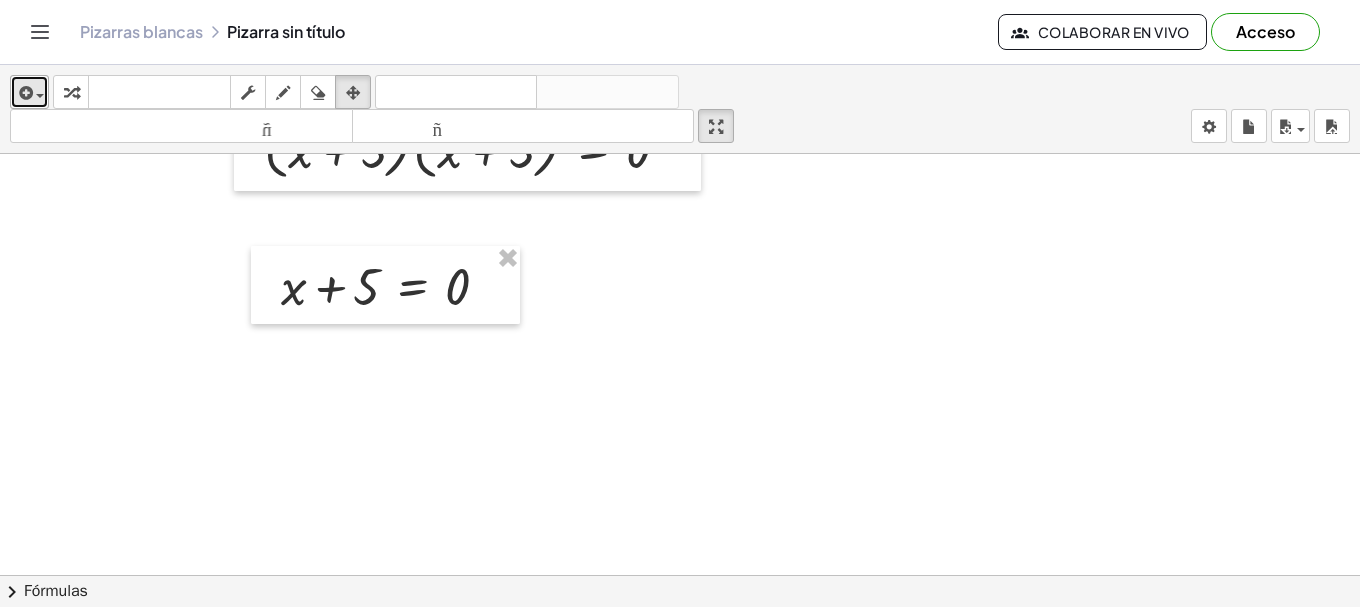 click at bounding box center [24, 93] 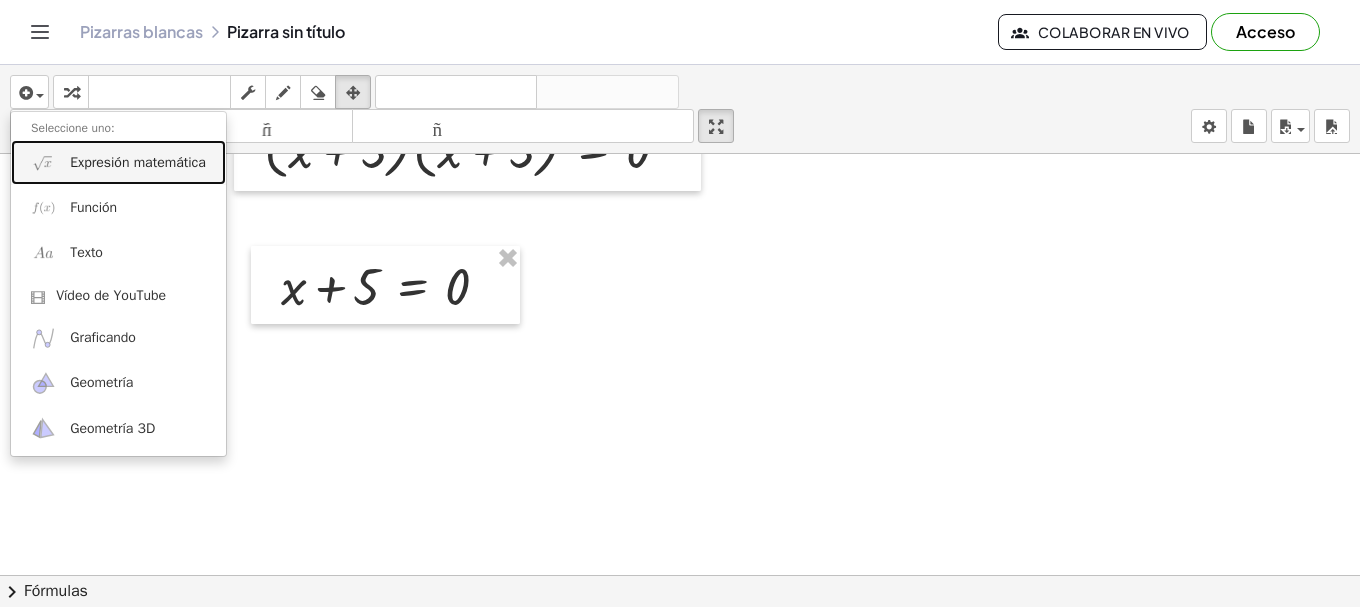 click on "Expresión matemática" at bounding box center [138, 162] 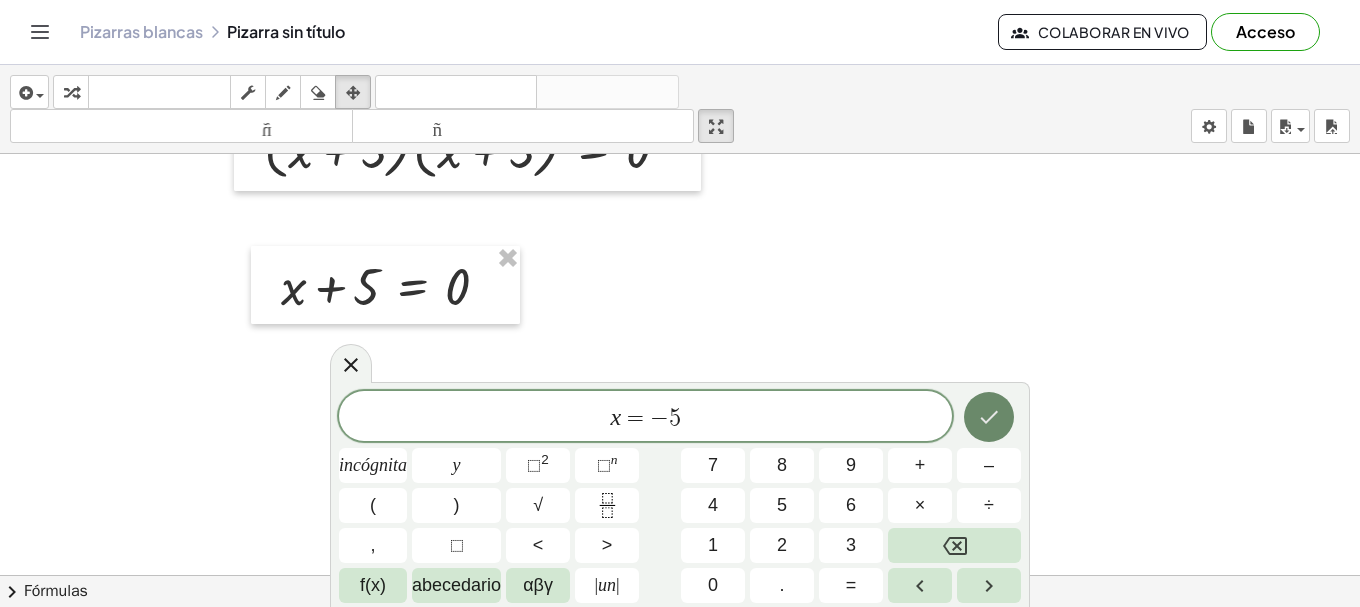 click at bounding box center [989, 417] 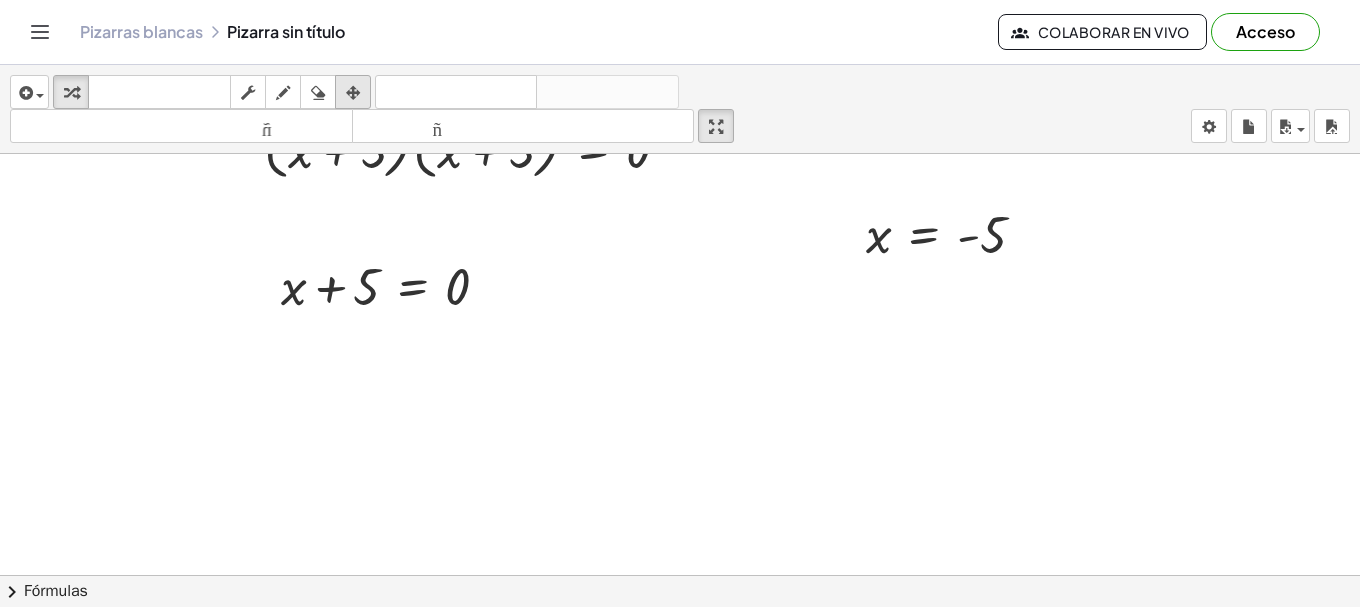 click at bounding box center [353, 93] 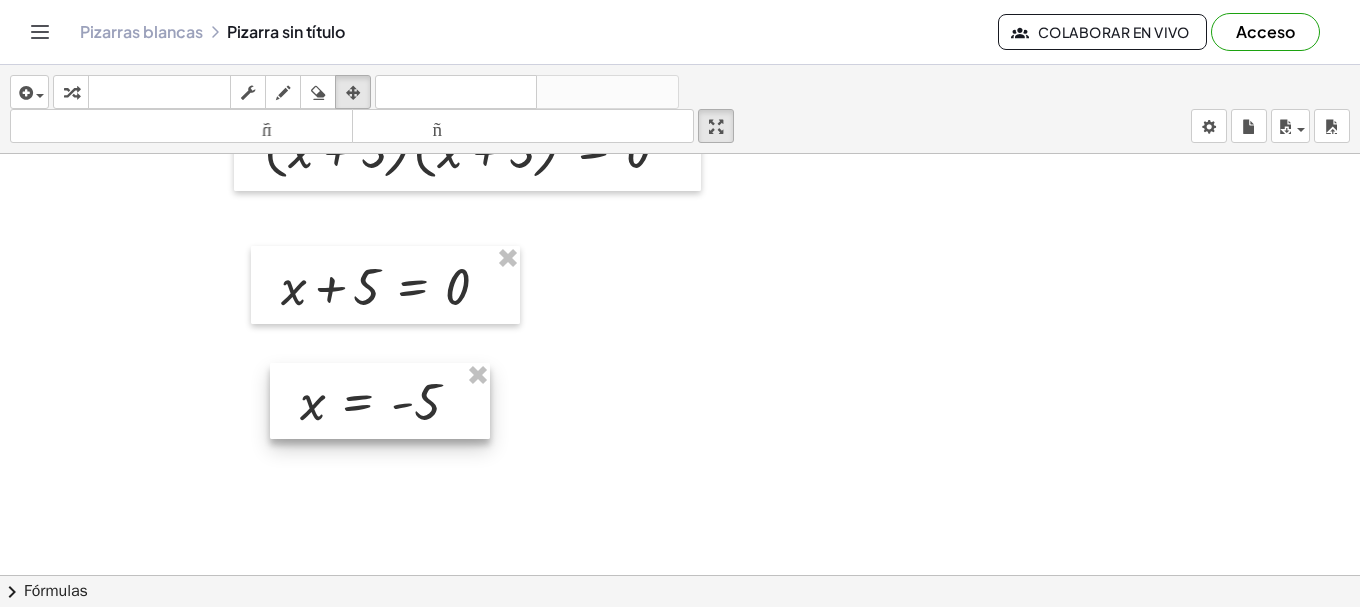 drag, startPoint x: 949, startPoint y: 254, endPoint x: 382, endPoint y: 421, distance: 591.08203 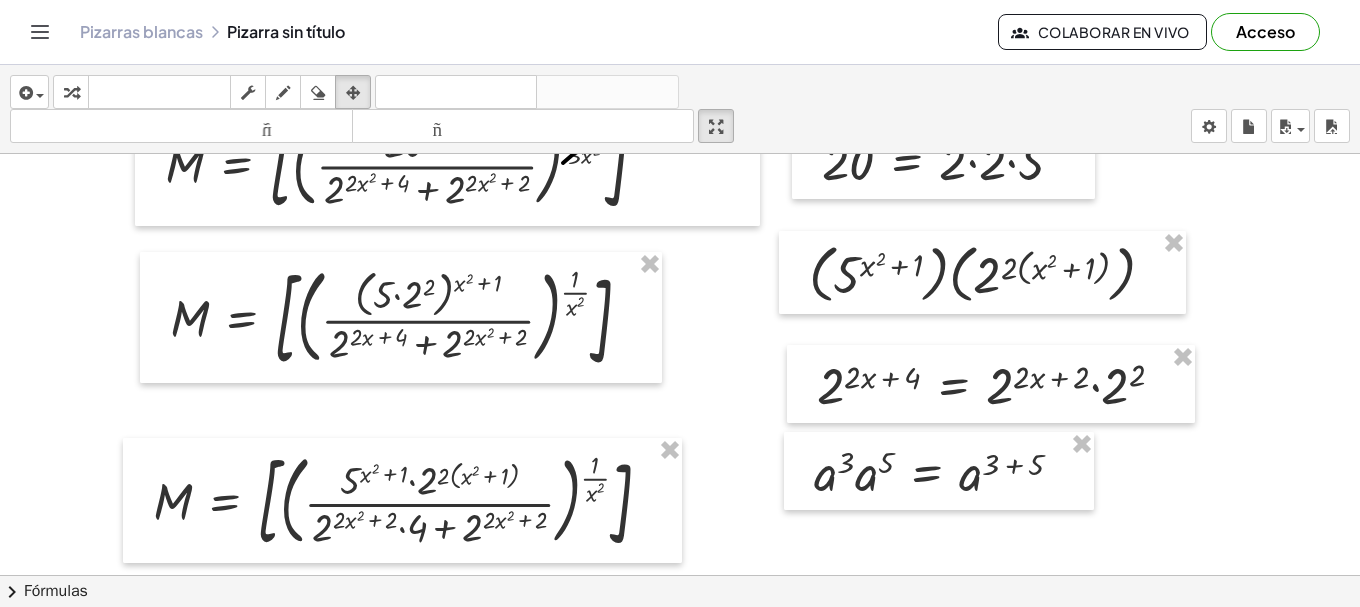 scroll, scrollTop: 400, scrollLeft: 0, axis: vertical 